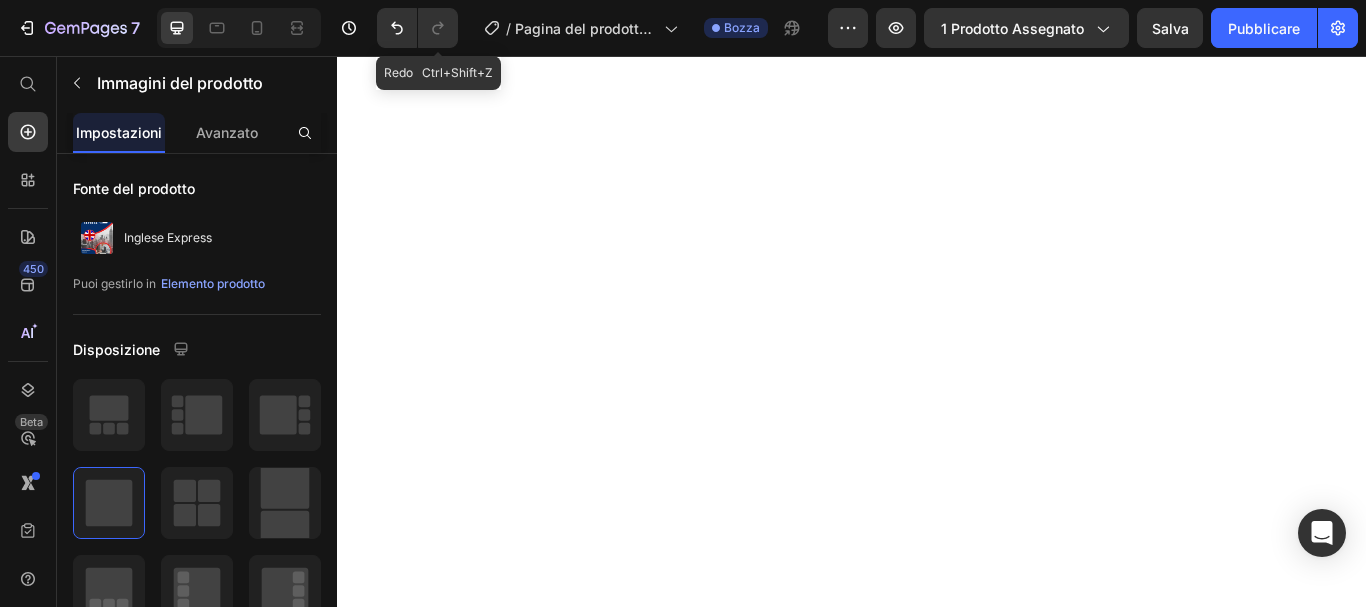 scroll, scrollTop: 0, scrollLeft: 0, axis: both 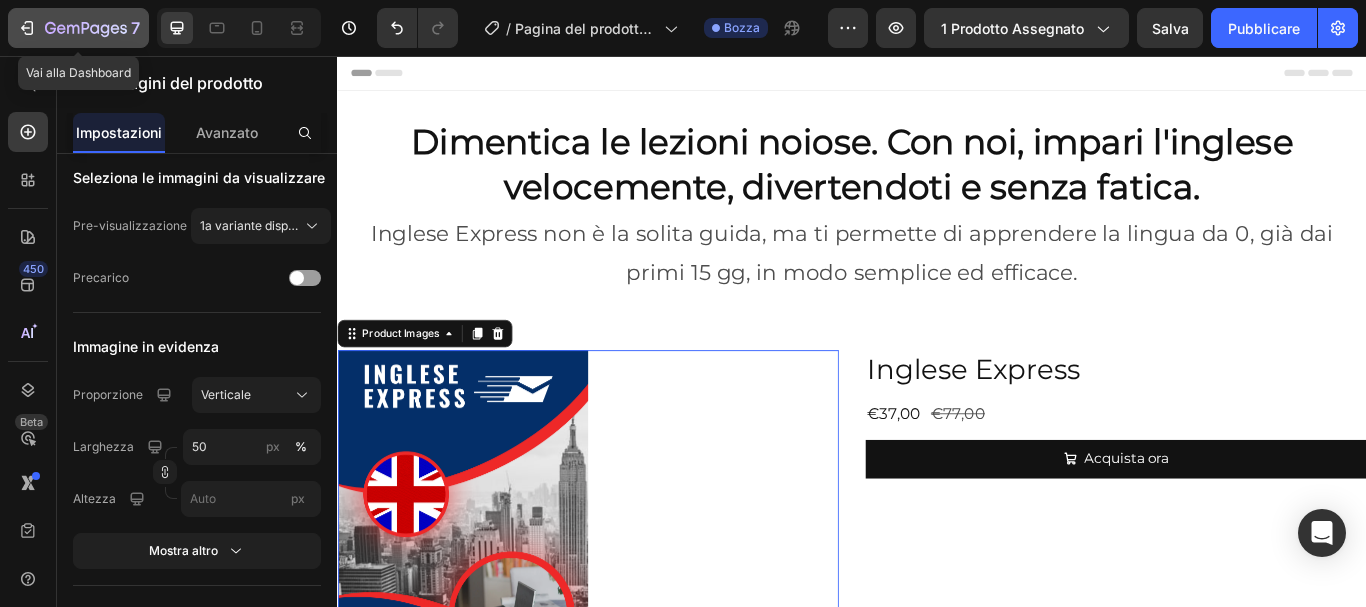 click 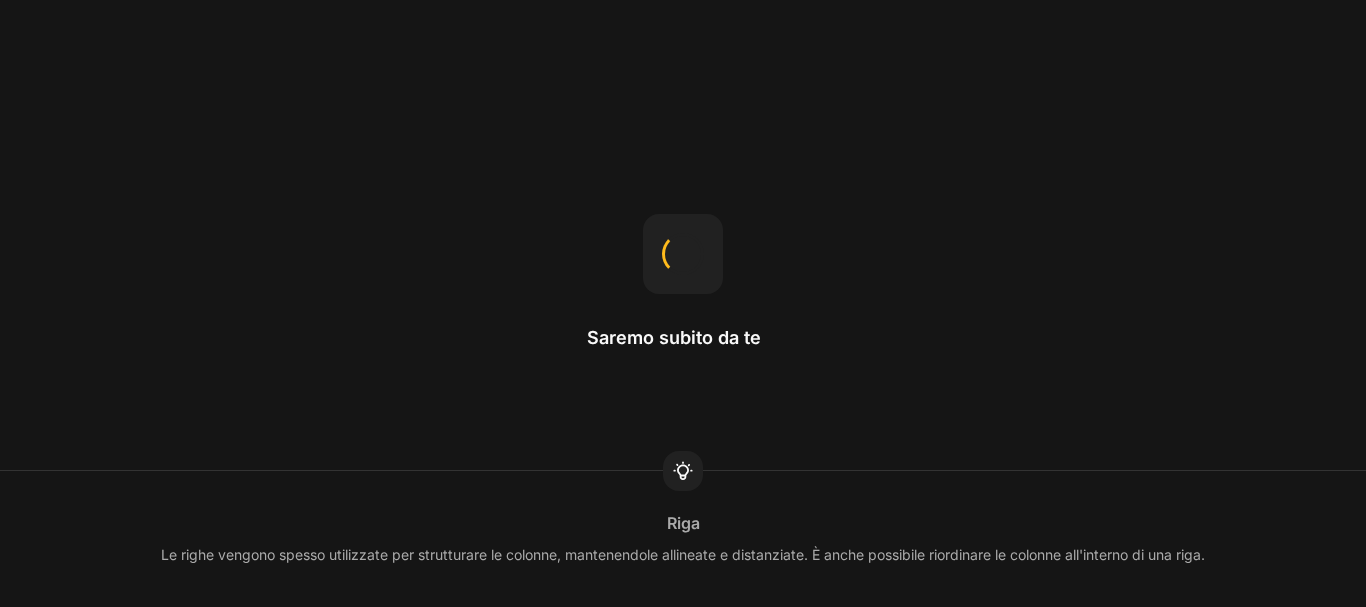 scroll, scrollTop: 0, scrollLeft: 0, axis: both 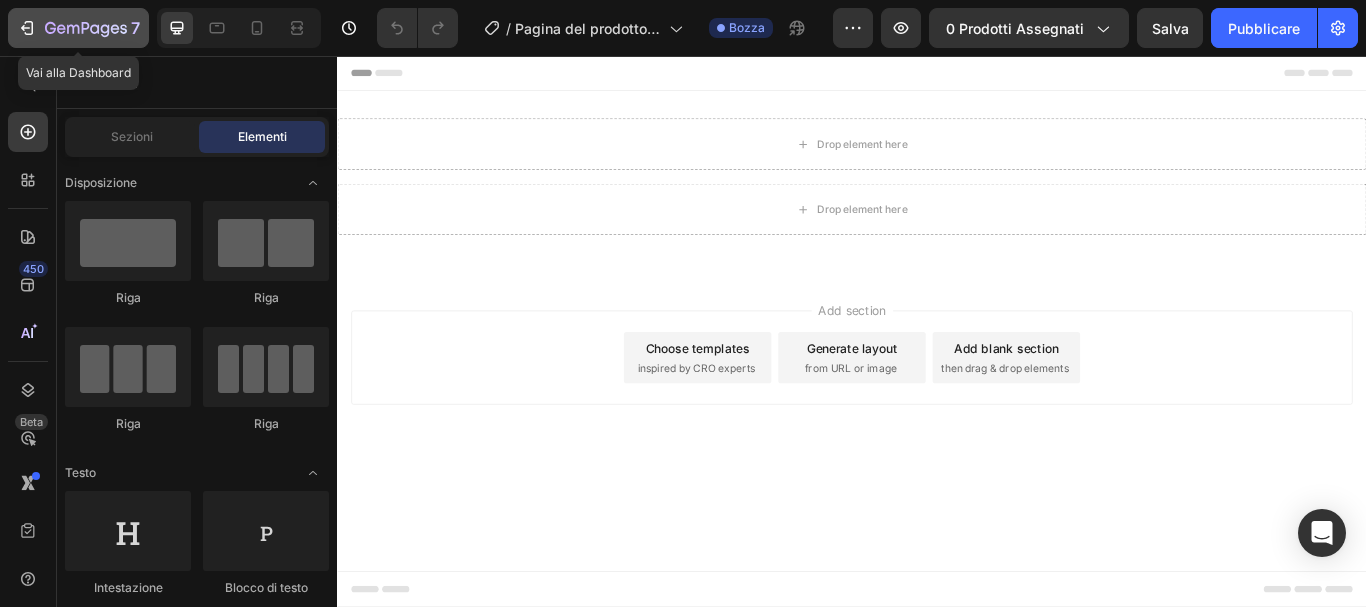 click on "7" at bounding box center [78, 28] 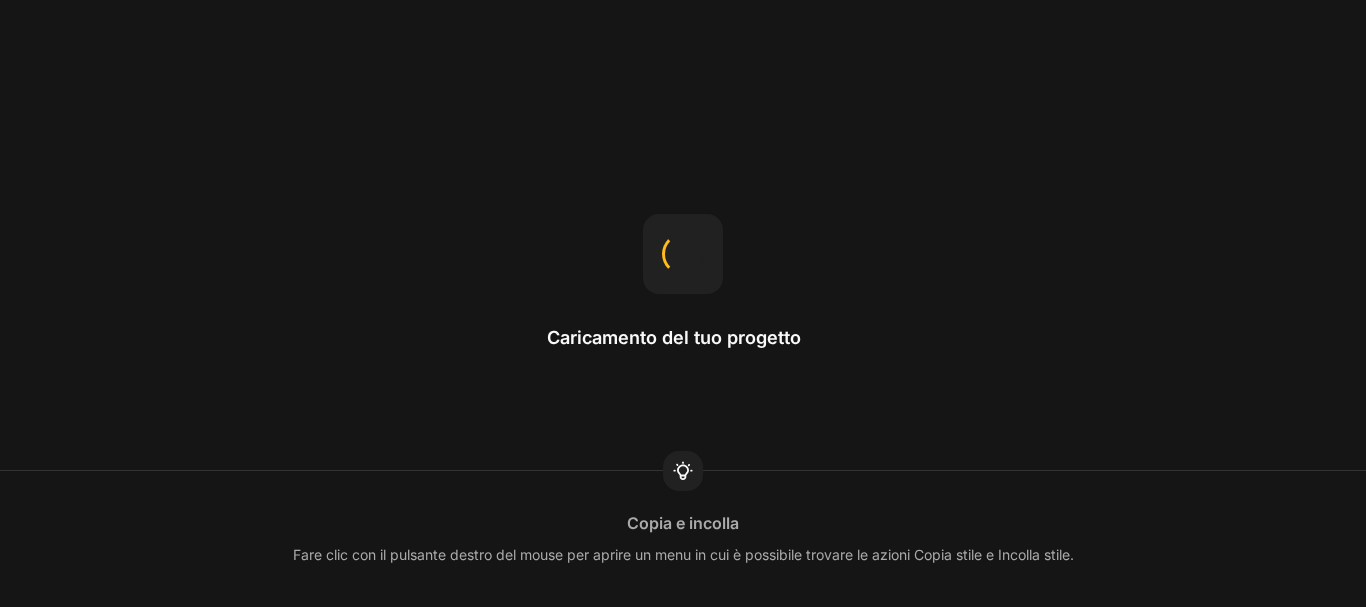 scroll, scrollTop: 0, scrollLeft: 0, axis: both 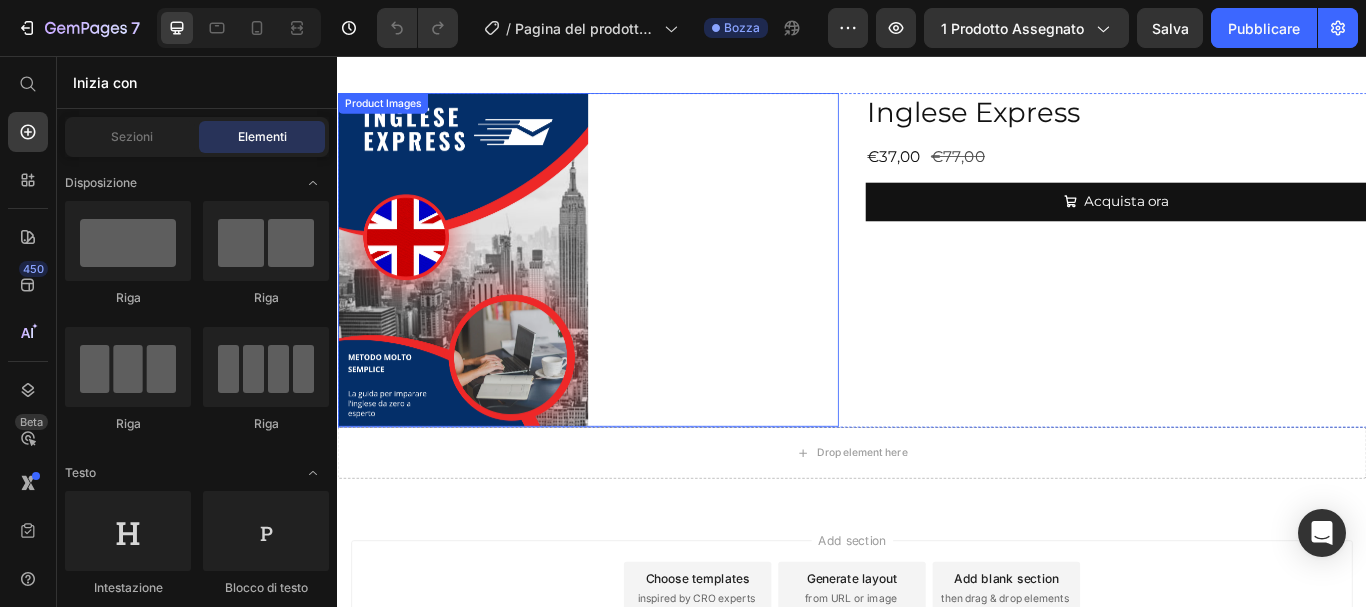 click at bounding box center [629, 293] 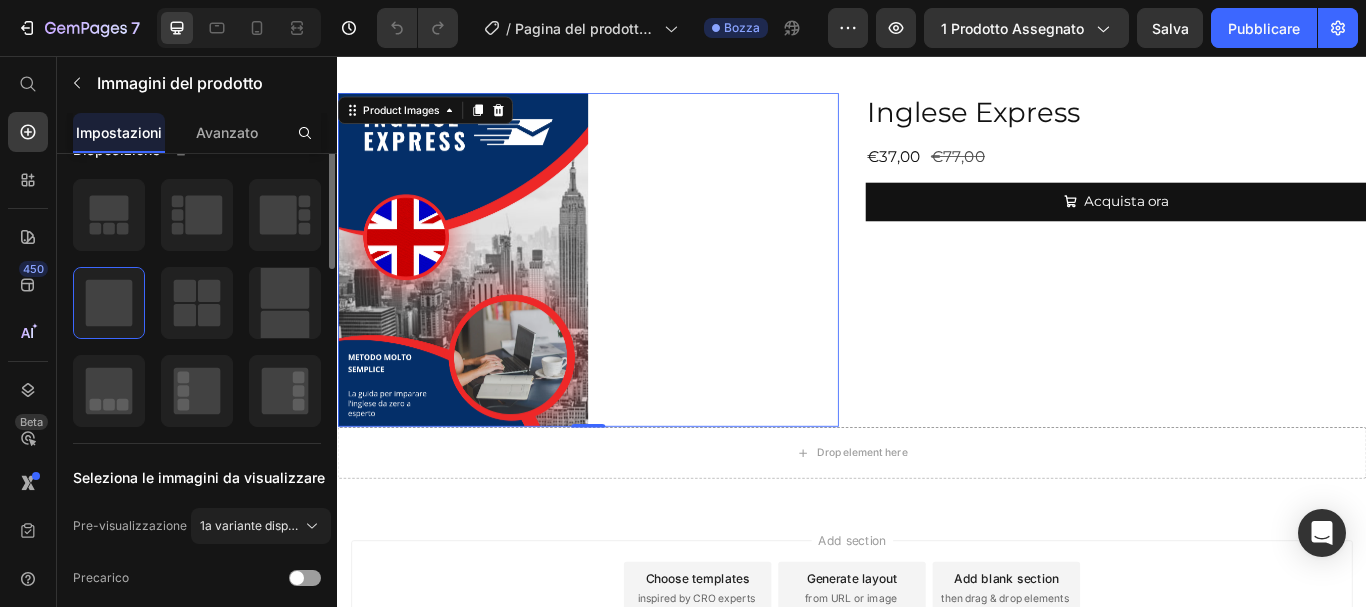 scroll, scrollTop: 100, scrollLeft: 0, axis: vertical 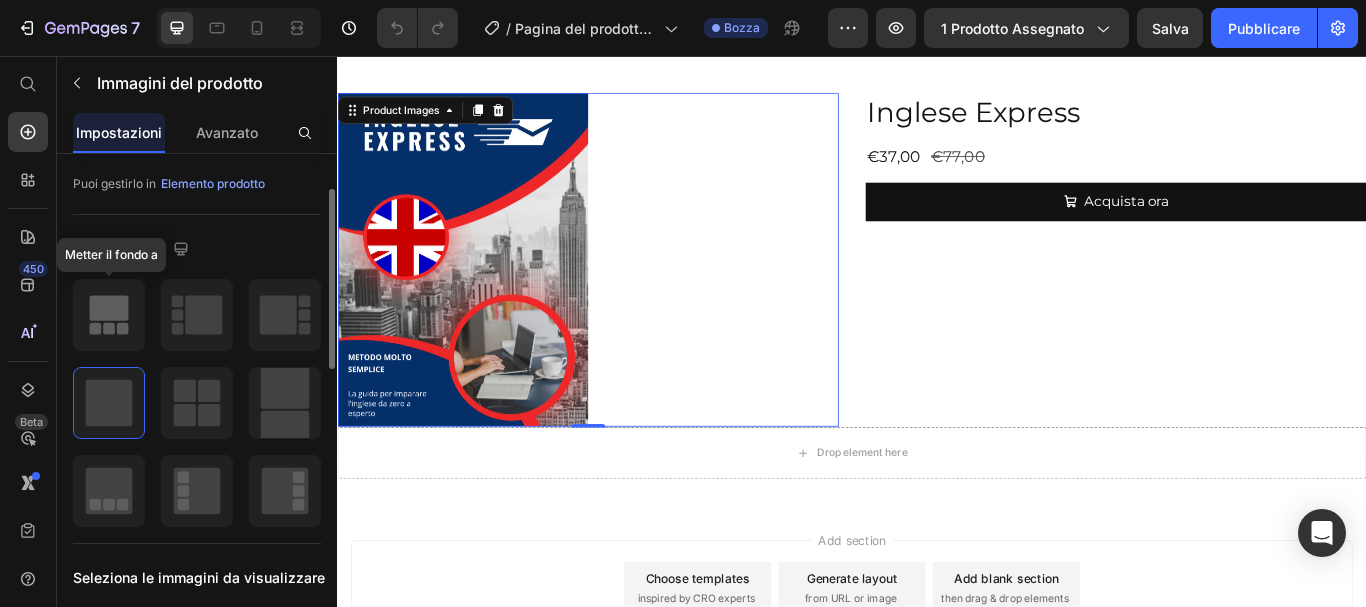 click 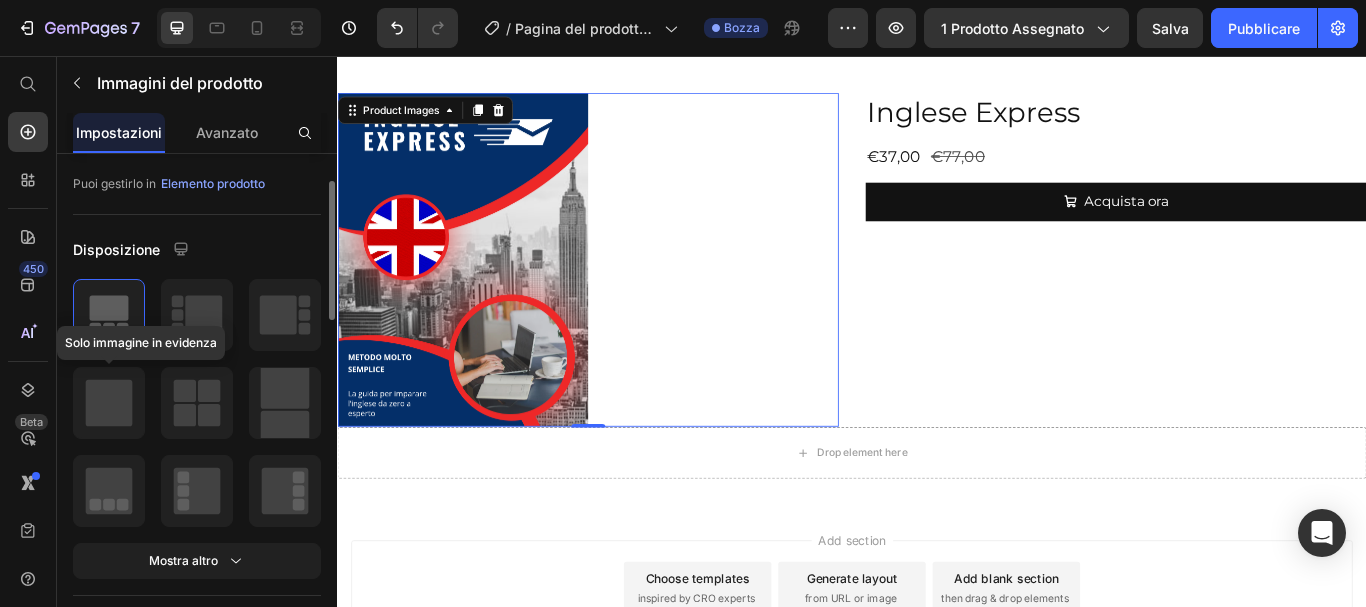 click 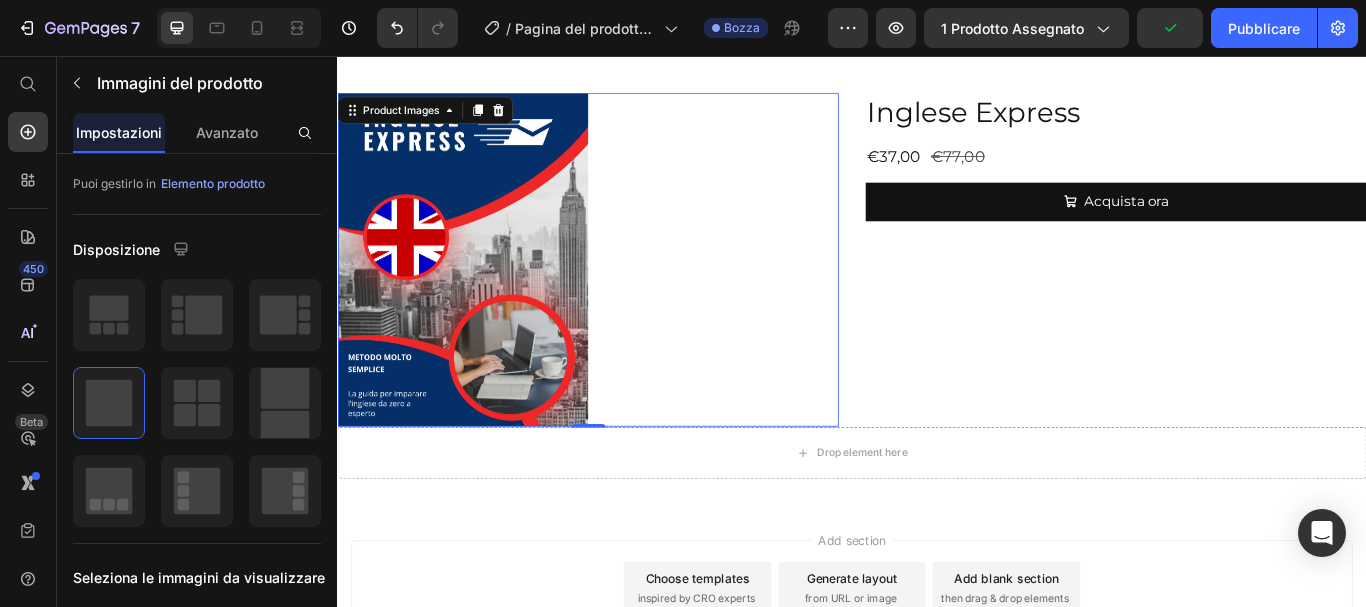 click at bounding box center (629, 293) 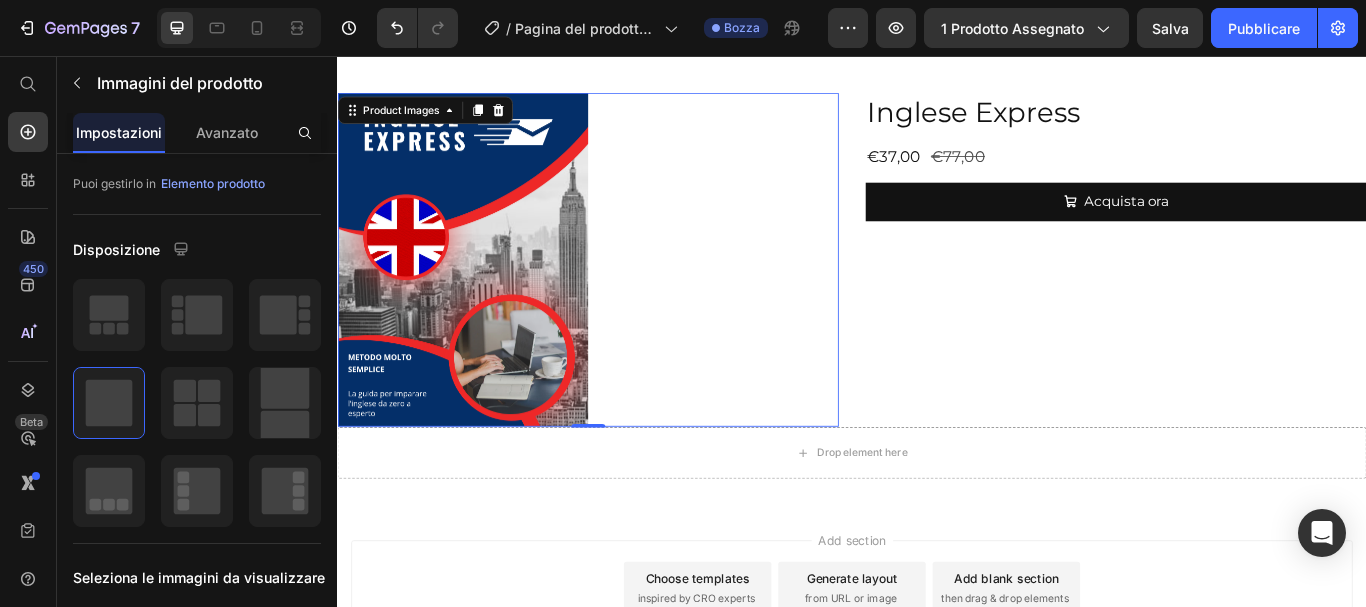 click on "Impostazioni" at bounding box center (119, 132) 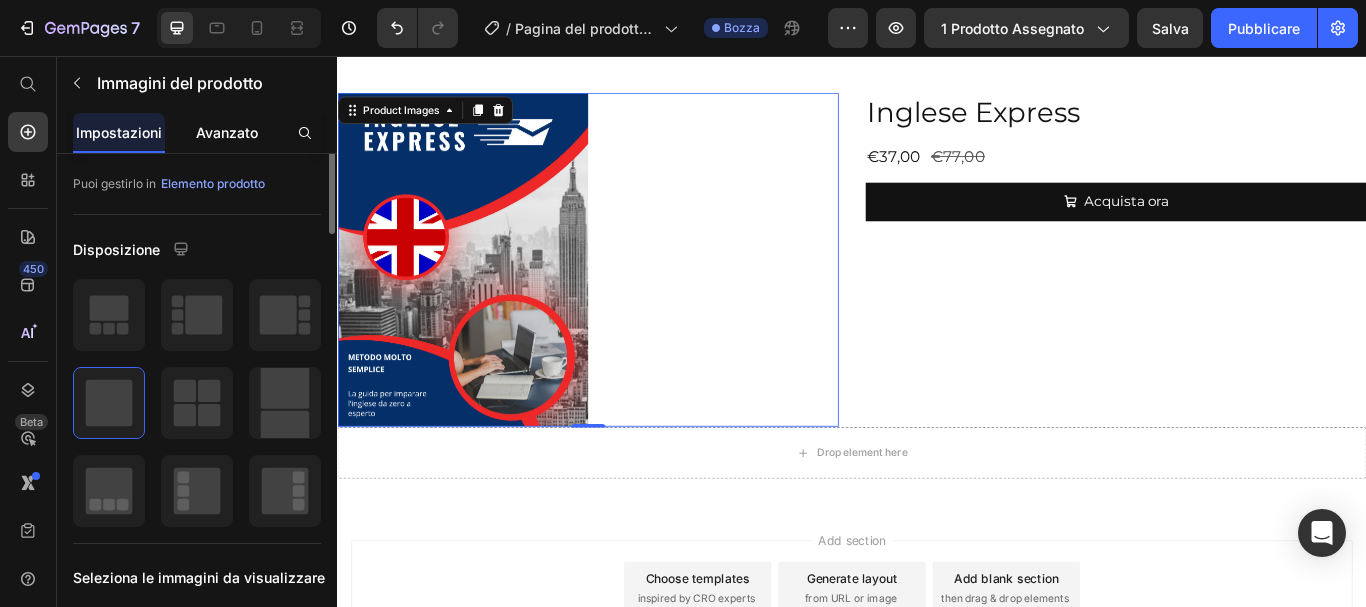 scroll, scrollTop: 0, scrollLeft: 0, axis: both 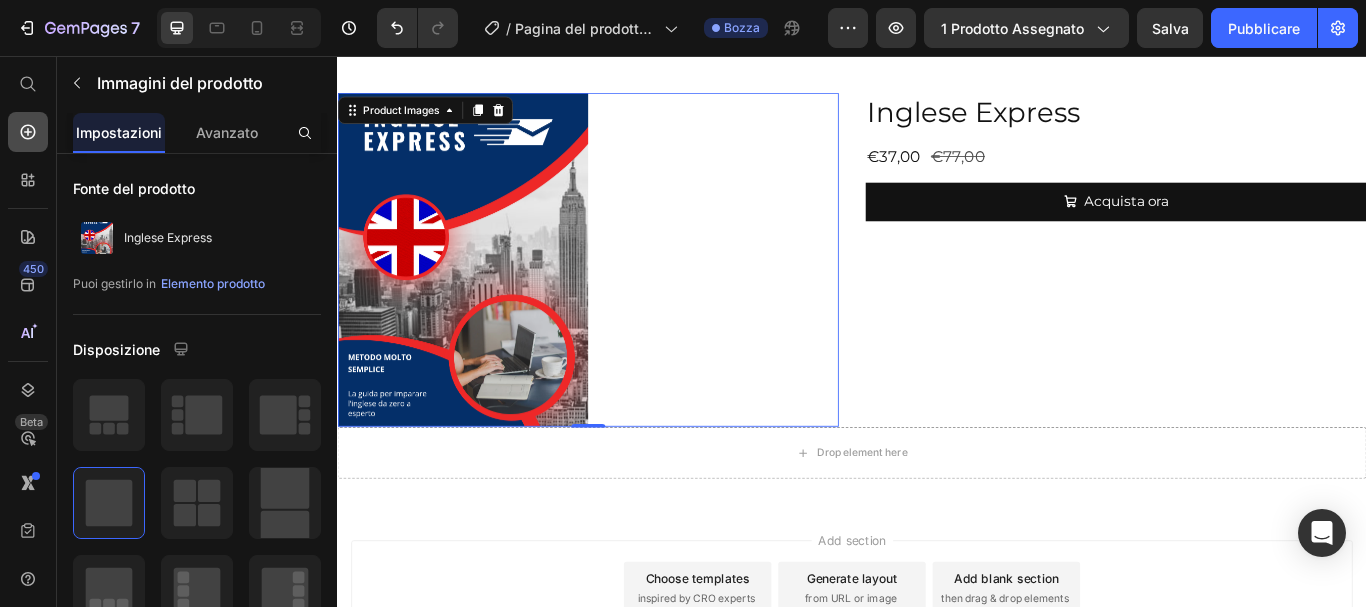 click 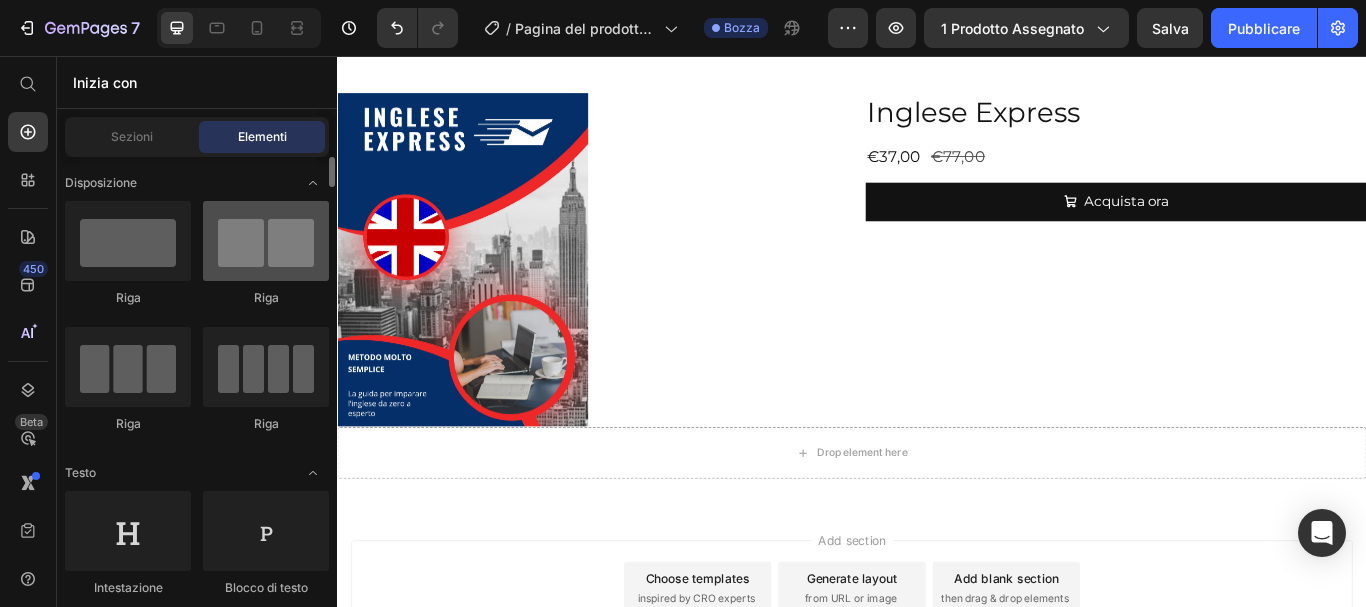 scroll, scrollTop: 100, scrollLeft: 0, axis: vertical 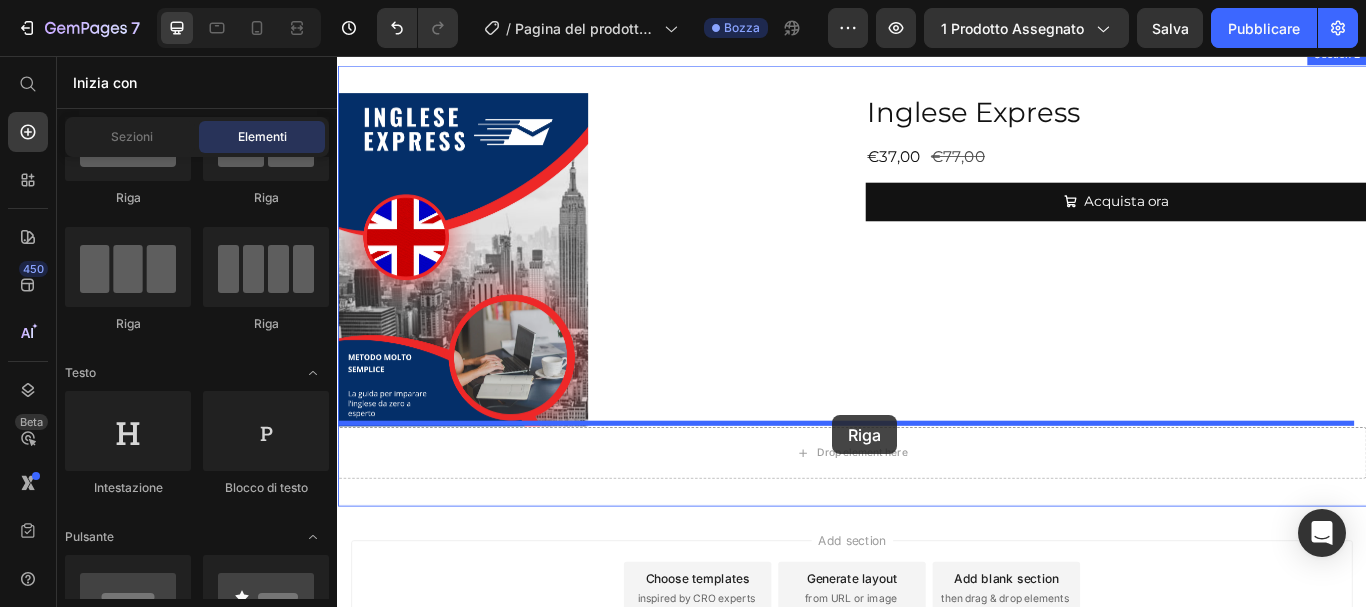drag, startPoint x: 480, startPoint y: 228, endPoint x: 914, endPoint y: 475, distance: 499.3646 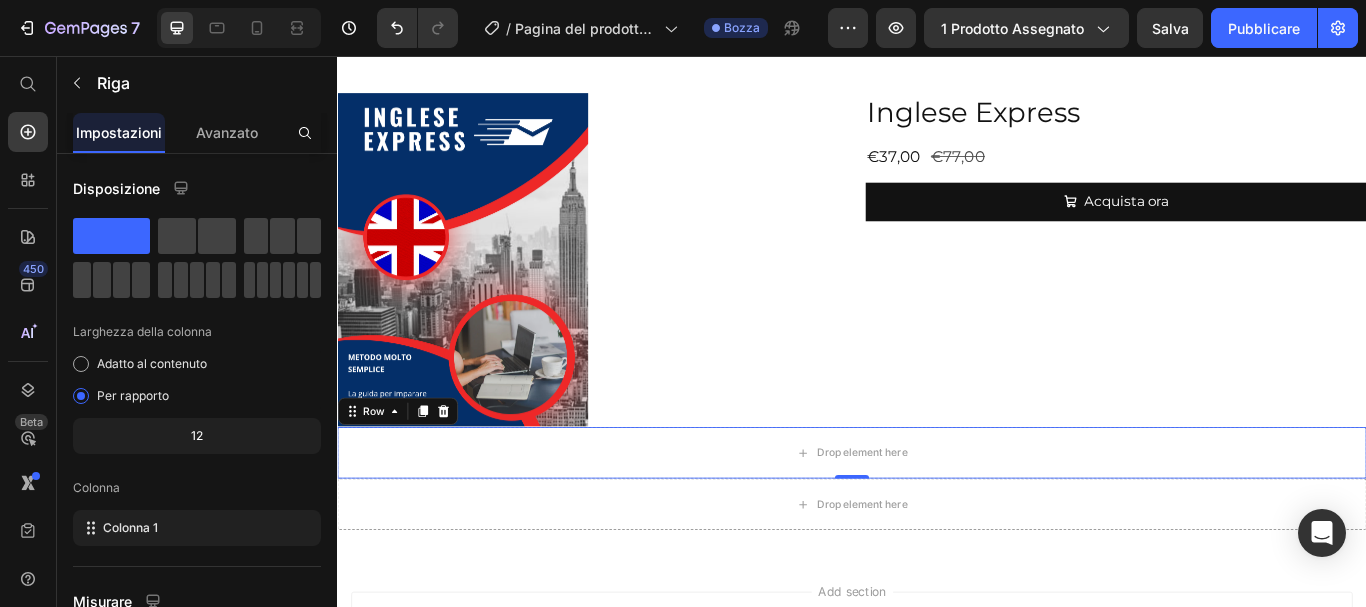 click on "Impostazioni" at bounding box center (119, 132) 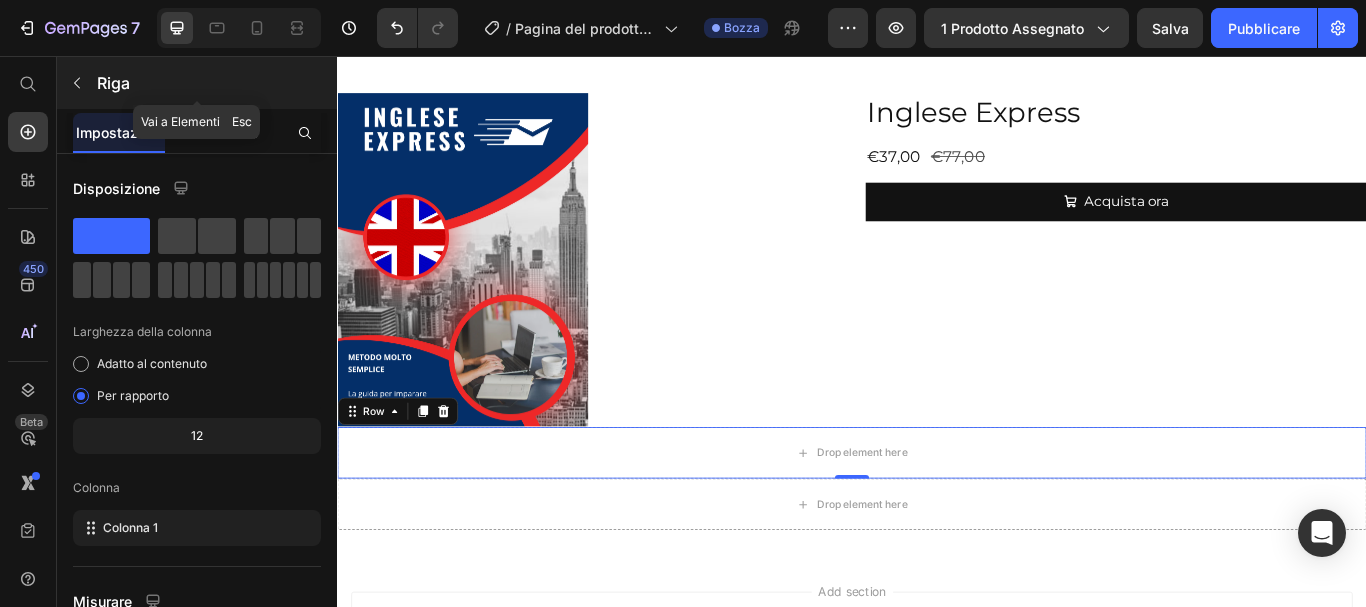 click 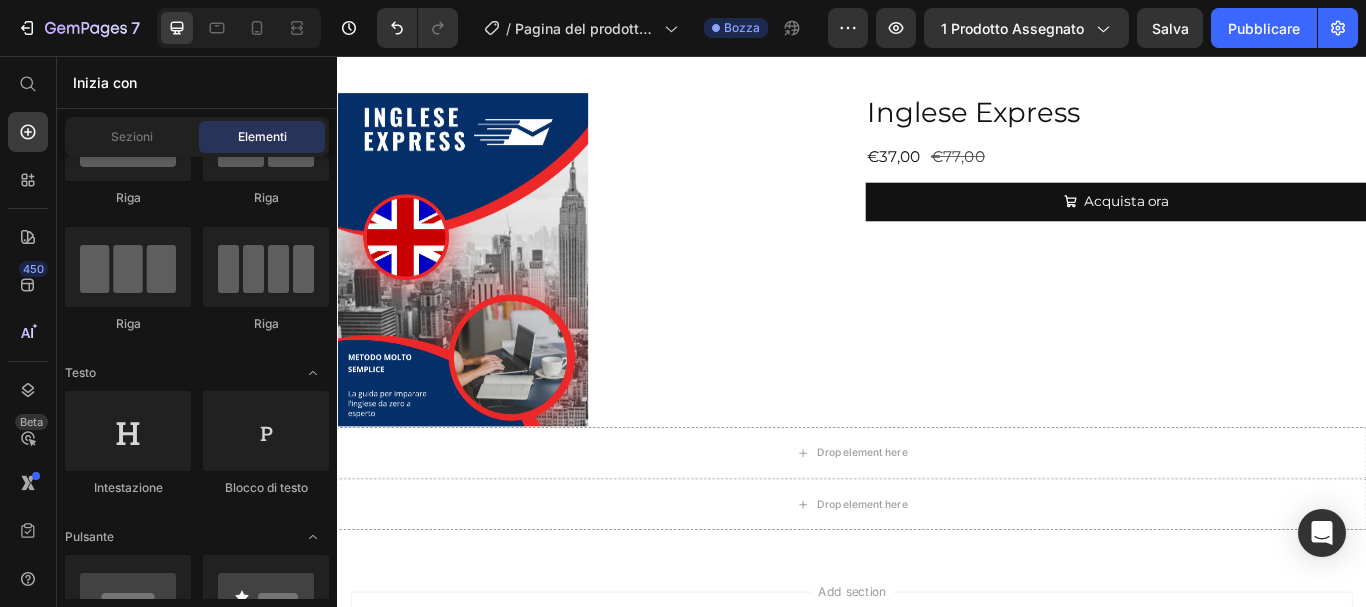 scroll, scrollTop: 200, scrollLeft: 0, axis: vertical 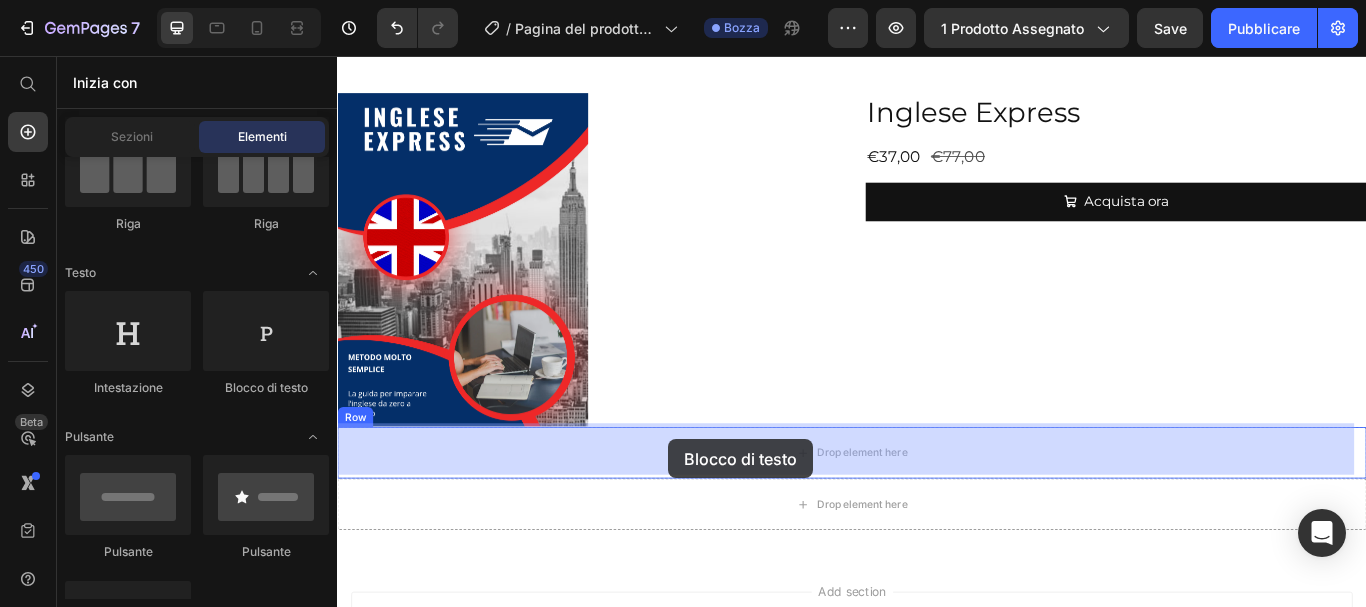 drag, startPoint x: 594, startPoint y: 404, endPoint x: 723, endPoint y: 503, distance: 162.60997 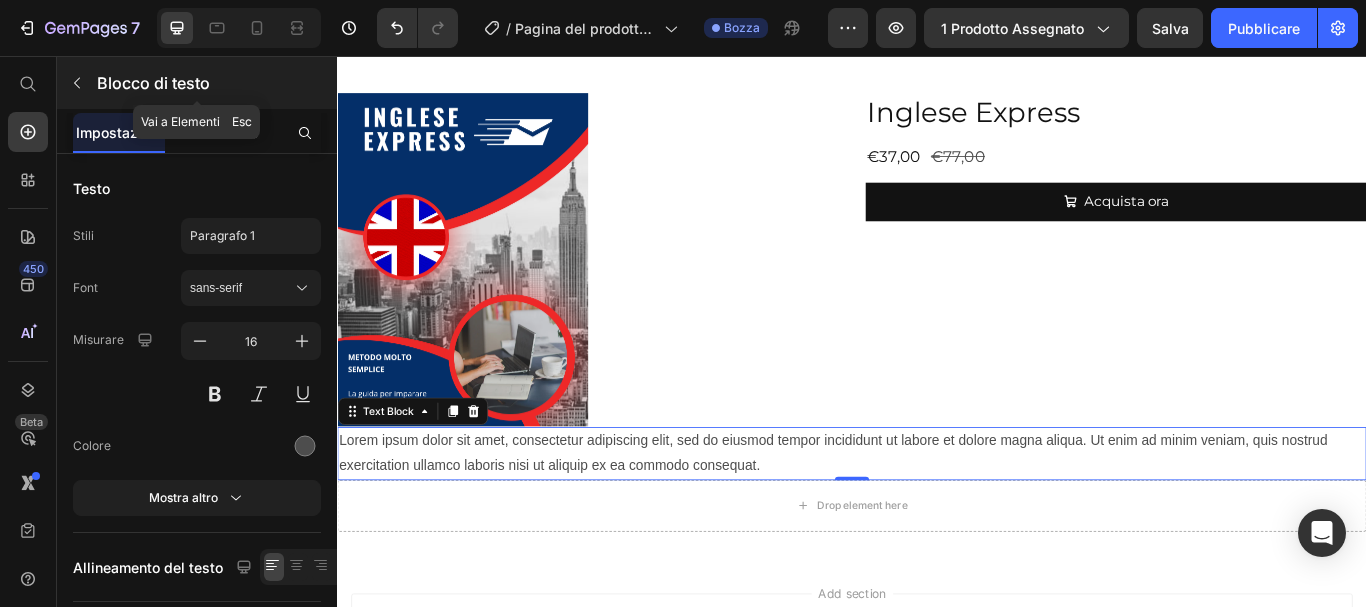 click 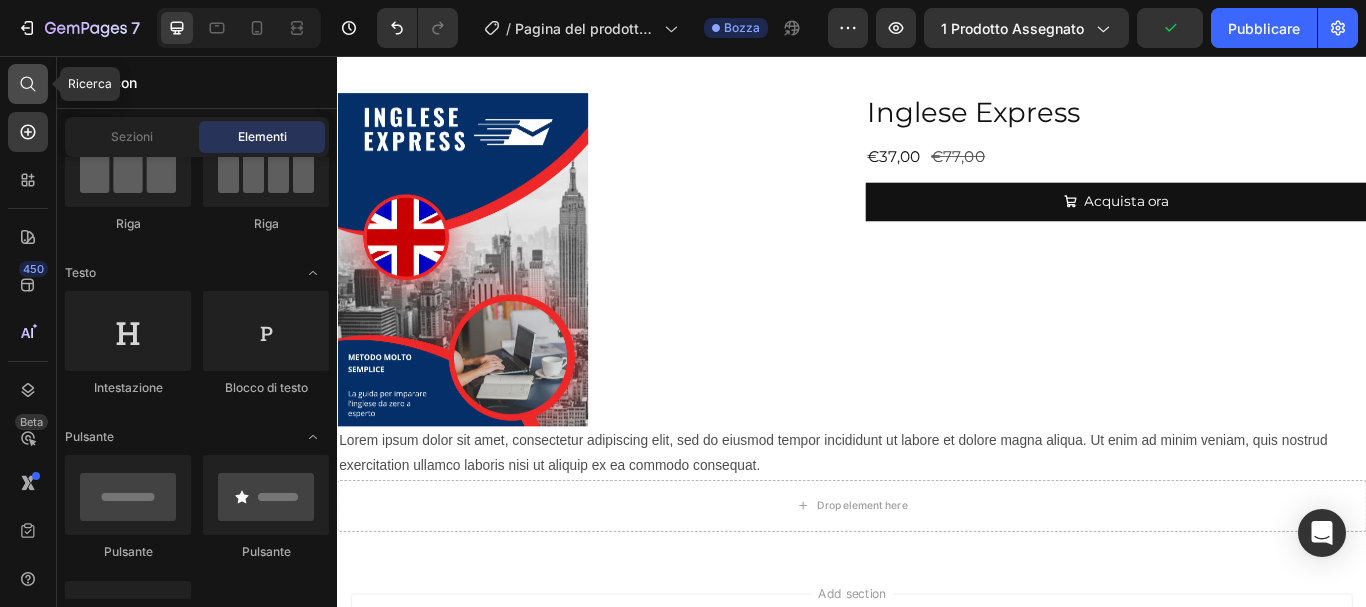 click 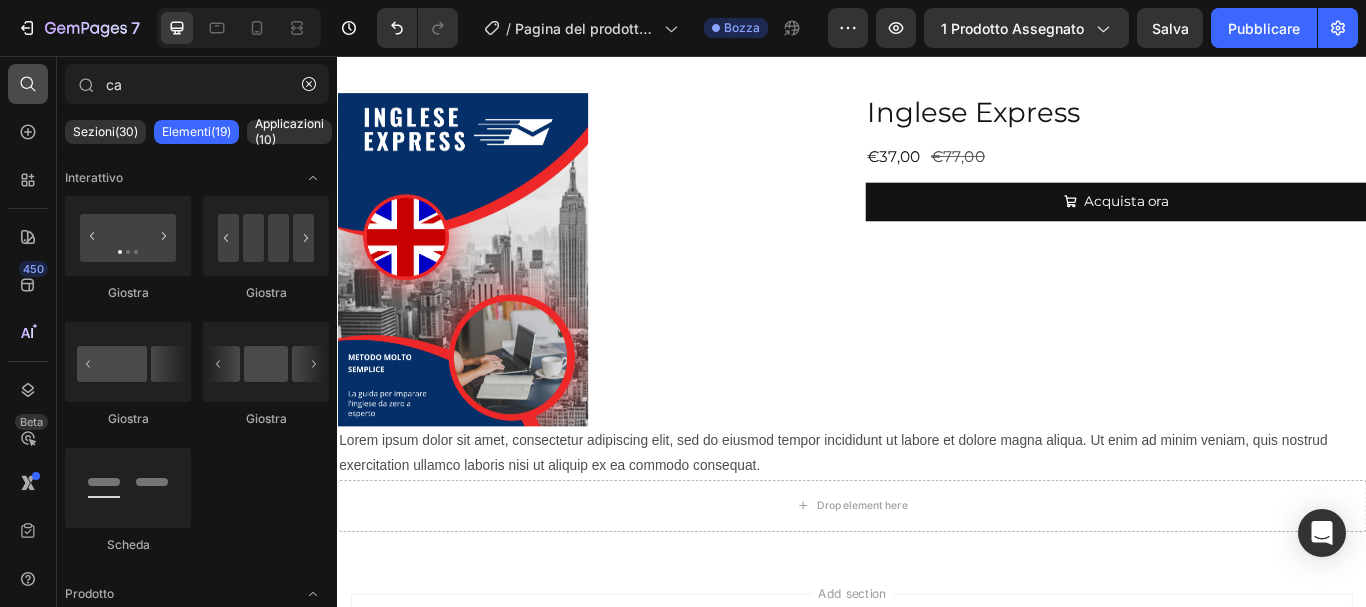 type on "c" 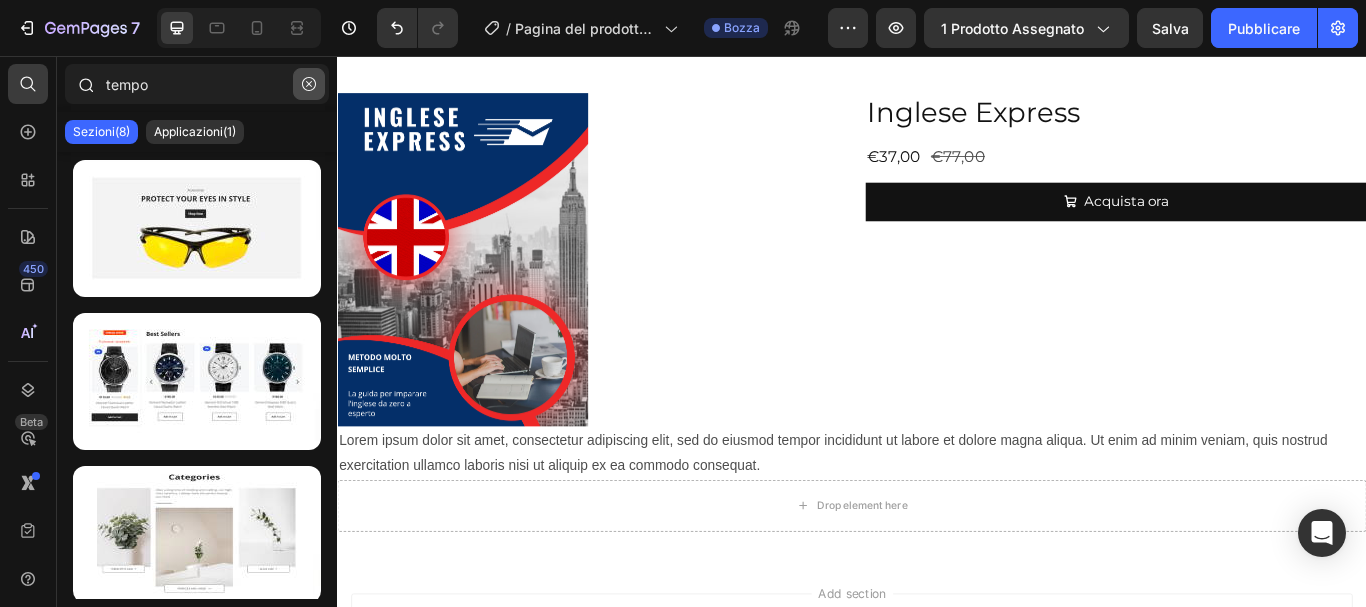 type on "tempo" 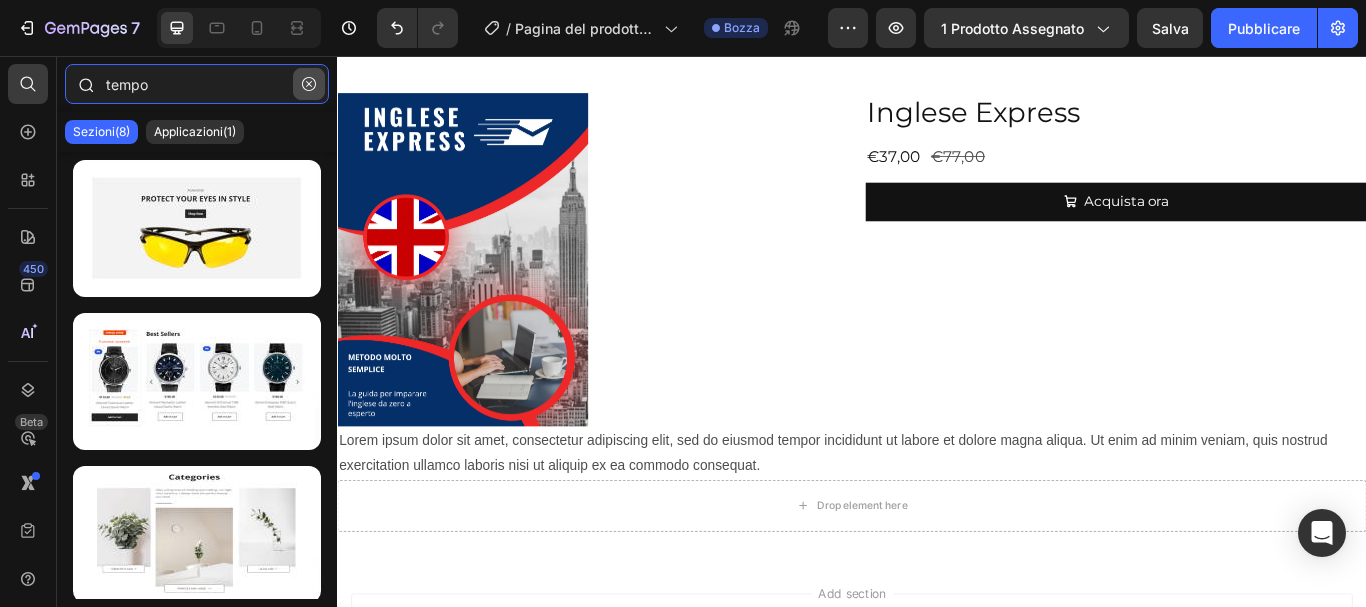 type 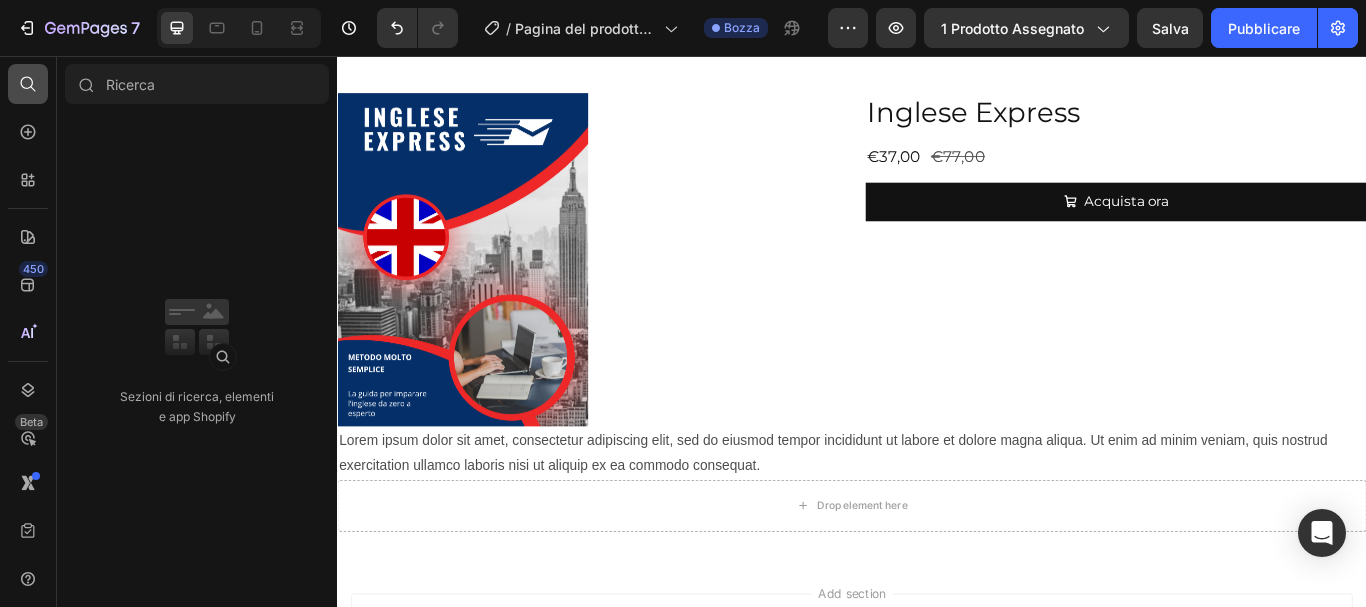 click 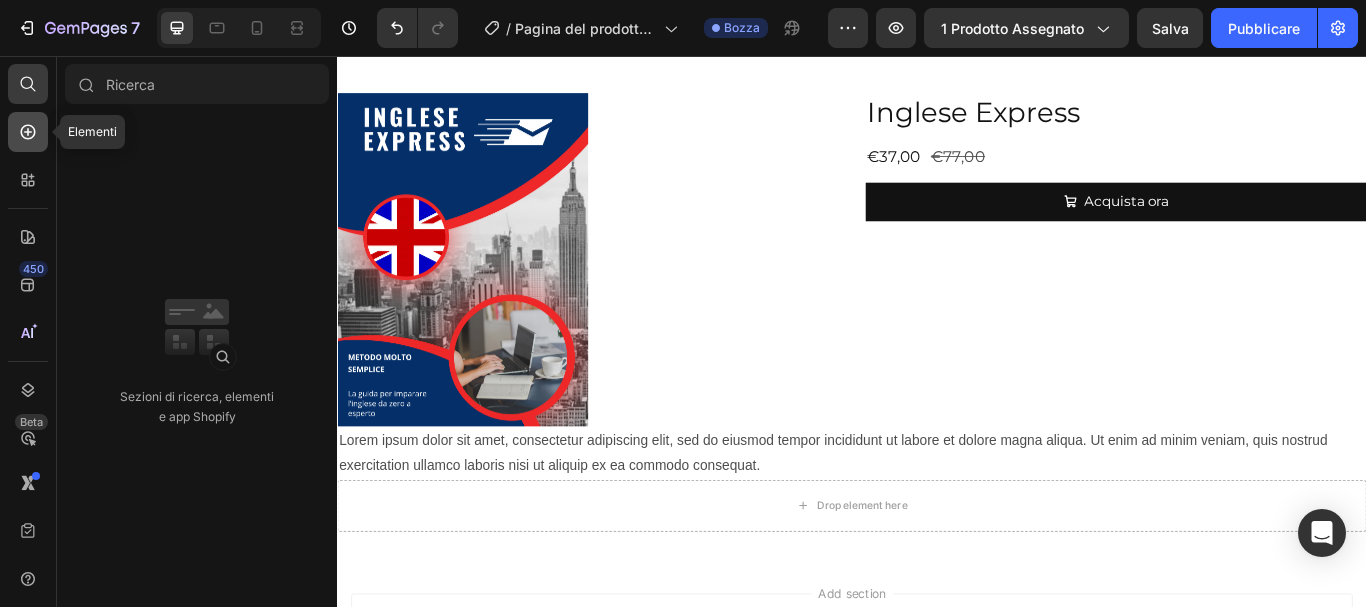 click 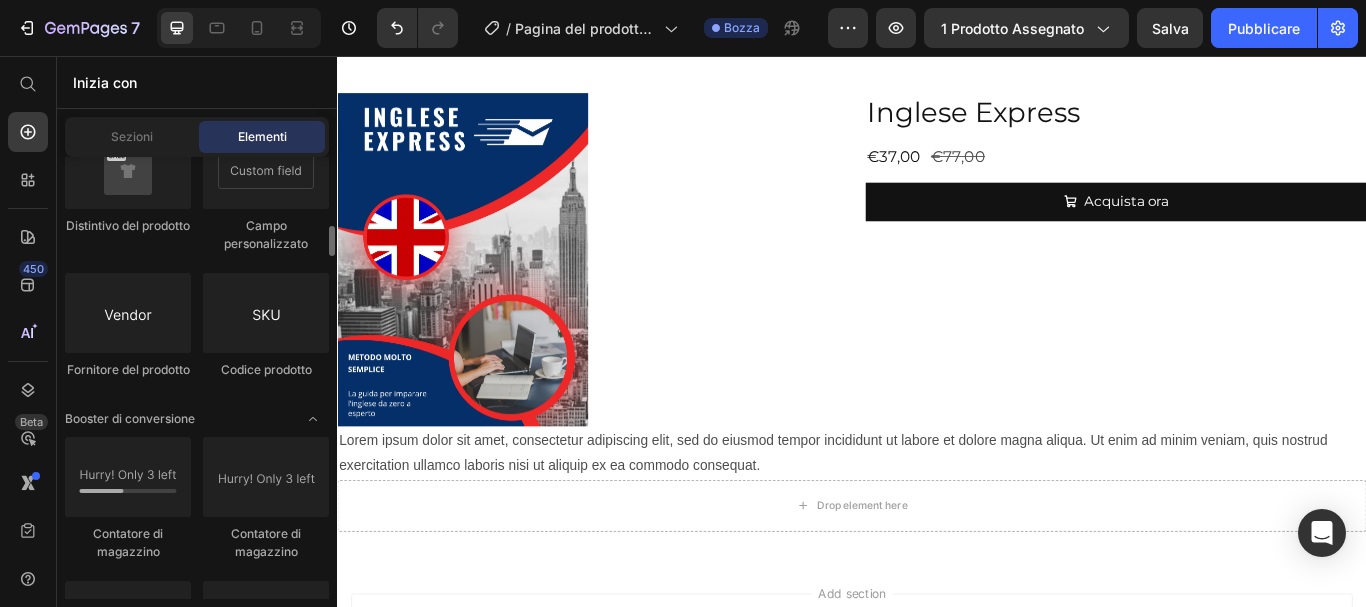 scroll, scrollTop: 3600, scrollLeft: 0, axis: vertical 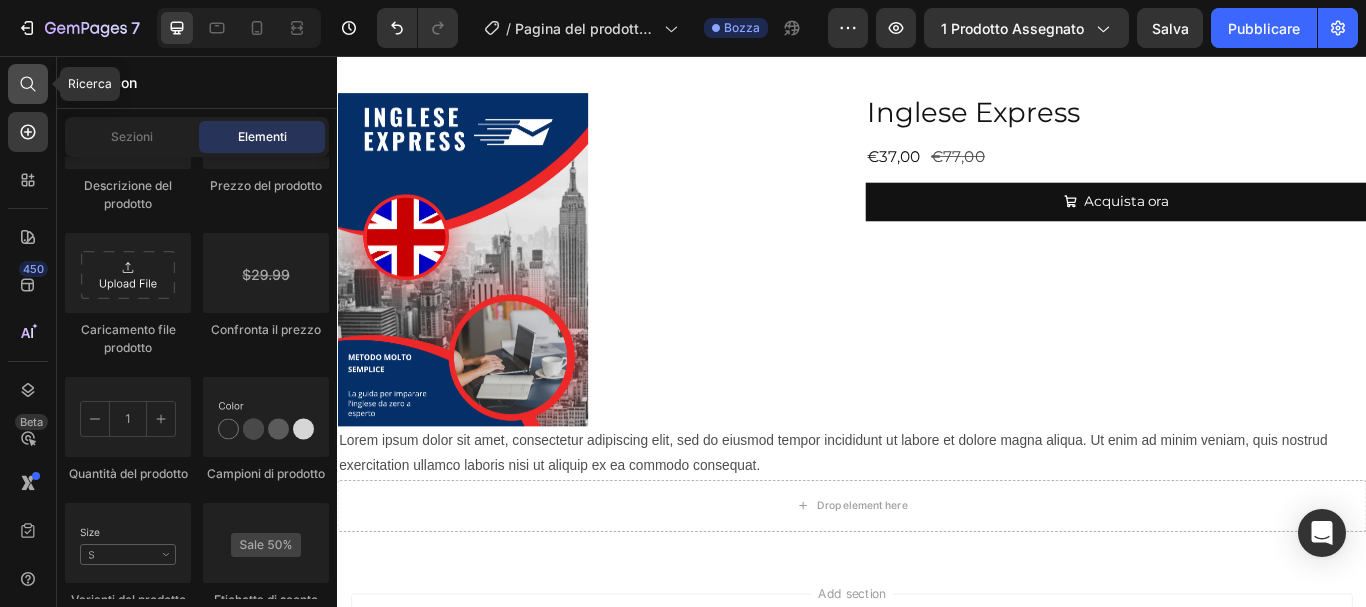 click 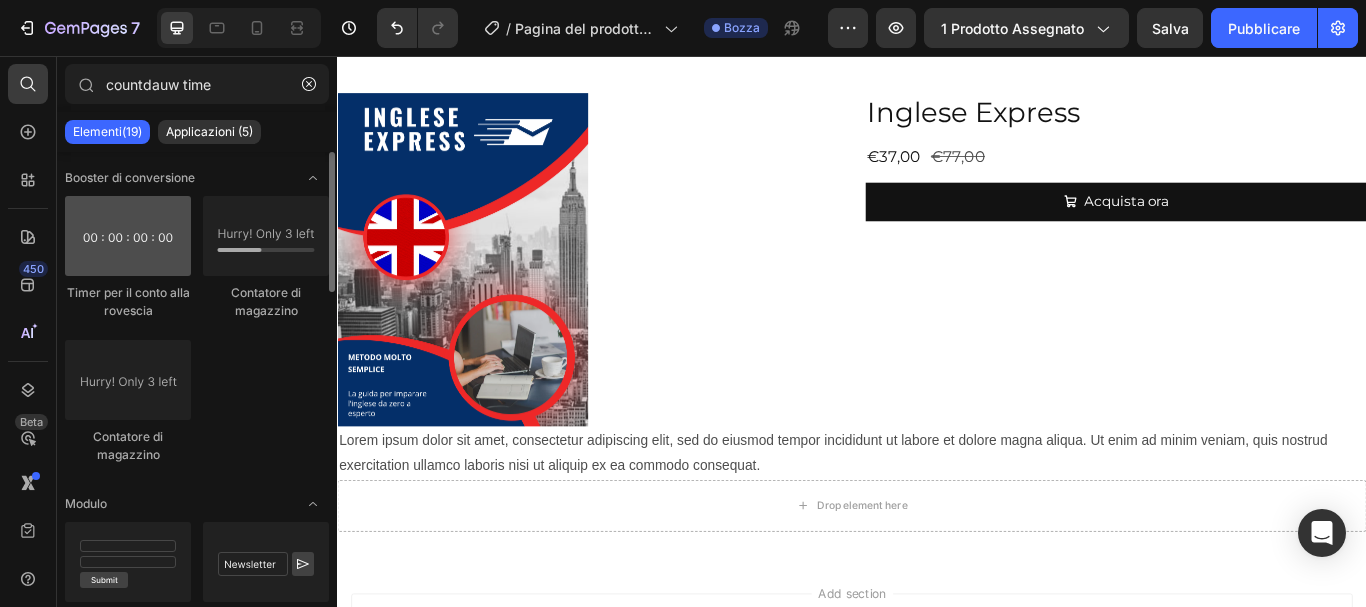 type on "countdauw time" 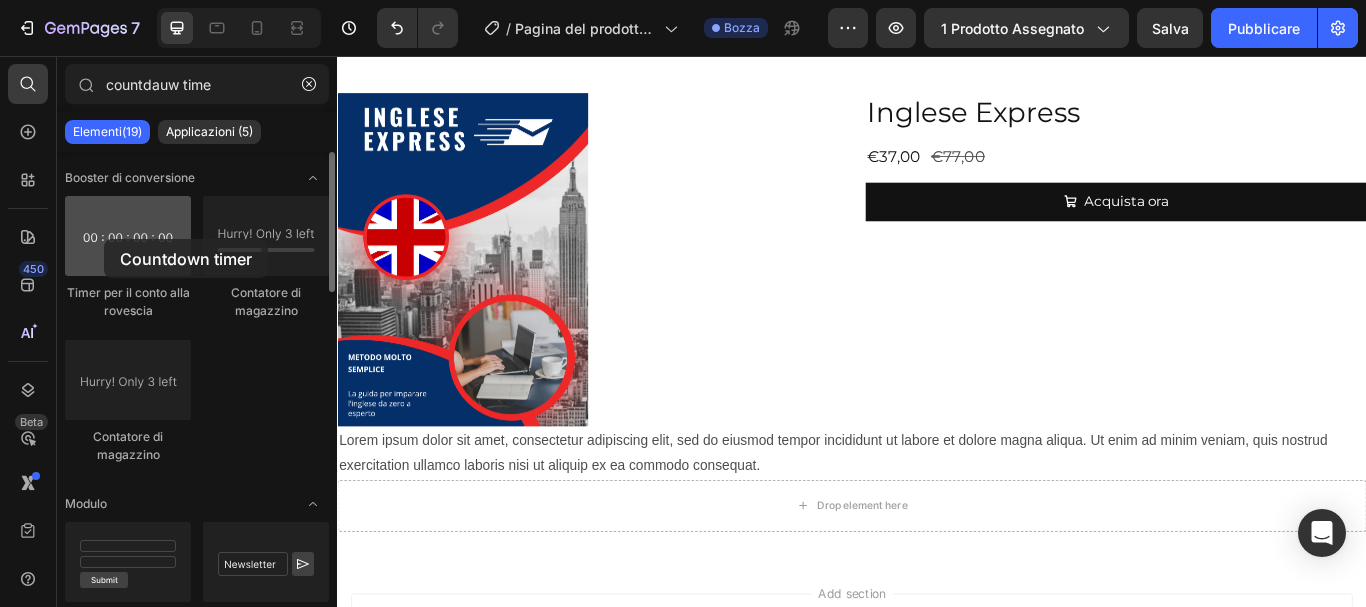 click at bounding box center [128, 236] 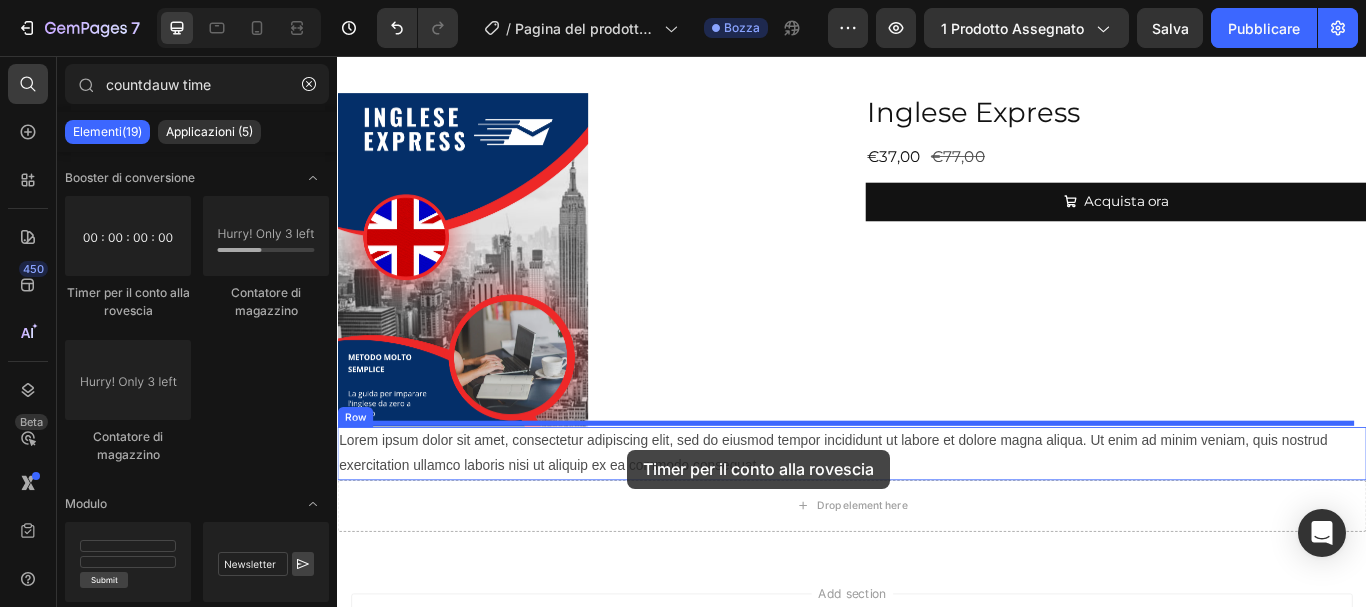 drag, startPoint x: 441, startPoint y: 295, endPoint x: 675, endPoint y: 515, distance: 321.17908 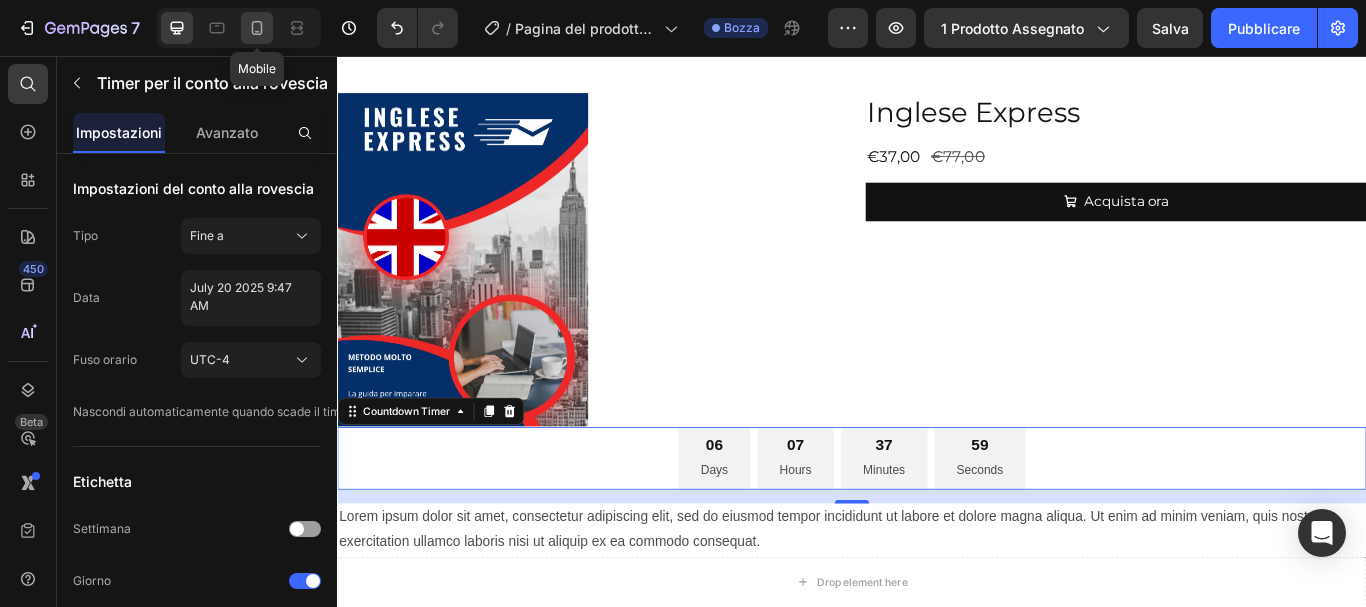 click 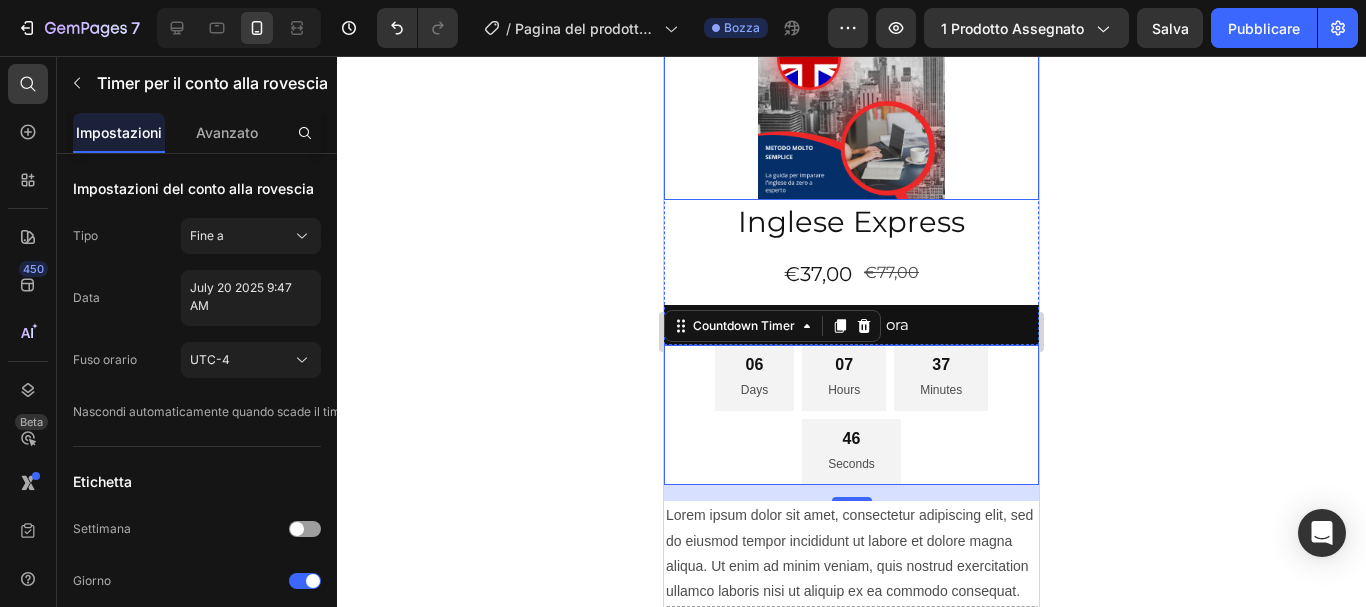 scroll, scrollTop: 700, scrollLeft: 0, axis: vertical 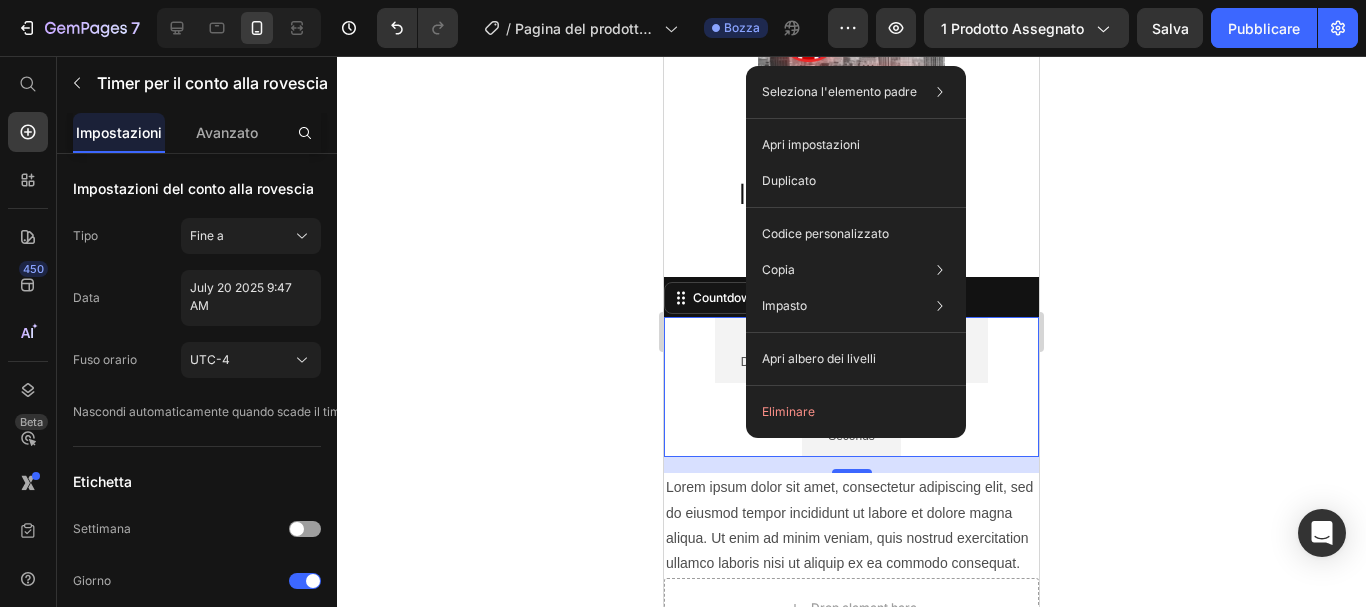 drag, startPoint x: 474, startPoint y: 371, endPoint x: 473, endPoint y: 359, distance: 12.0415945 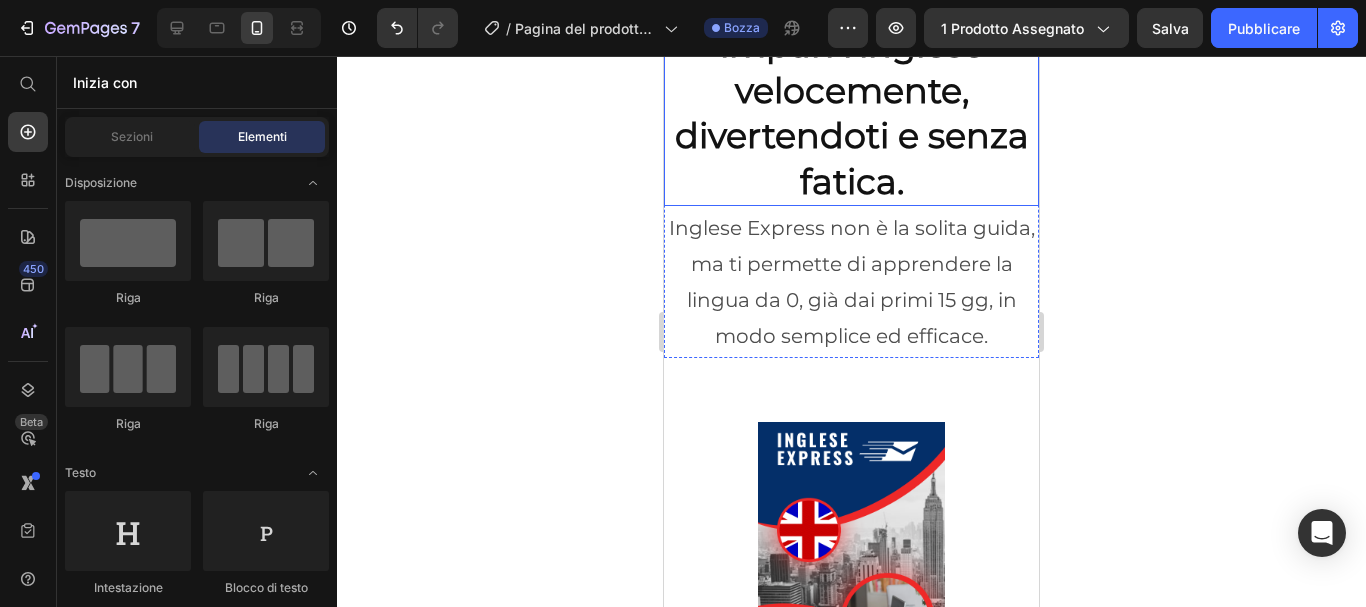 scroll, scrollTop: 300, scrollLeft: 0, axis: vertical 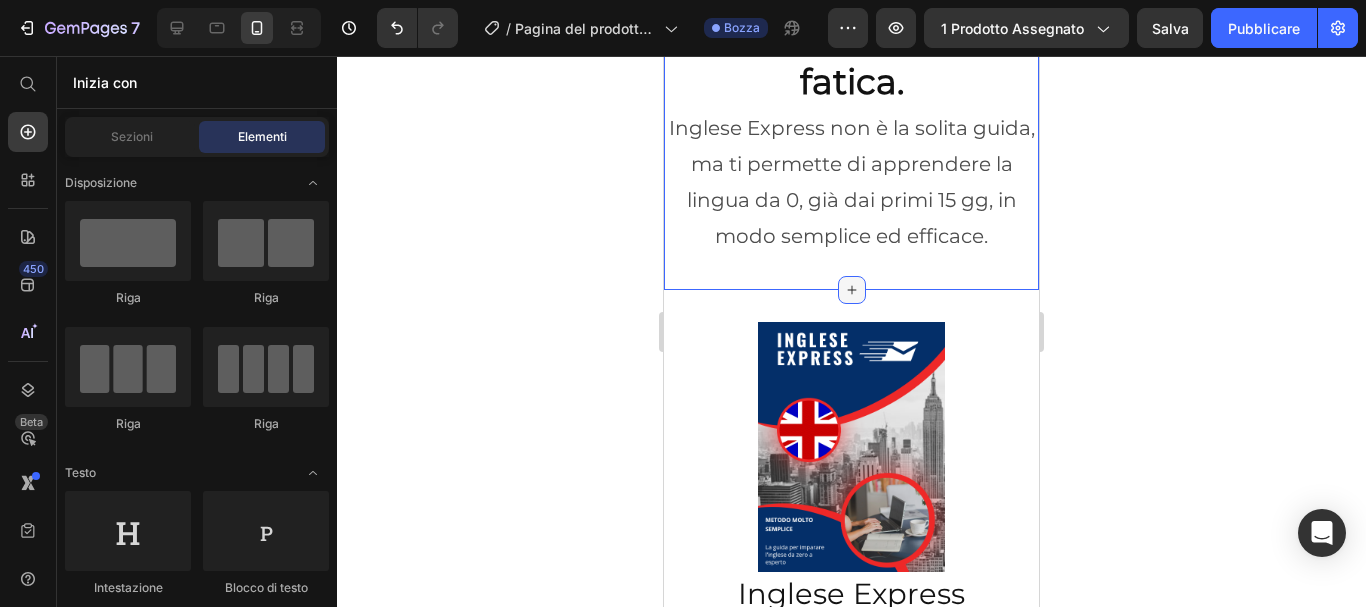 click at bounding box center (852, 290) 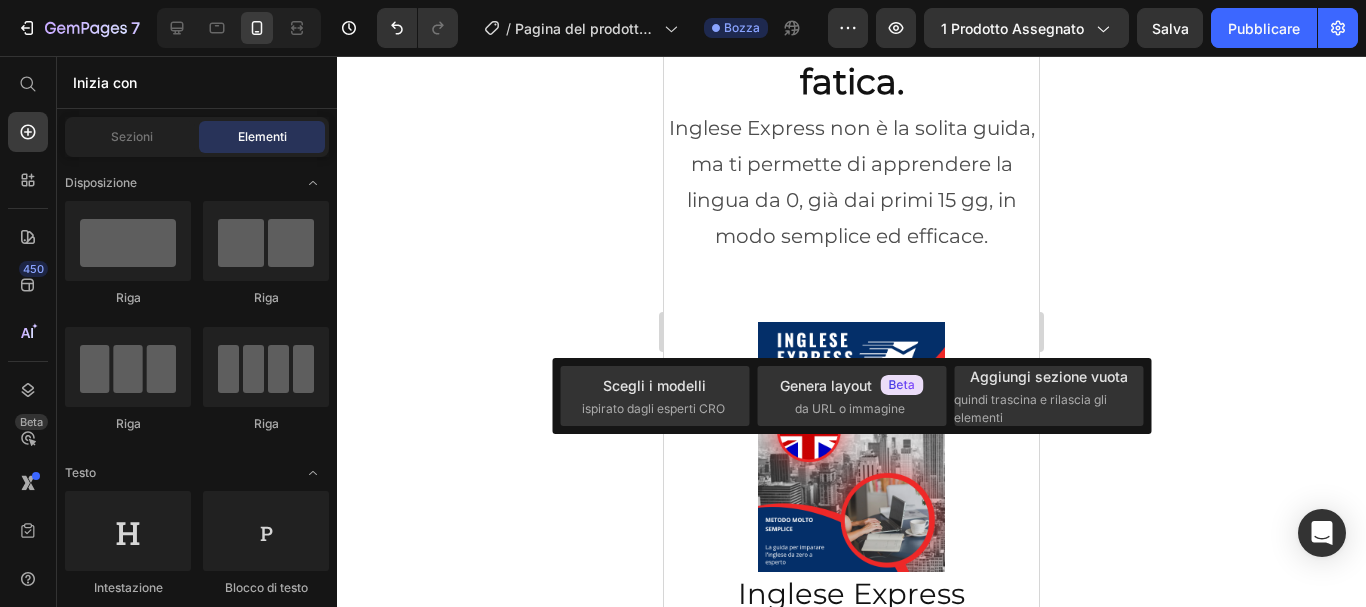 click 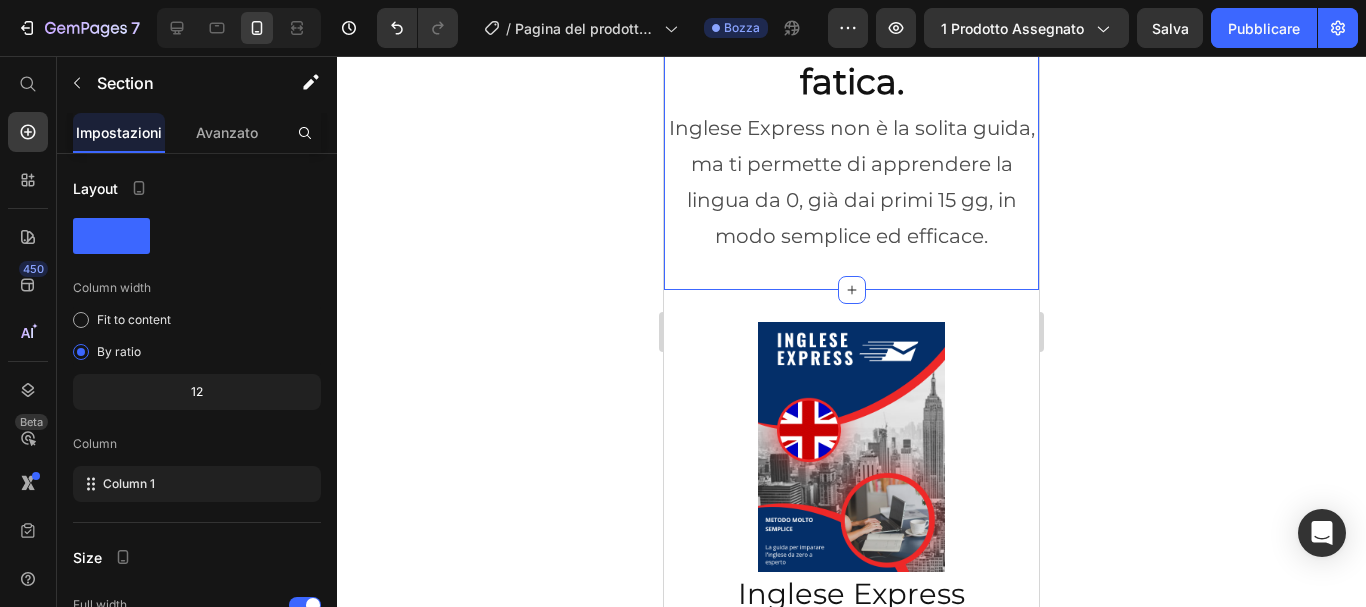 click on "Dimentica le lezioni noiose. Con noi, impari l'inglese velocemente, divertendoti e senza fatica. Heading Inglese Express non è la solita guida, ma ti permette di apprendere la lingua da 0, già dai primi 15 gg, in modo semplice ed efficace. Text Block Row primo scoll   You can create reusable sections Create Theme Section AI Content Write with GemAI What would you like to describe here? Tone and Voice Persuasive Product Getting products... Show more Generate" at bounding box center (851, 43) 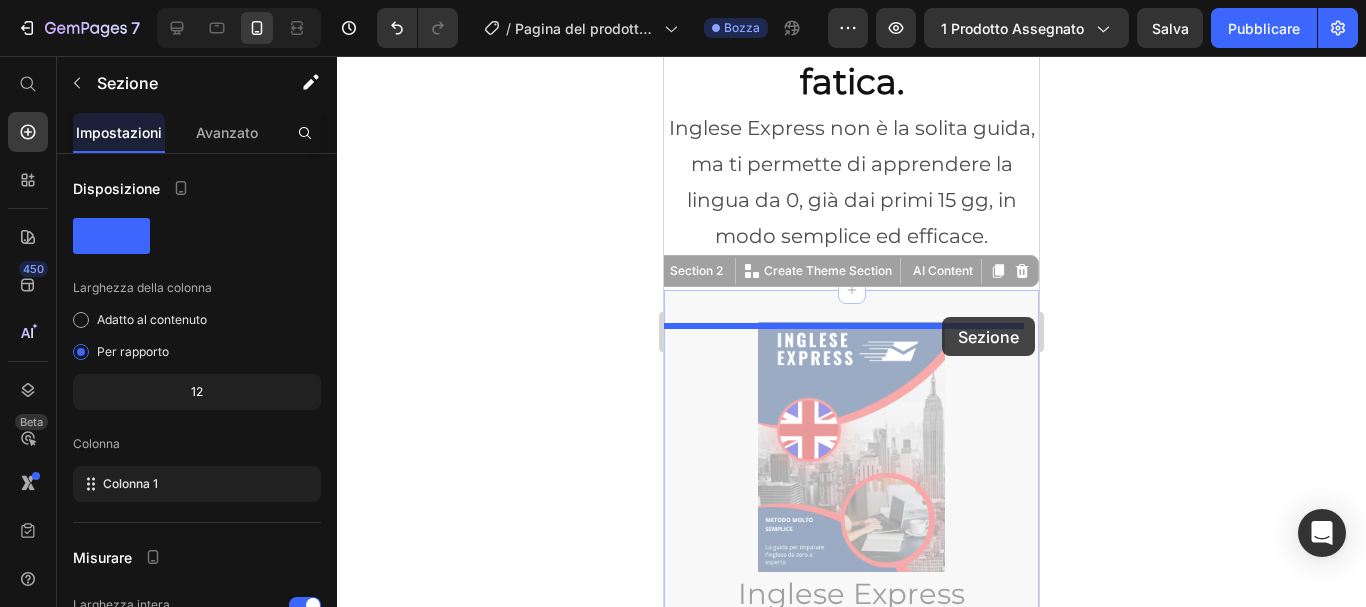 drag, startPoint x: 945, startPoint y: 343, endPoint x: 942, endPoint y: 317, distance: 26.172504 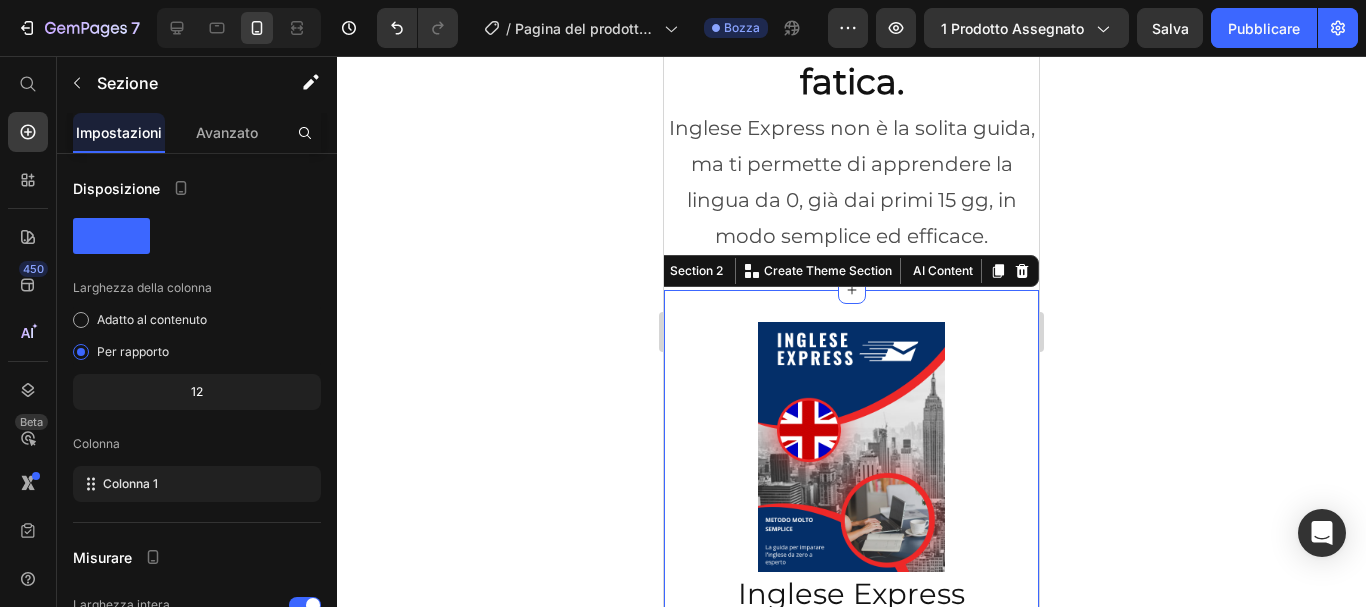 click 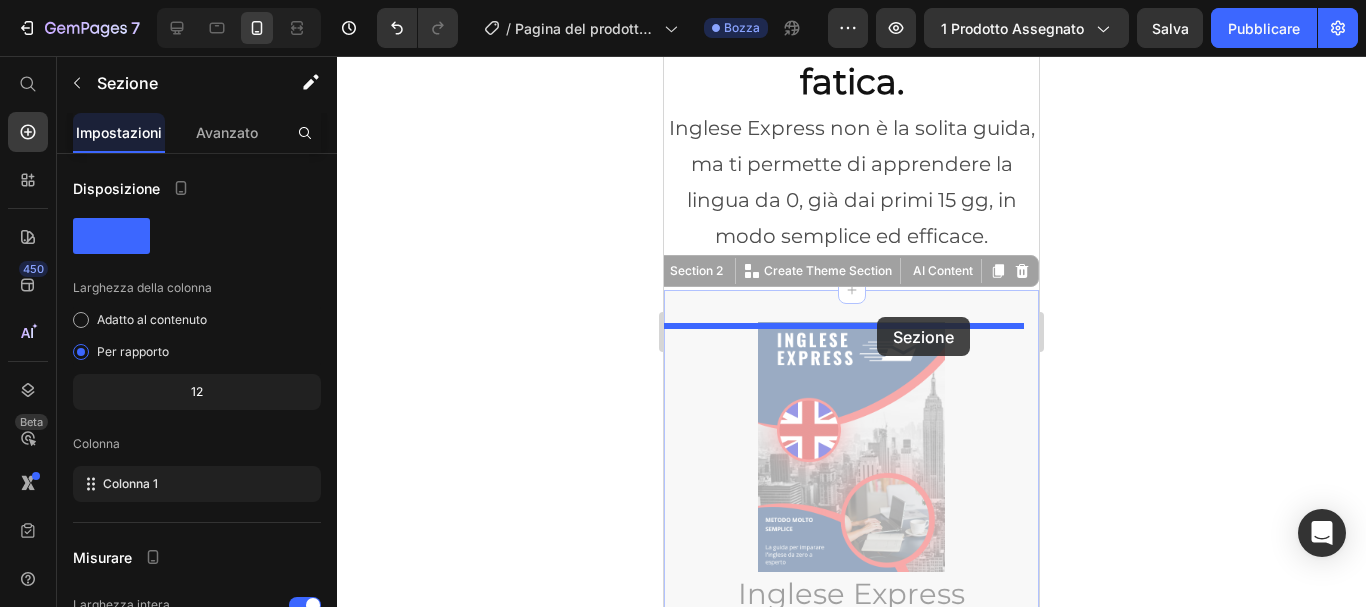 drag, startPoint x: 877, startPoint y: 333, endPoint x: 877, endPoint y: 315, distance: 18 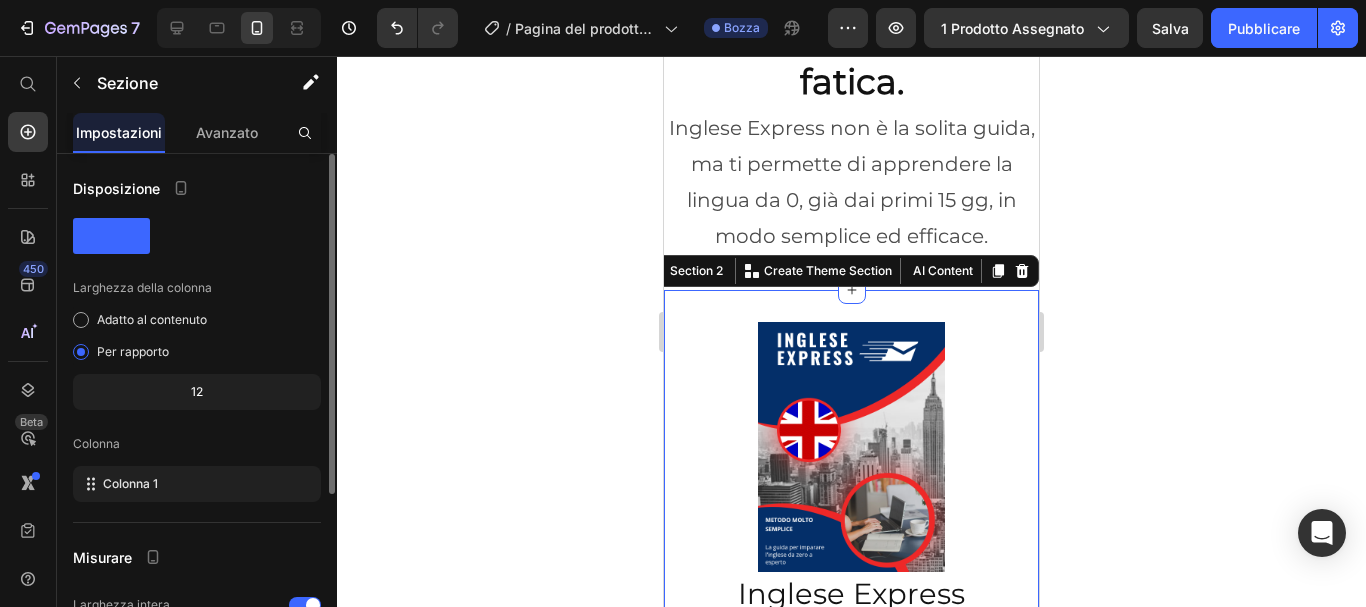 scroll, scrollTop: 254, scrollLeft: 0, axis: vertical 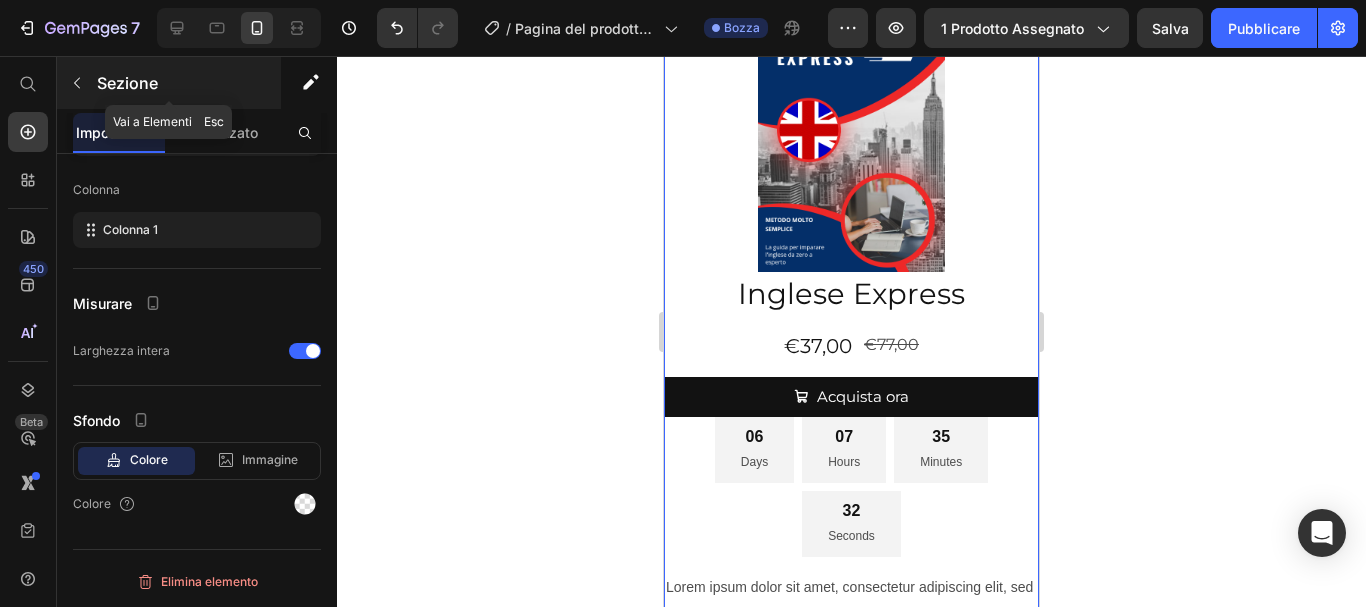 click at bounding box center [77, 83] 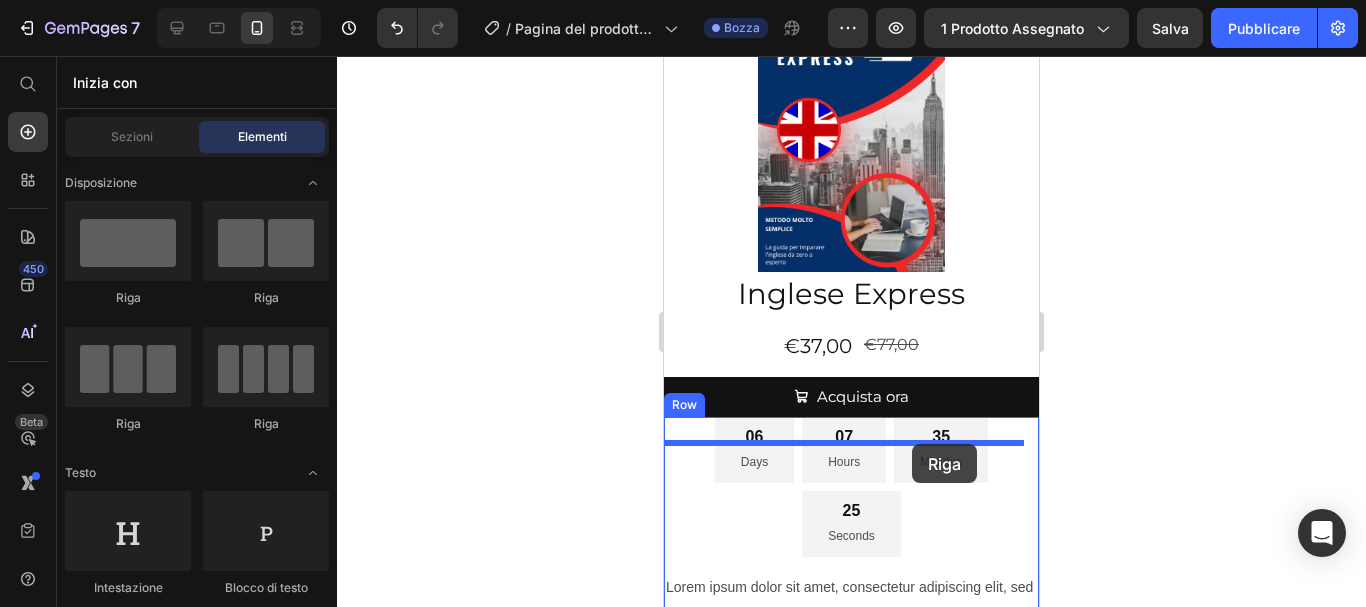 drag, startPoint x: 789, startPoint y: 308, endPoint x: 912, endPoint y: 444, distance: 183.37122 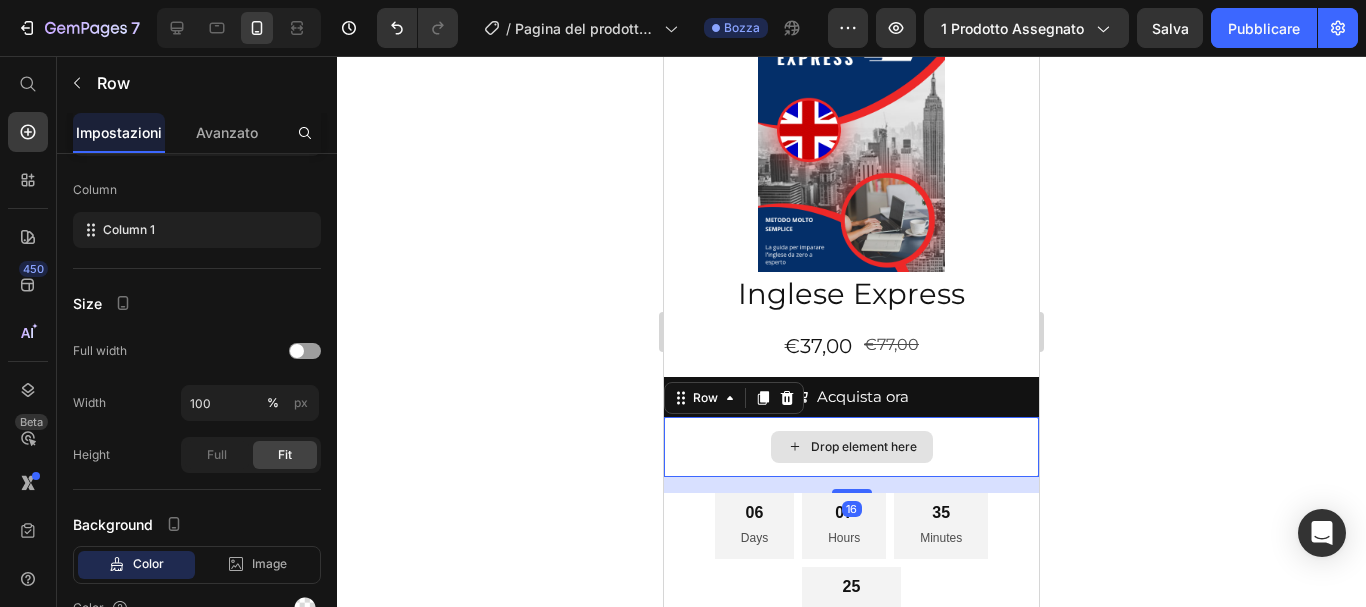 scroll, scrollTop: 0, scrollLeft: 0, axis: both 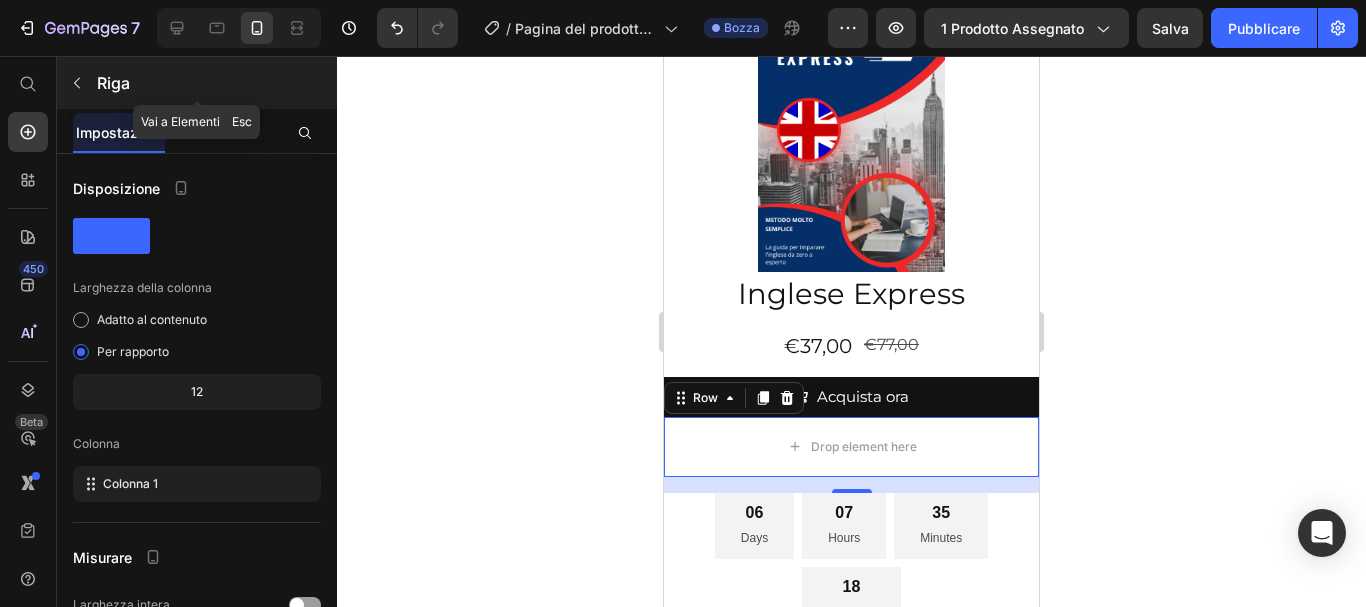 click 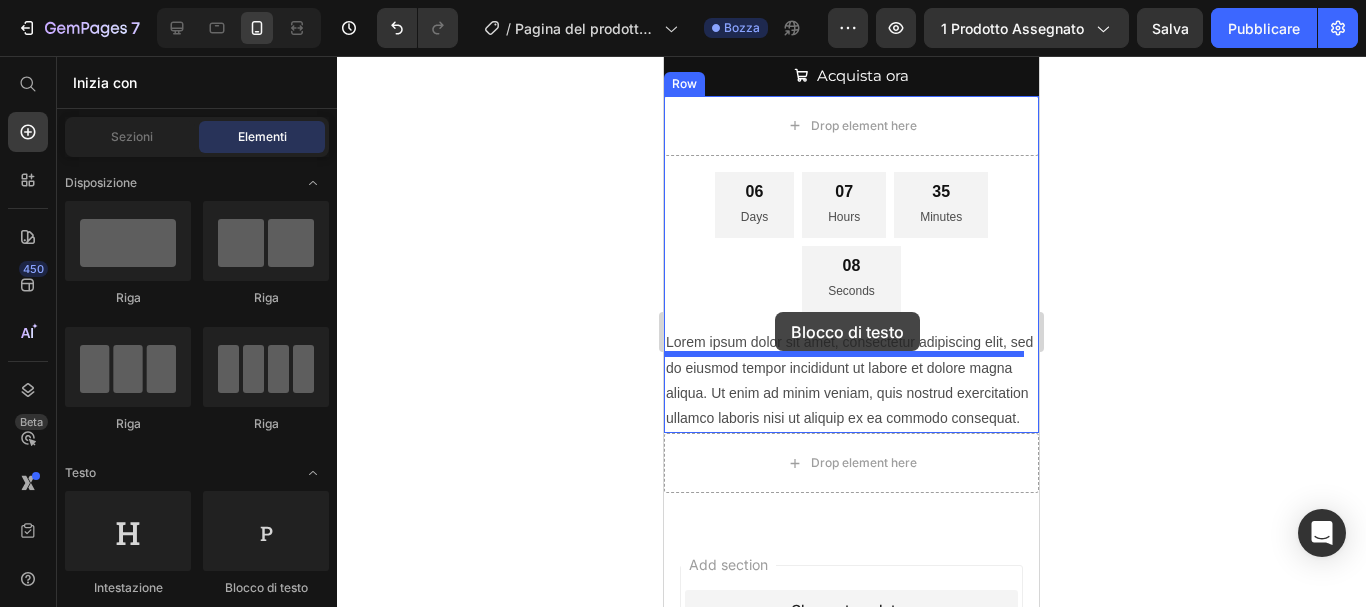 scroll, scrollTop: 897, scrollLeft: 0, axis: vertical 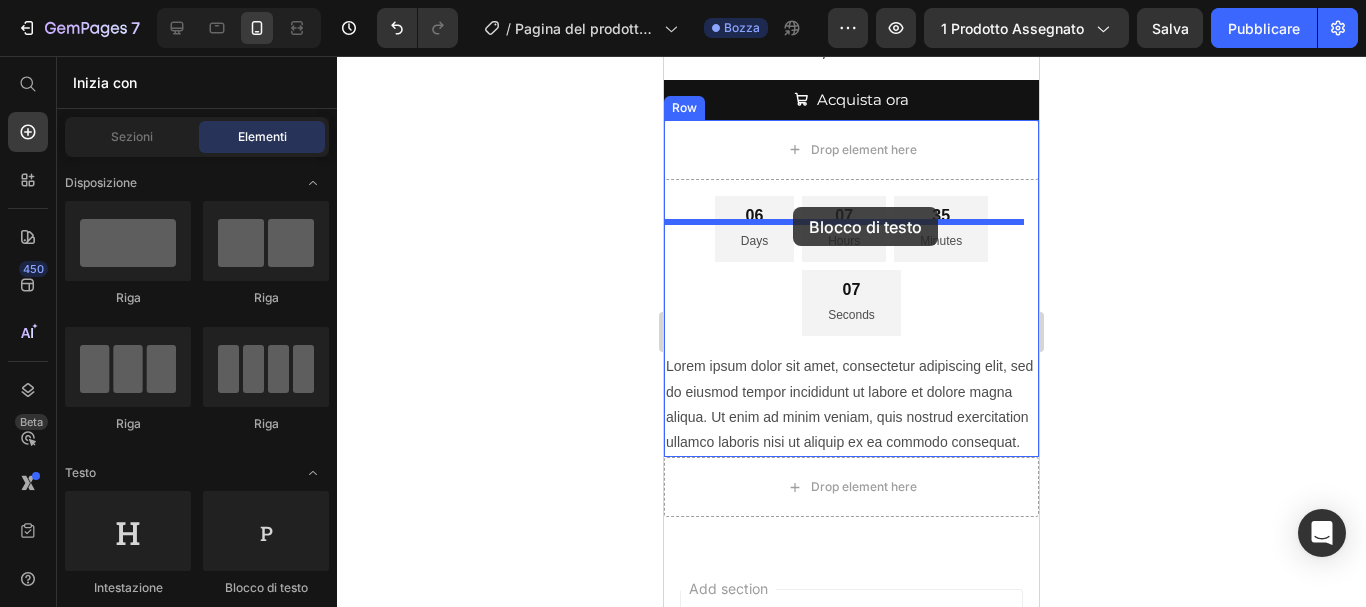 drag, startPoint x: 929, startPoint y: 602, endPoint x: 793, endPoint y: 207, distance: 417.7571 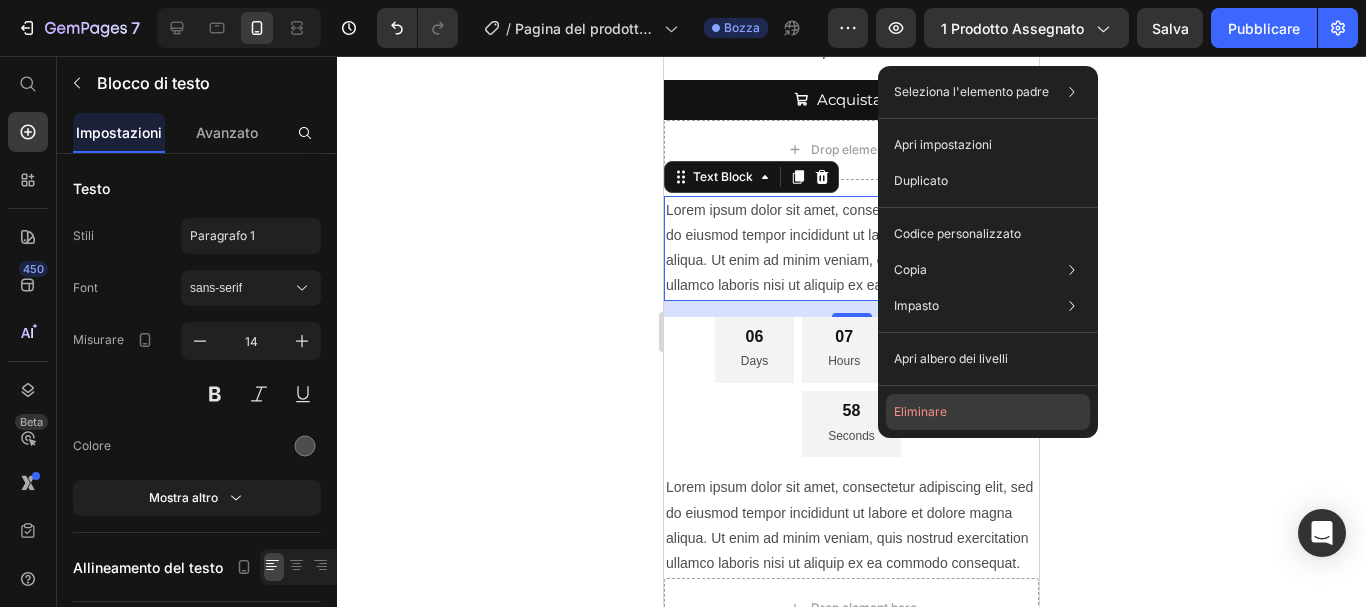 click on "Eliminare" at bounding box center [920, 411] 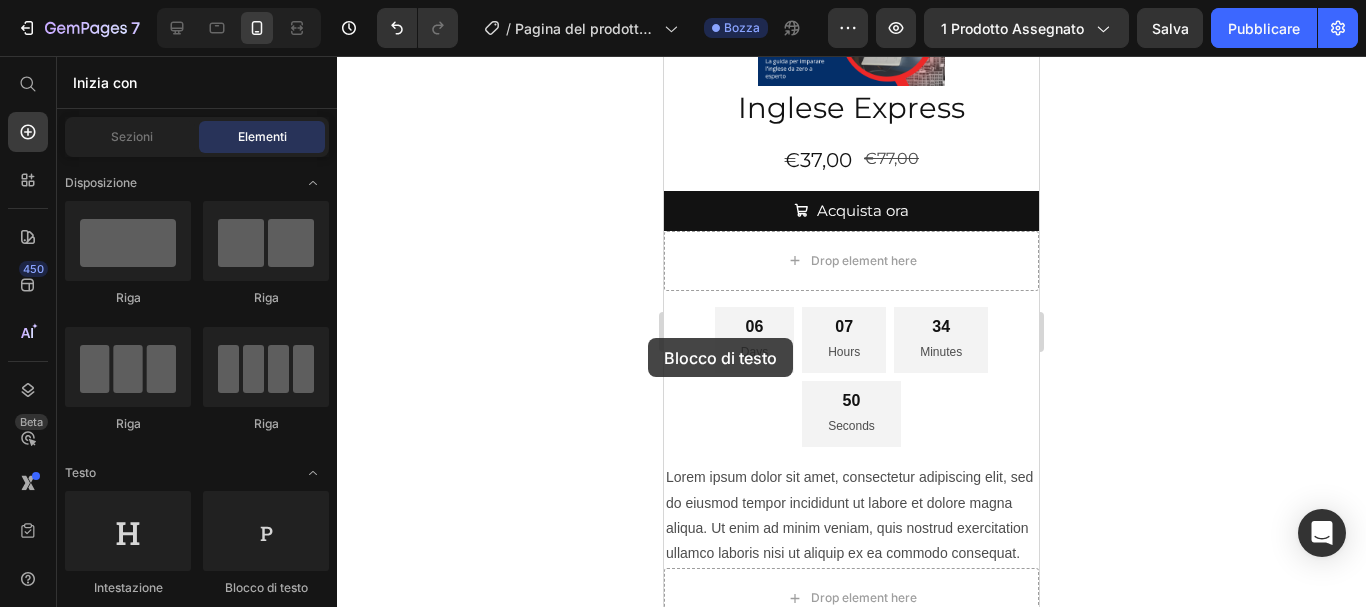 scroll, scrollTop: 840, scrollLeft: 0, axis: vertical 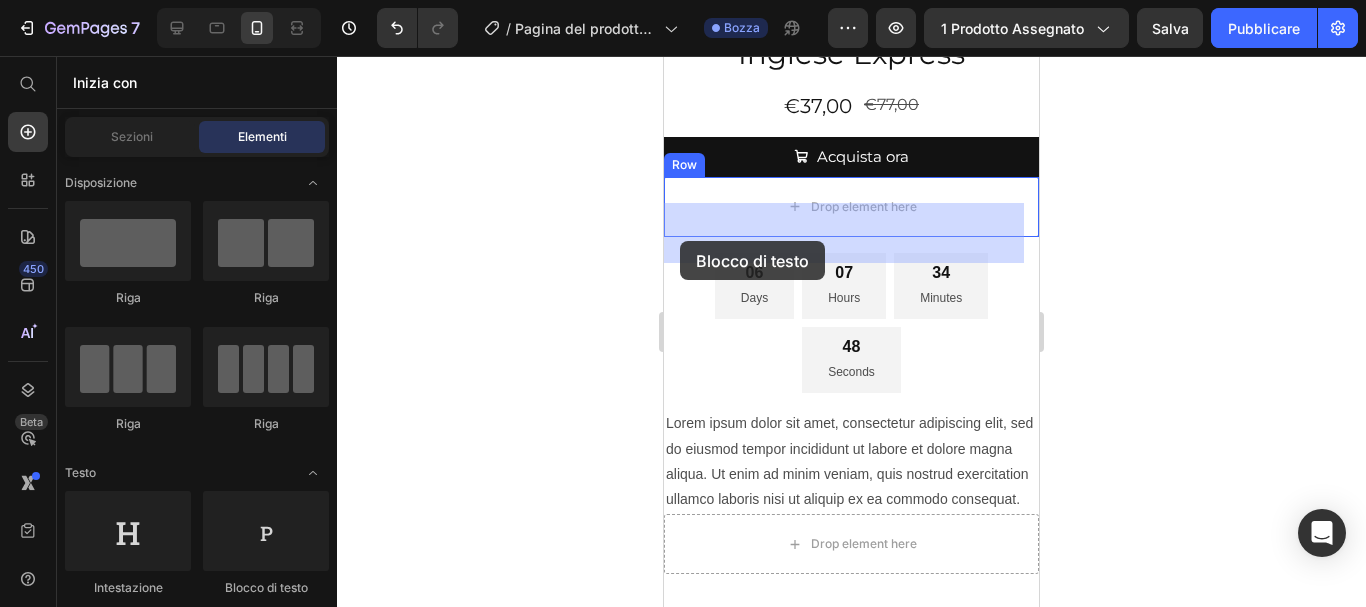 drag, startPoint x: 936, startPoint y: 596, endPoint x: 680, endPoint y: 241, distance: 437.67682 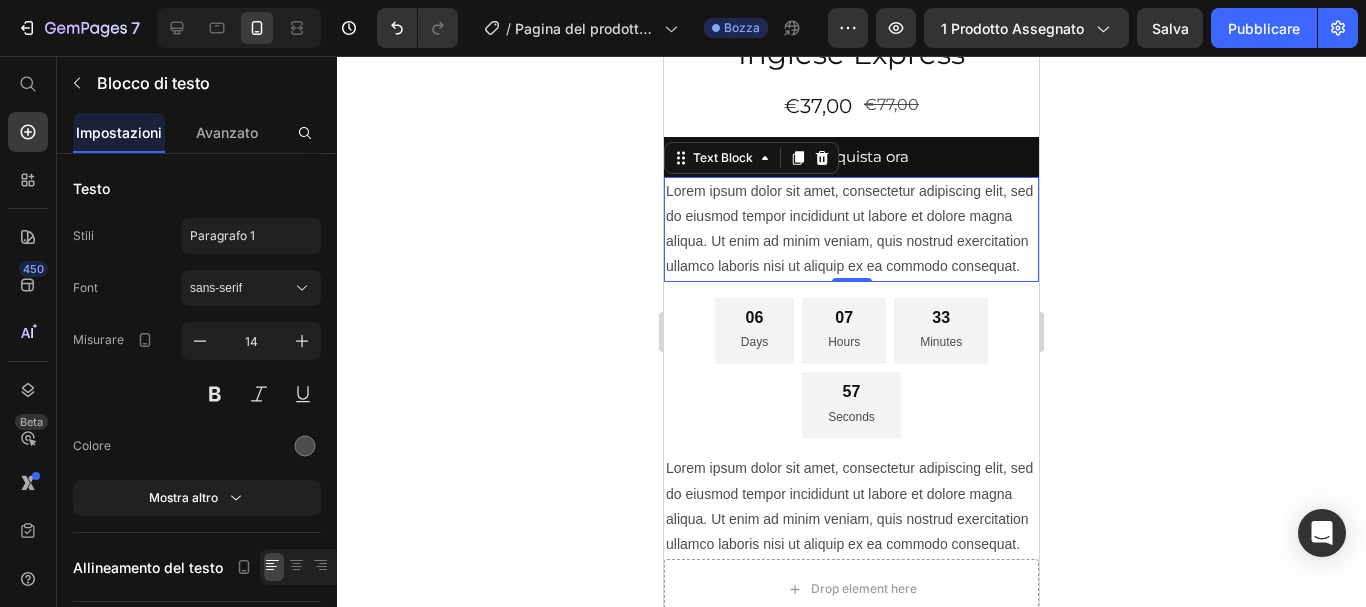 click on "Lorem ipsum dolor sit amet, consectetur adipiscing elit, sed do eiusmod tempor incididunt ut labore et dolore magna aliqua. Ut enim ad minim veniam, quis nostrud exercitation ullamco laboris nisi ut aliquip ex ea commodo consequat." at bounding box center [851, 229] 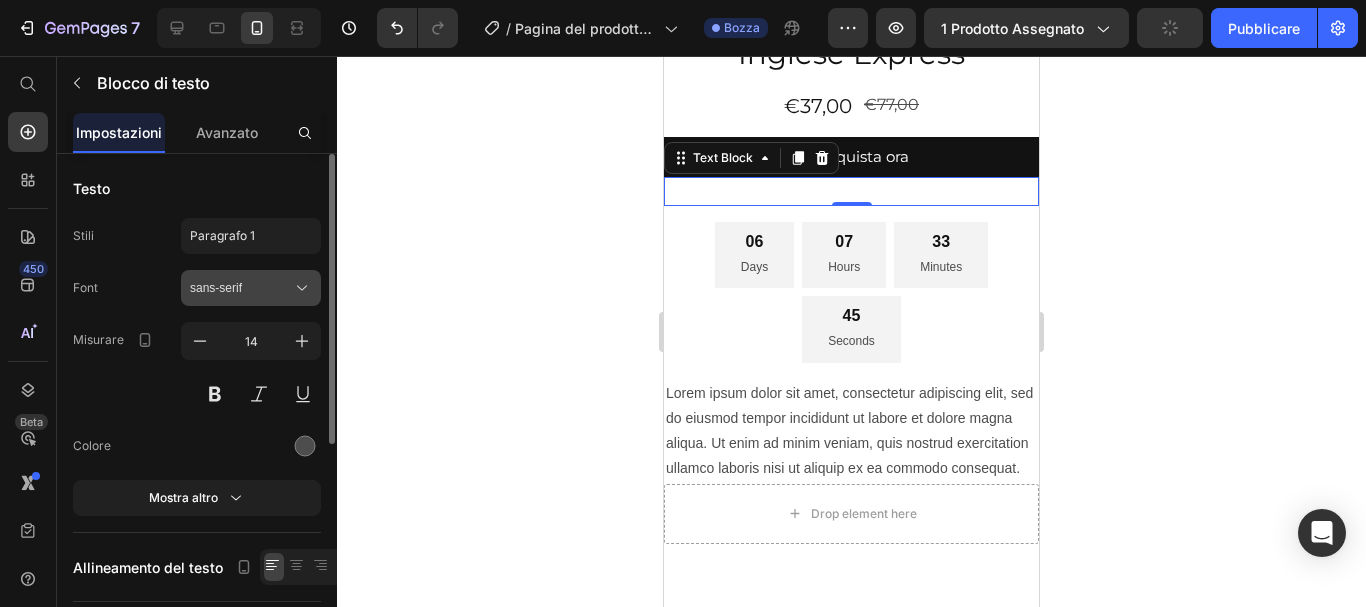 click 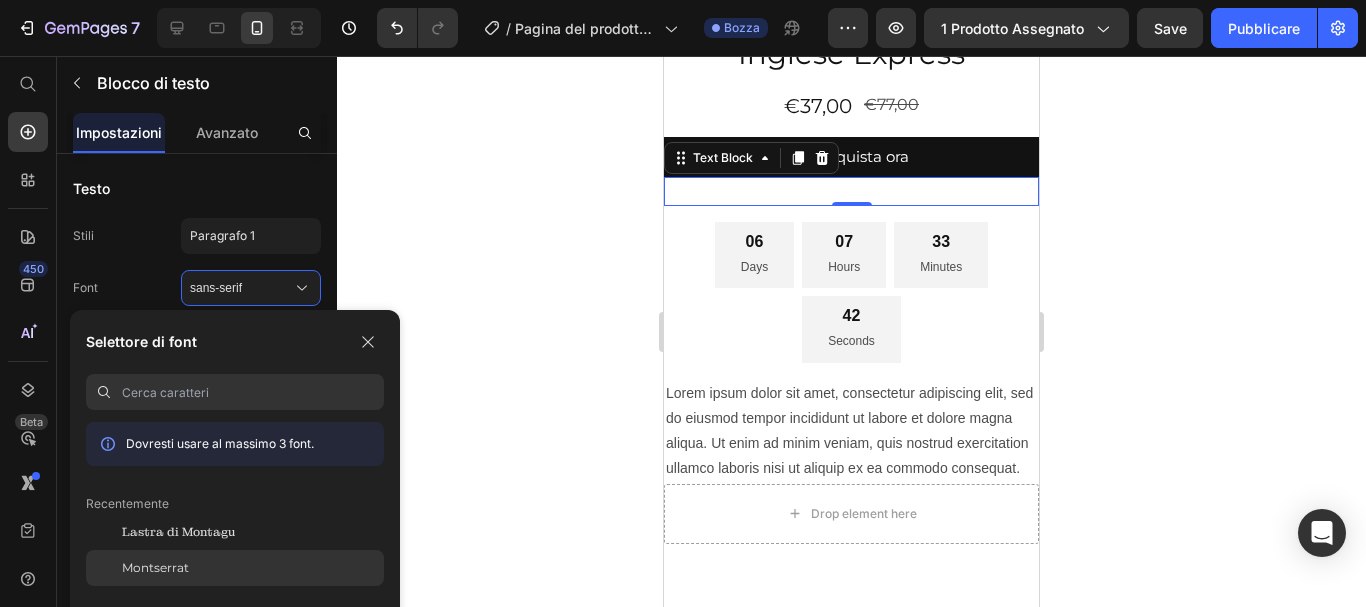click on "Montserrat" at bounding box center [155, 568] 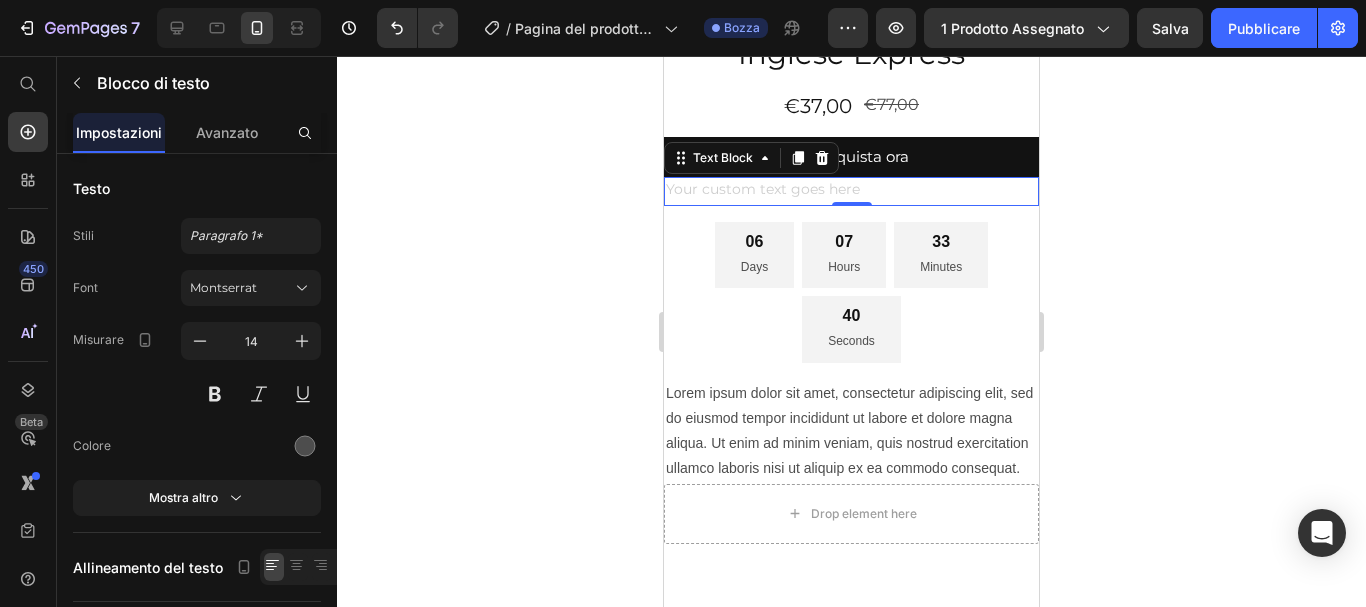 click at bounding box center (851, 191) 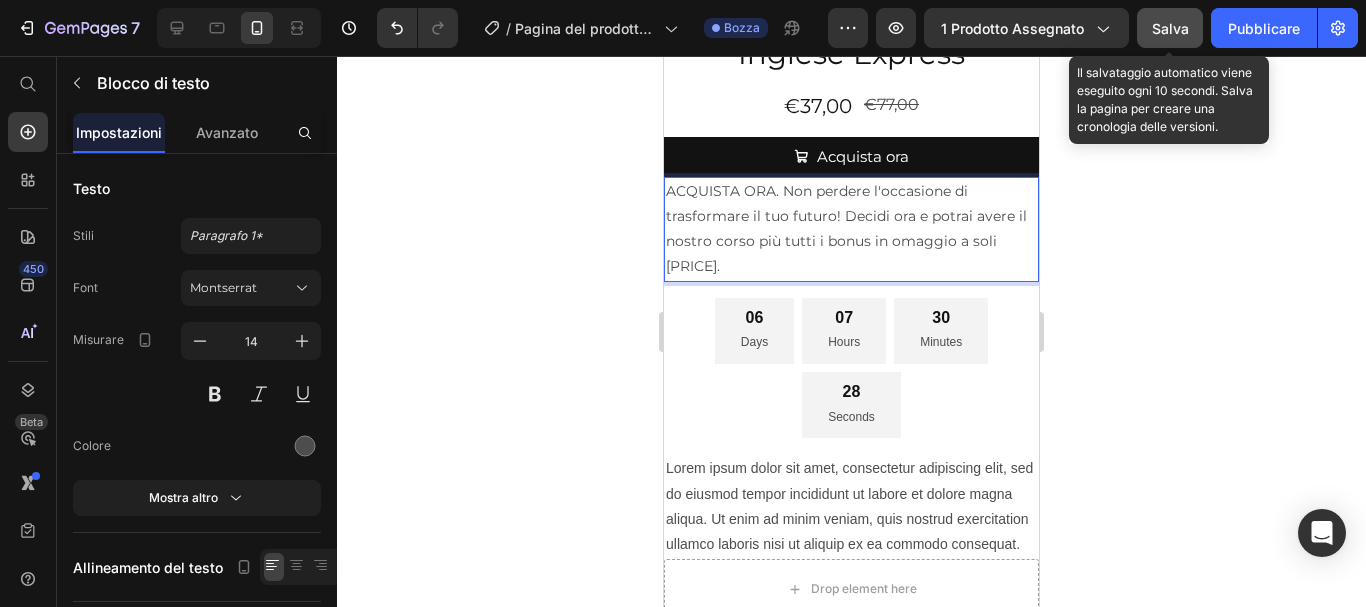 click on "Salva" at bounding box center [1170, 28] 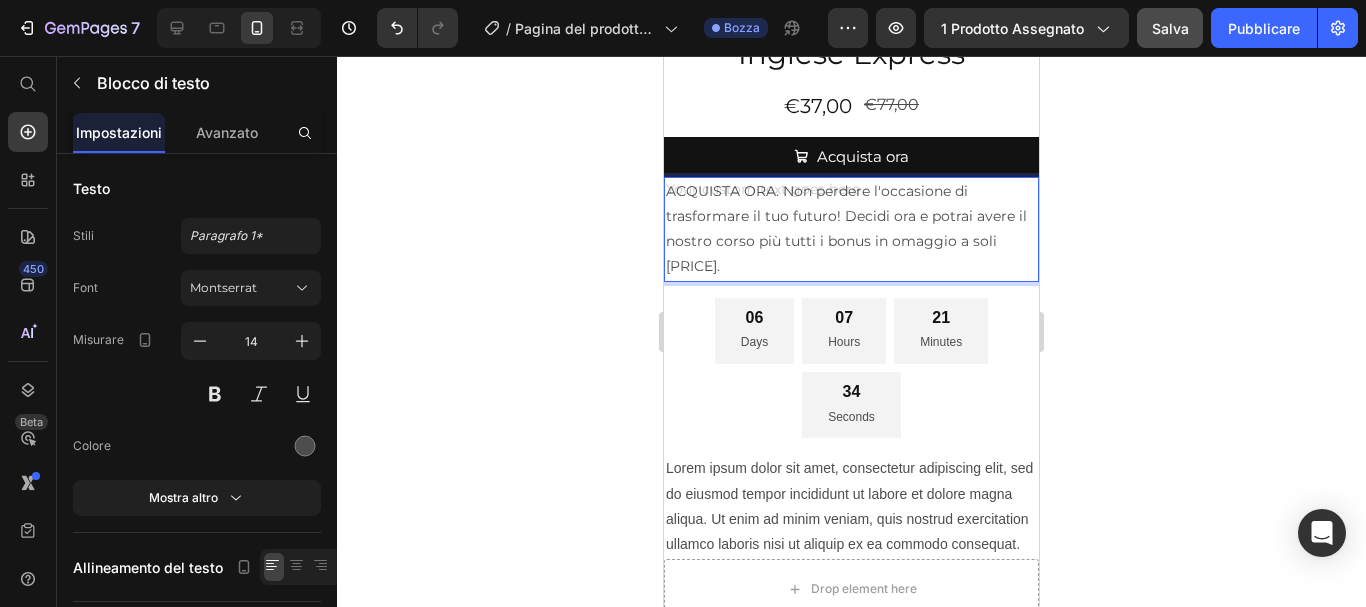 click on "ACQUISTA ORA. Non perdere l'occasione di trasformare il tuo futuro! Decidi ora e potrai avere il nostro corso più tutti i bonus in omaggio a soli 37€." at bounding box center [851, 229] 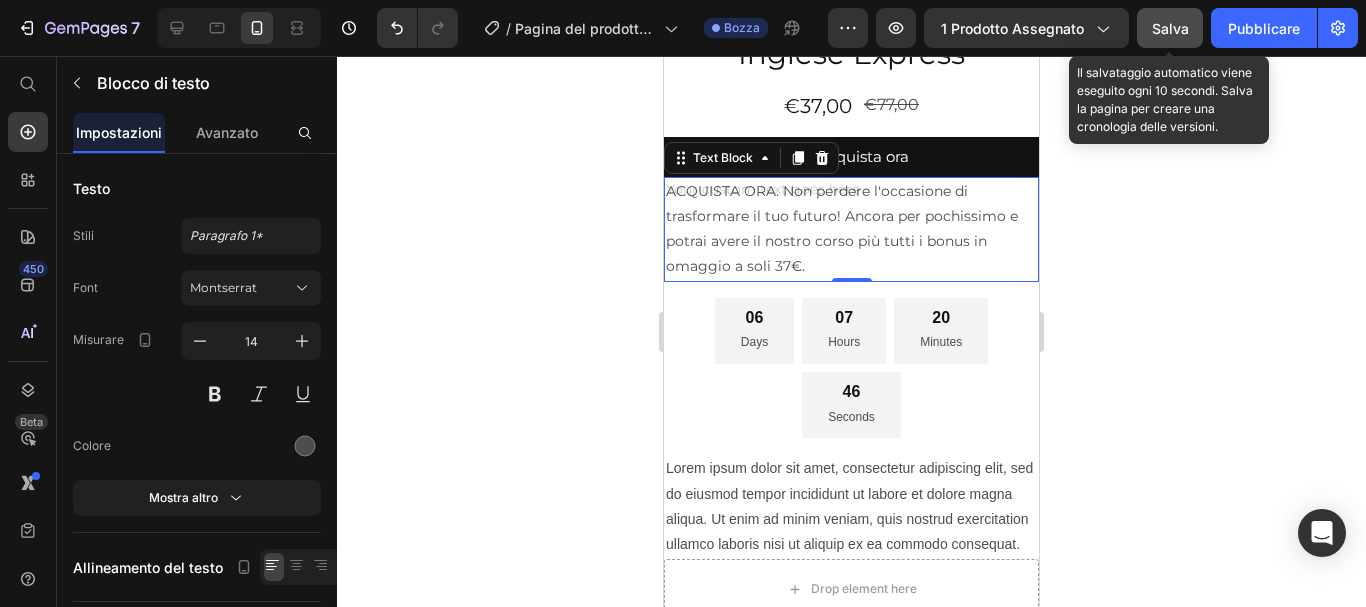 click on "Salva" at bounding box center [1170, 28] 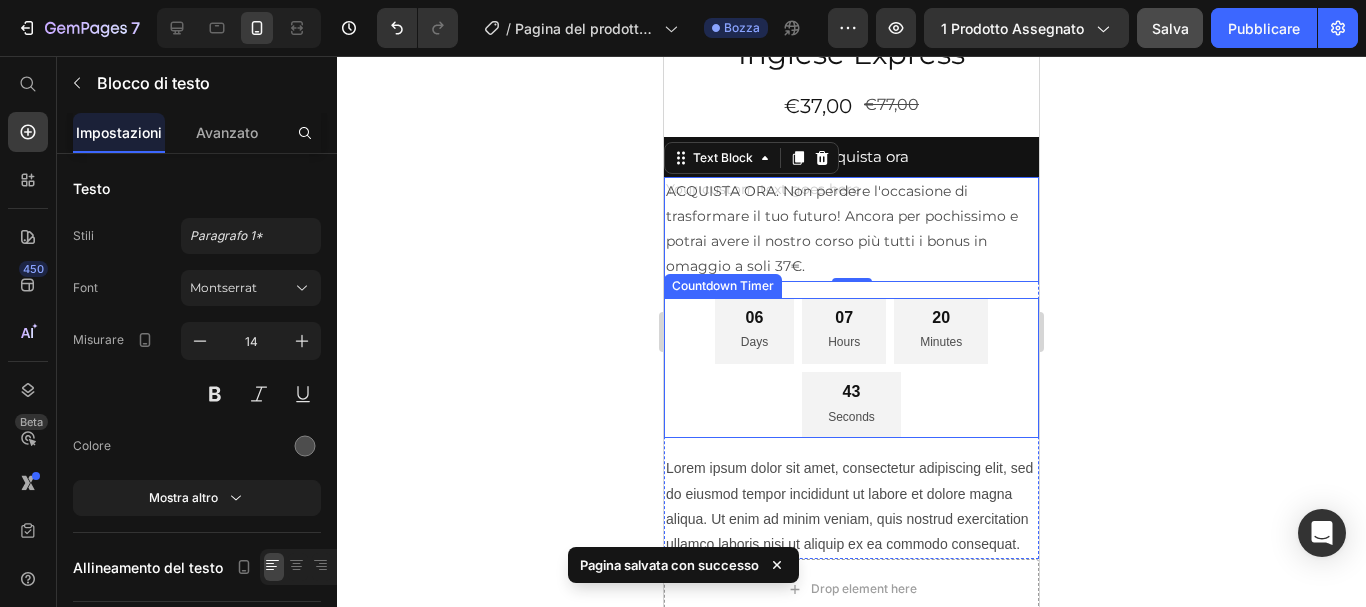 click on "06 Days 07 Hours 20 Minutes 43 Seconds" at bounding box center (851, 368) 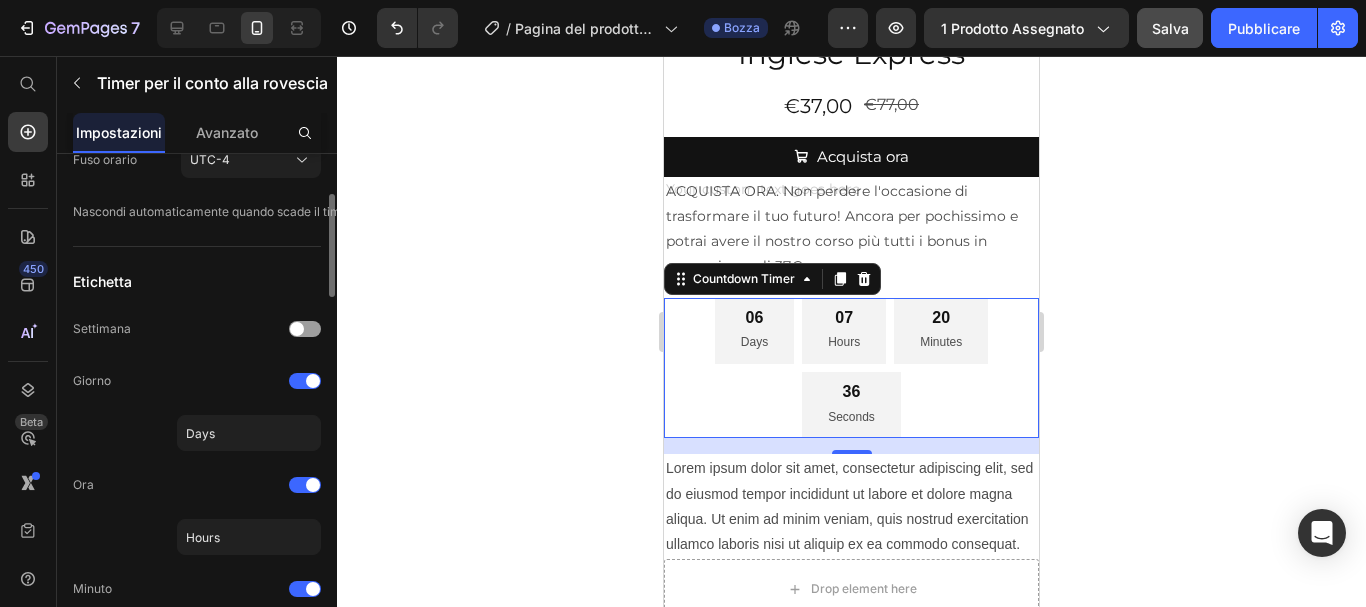 scroll, scrollTop: 300, scrollLeft: 0, axis: vertical 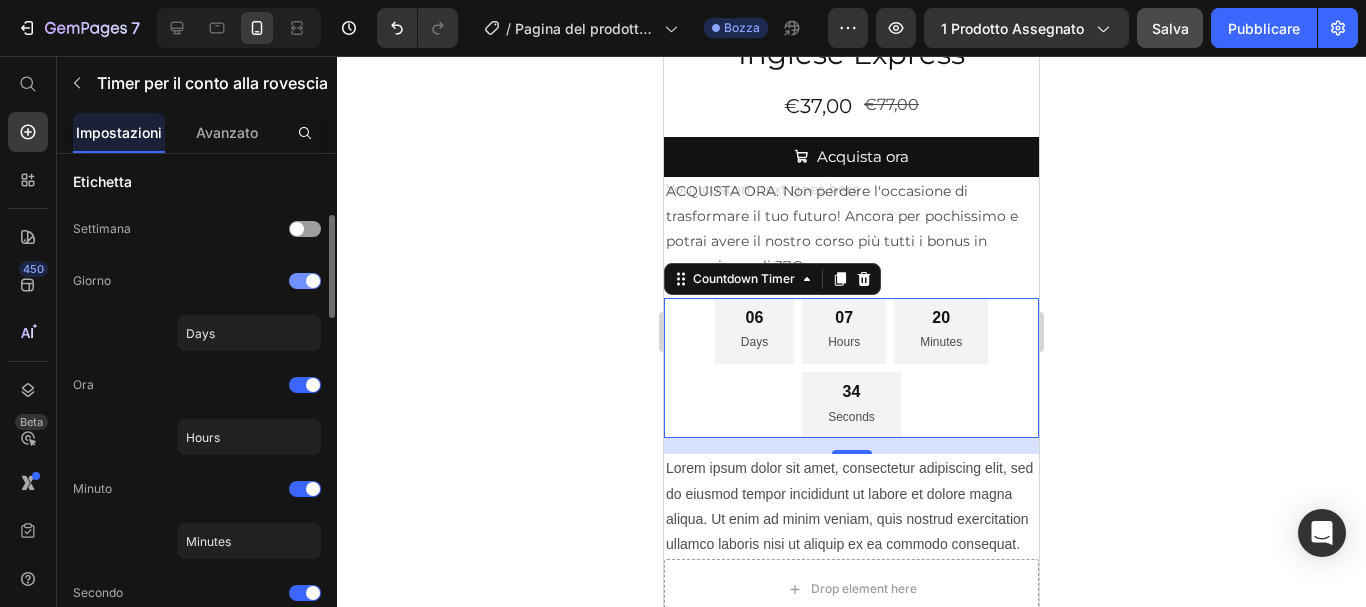 click at bounding box center [313, 281] 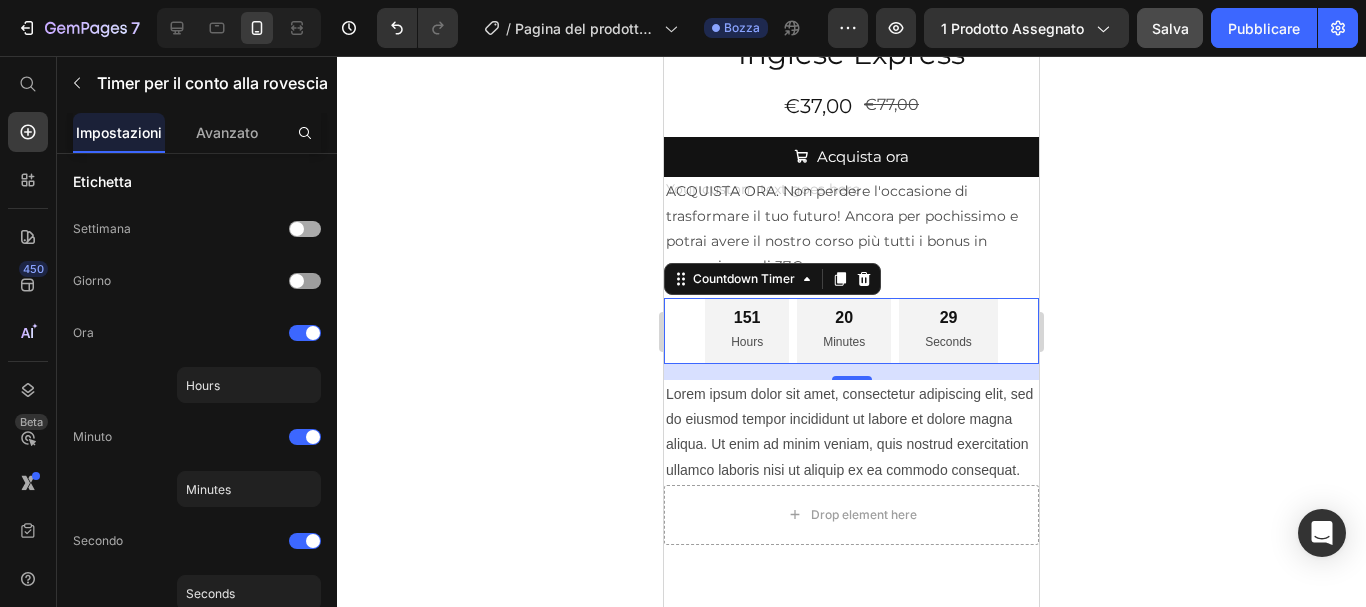 scroll, scrollTop: 0, scrollLeft: 0, axis: both 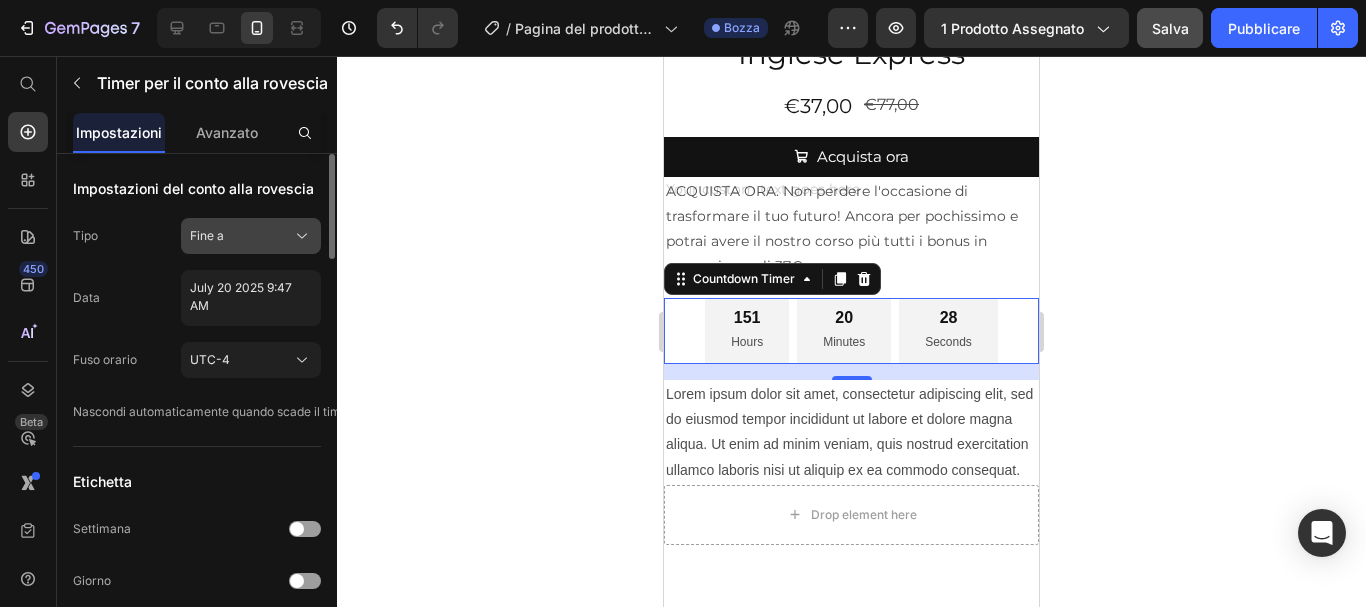 click 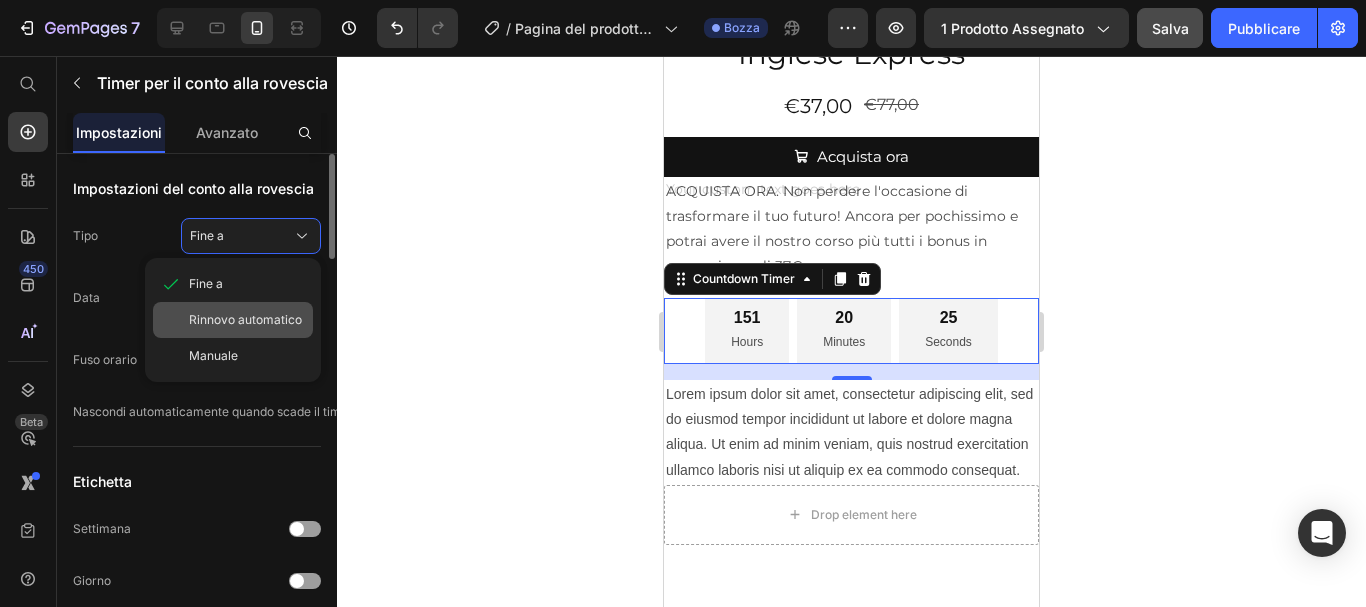 click on "Rinnovo automatico" at bounding box center (245, 319) 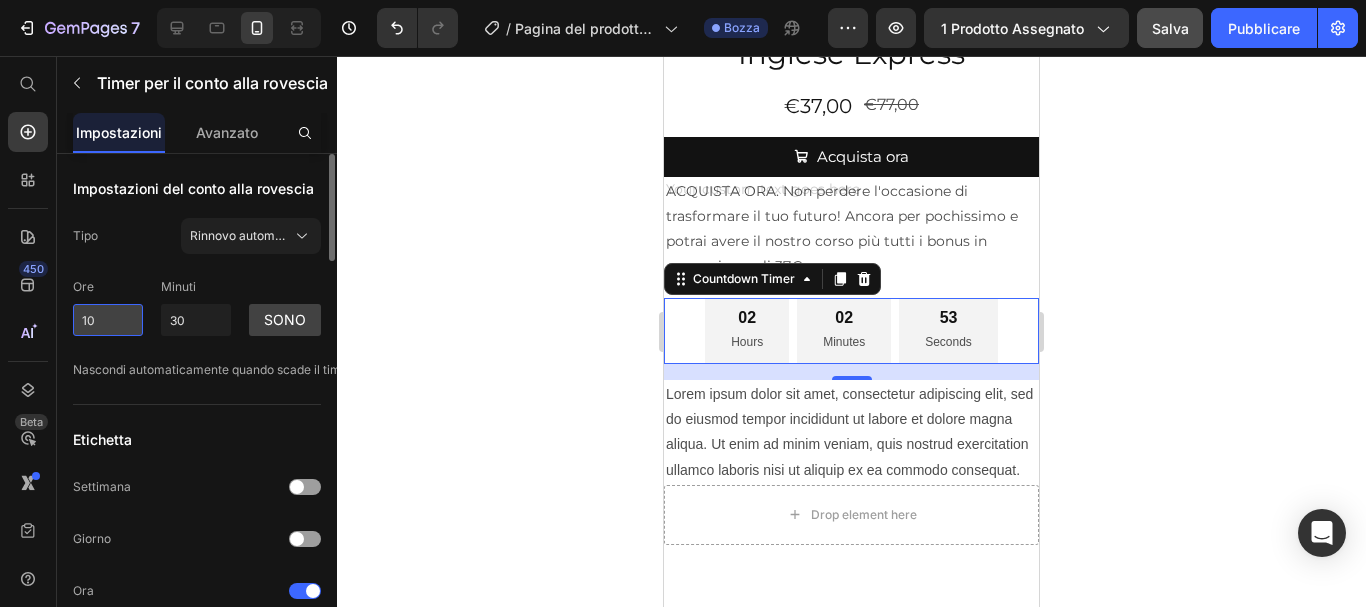 click on "10" at bounding box center [108, 320] 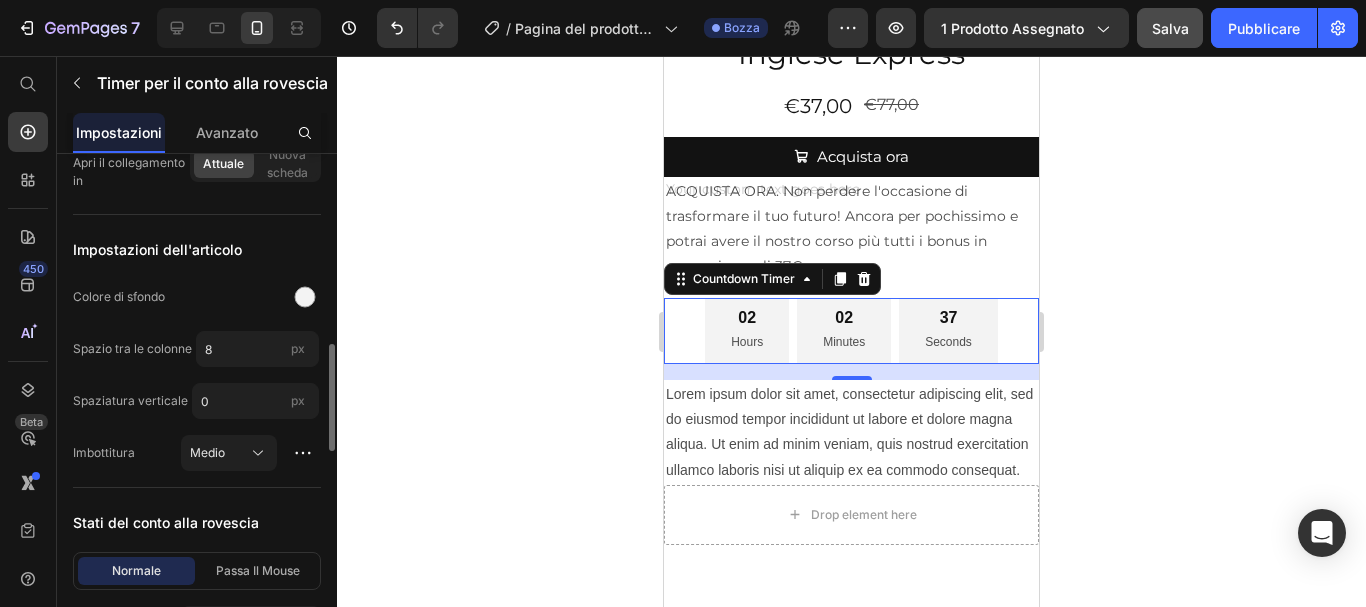 scroll, scrollTop: 1100, scrollLeft: 0, axis: vertical 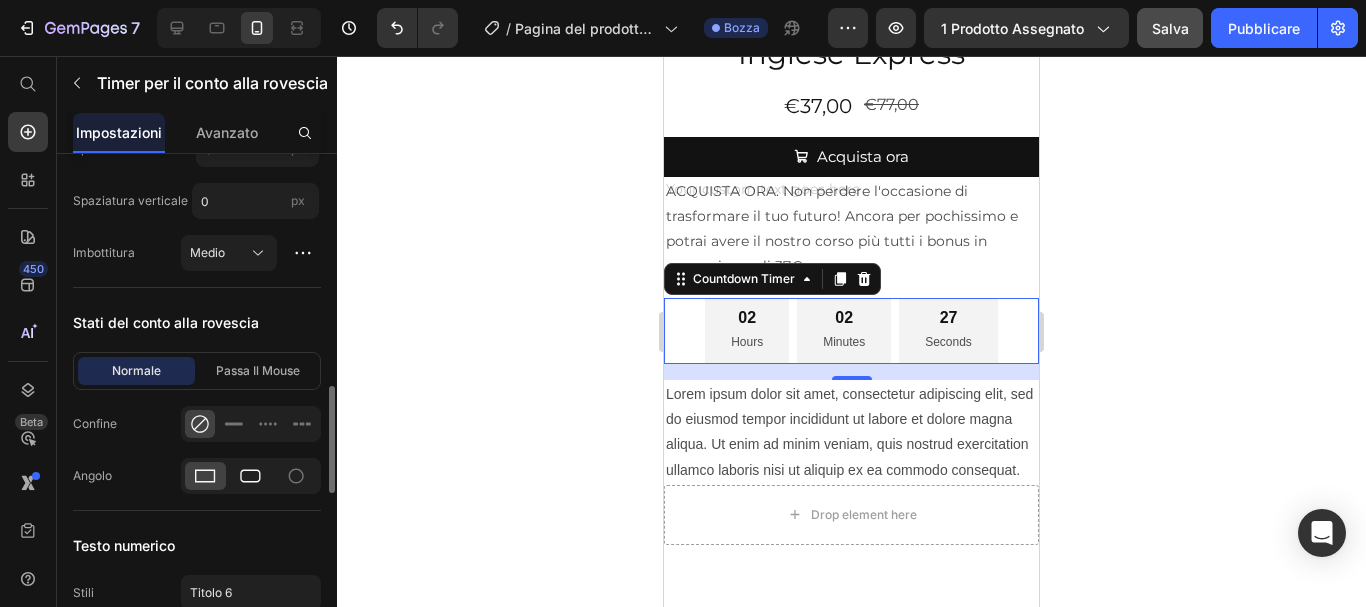 click 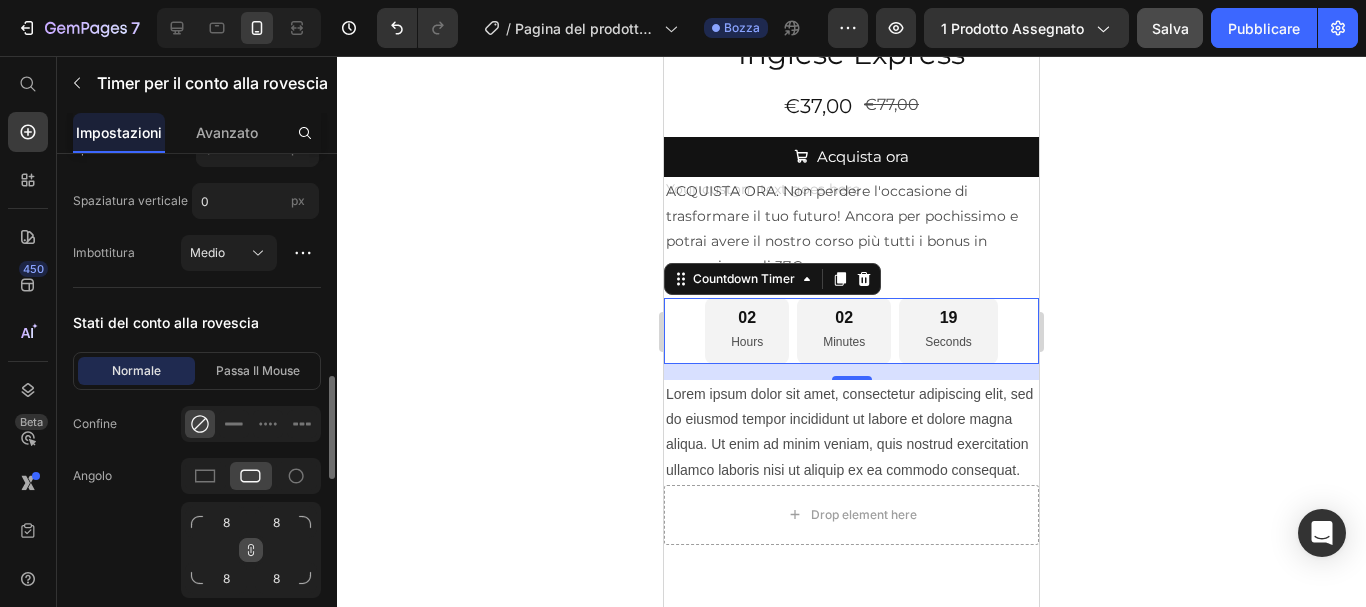 click 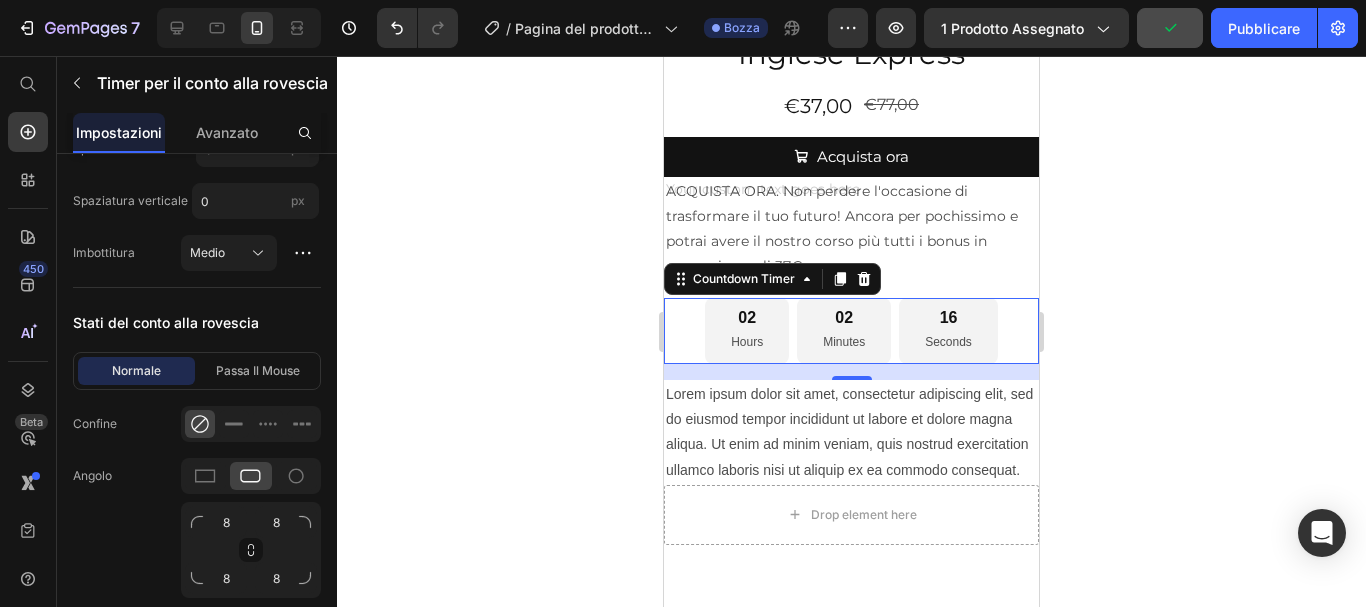 scroll, scrollTop: 1500, scrollLeft: 0, axis: vertical 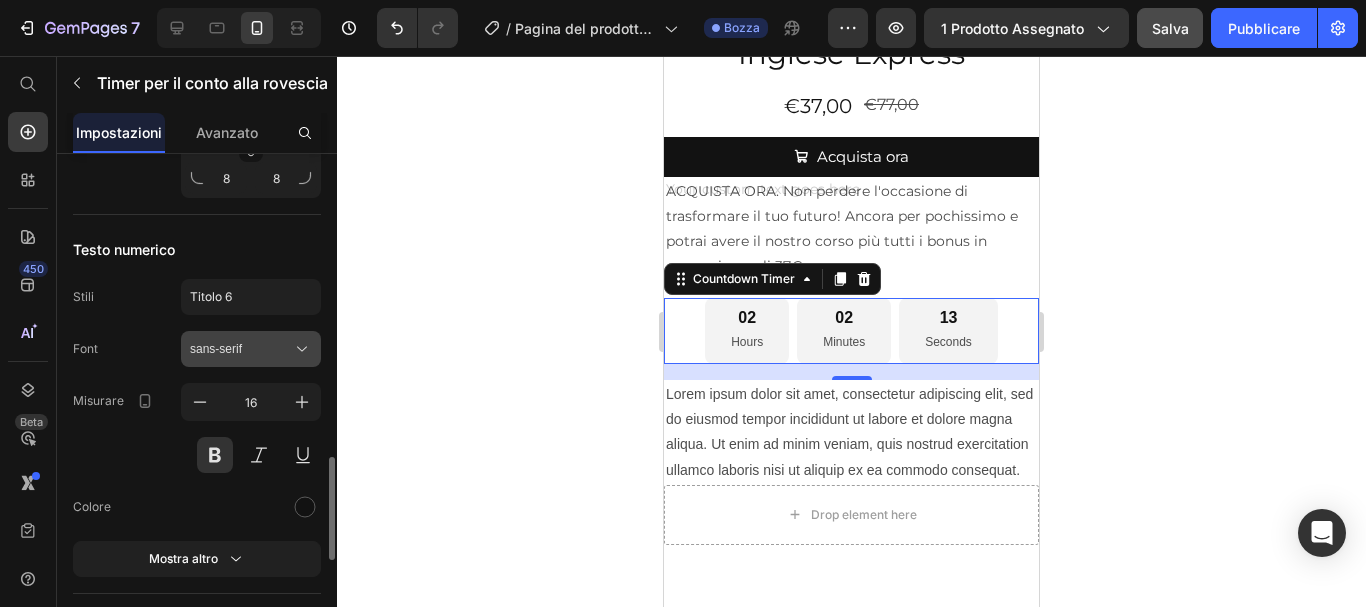 click 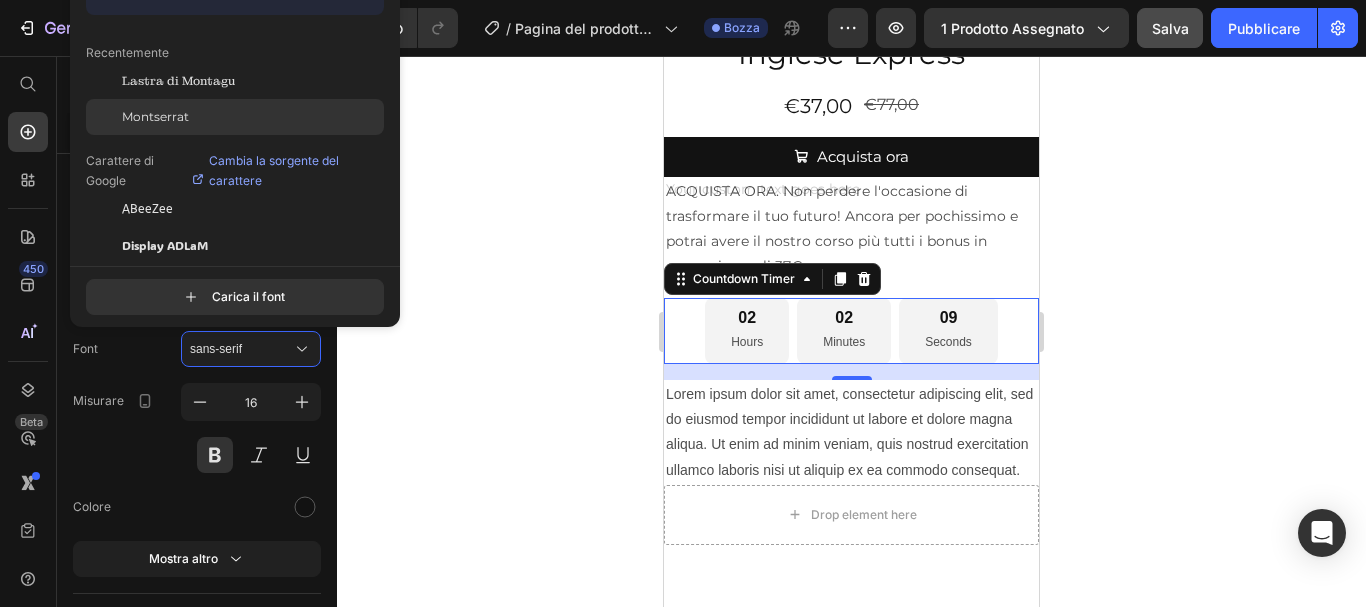 click on "Montserrat" at bounding box center (155, 116) 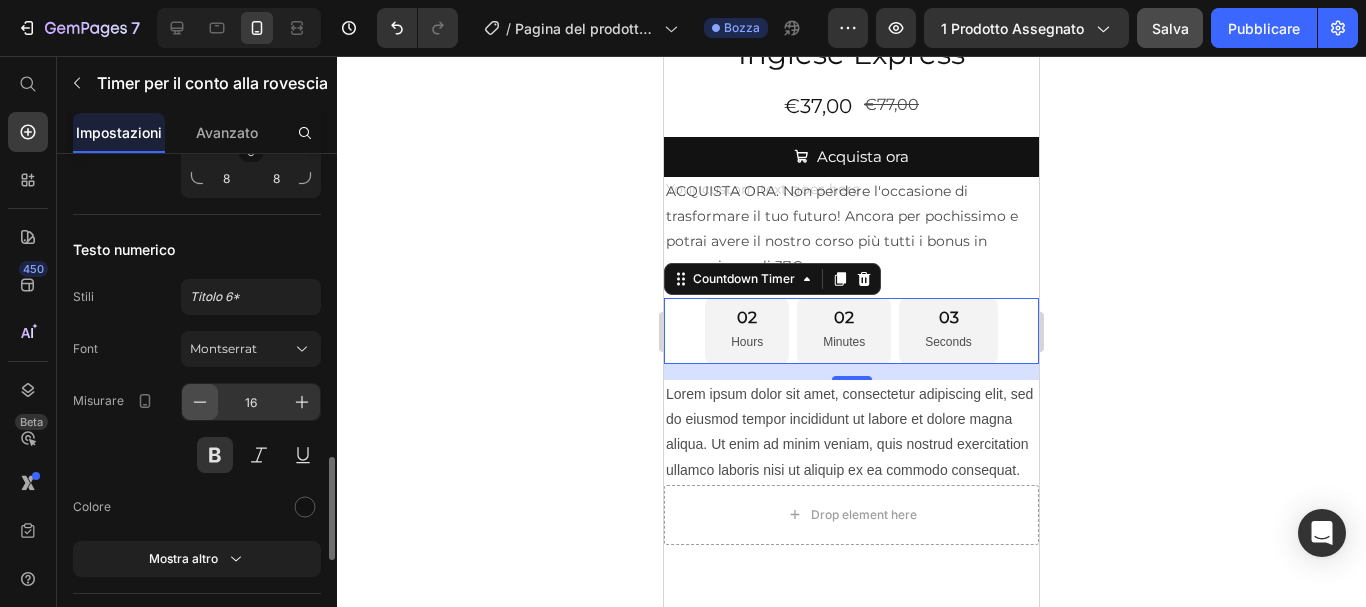 click 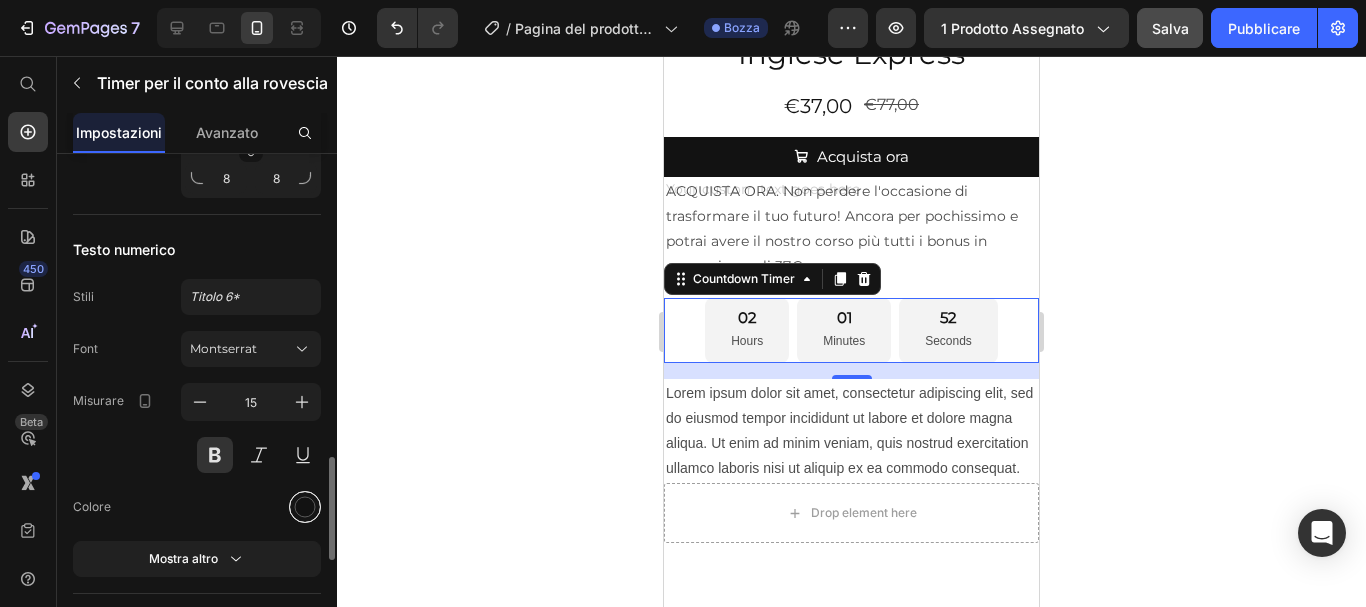 click at bounding box center [305, 507] 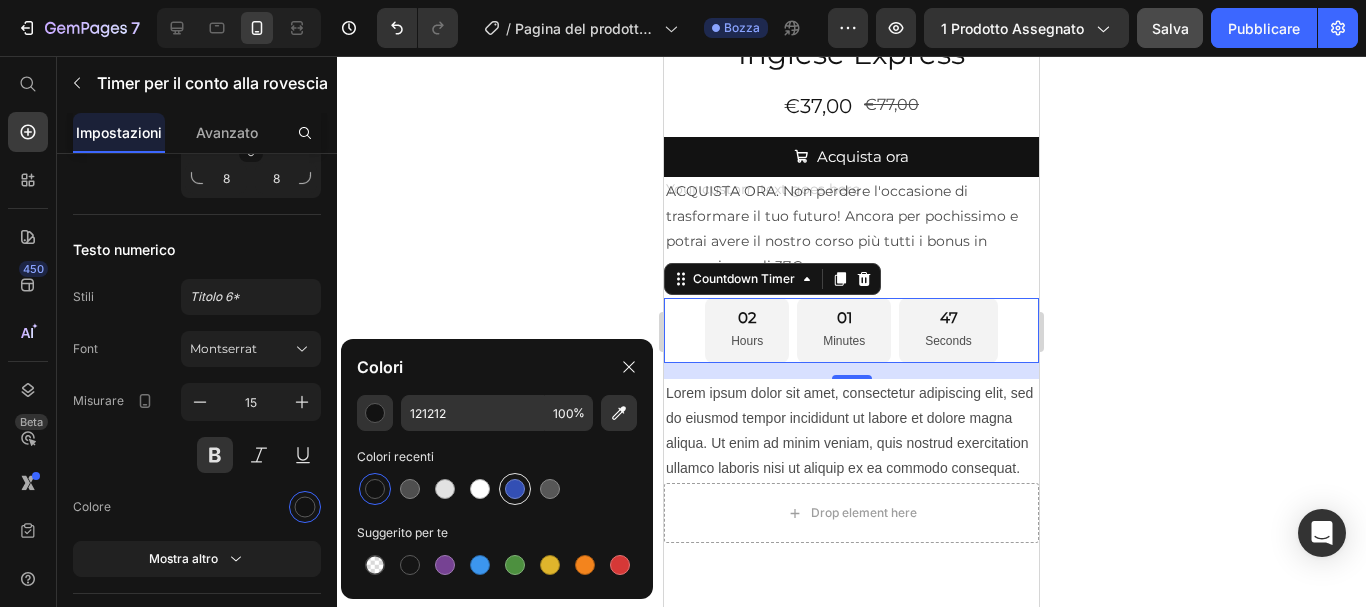 click at bounding box center [515, 489] 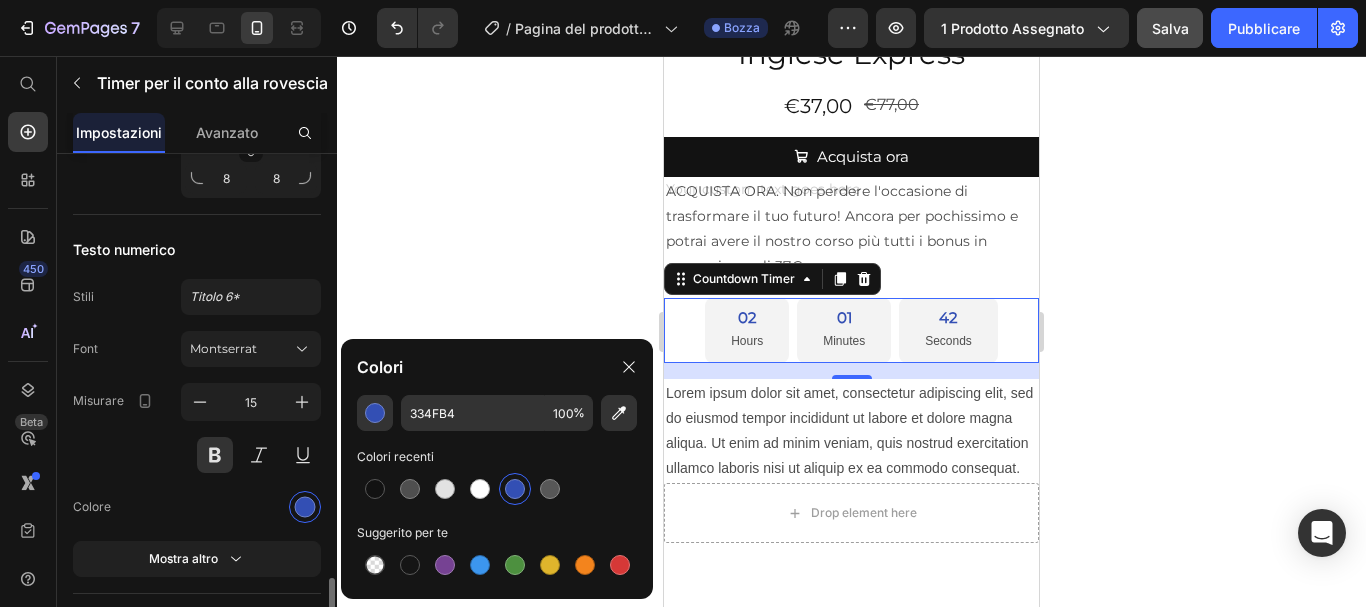 scroll, scrollTop: 1600, scrollLeft: 0, axis: vertical 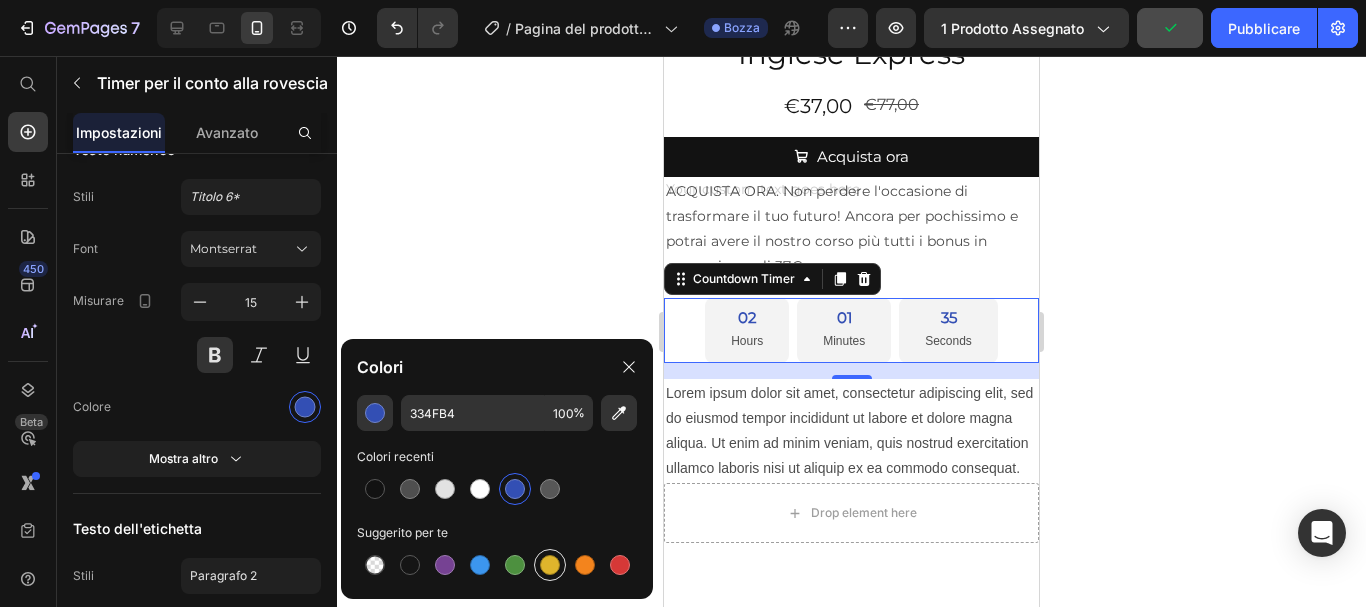 click at bounding box center (550, 565) 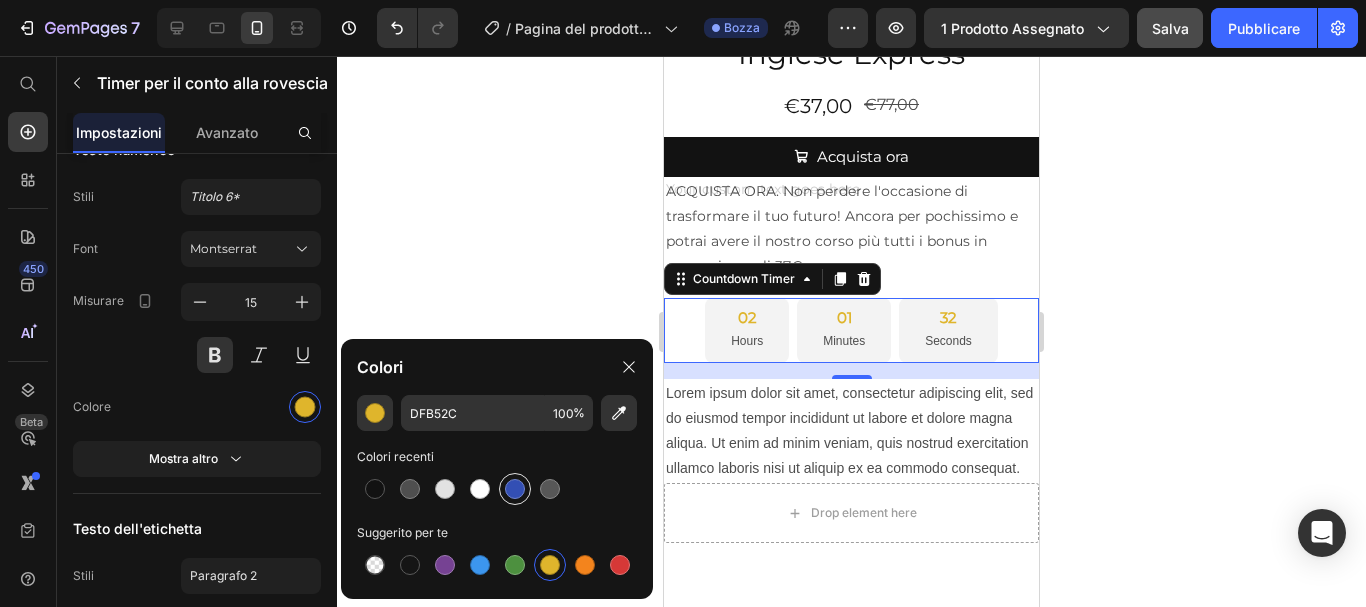 click at bounding box center (515, 489) 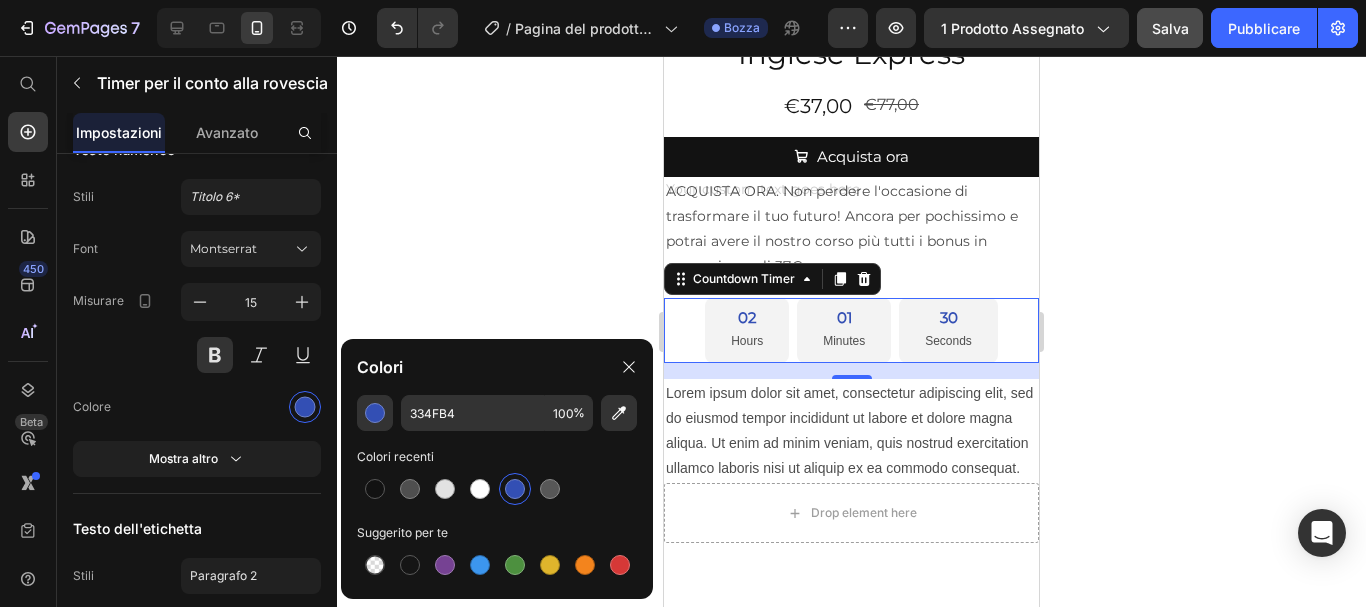 click on "02 Hours" at bounding box center (747, 330) 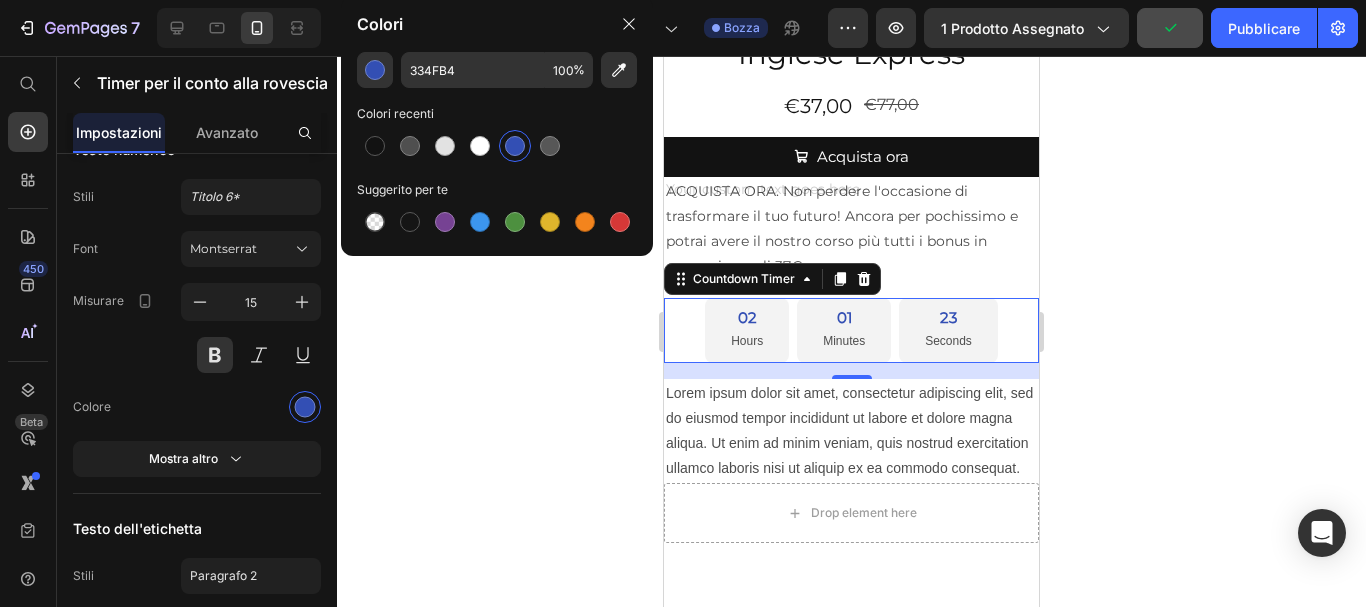 scroll, scrollTop: 2000, scrollLeft: 0, axis: vertical 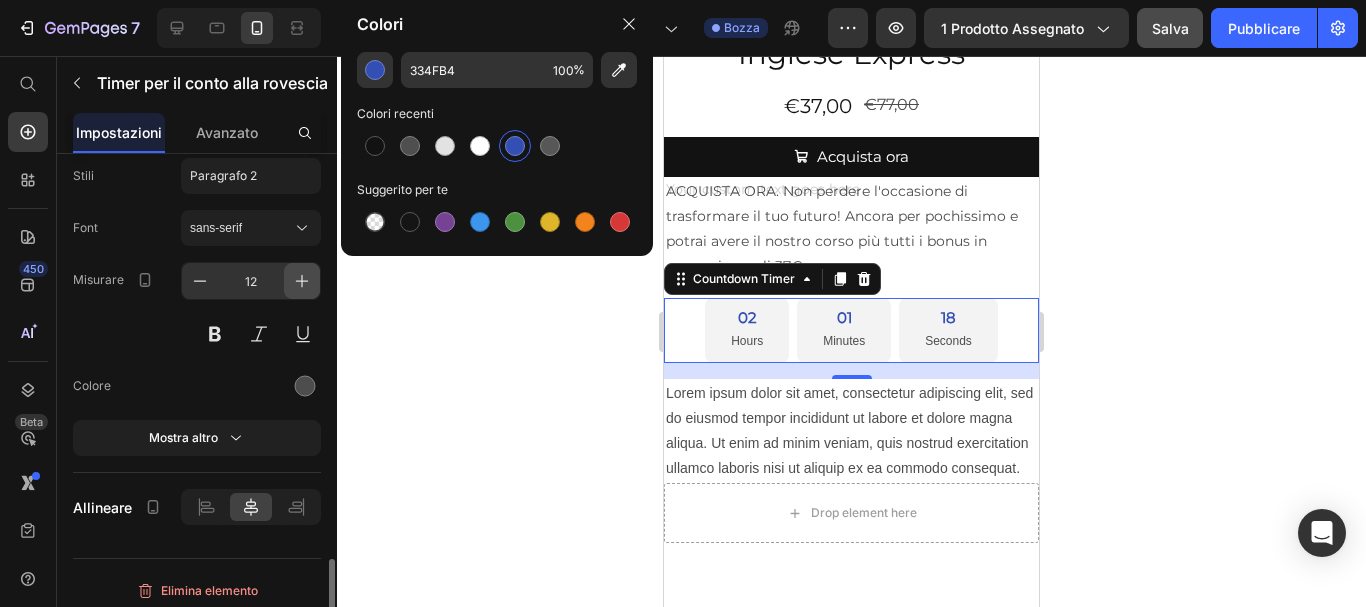 click 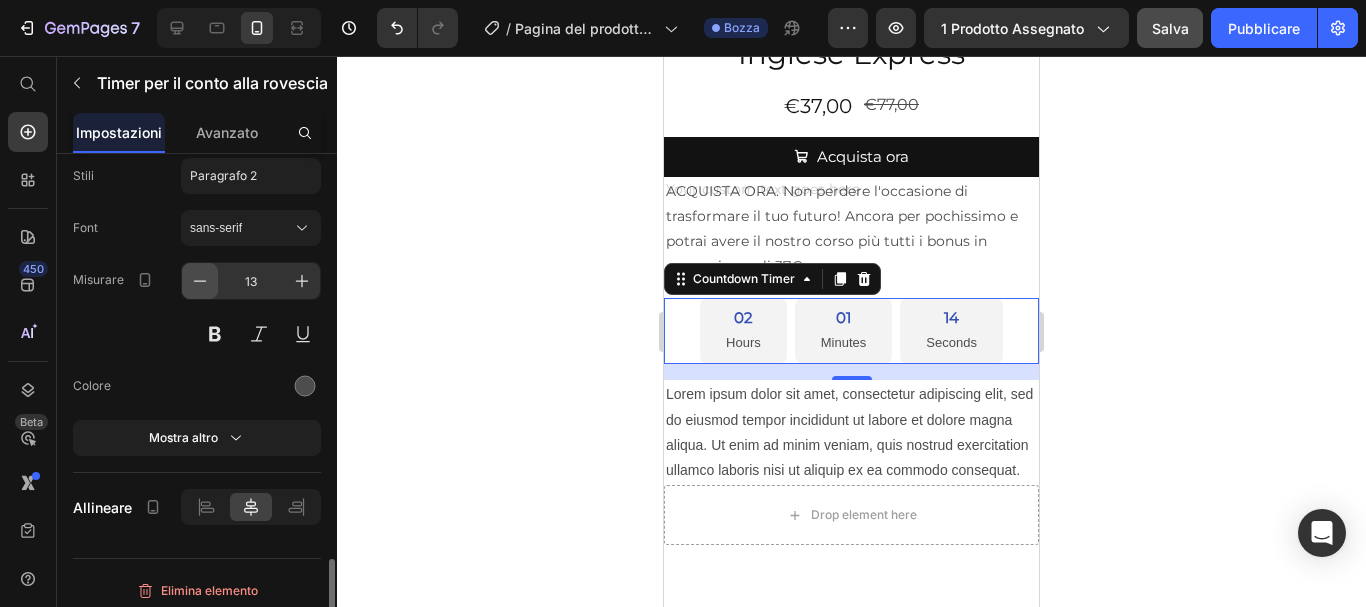 click 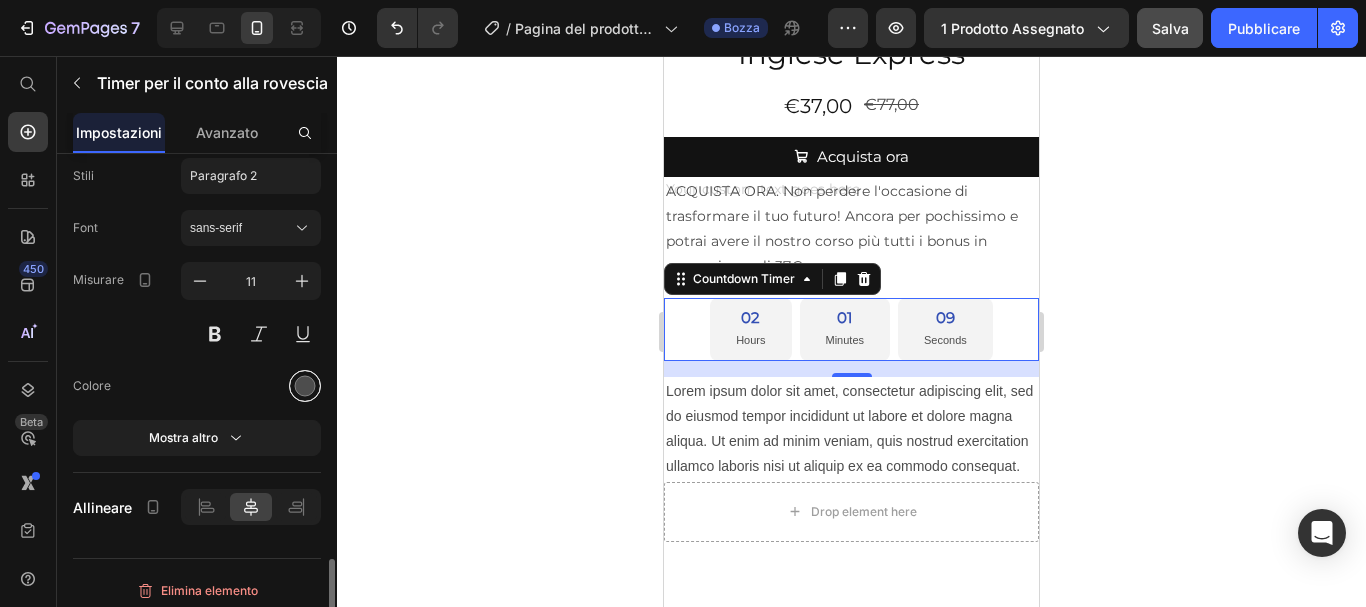 click at bounding box center (305, 386) 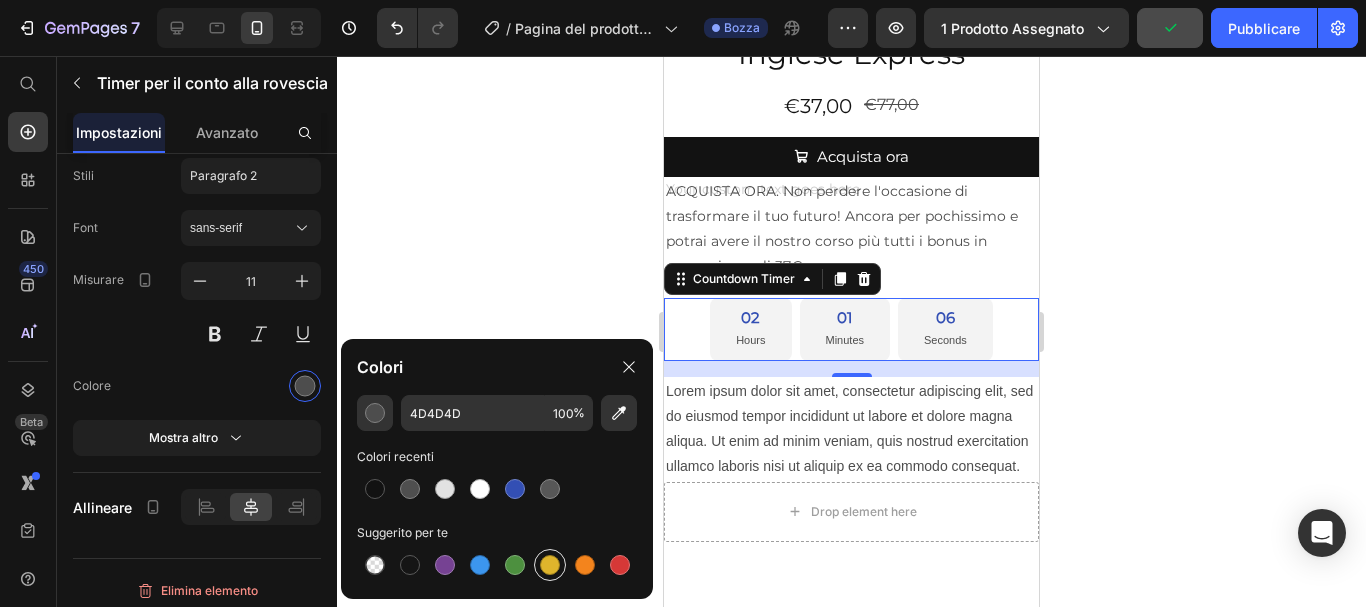 click at bounding box center [550, 565] 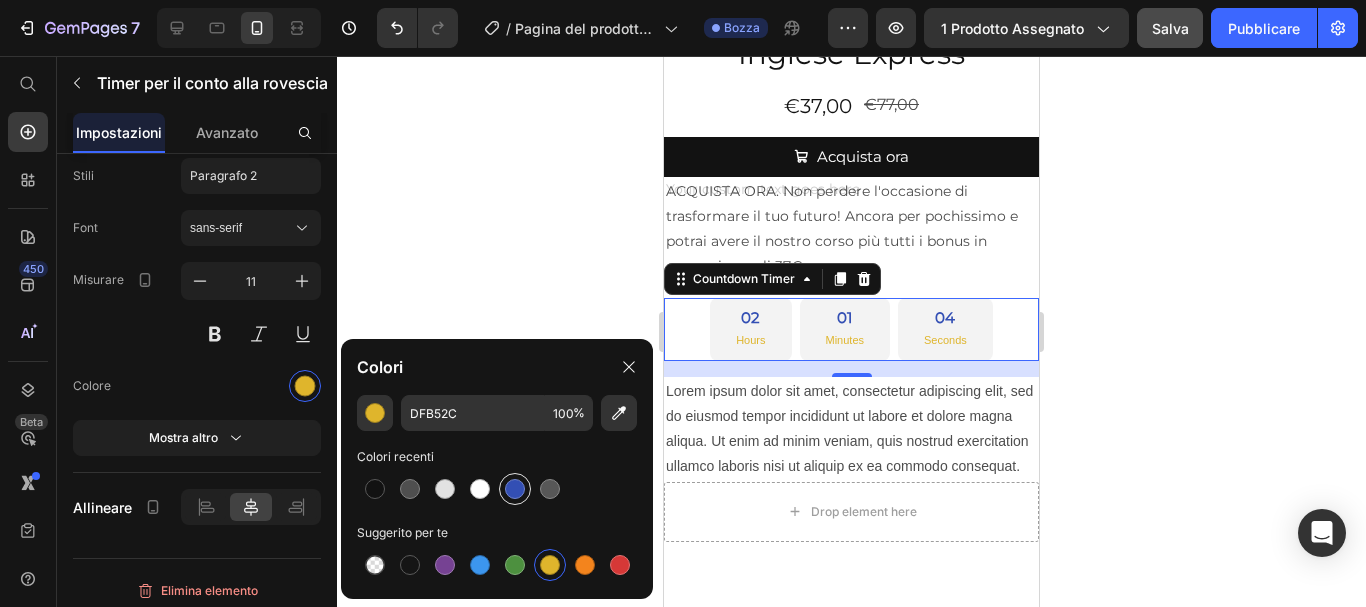 click at bounding box center [515, 489] 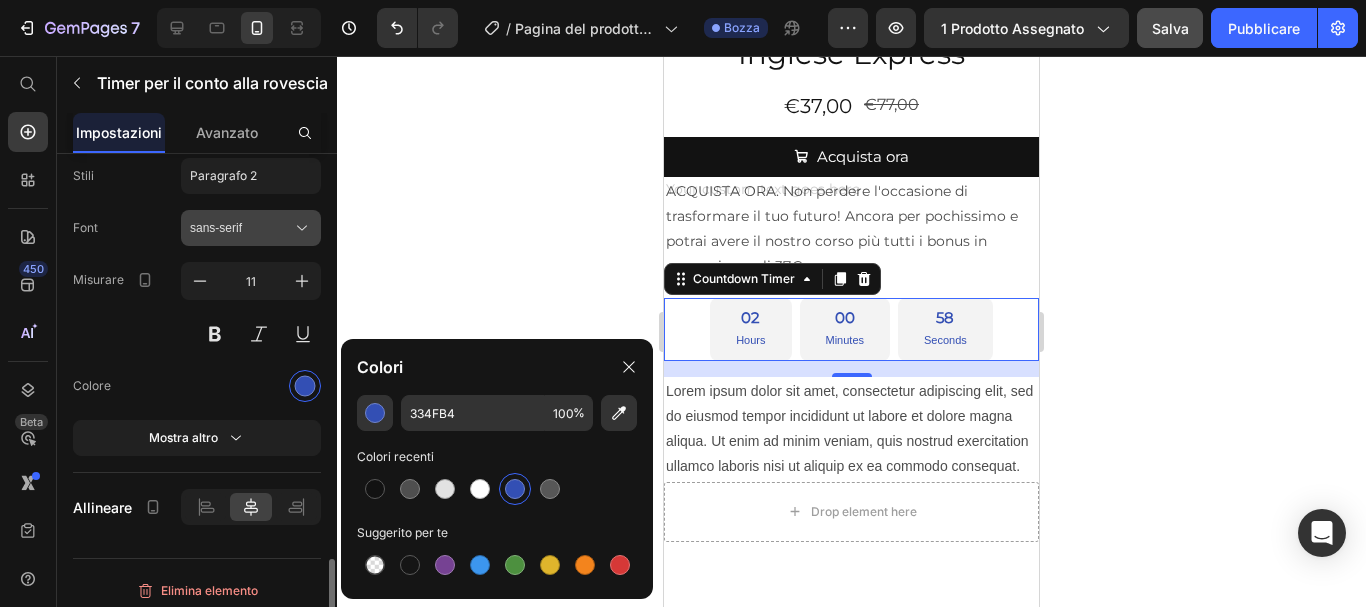 click 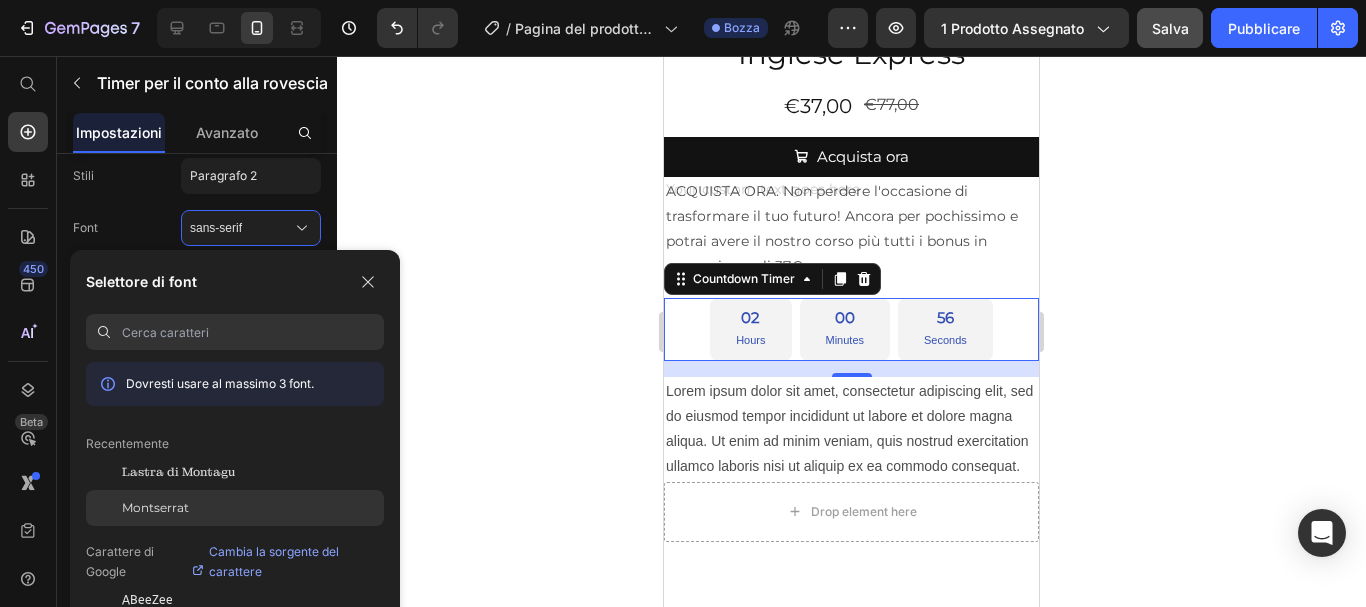 click on "Montserrat" at bounding box center (155, 507) 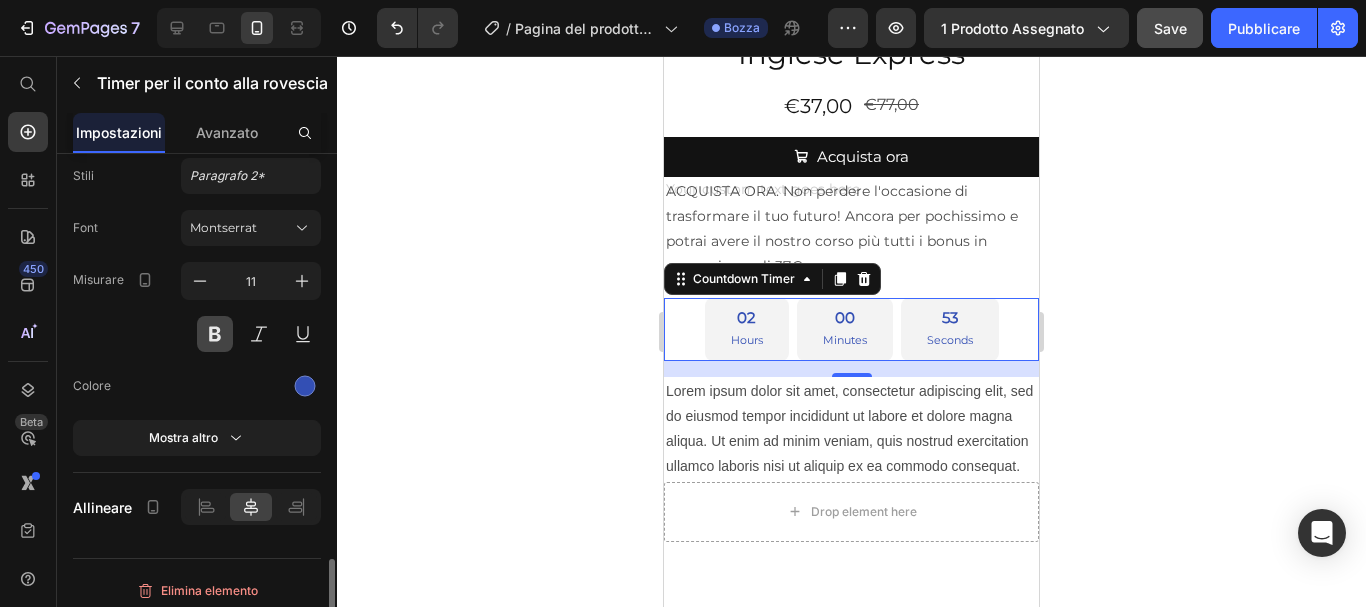 click at bounding box center (215, 334) 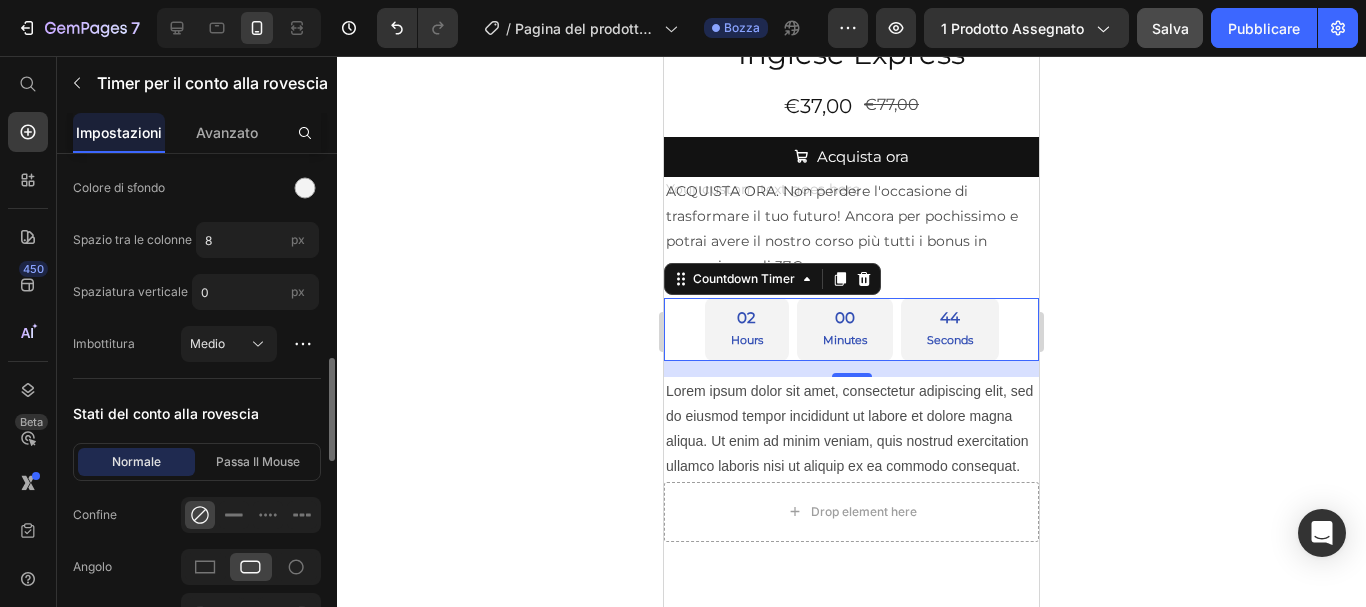 scroll, scrollTop: 909, scrollLeft: 0, axis: vertical 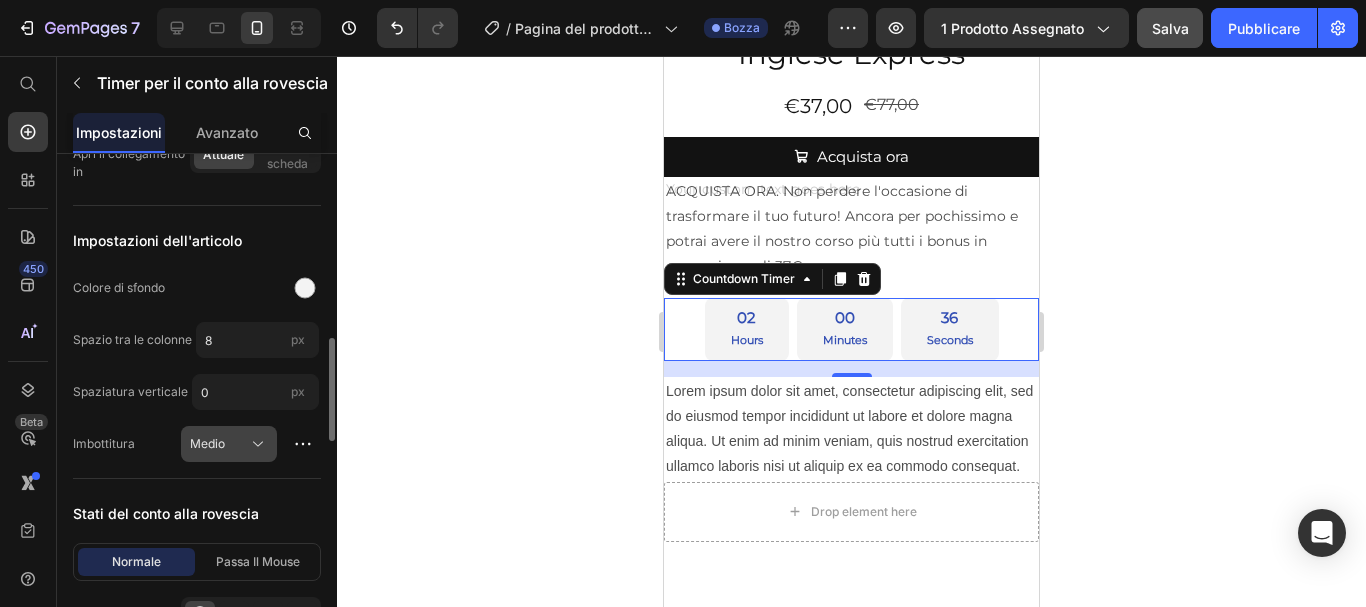 click 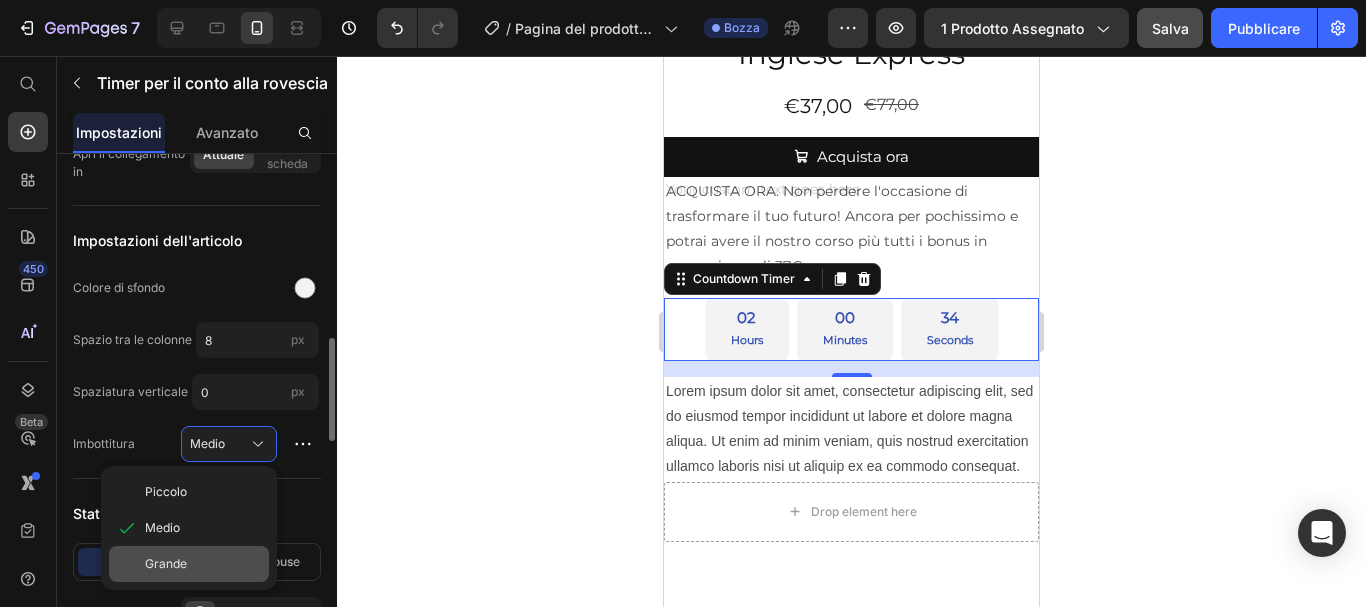 click on "Grande" at bounding box center [166, 563] 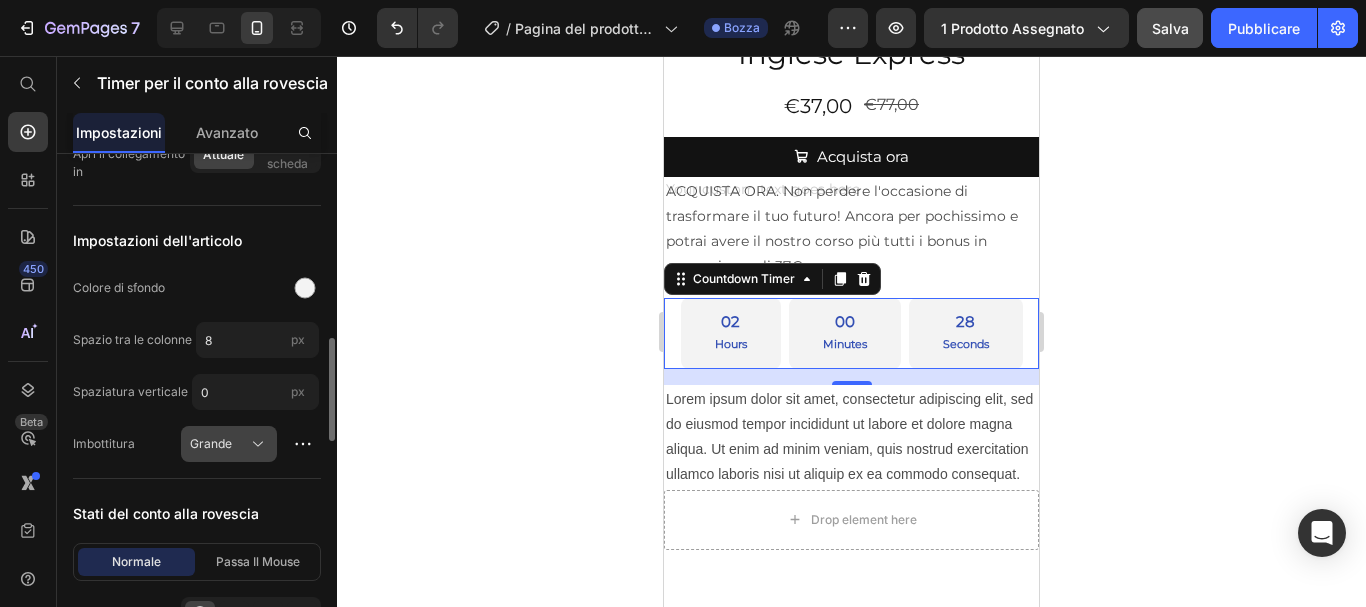 click 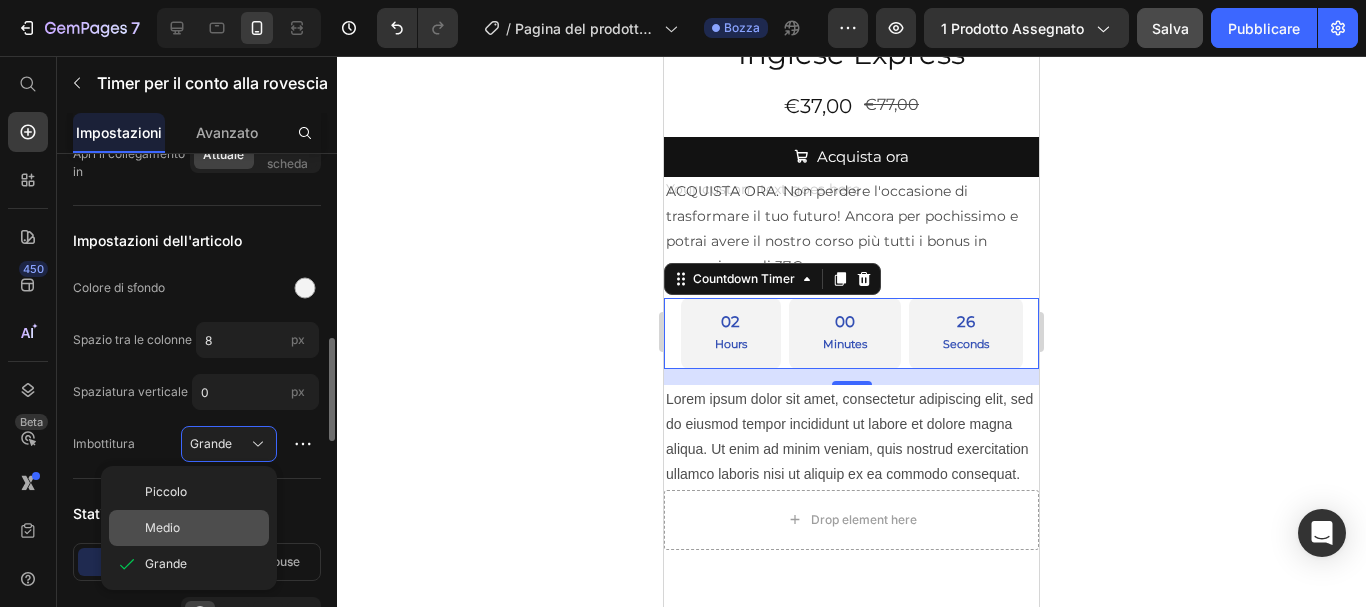 click on "Medio" at bounding box center [203, 528] 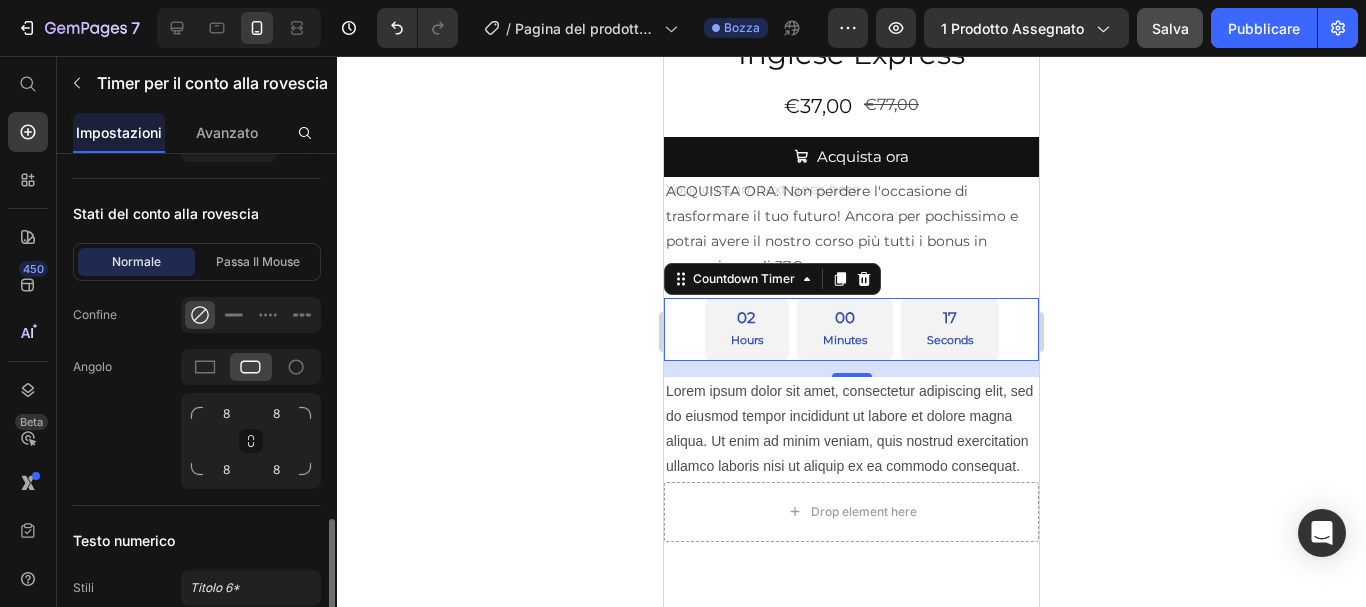 scroll, scrollTop: 1309, scrollLeft: 0, axis: vertical 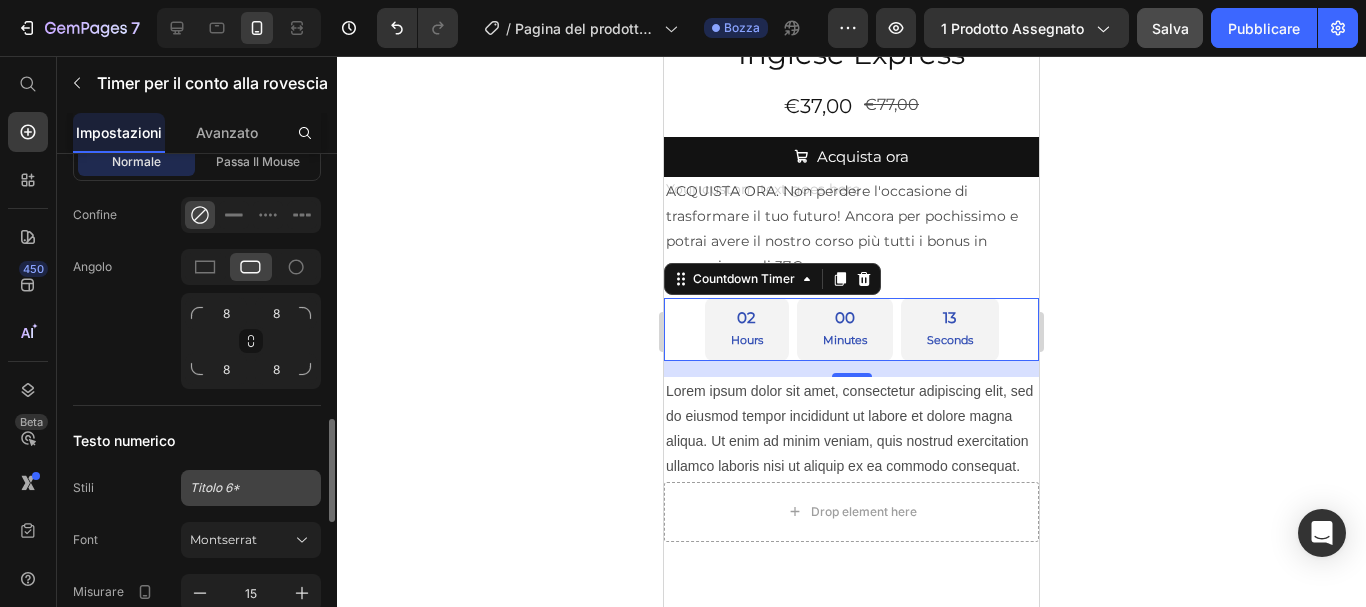click on "Titolo 6*" at bounding box center (239, 488) 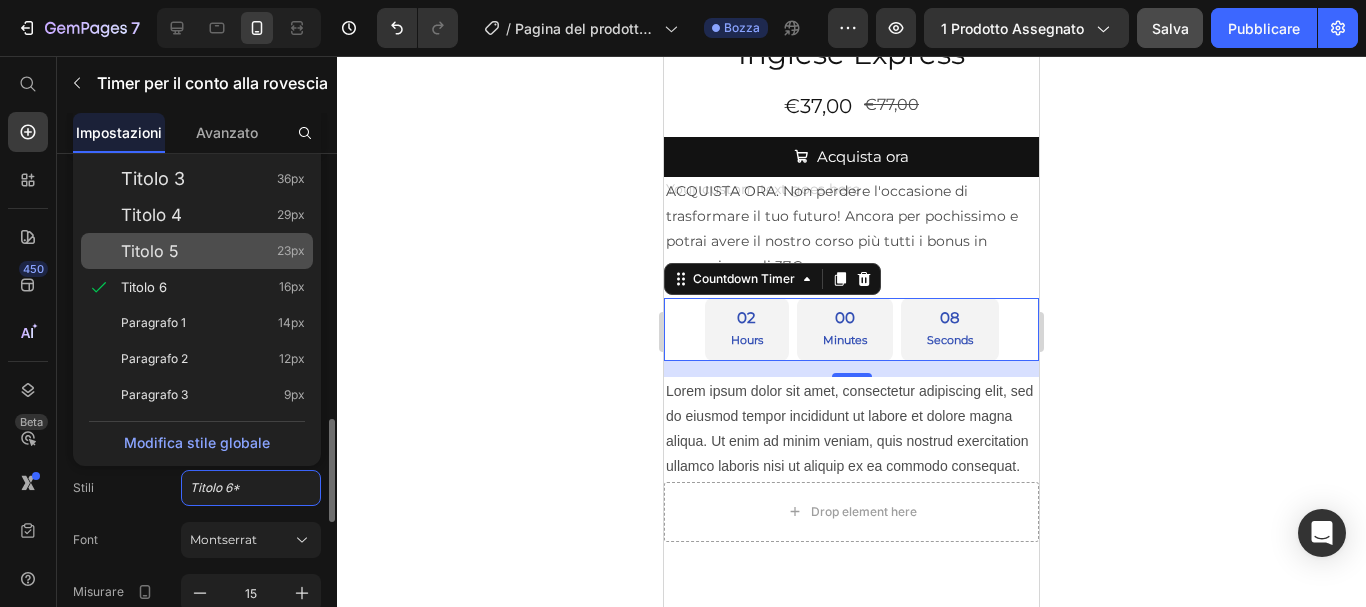 click on "Titolo 5" at bounding box center [150, 251] 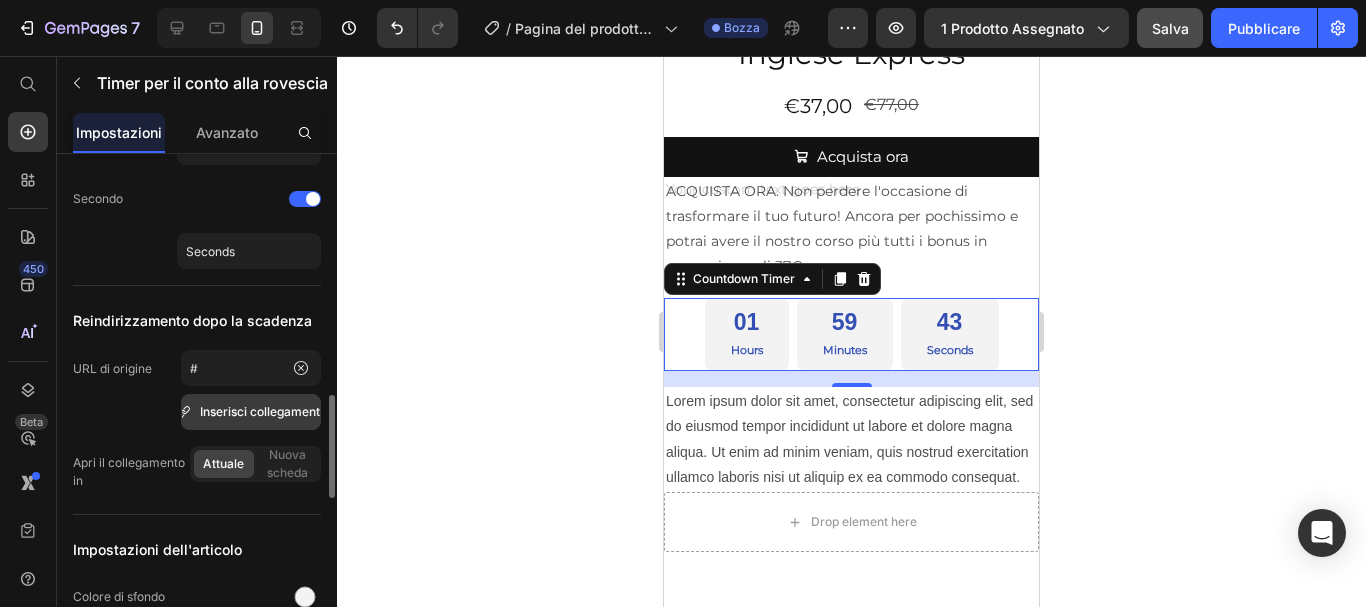 scroll, scrollTop: 700, scrollLeft: 0, axis: vertical 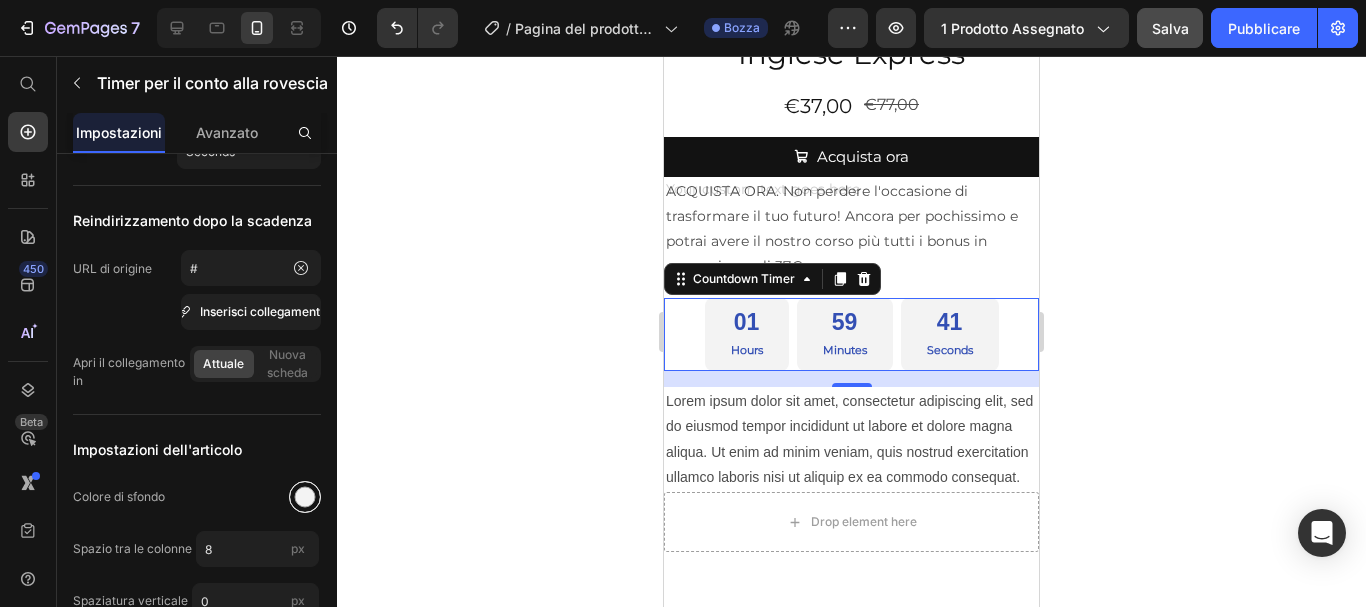 click at bounding box center [305, 497] 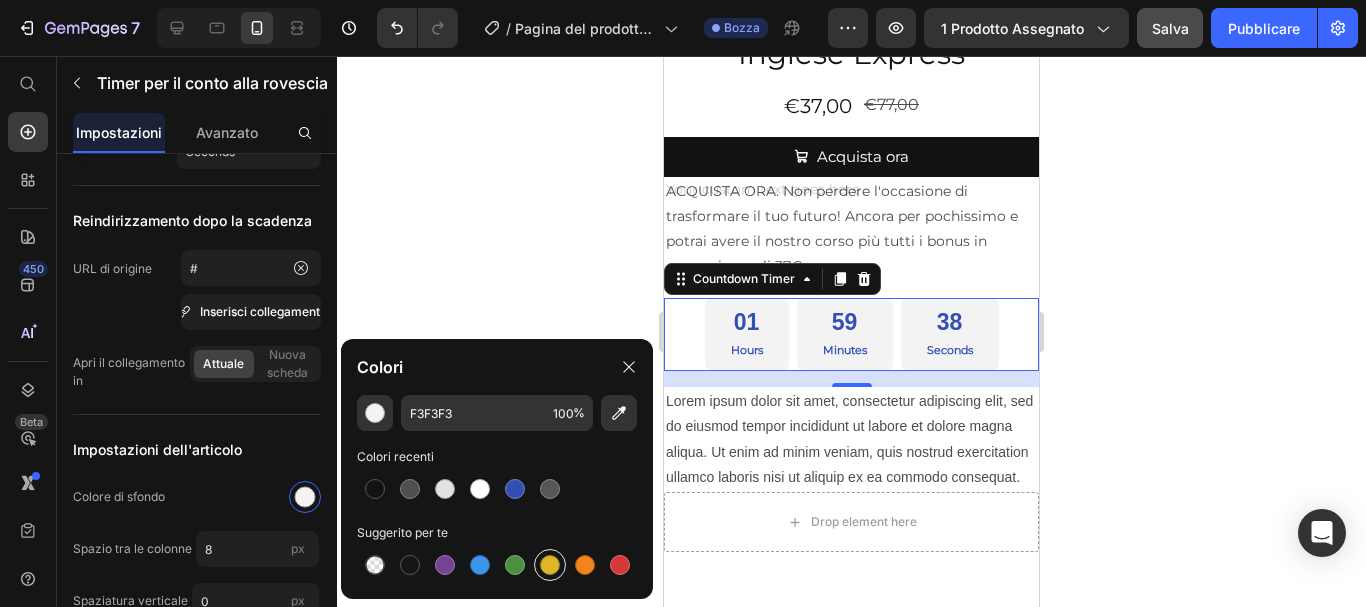 click at bounding box center [550, 565] 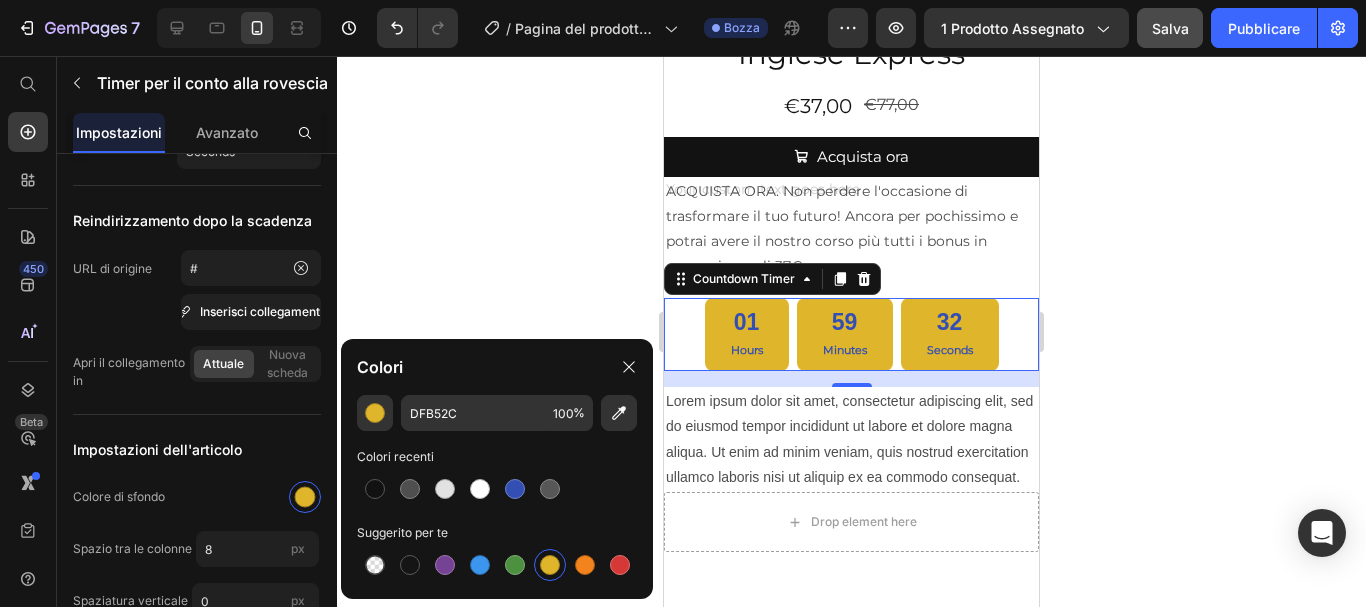 click 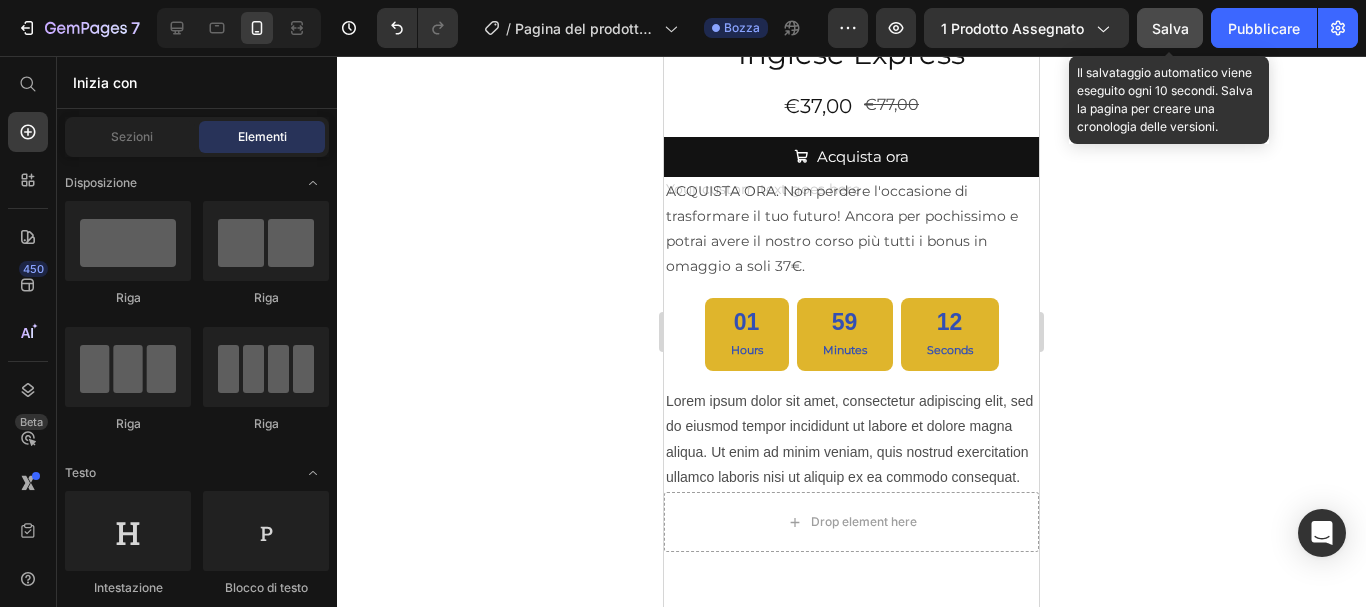 click on "Salva" 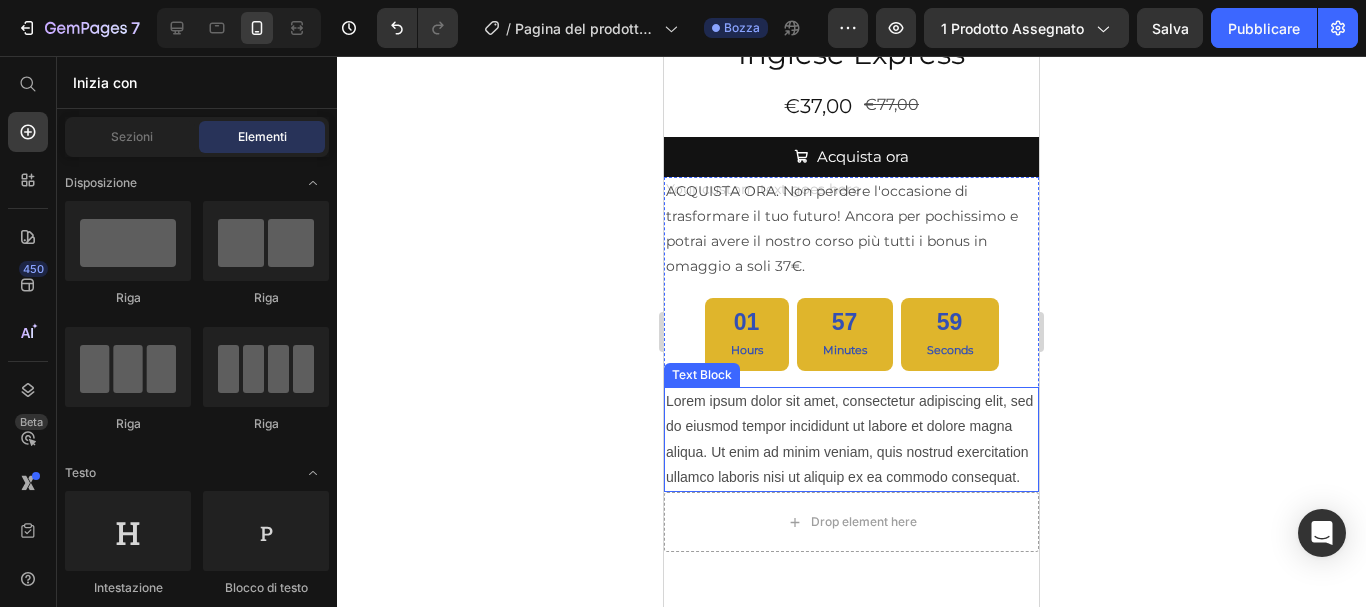 click on "Lorem ipsum dolor sit amet, consectetur adipiscing elit, sed do eiusmod tempor incididunt ut labore et dolore magna aliqua. Ut enim ad minim veniam, quis nostrud exercitation ullamco laboris nisi ut aliquip ex ea commodo consequat." at bounding box center (851, 439) 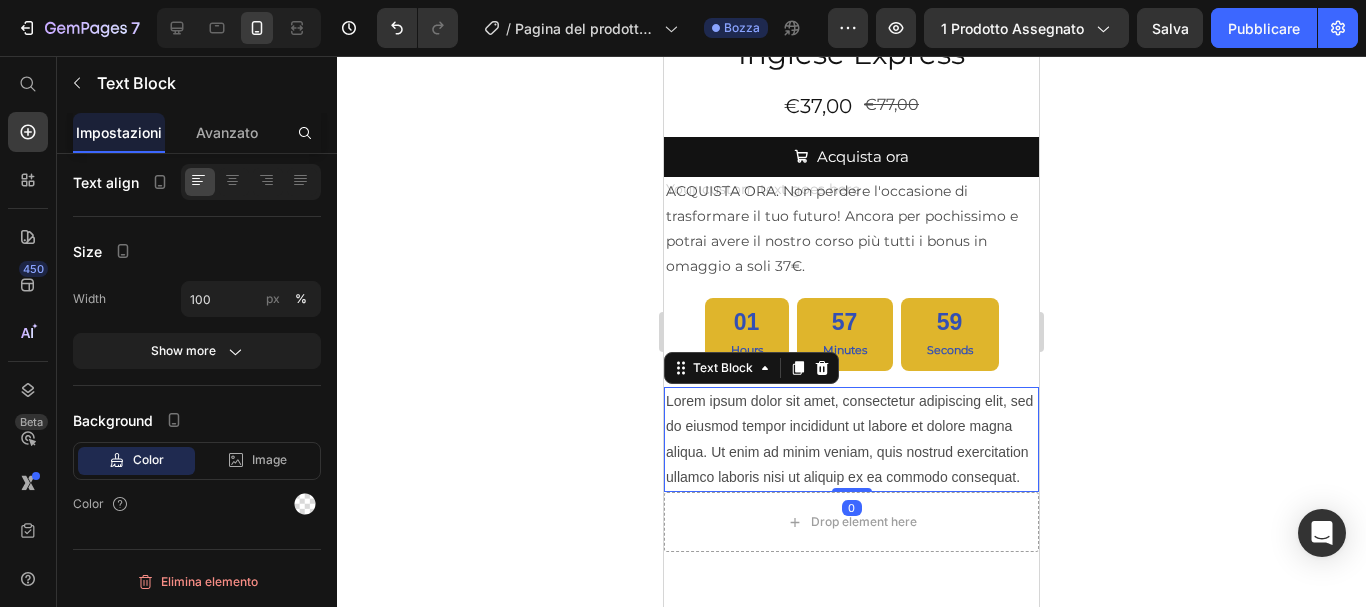 scroll, scrollTop: 0, scrollLeft: 0, axis: both 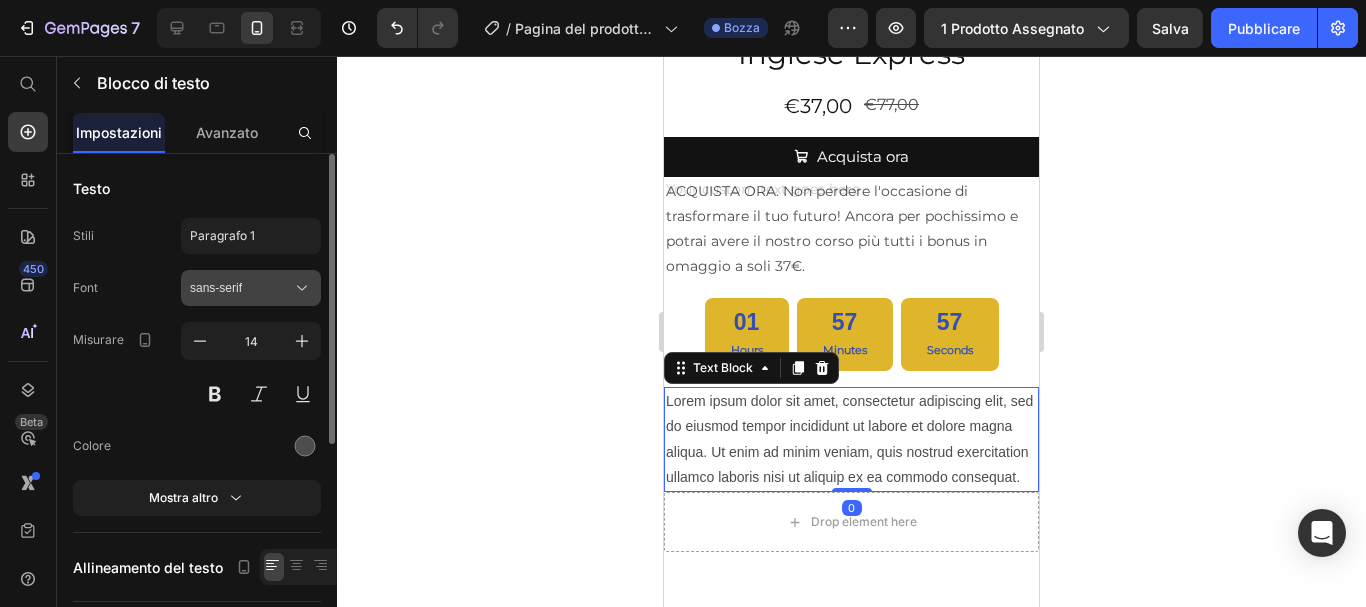 click 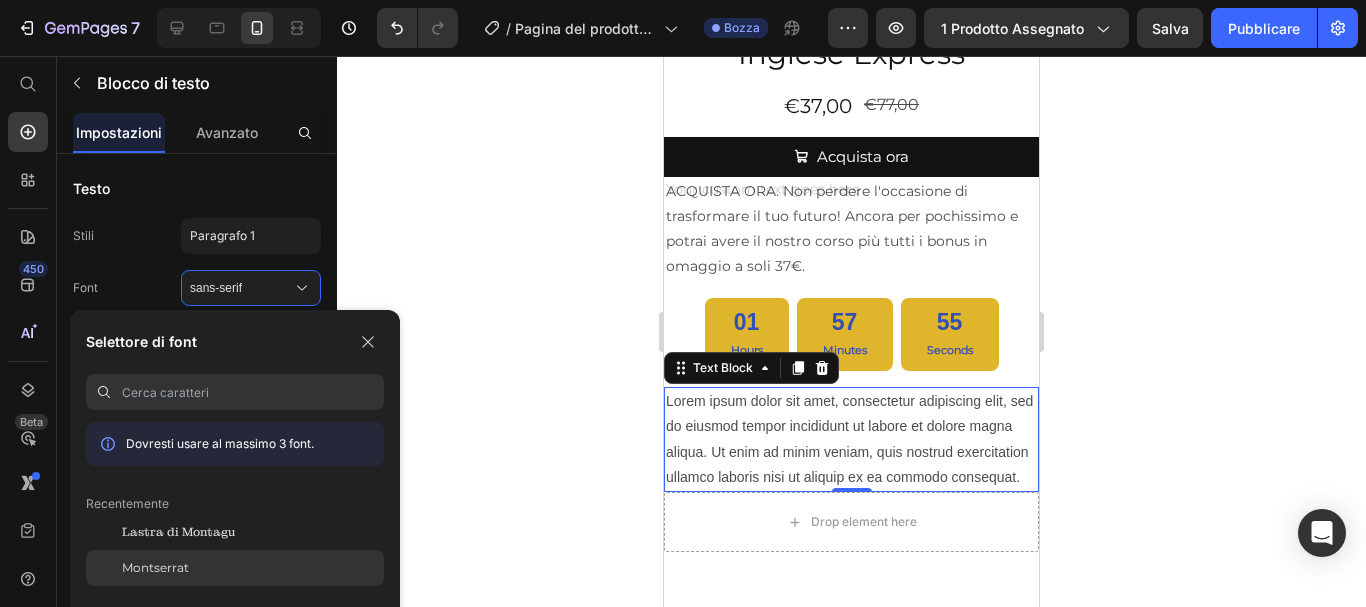 click on "Montserrat" 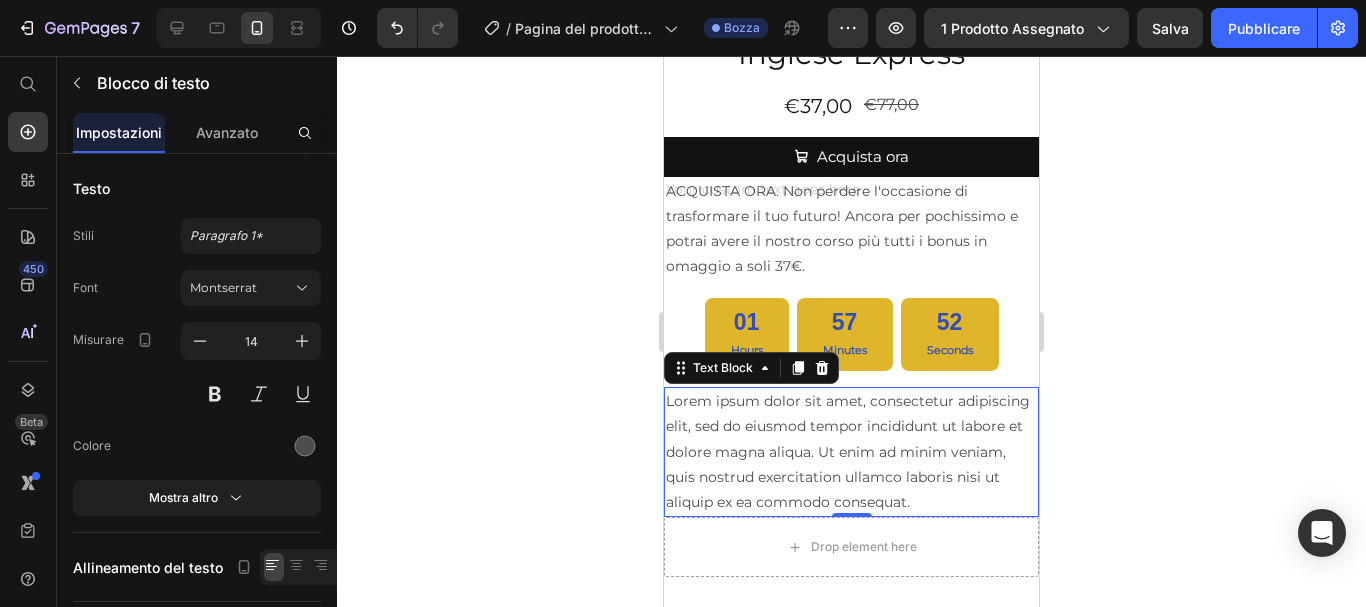 click on "Lorem ipsum dolor sit amet, consectetur adipiscing elit, sed do eiusmod tempor incididunt ut labore et dolore magna aliqua. Ut enim ad minim veniam, quis nostrud exercitation ullamco laboris nisi ut aliquip ex ea commodo consequat." at bounding box center (851, 452) 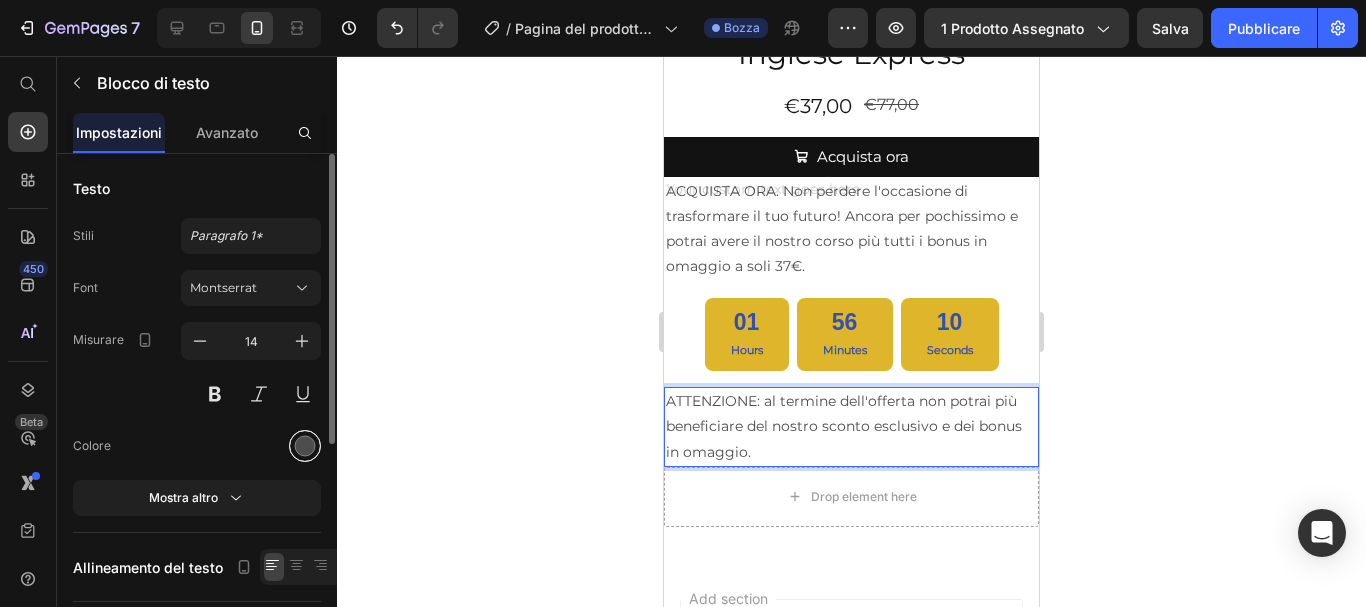 click at bounding box center [305, 446] 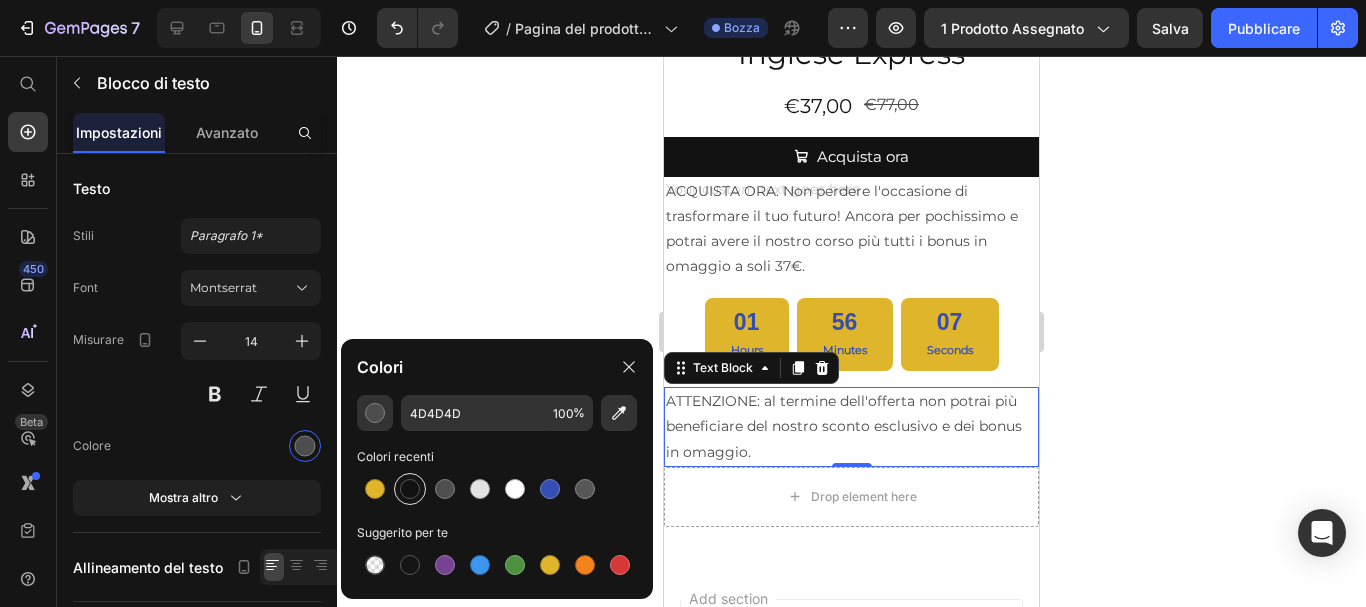 click at bounding box center (410, 489) 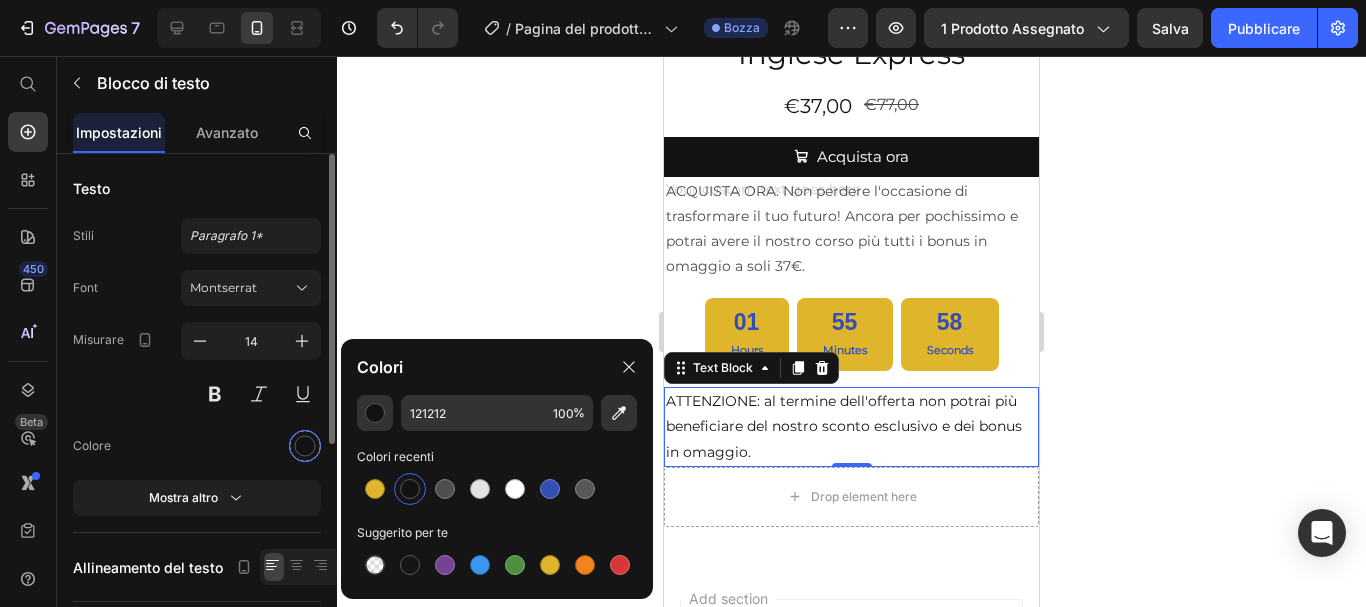 click at bounding box center (305, 446) 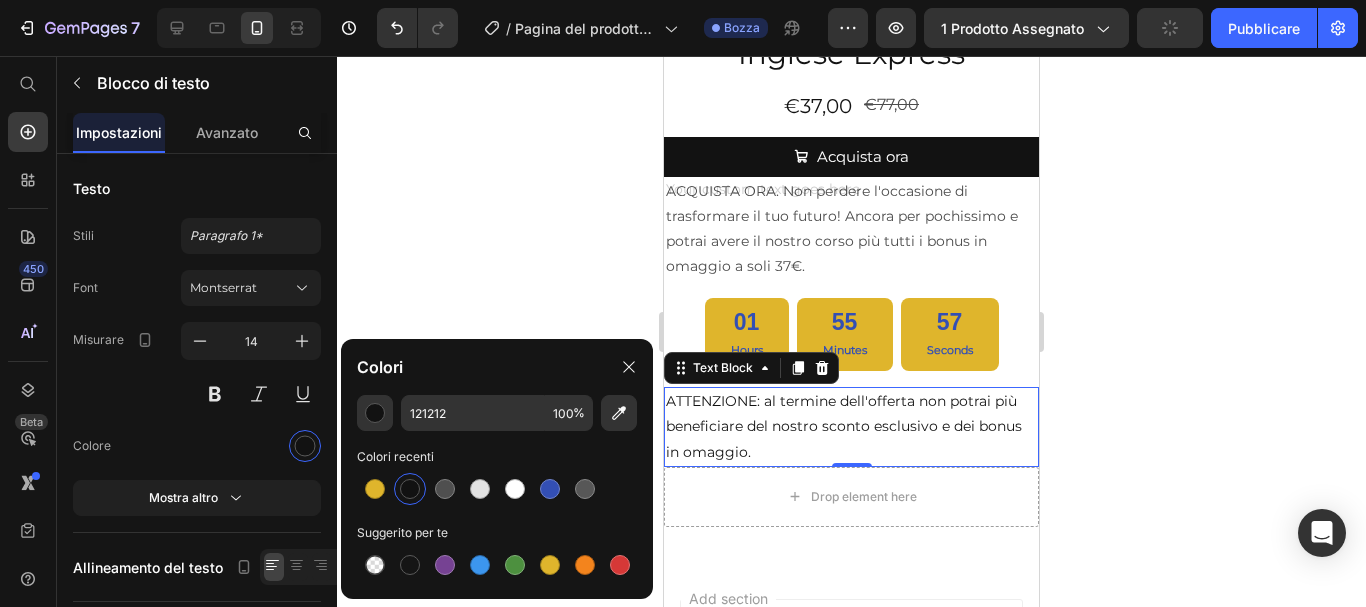 click 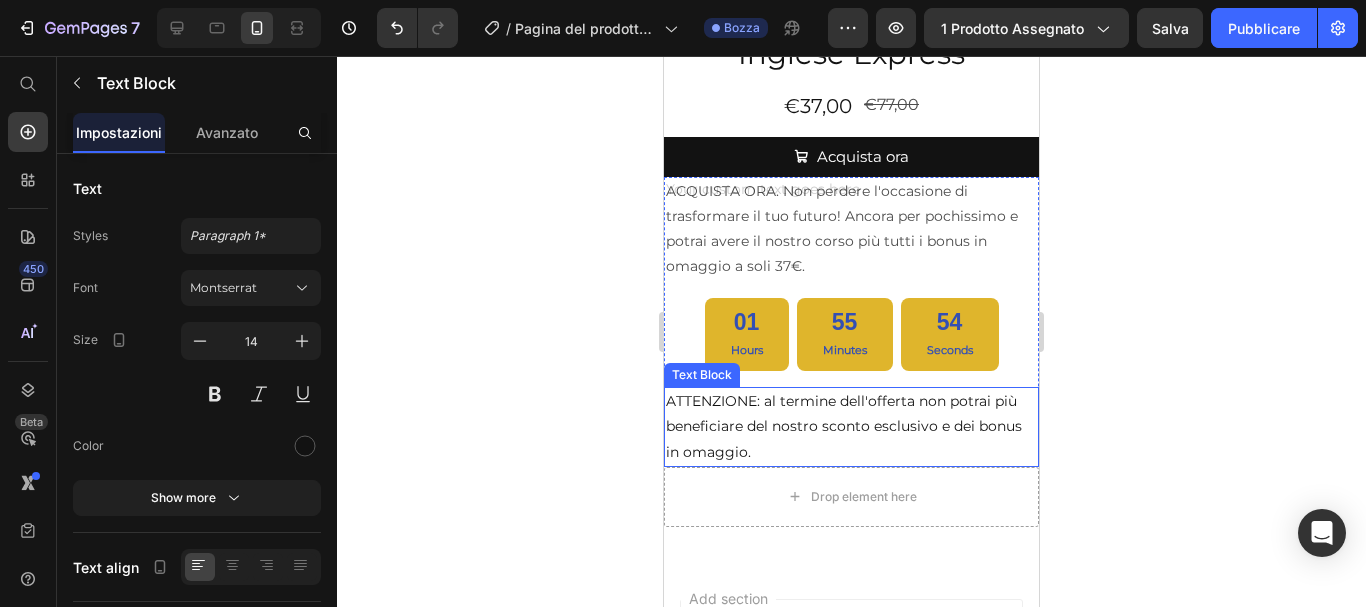 click on "ATTENZIONE: al termine dell'offerta non potrai più beneficiare del nostro sconto esclusivo e dei bonus in omaggio." at bounding box center (851, 427) 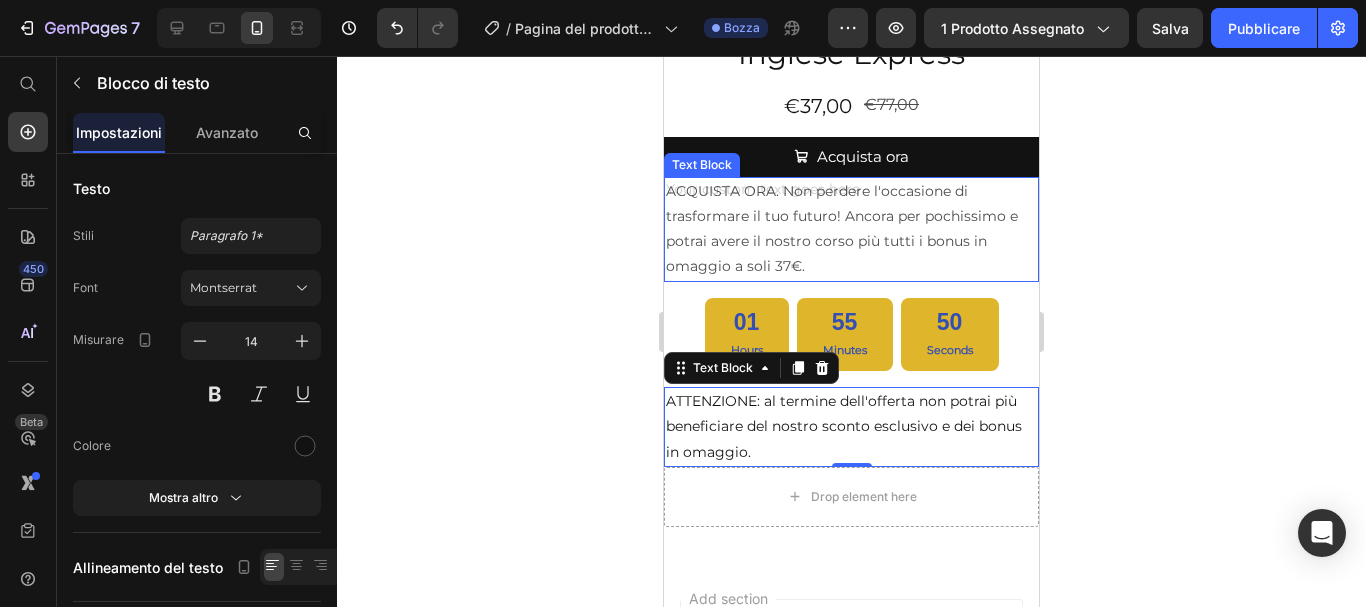 click on "ACQUISTA ORA. Non perdere l'occasione di trasformare il tuo futuro! Ancora per pochissimo e potrai avere il nostro corso più tutti i bonus in omaggio a soli 37€." at bounding box center [851, 229] 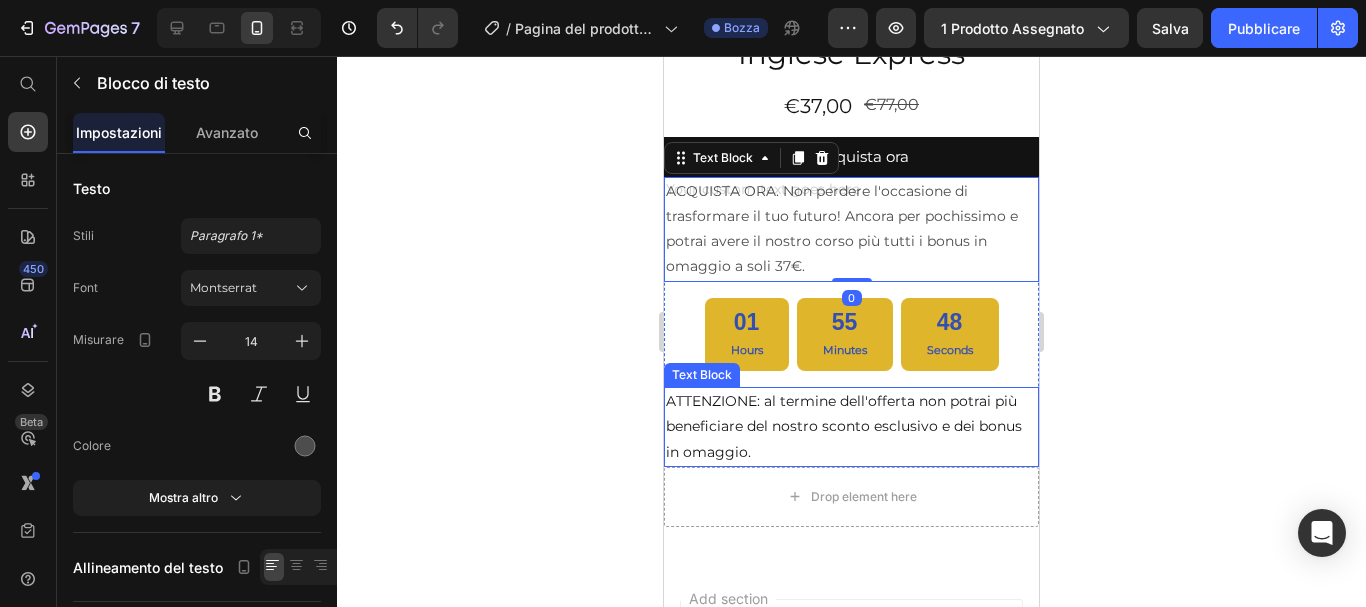click on "ATTENZIONE: al termine dell'offerta non potrai più beneficiare del nostro sconto esclusivo e dei bonus in omaggio." at bounding box center (851, 427) 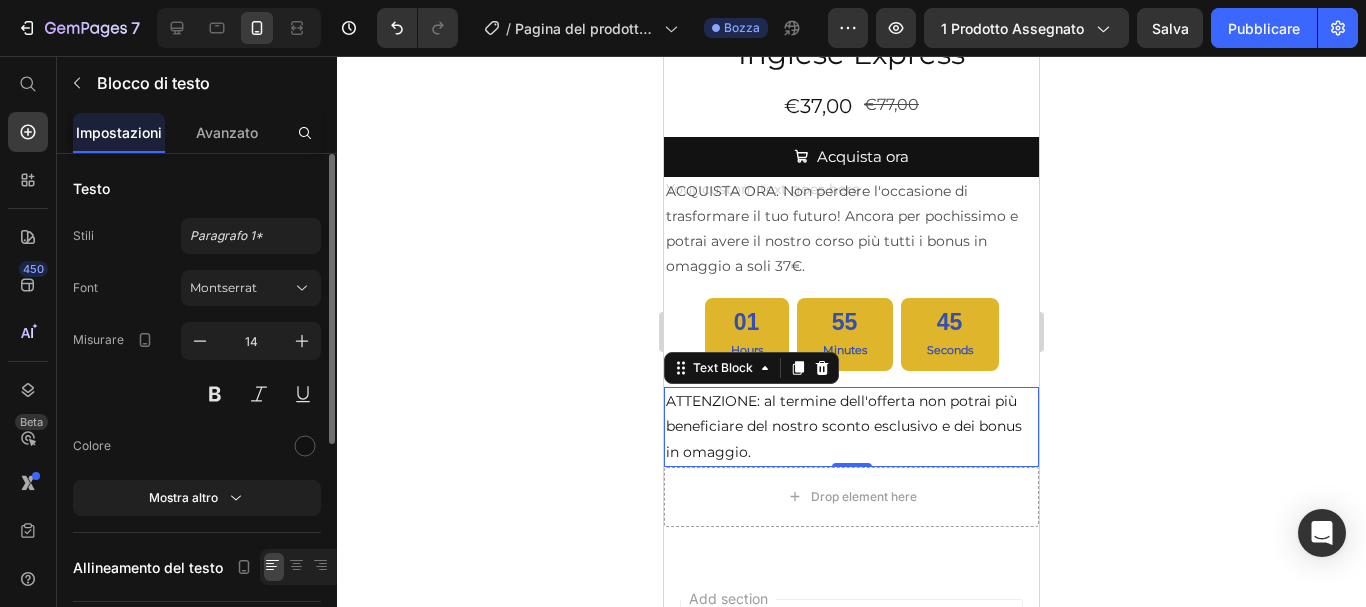 scroll, scrollTop: 200, scrollLeft: 0, axis: vertical 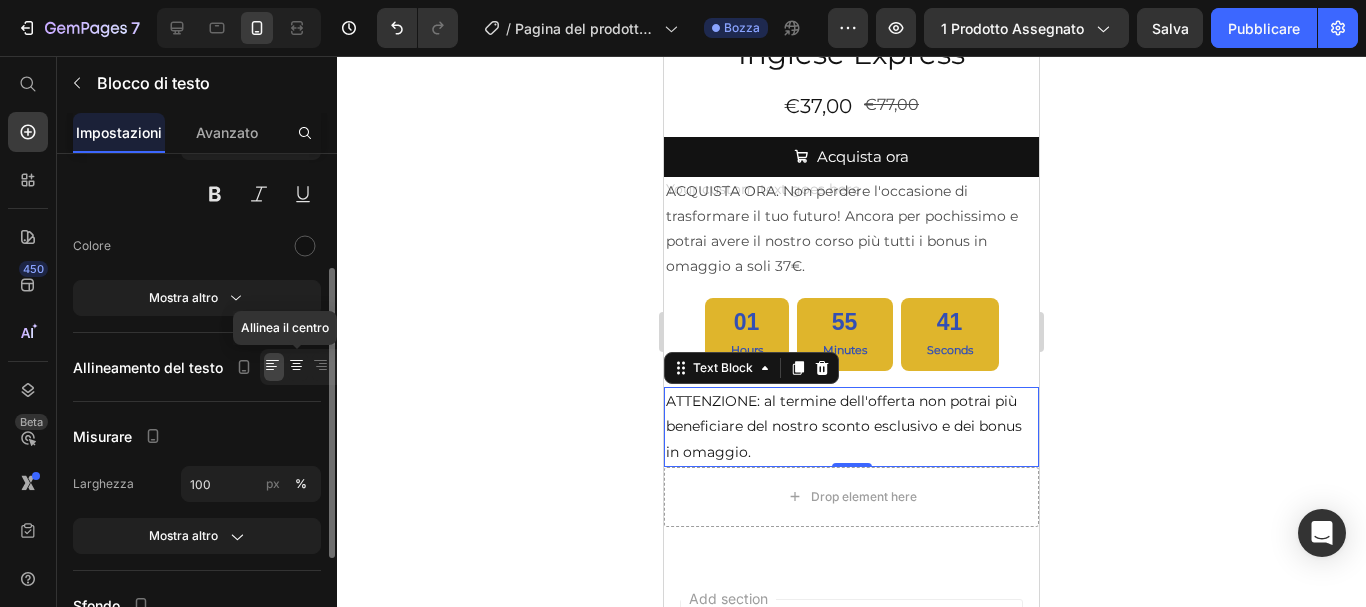 click 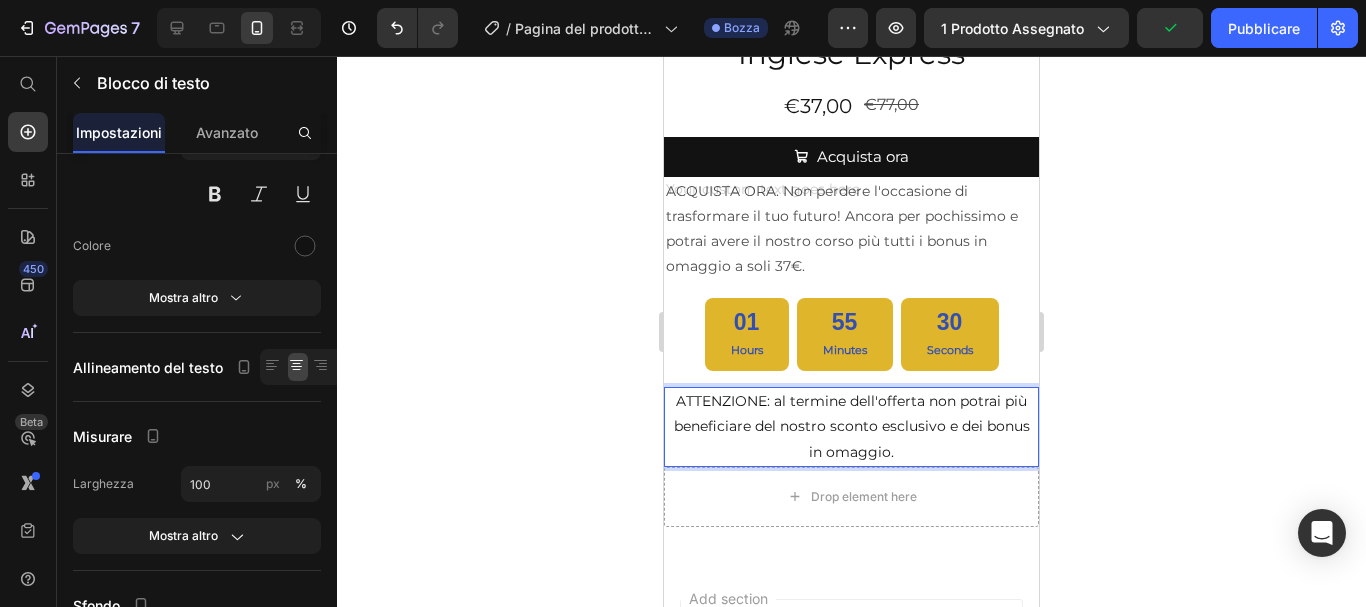 click on "ATTENZIONE: al termine dell'offerta non potrai più beneficiare del nostro sconto esclusivo e dei bonus in omaggio." at bounding box center [851, 427] 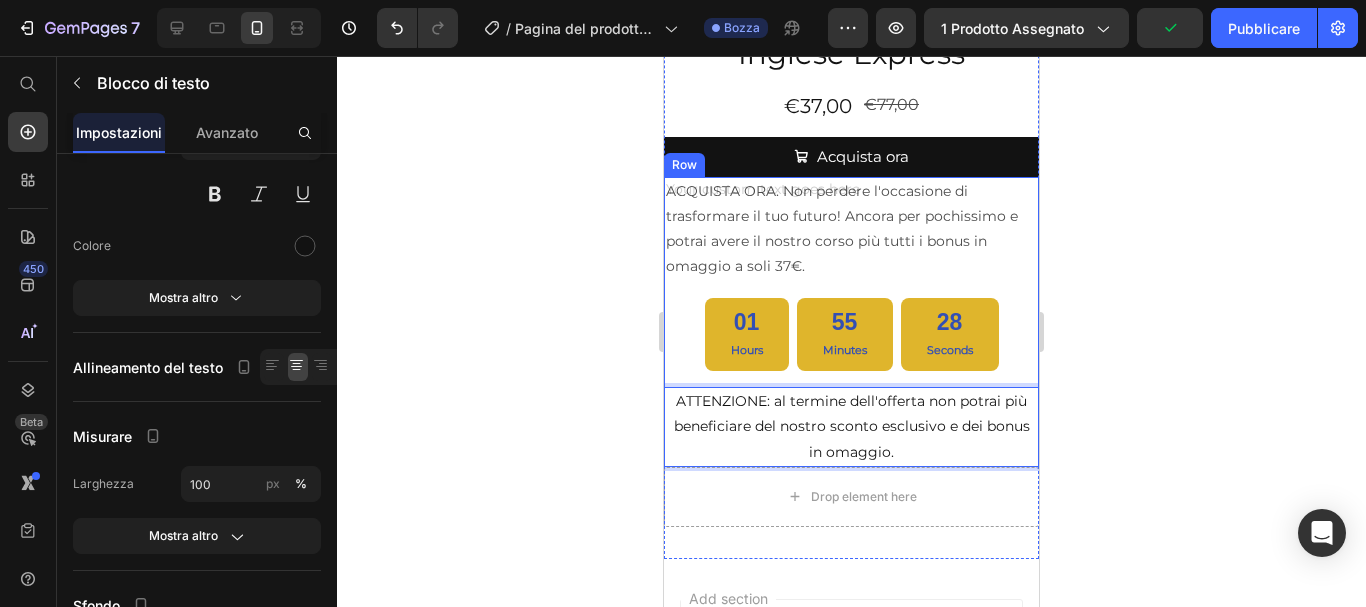 click on "ACQUISTA ORA. Non perdere l'occasione di trasformare il tuo futuro! Ancora per pochissimo e potrai avere il nostro corso più tutti i bonus in omaggio a soli 37€. Text Block Row 01 Hours 55 Minutes 28 Seconds Countdown Timer ATTENZIONE: al termine dell'offerta non potrai più beneficiare del nostro sconto esclusivo e dei bonus in omaggio. Text Block   0" at bounding box center [851, 322] 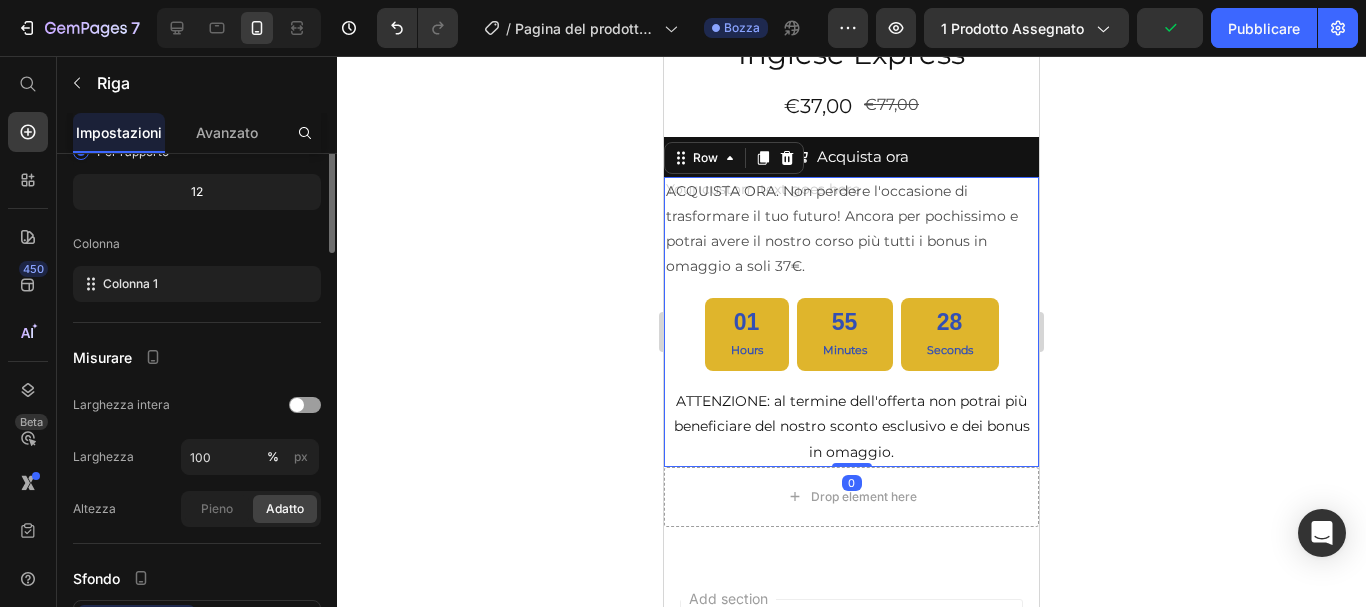 scroll, scrollTop: 0, scrollLeft: 0, axis: both 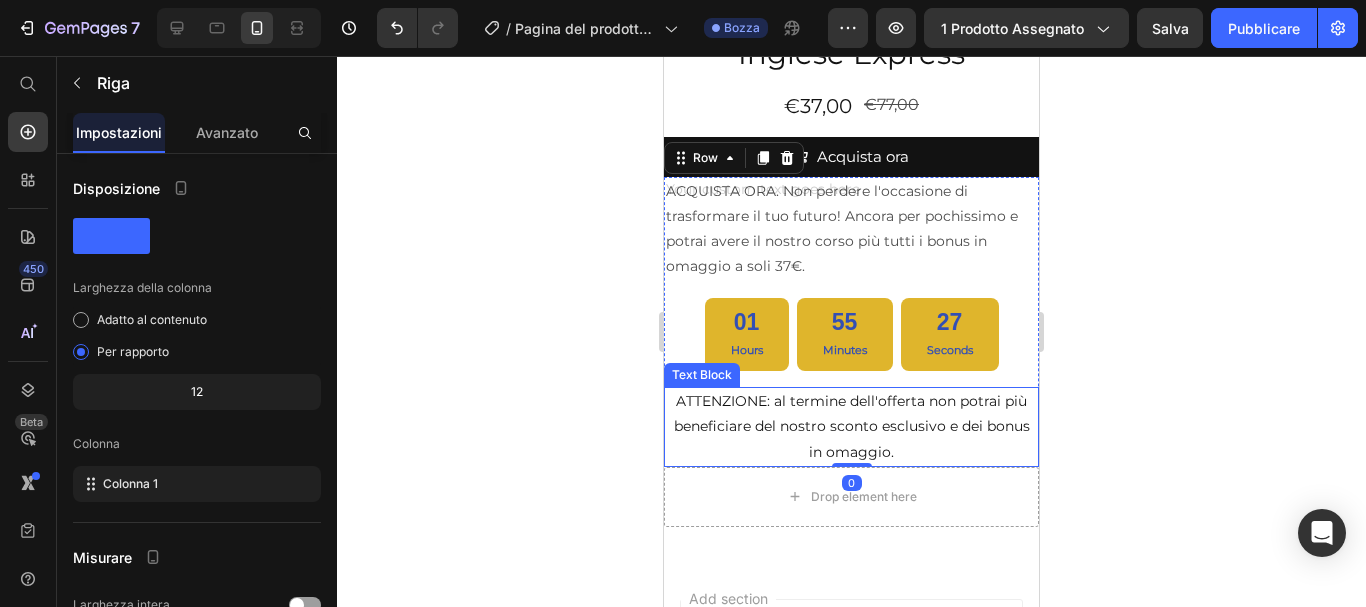 click on "ATTENZIONE: al termine dell'offerta non potrai più beneficiare del nostro sconto esclusivo e dei bonus in omaggio." at bounding box center [851, 427] 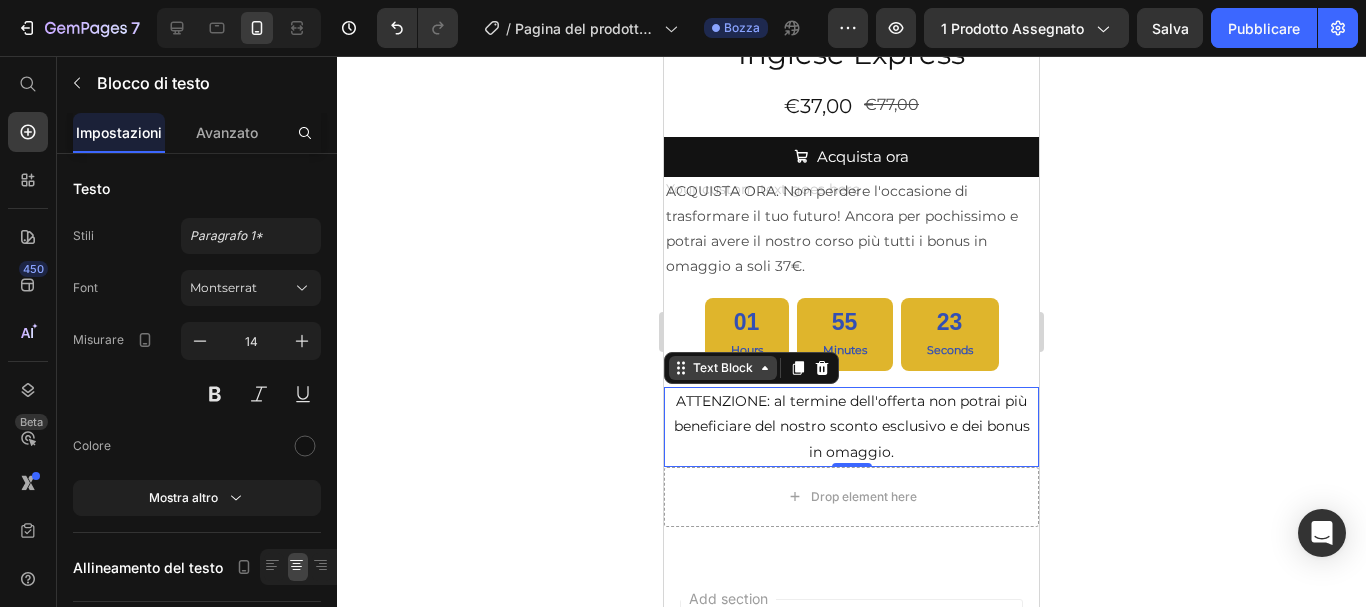 click on "Text Block" at bounding box center [723, 368] 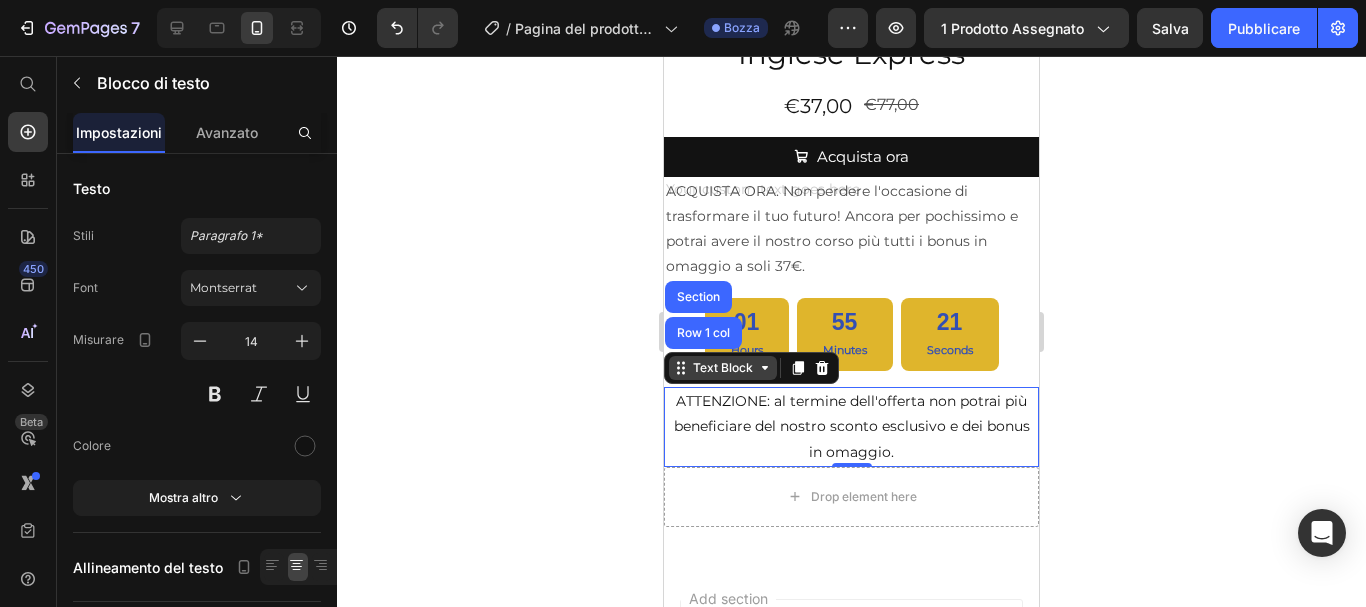 click on "Text Block" at bounding box center [723, 368] 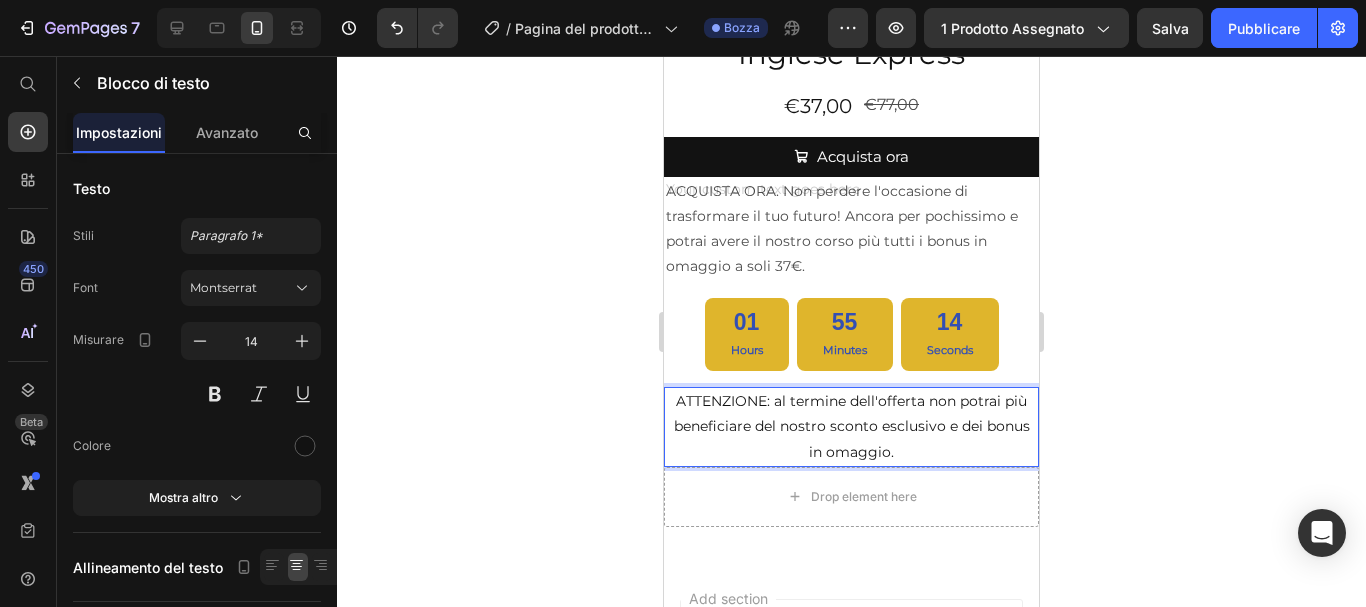 click on "ATTENZIONE: al termine dell'offerta non potrai più beneficiare del nostro sconto esclusivo e dei bonus in omaggio." at bounding box center [851, 427] 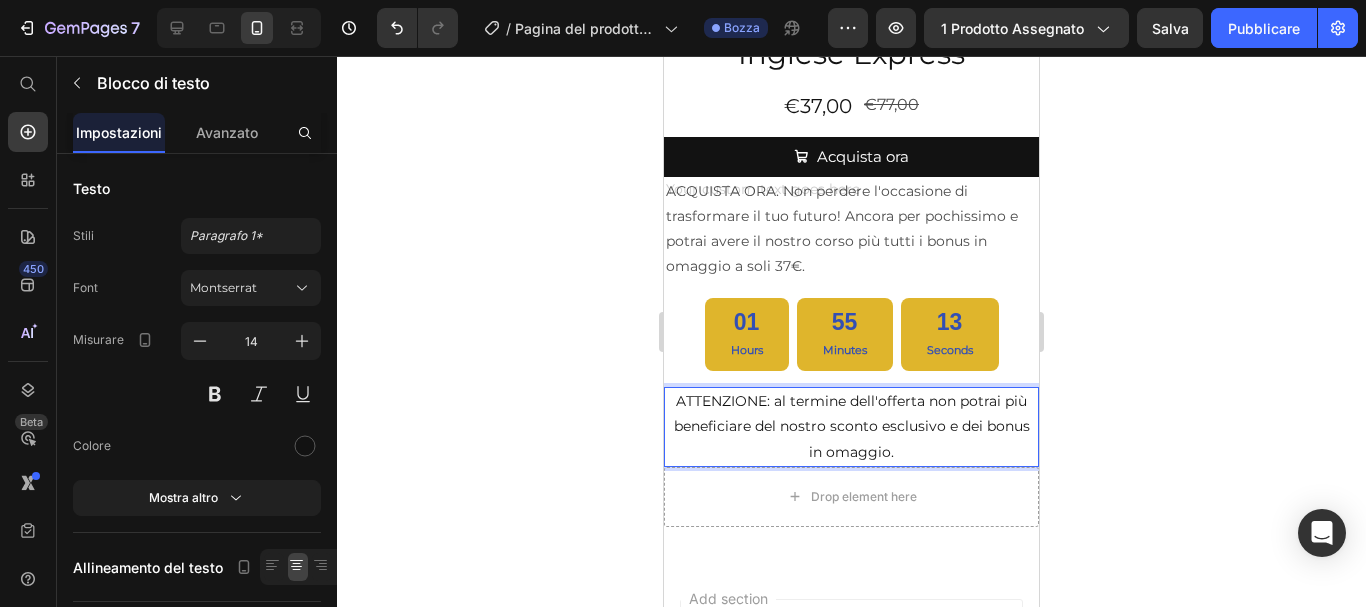 click on "ATTENZIONE: al termine dell'offerta non potrai più beneficiare del nostro sconto esclusivo e dei bonus in omaggio." at bounding box center [851, 427] 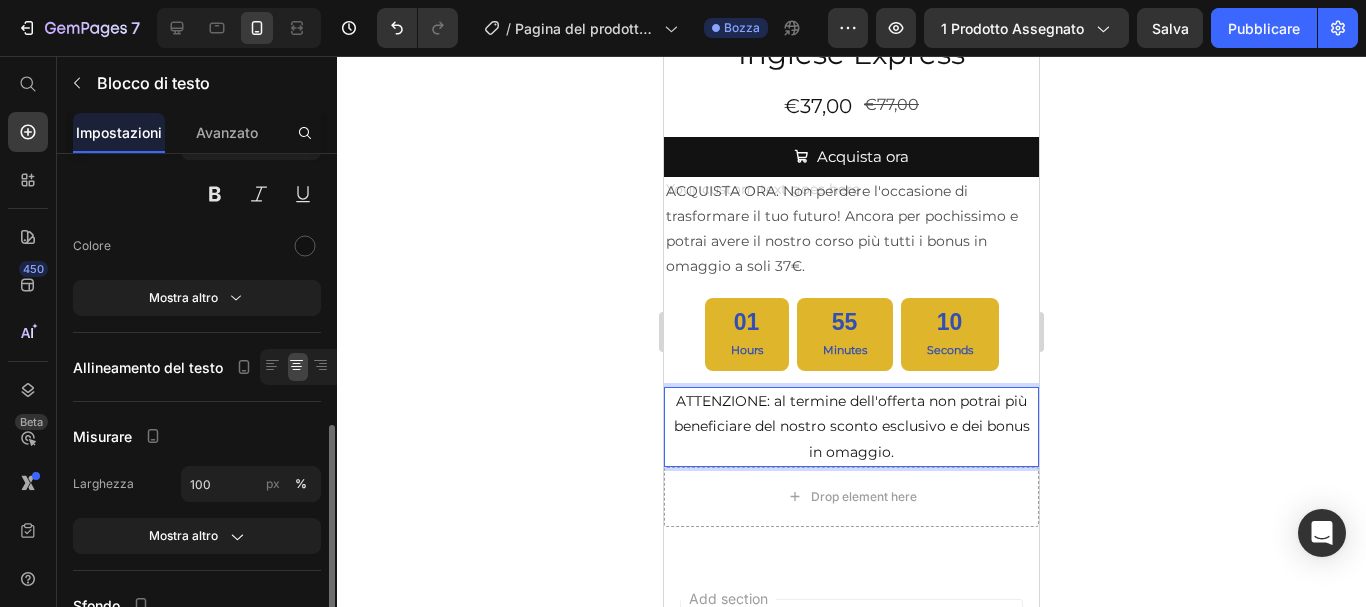 scroll, scrollTop: 300, scrollLeft: 0, axis: vertical 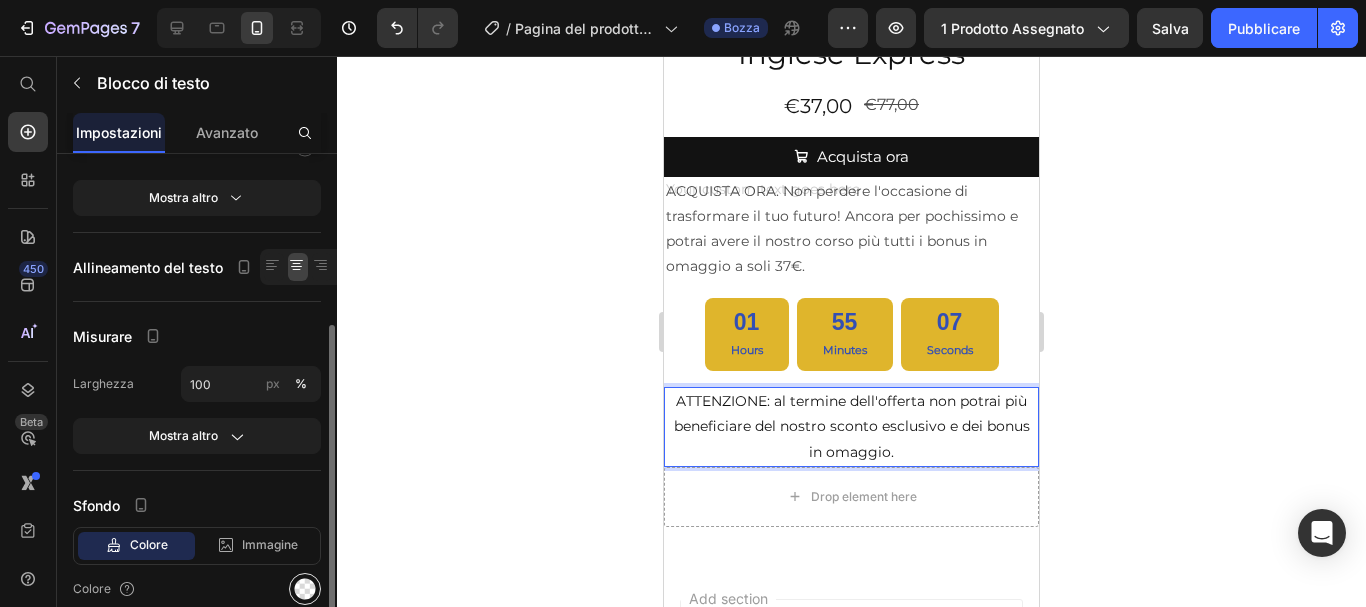 click at bounding box center [305, 589] 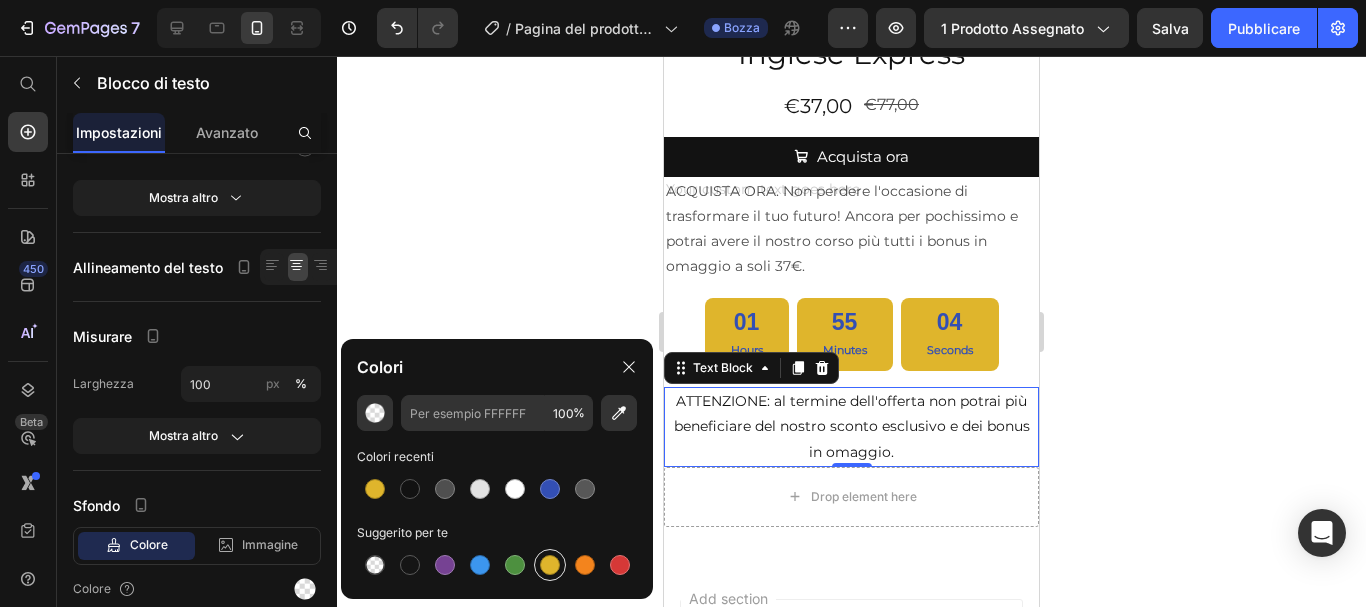 click at bounding box center [550, 565] 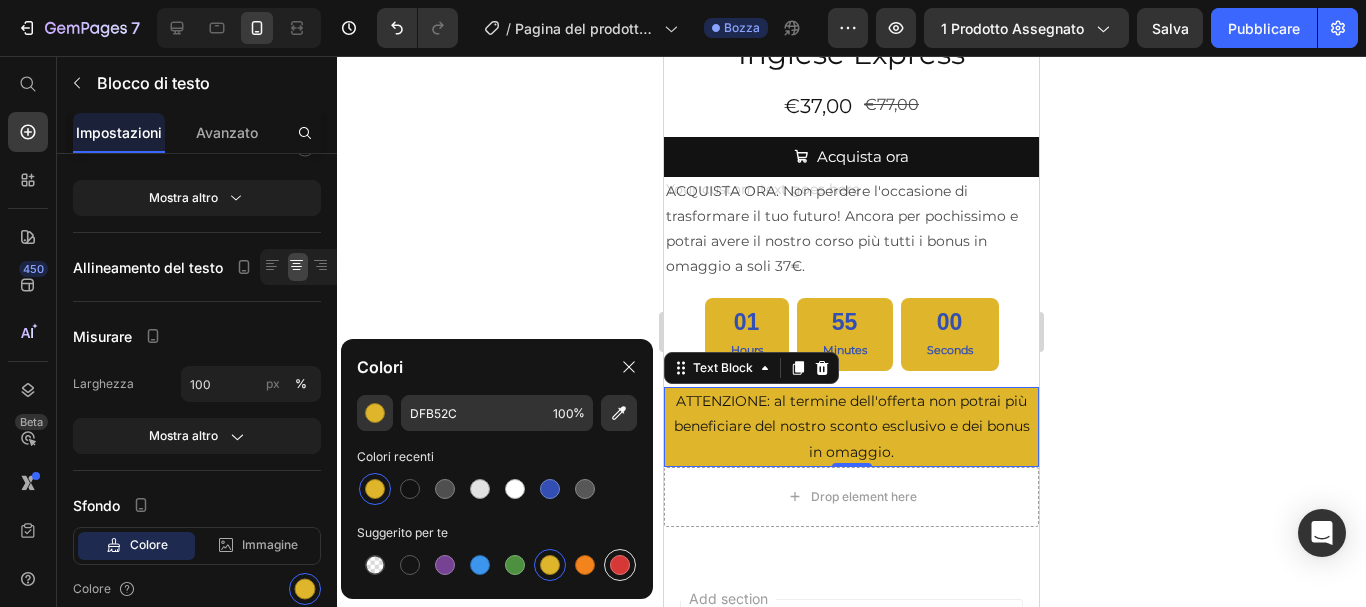 click at bounding box center (620, 565) 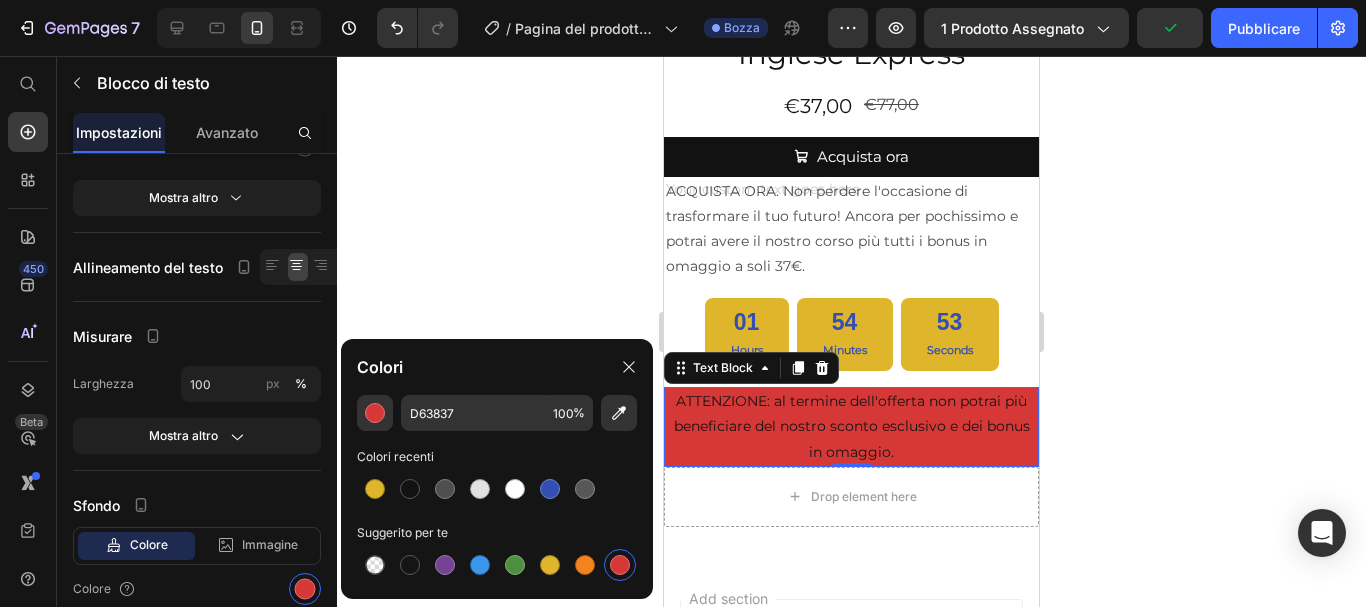 click 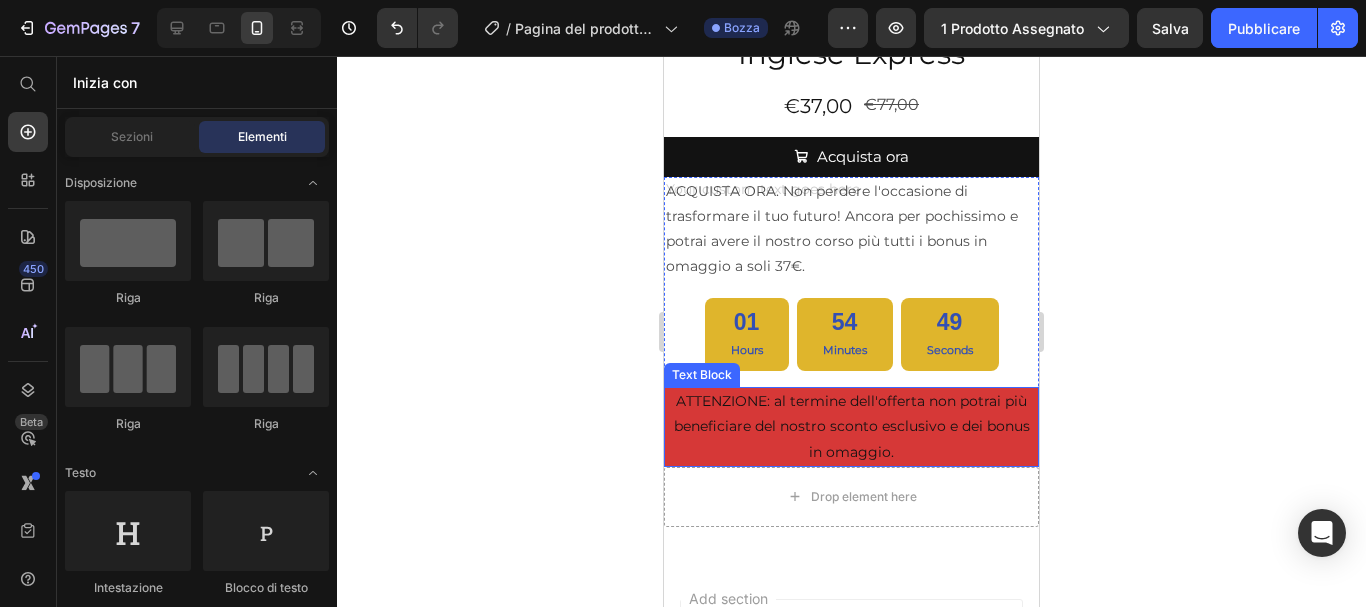 click on "ATTENZIONE: al termine dell'offerta non potrai più beneficiare del nostro sconto esclusivo e dei bonus in omaggio." at bounding box center (851, 427) 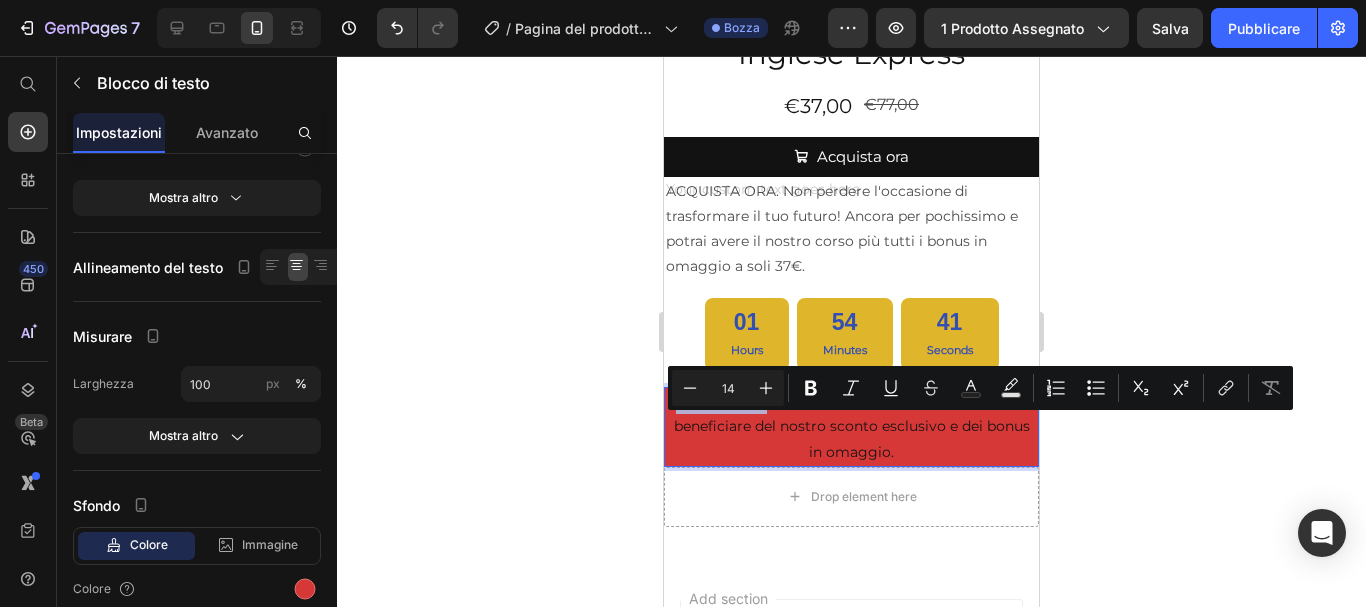 drag, startPoint x: 760, startPoint y: 425, endPoint x: 662, endPoint y: 425, distance: 98 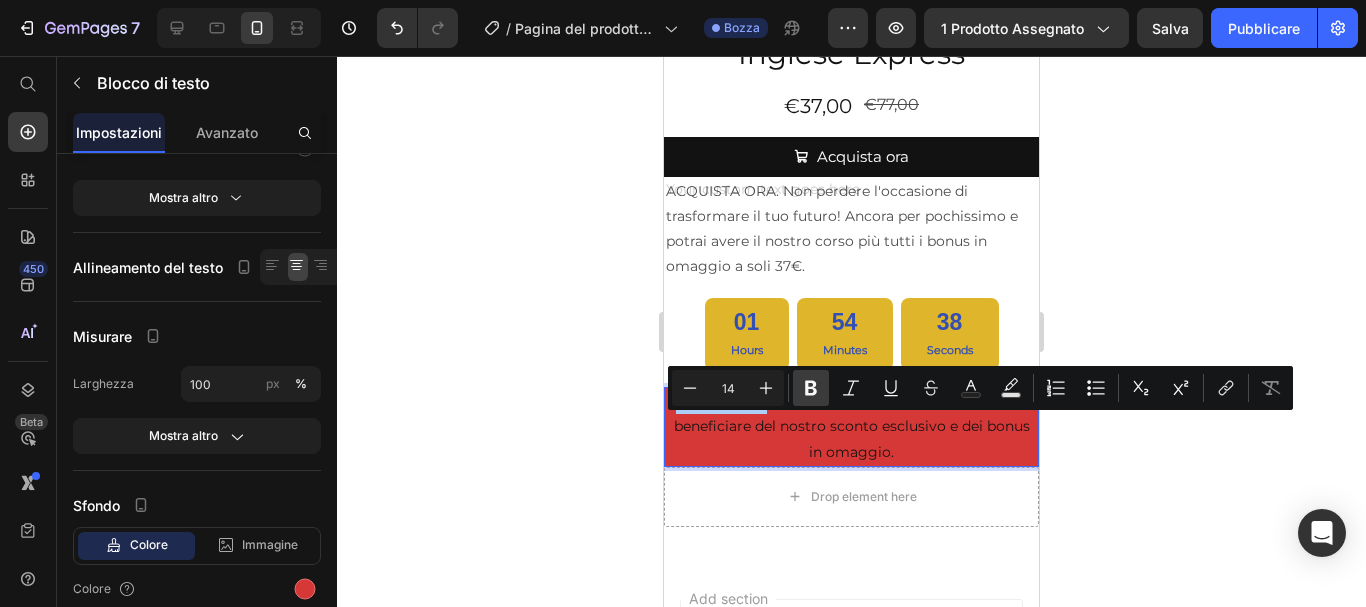 click 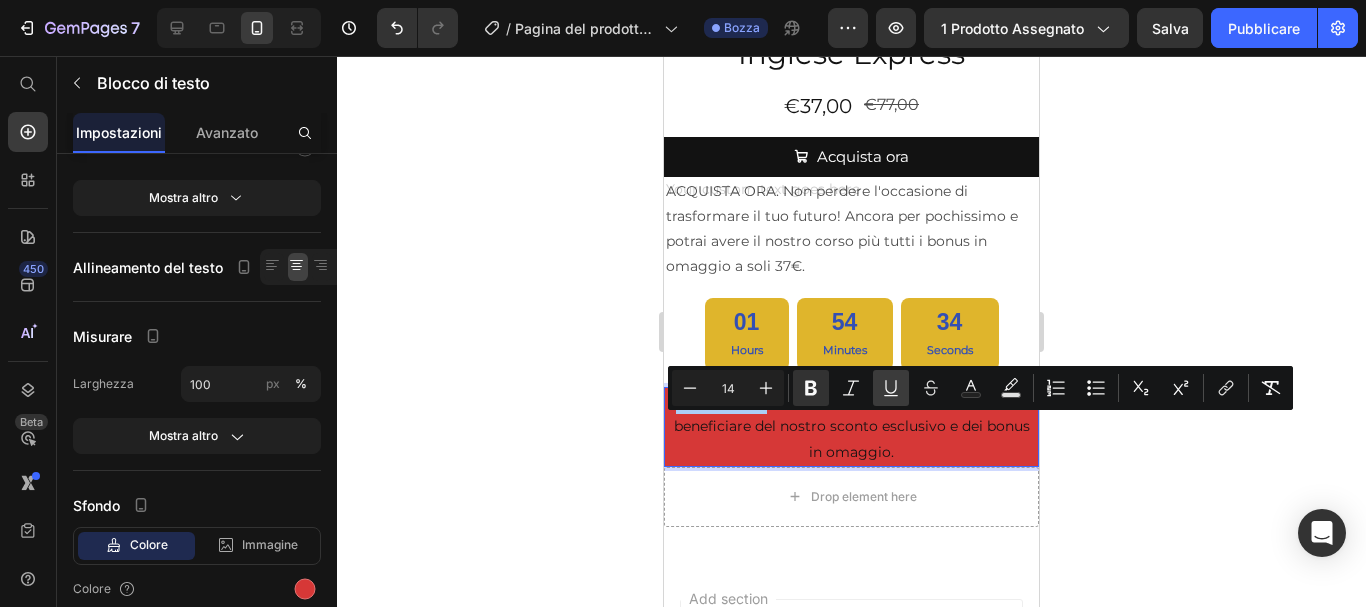 click 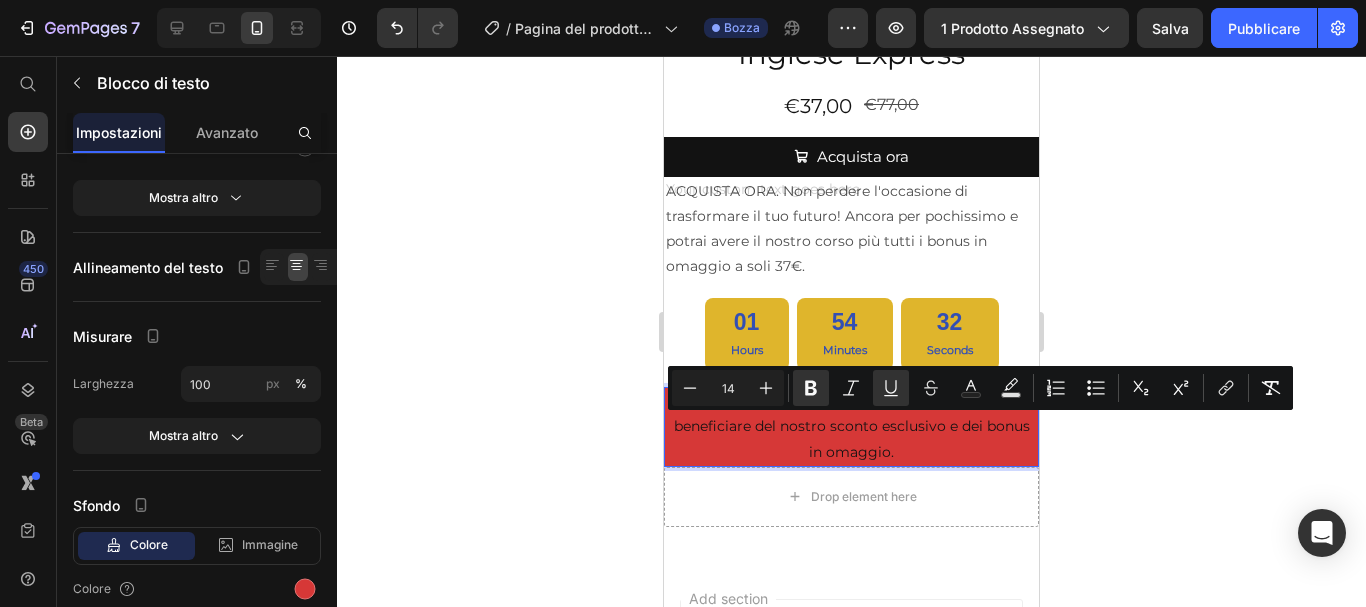 click 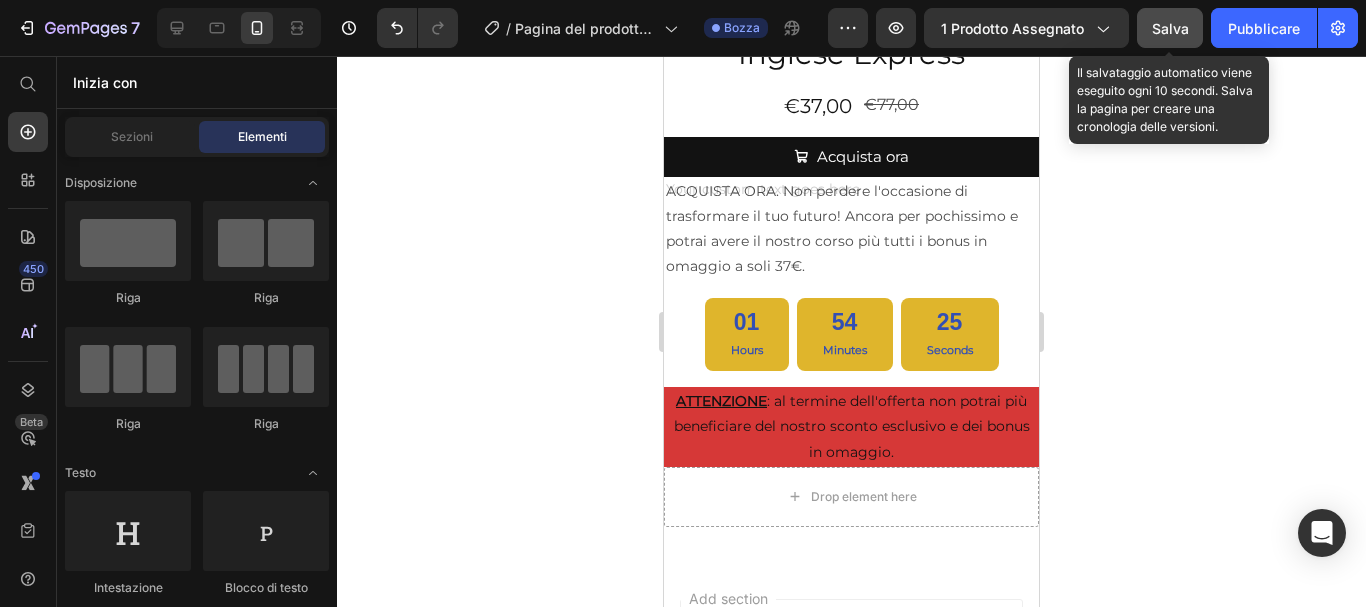 click on "Salva" at bounding box center (1170, 28) 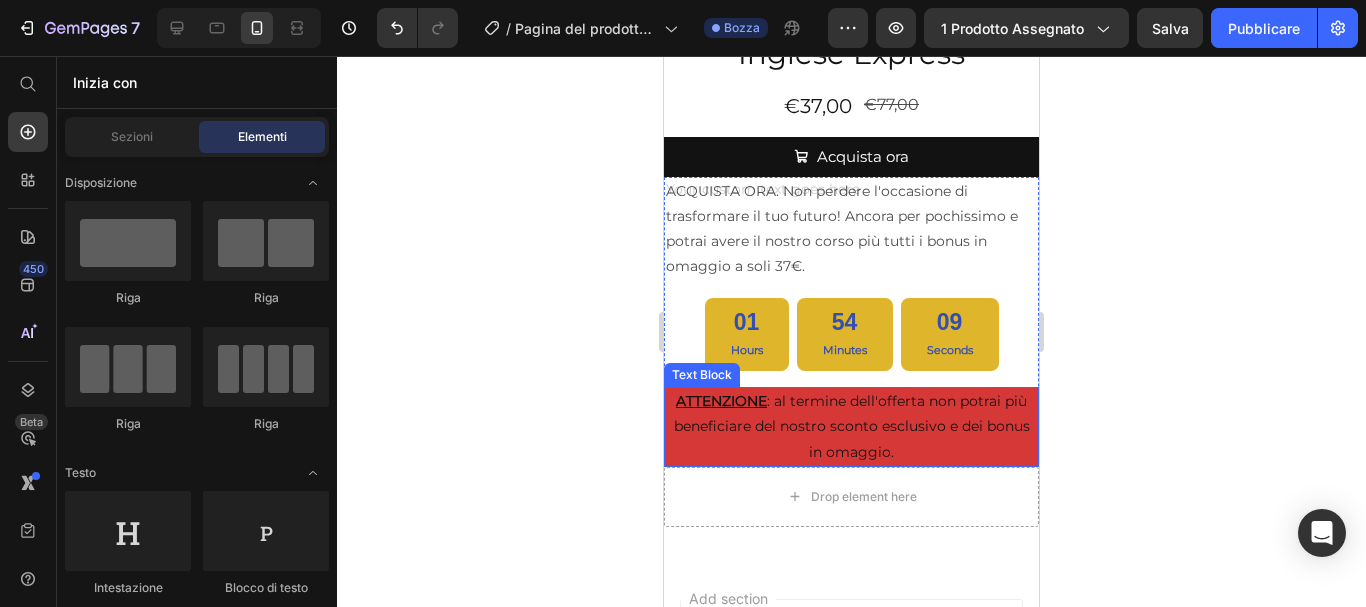 click on "ATTENZIONE : al termine dell'offerta non potrai più beneficiare del nostro sconto esclusivo e dei bonus in omaggio." at bounding box center (851, 427) 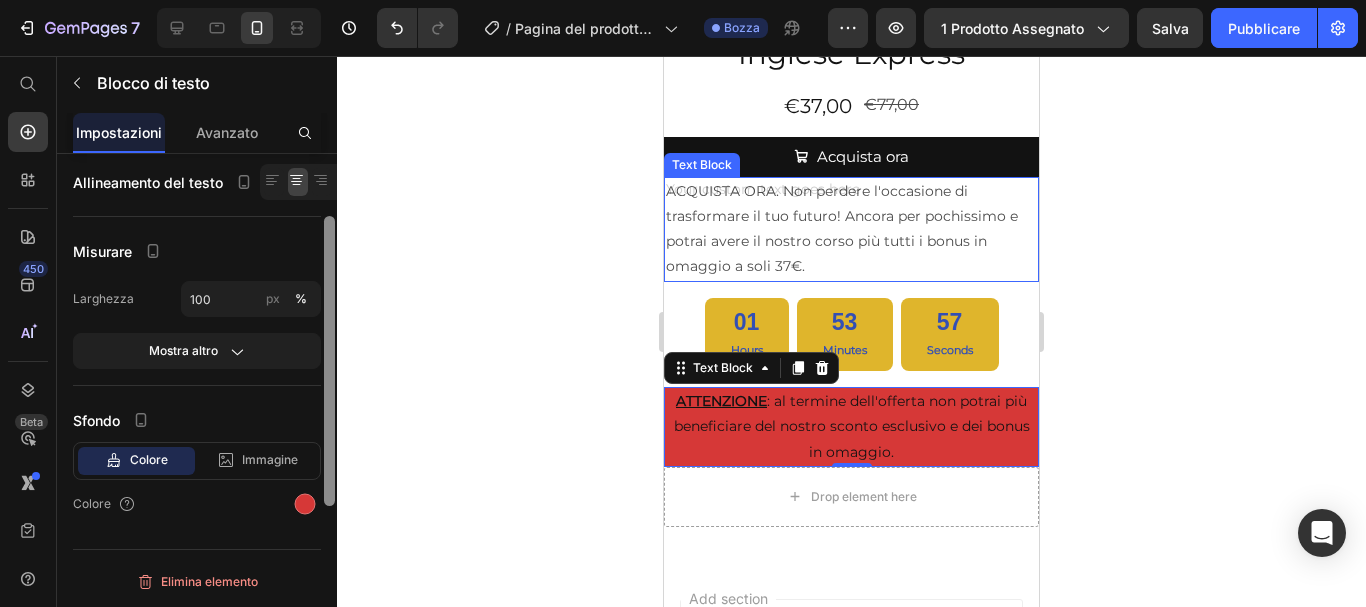 scroll, scrollTop: 285, scrollLeft: 0, axis: vertical 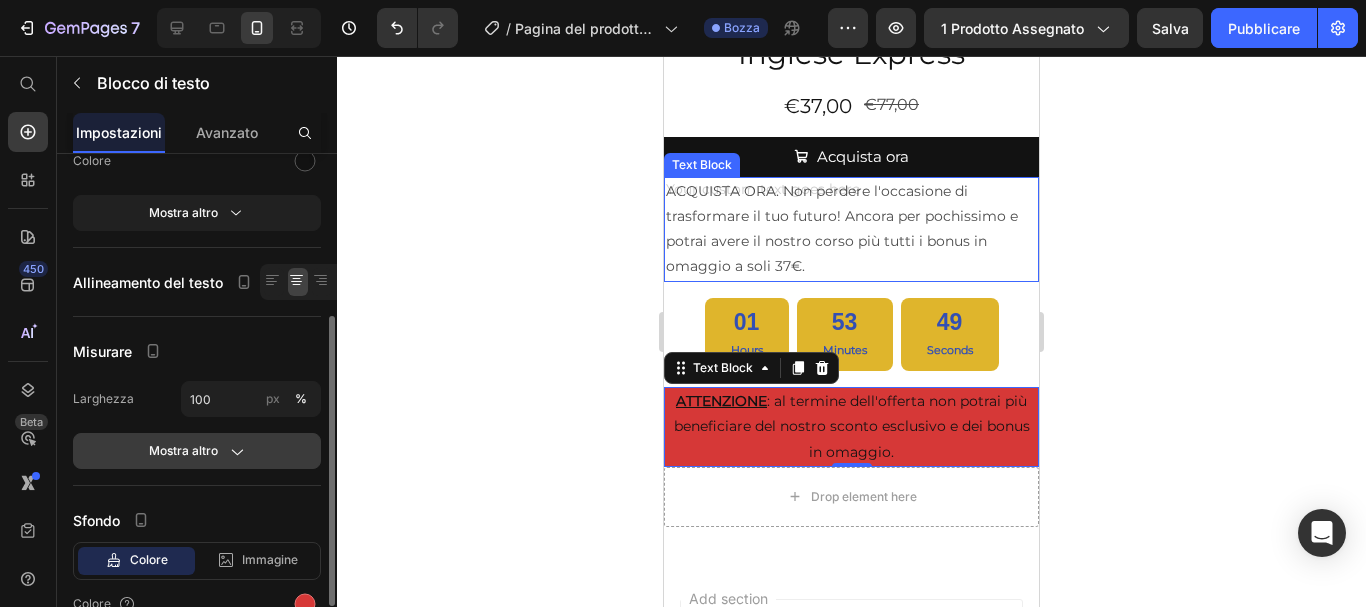 click 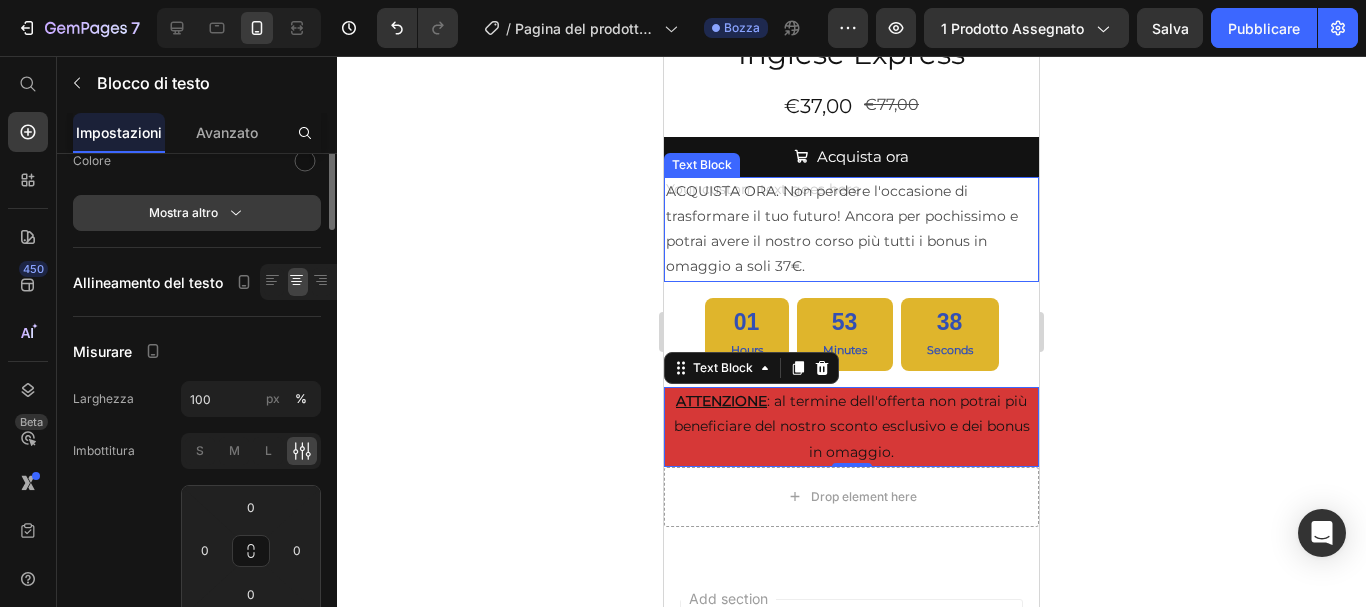 scroll, scrollTop: 85, scrollLeft: 0, axis: vertical 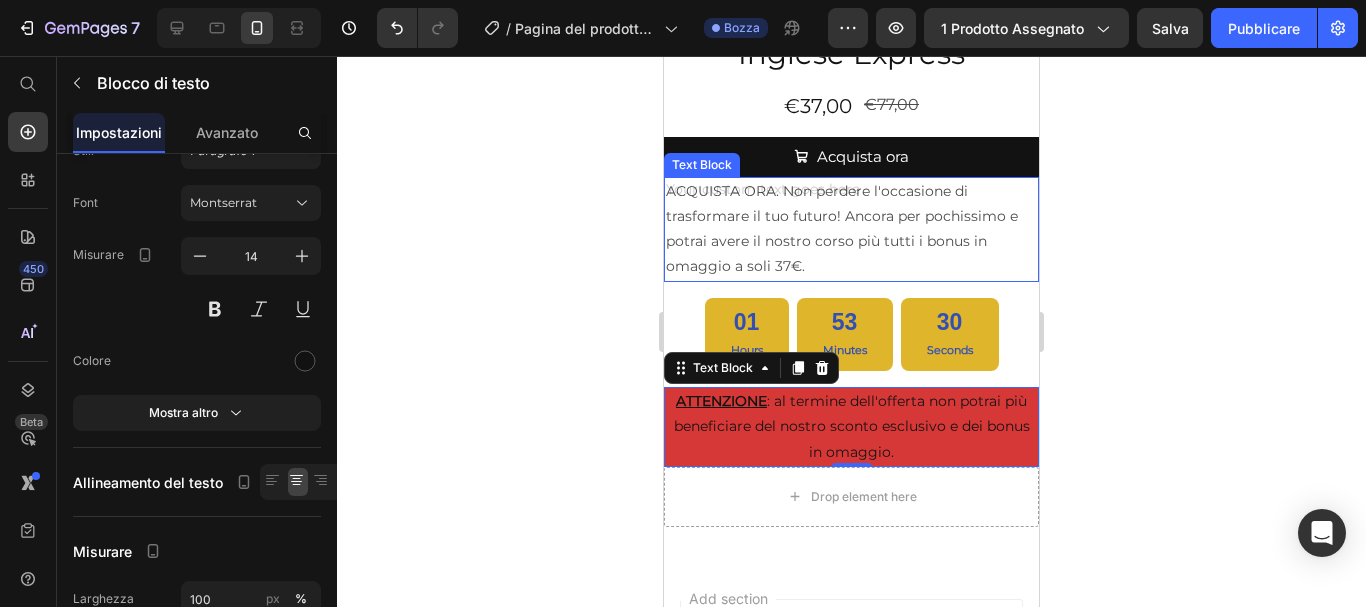 click 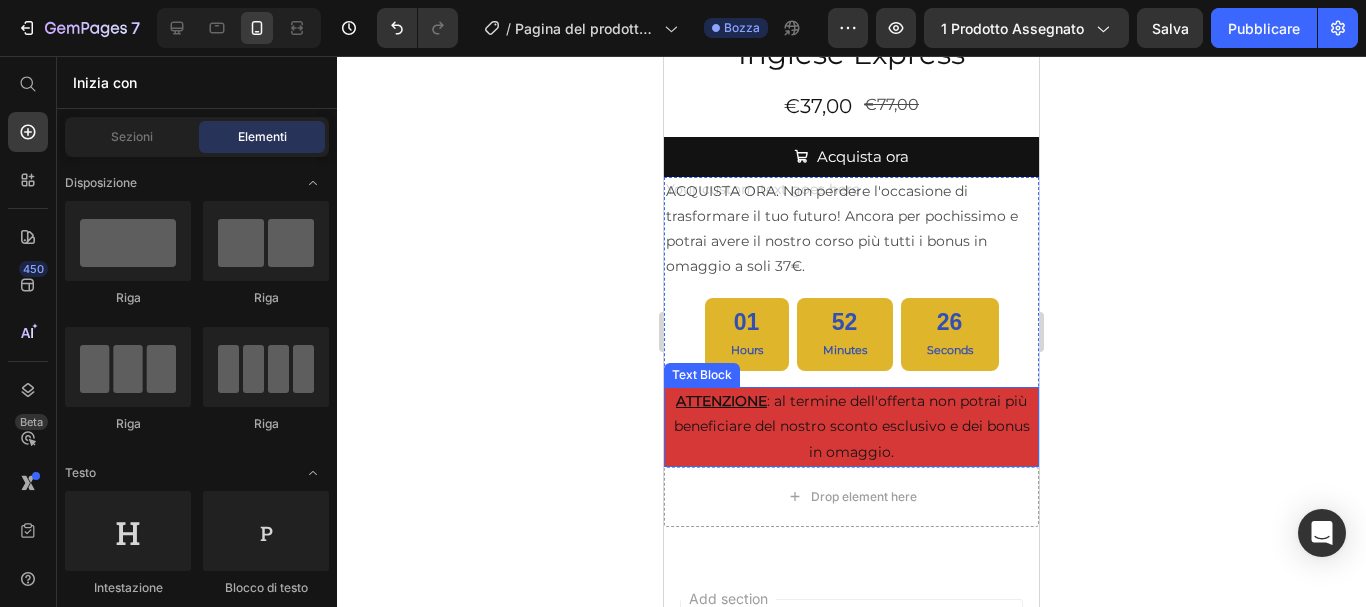 click on "ATTENZIONE : al termine dell'offerta non potrai più beneficiare del nostro sconto esclusivo e dei bonus in omaggio." at bounding box center [851, 427] 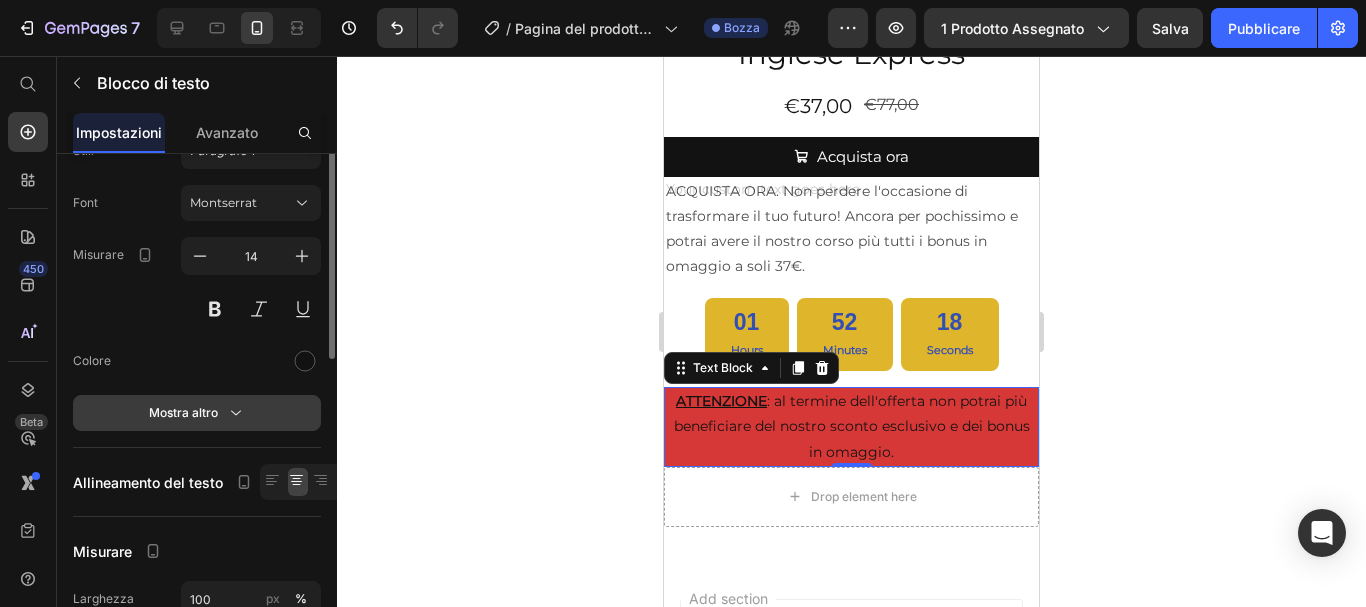 scroll, scrollTop: 0, scrollLeft: 0, axis: both 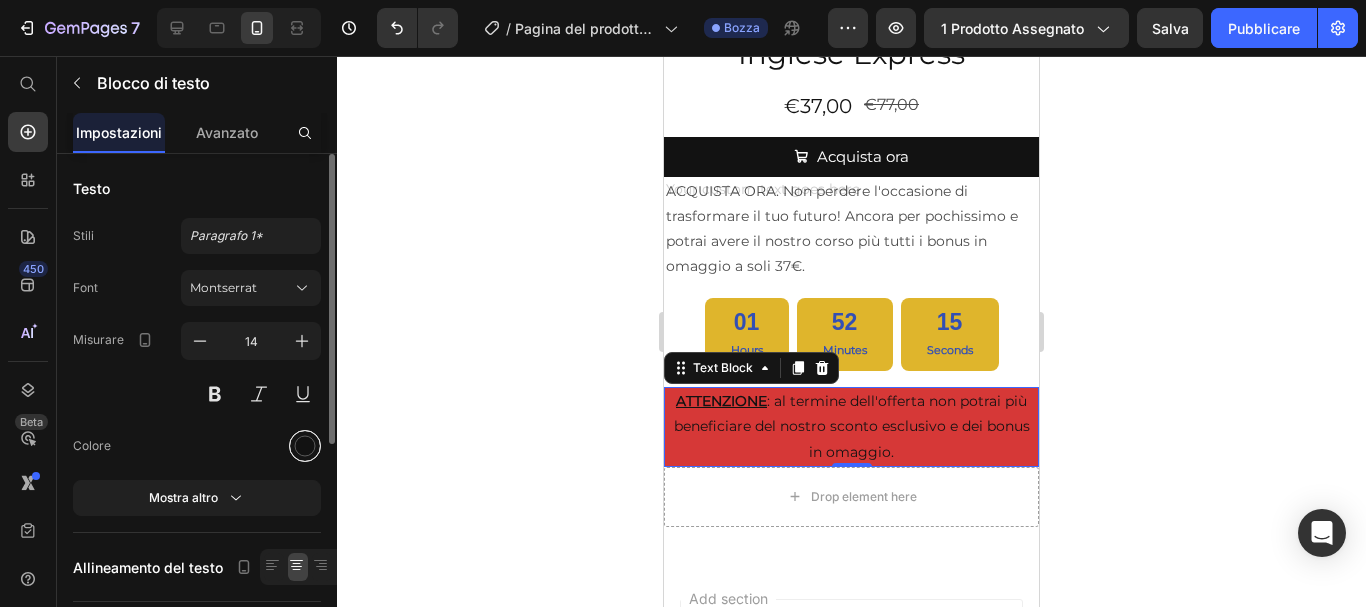 click at bounding box center (305, 446) 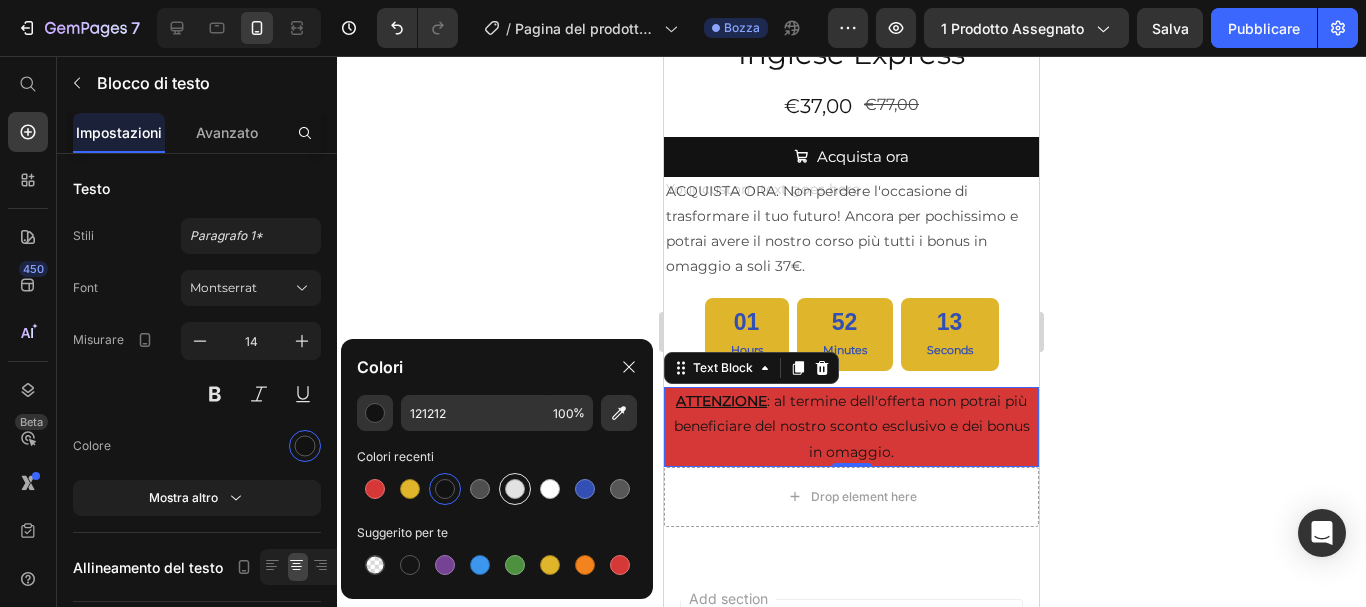 click at bounding box center [515, 489] 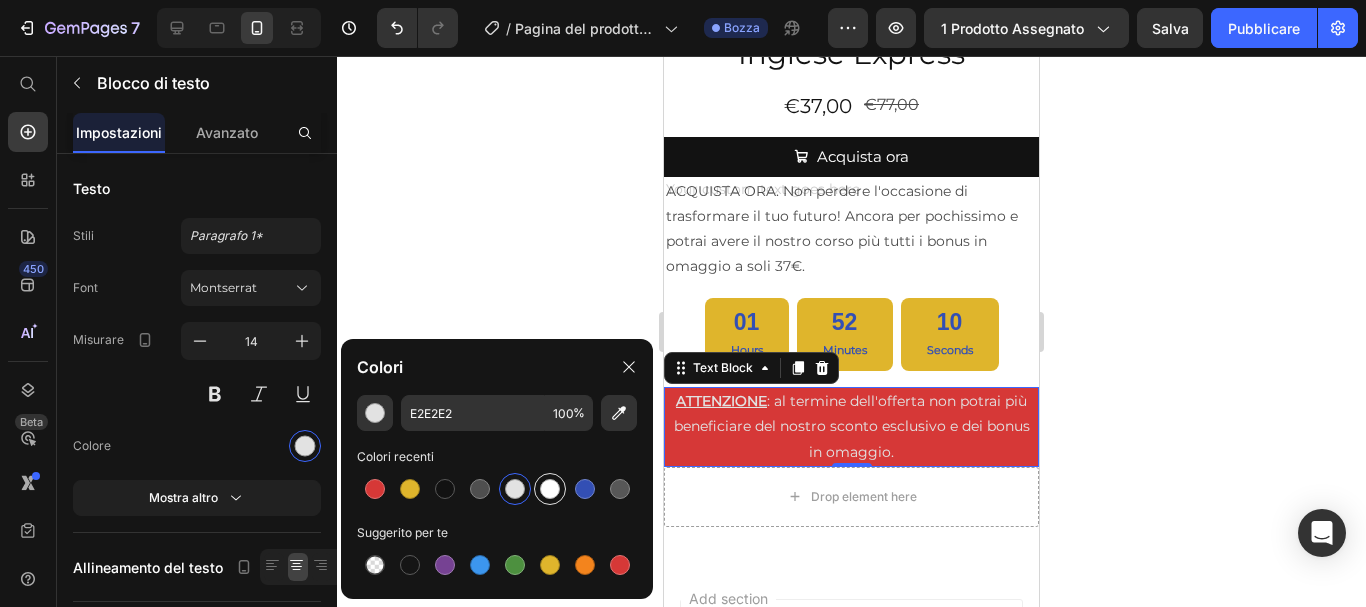 click at bounding box center (550, 489) 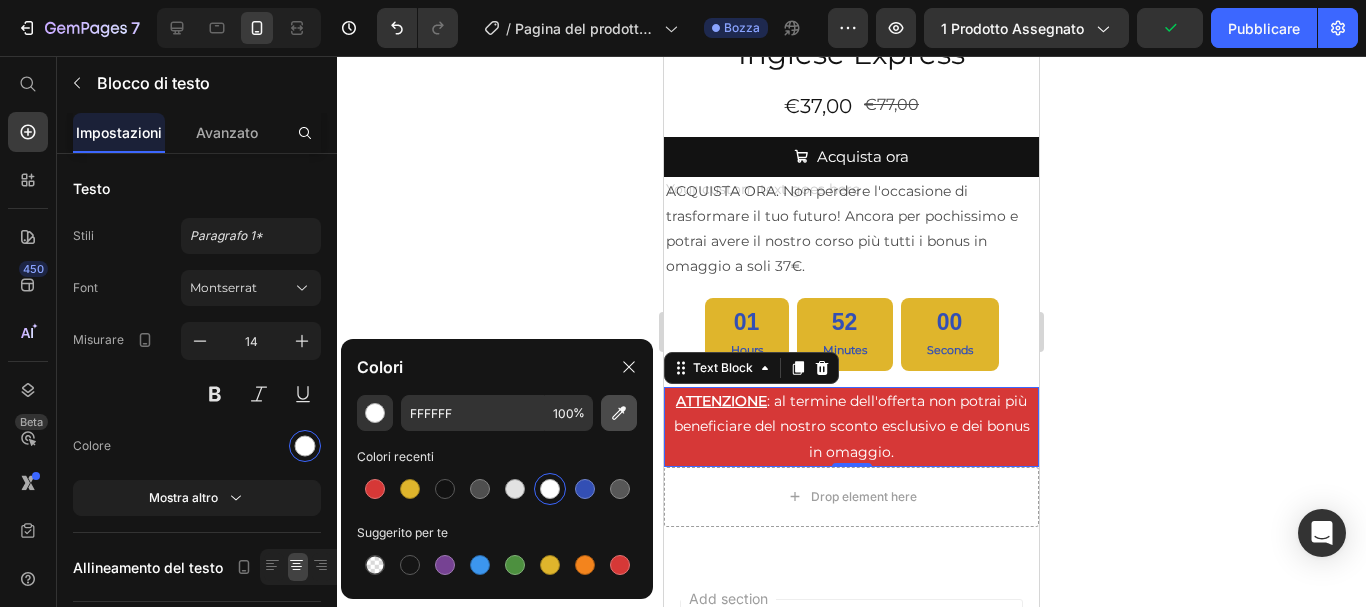 click at bounding box center [619, 413] 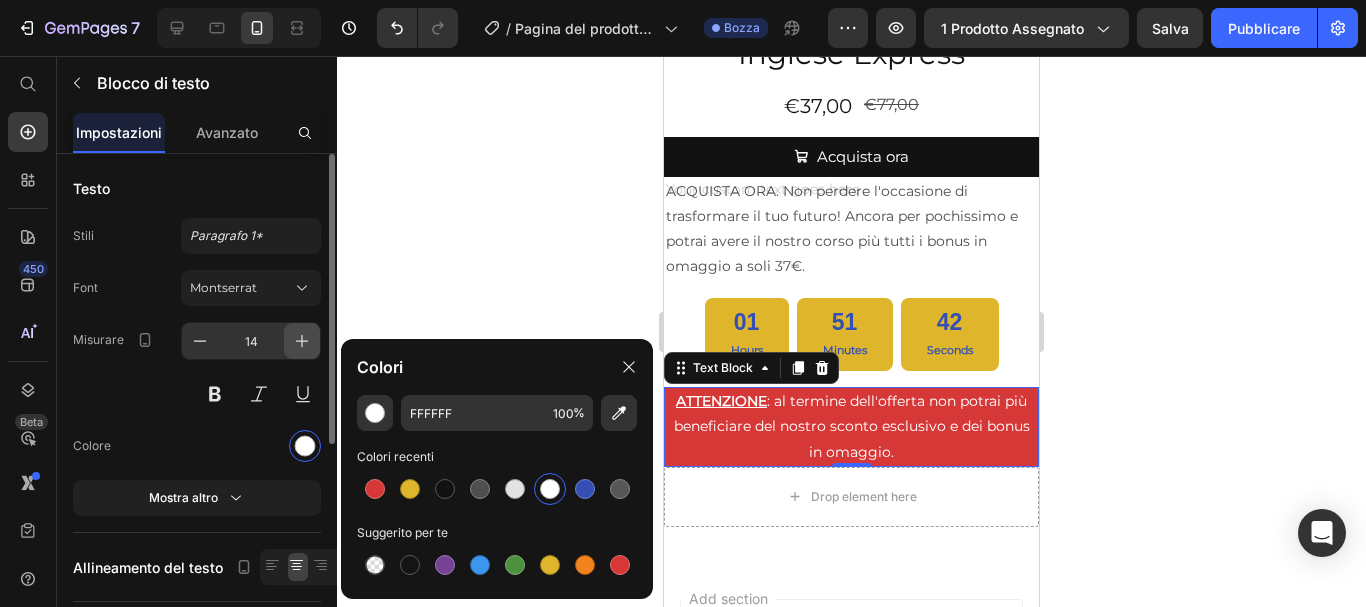 click 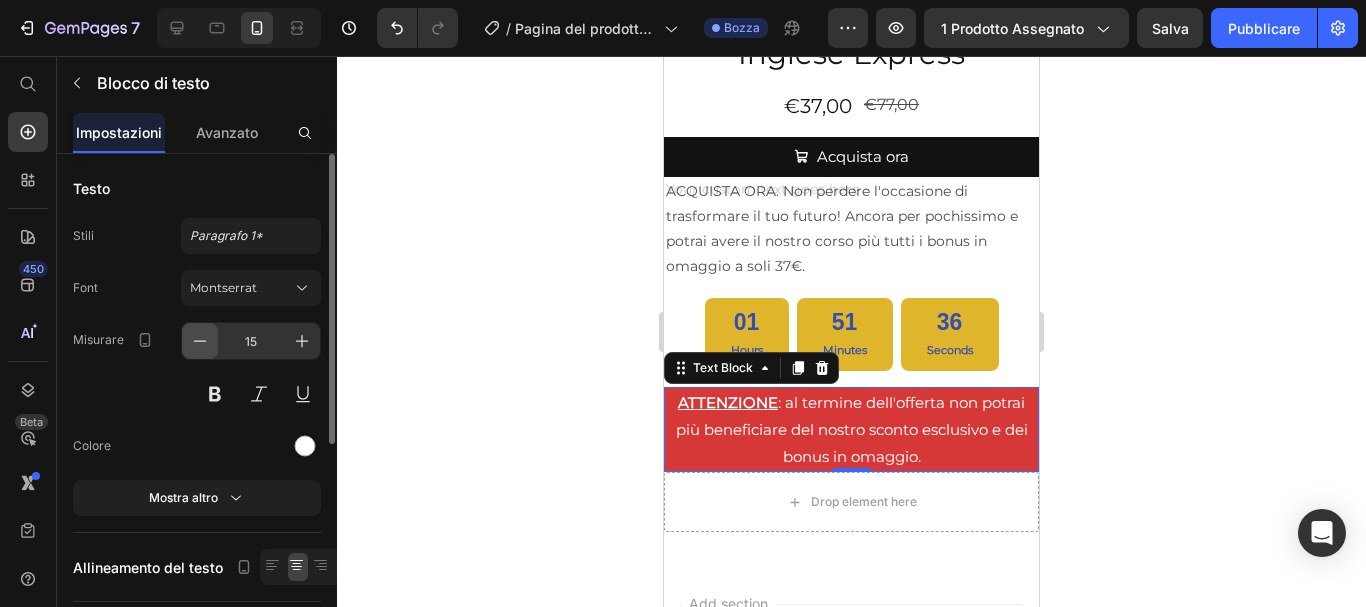 click 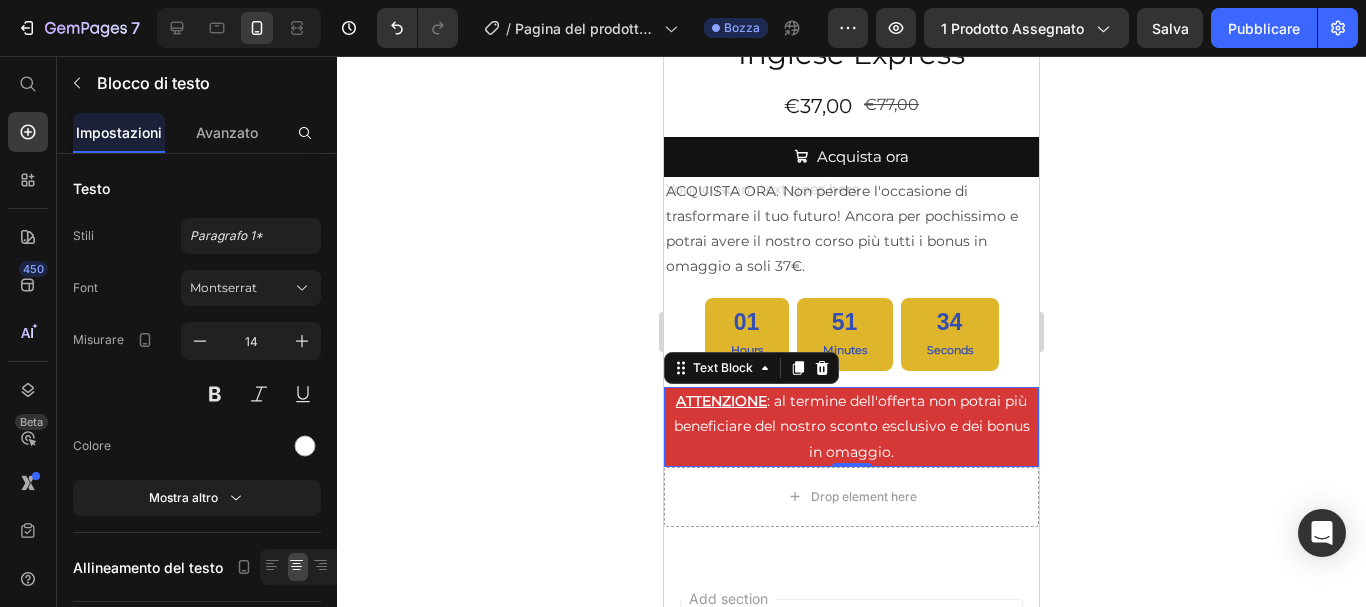 click 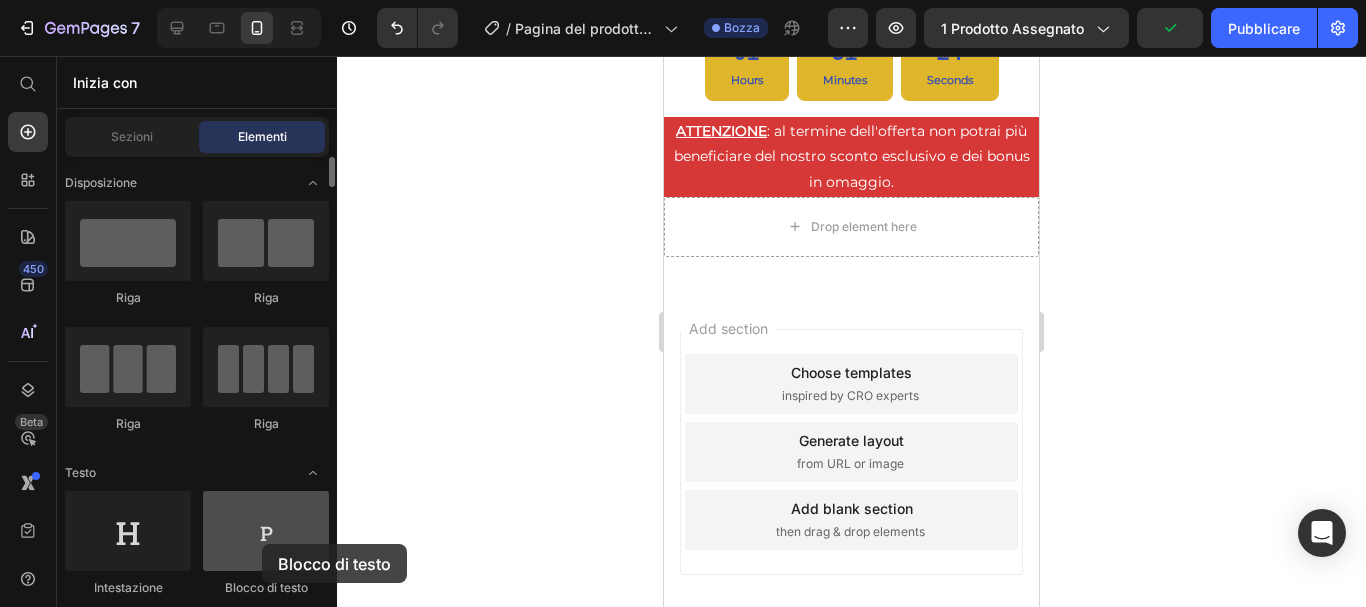 scroll, scrollTop: 1242, scrollLeft: 0, axis: vertical 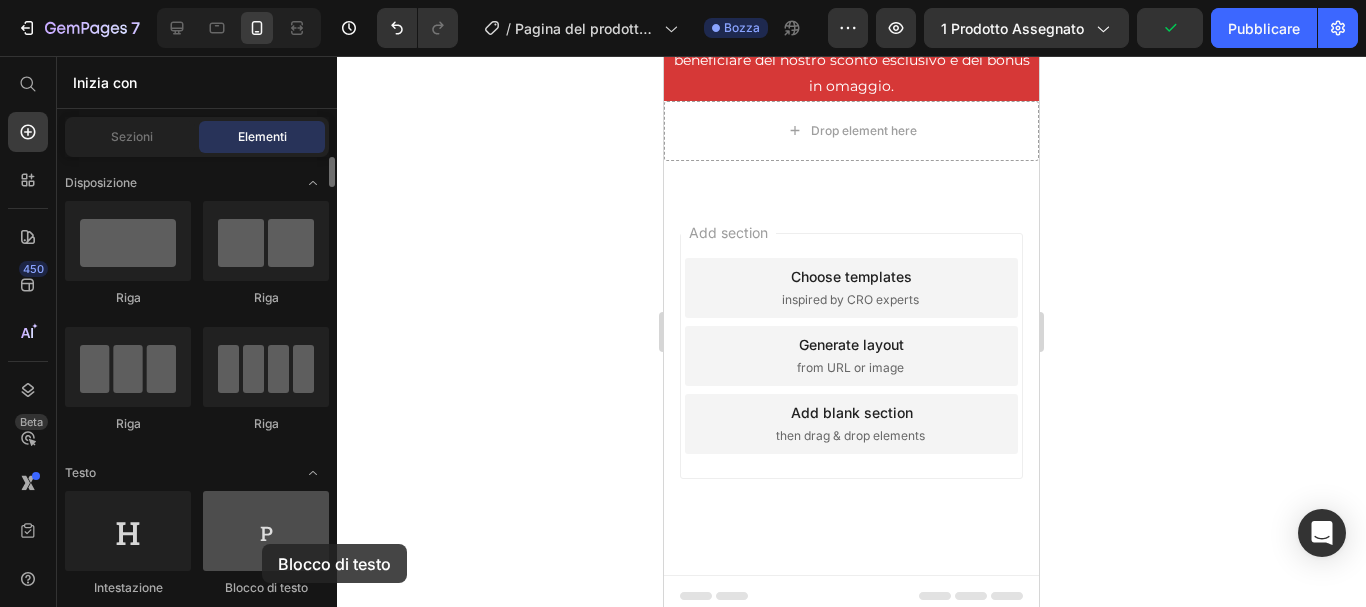 click at bounding box center (266, 531) 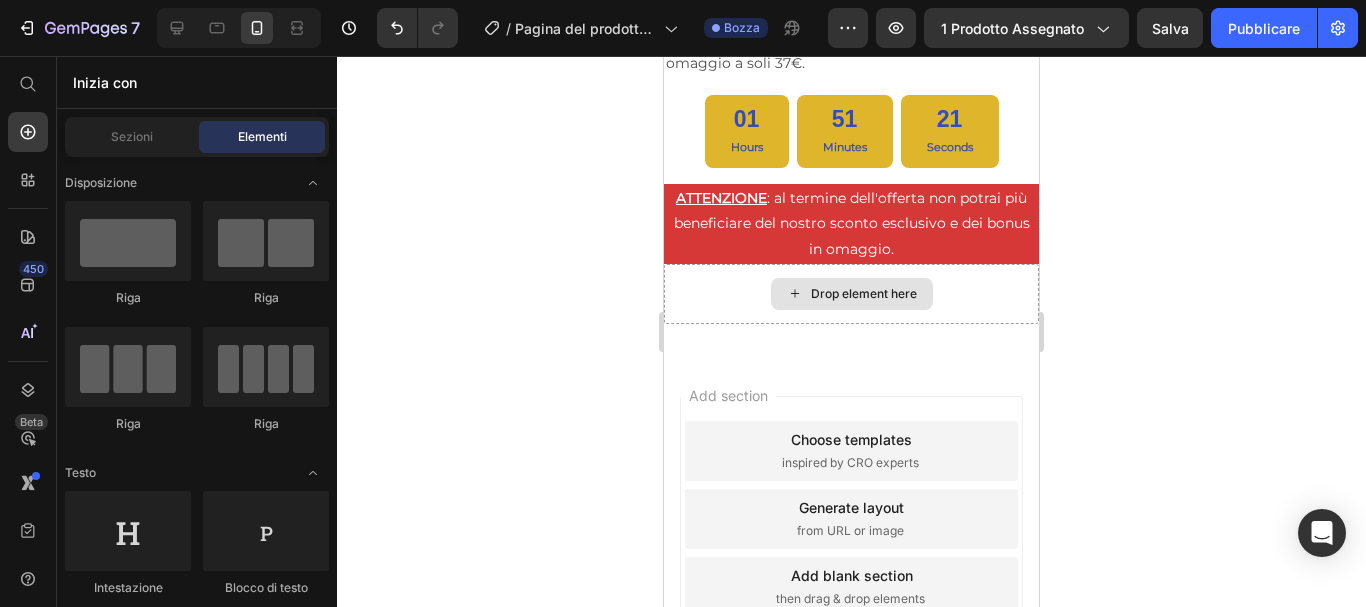 scroll, scrollTop: 1042, scrollLeft: 0, axis: vertical 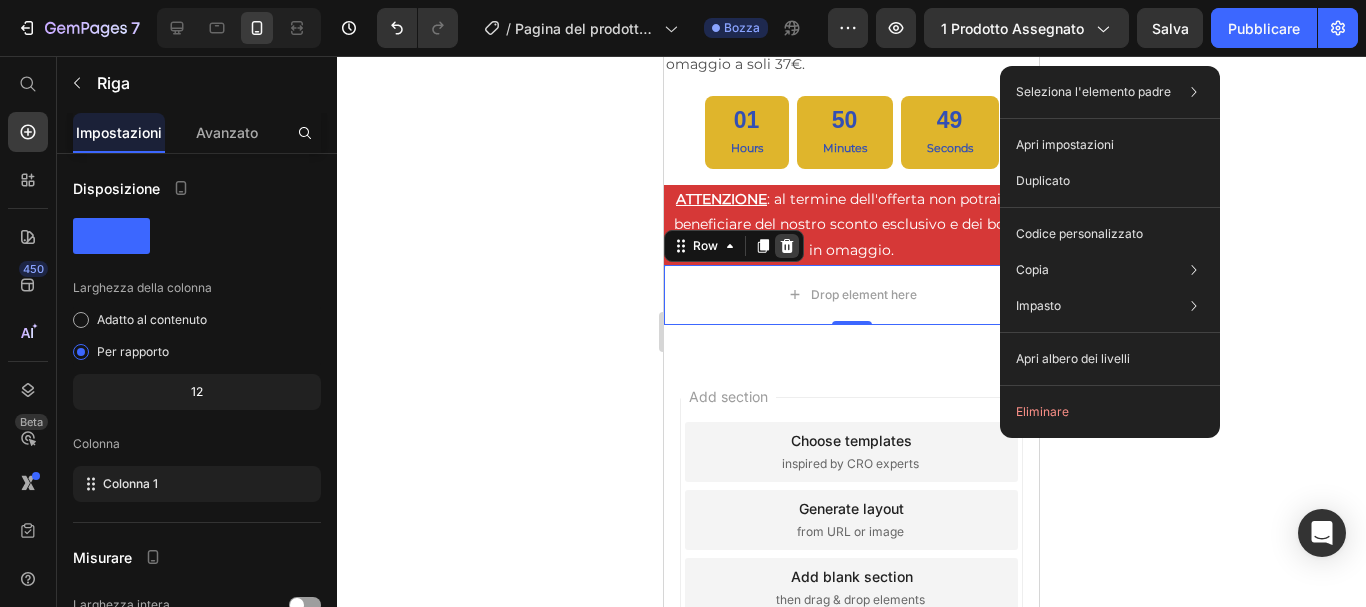 click 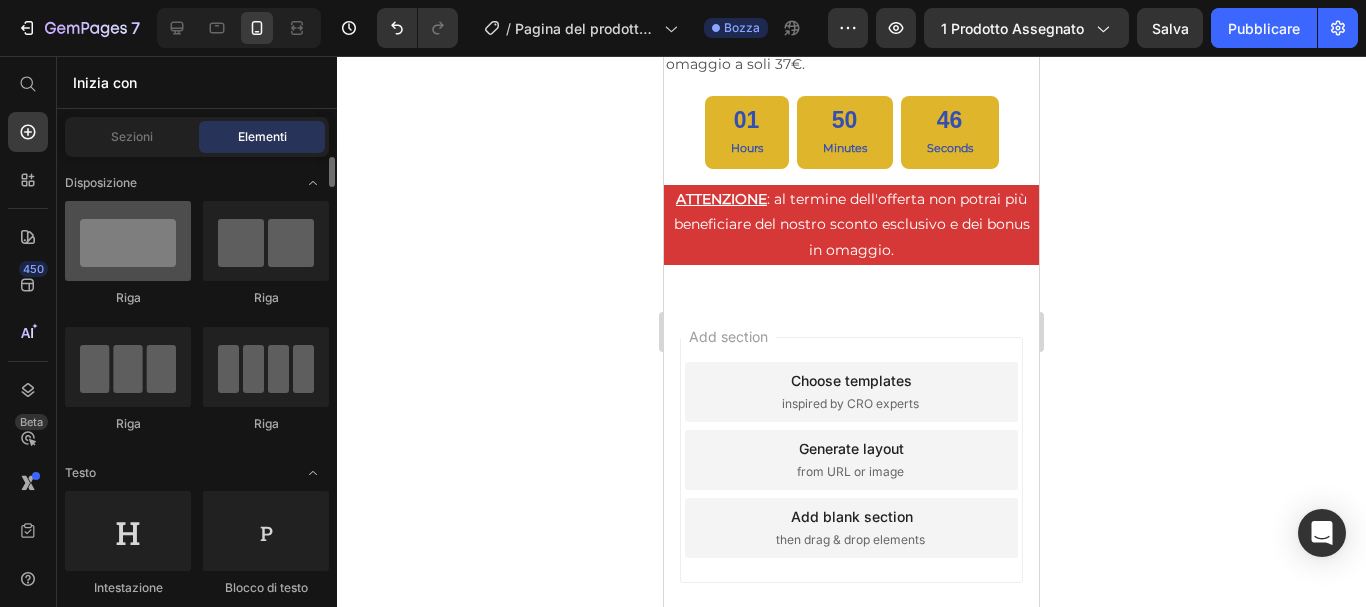 click at bounding box center [128, 241] 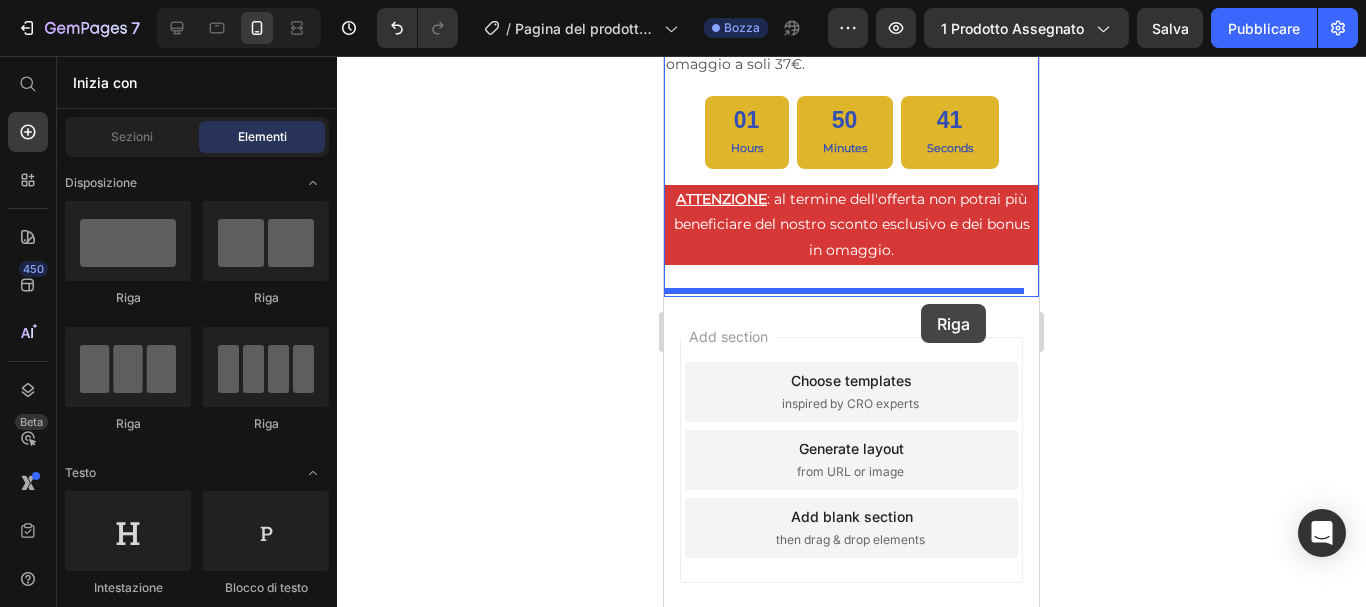 drag, startPoint x: 784, startPoint y: 305, endPoint x: 921, endPoint y: 304, distance: 137.00365 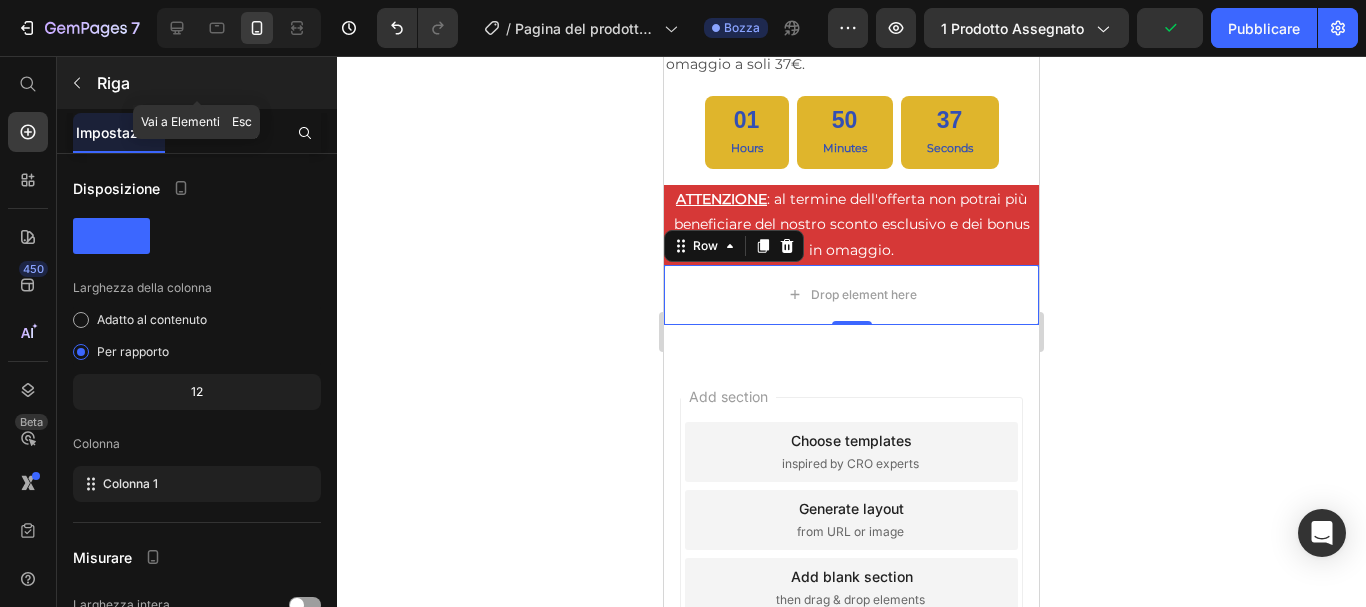 click 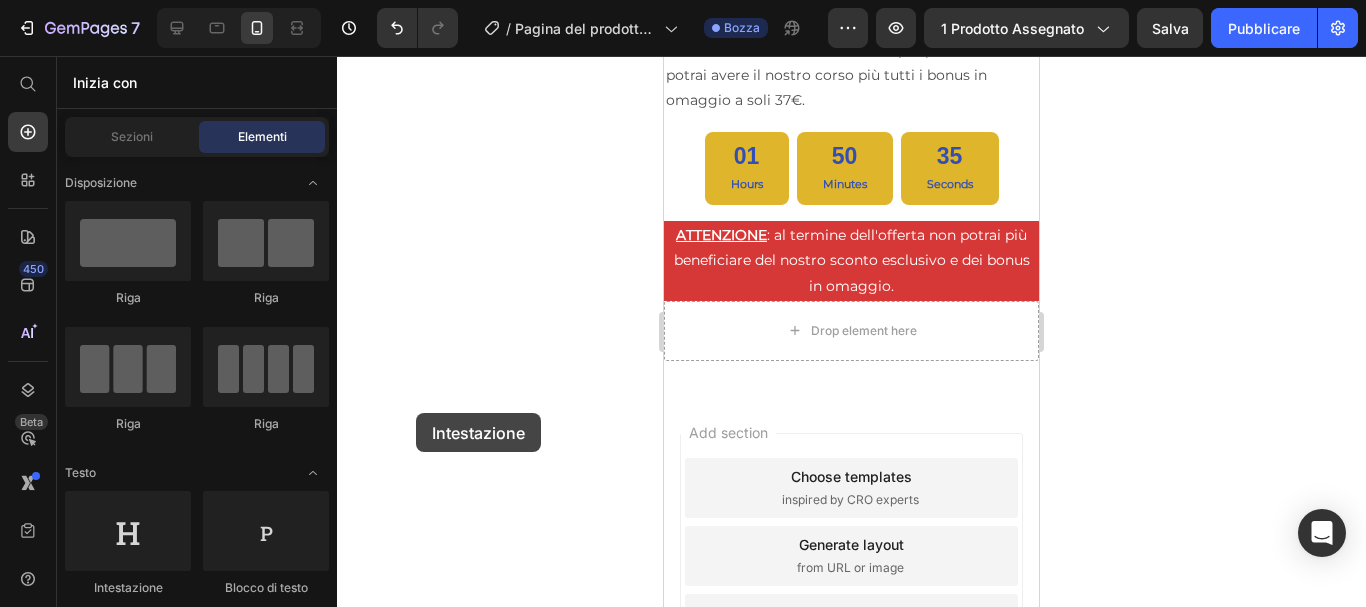 scroll, scrollTop: 1242, scrollLeft: 0, axis: vertical 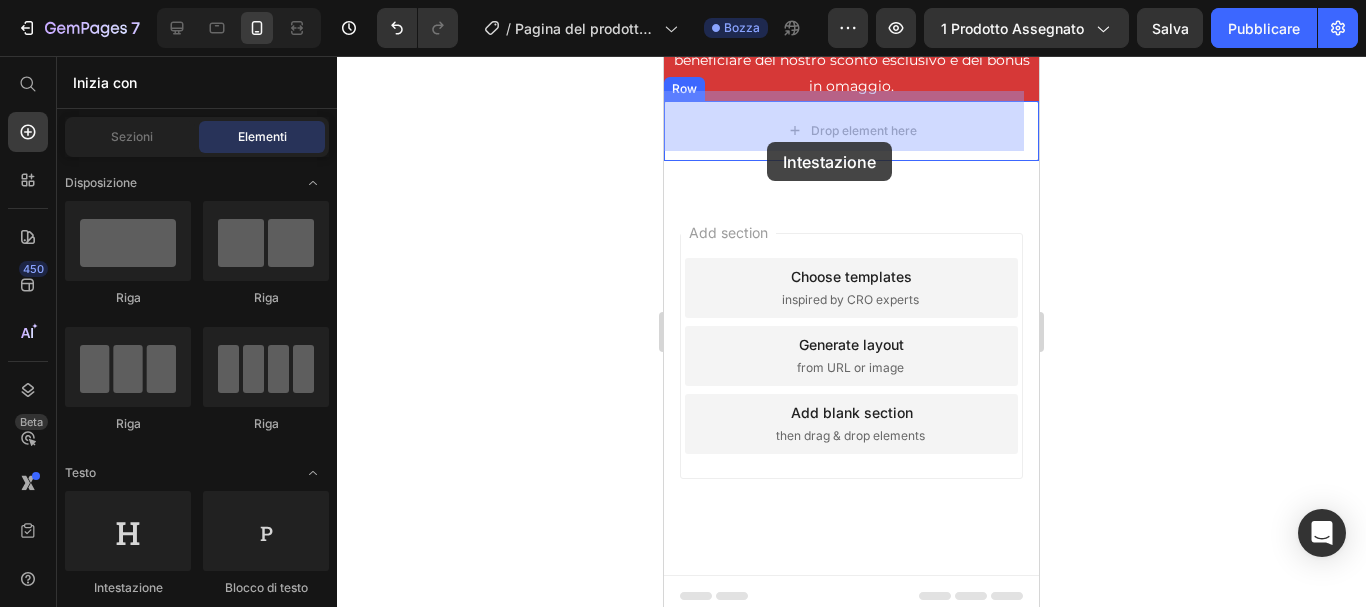 drag, startPoint x: 794, startPoint y: 607, endPoint x: 767, endPoint y: 142, distance: 465.7832 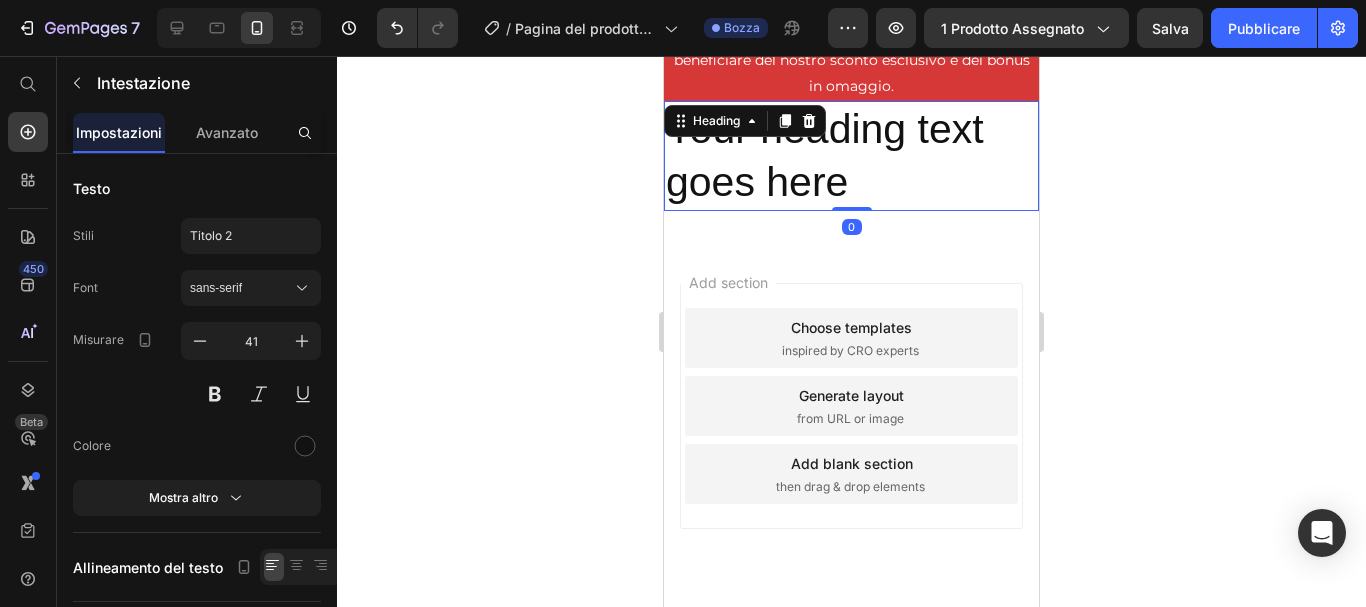 click on "Your heading text goes here" at bounding box center [851, 156] 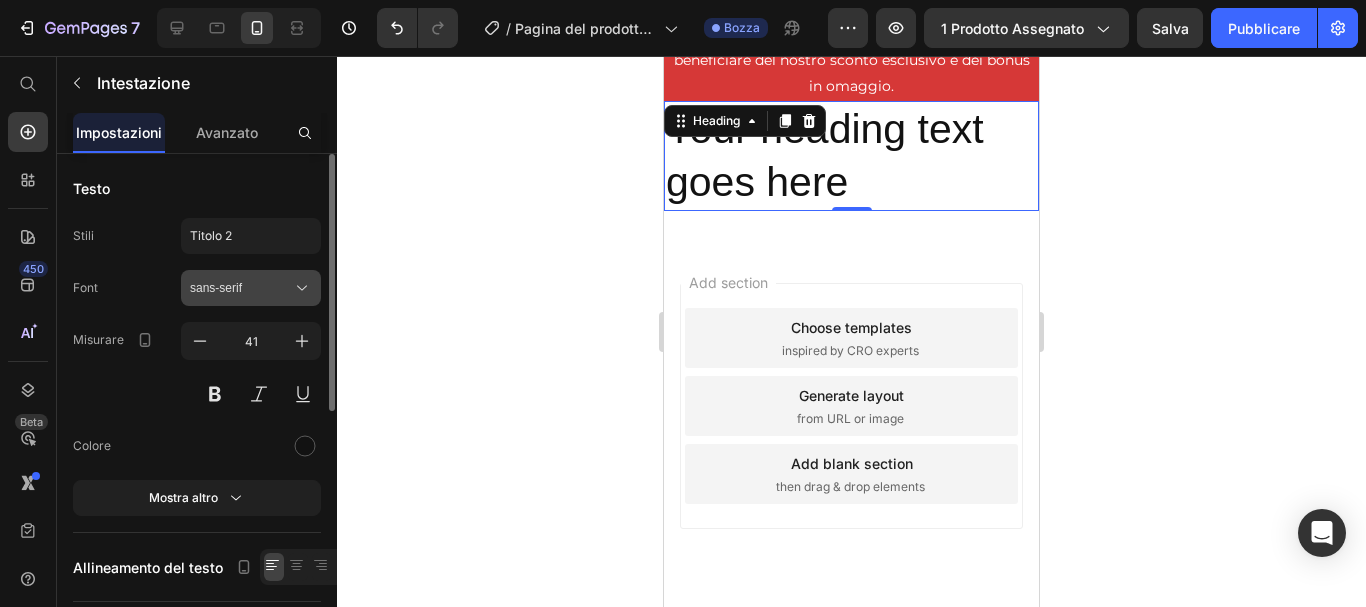 click 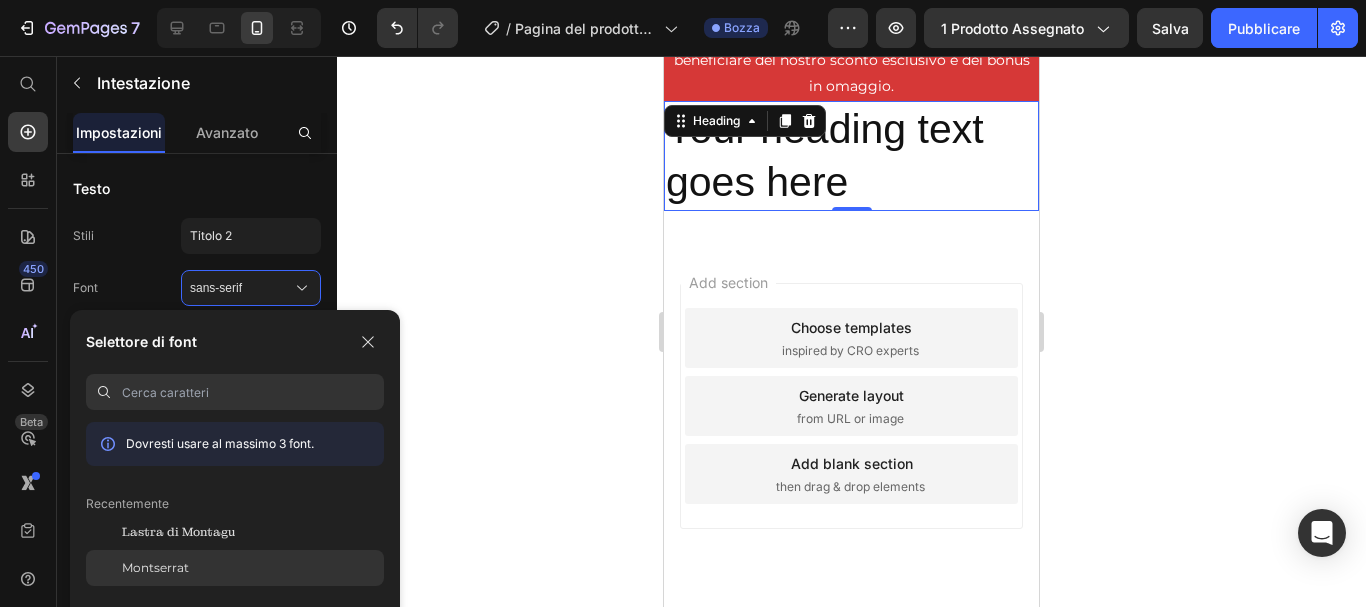 click on "Montserrat" at bounding box center [155, 567] 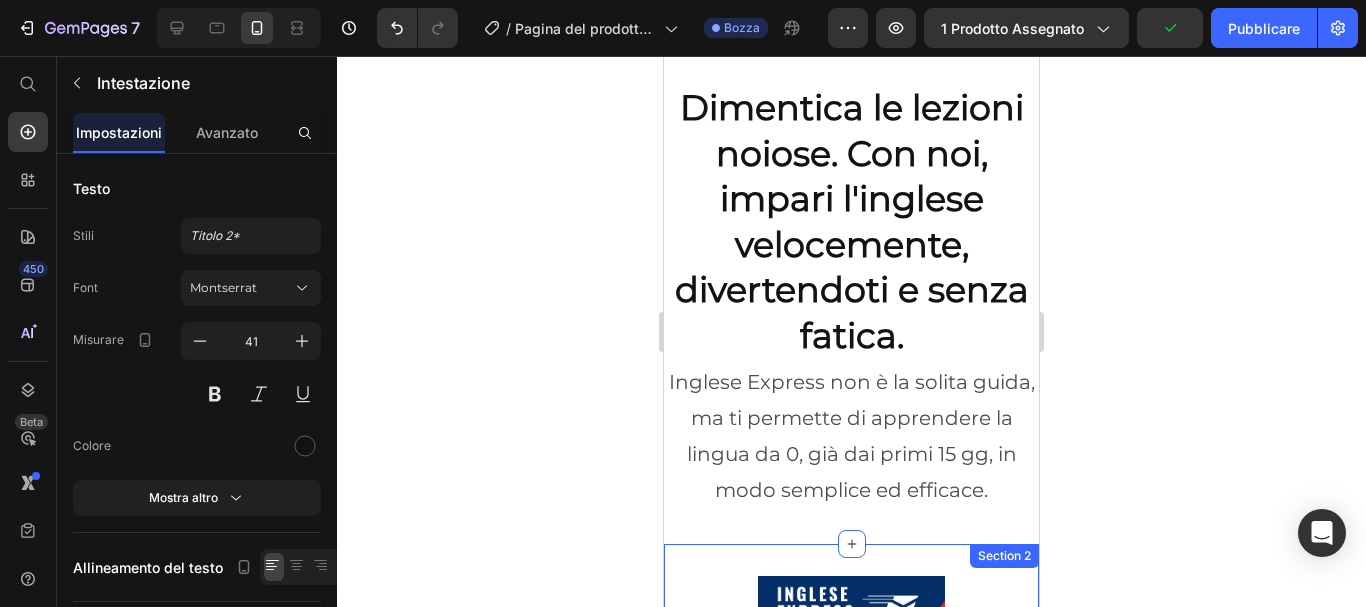 scroll, scrollTop: 0, scrollLeft: 0, axis: both 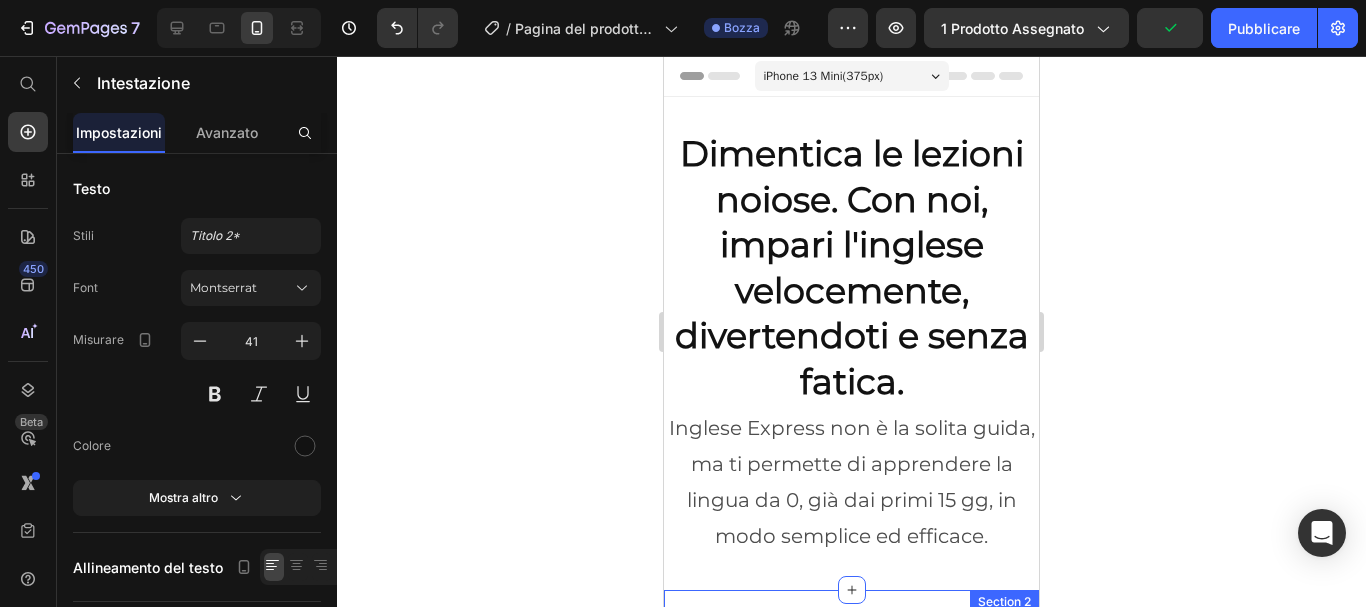 click on "Dimentica le lezioni noiose. Con noi, impari l'inglese velocemente, divertendoti e senza fatica." at bounding box center [851, 267] 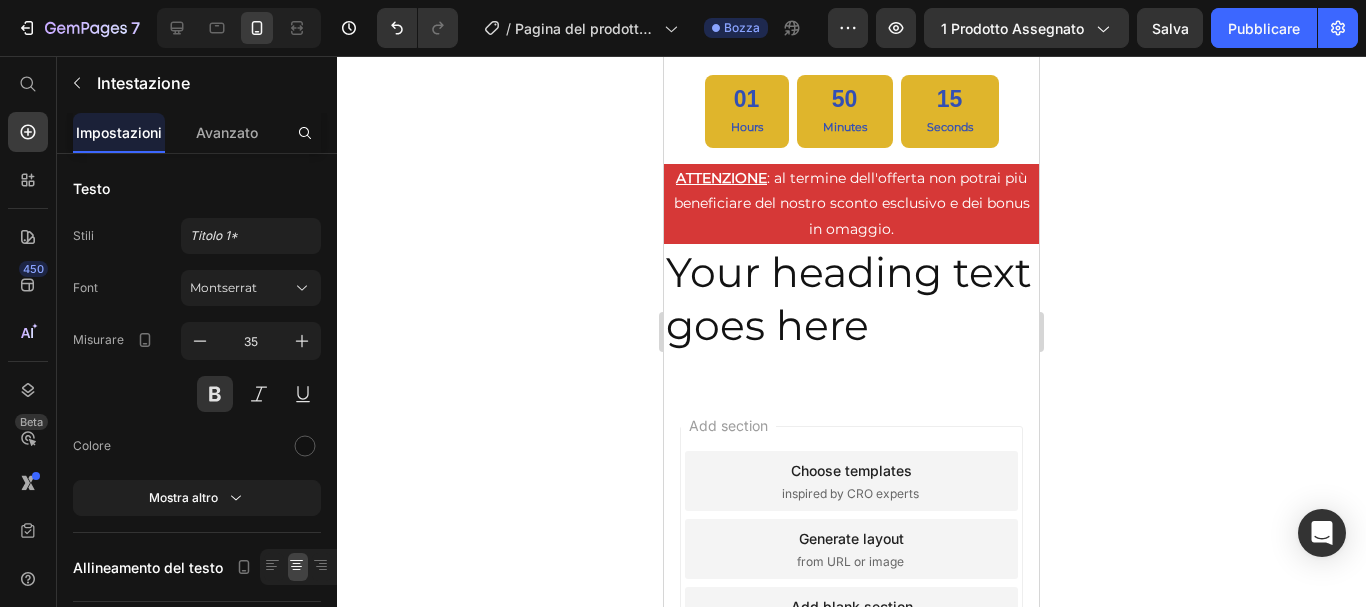 scroll, scrollTop: 1092, scrollLeft: 0, axis: vertical 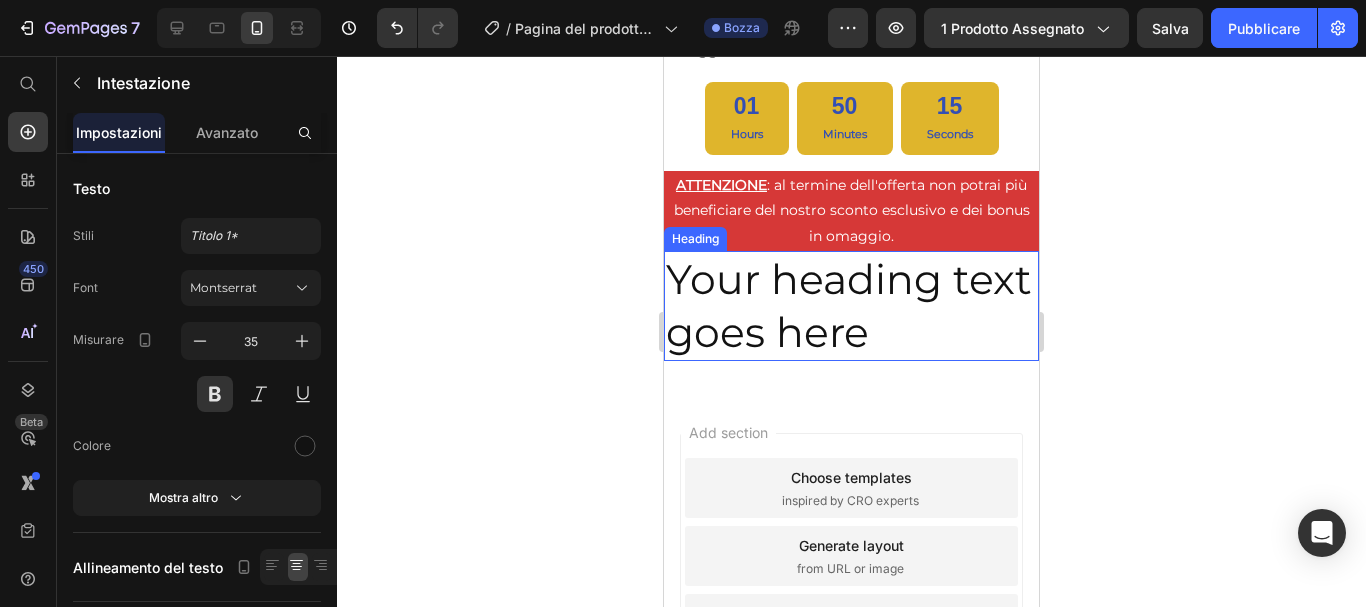 click on "Your heading text goes here" at bounding box center (851, 306) 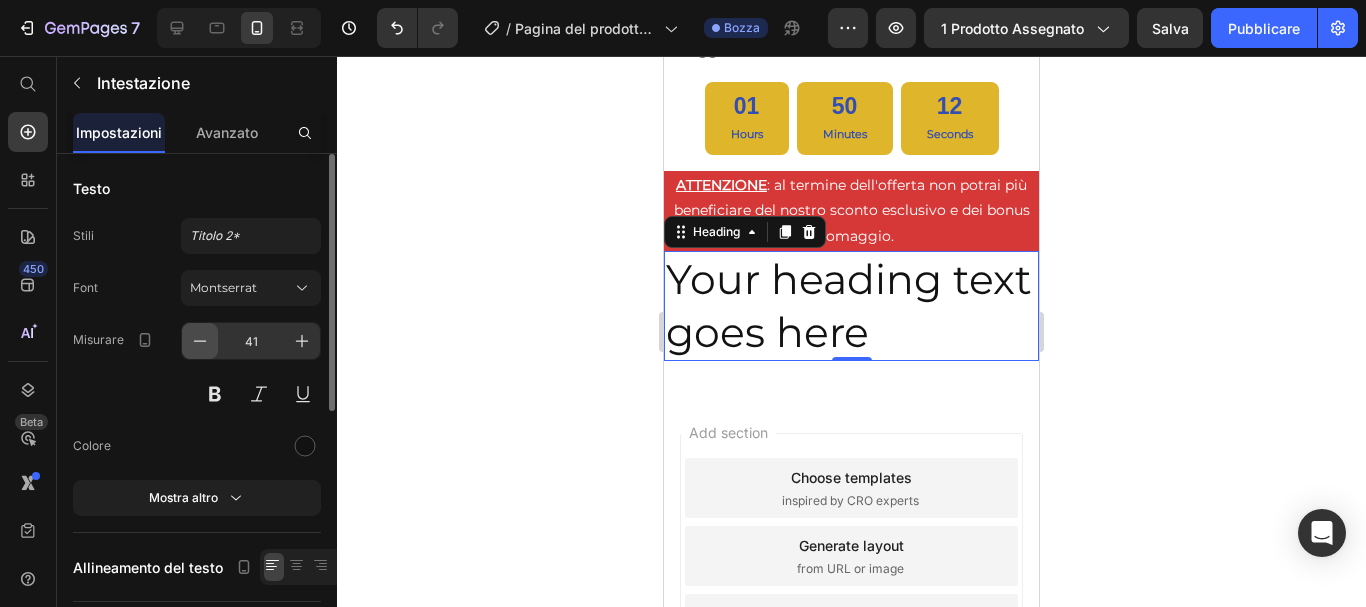 click 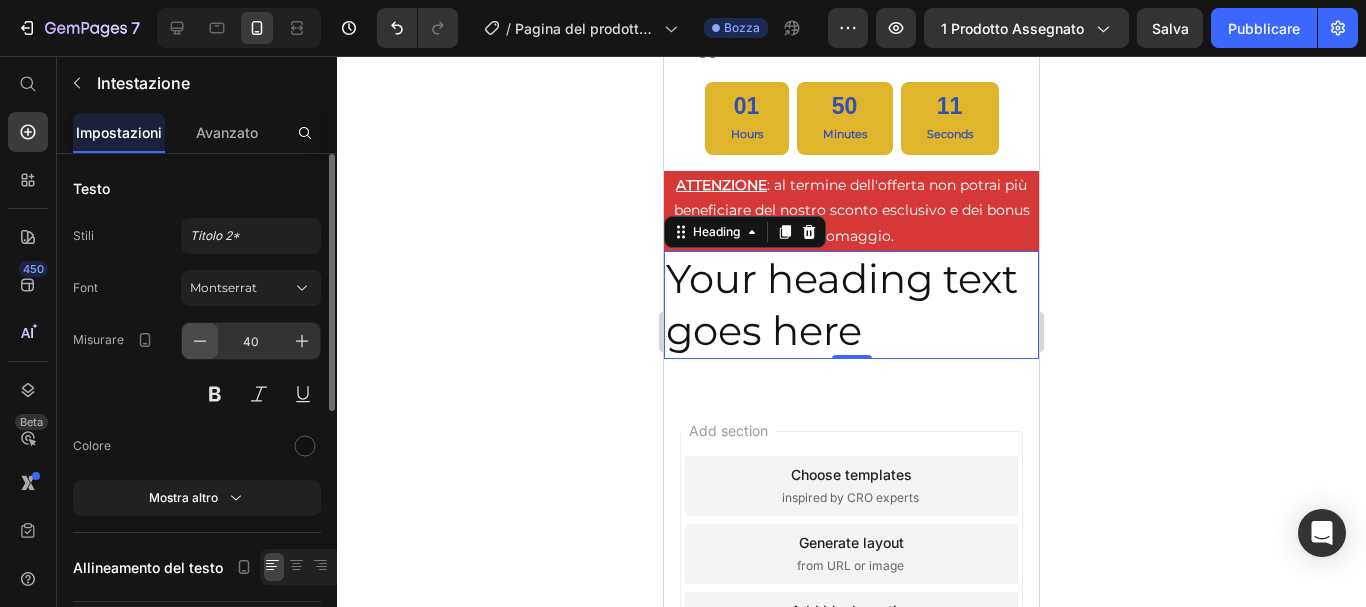 click 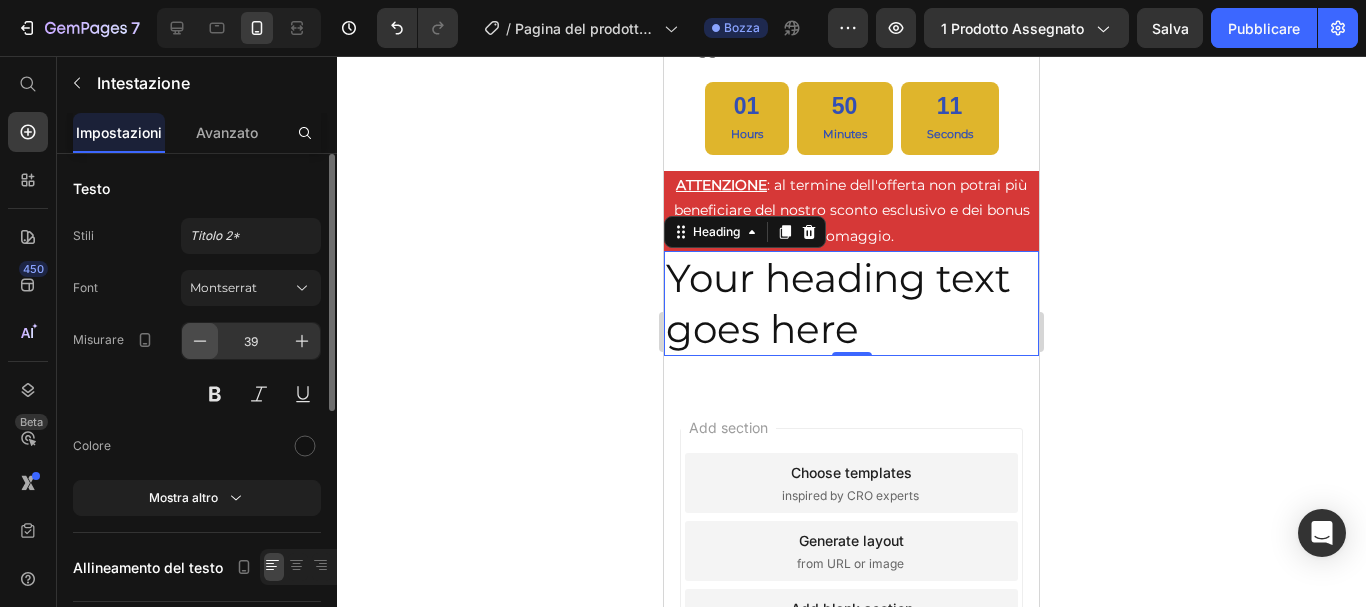 click 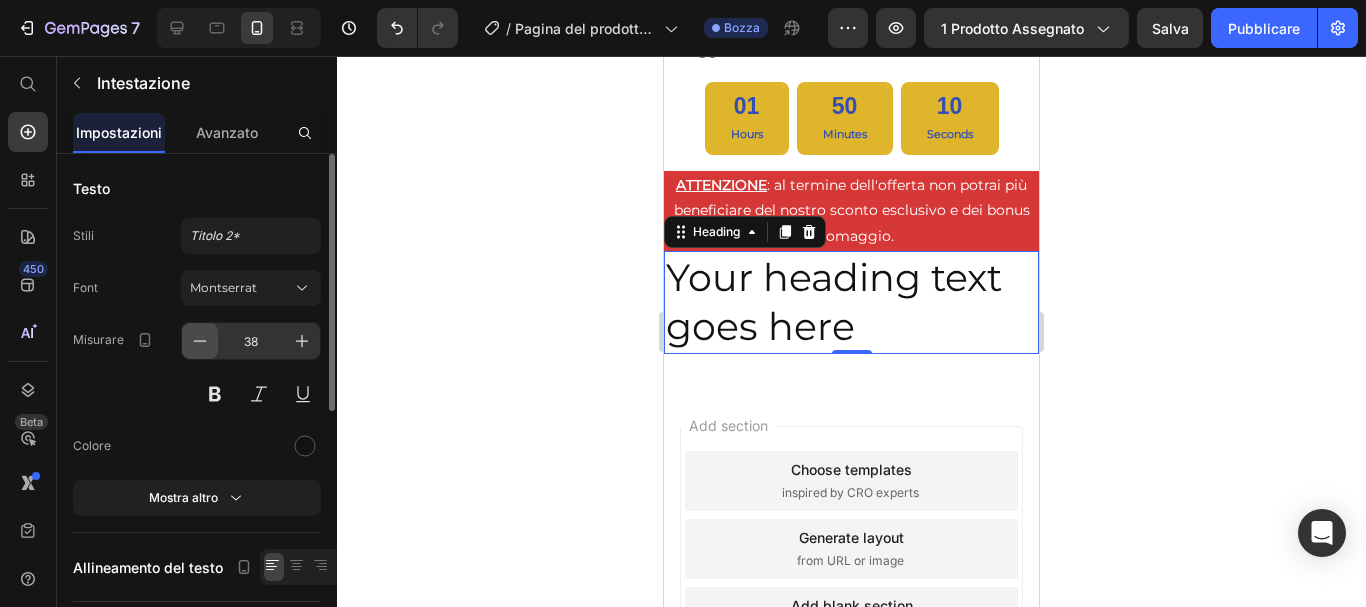 click 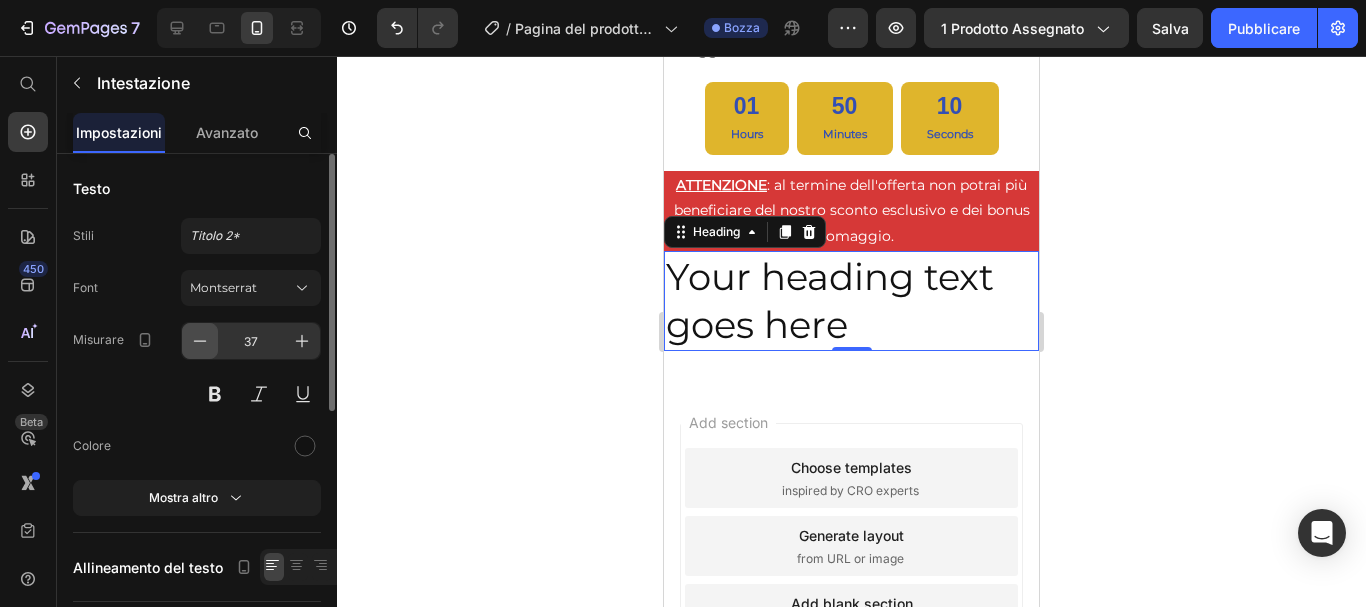 click 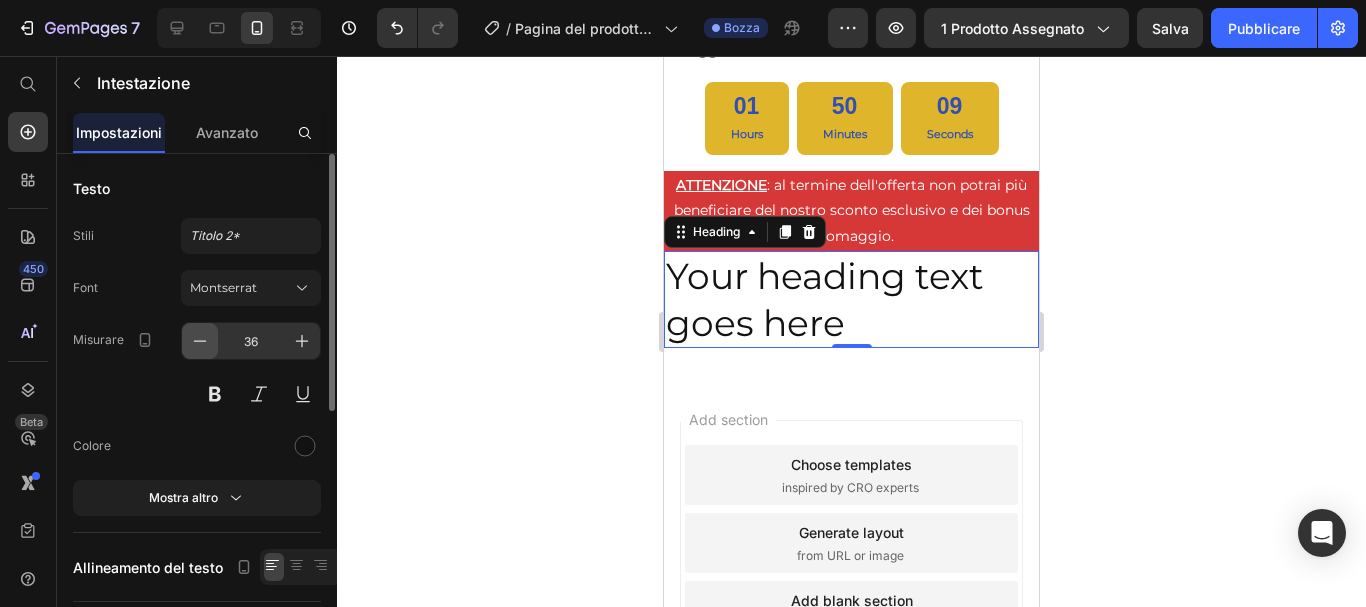 click 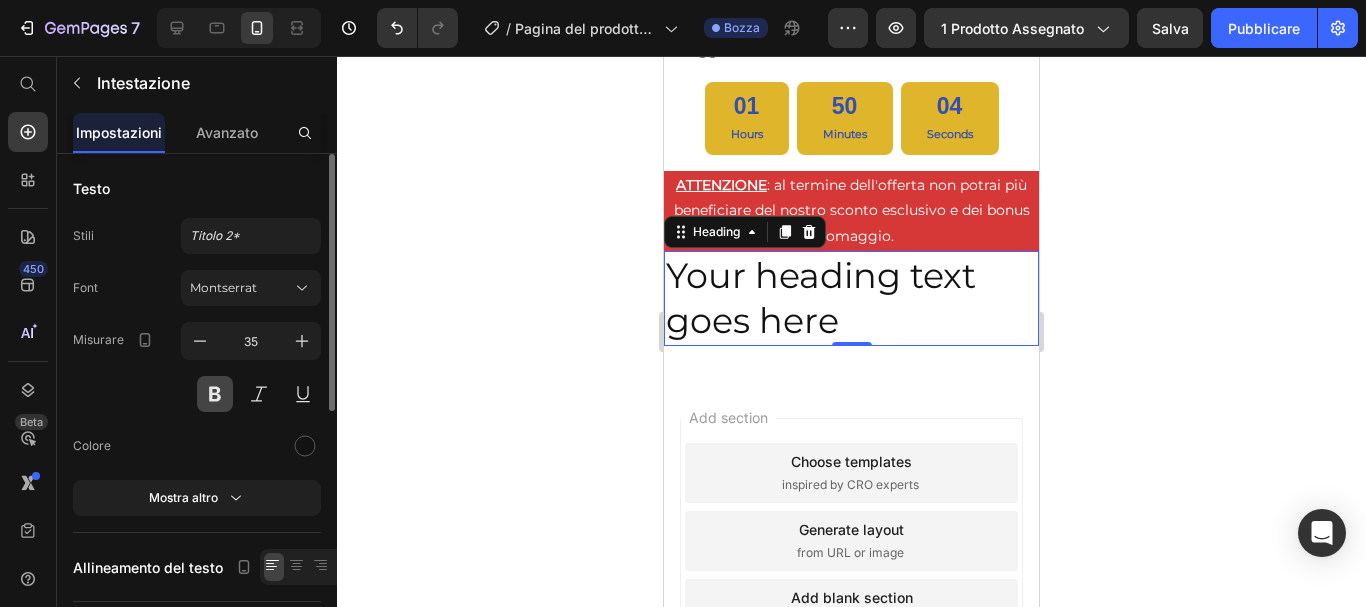 click at bounding box center [215, 394] 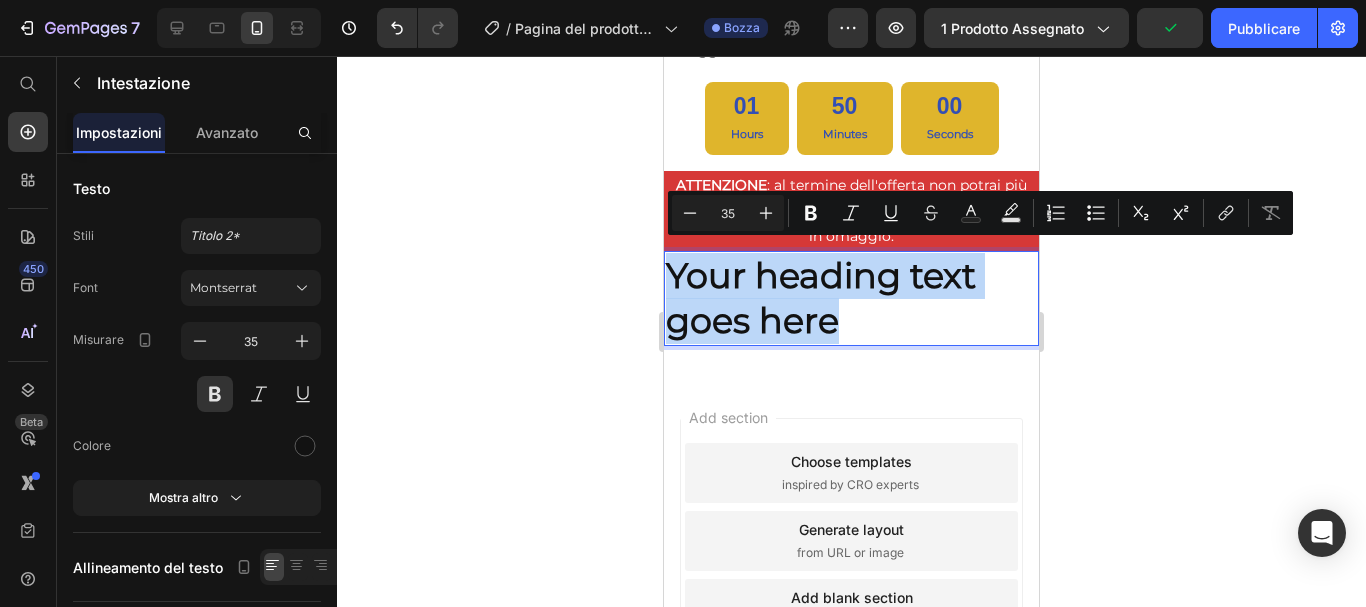 drag, startPoint x: 867, startPoint y: 305, endPoint x: 664, endPoint y: 277, distance: 204.92194 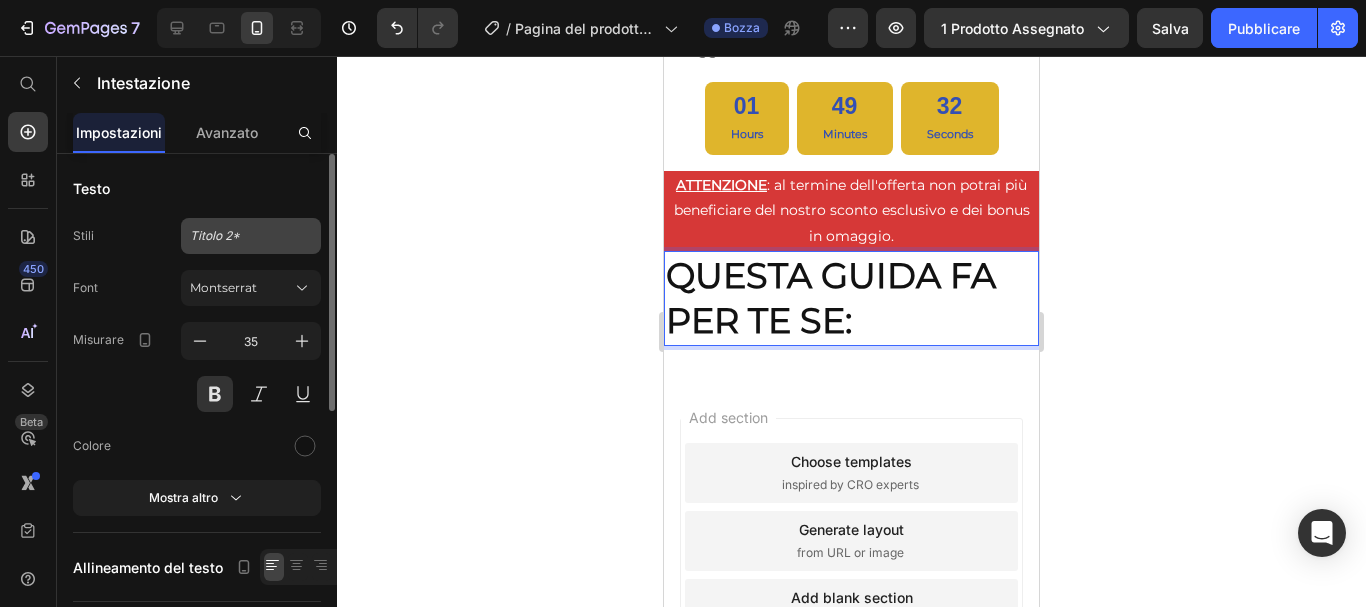 click on "Titolo 2*" at bounding box center (239, 236) 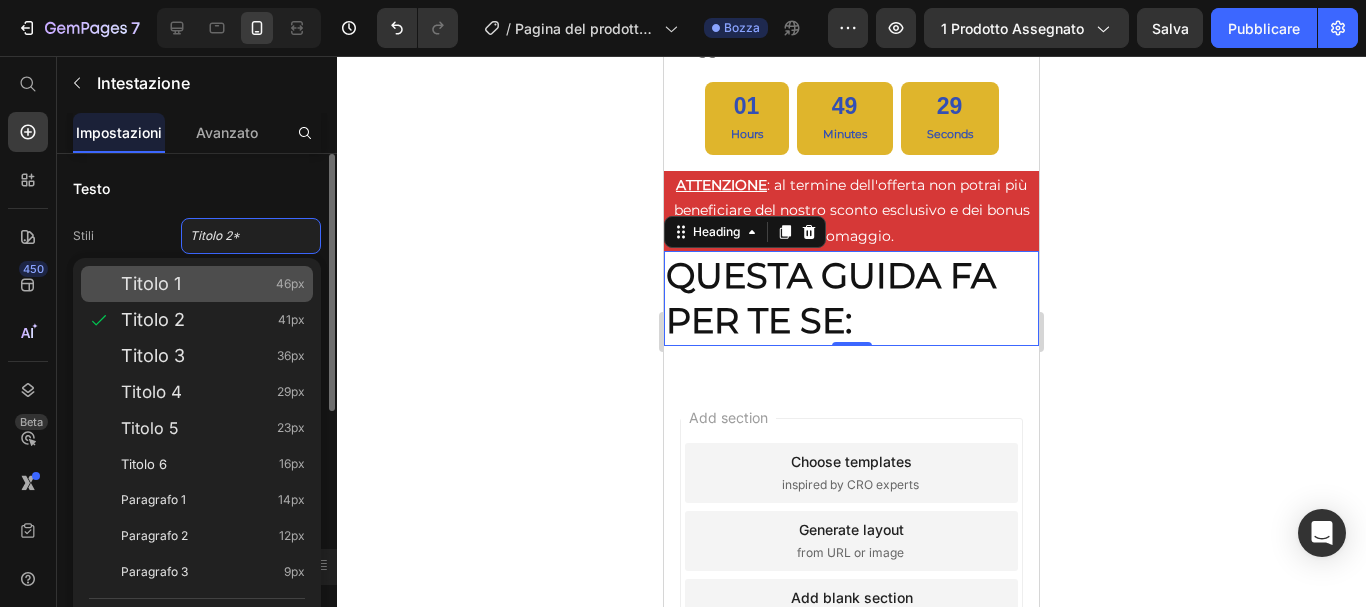 click on "Titolo 1 46px" at bounding box center [213, 284] 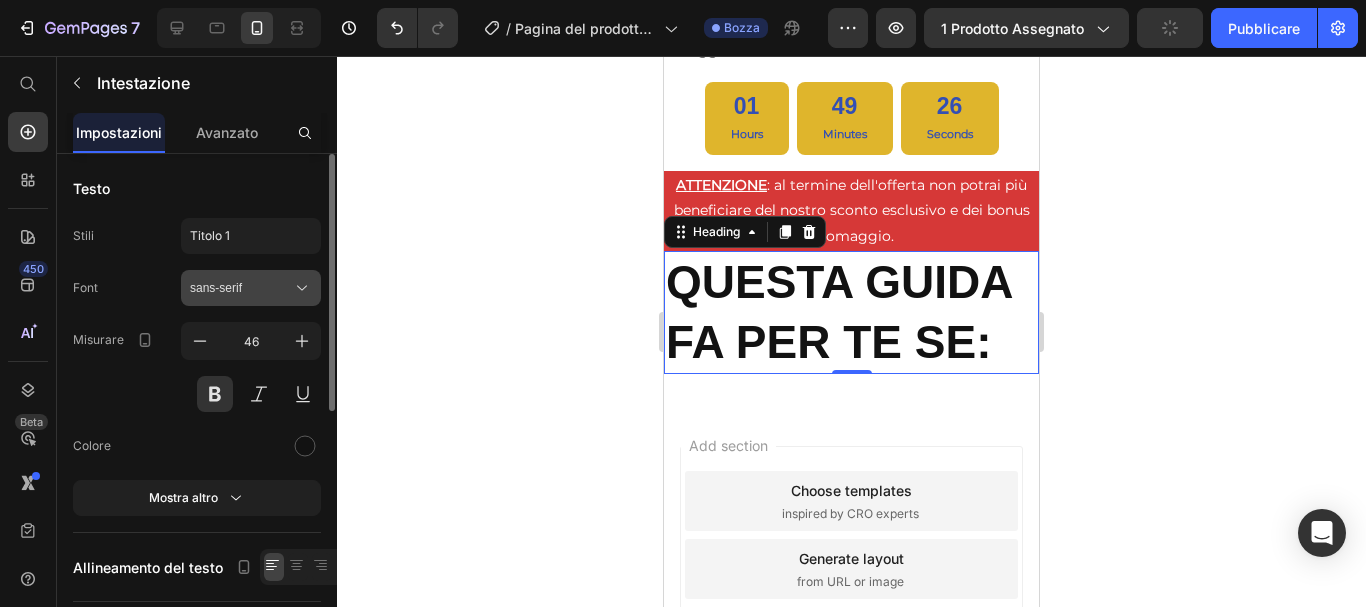 click 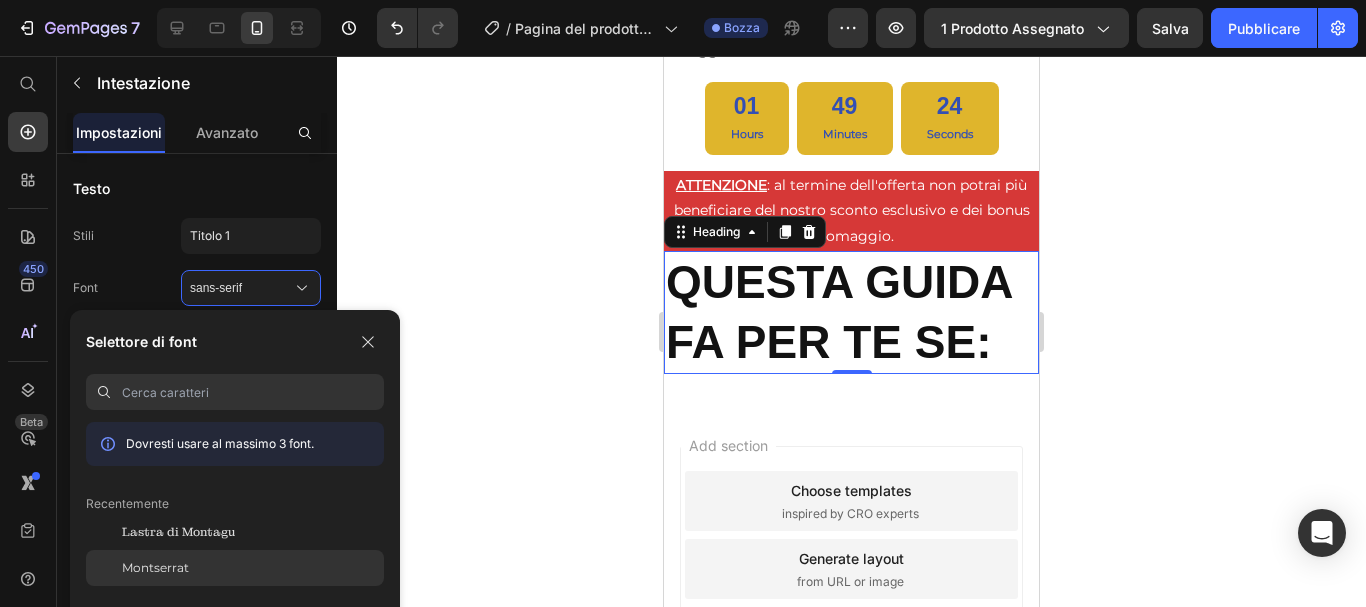 click on "Montserrat" at bounding box center (155, 567) 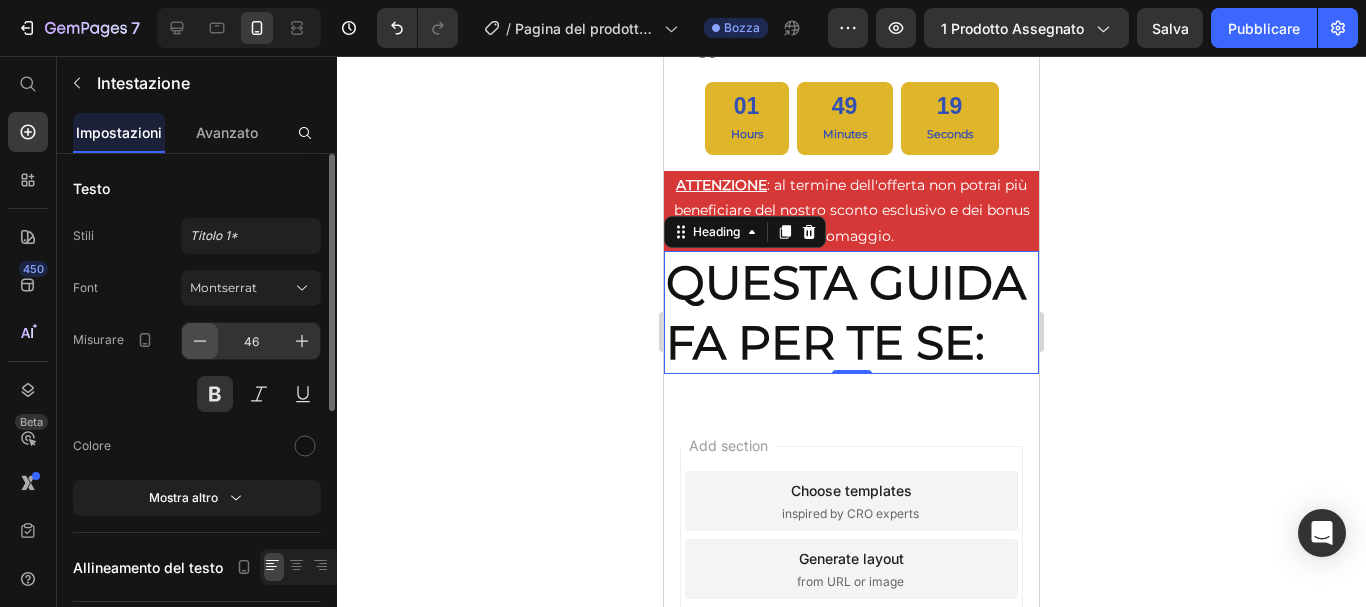 click 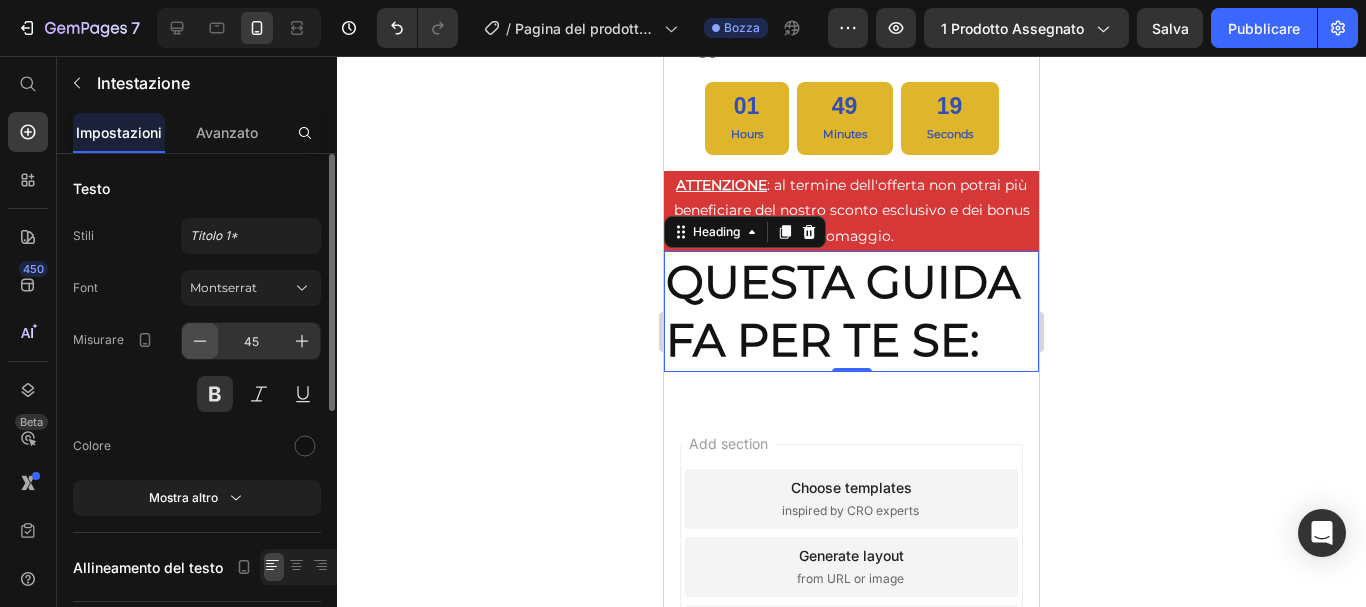 click 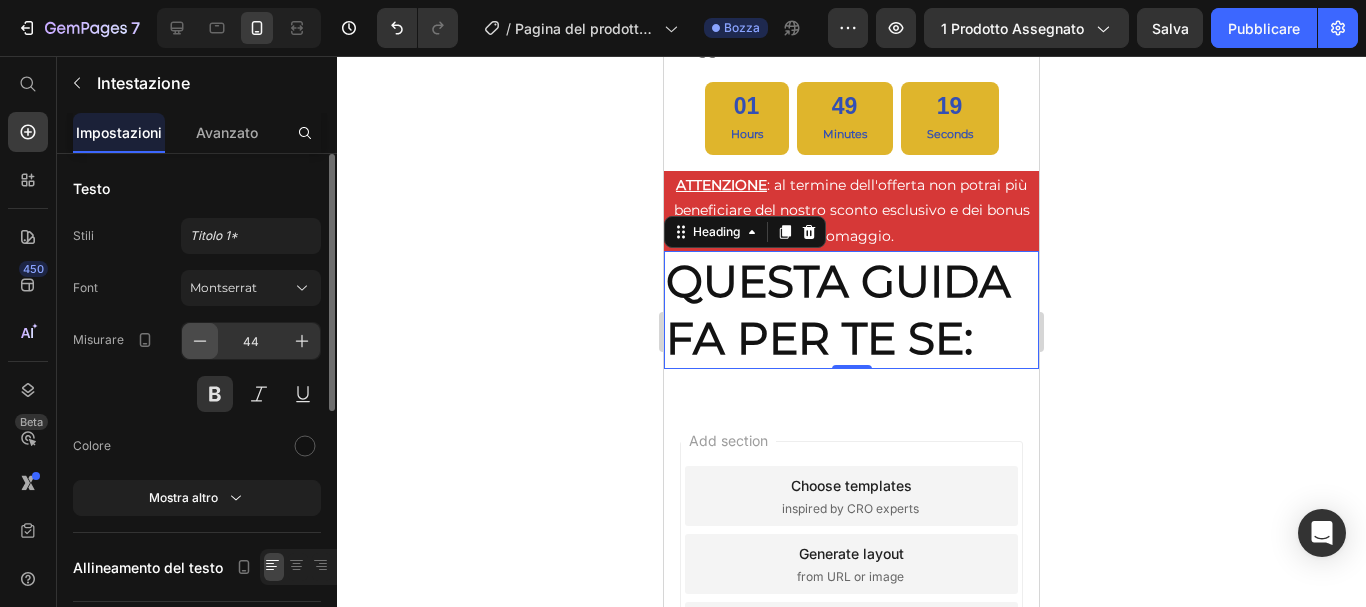 click 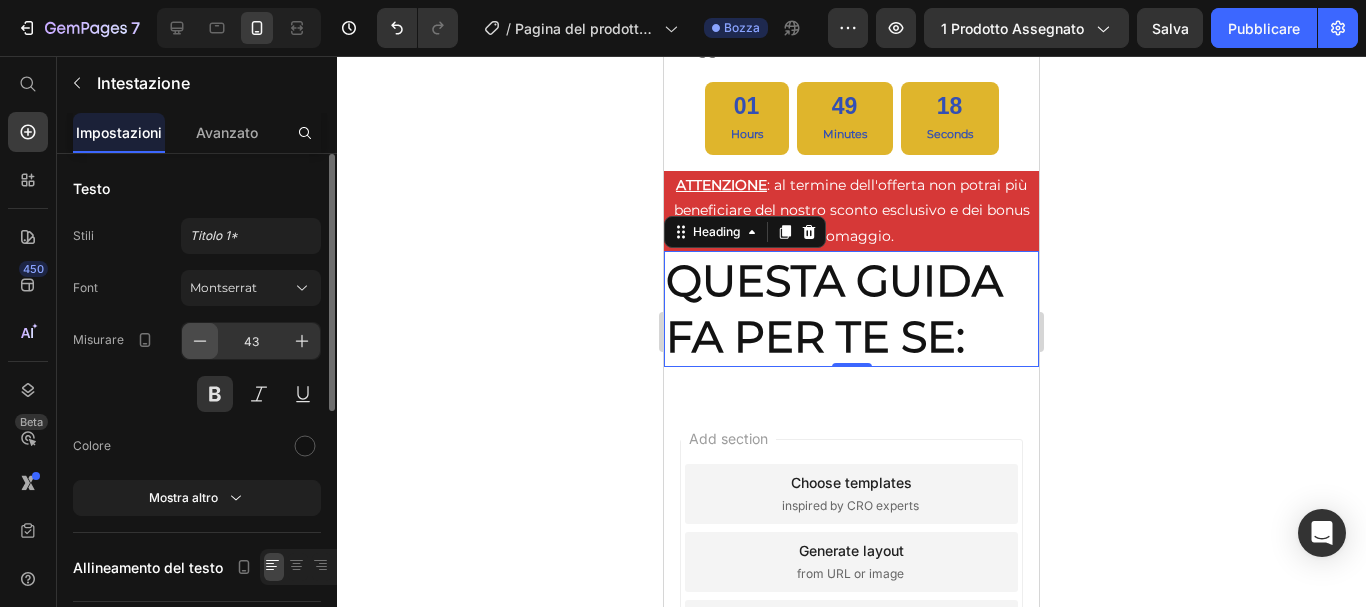click 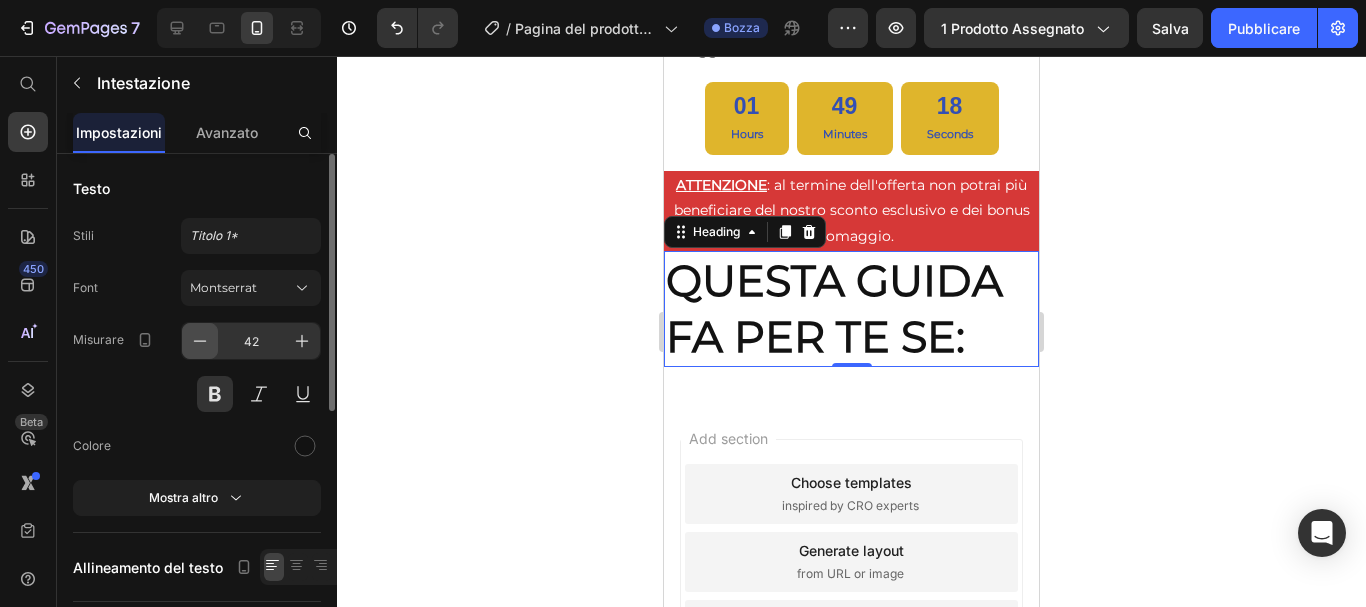 click 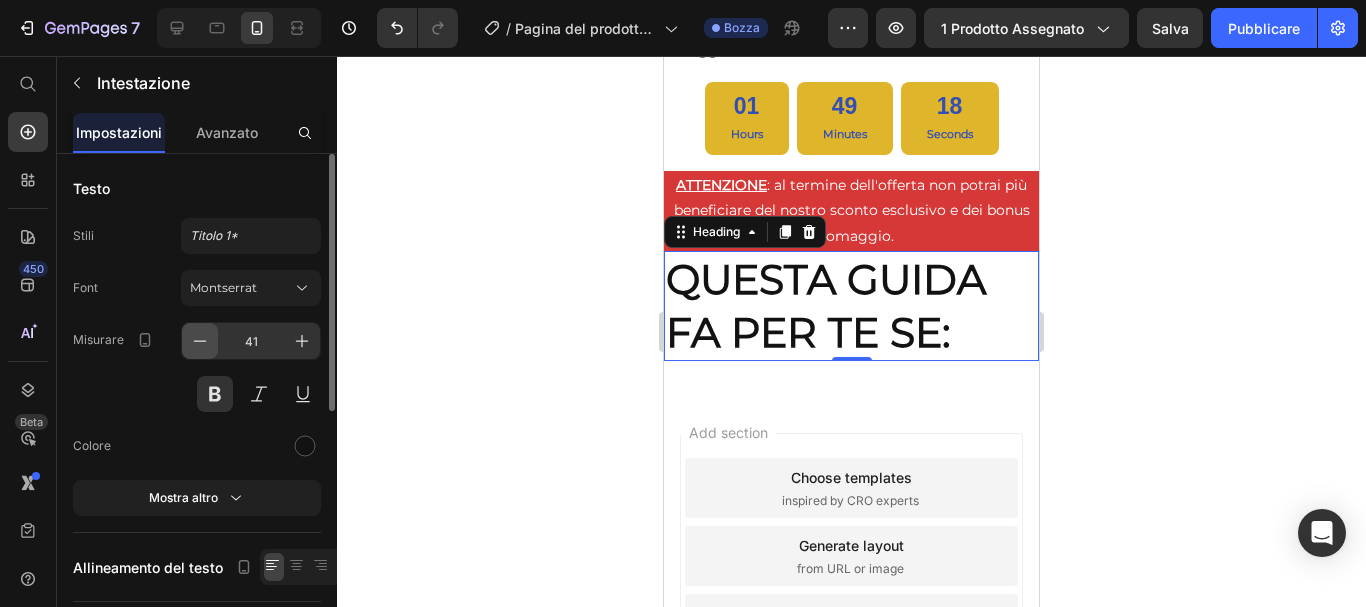 click 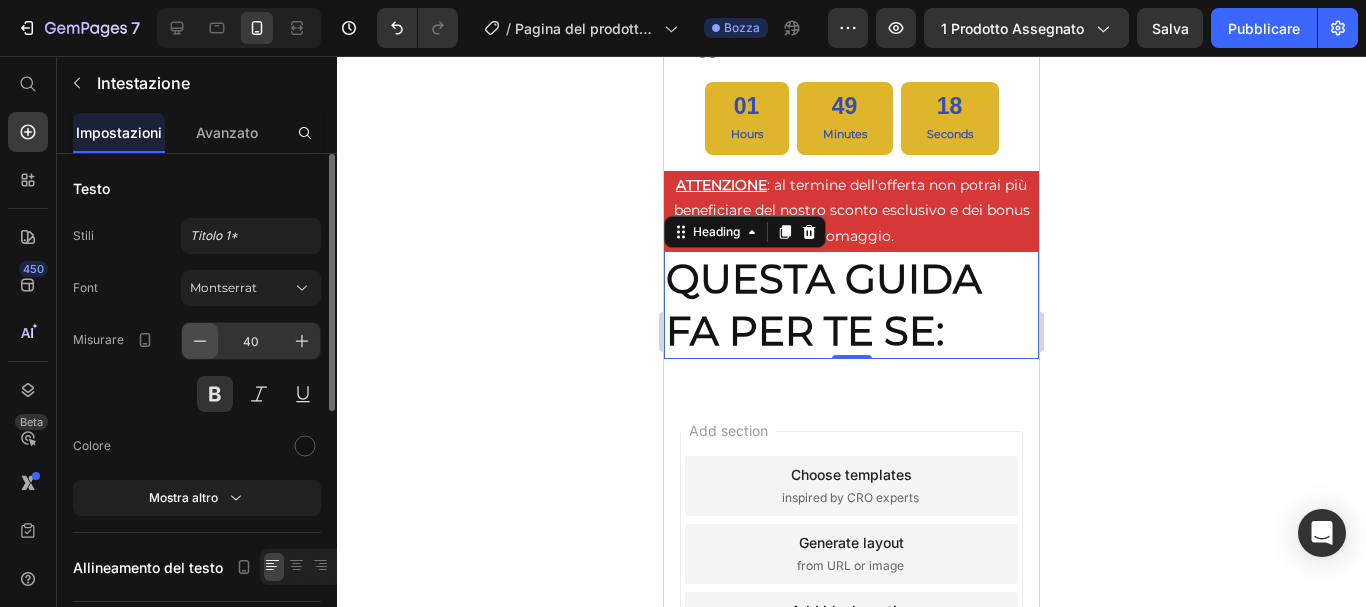 click 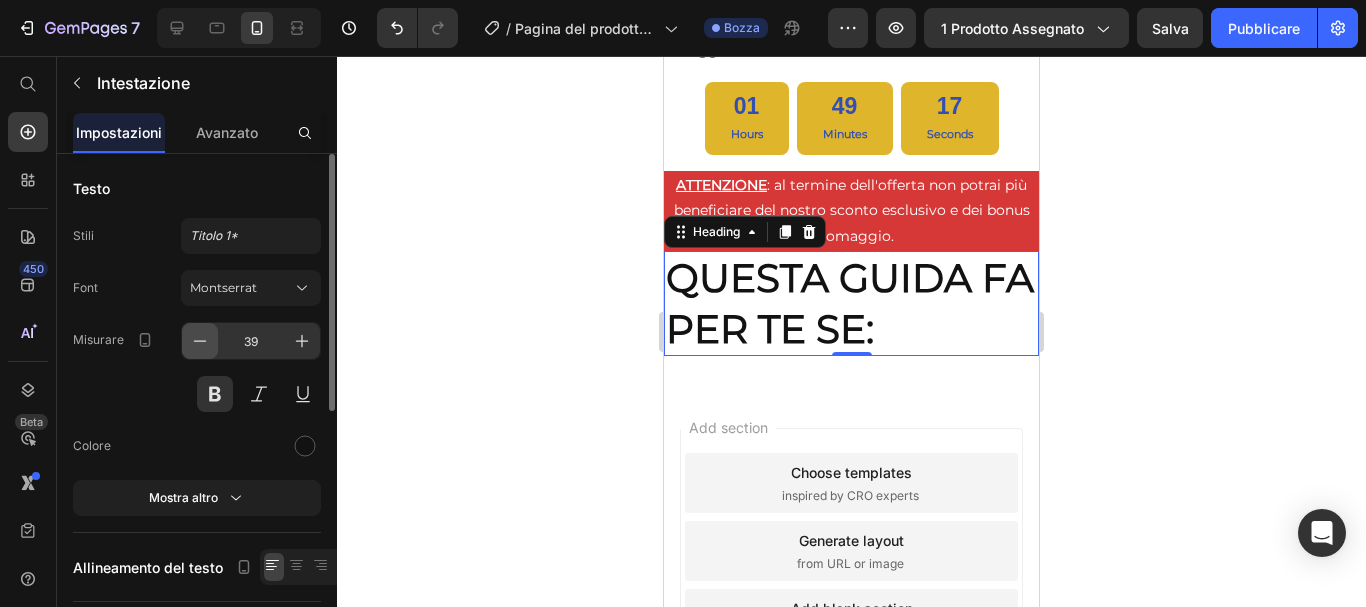 click 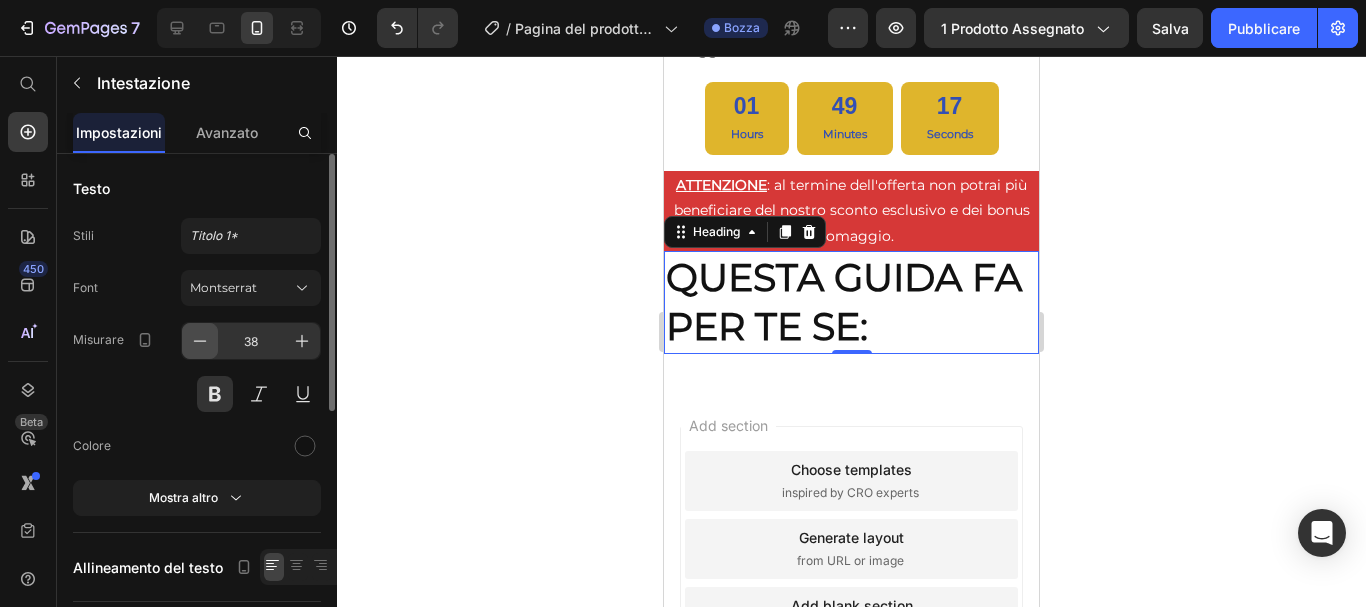 click 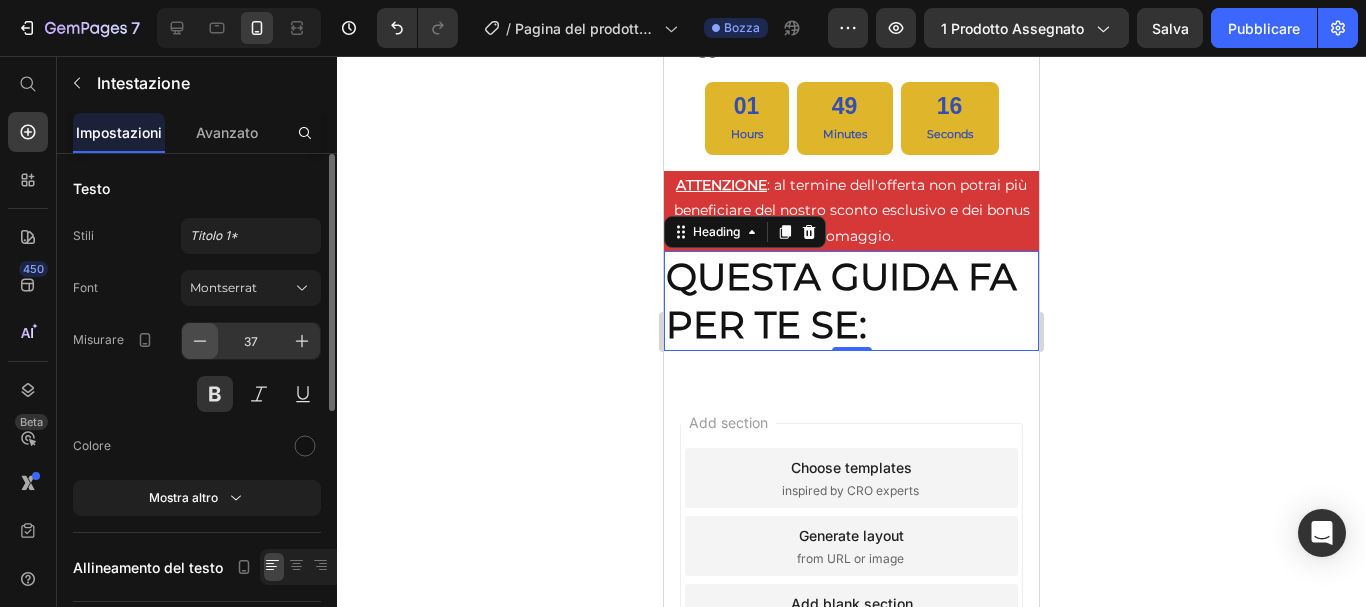 click 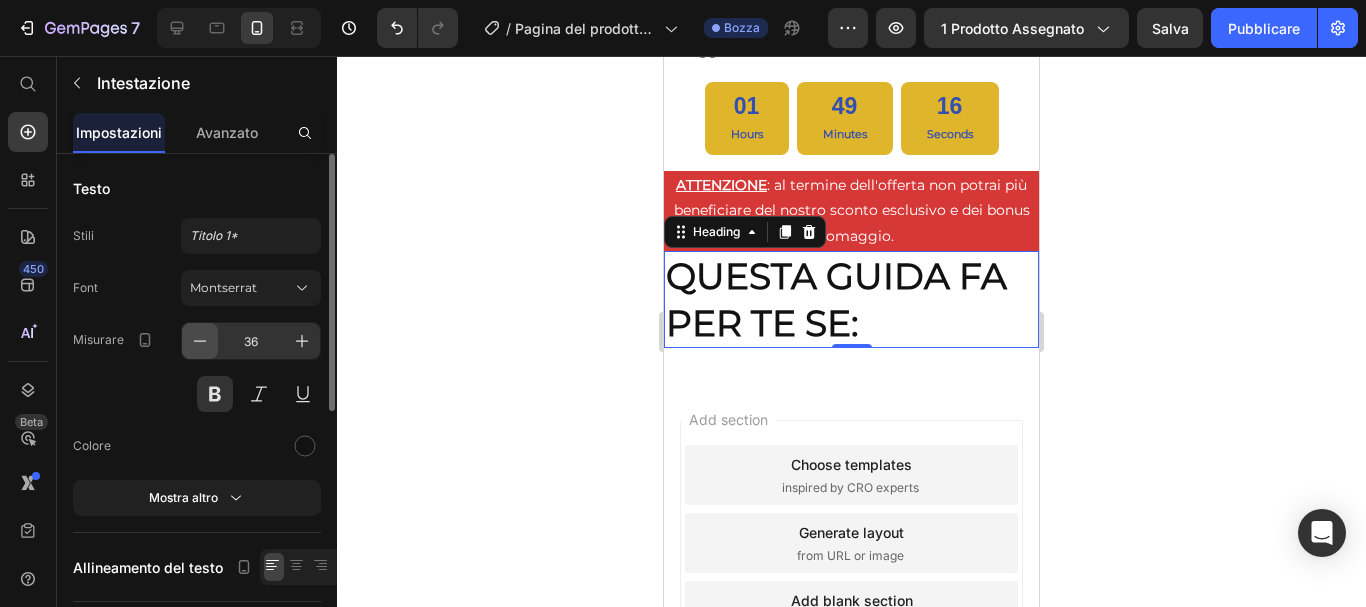 click 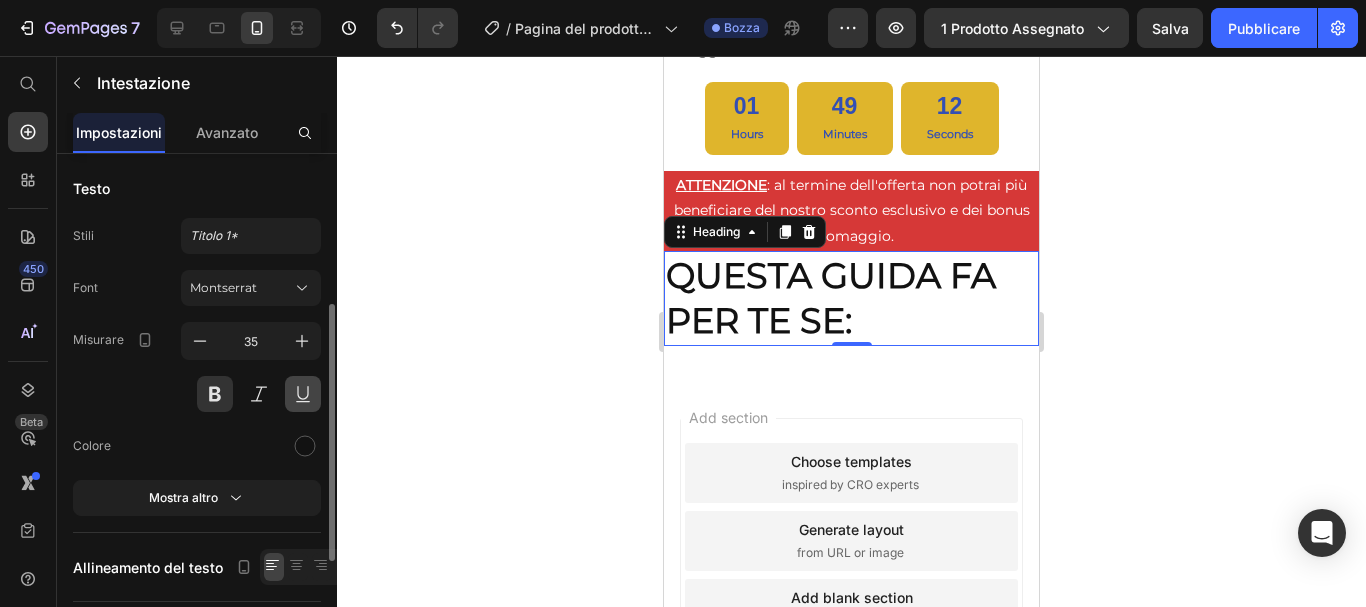 scroll, scrollTop: 100, scrollLeft: 0, axis: vertical 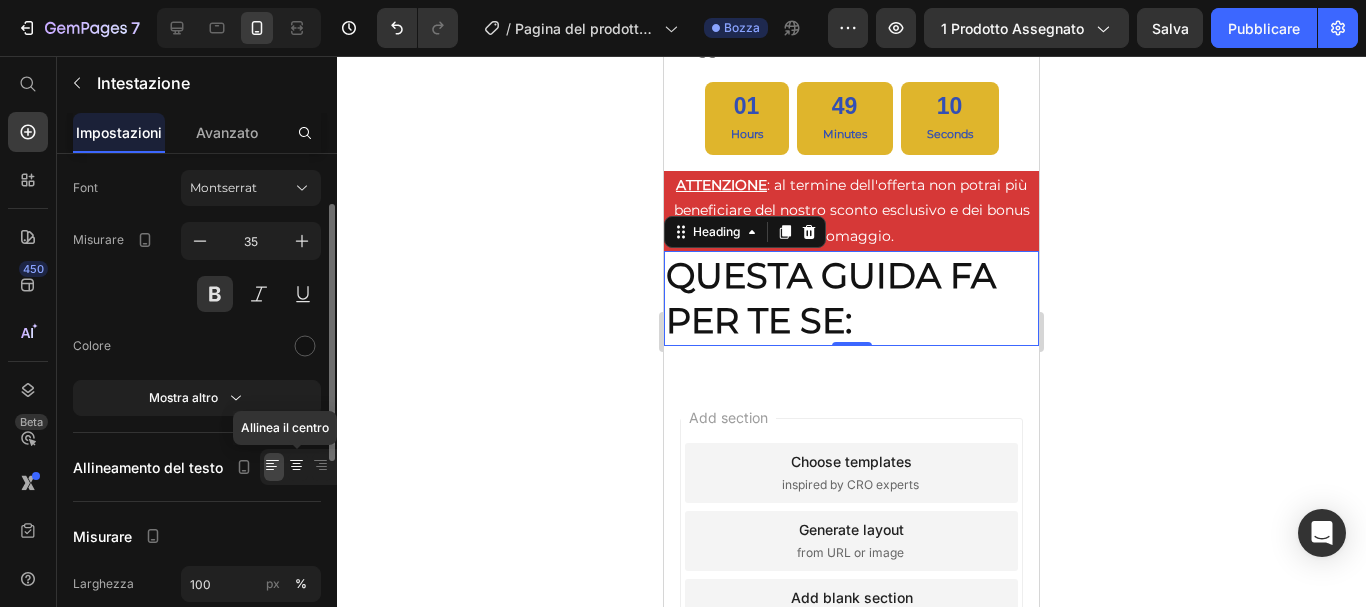 click 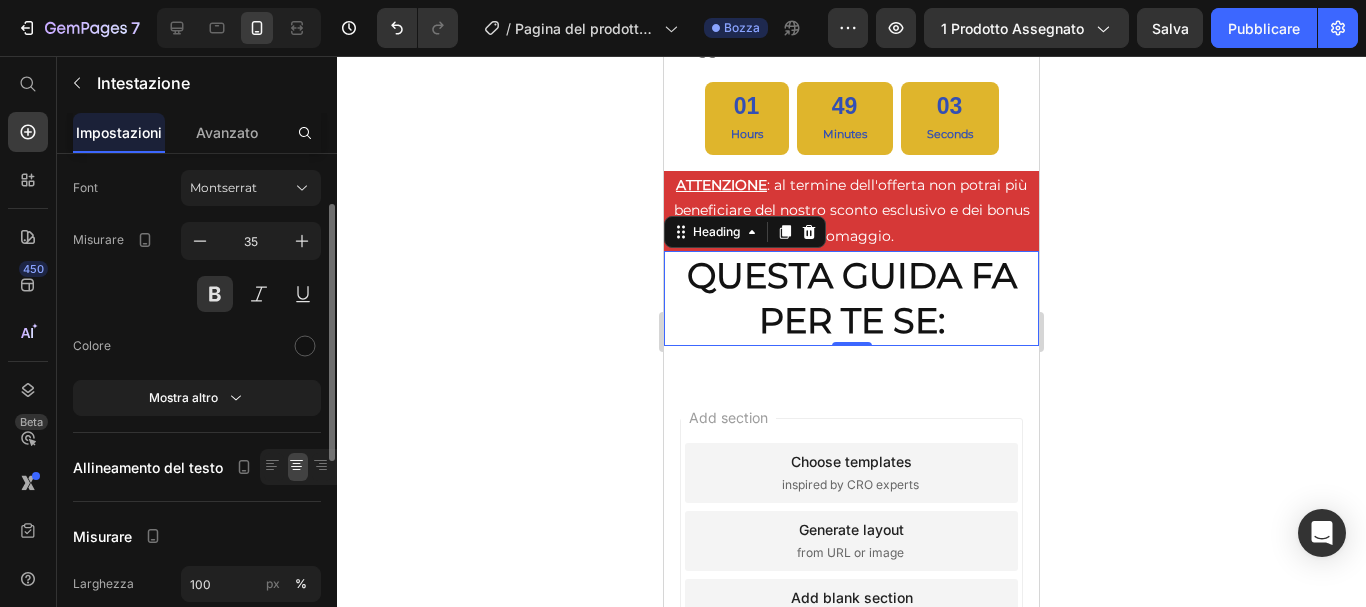 scroll, scrollTop: 0, scrollLeft: 0, axis: both 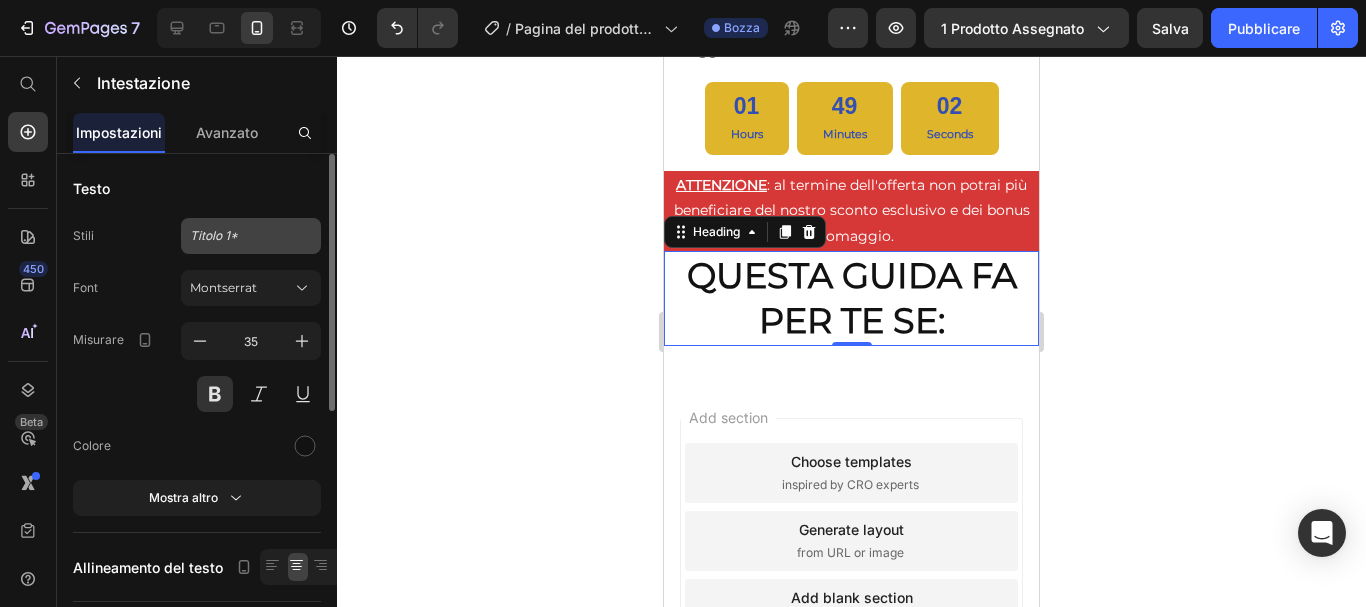 click on "Titolo 1*" at bounding box center (239, 236) 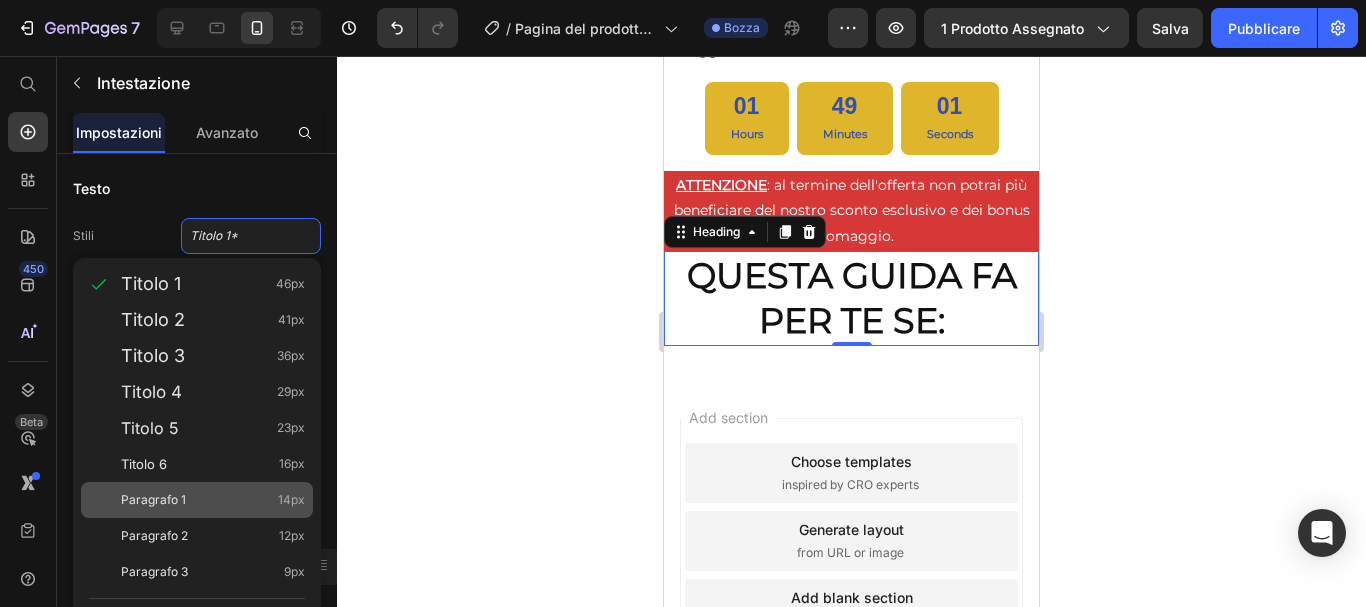 click on "Paragrafo 1 14px" at bounding box center (213, 500) 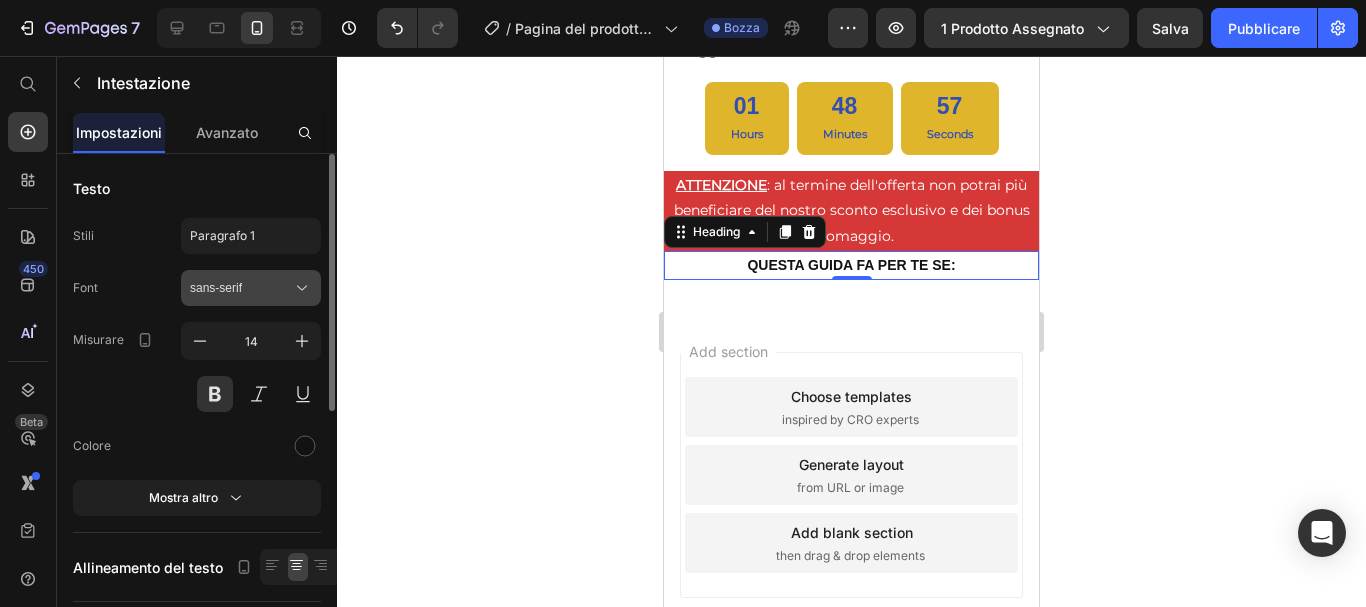 click 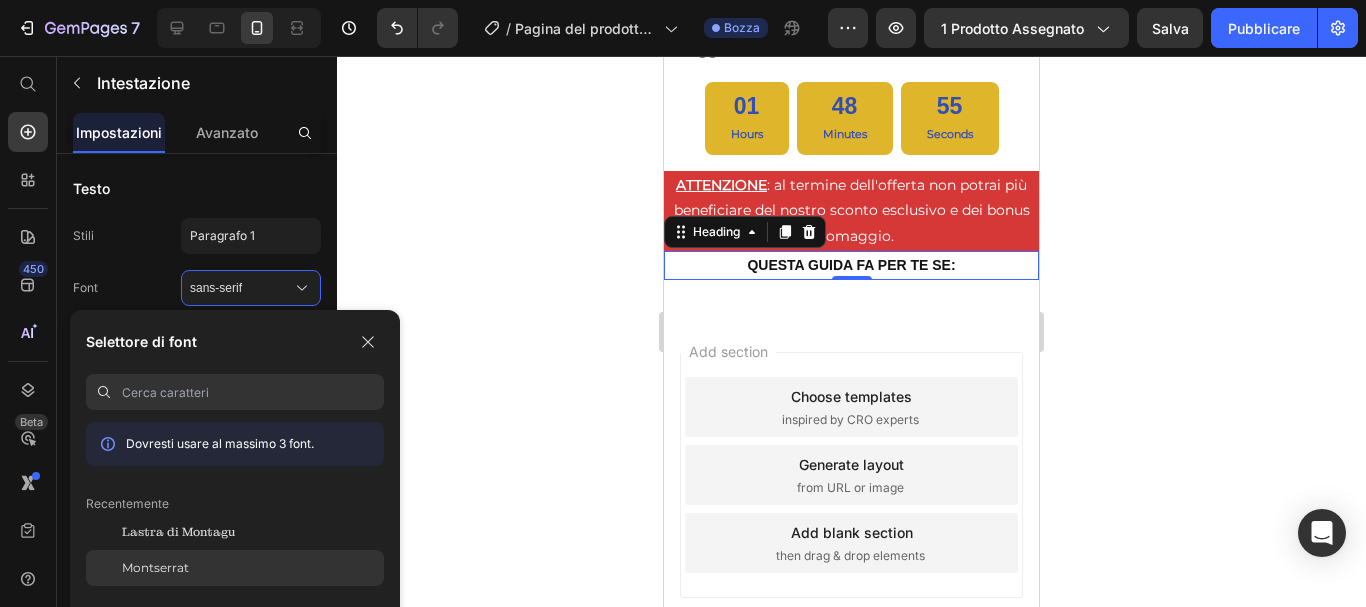 click on "Montserrat" at bounding box center (155, 567) 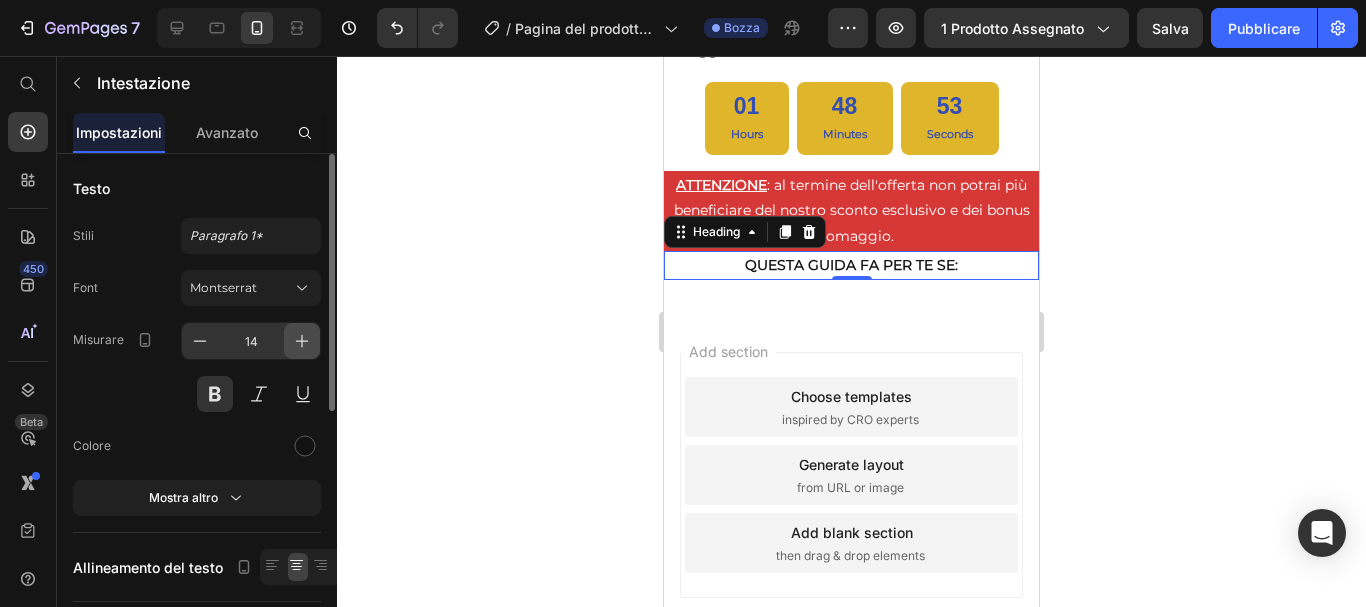 click 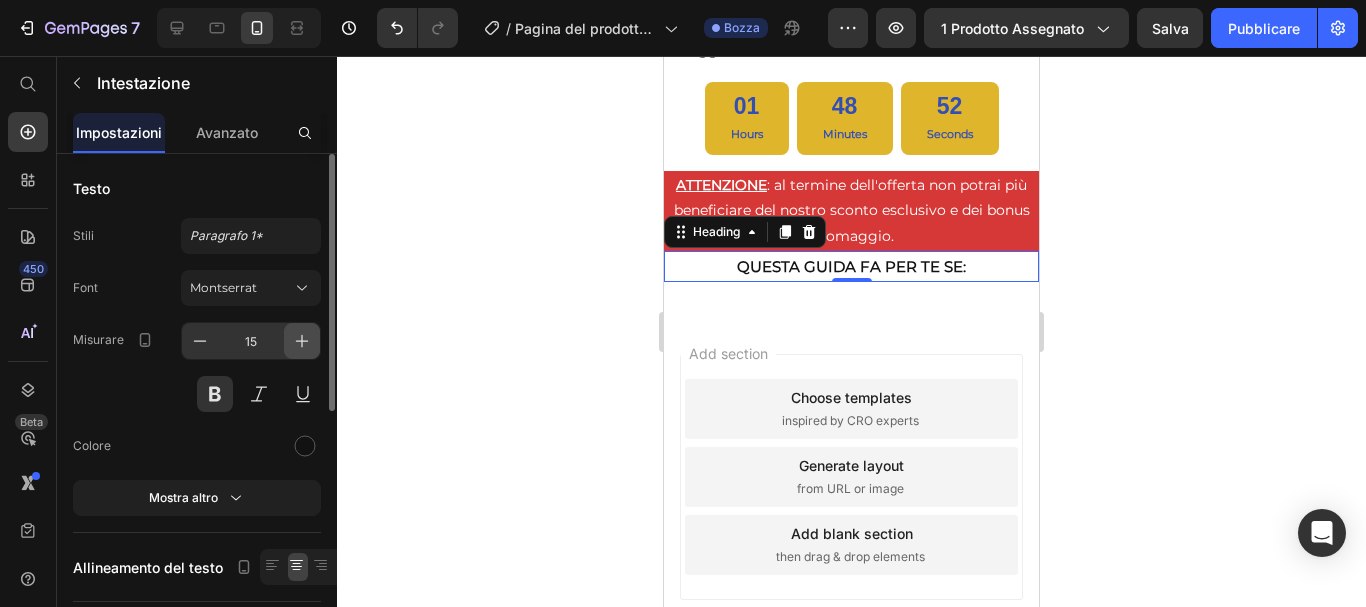 click 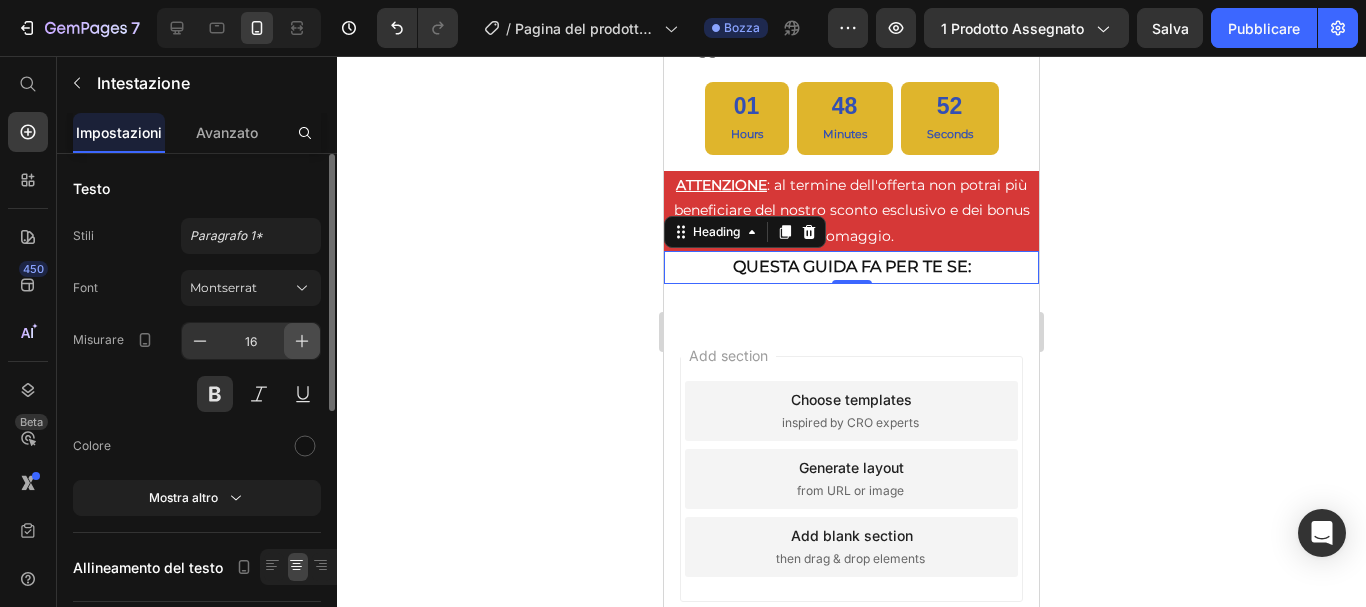 click 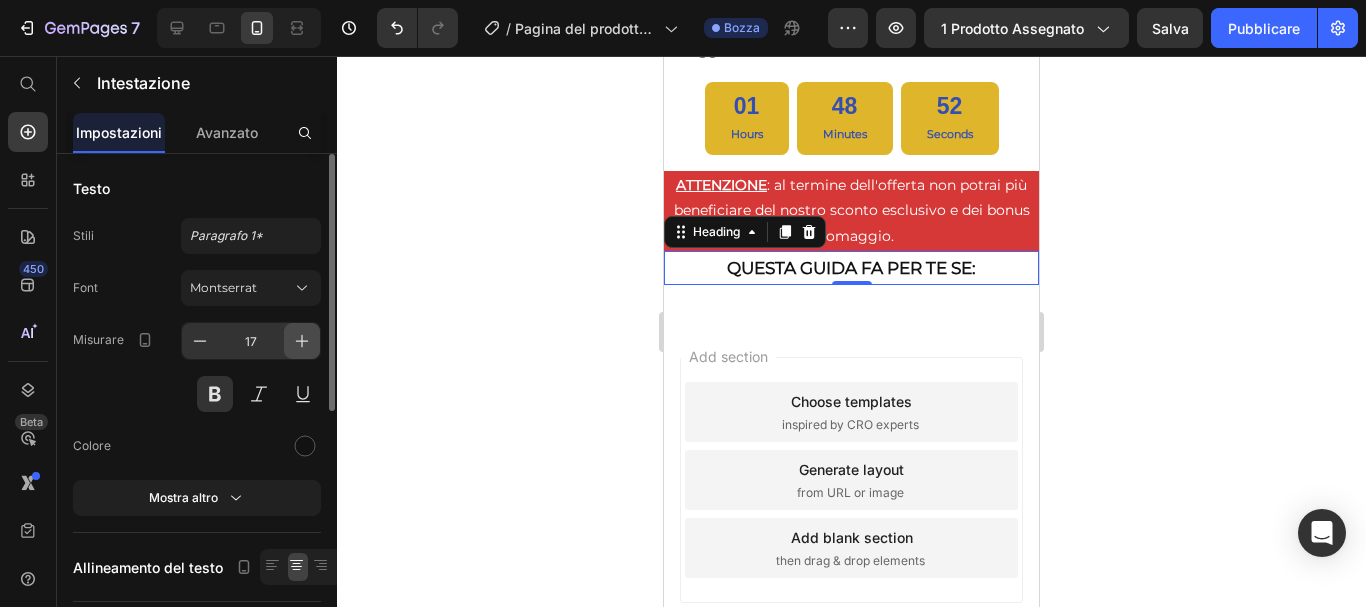 click 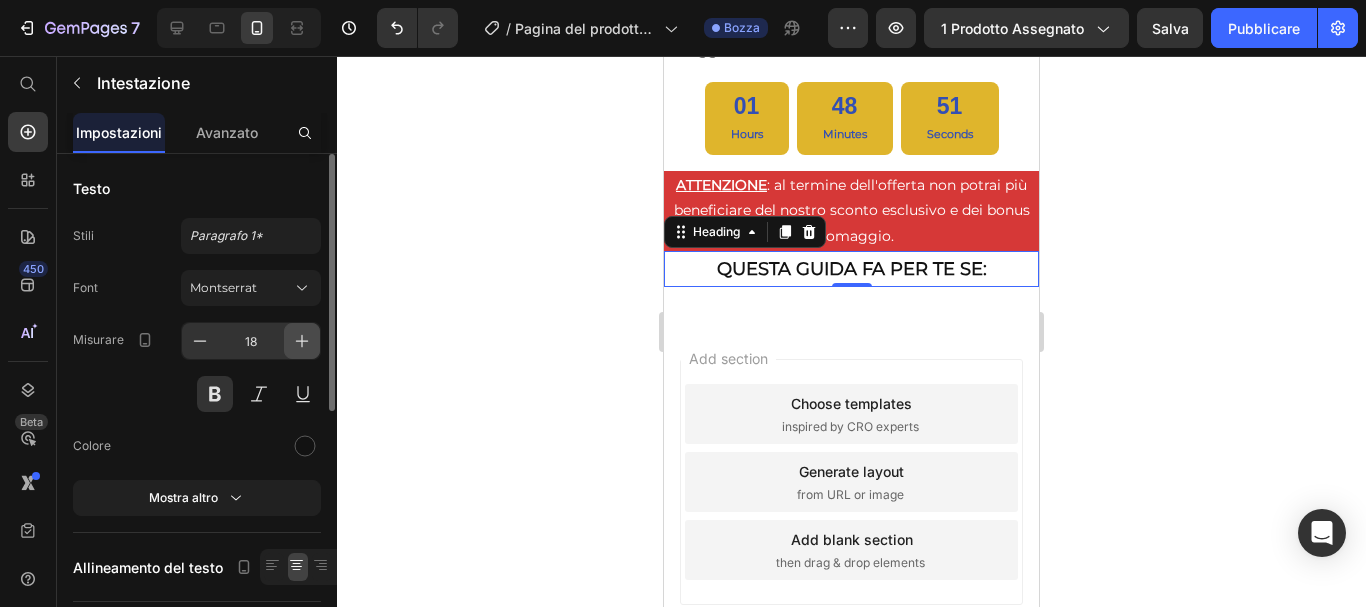 click 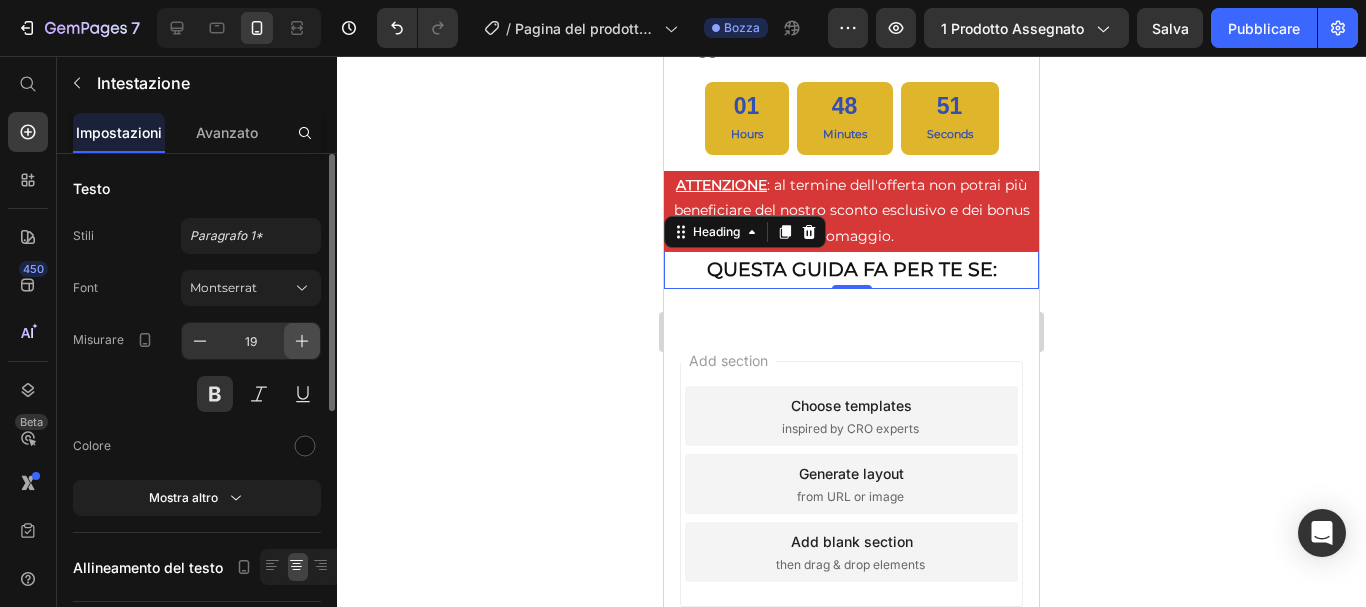 click 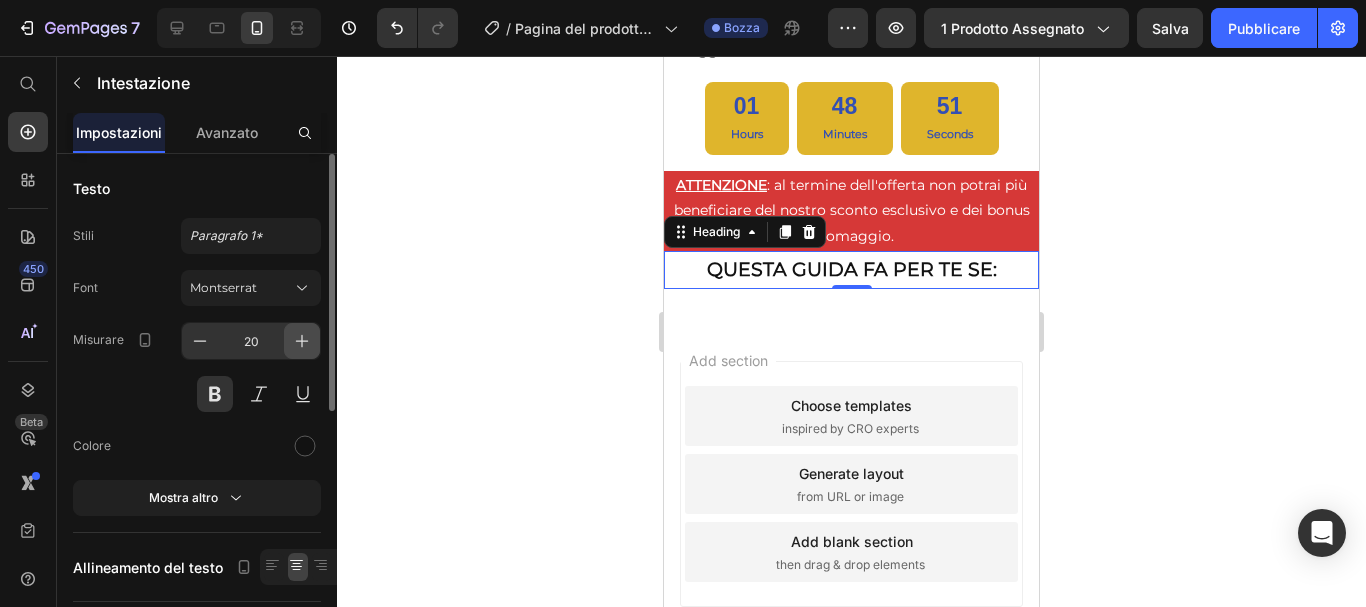 click 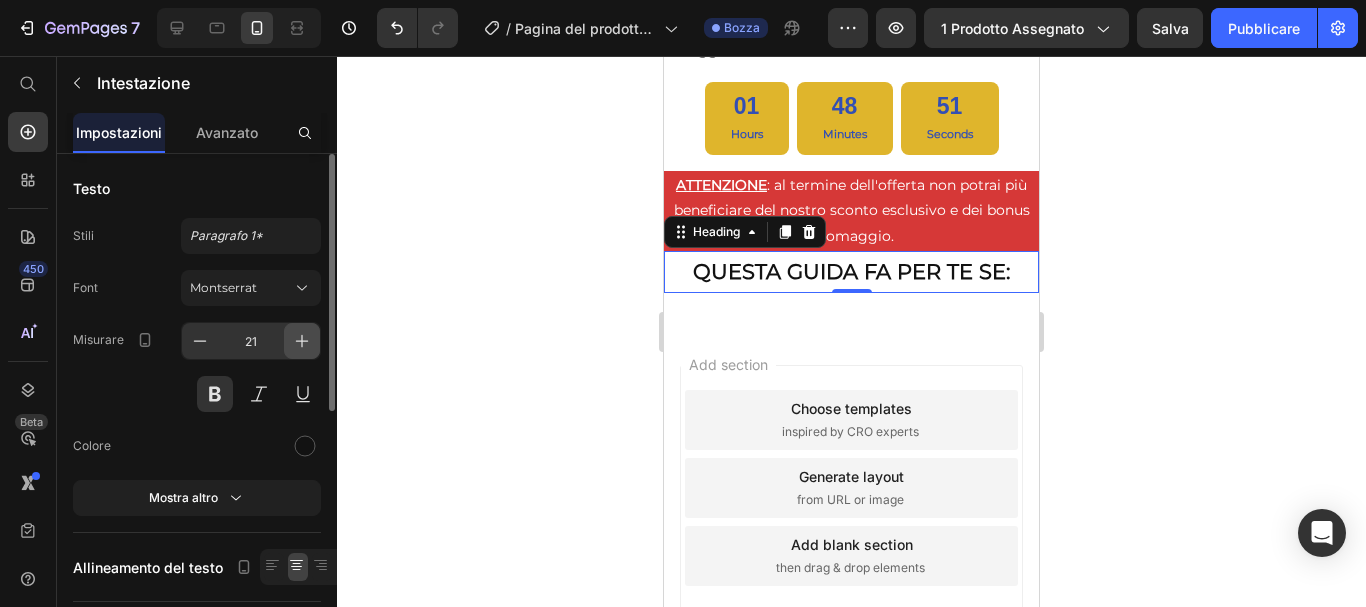 click 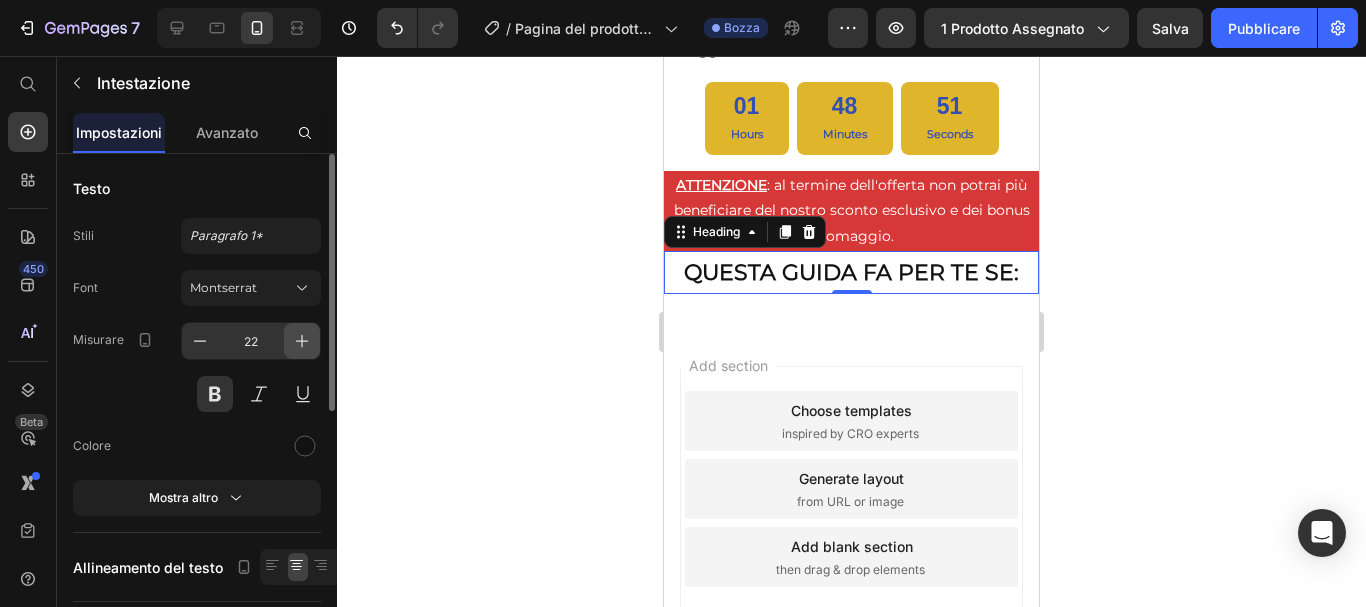 click 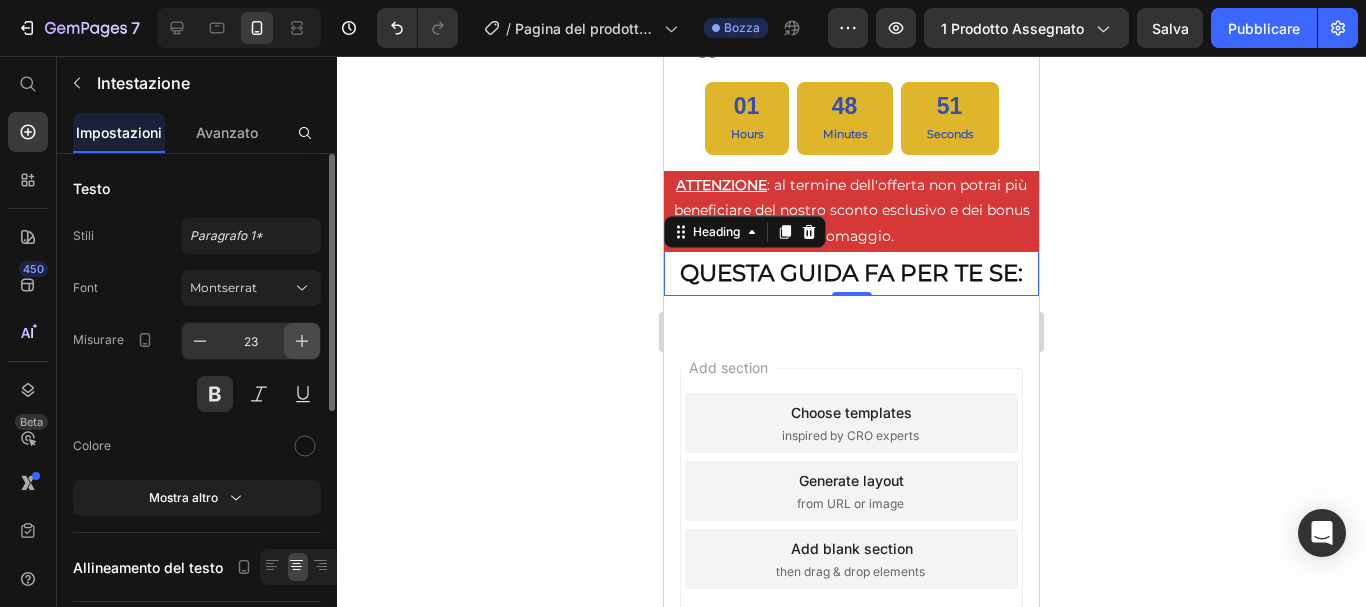 click 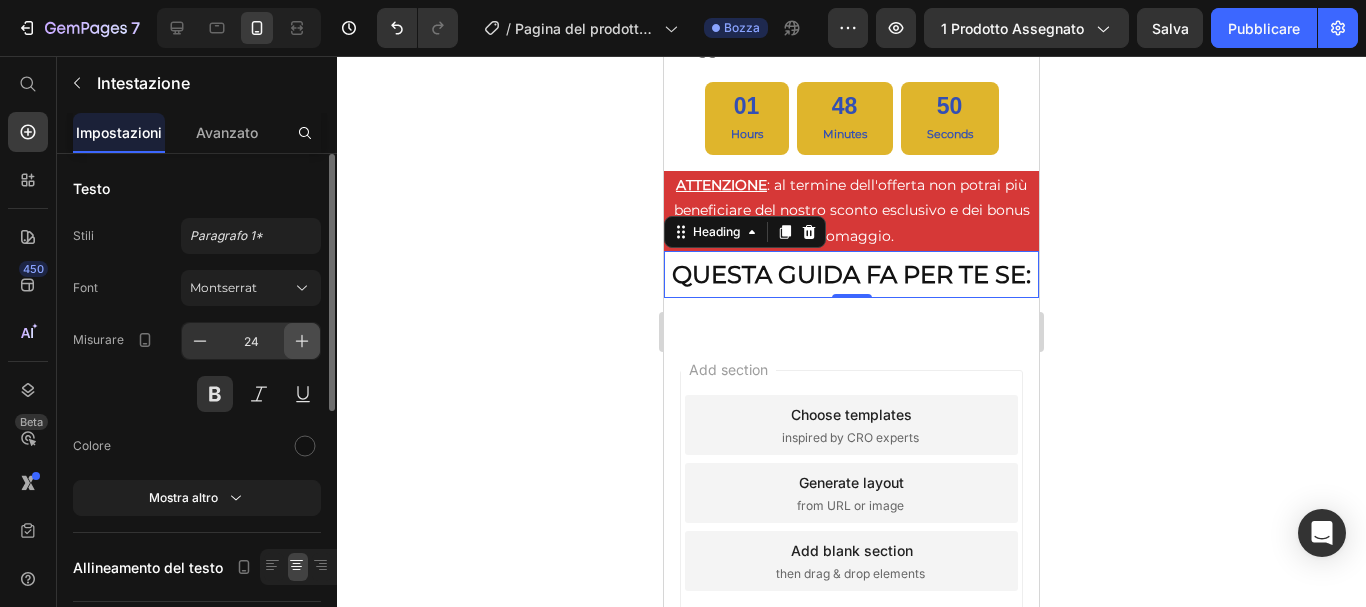 click 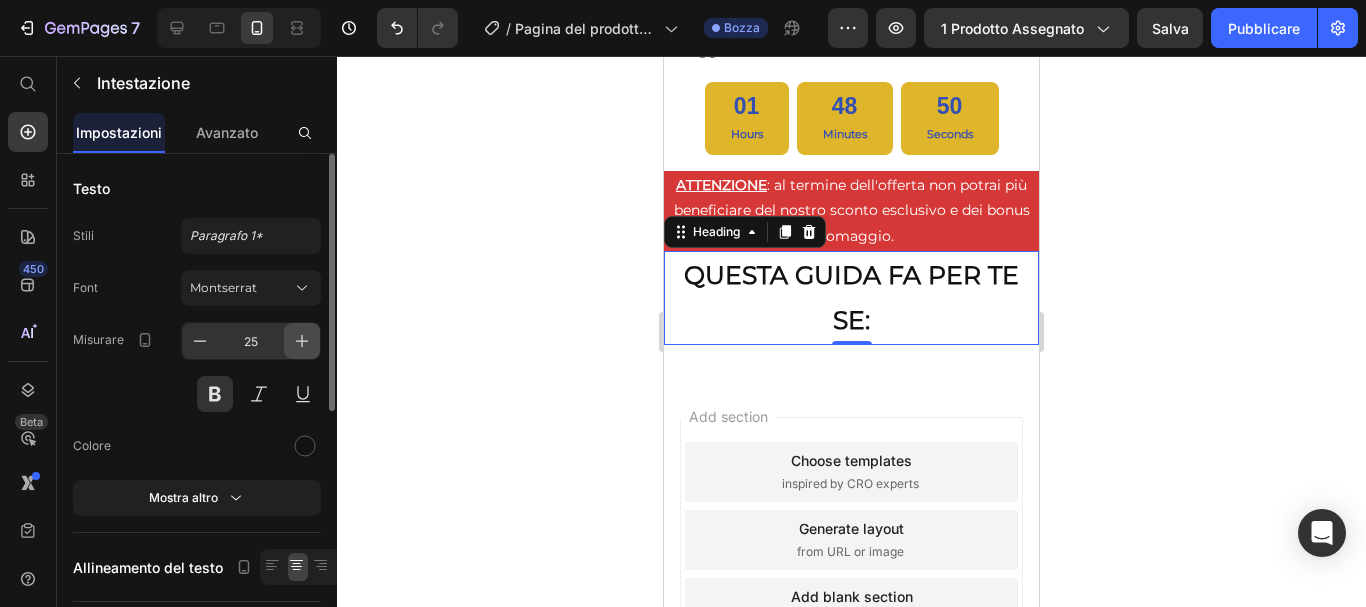 click 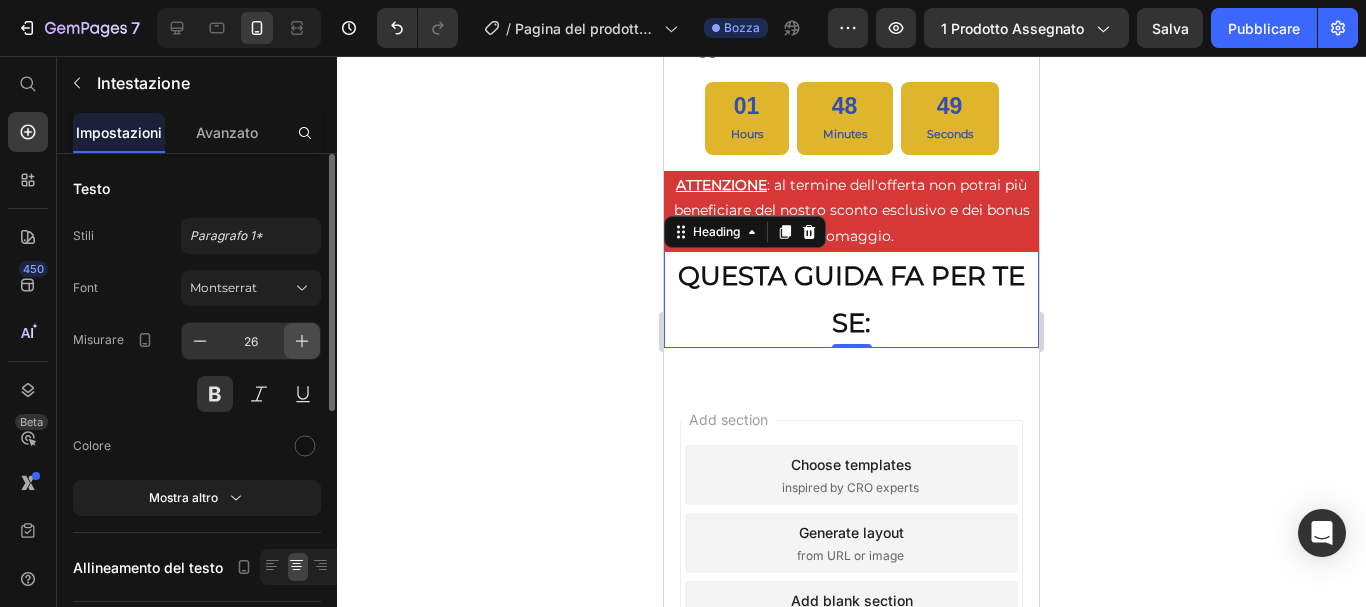 click 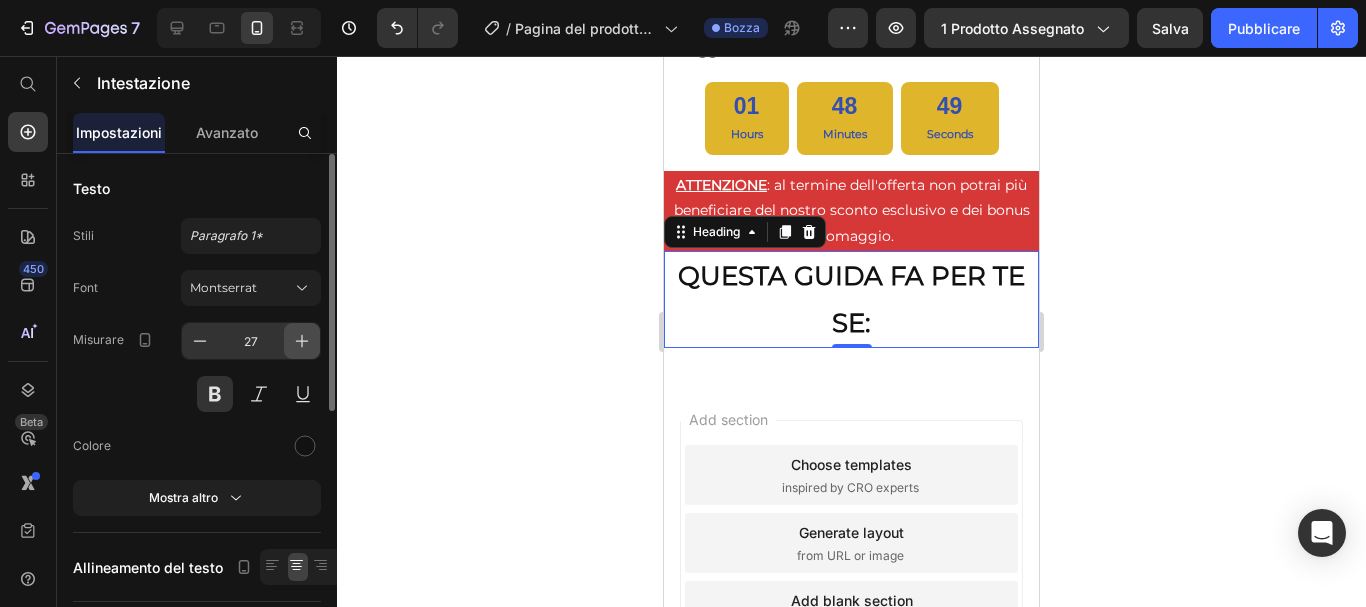 click 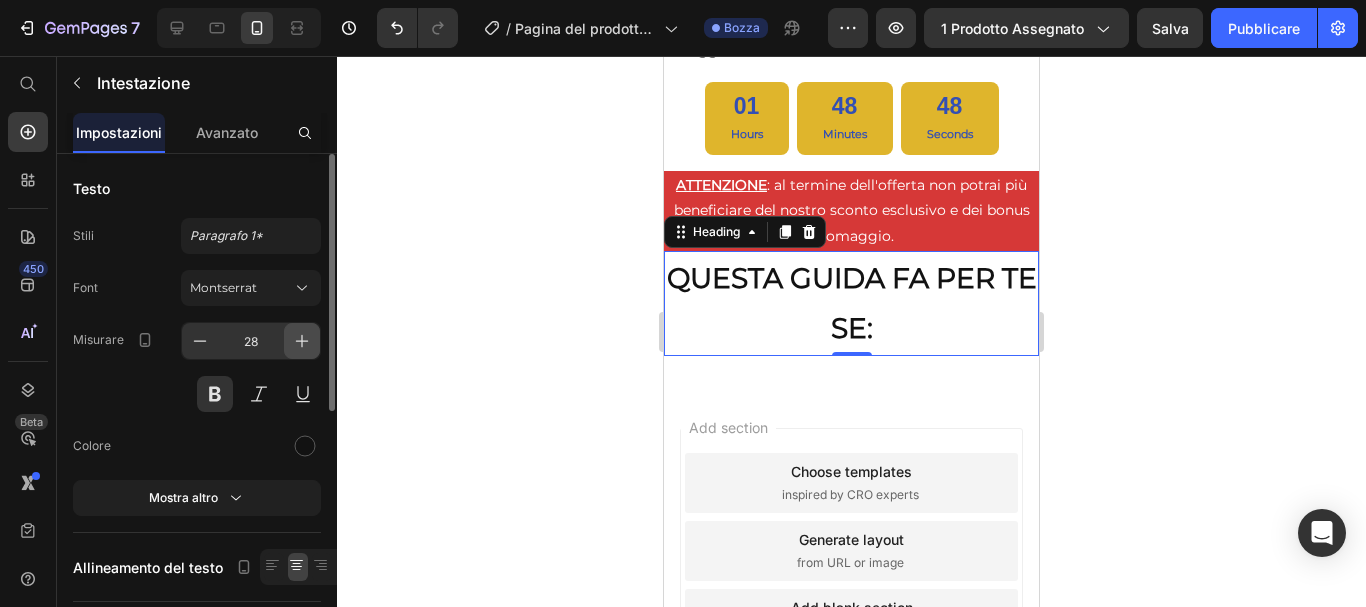 click 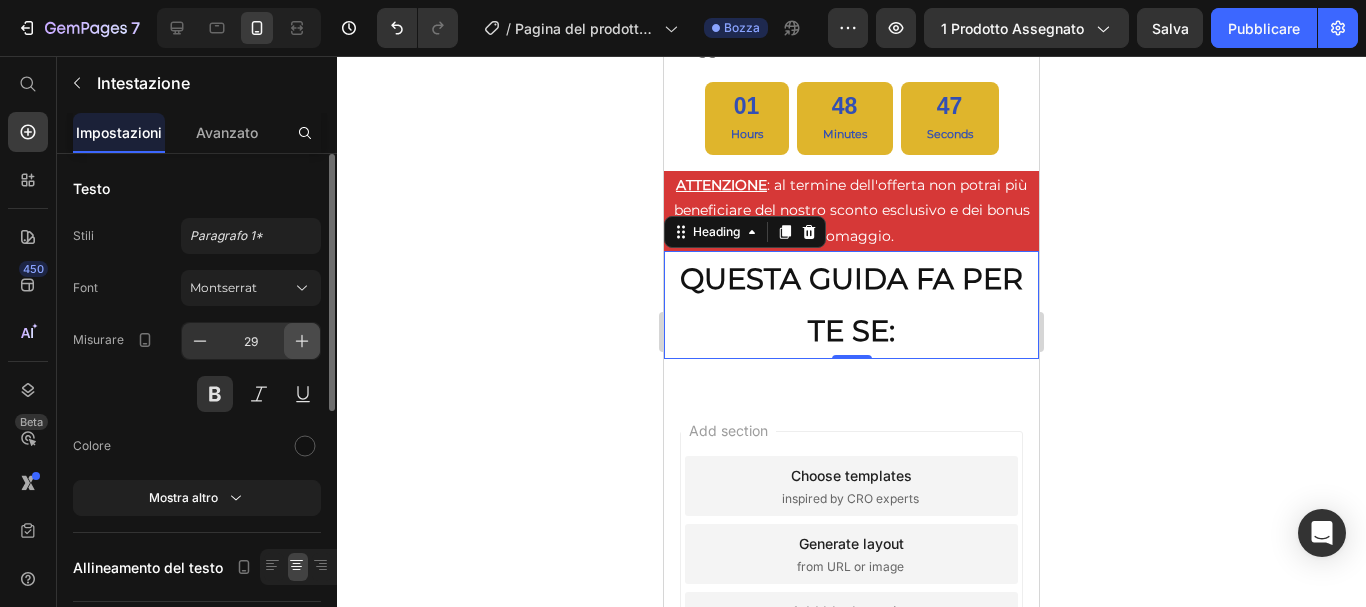 click 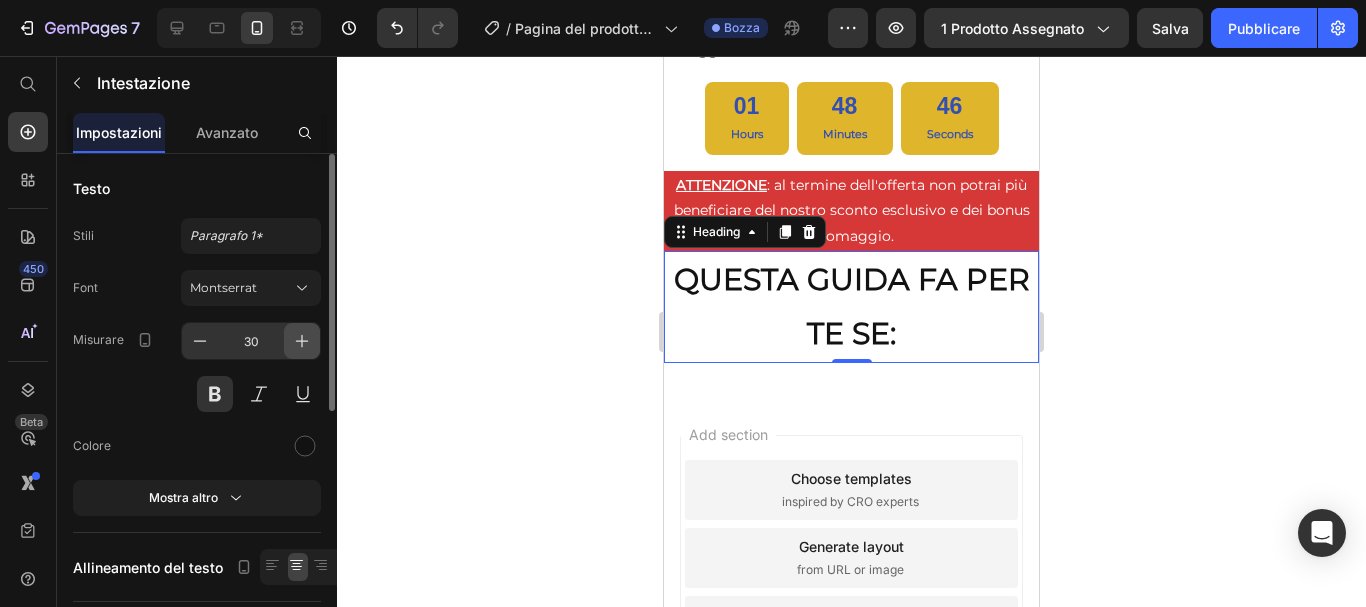 click 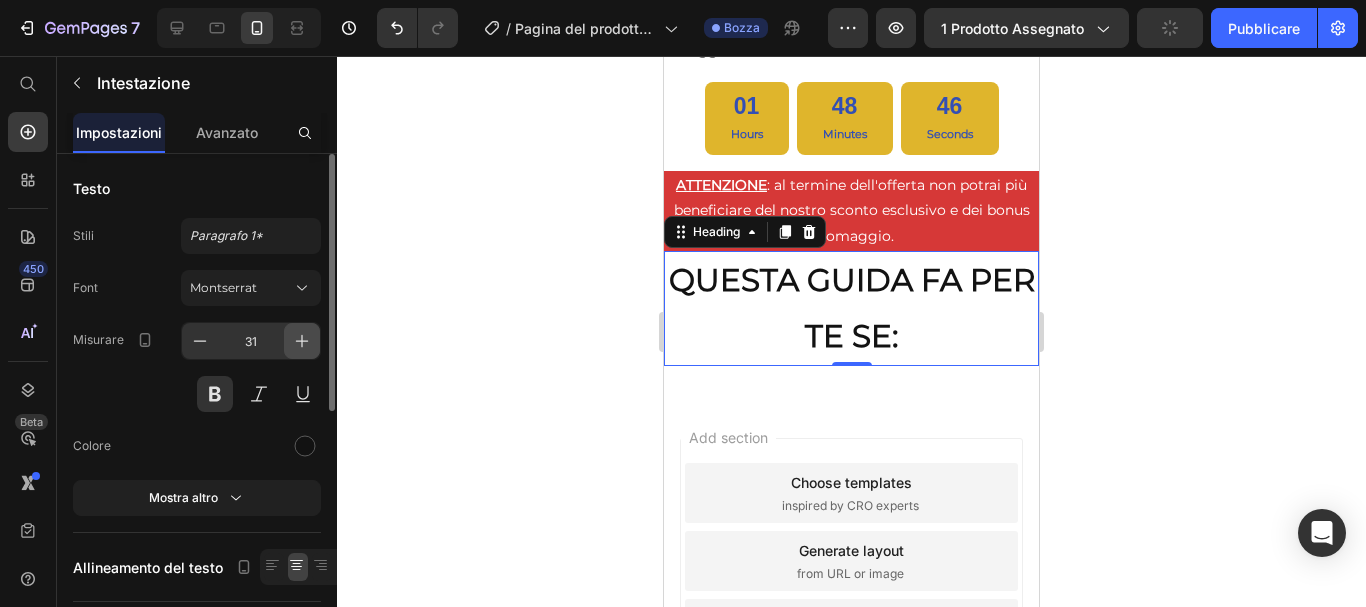 click 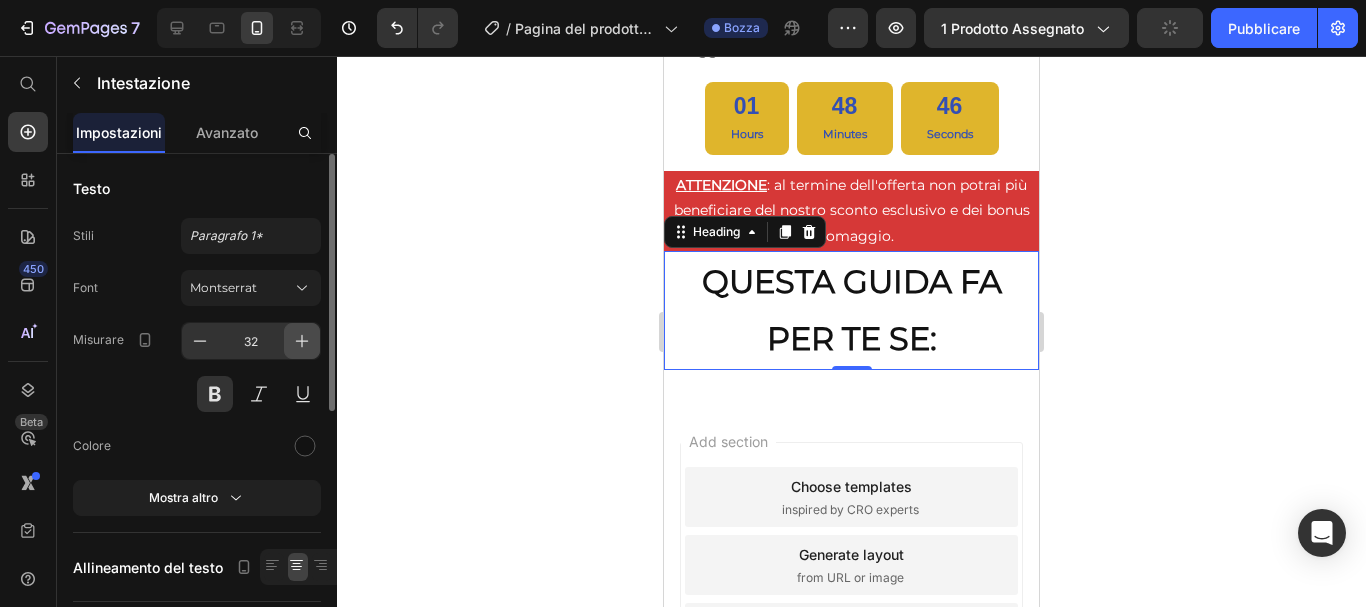 click 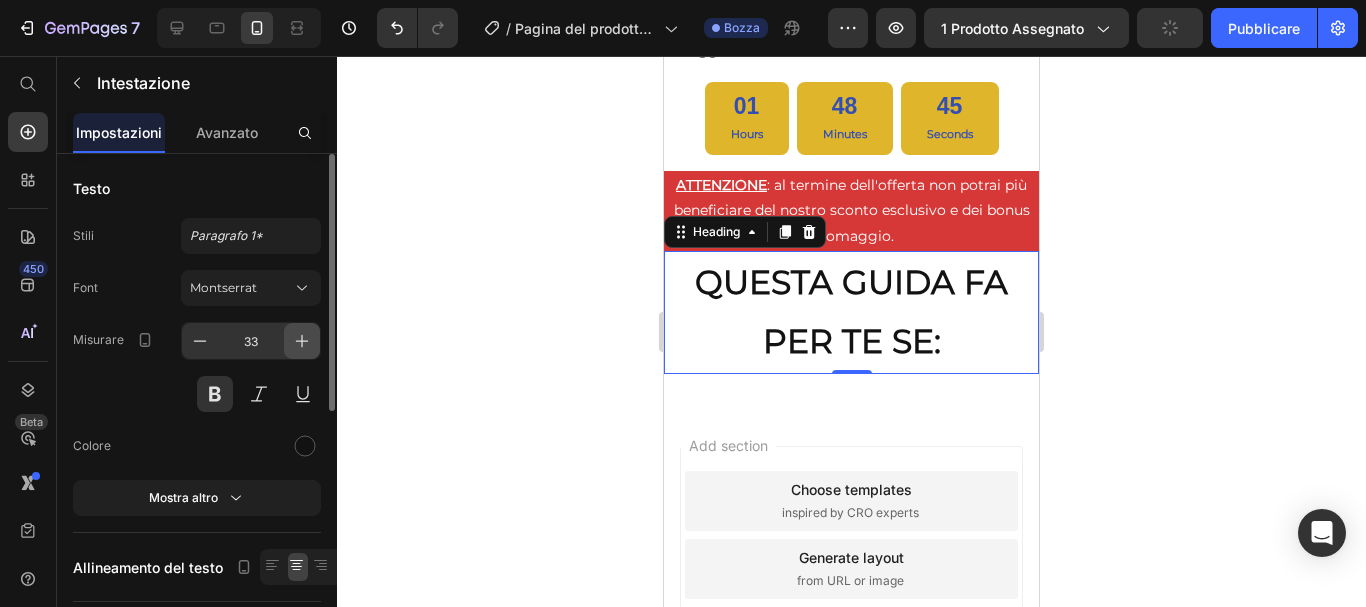 click 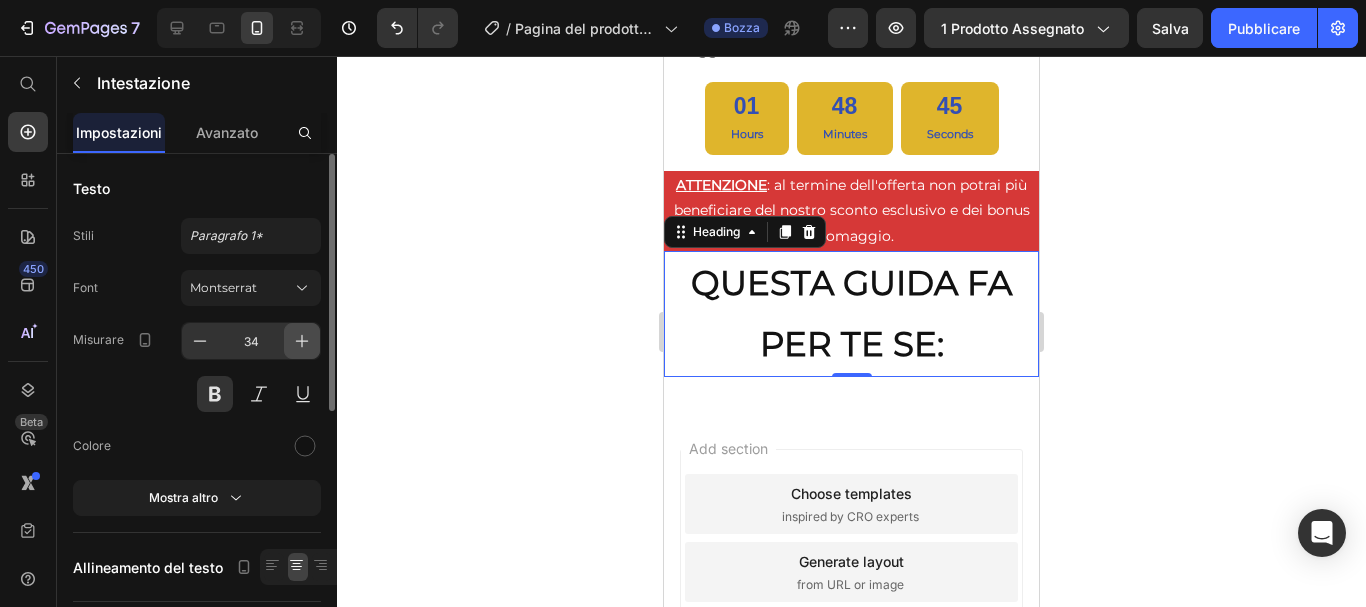 click 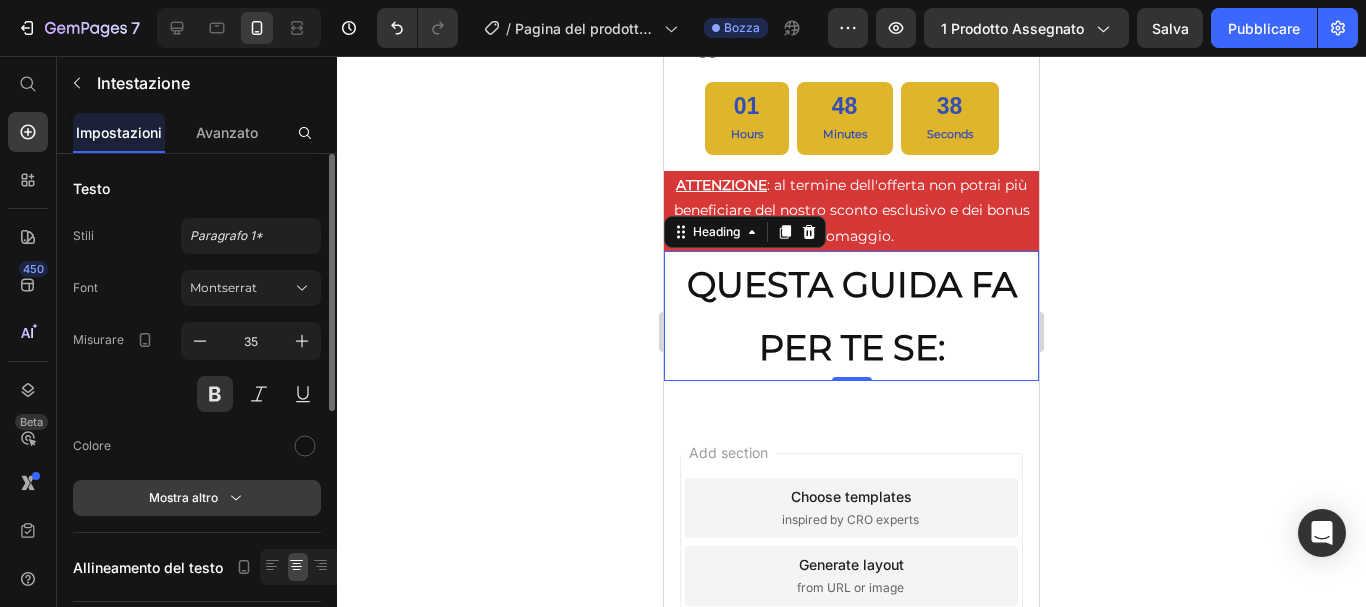 click on "Mostra altro" at bounding box center [197, 498] 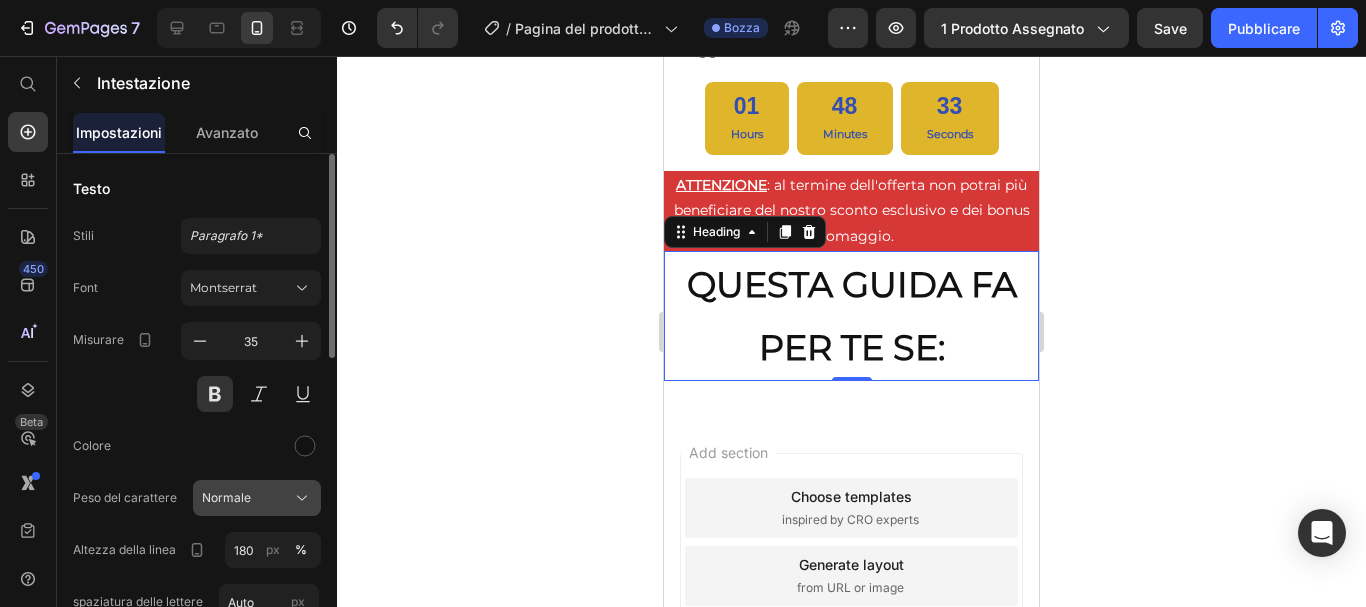 click 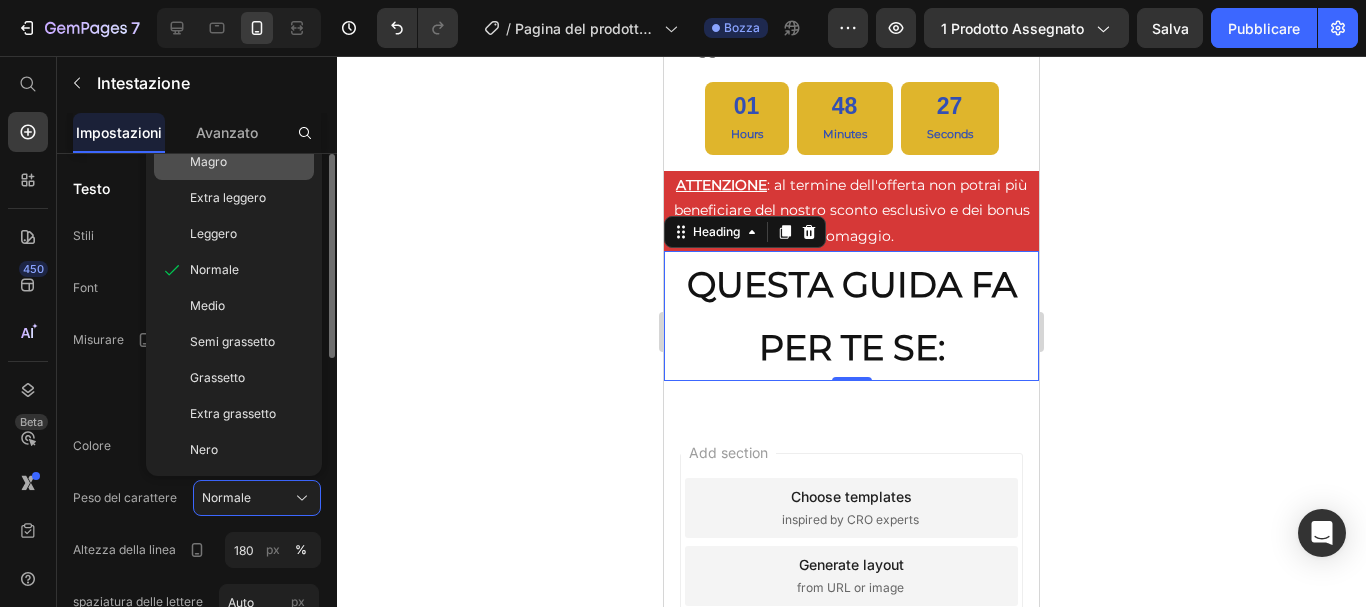 click on "Magro" at bounding box center (208, 161) 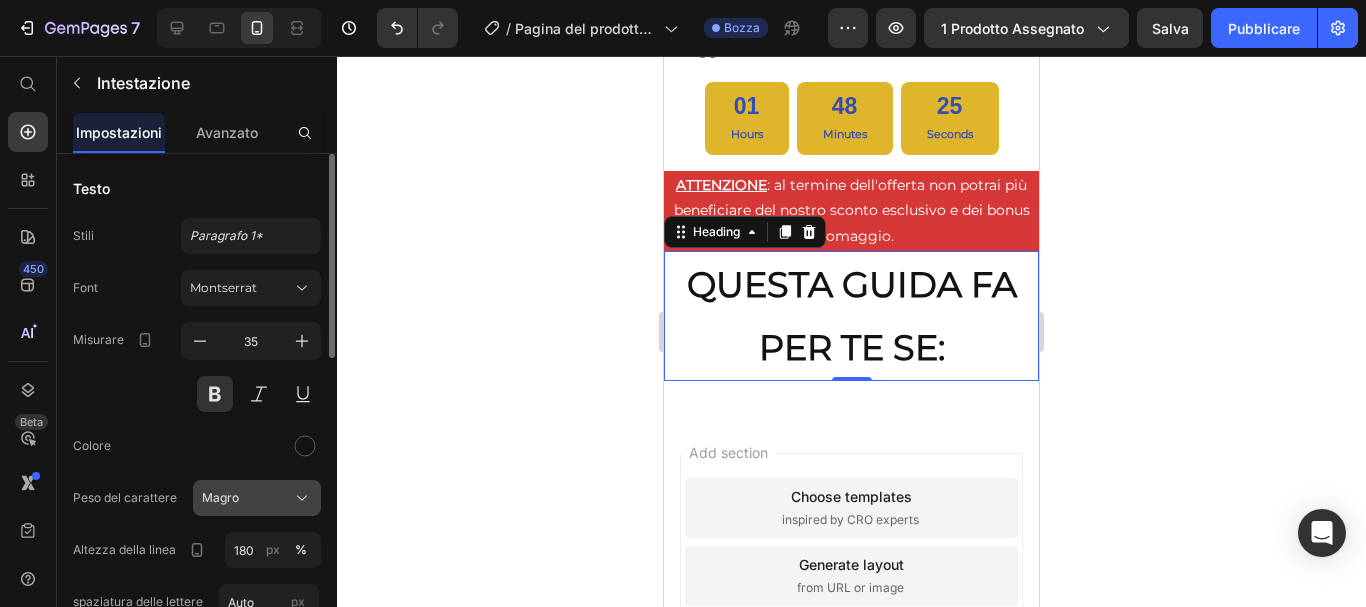 click 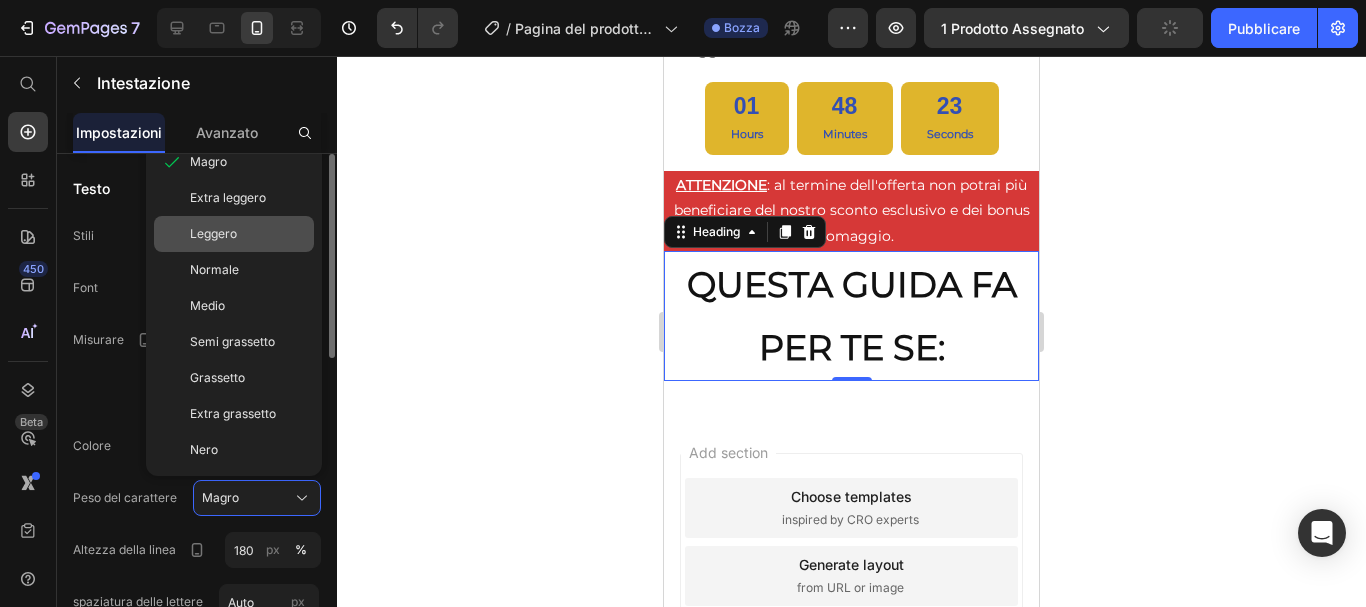 click on "Leggero" 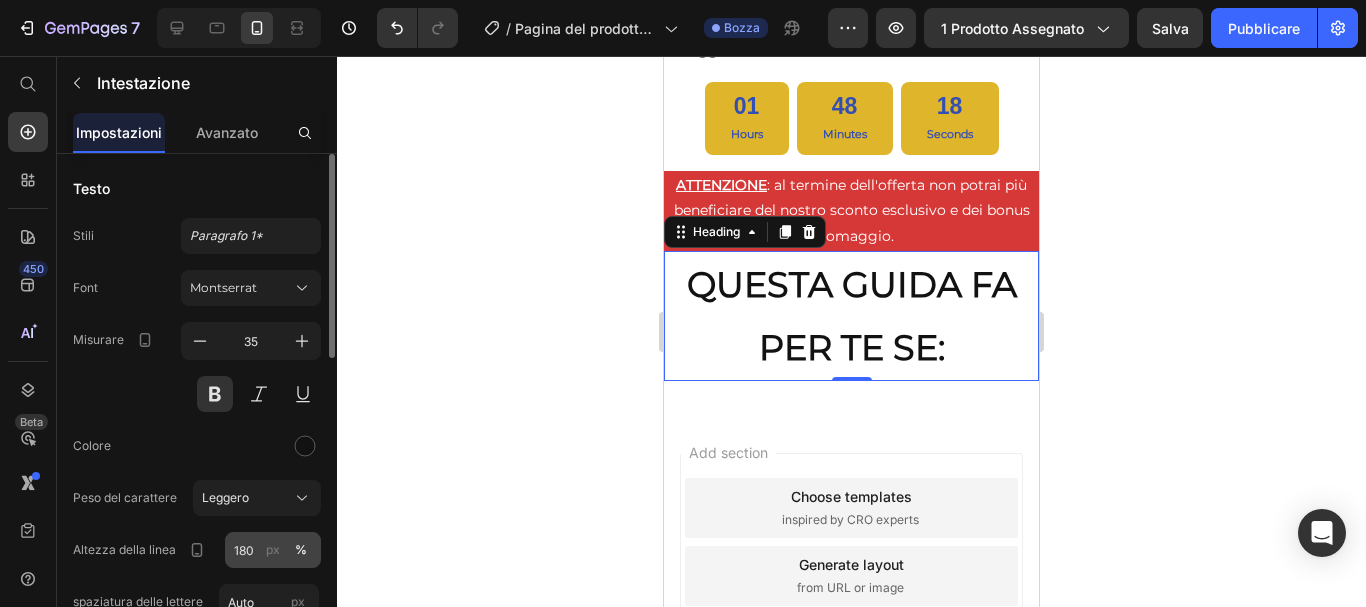 scroll, scrollTop: 100, scrollLeft: 0, axis: vertical 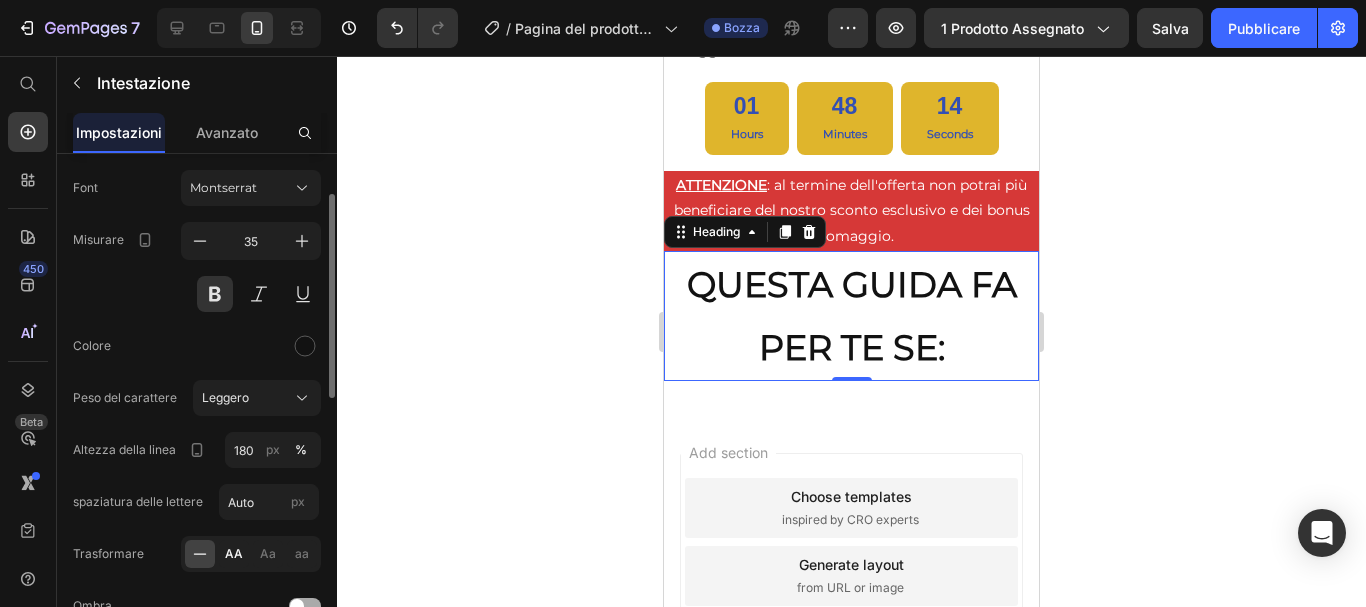 click on "AA" at bounding box center (234, 553) 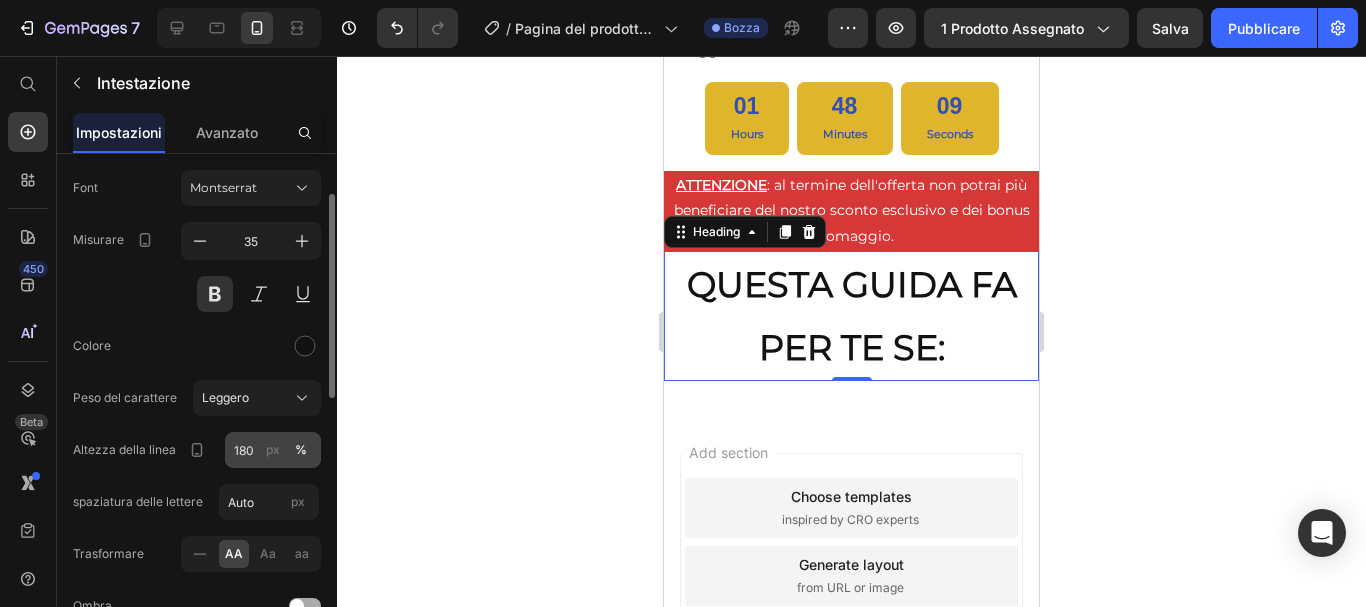 click on "px" at bounding box center (273, 449) 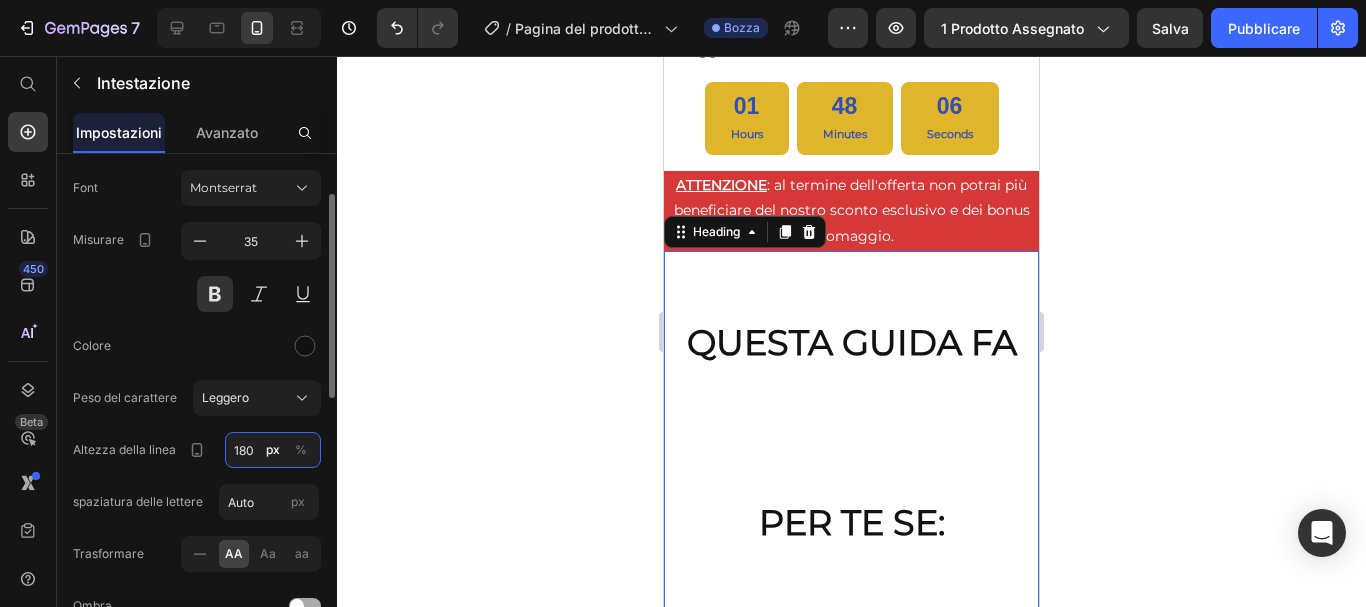 click on "180" at bounding box center [273, 450] 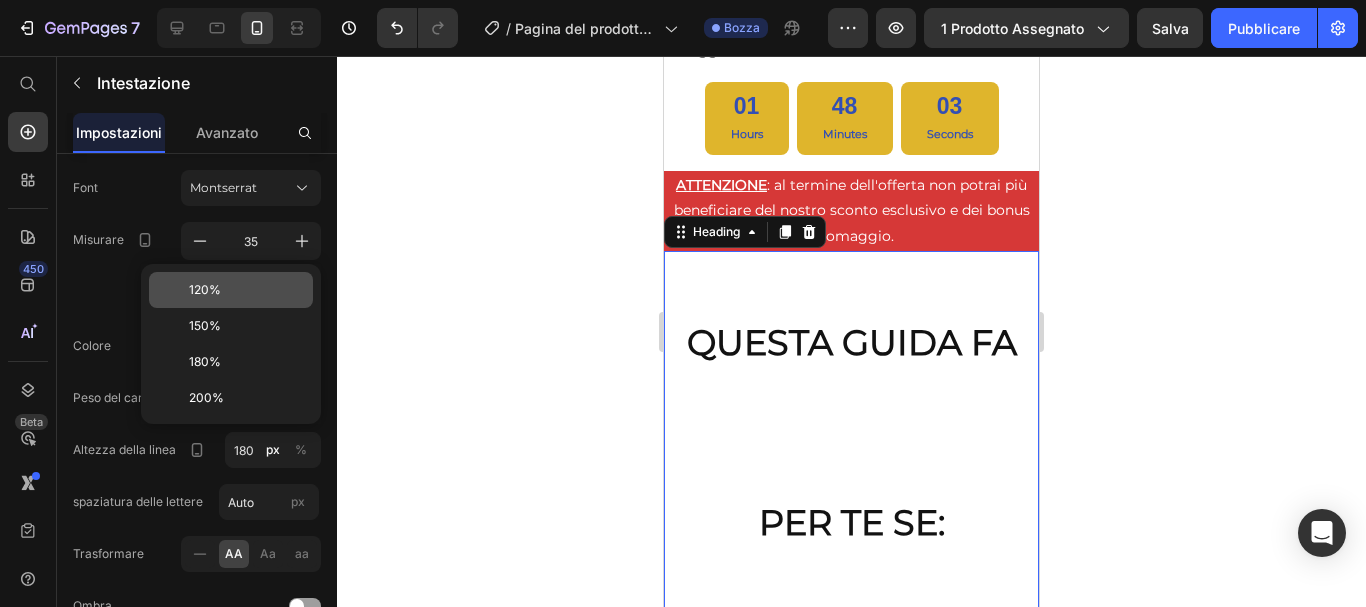 click on "120%" at bounding box center (205, 289) 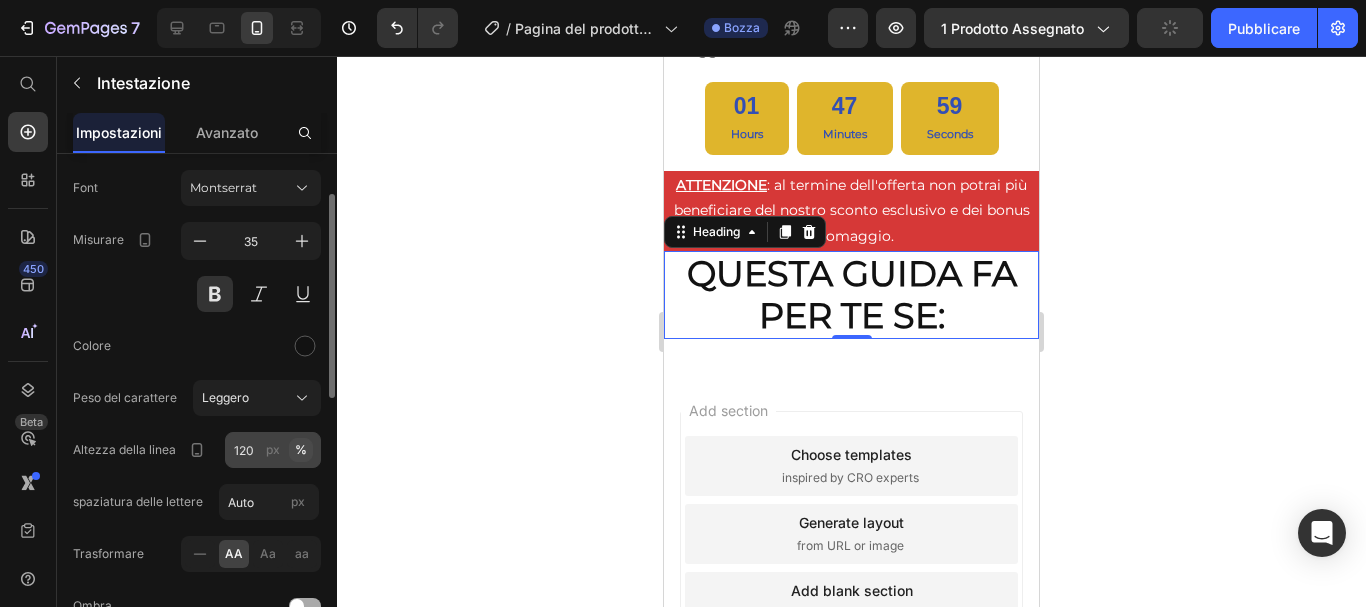 click on "%" at bounding box center (301, 449) 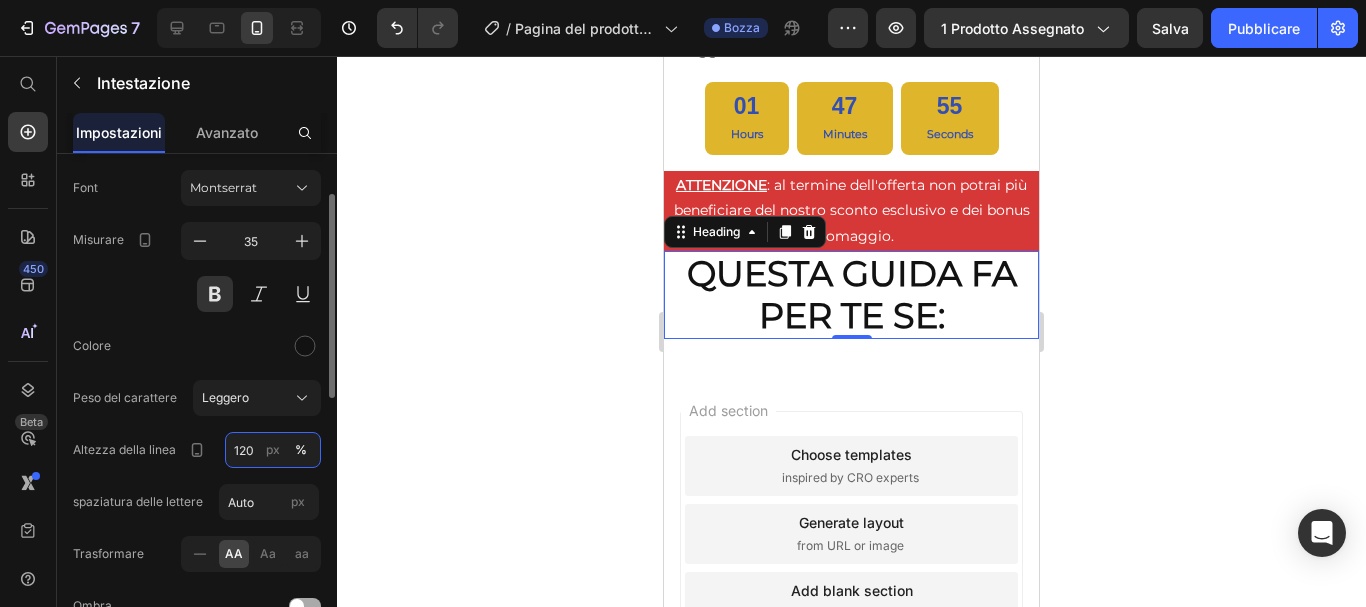 click on "120" at bounding box center [273, 450] 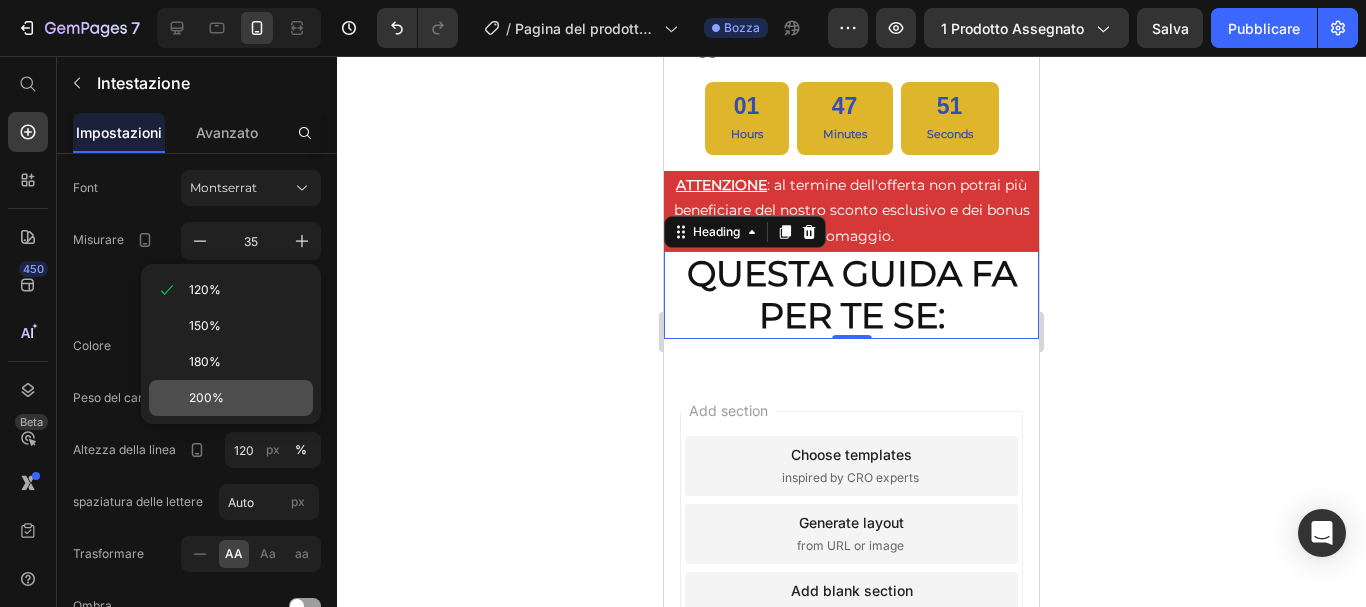click on "200%" at bounding box center [206, 397] 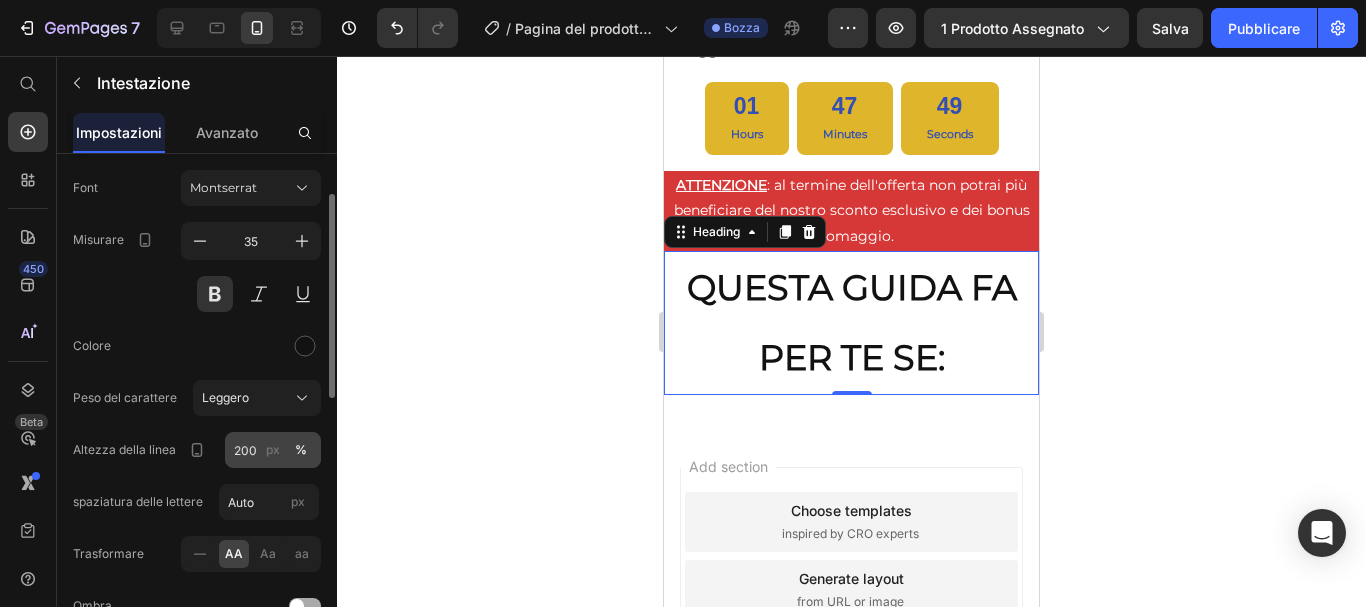 click on "px" 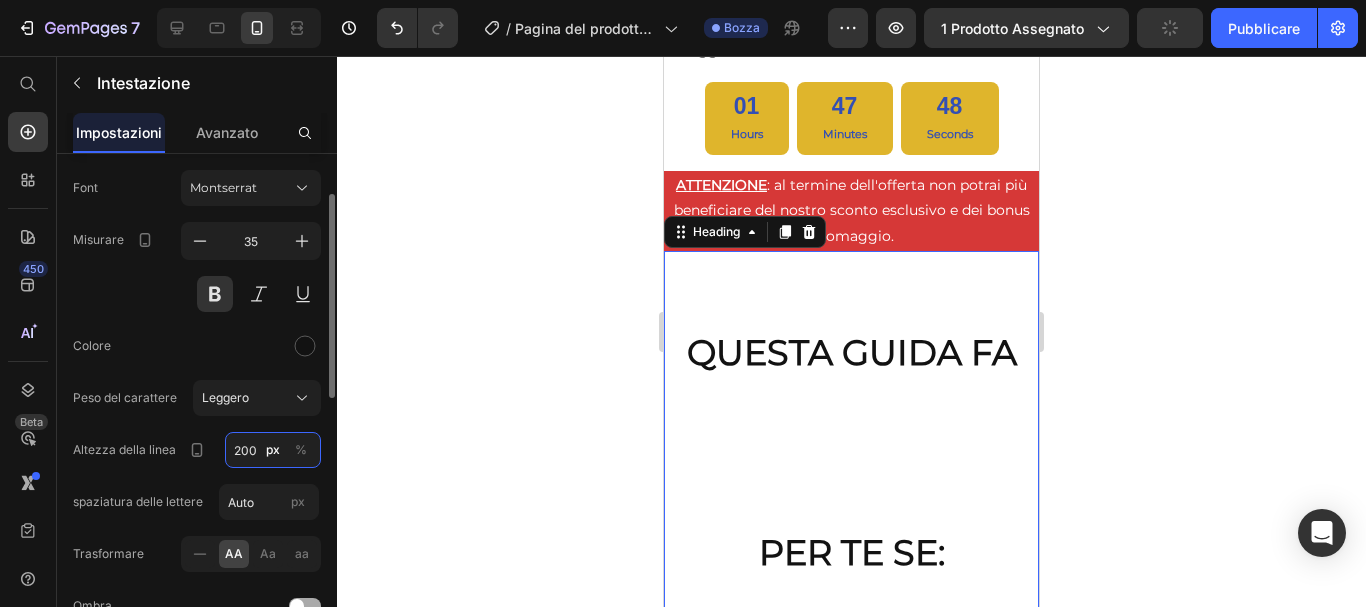 click on "200" at bounding box center [273, 450] 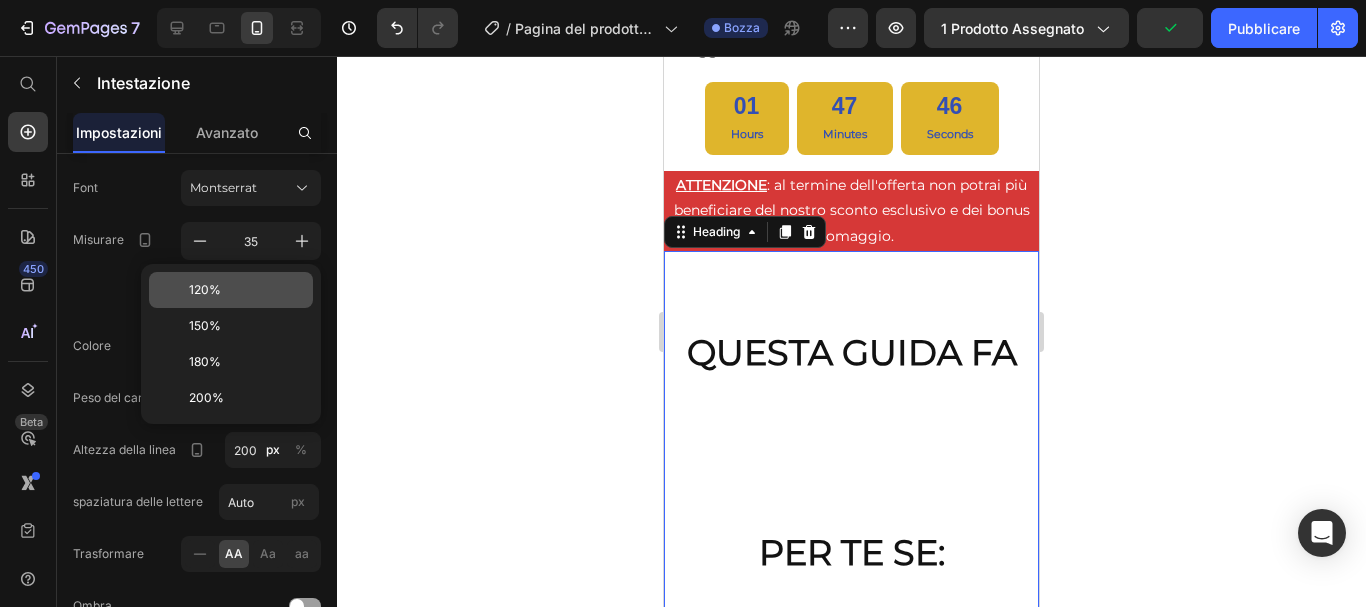 click on "120%" at bounding box center (205, 289) 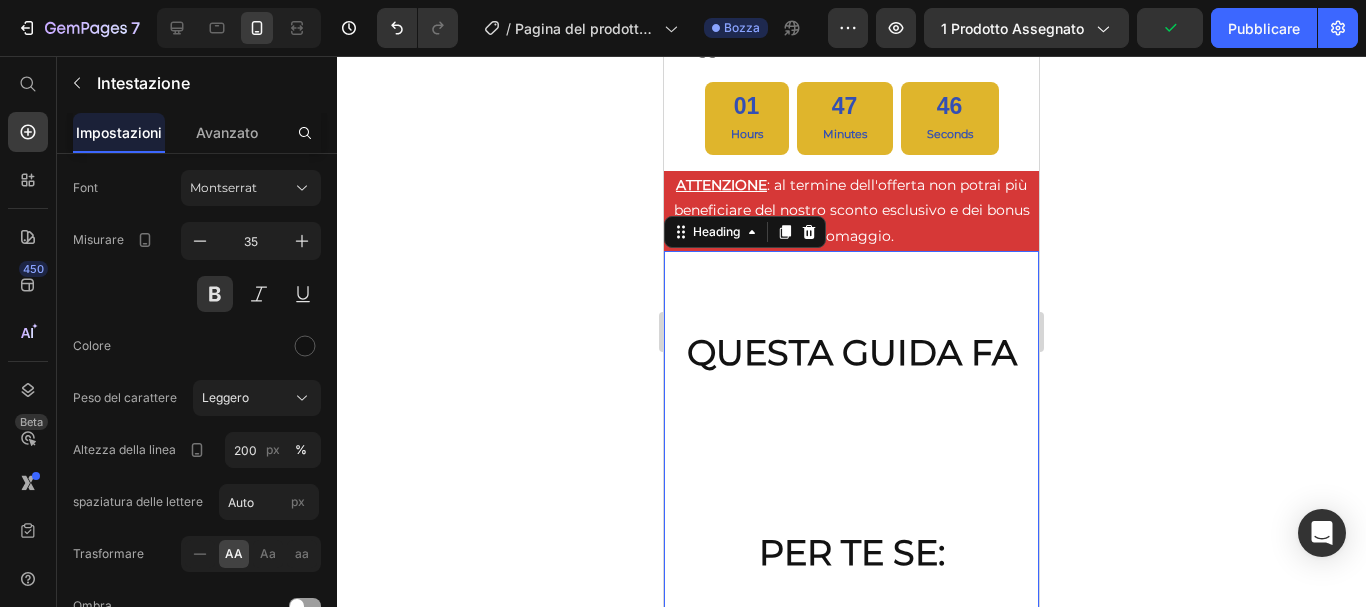 type on "120" 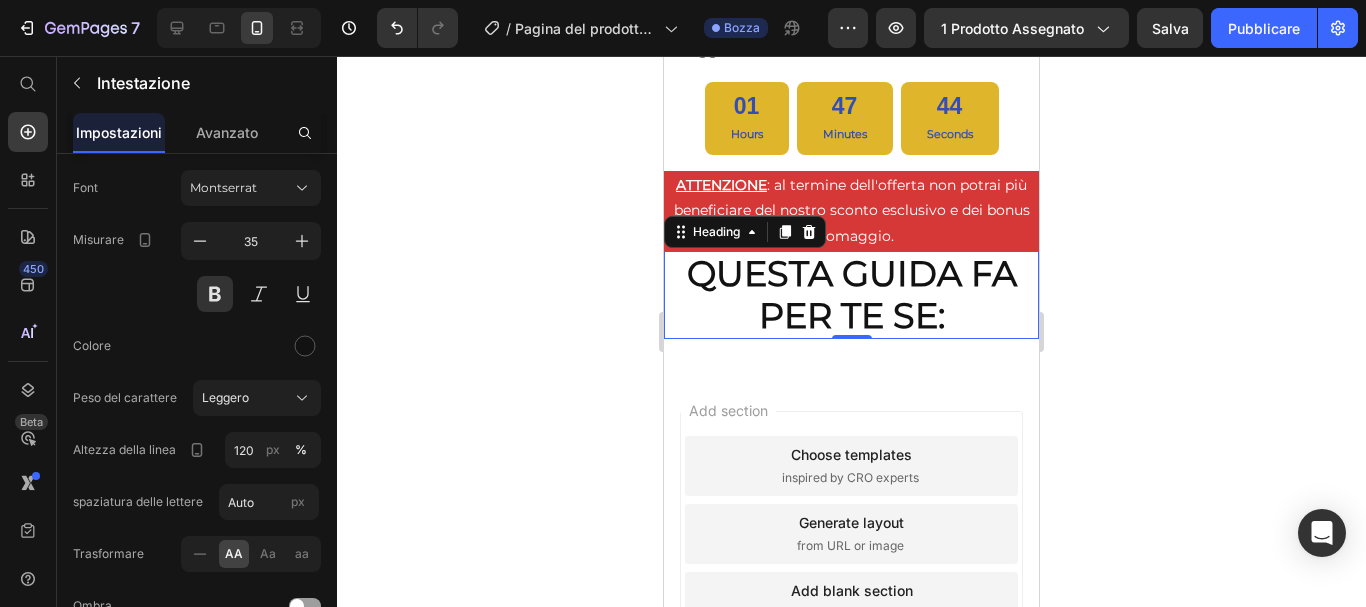 click 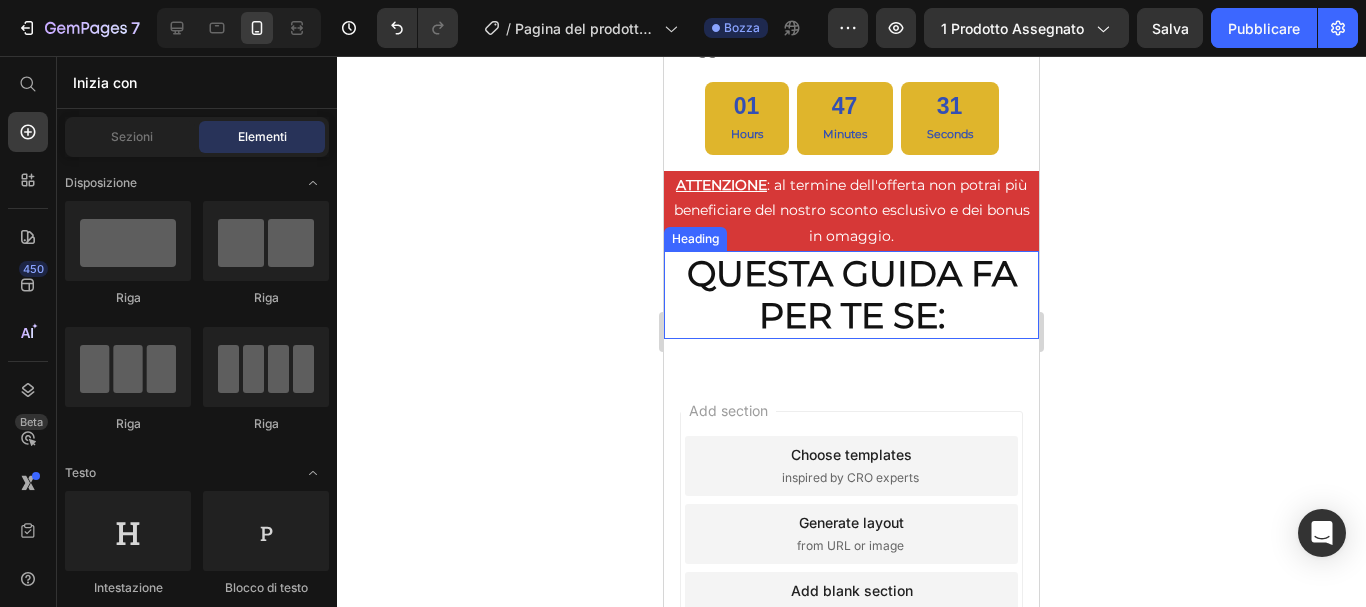 click on "QUESTA GUIDA FA PER TE SE:" at bounding box center [851, 295] 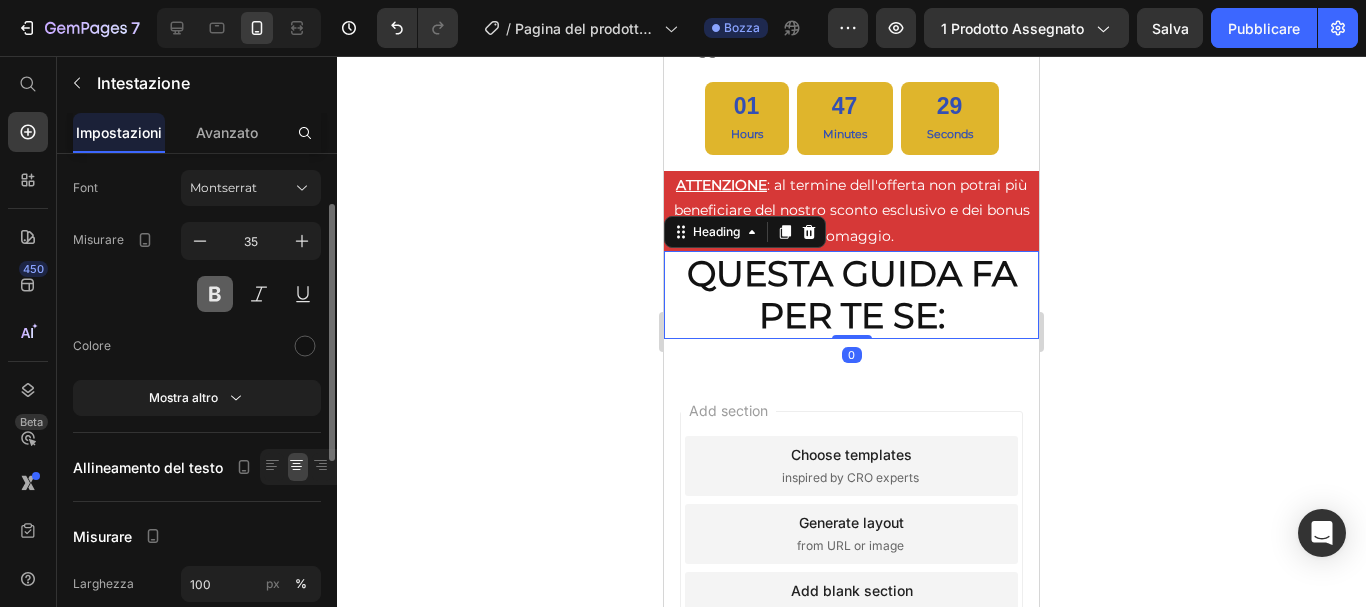click at bounding box center [215, 294] 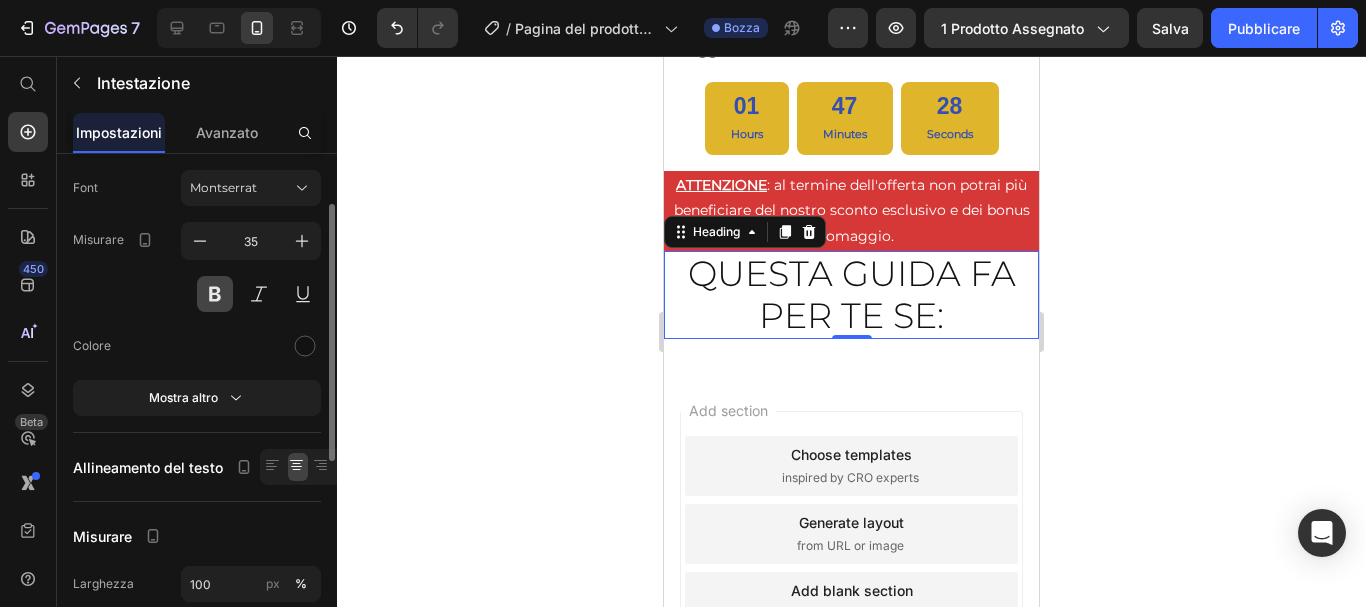 click at bounding box center [215, 294] 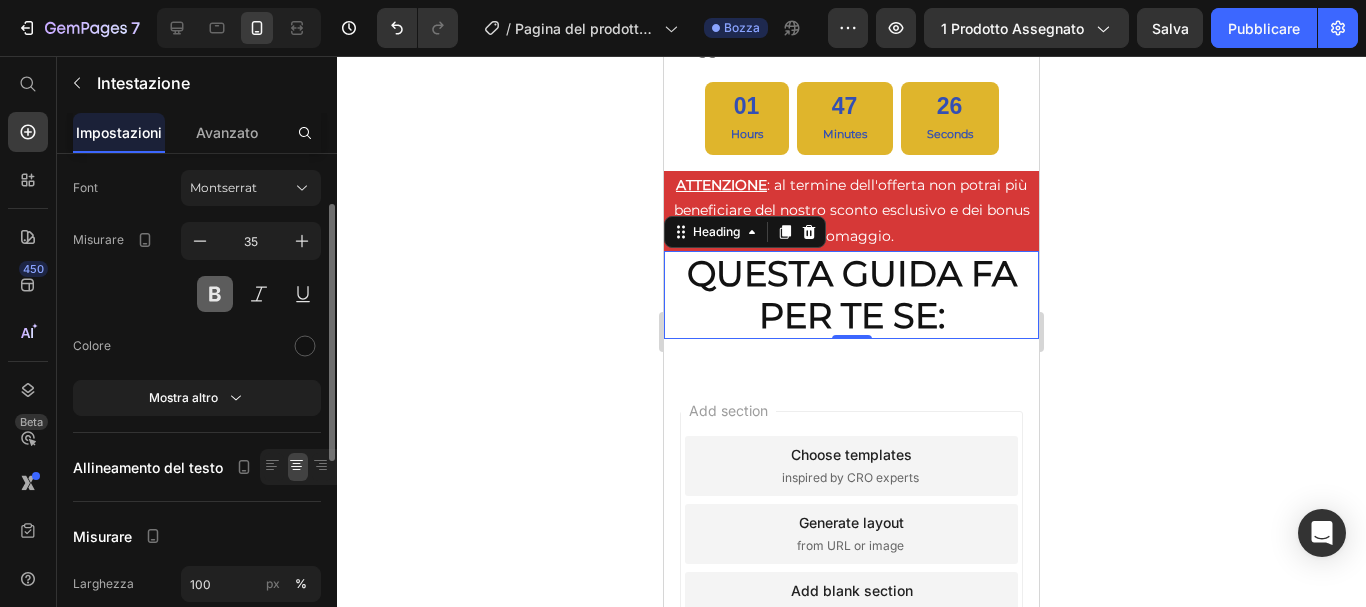 click at bounding box center (215, 294) 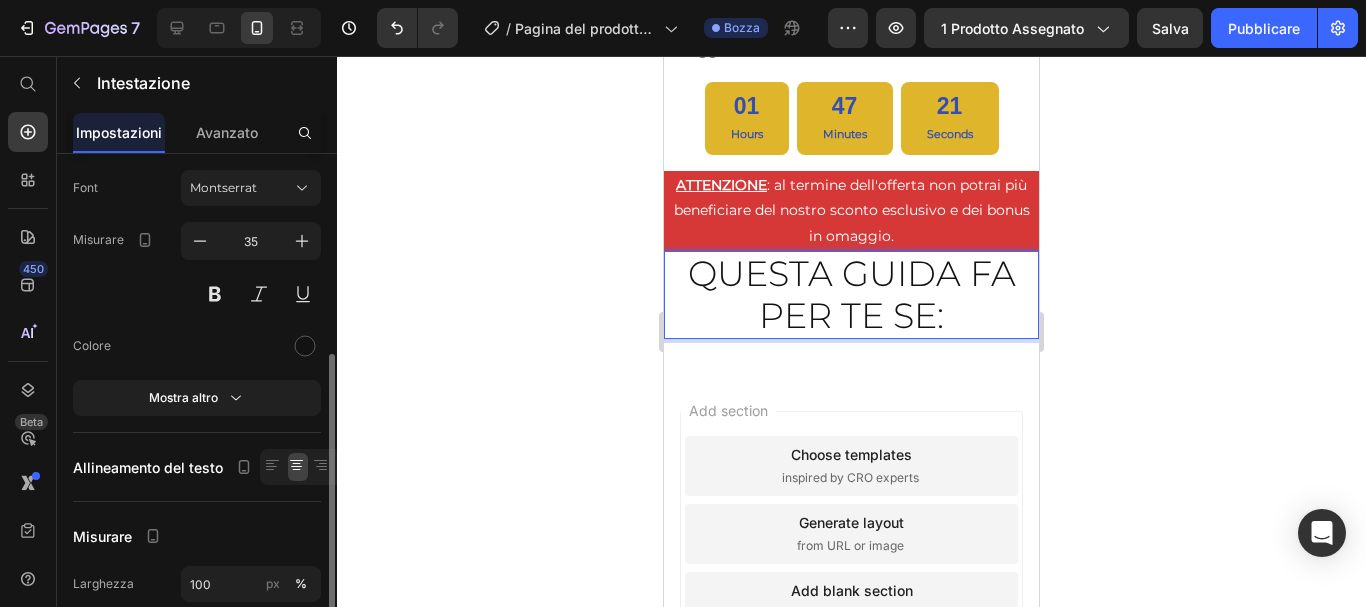 scroll, scrollTop: 200, scrollLeft: 0, axis: vertical 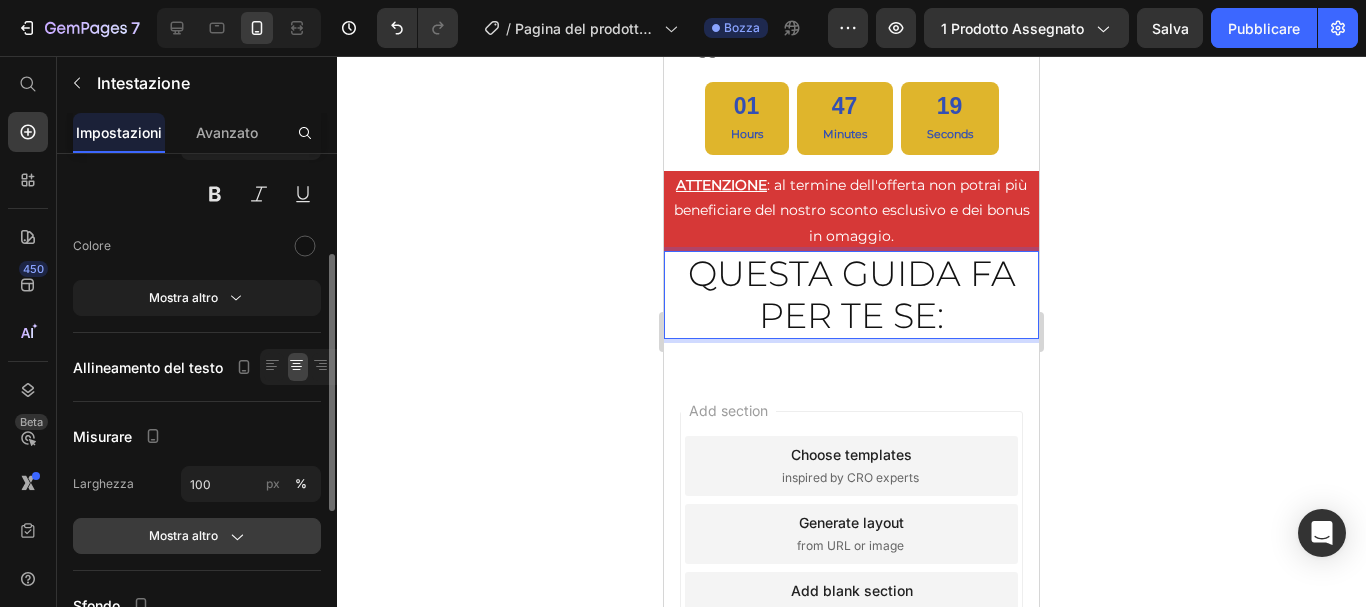 click 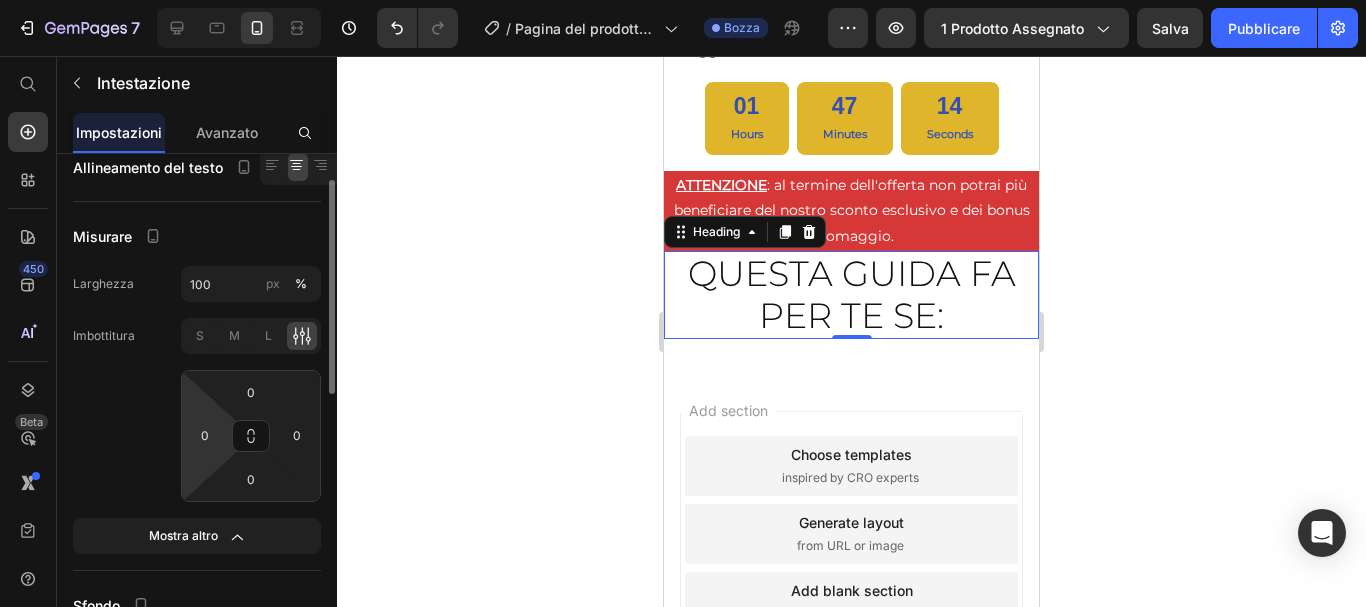 scroll, scrollTop: 300, scrollLeft: 0, axis: vertical 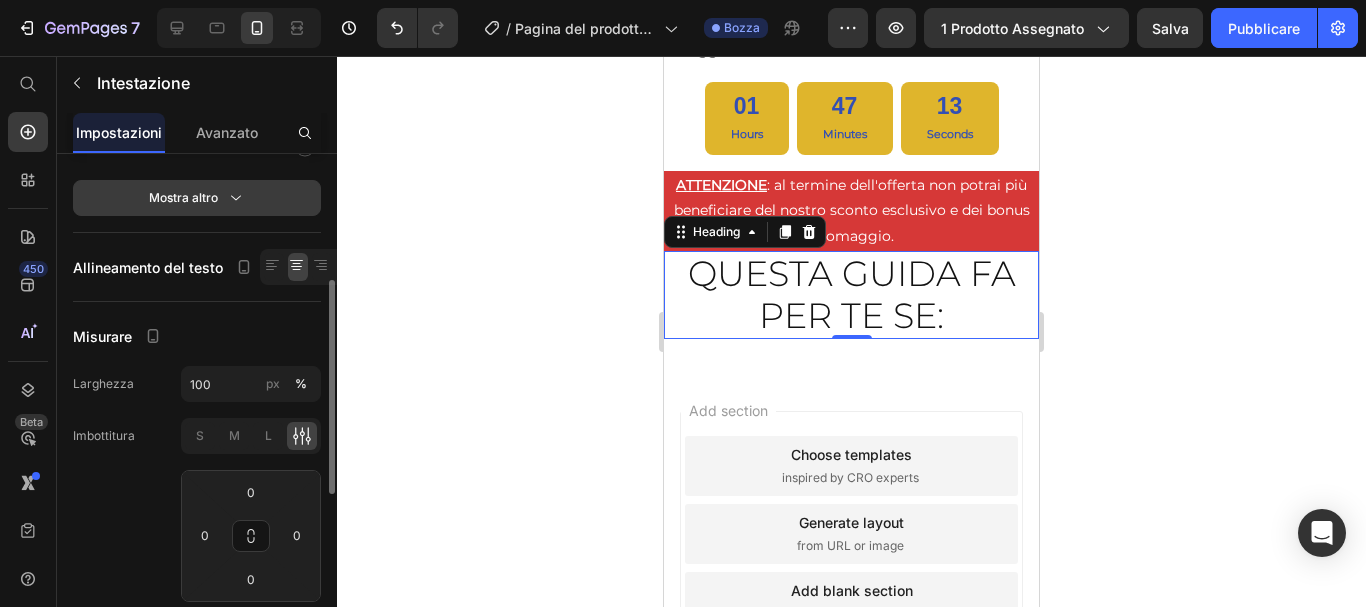 click 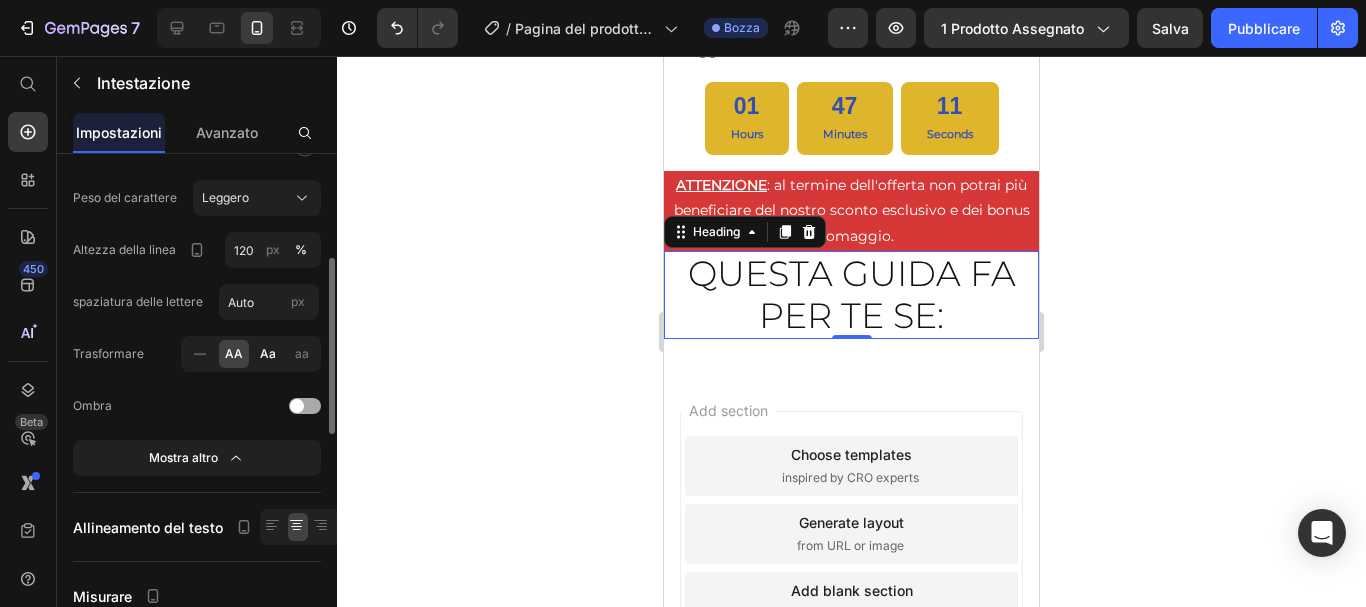 click on "Aa" at bounding box center [268, 353] 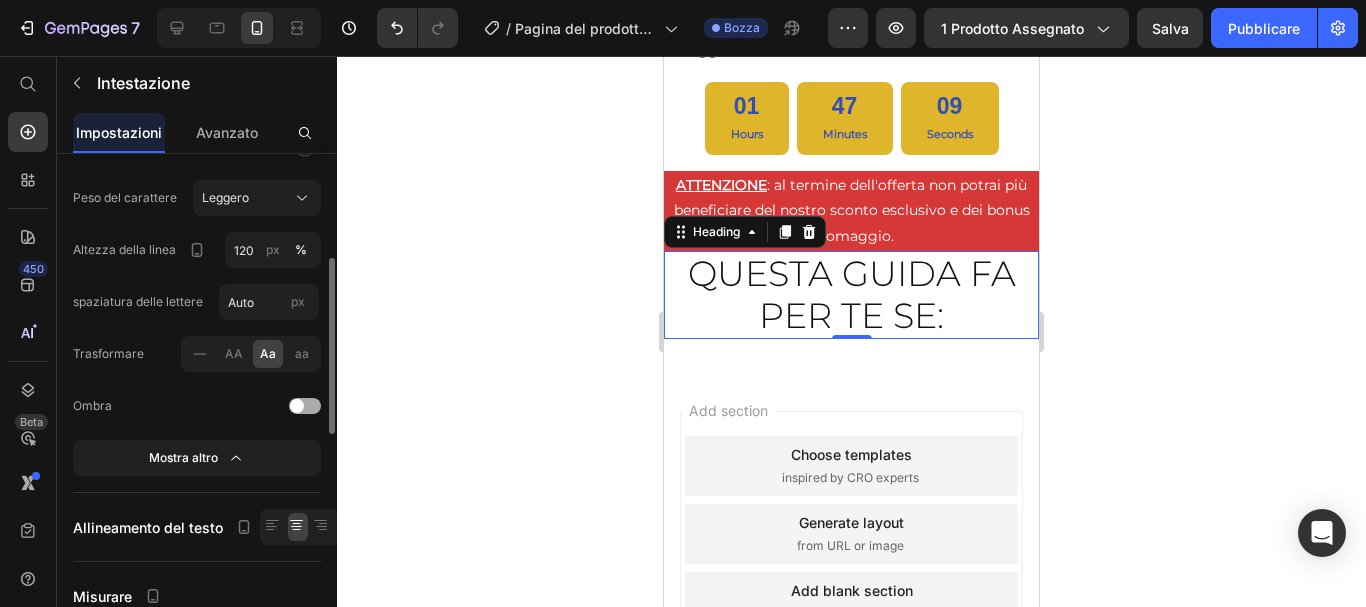 click on "Aa" at bounding box center [268, 353] 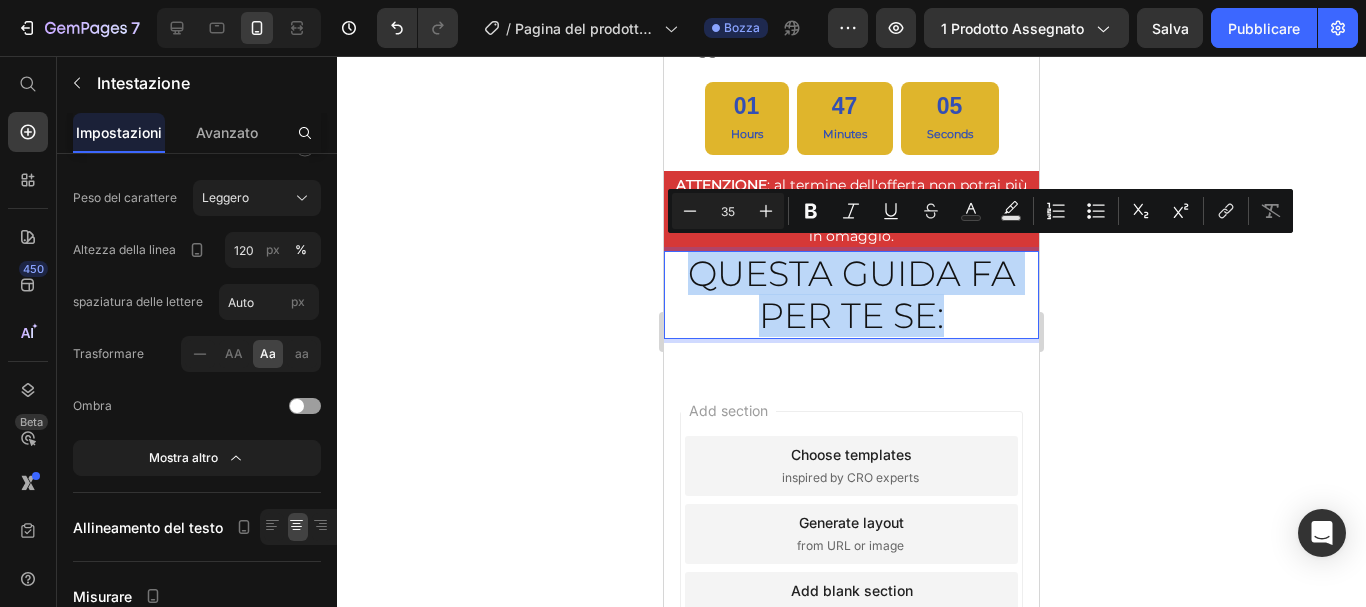 drag, startPoint x: 680, startPoint y: 264, endPoint x: 1017, endPoint y: 309, distance: 339.99118 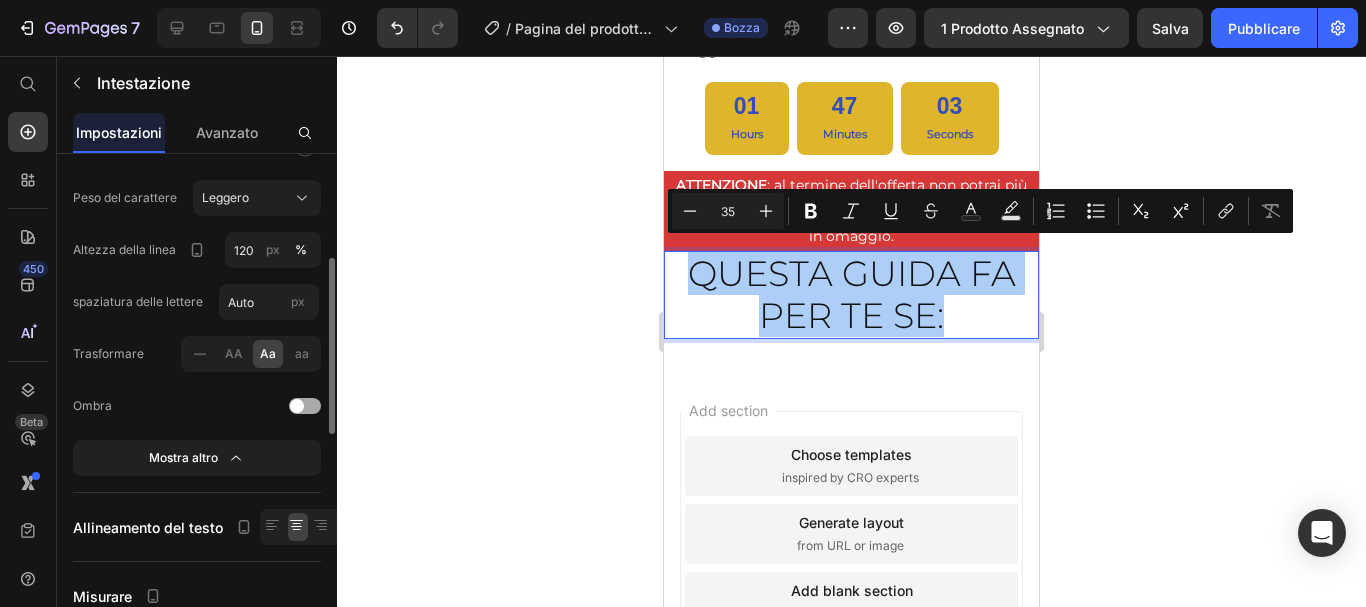 click on "Aa" at bounding box center [268, 353] 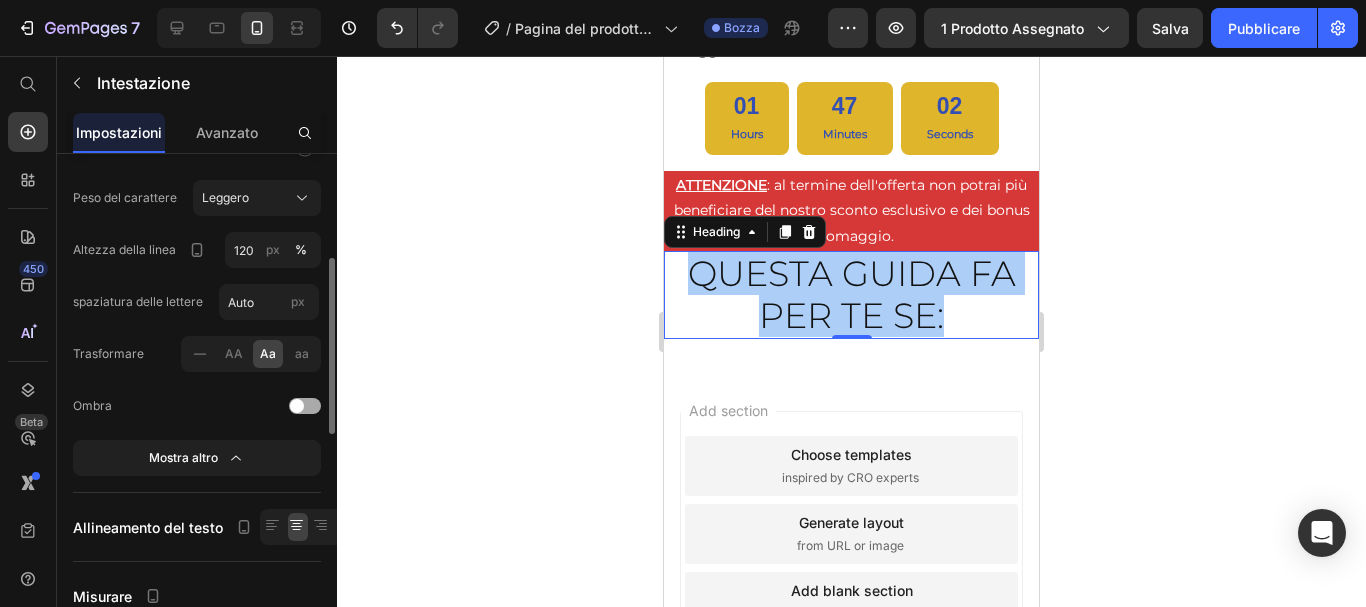 click on "Aa" at bounding box center (268, 353) 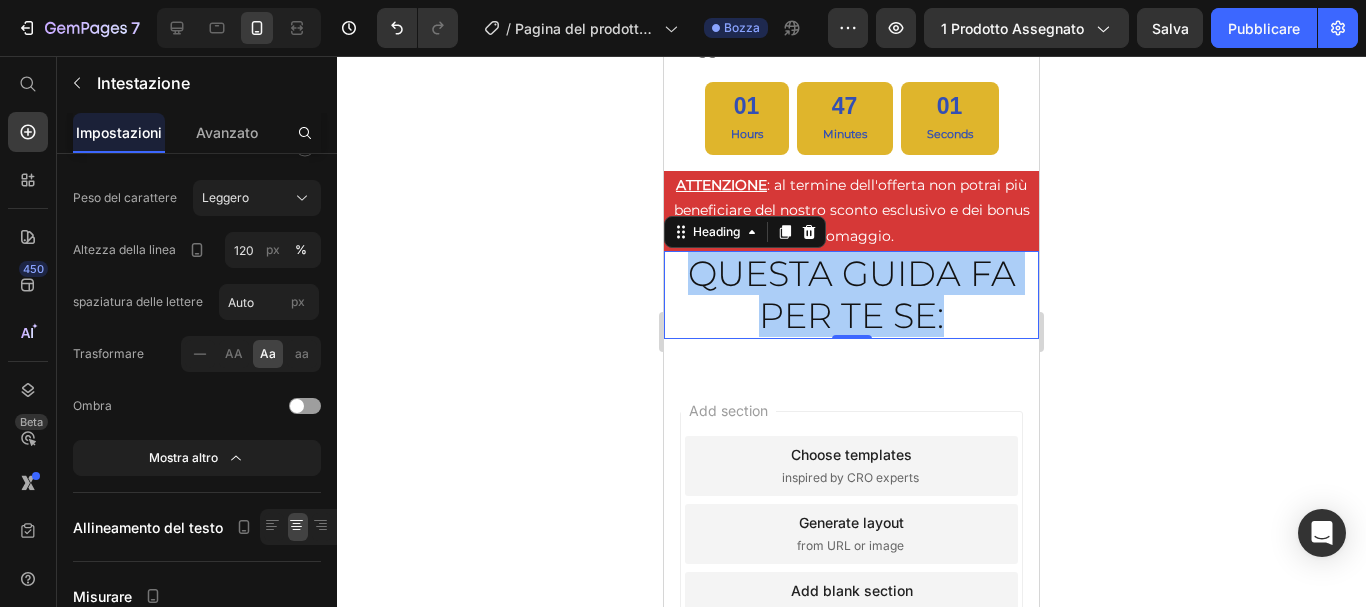 click 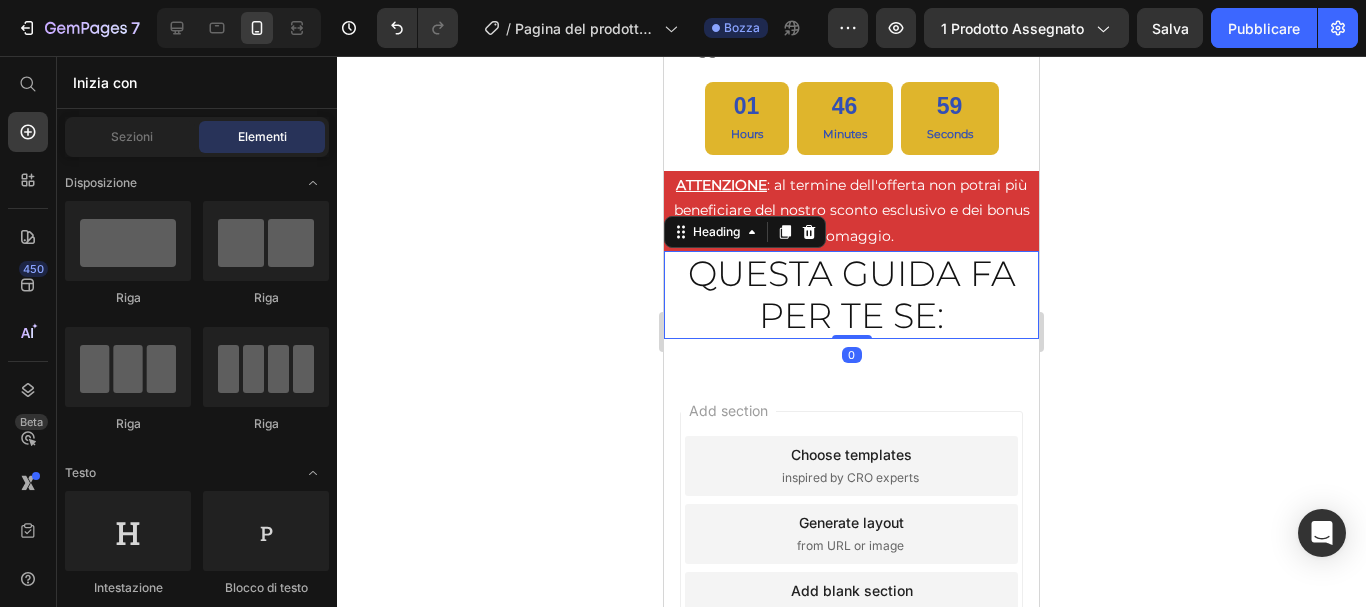 click on "QUESTA GUIDA FA PER TE SE:" at bounding box center (851, 295) 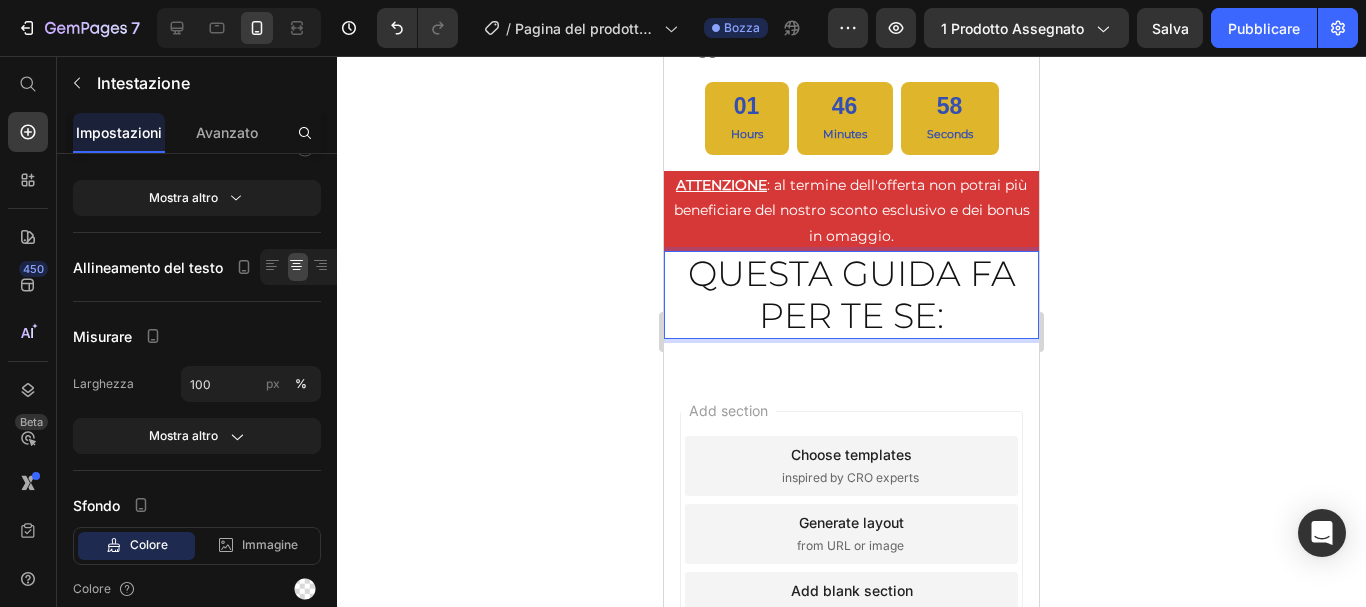 click on "QUESTA GUIDA FA PER TE SE:" at bounding box center (851, 295) 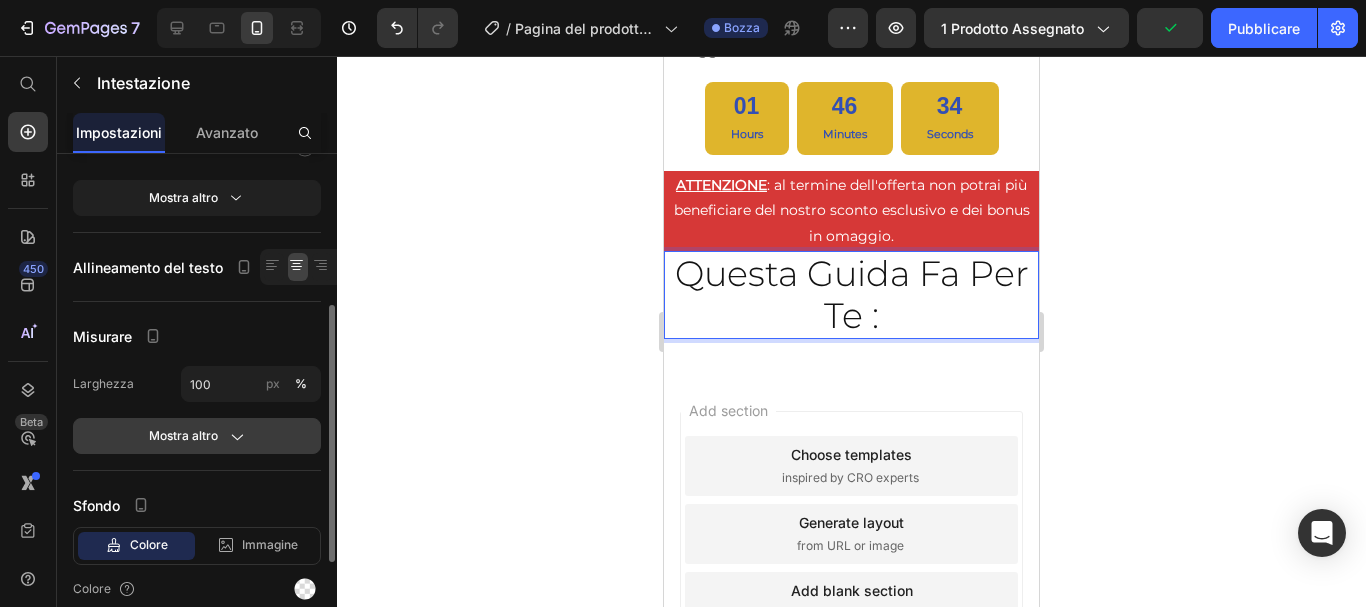 click on "Mostra altro" 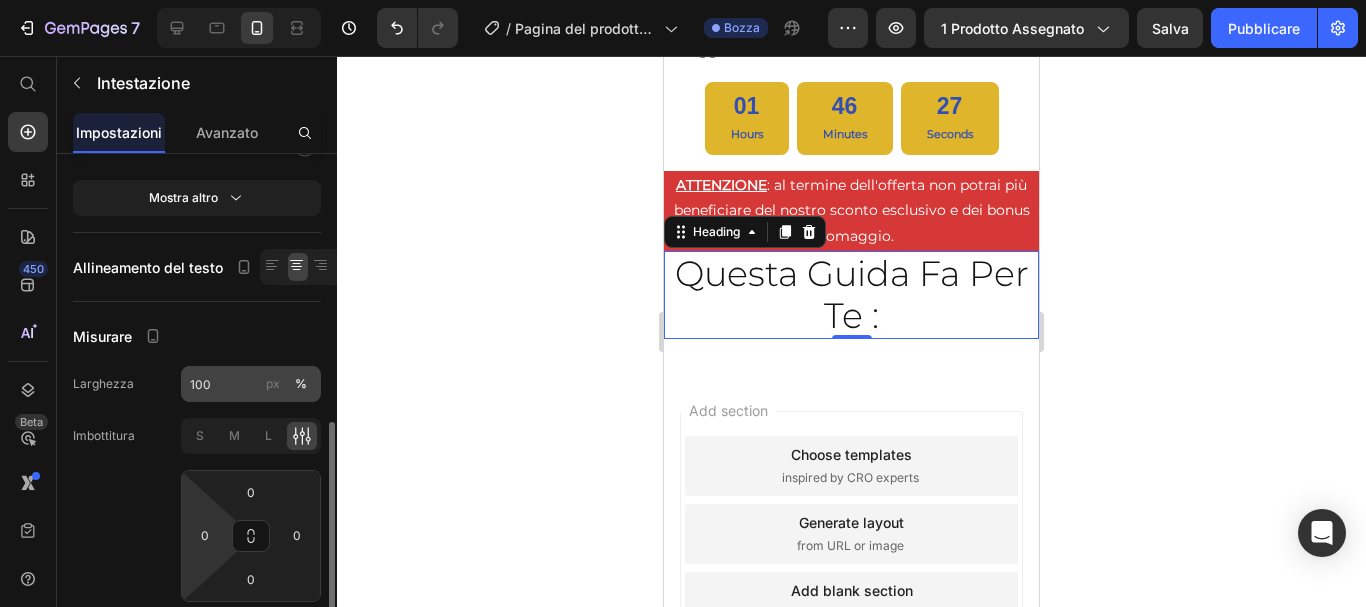 scroll, scrollTop: 400, scrollLeft: 0, axis: vertical 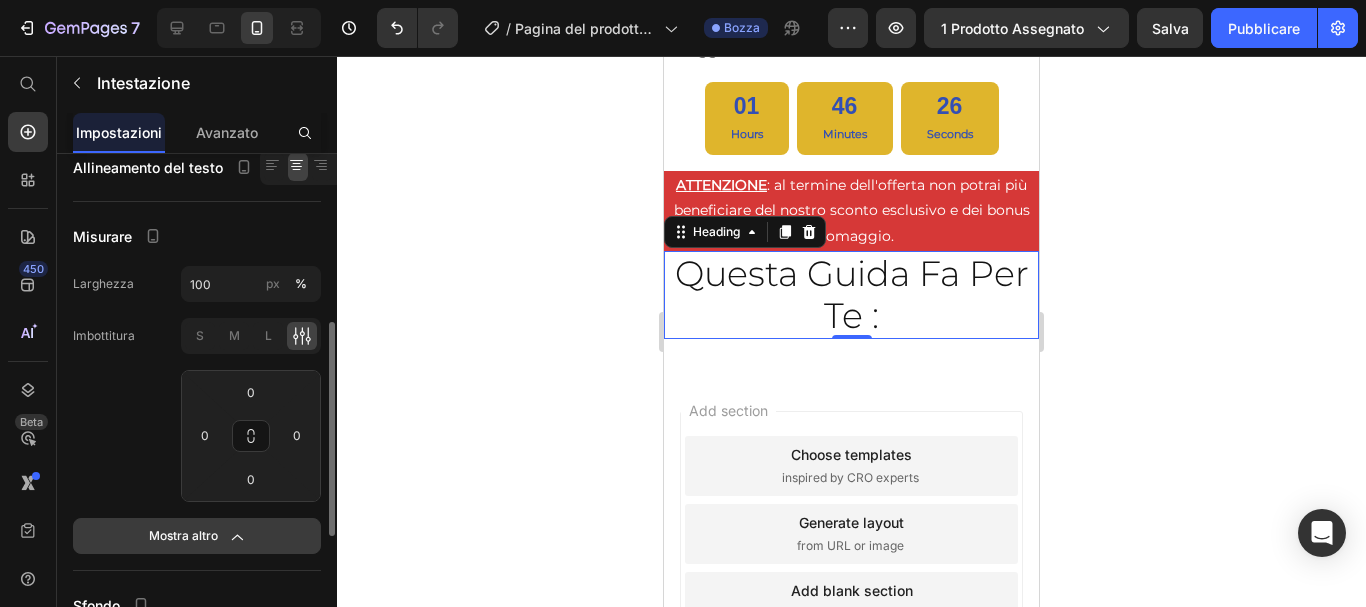 click 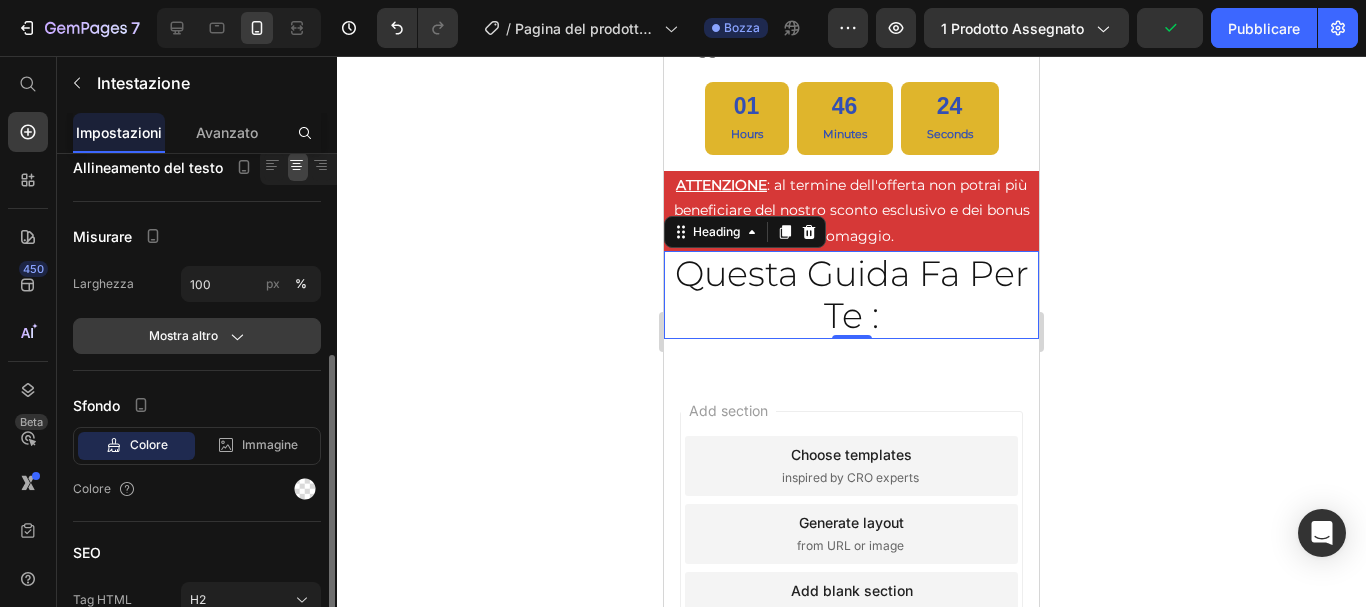 click on "Mostra altro" 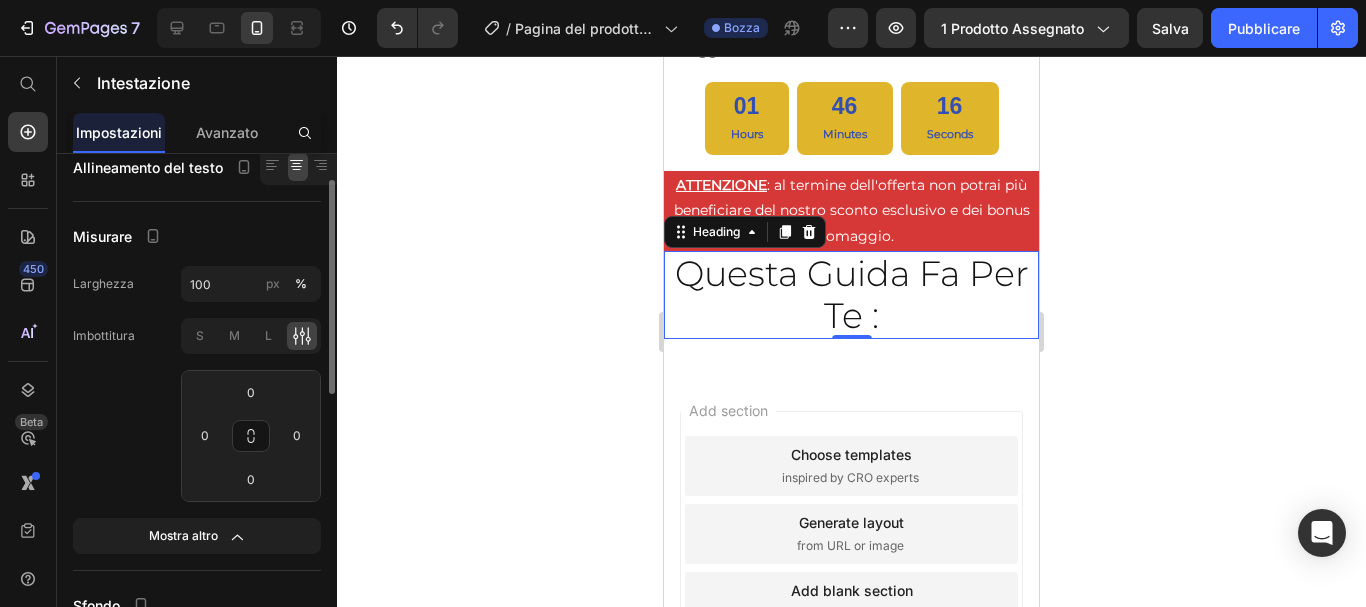 scroll, scrollTop: 300, scrollLeft: 0, axis: vertical 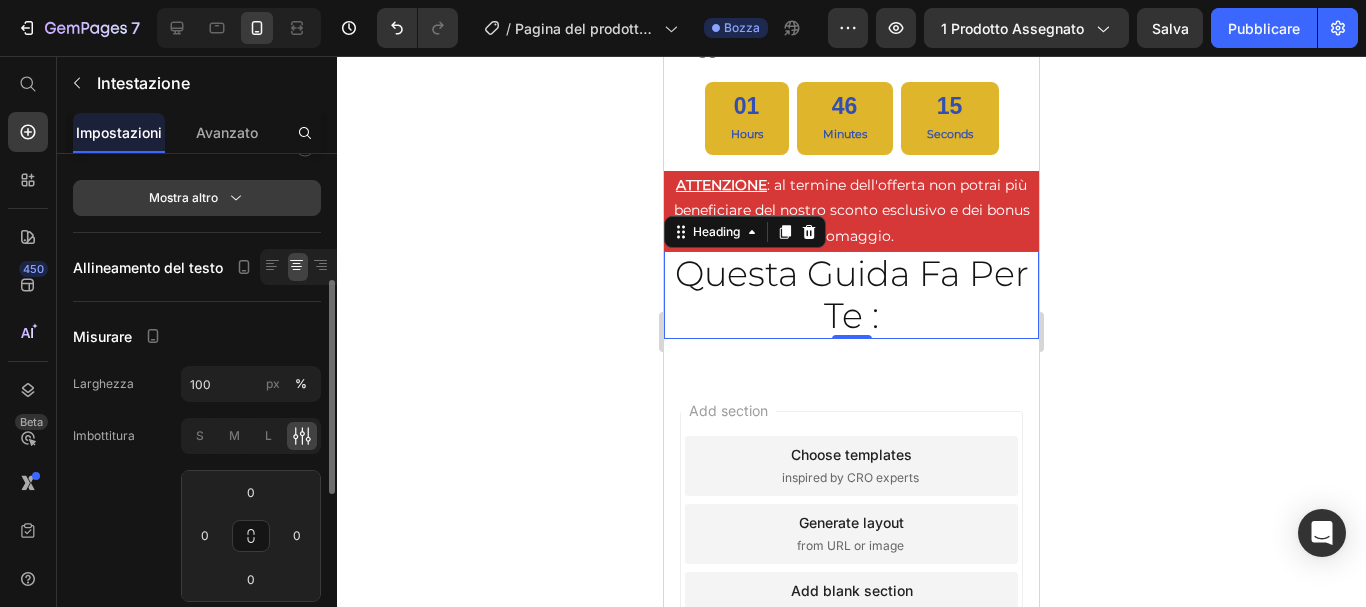 click 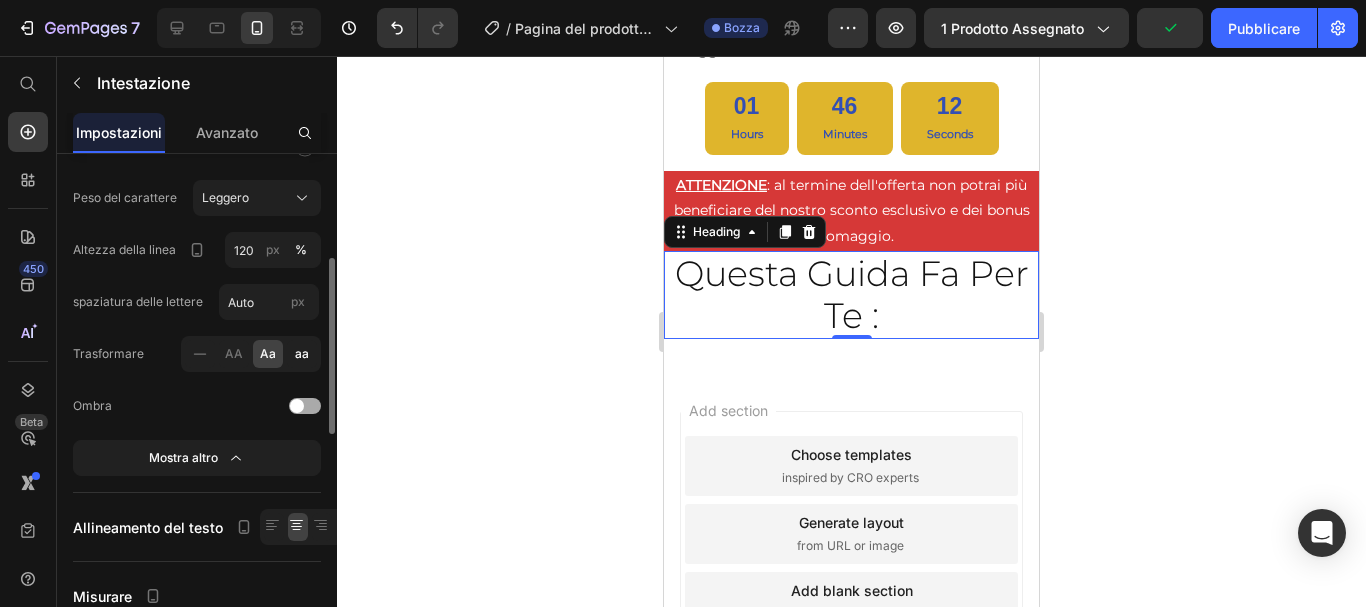 click on "aa" at bounding box center (302, 353) 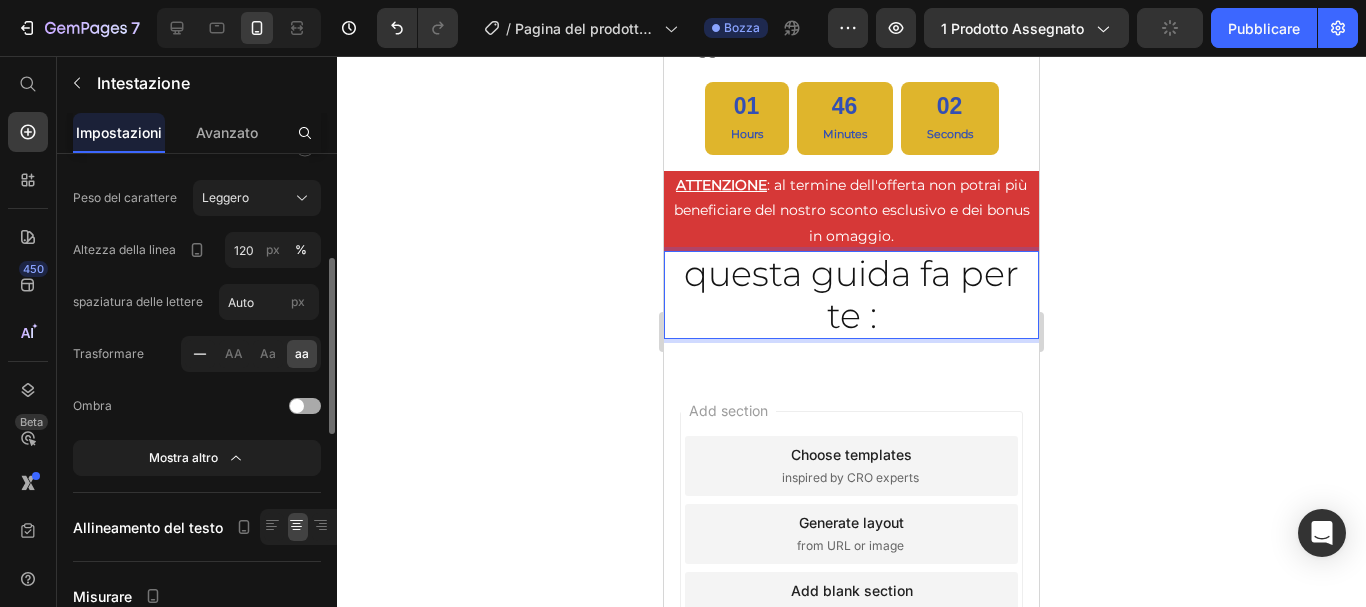 click 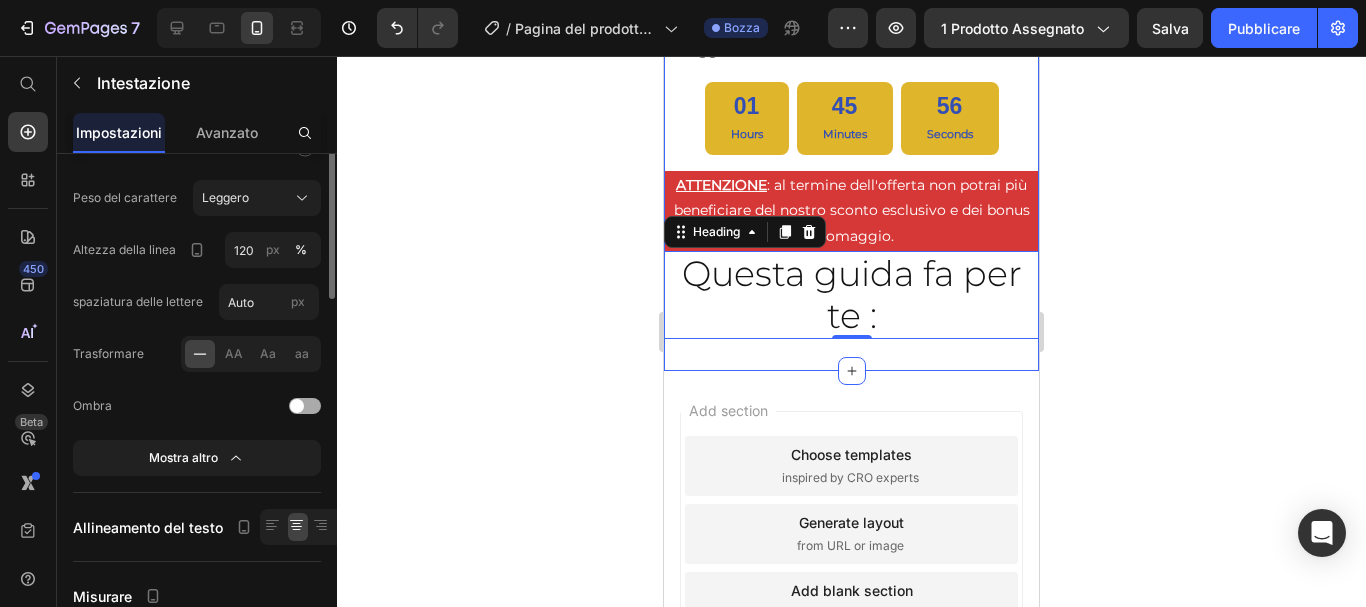 scroll, scrollTop: 200, scrollLeft: 0, axis: vertical 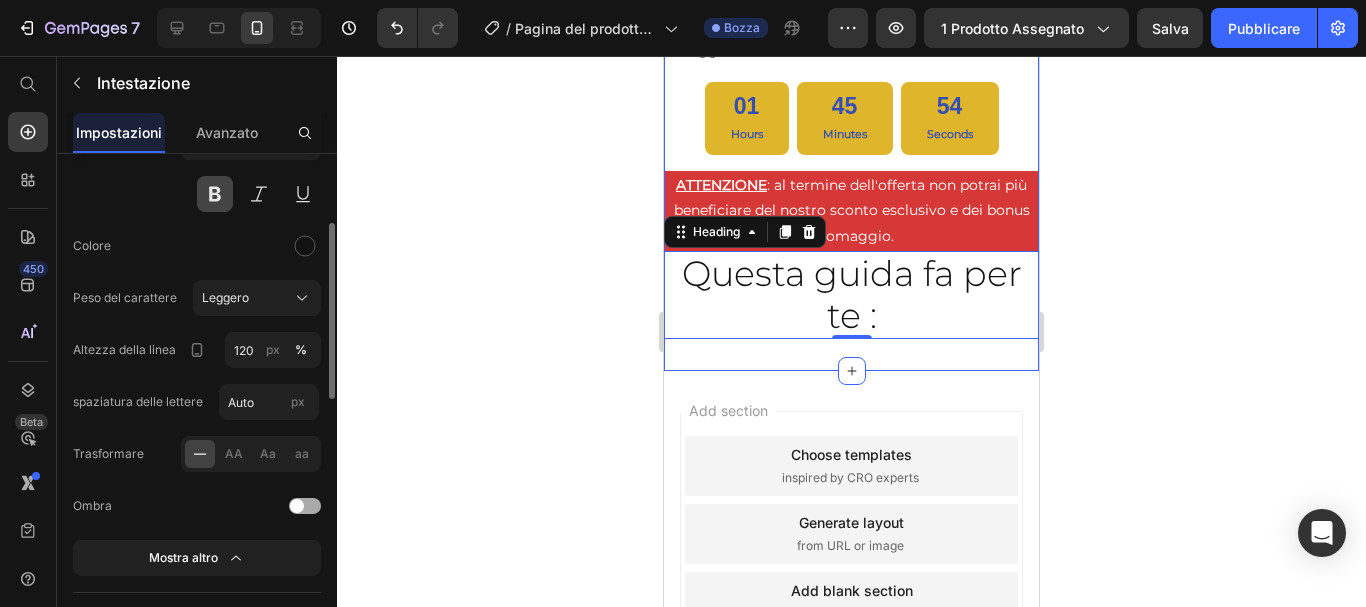 click at bounding box center (215, 194) 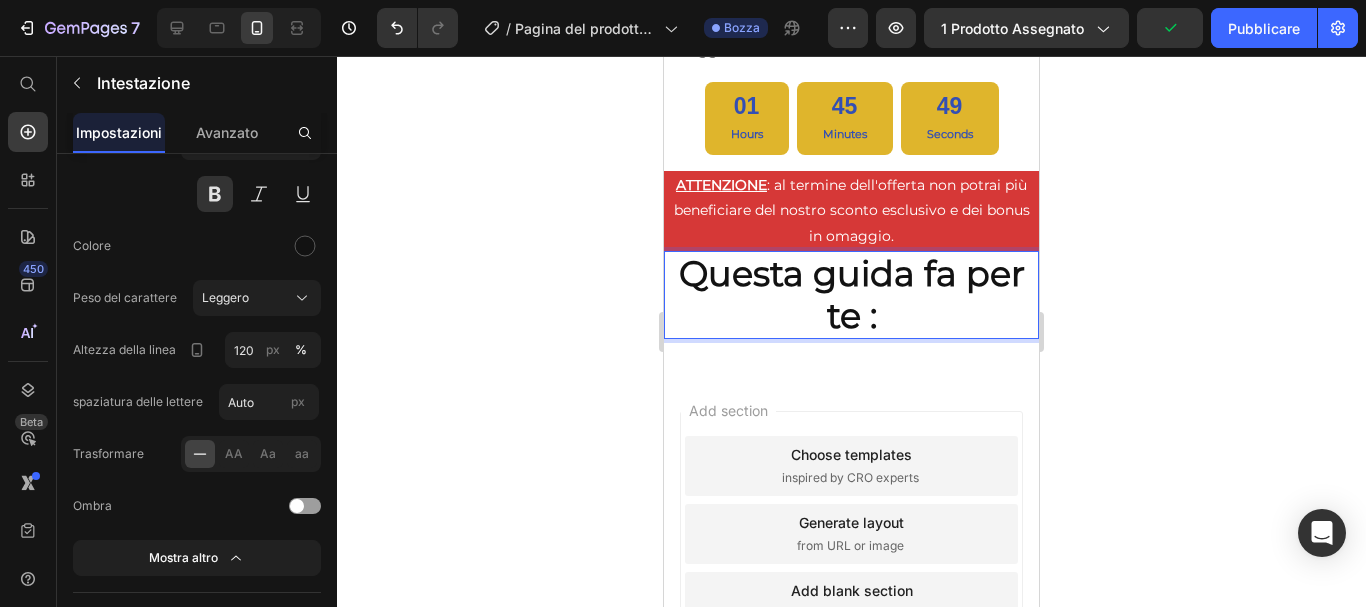 click on "Questa guida fa per te :" at bounding box center (851, 295) 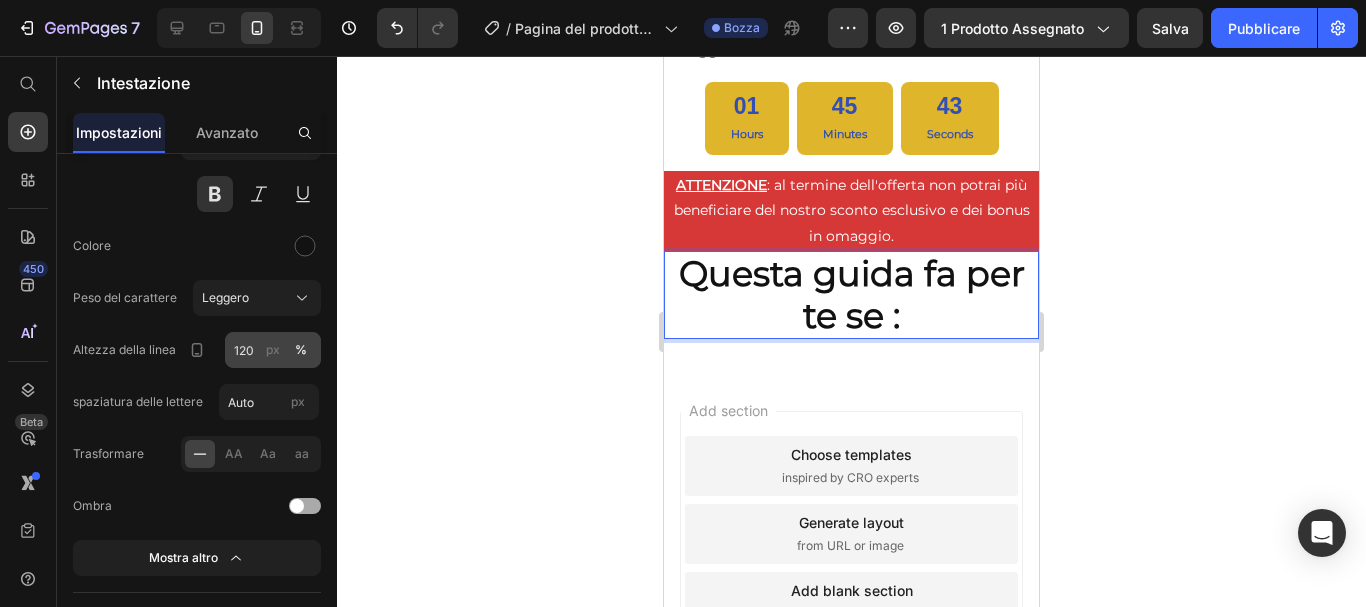 scroll, scrollTop: 0, scrollLeft: 0, axis: both 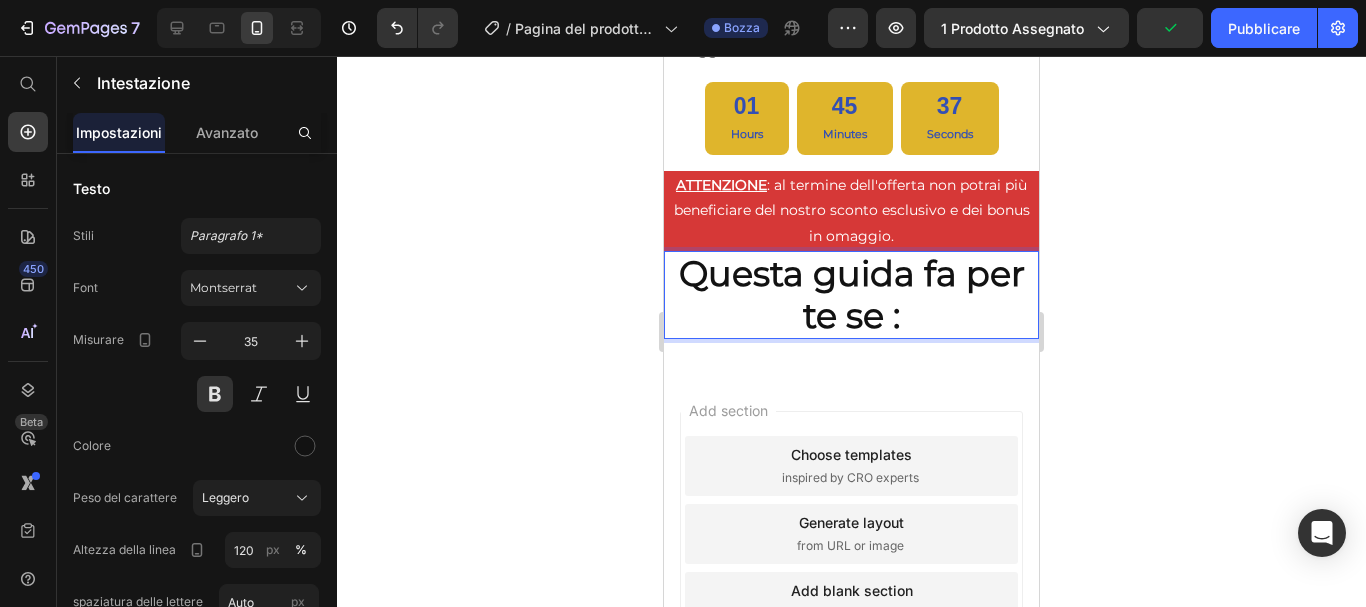 click 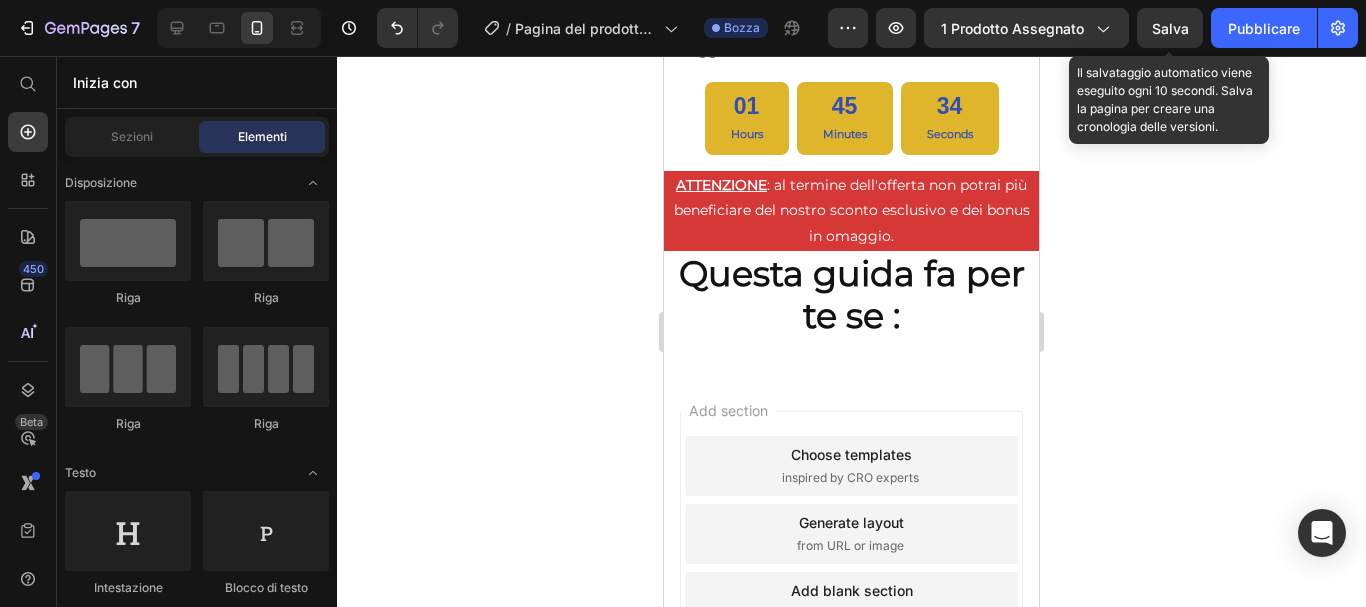click on "Salva" at bounding box center (1170, 28) 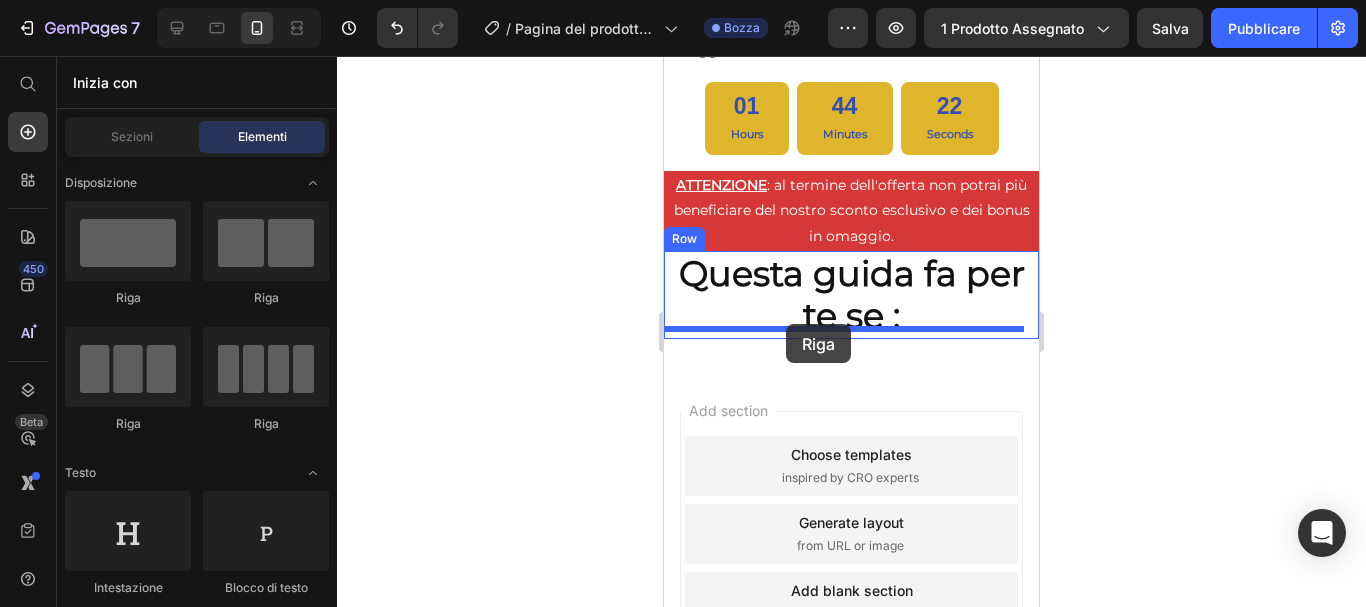 drag, startPoint x: 785, startPoint y: 295, endPoint x: 786, endPoint y: 324, distance: 29.017237 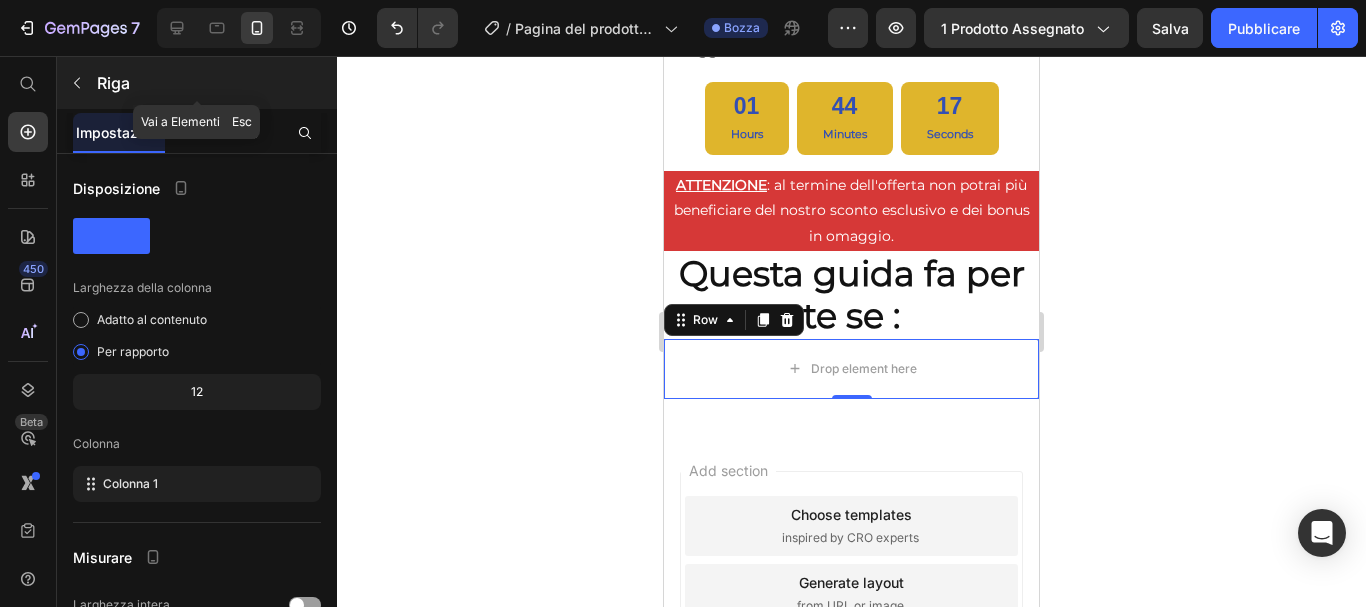 click 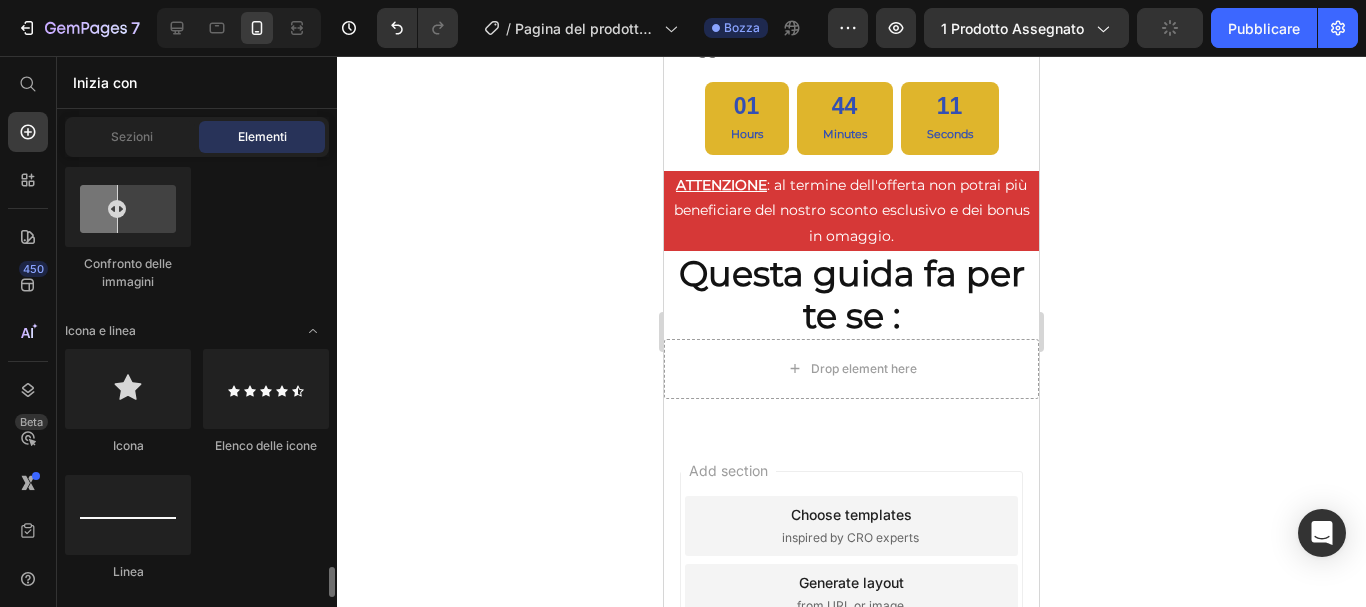 scroll, scrollTop: 1600, scrollLeft: 0, axis: vertical 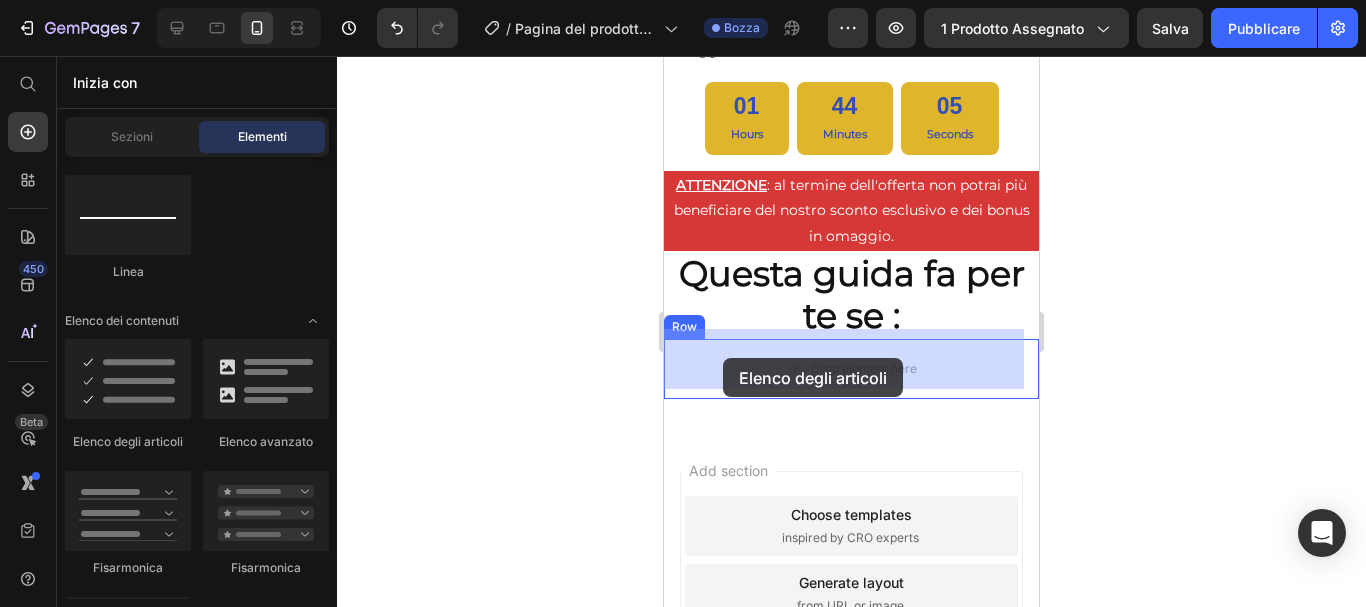 drag, startPoint x: 761, startPoint y: 445, endPoint x: 723, endPoint y: 358, distance: 94.93682 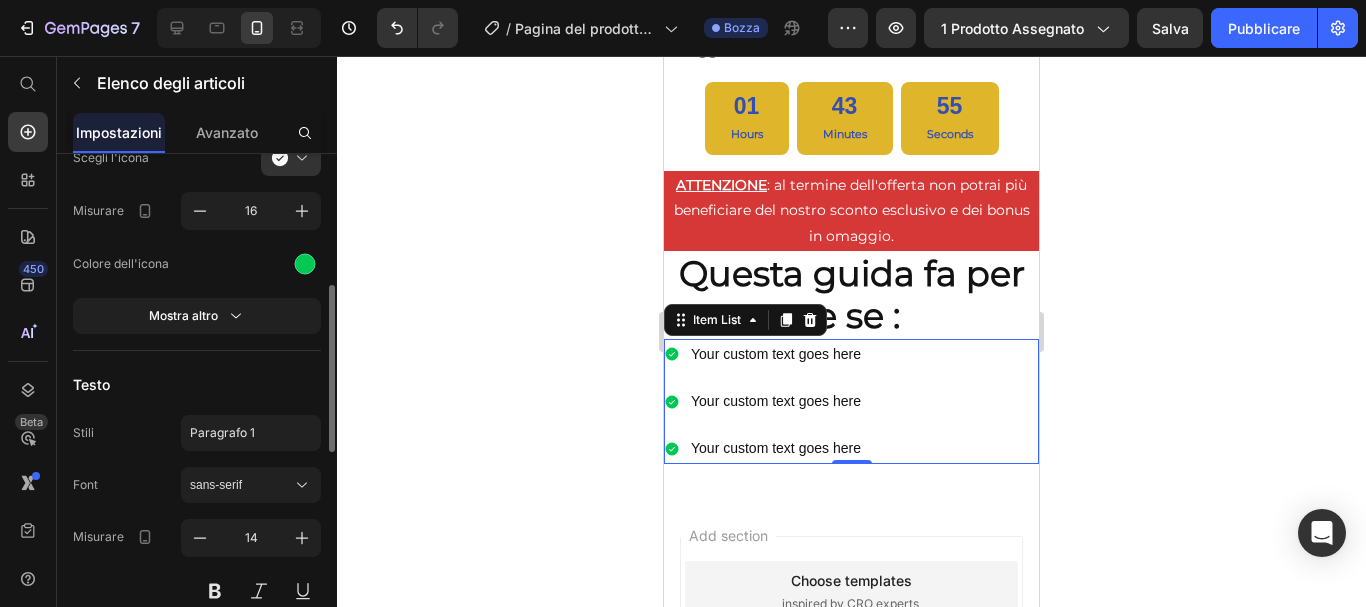 scroll, scrollTop: 300, scrollLeft: 0, axis: vertical 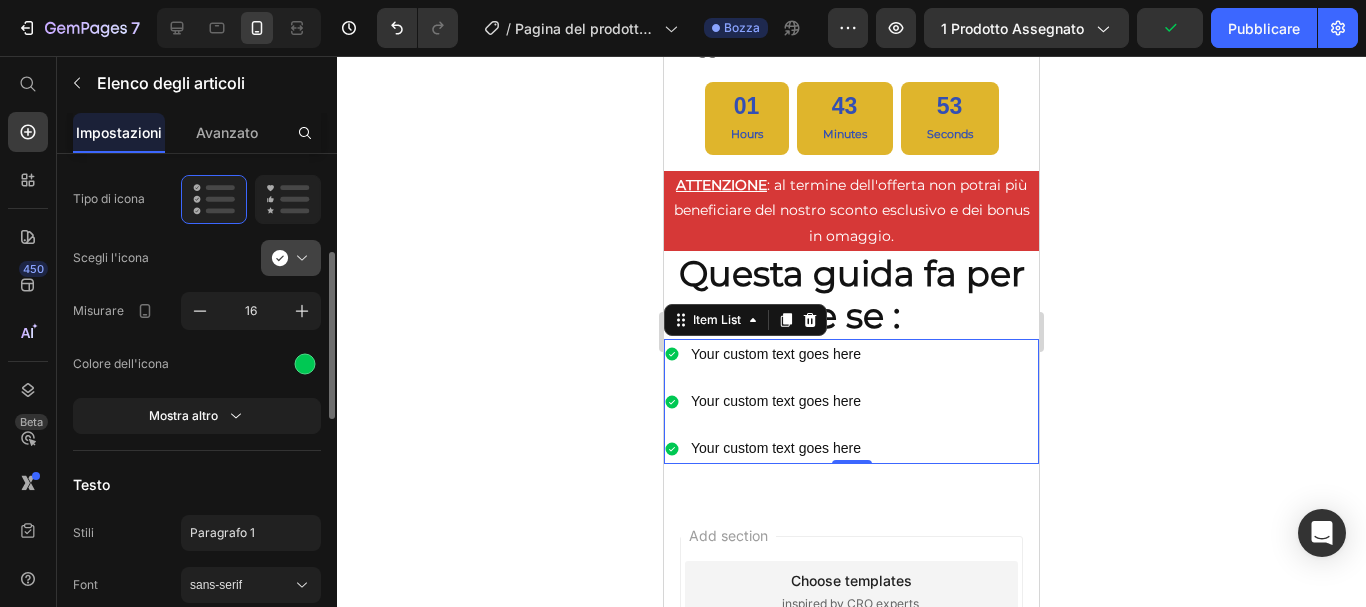 click at bounding box center [299, 258] 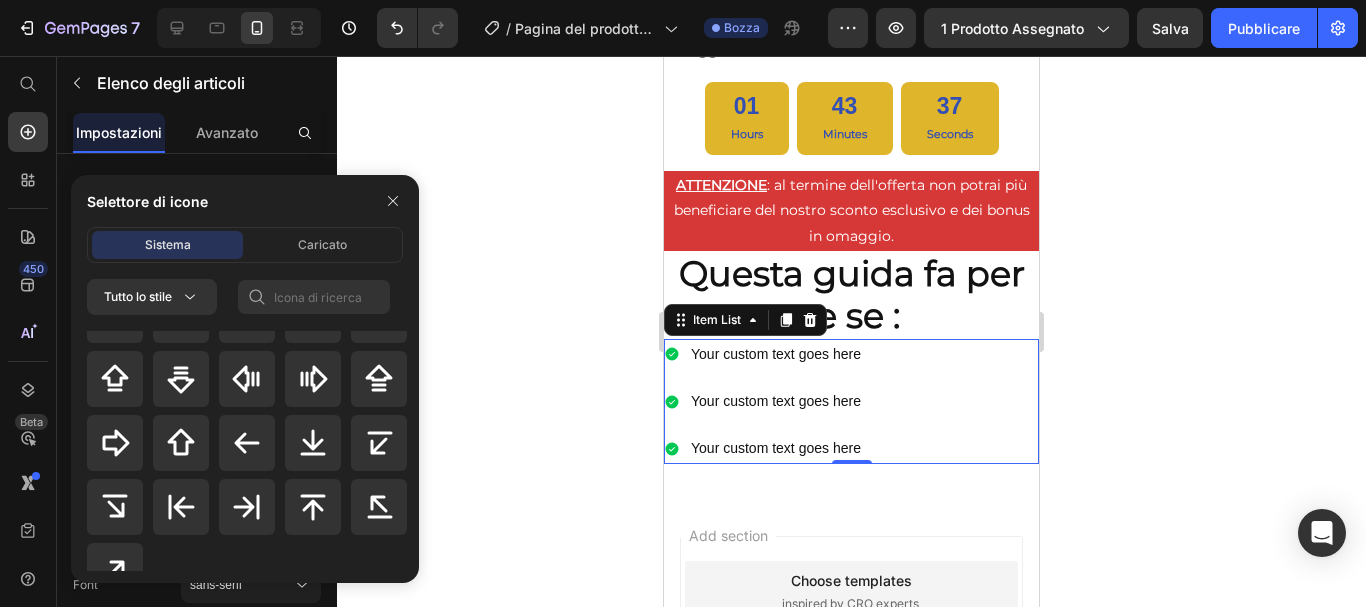 scroll, scrollTop: 928, scrollLeft: 0, axis: vertical 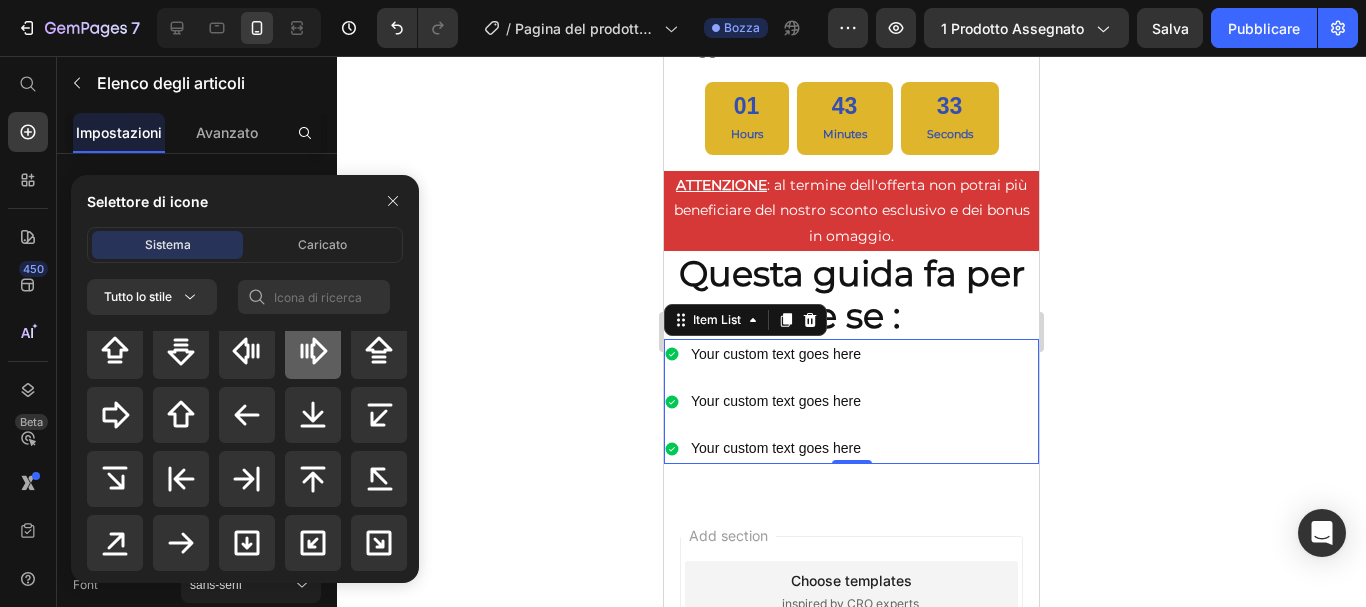 click 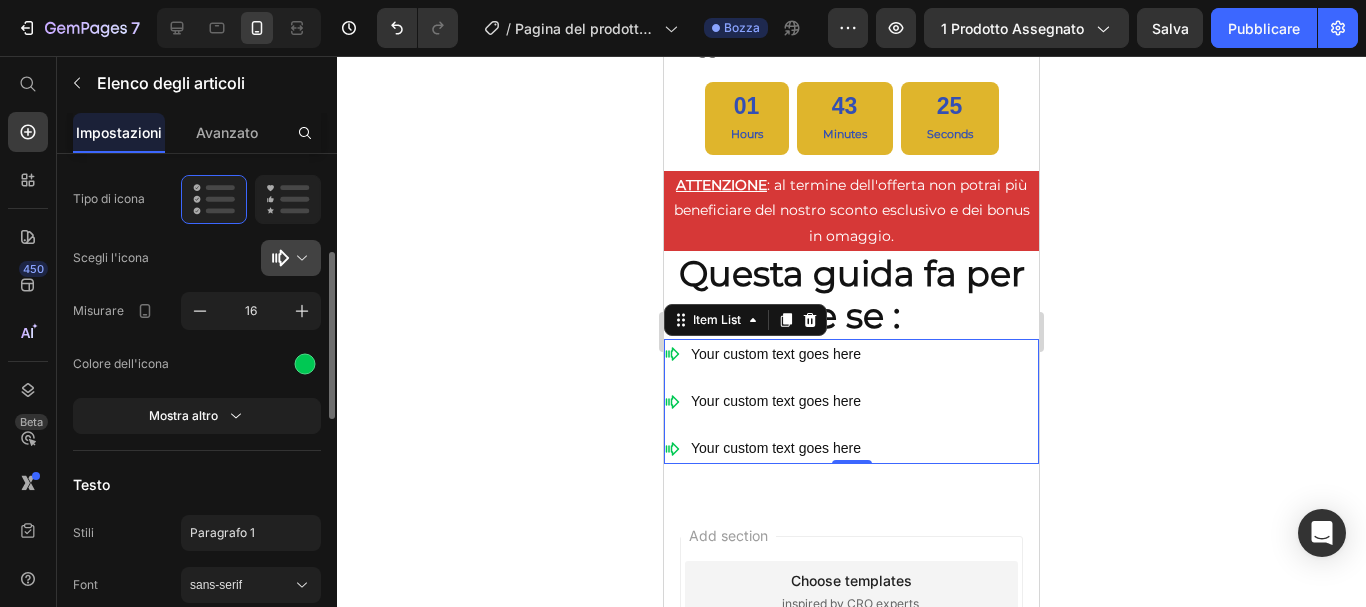click at bounding box center [299, 258] 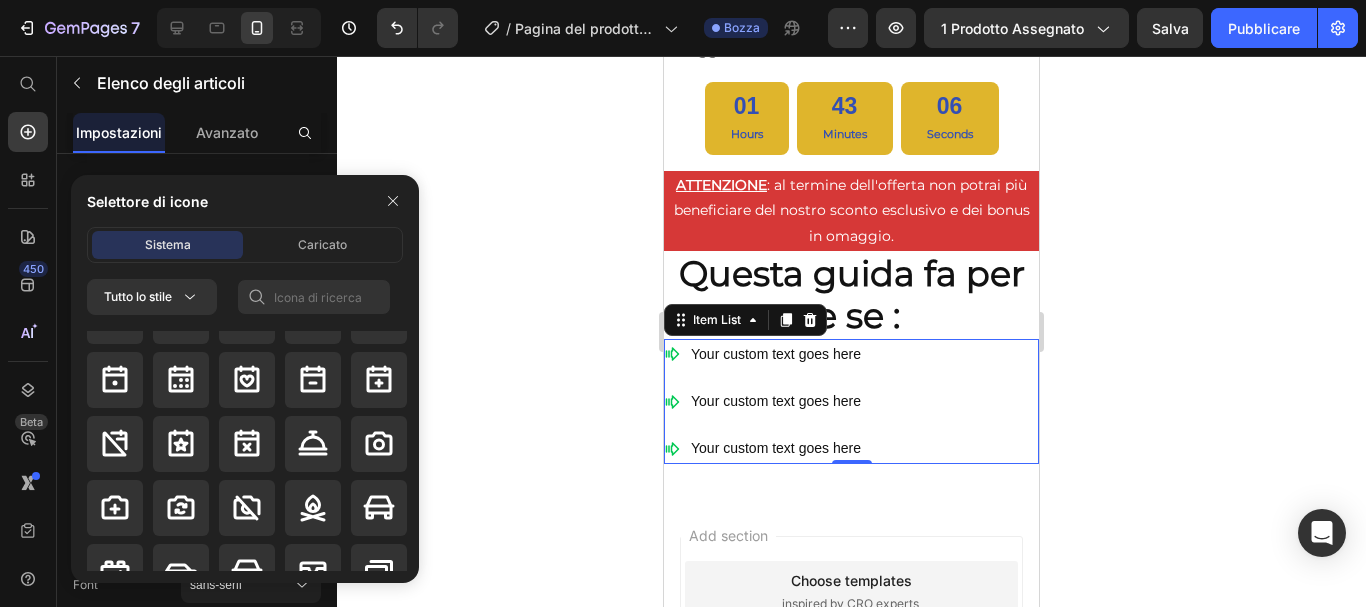 scroll, scrollTop: 2892, scrollLeft: 0, axis: vertical 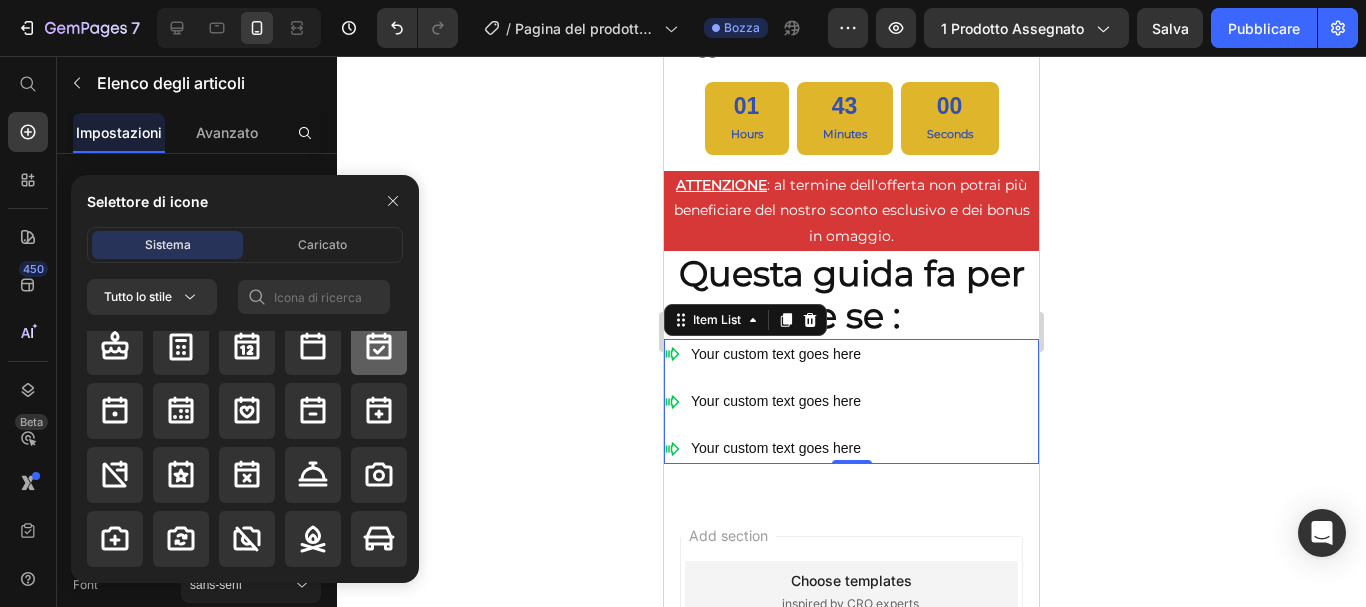 click 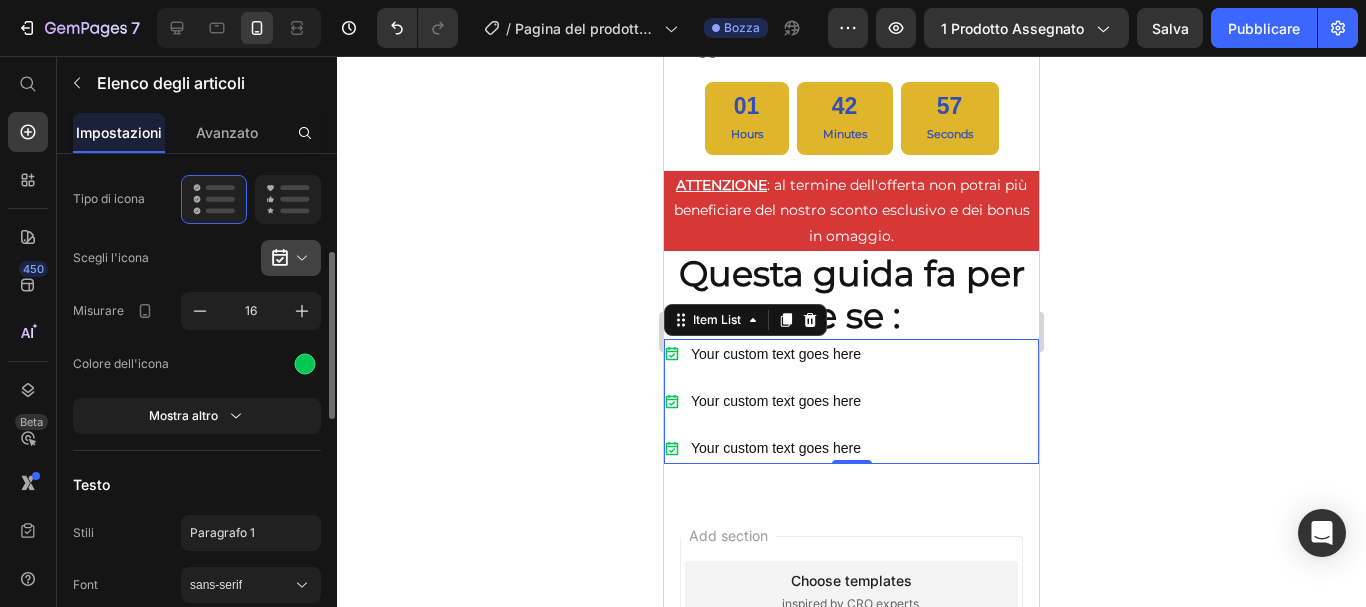 click at bounding box center [299, 258] 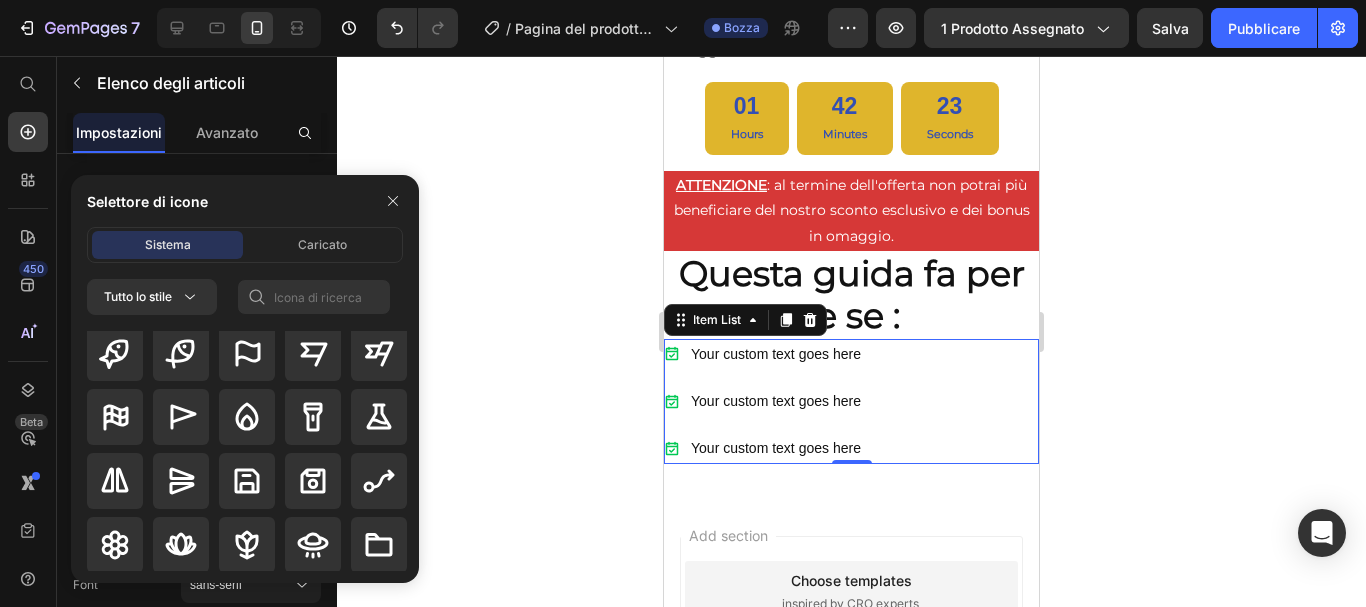 scroll, scrollTop: 7004, scrollLeft: 0, axis: vertical 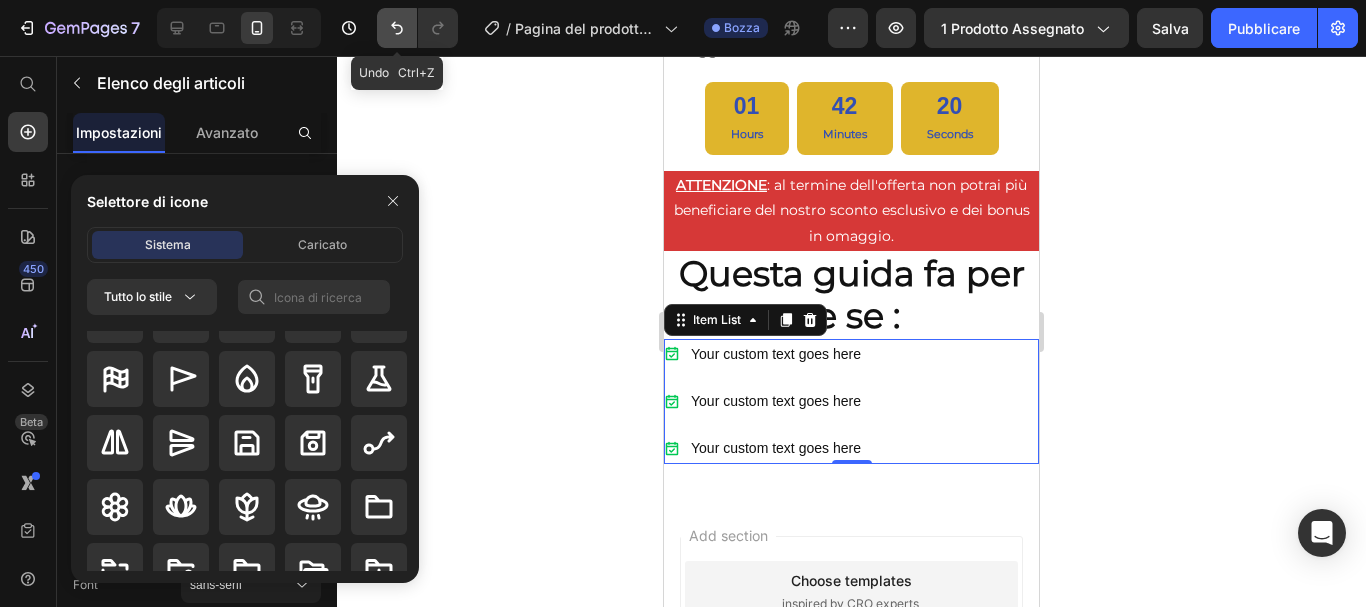 click 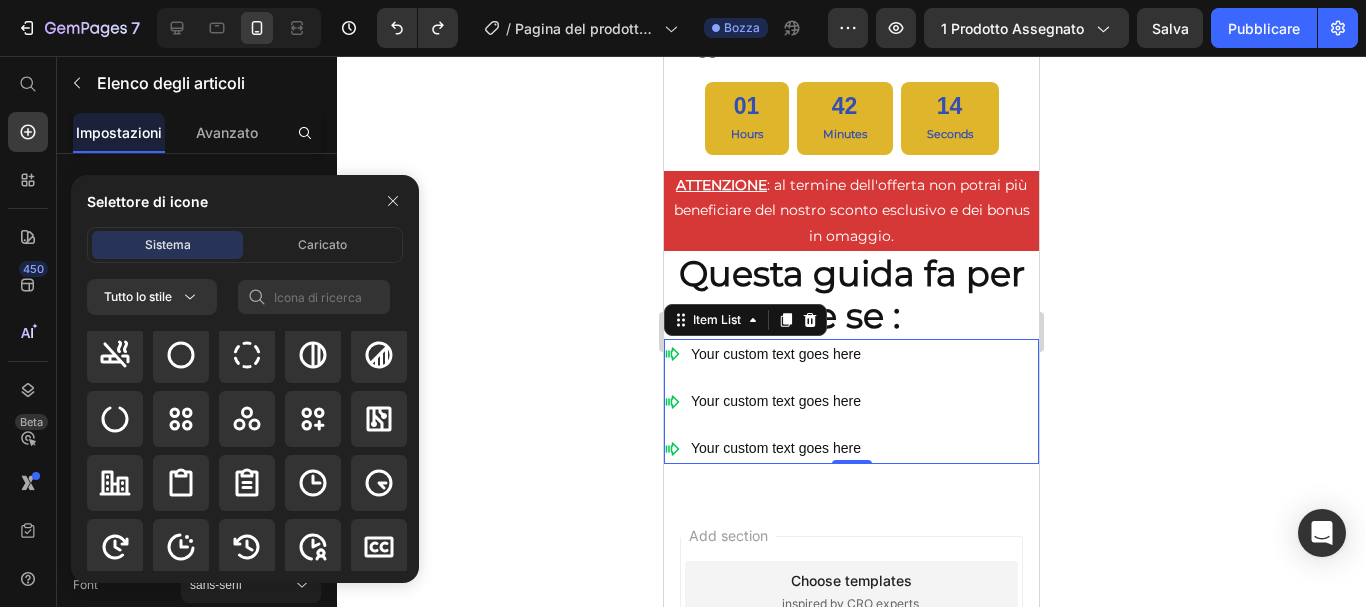 scroll, scrollTop: 4004, scrollLeft: 0, axis: vertical 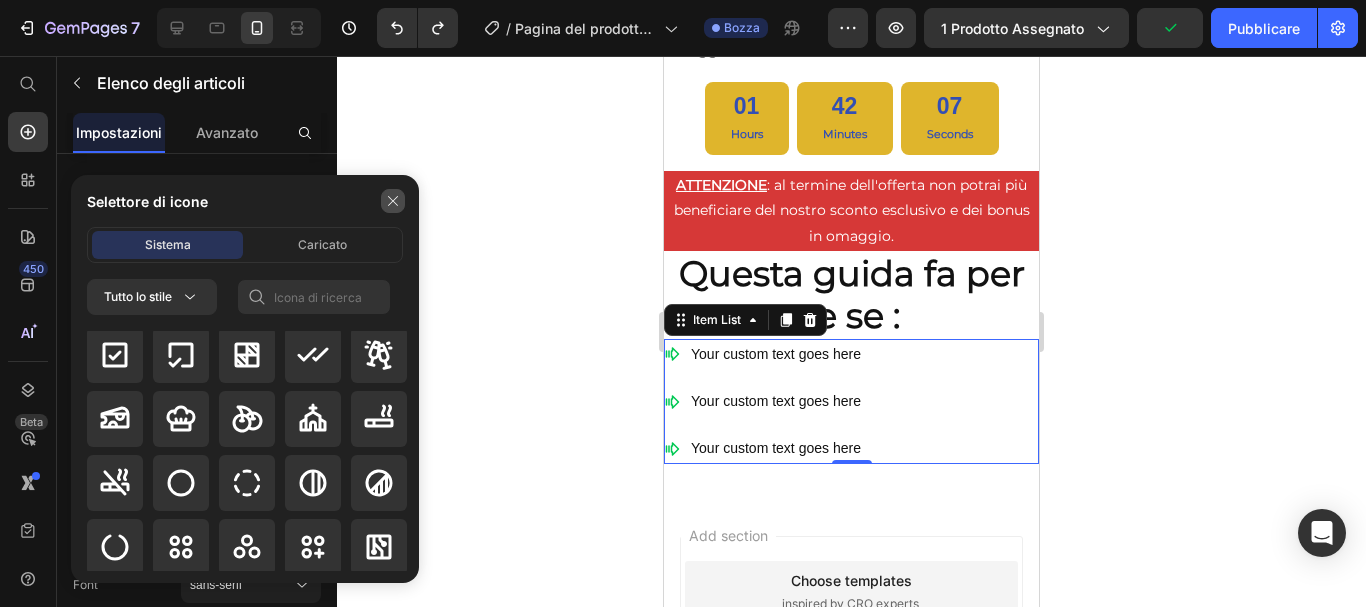 click at bounding box center (393, 201) 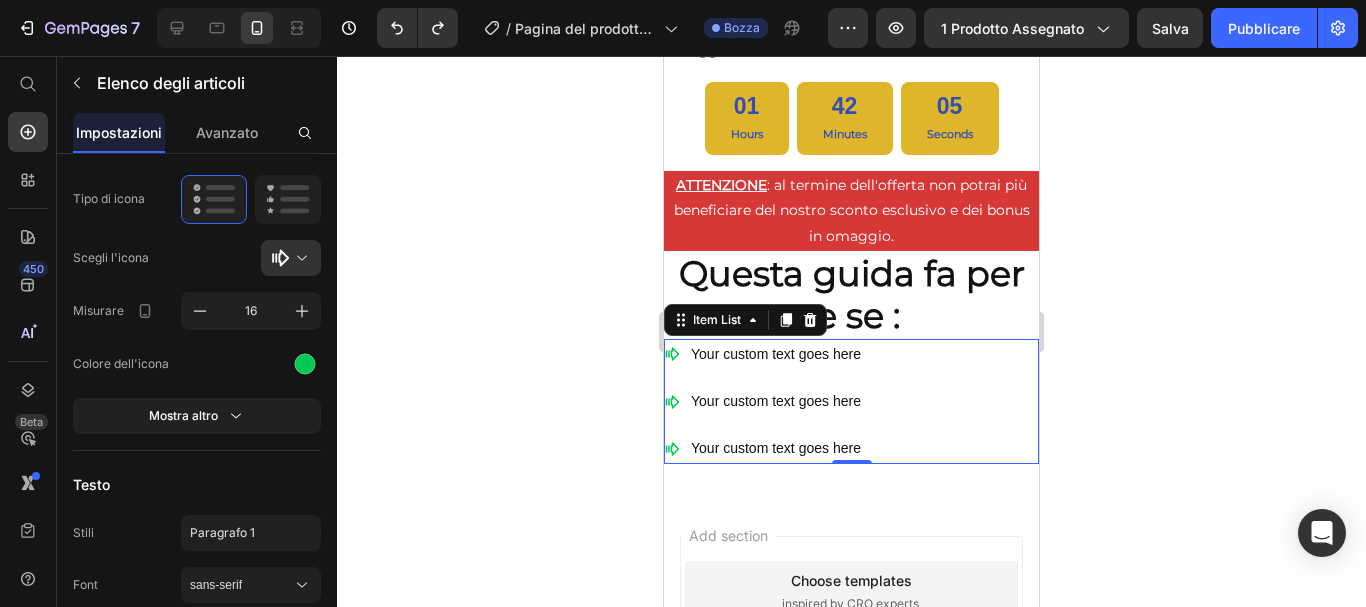 click on "Your custom text goes here
Your custom text goes here
Your custom text goes here" at bounding box center (851, 402) 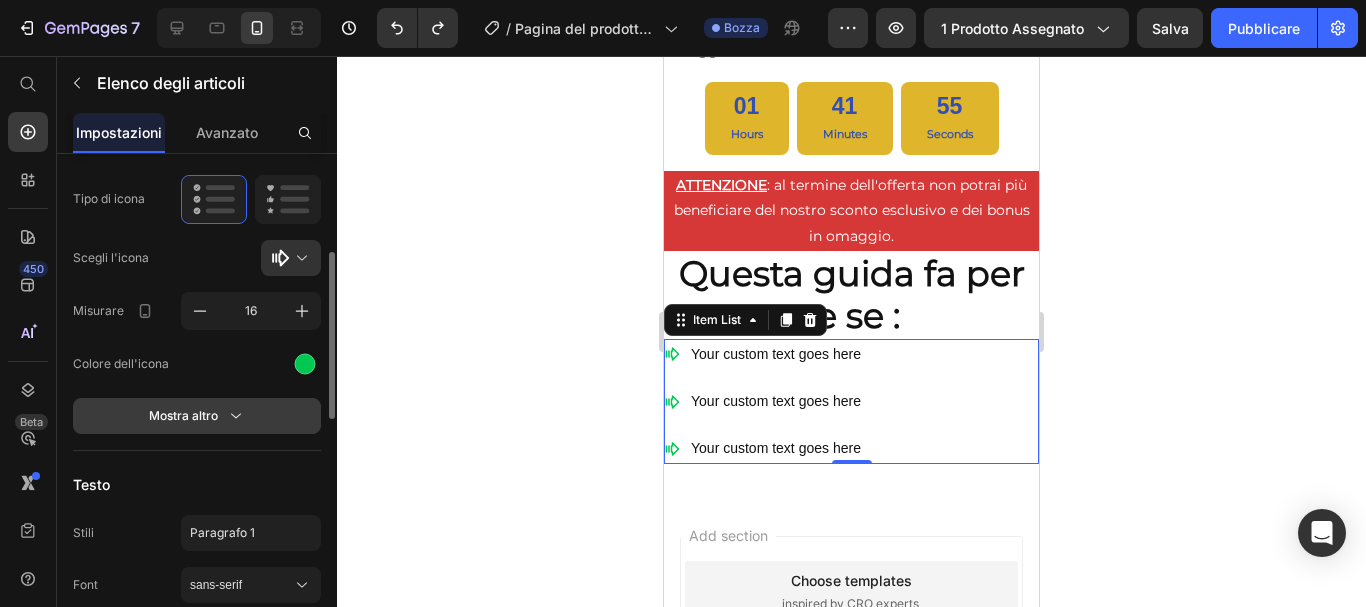 click on "Mostra altro" 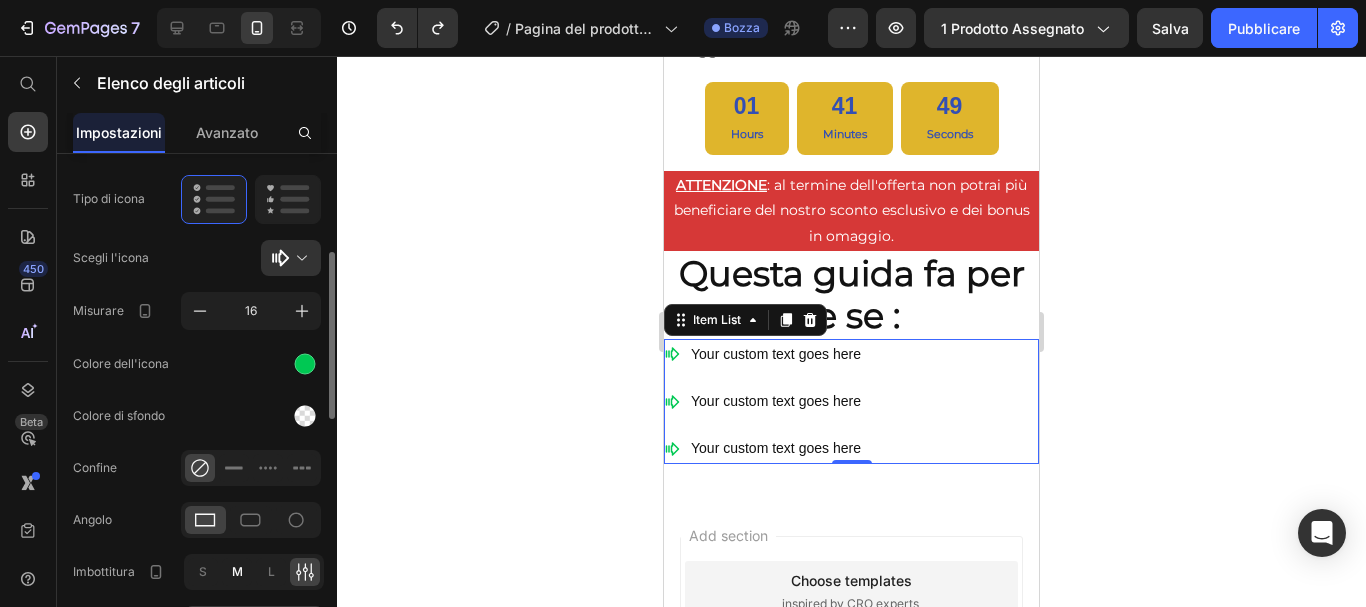 click on "M" at bounding box center [237, 571] 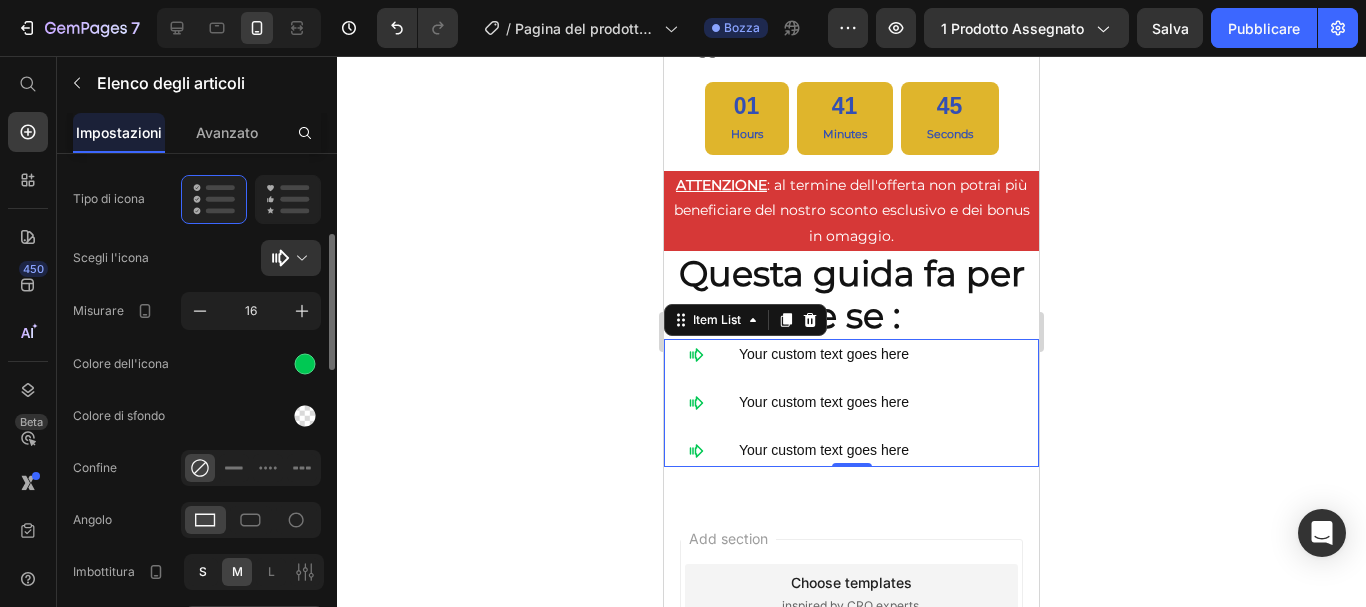 click on "S" 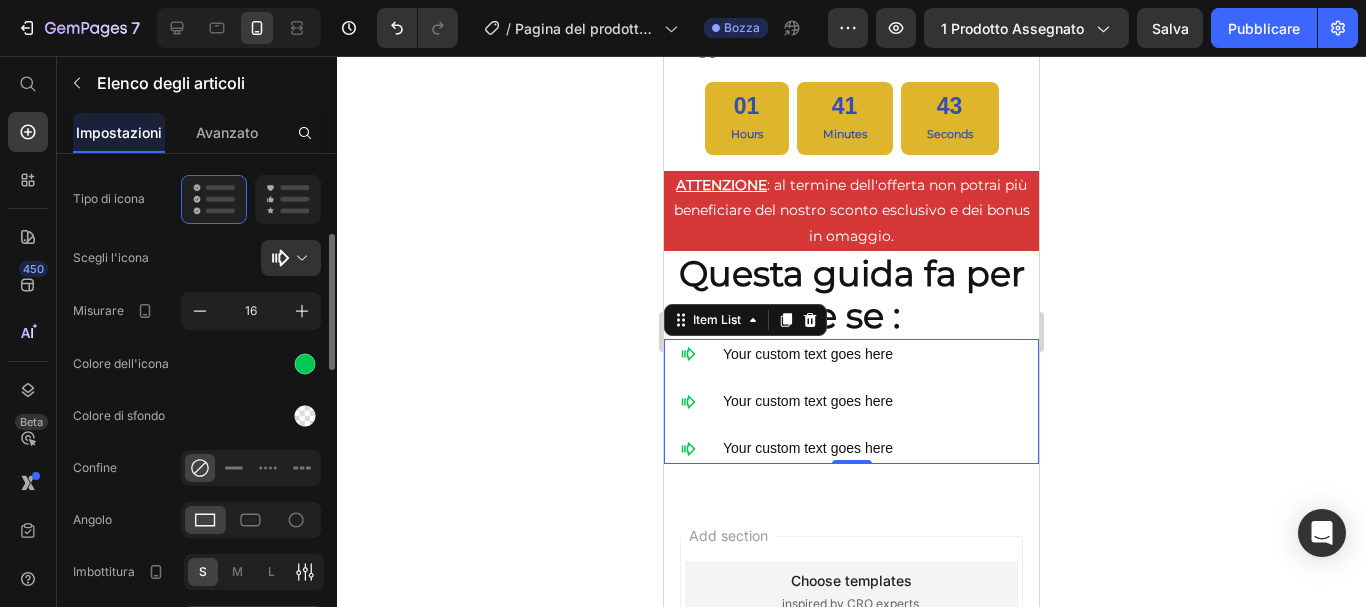 click 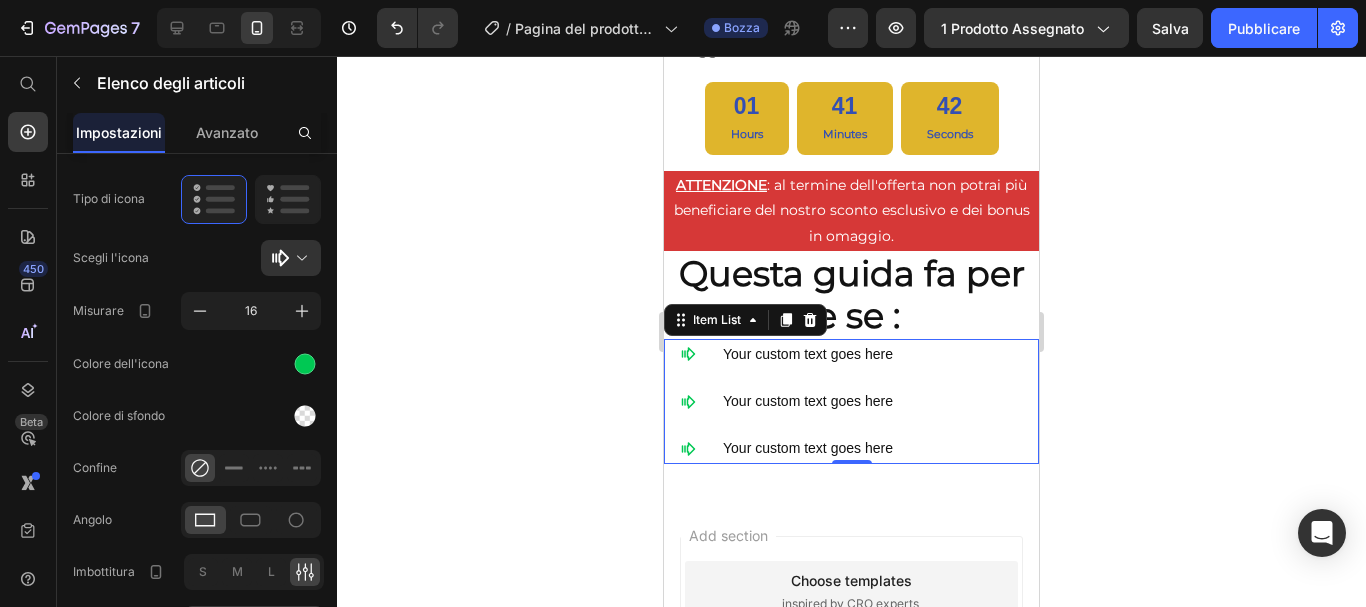 scroll, scrollTop: 600, scrollLeft: 0, axis: vertical 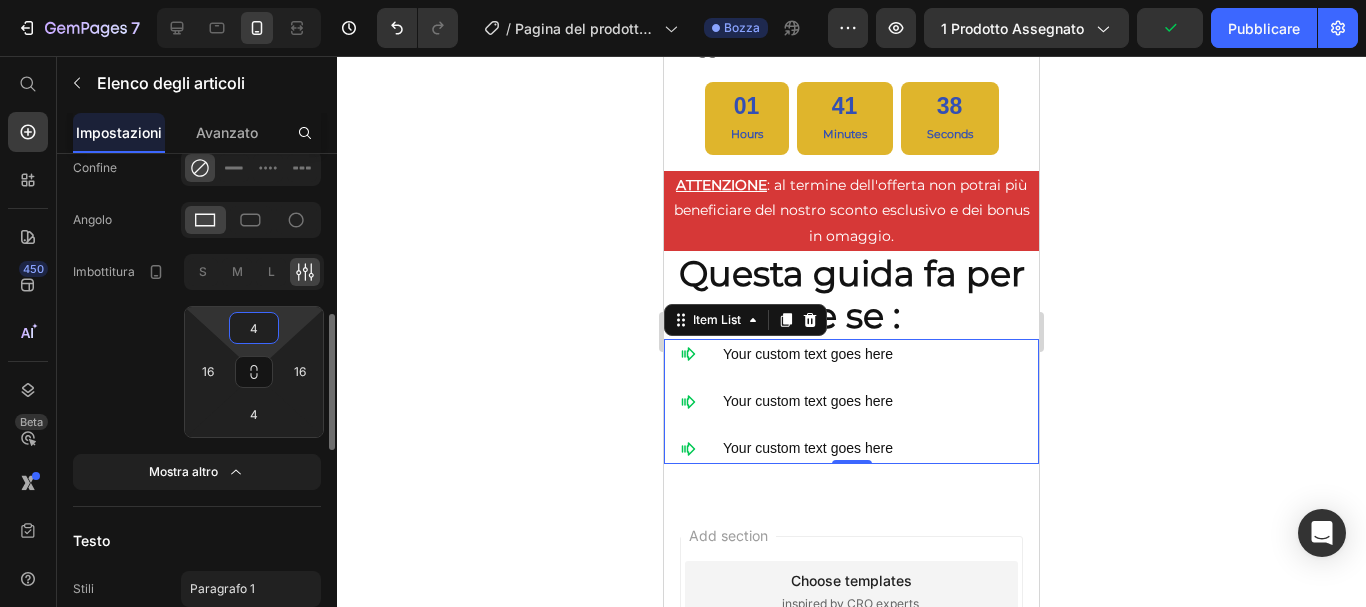click on "4" at bounding box center (254, 328) 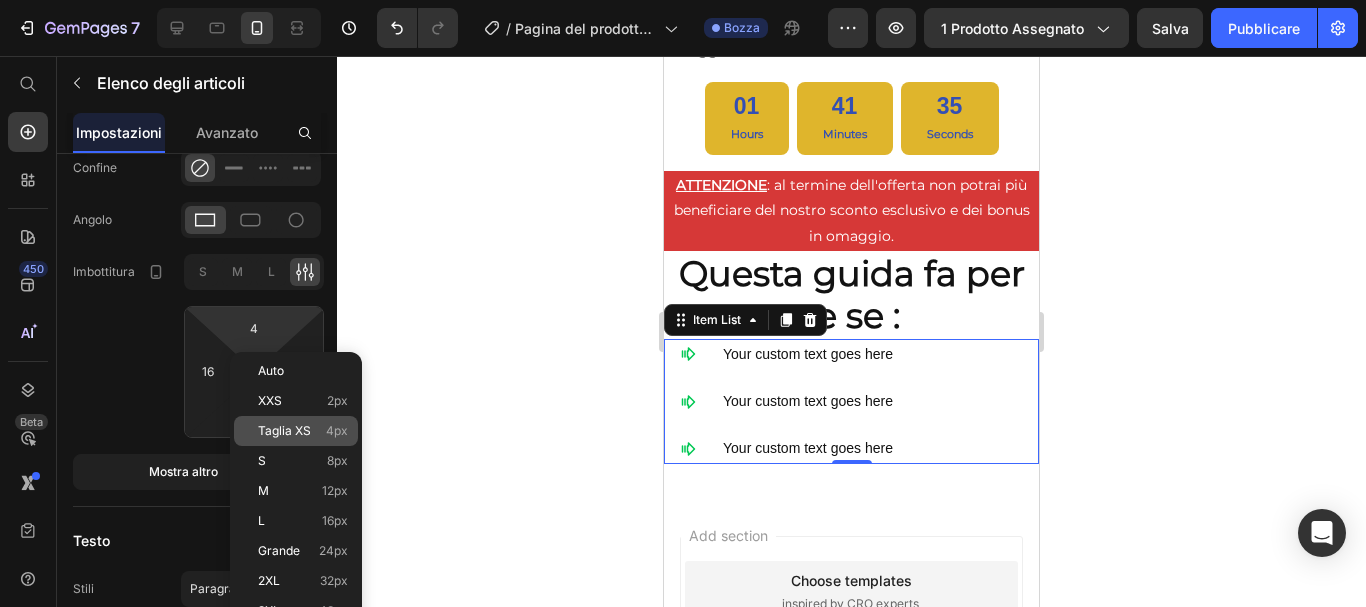 click on "Taglia XS" at bounding box center (284, 430) 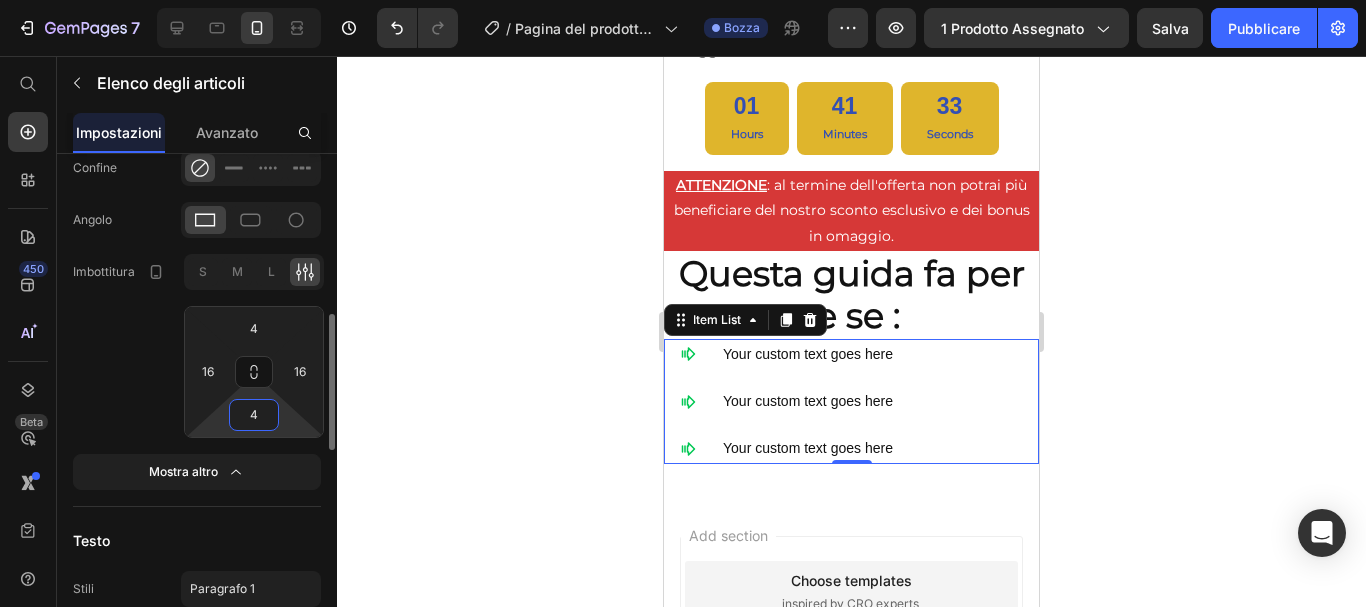 click on "4" at bounding box center [254, 415] 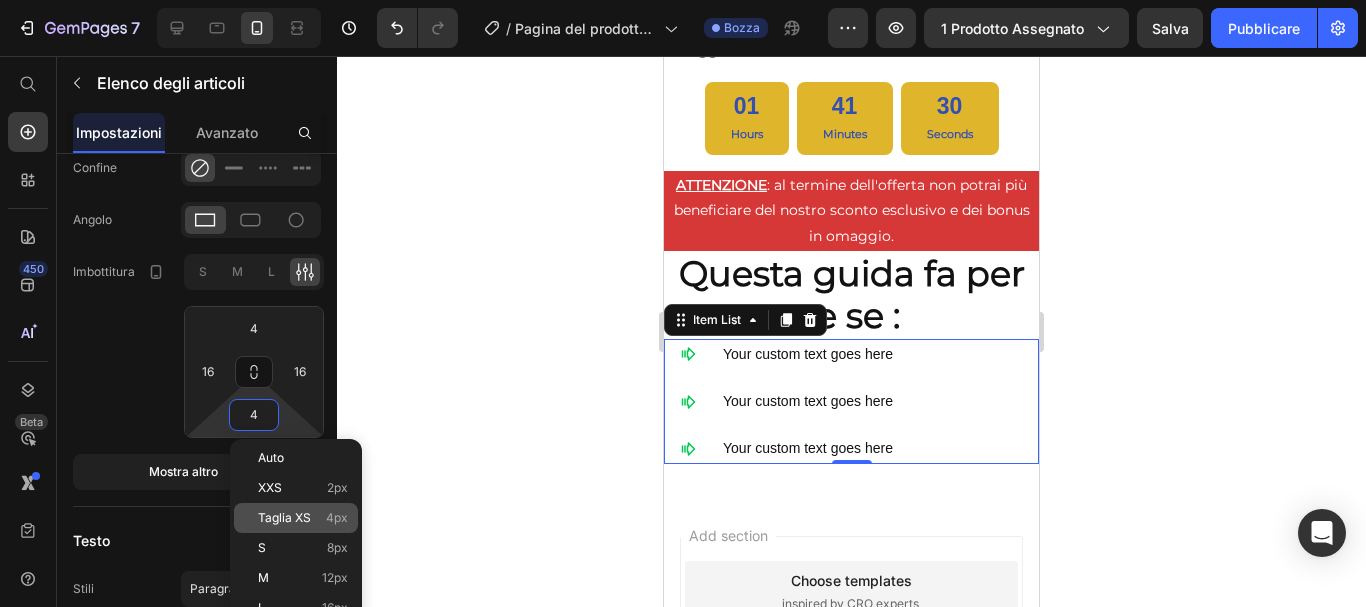 click on "Taglia XS" at bounding box center (284, 517) 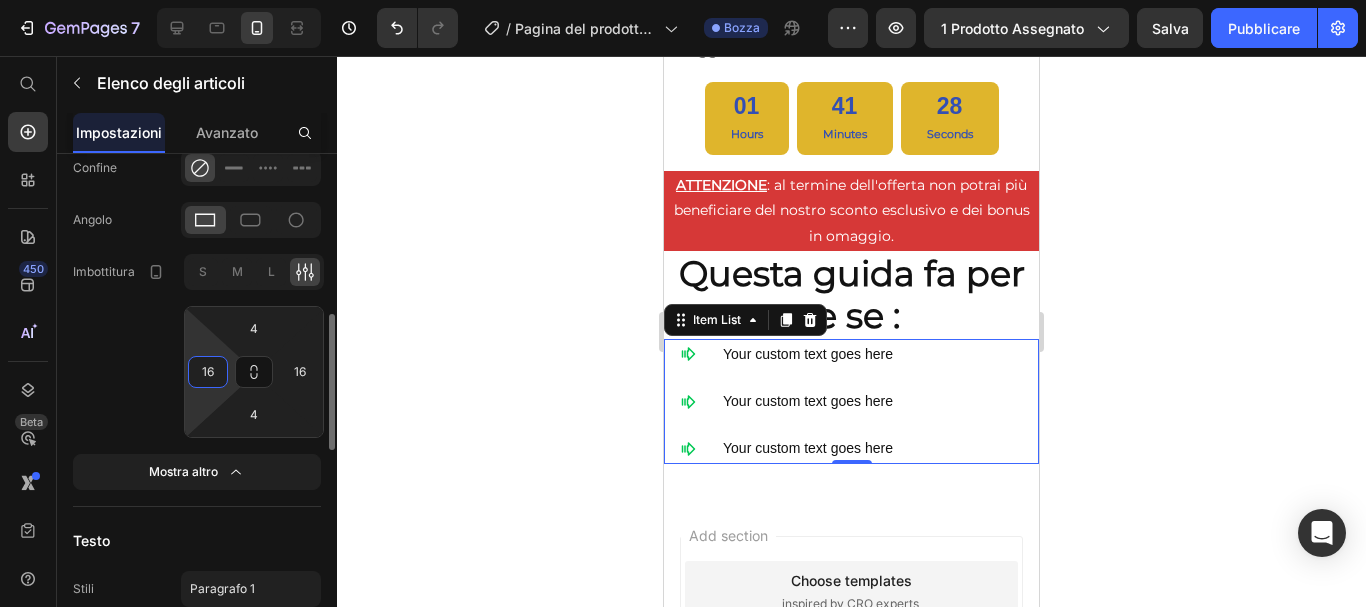 click on "16" at bounding box center (208, 372) 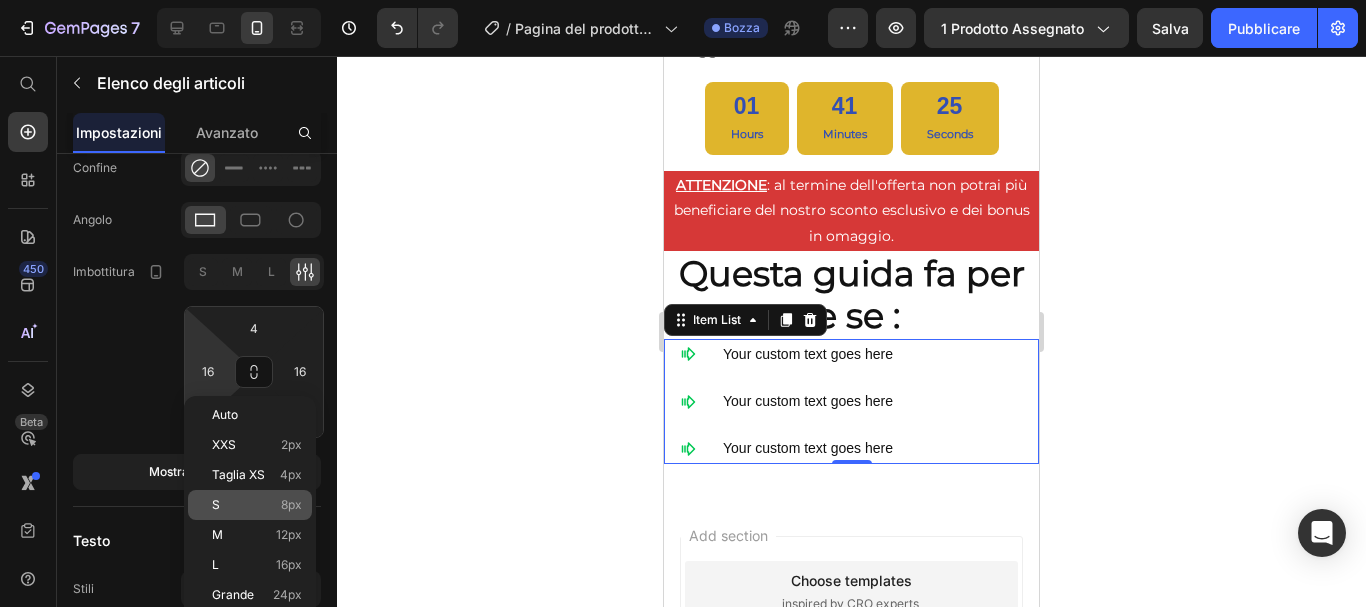 click on "S 8px" at bounding box center [257, 505] 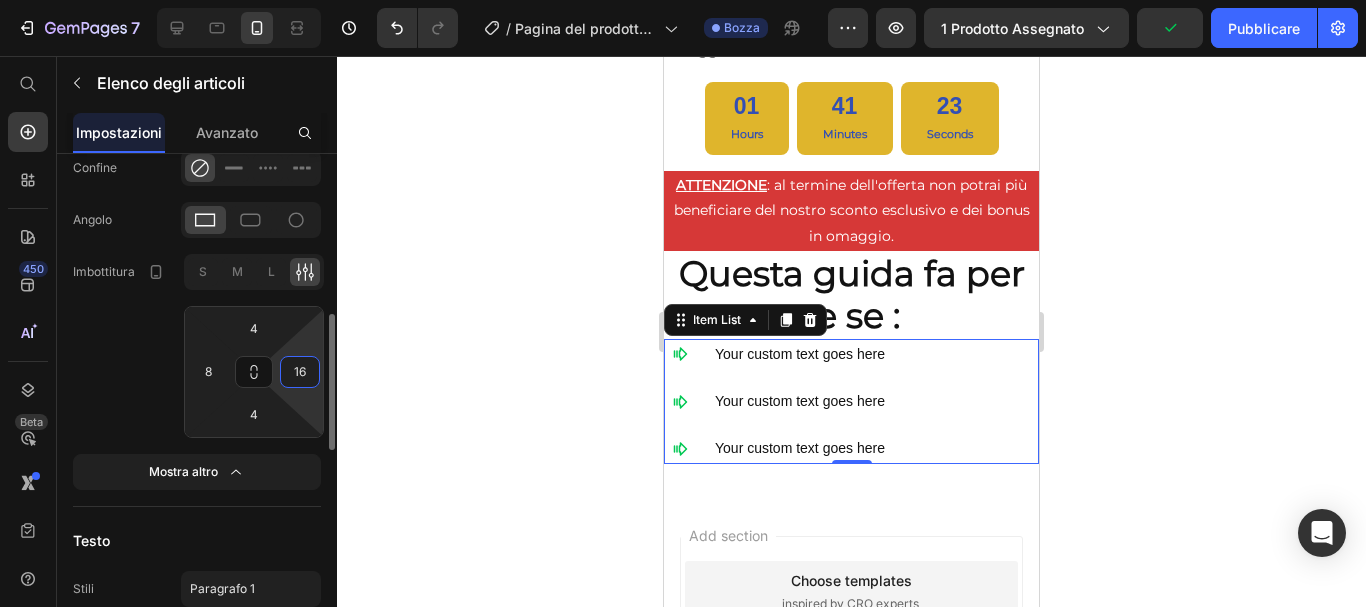 click on "16" at bounding box center (300, 372) 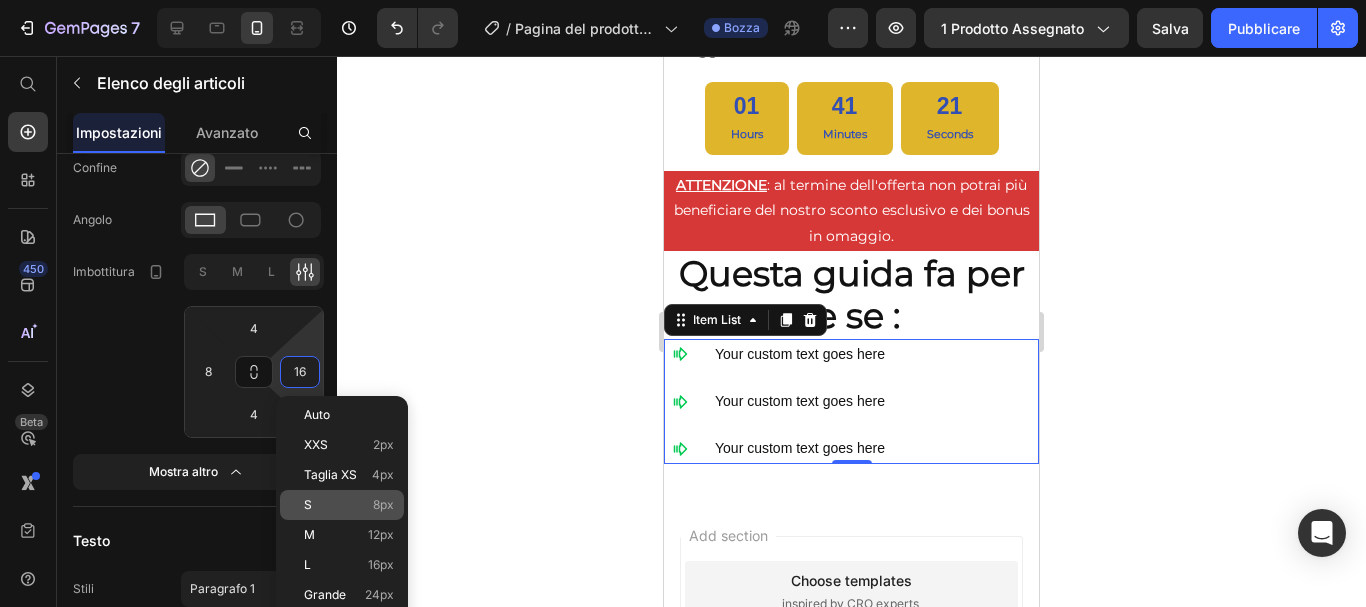 click on "S 8px" 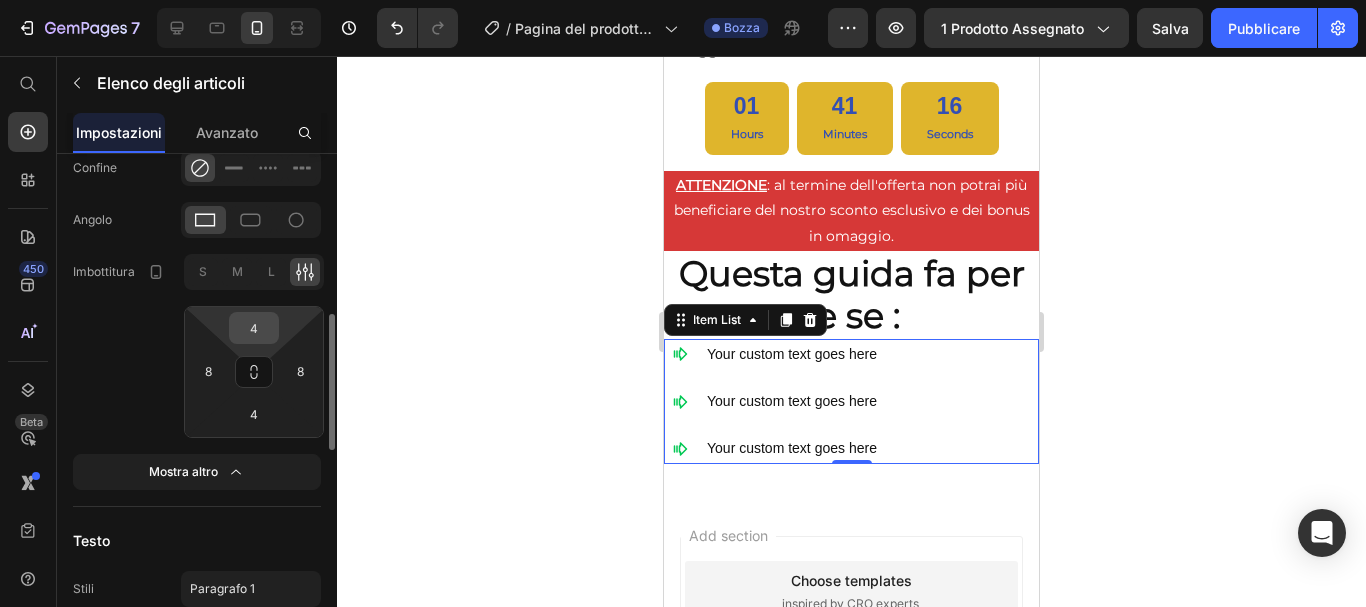 click on "4" at bounding box center (254, 328) 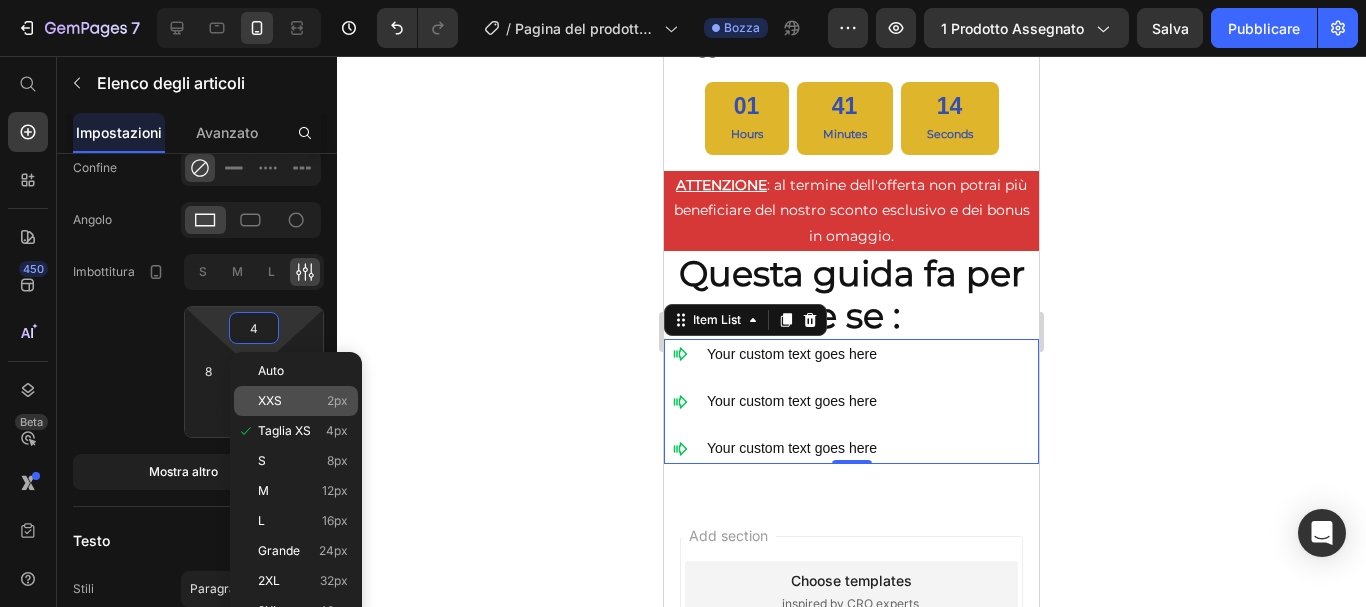 click on "XXS 2px" at bounding box center [303, 401] 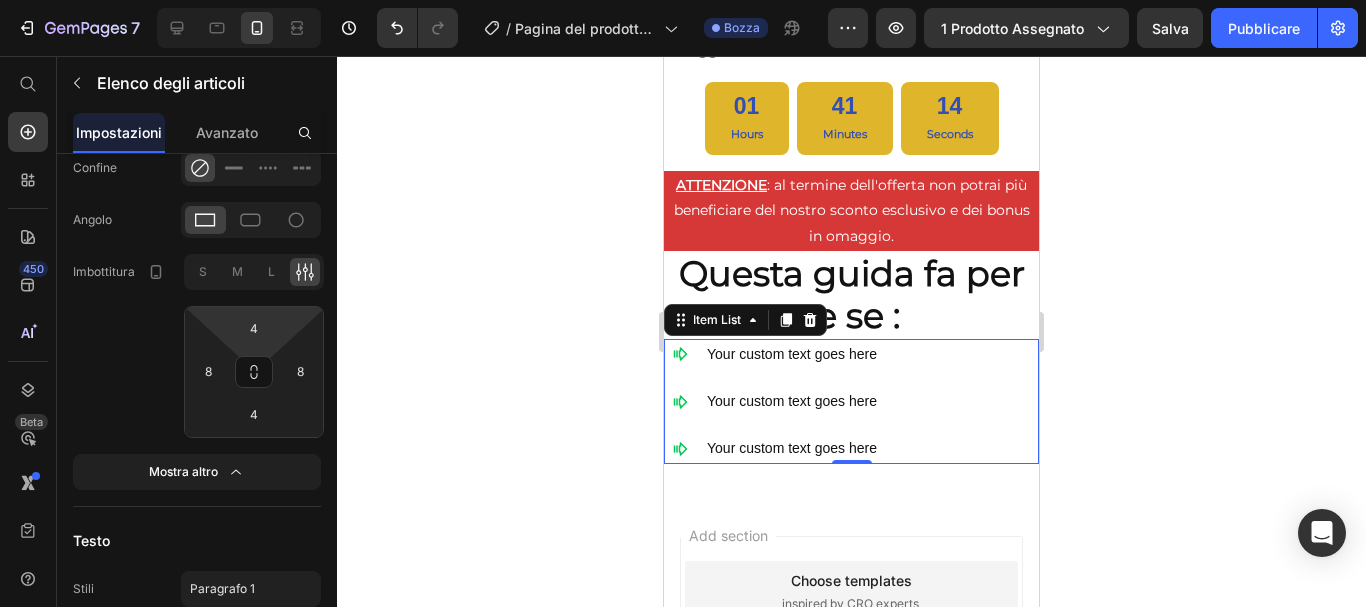 type on "2" 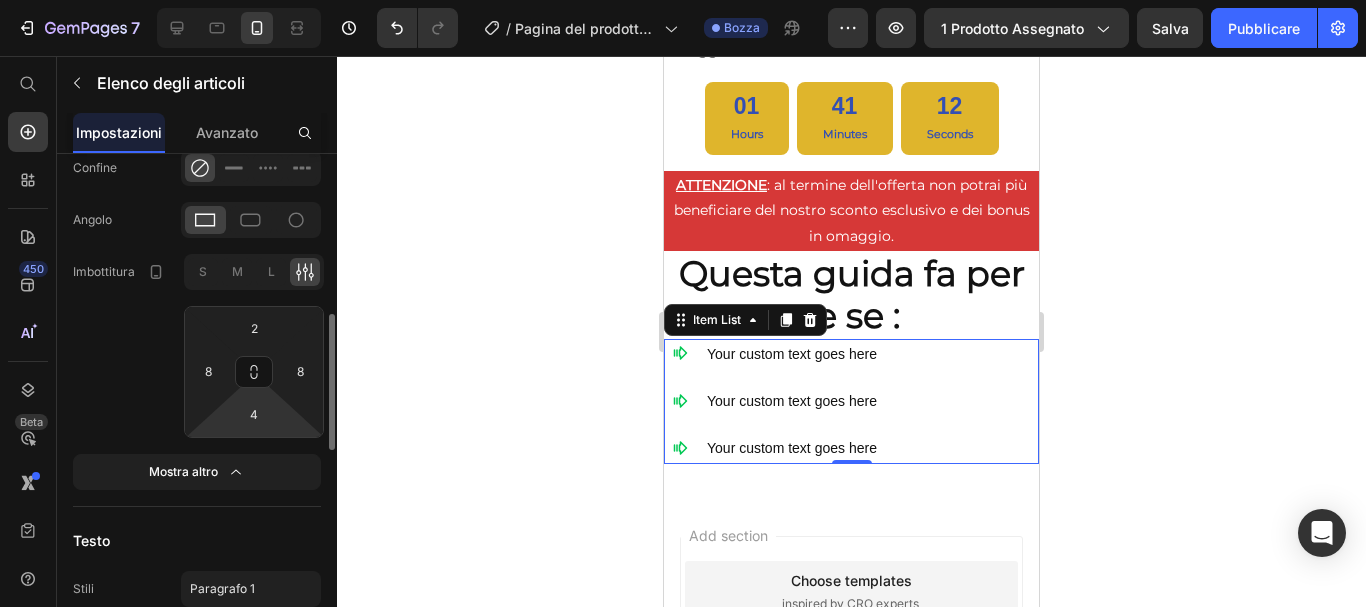 click on "7 / Pagina del prodotto - 1 lug, 00:41:20 Bozza Anteprima 1 prodotto assegnato Salva Pubblicare 450 Beta Inizia con Sezioni Elementi Sezione Eroi Dettagli del prodotto Marchi Badge di fiducia Garanzia ripartizione del prodotto Come usare Testimonianze Confrontare Fascio Domande frequenti Prova sociale Storia del marchio Elenco prodotti Collezione Elenco blog Contatto Aggiungi al carrello Piè di pagina personalizzato Sfoglia la biblioteca 450 Disposizione
Riga
Riga
Riga
Riga Testo
Intestazione
Blocco di testo Pulsante
Pulsante
Pulsante
Media" at bounding box center [683, 0] 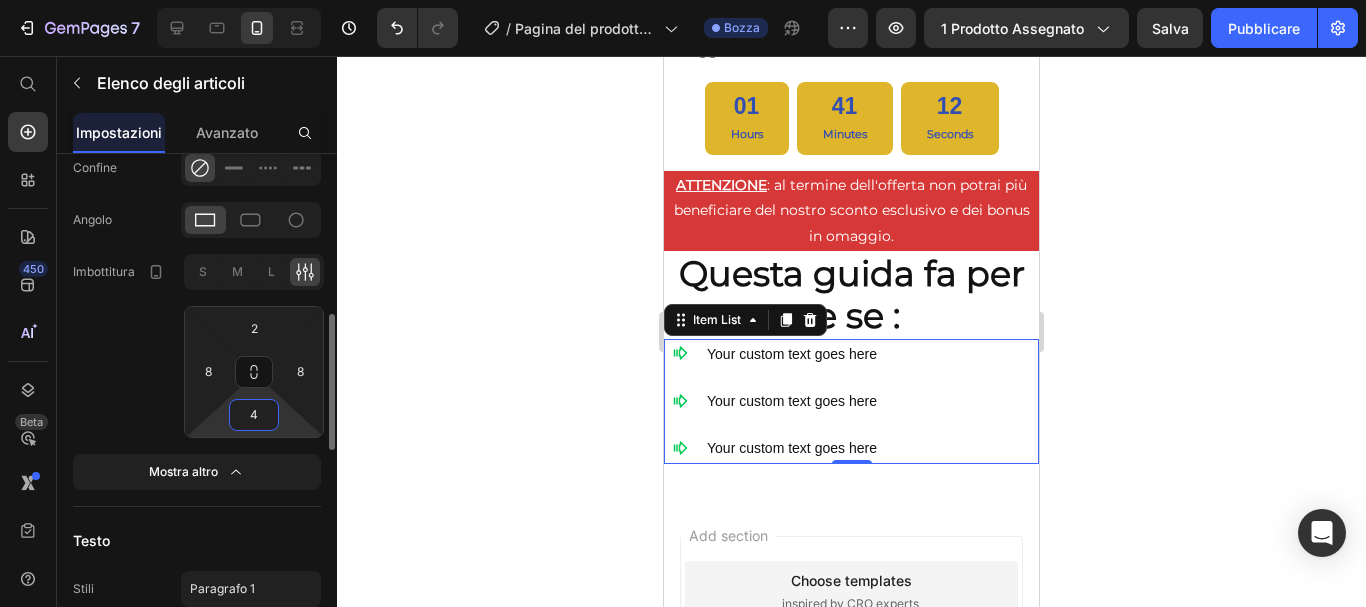 click on "4" at bounding box center (254, 415) 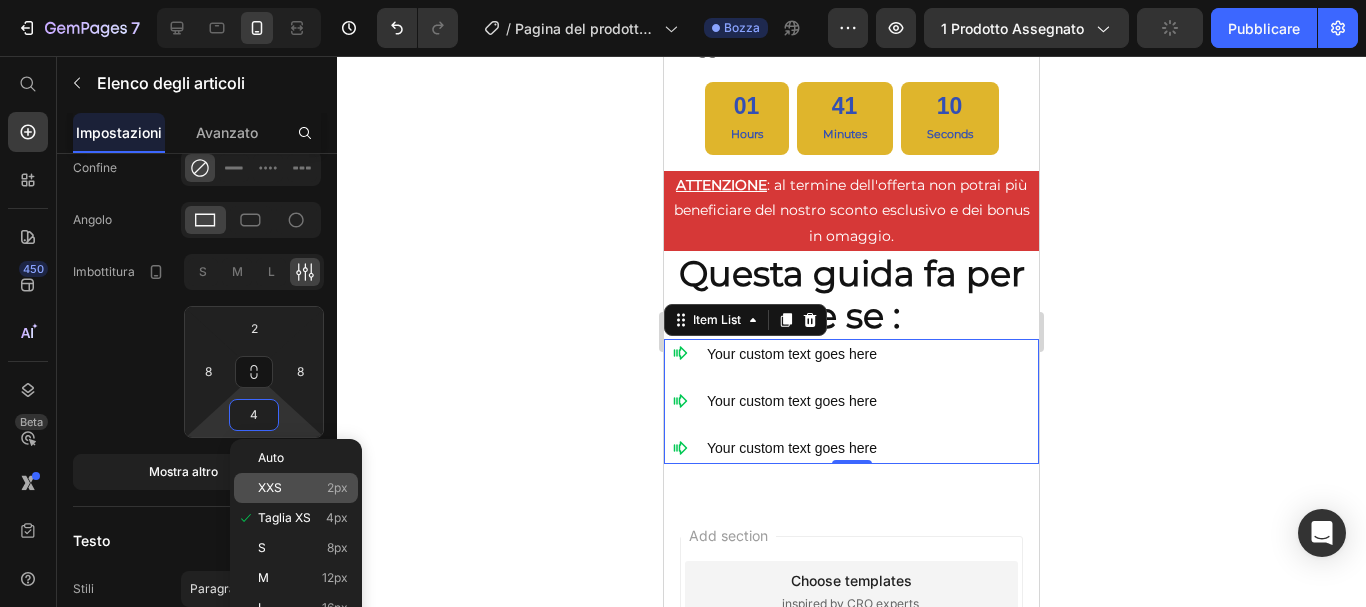 click on "XXS" at bounding box center [270, 487] 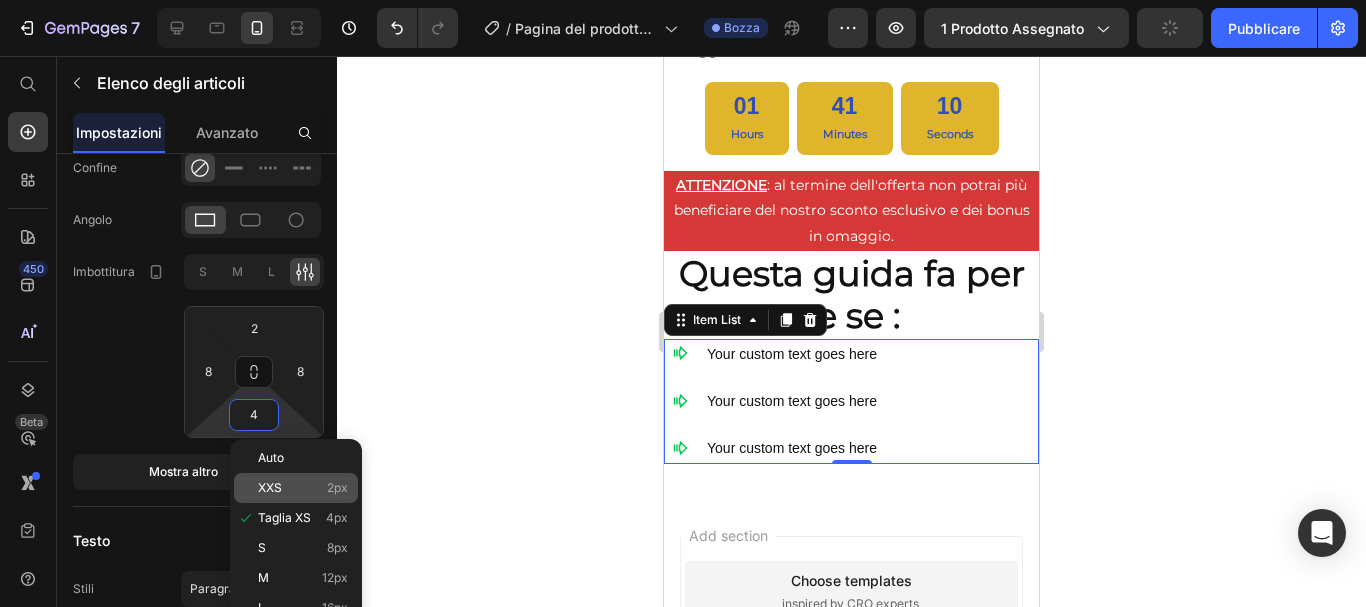 type on "2" 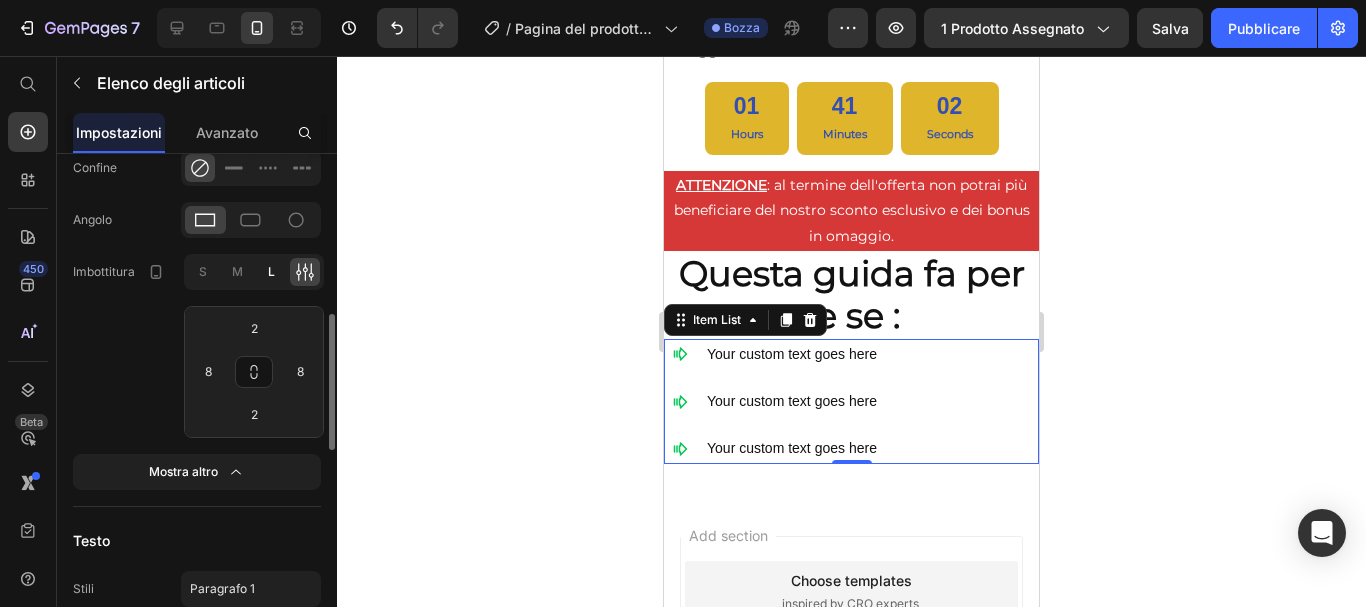 click on "L" at bounding box center [271, 271] 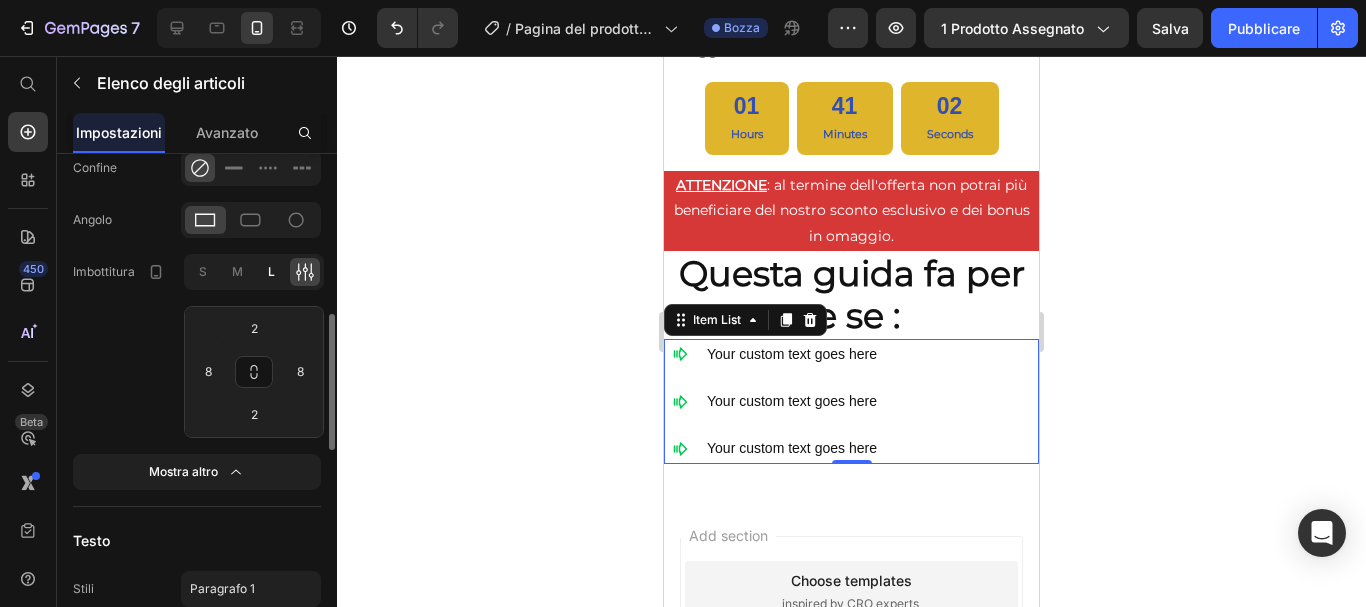 type on "12" 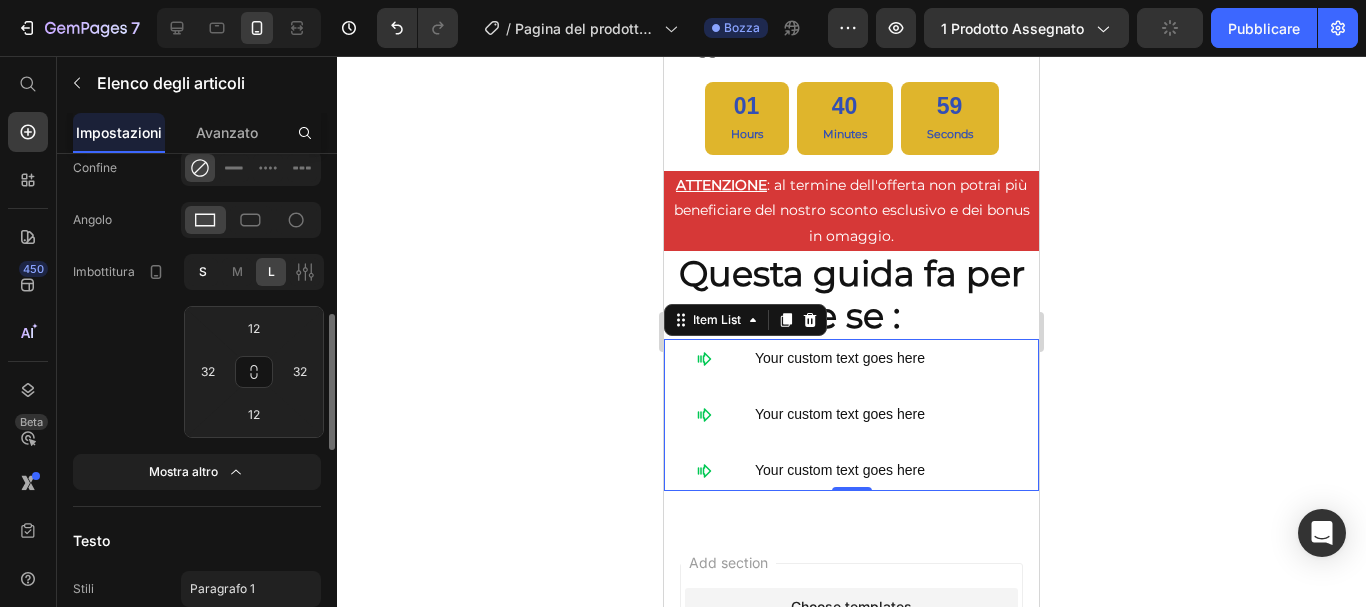 click on "S" 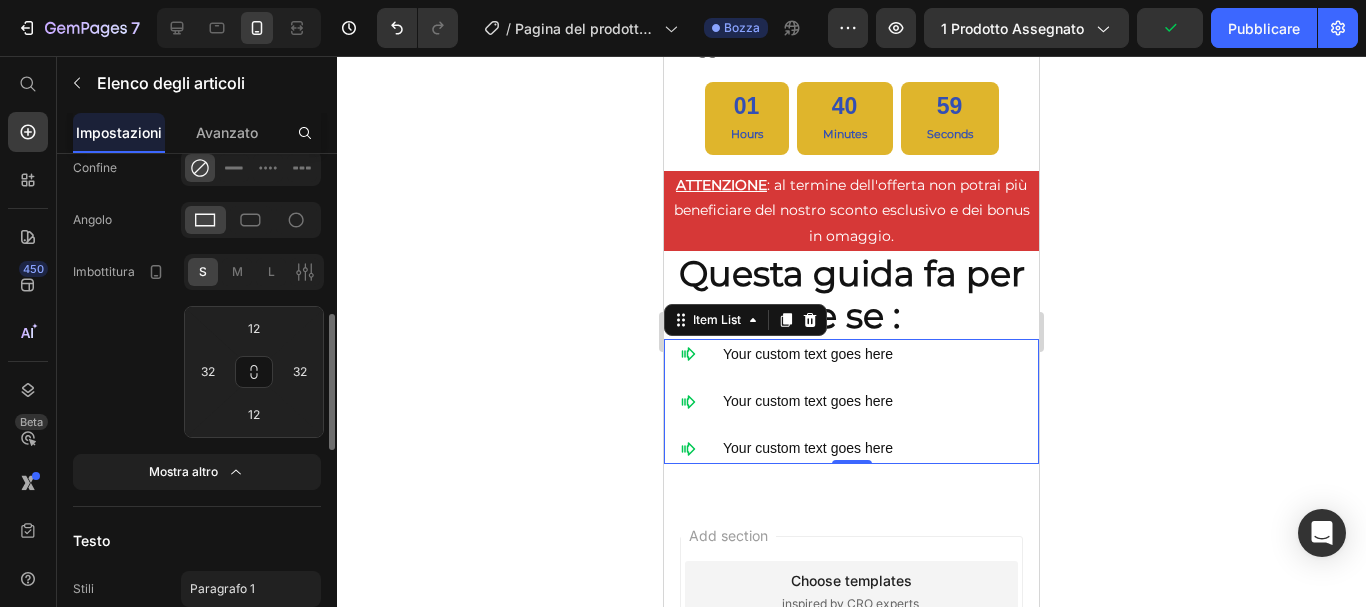 type on "4" 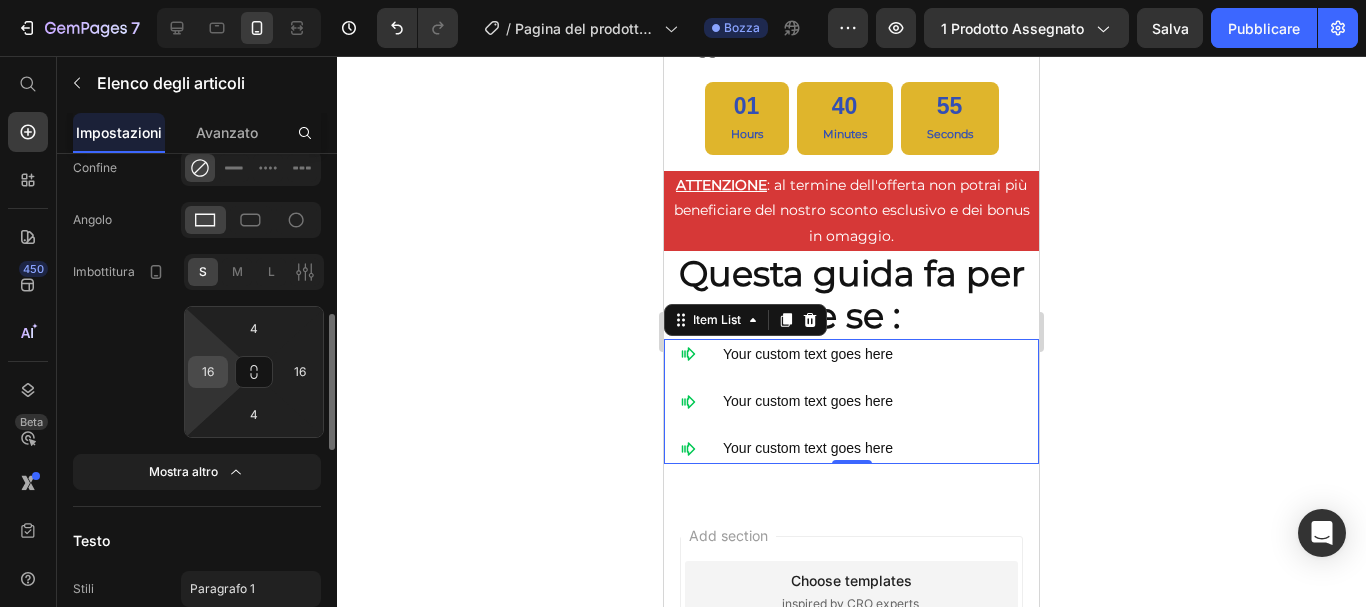 click on "16" at bounding box center (208, 372) 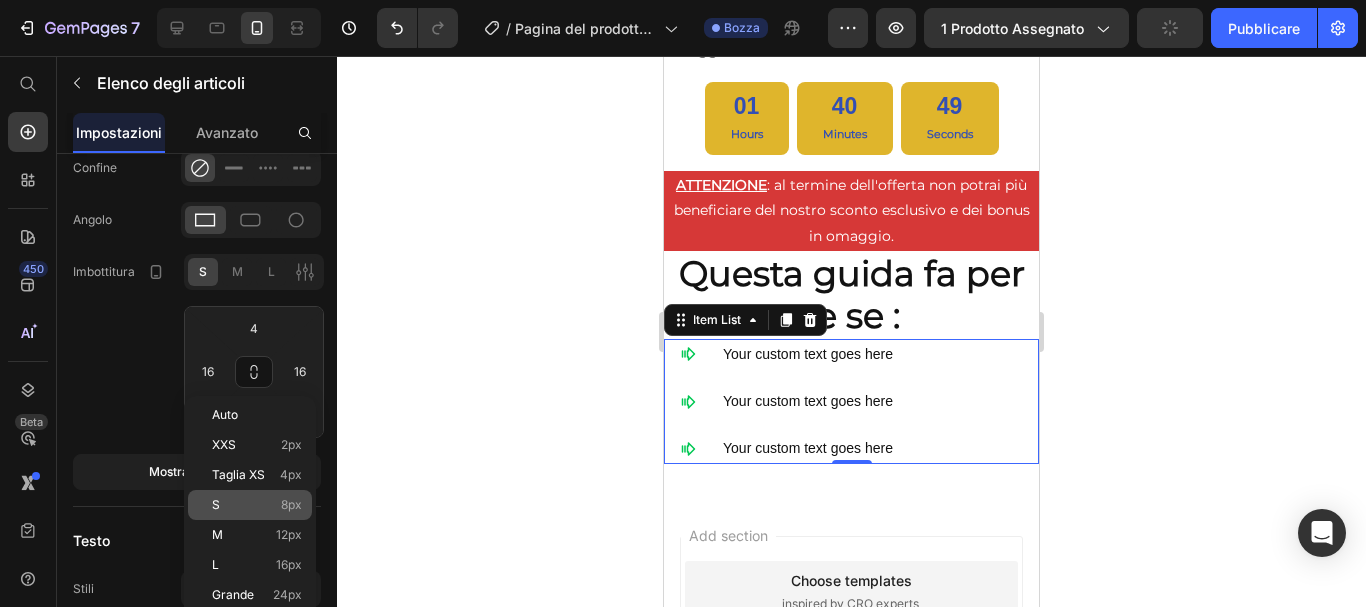 click on "S 8px" at bounding box center [257, 505] 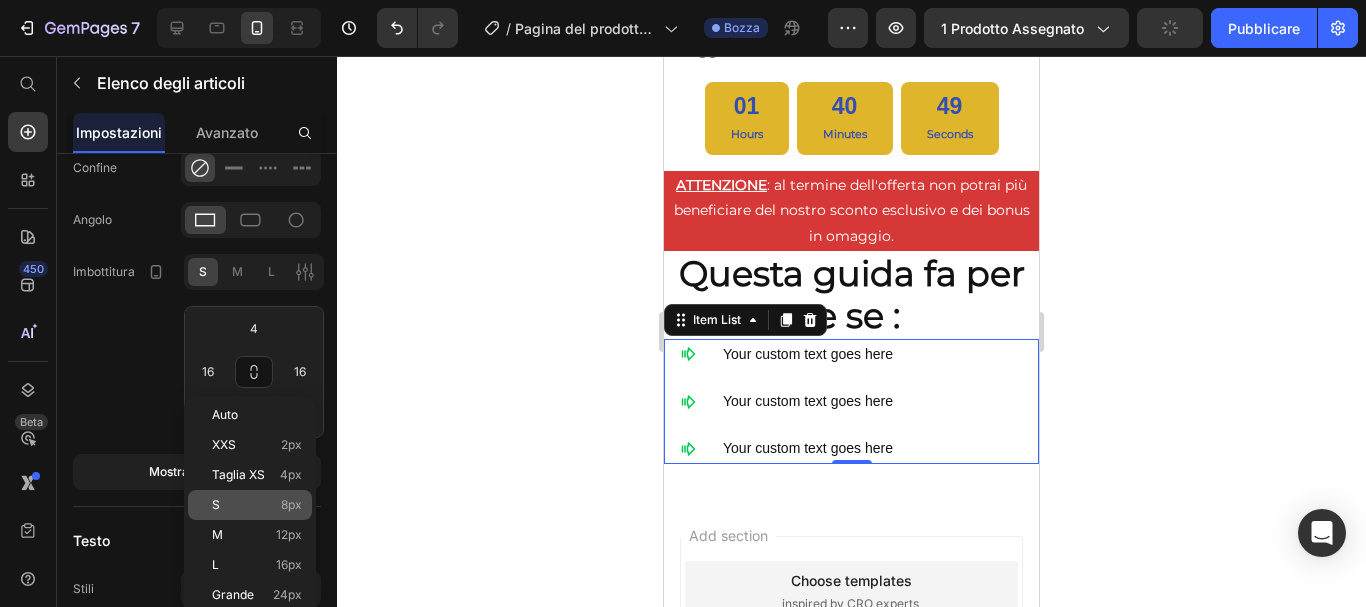 type on "8" 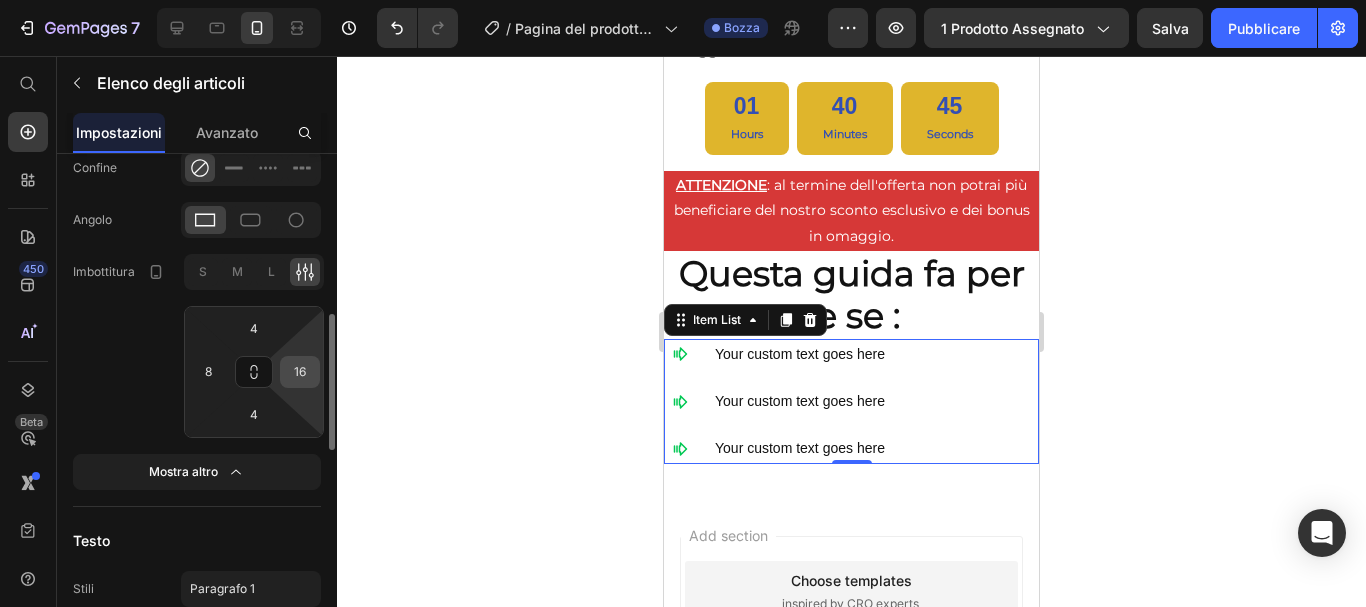 click on "16" at bounding box center [300, 372] 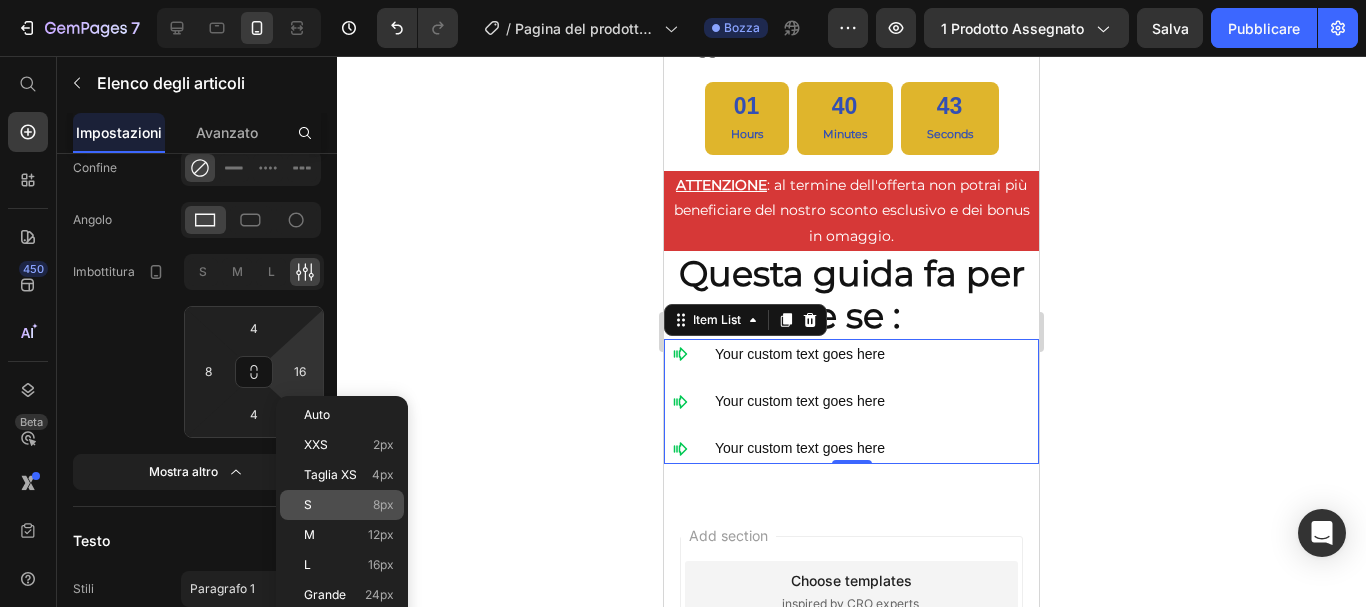 click on "S 8px" at bounding box center (349, 505) 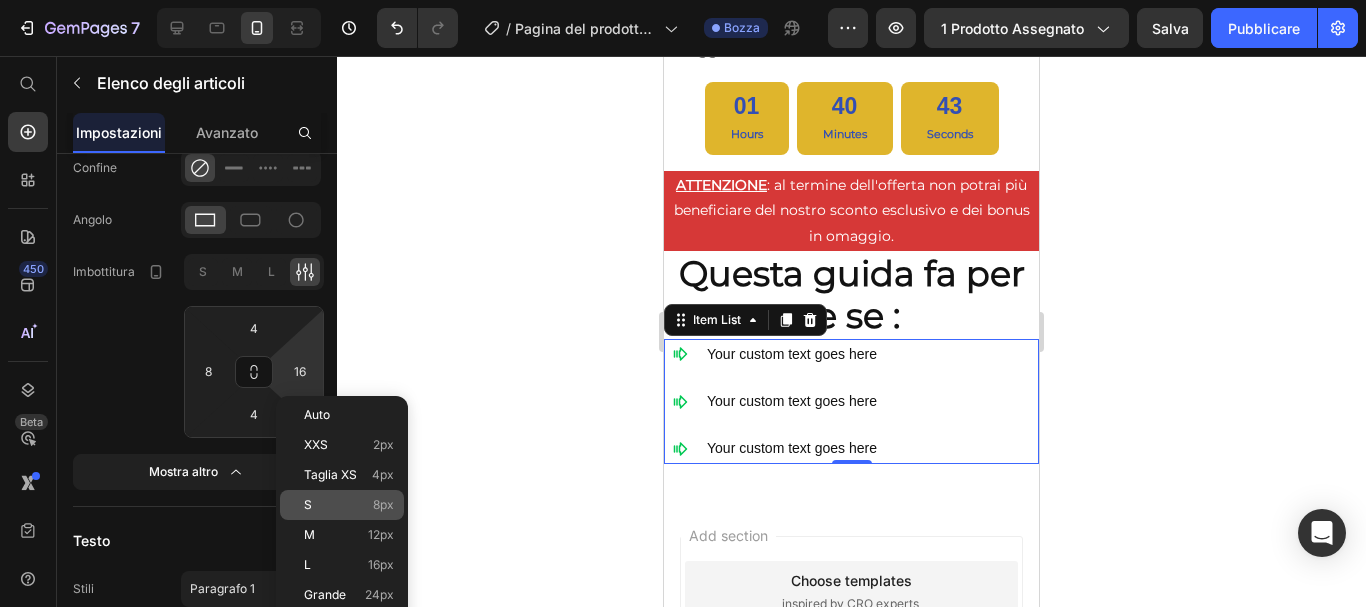 type on "8" 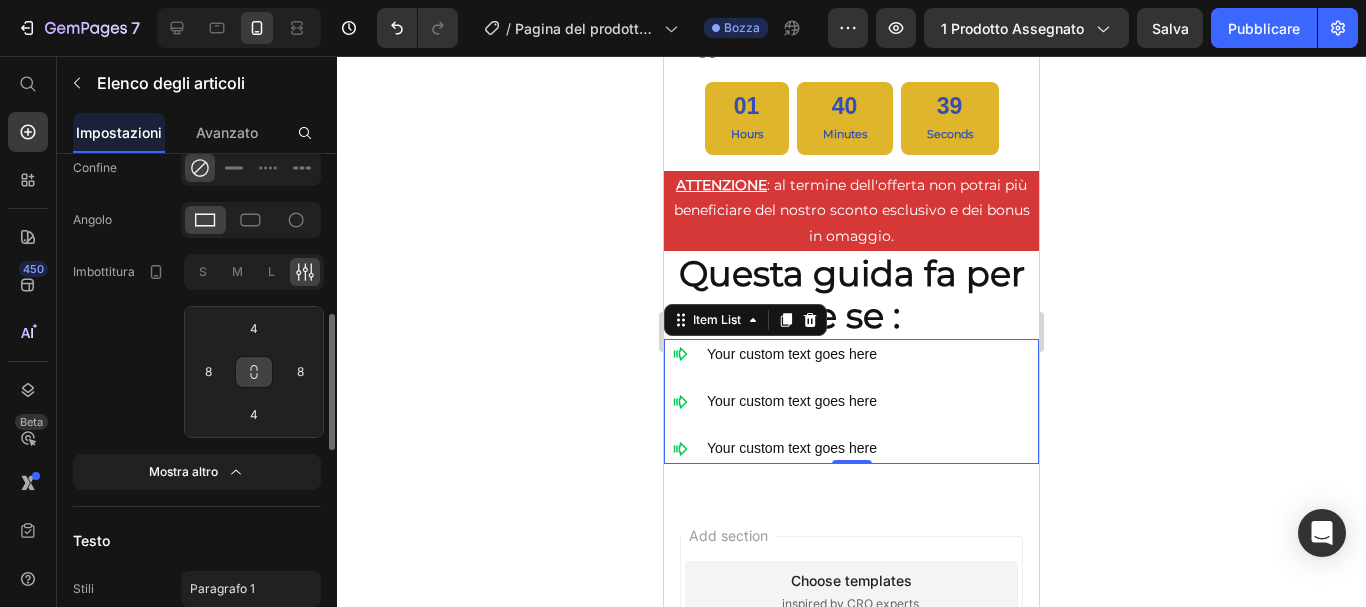 click 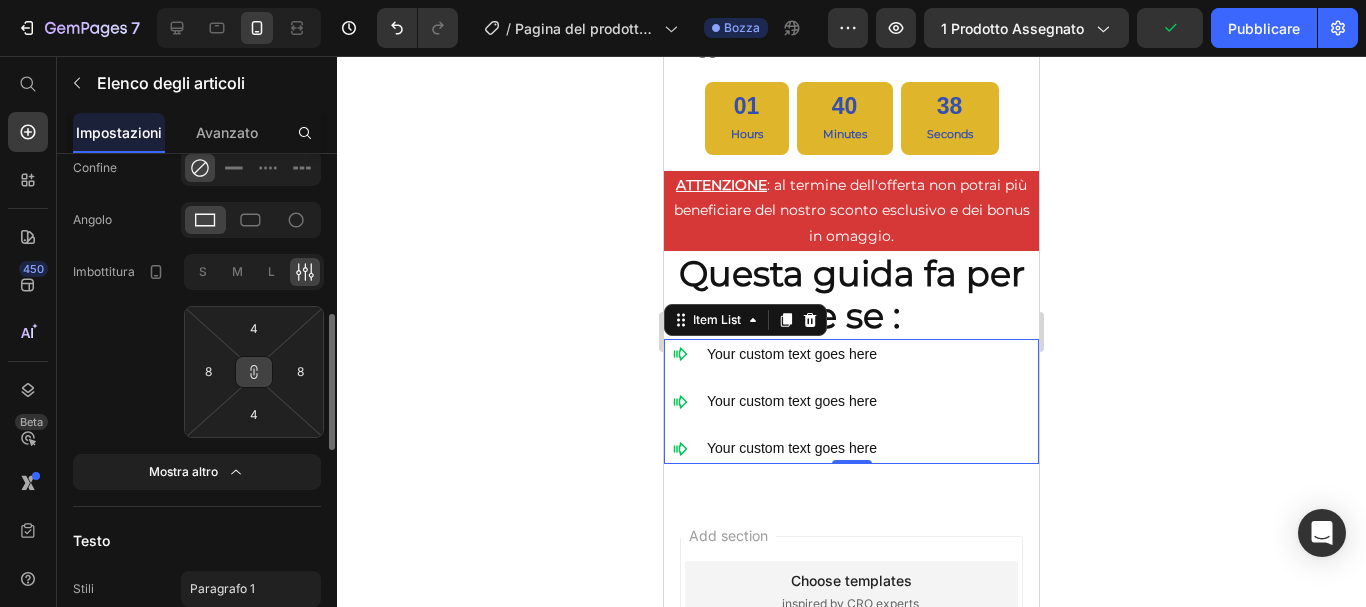click 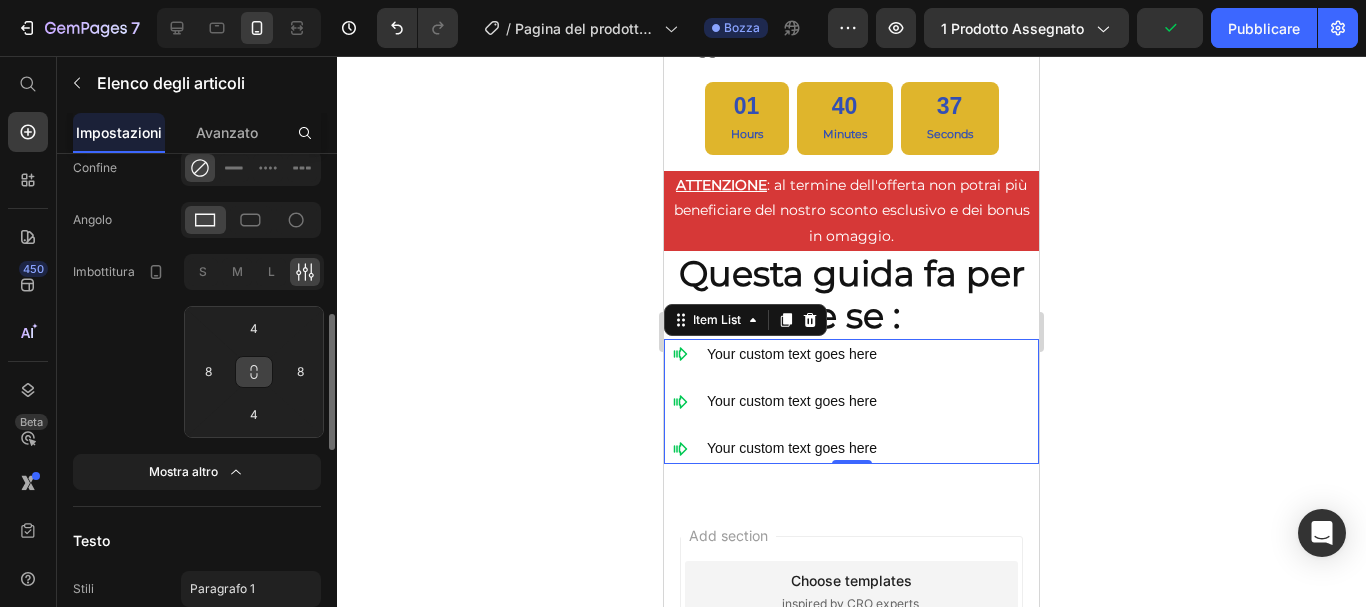 click 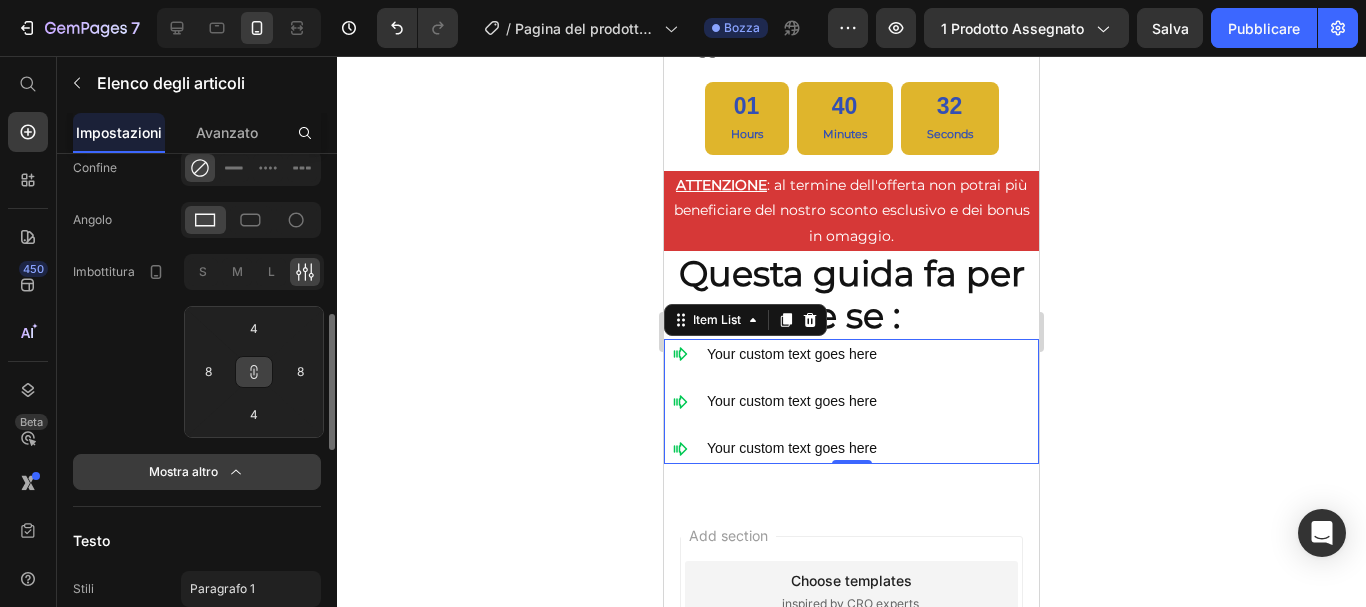 click 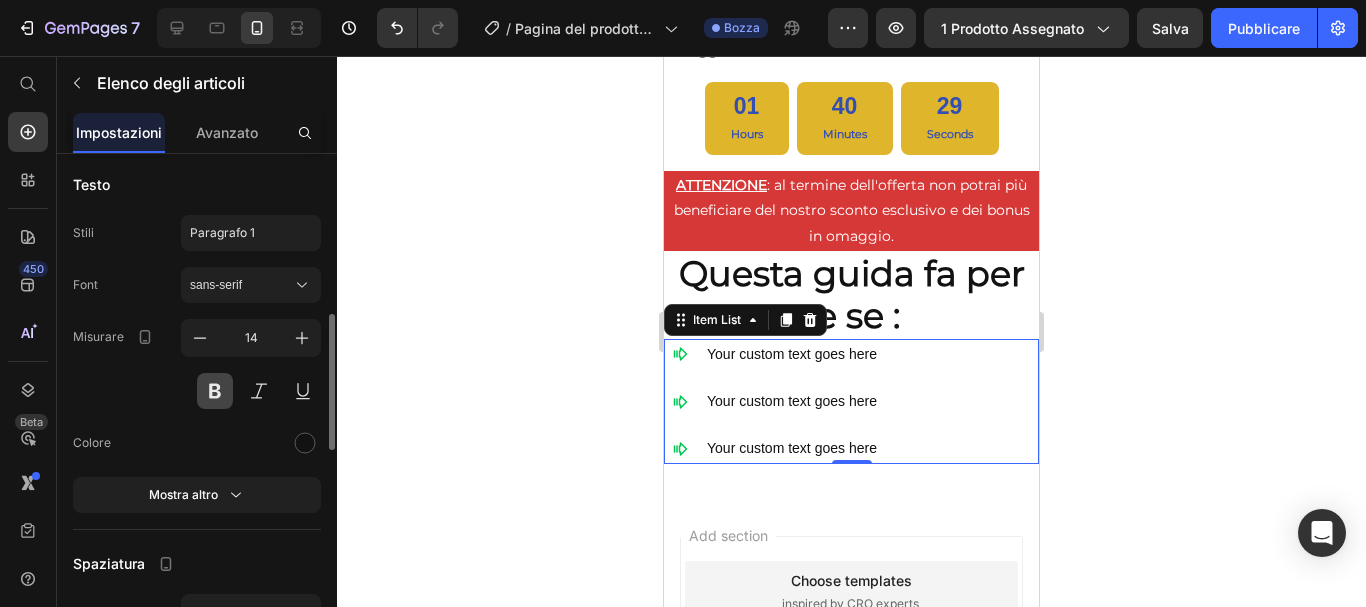 click at bounding box center [215, 391] 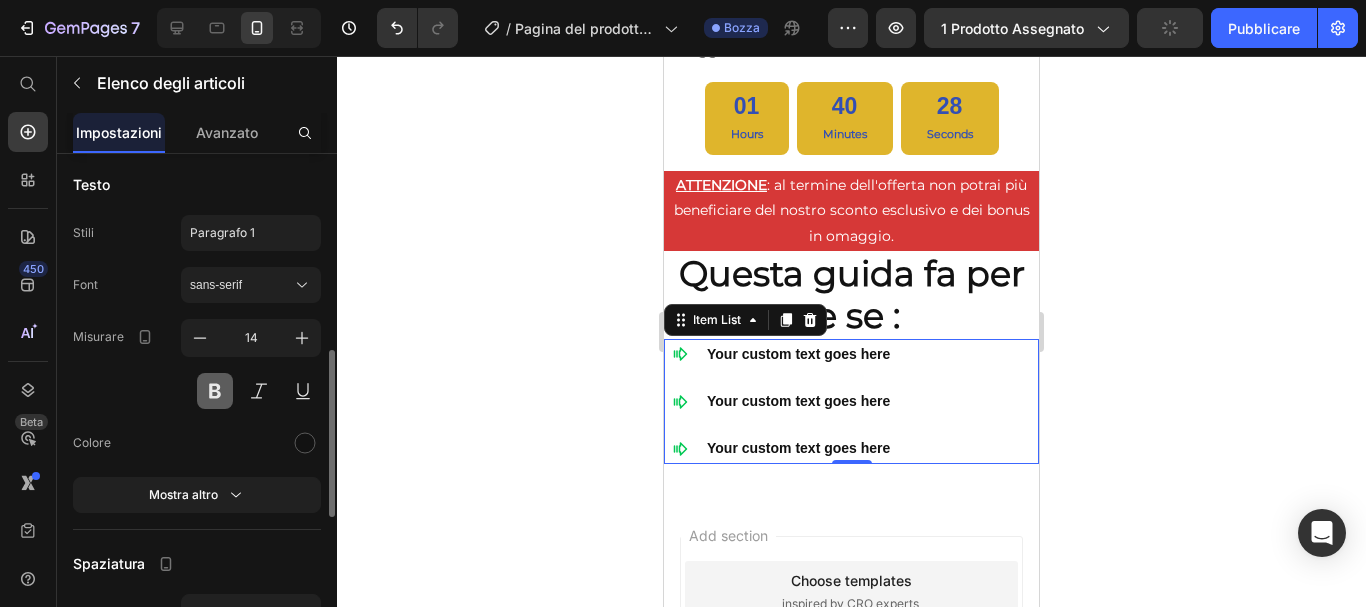 click at bounding box center [215, 391] 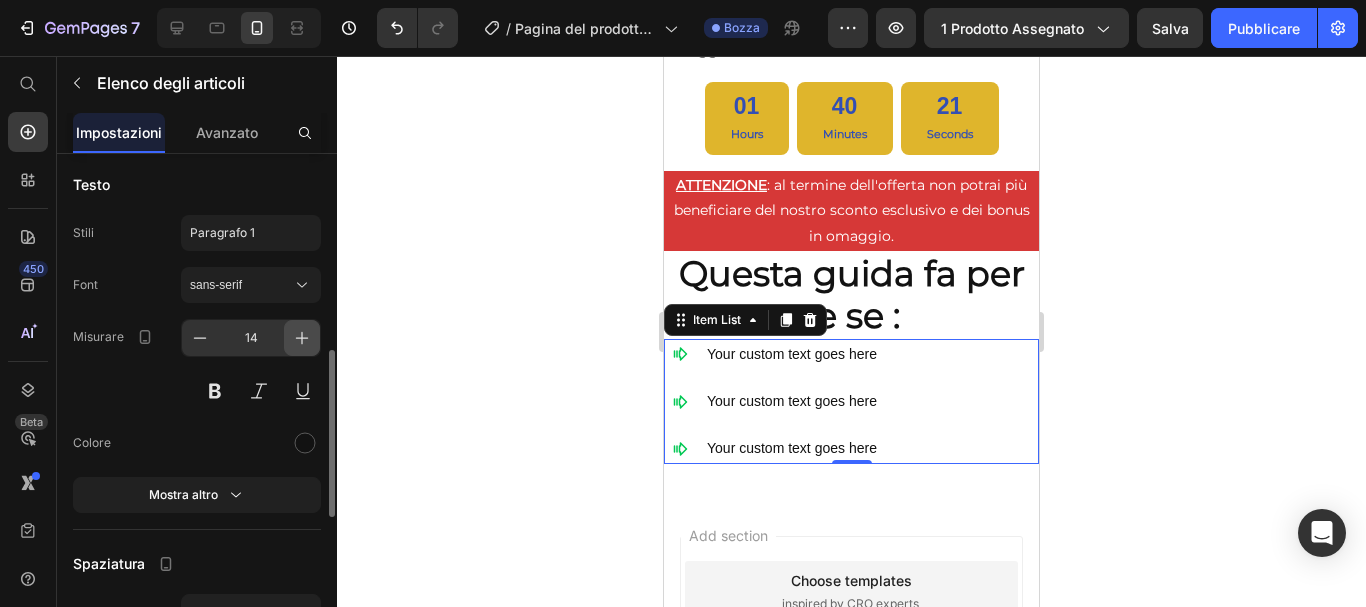 click 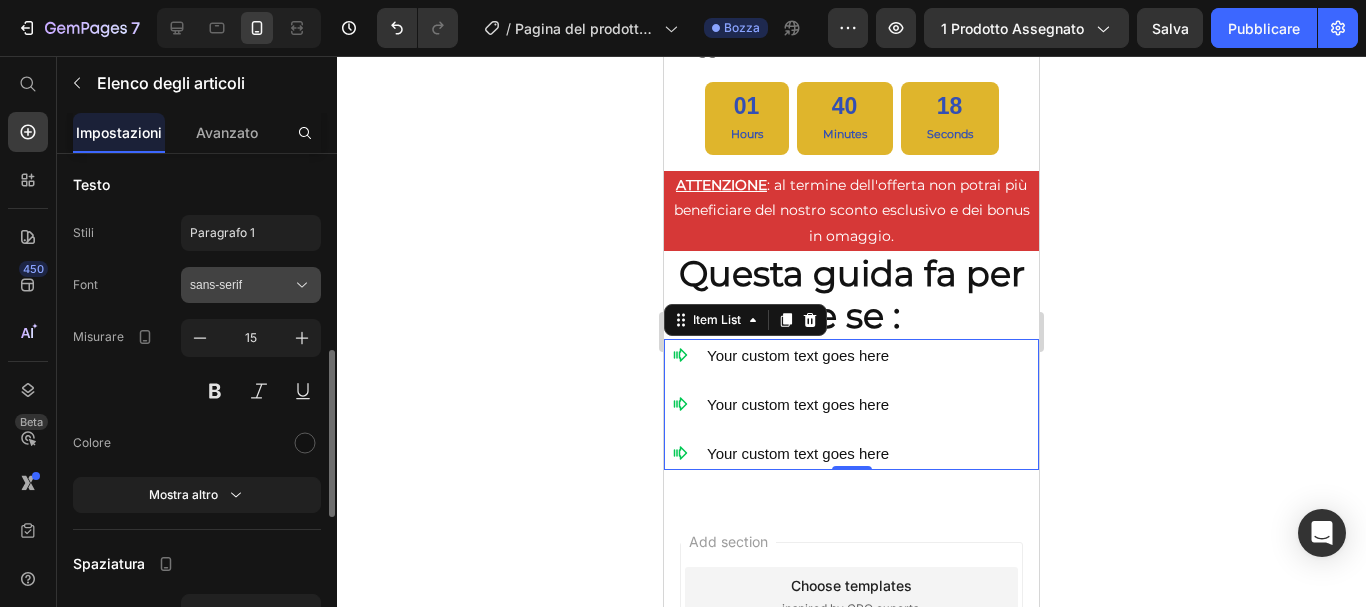 click 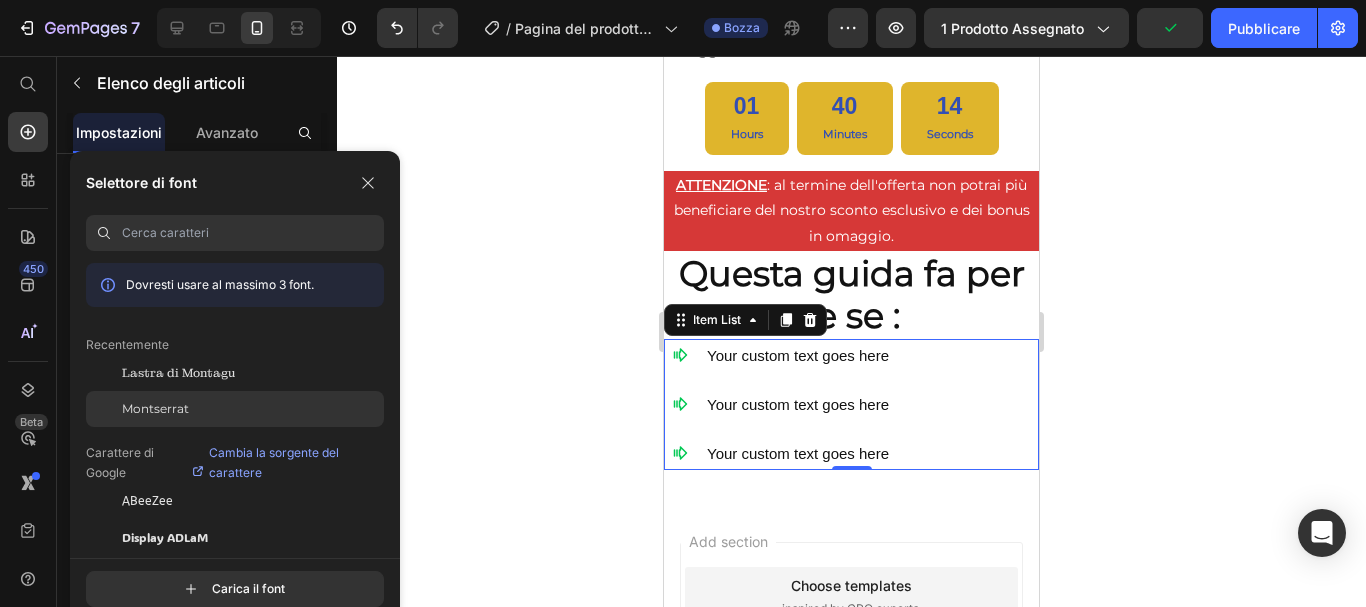 click on "Montserrat" at bounding box center (155, 408) 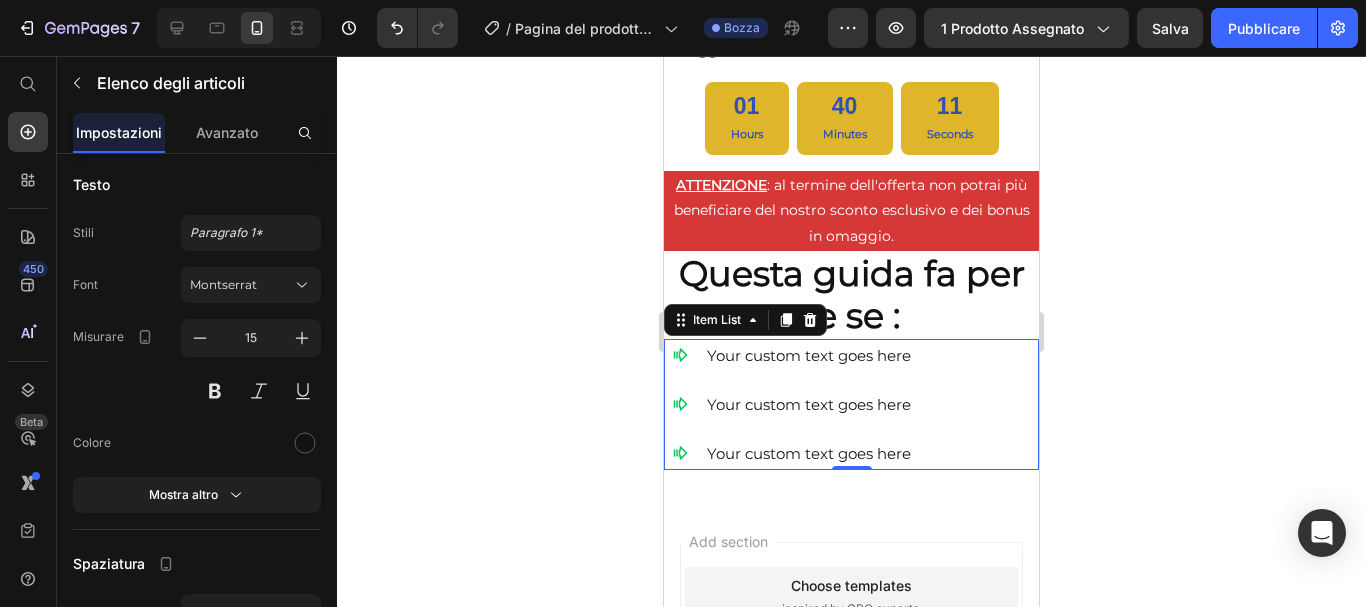 click 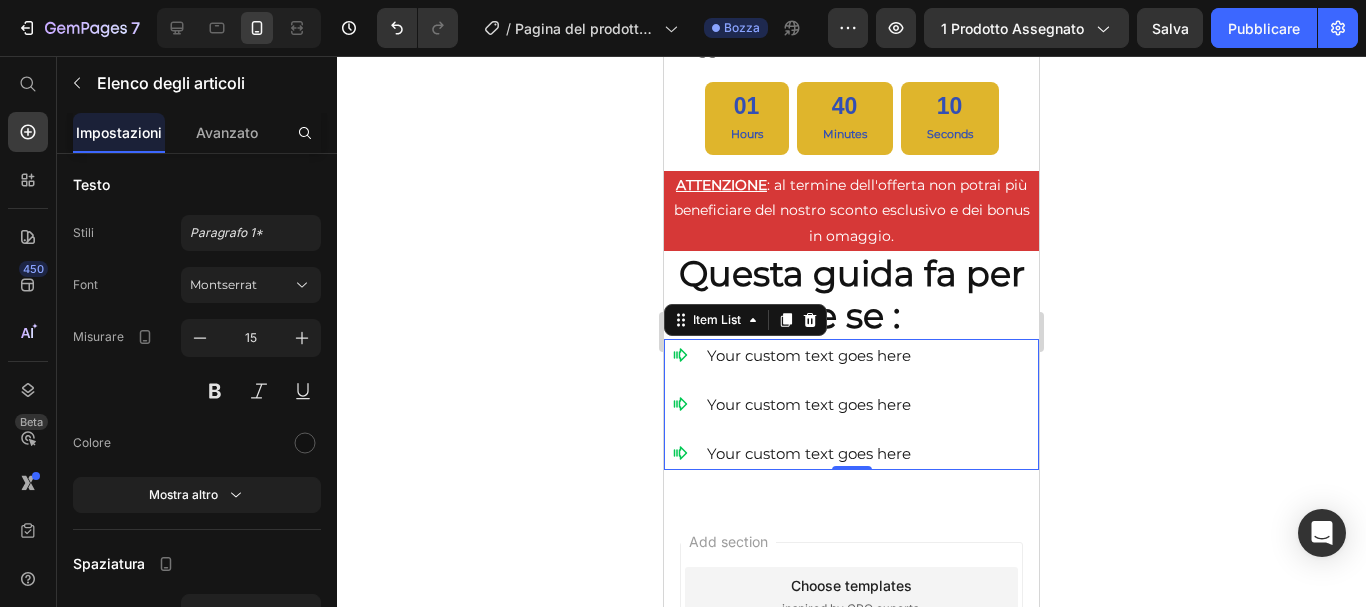 click 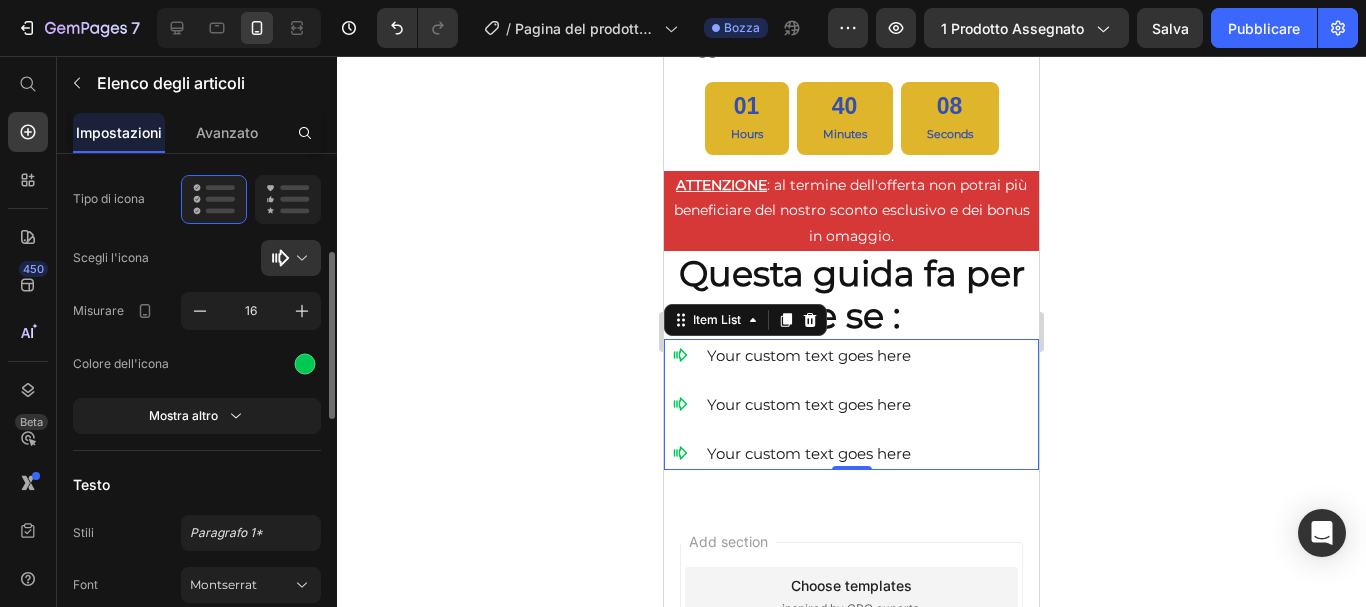 scroll, scrollTop: 200, scrollLeft: 0, axis: vertical 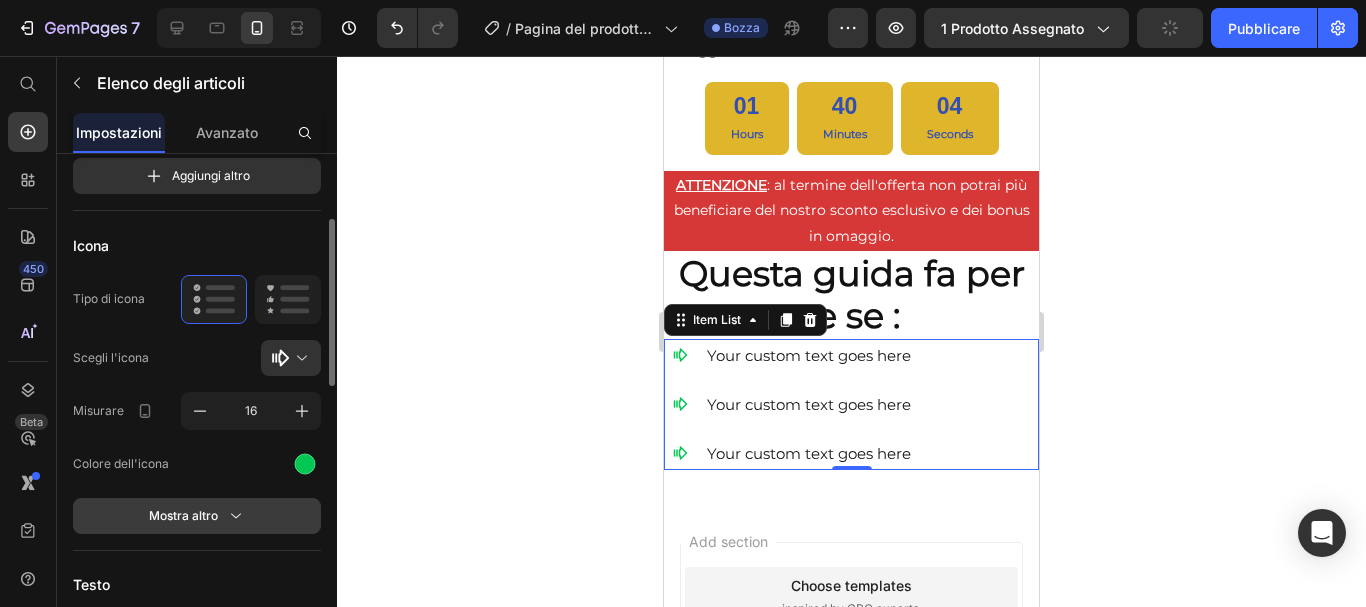 click on "Mostra altro" at bounding box center (197, 516) 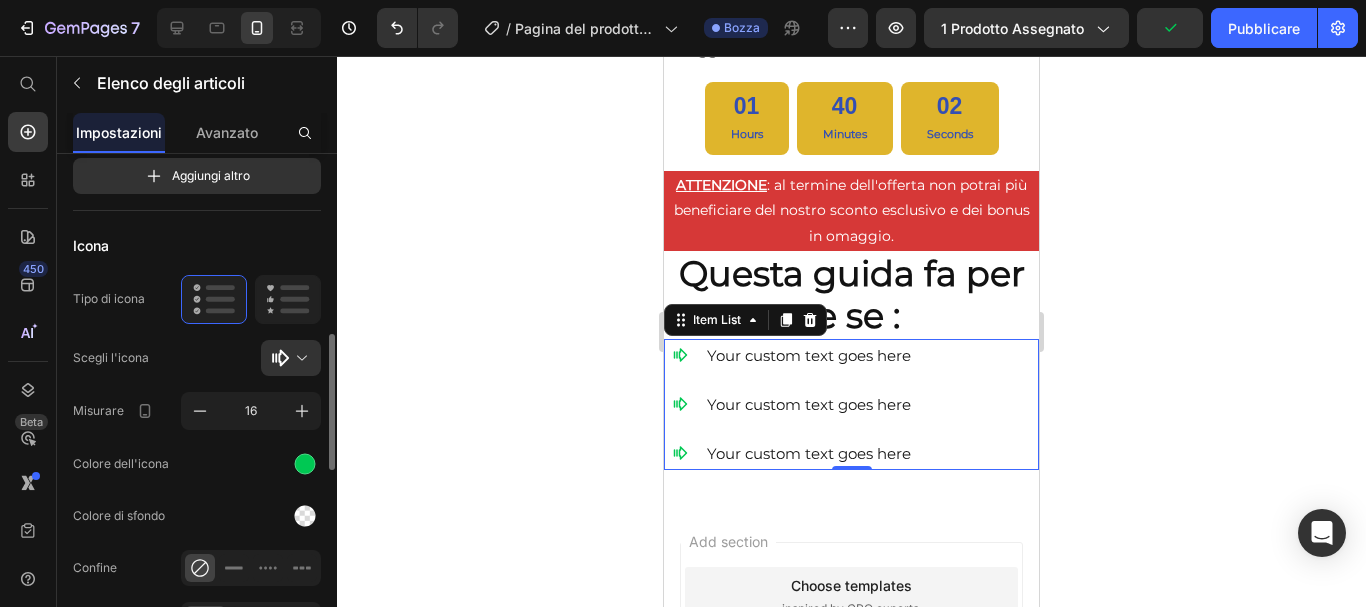scroll, scrollTop: 300, scrollLeft: 0, axis: vertical 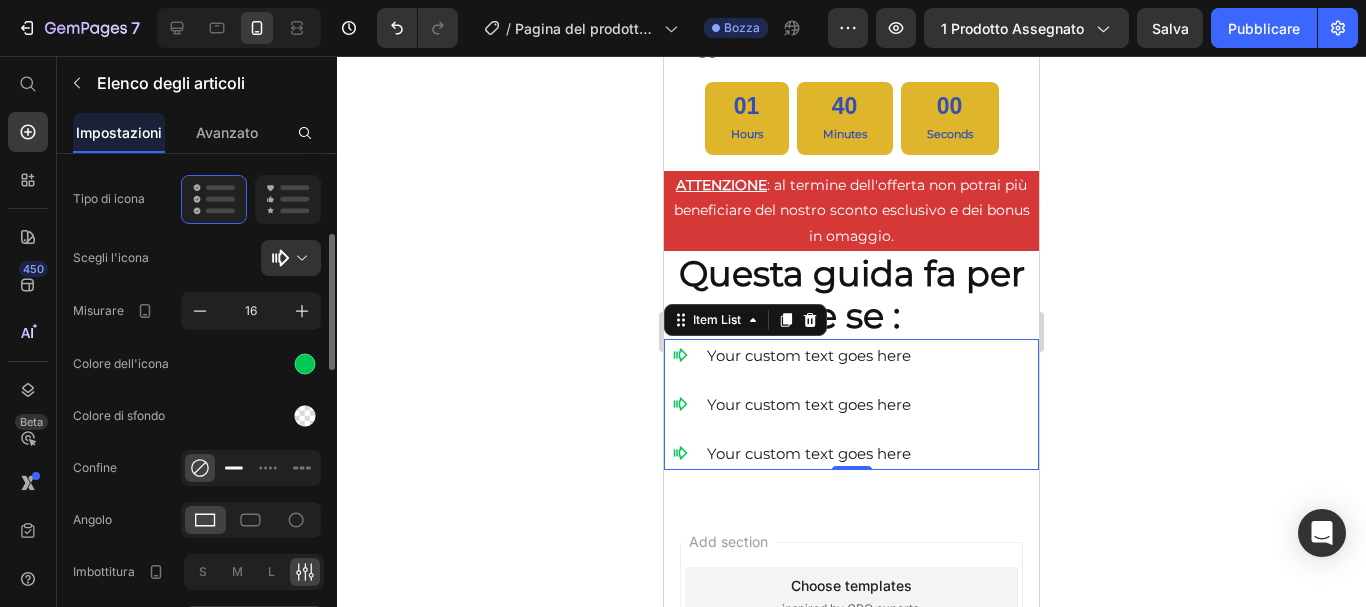 click 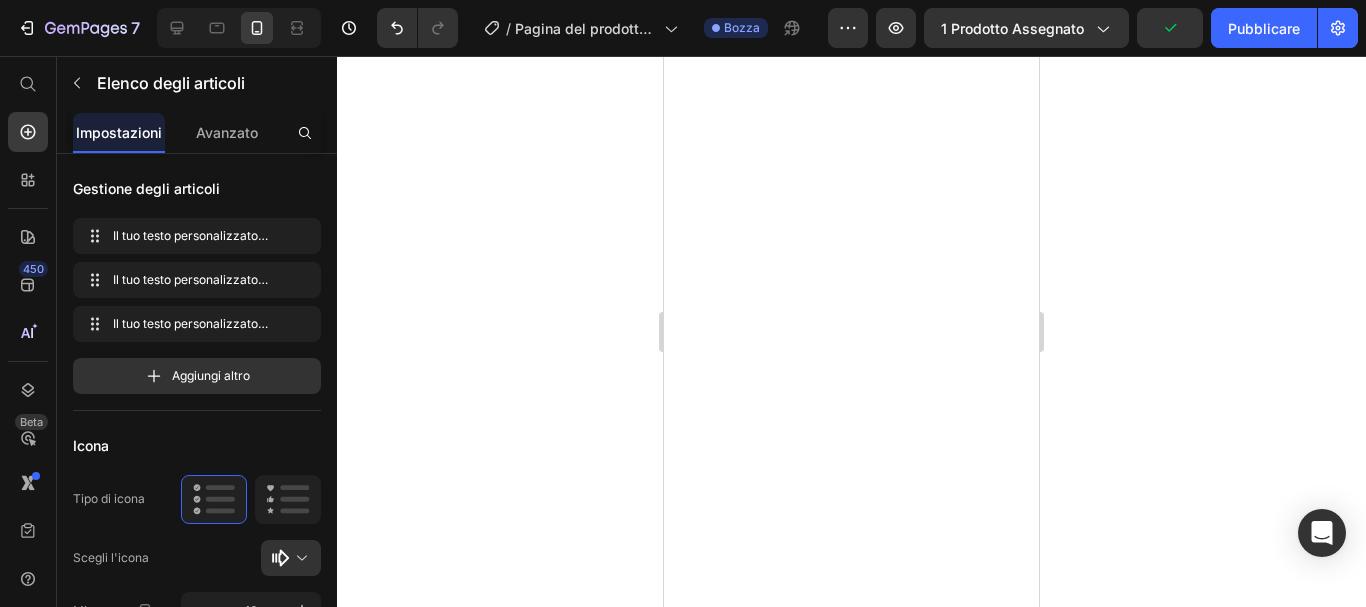 scroll, scrollTop: 0, scrollLeft: 0, axis: both 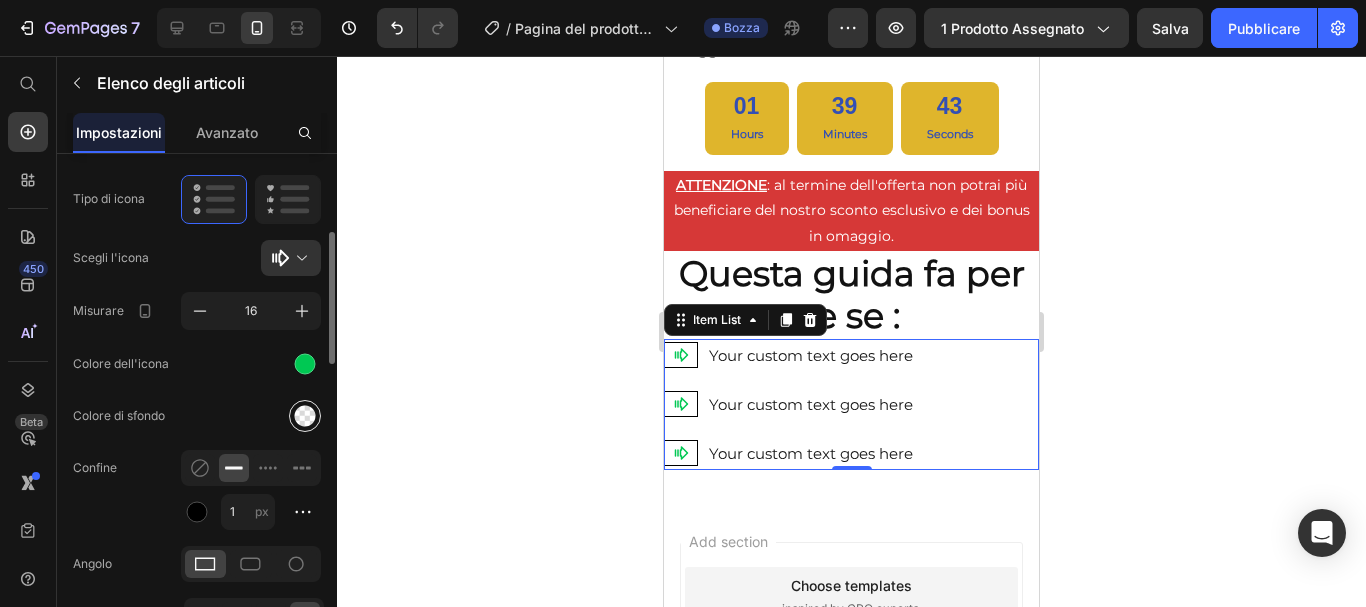 click at bounding box center (305, 416) 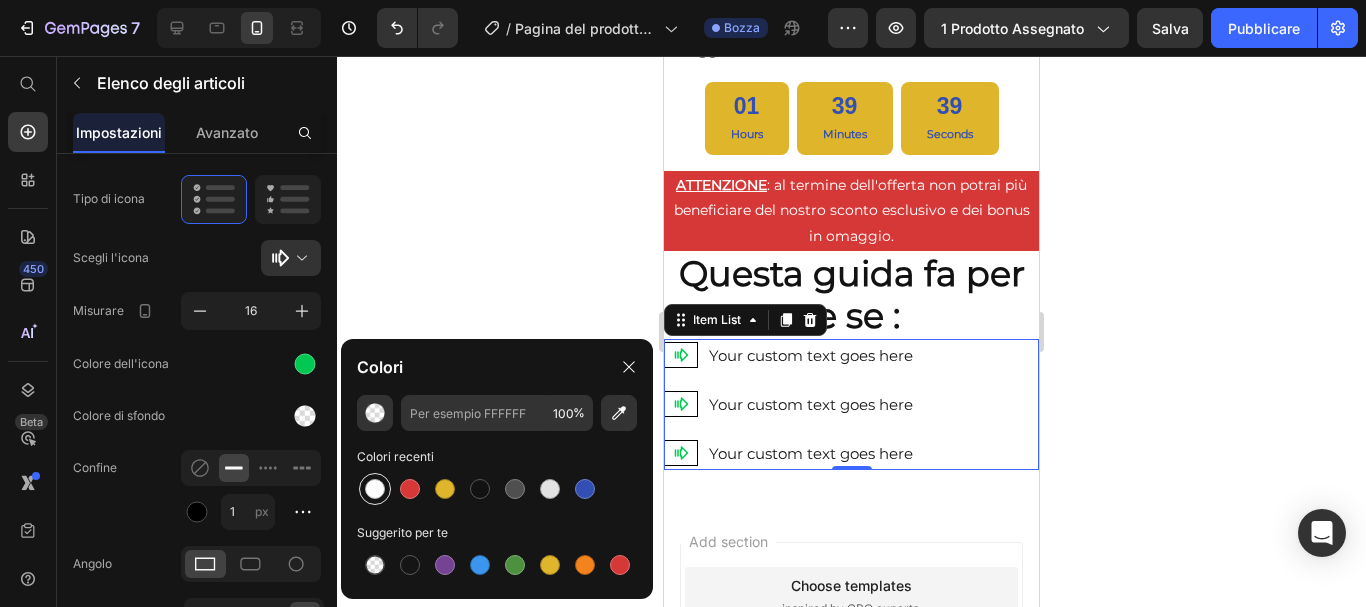 click at bounding box center [375, 489] 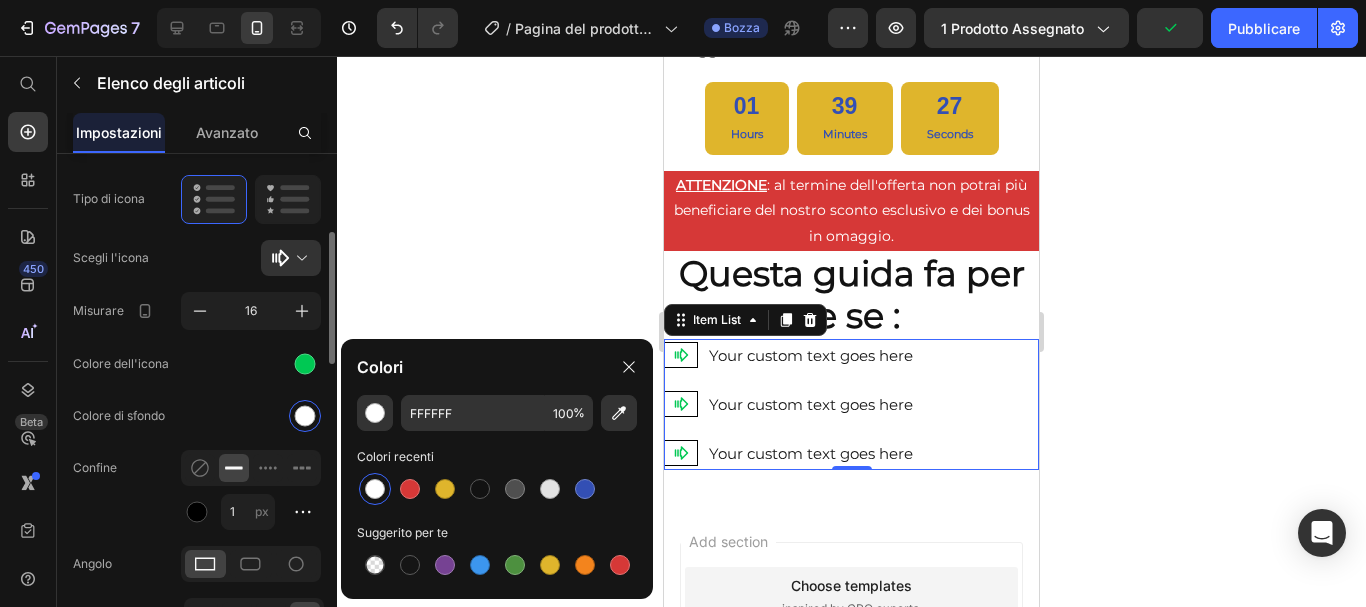 scroll, scrollTop: 400, scrollLeft: 0, axis: vertical 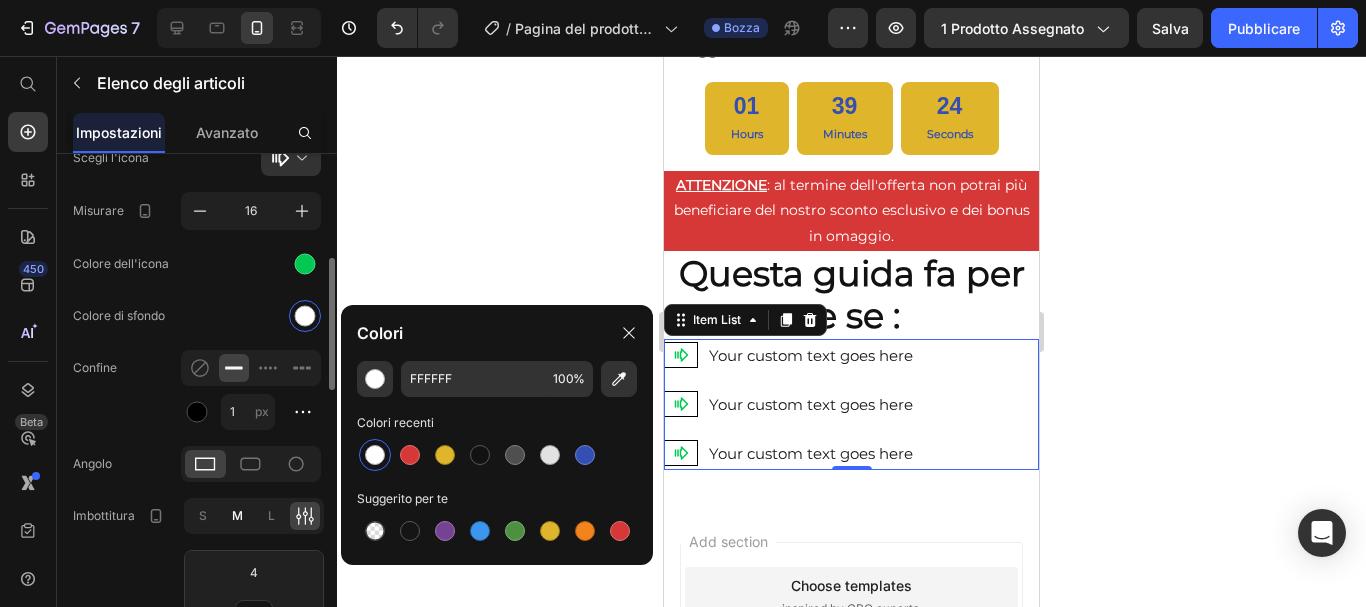 click on "M" at bounding box center [237, 515] 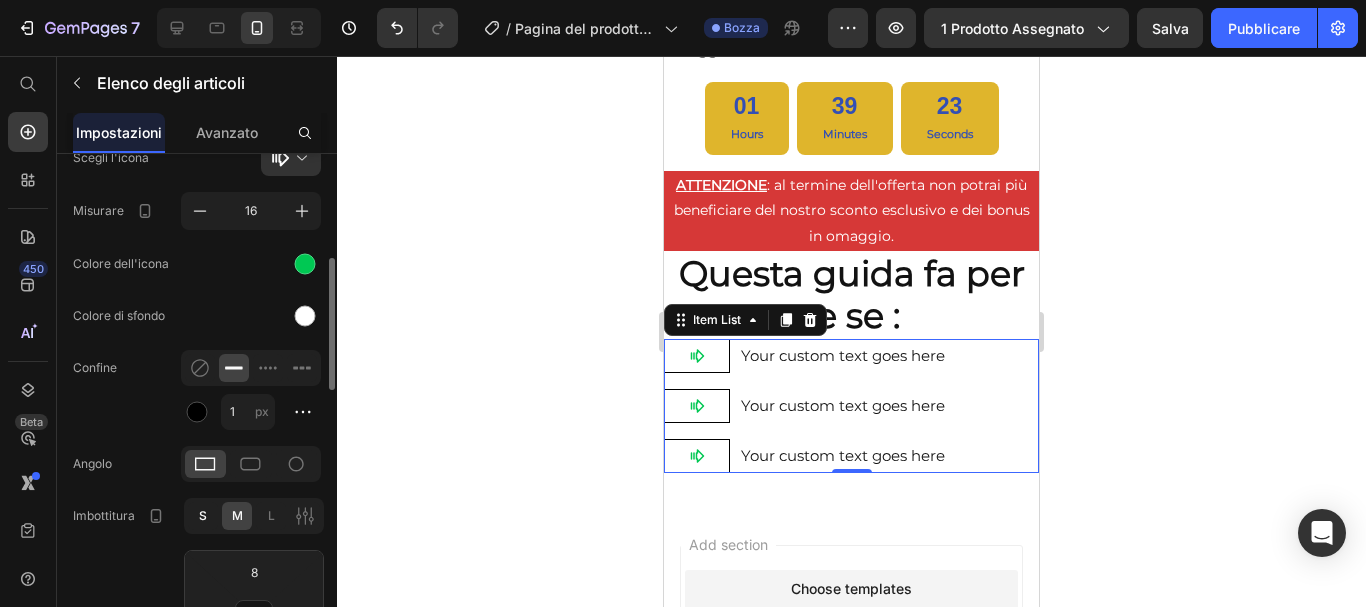 click on "S" at bounding box center (203, 515) 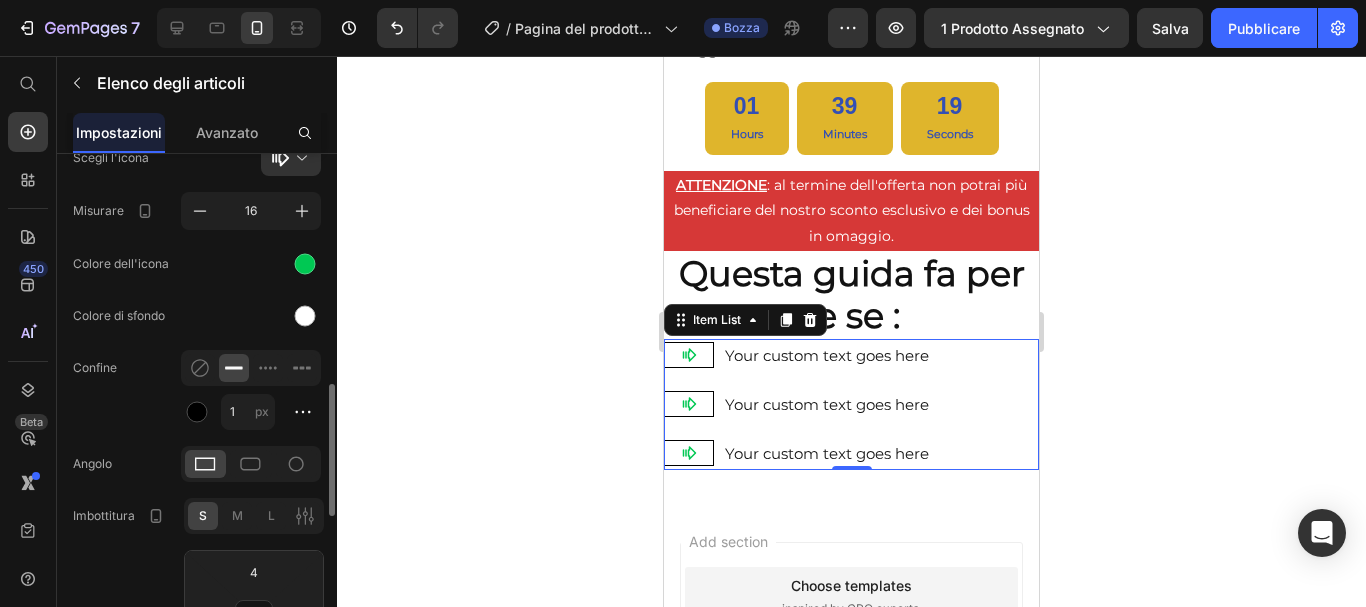 scroll, scrollTop: 700, scrollLeft: 0, axis: vertical 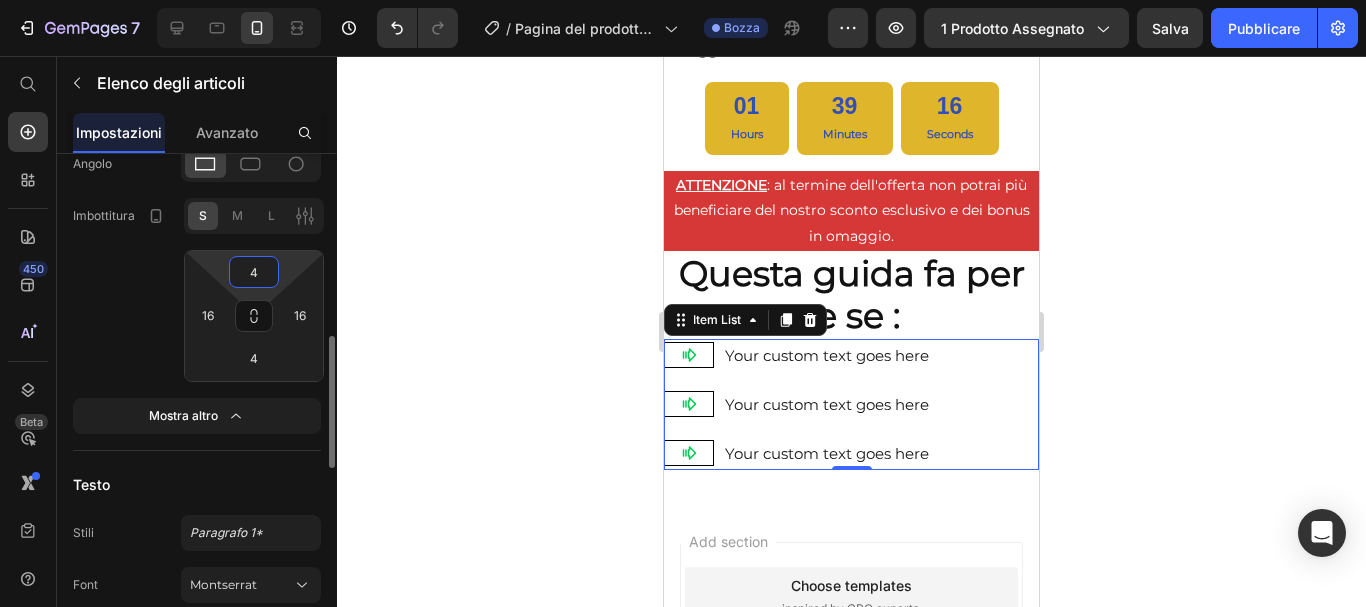 click on "4" at bounding box center [254, 272] 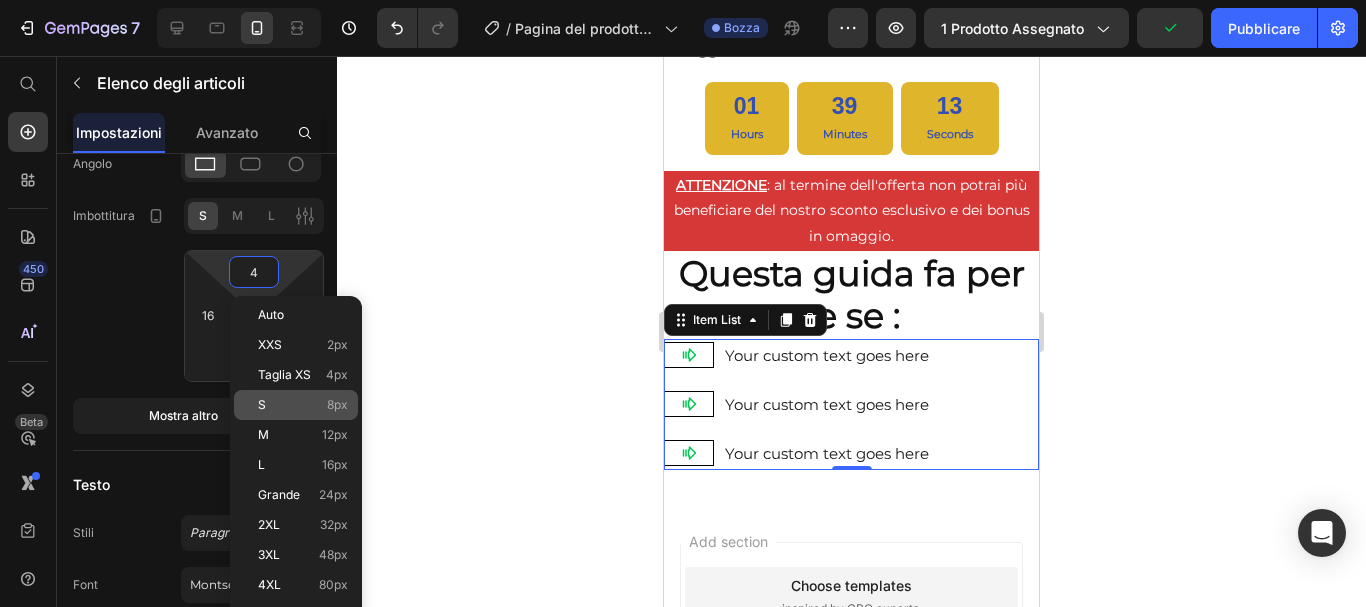 click on "S 8px" 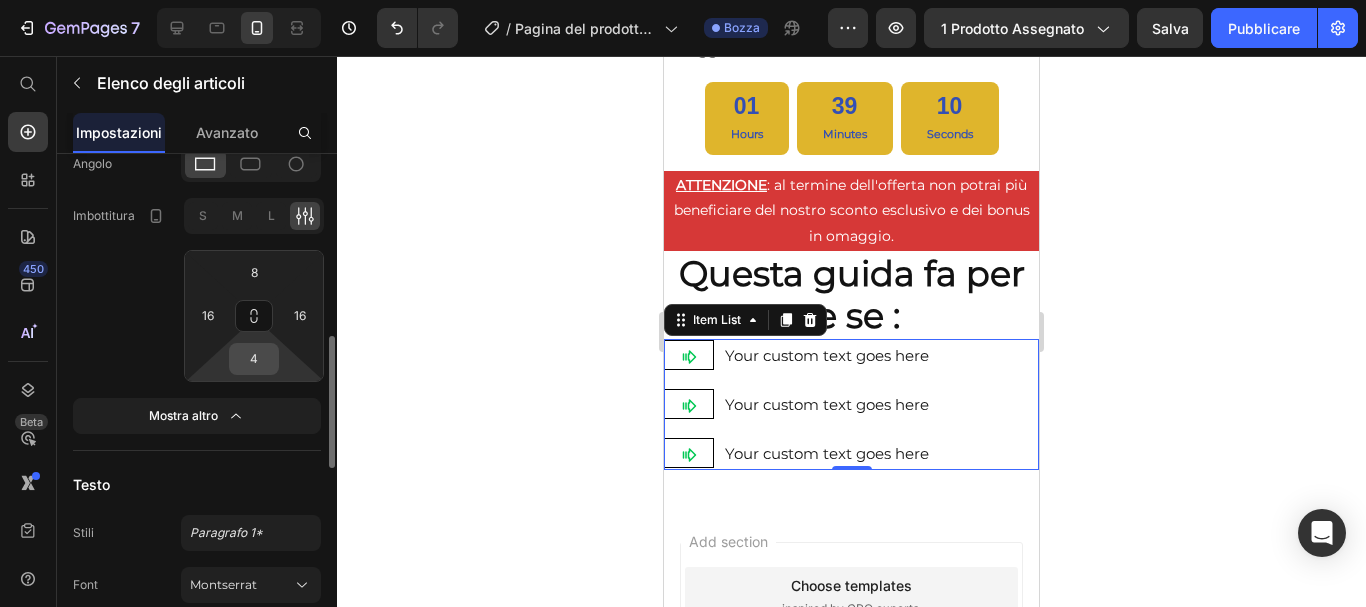 click on "4" at bounding box center [254, 359] 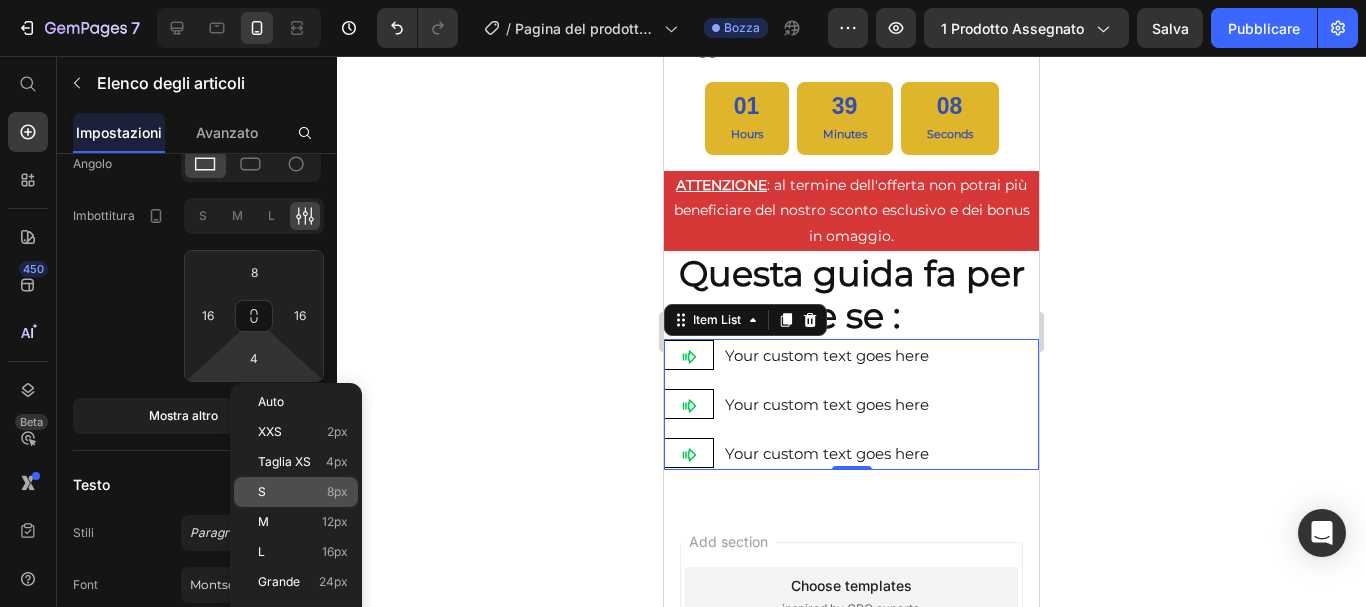 click on "S" at bounding box center [262, 491] 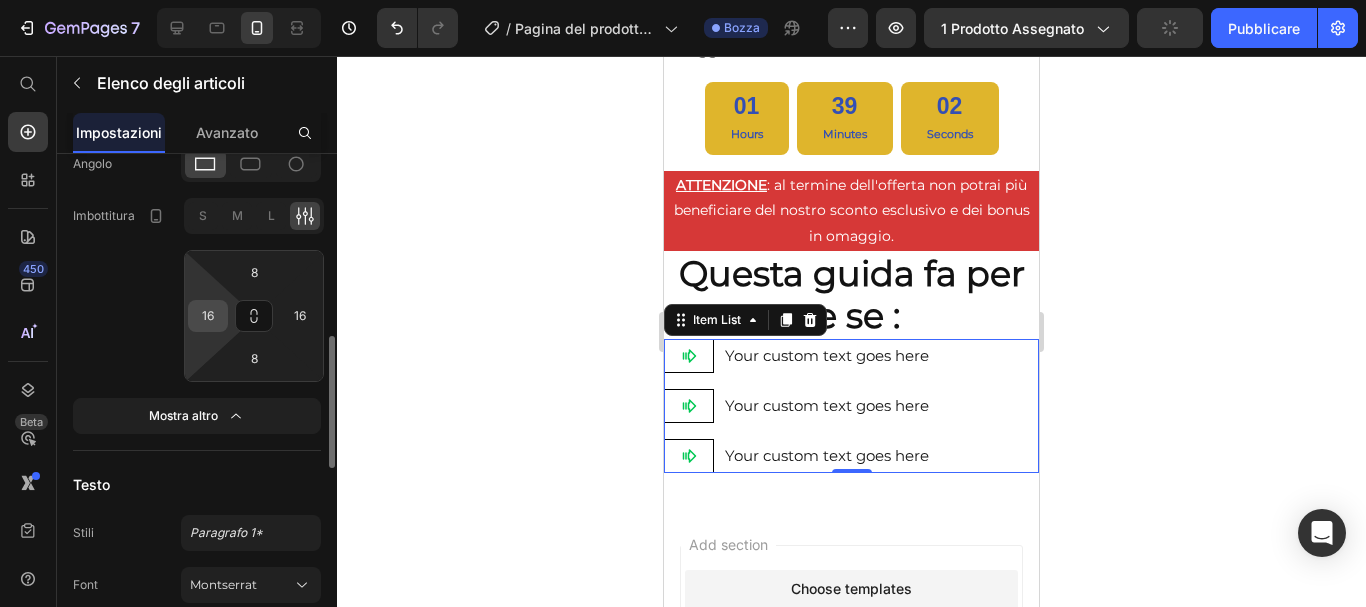 click on "16" at bounding box center (208, 316) 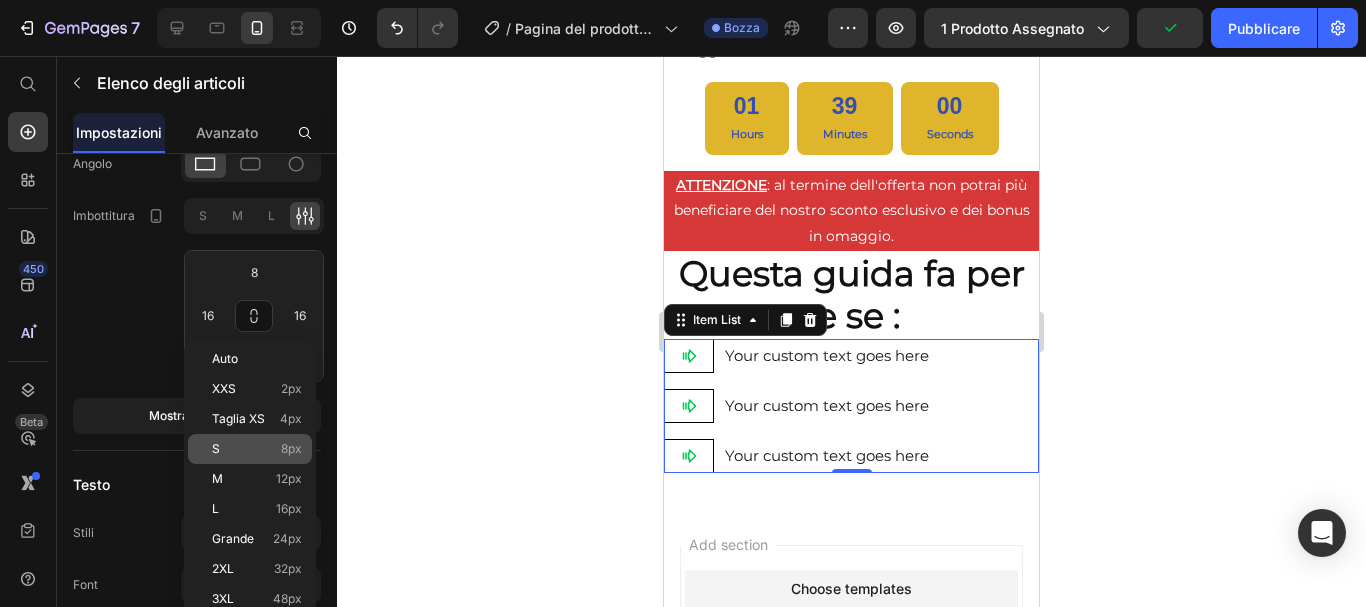 click on "S 8px" at bounding box center (257, 449) 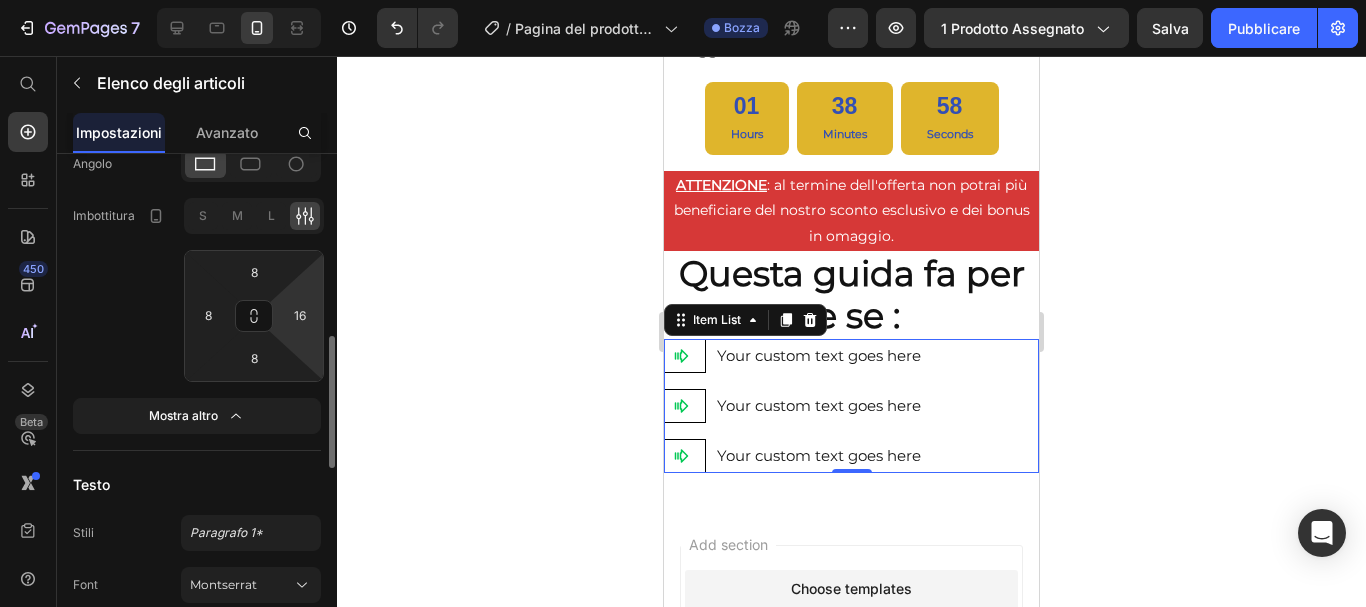 click on "7 / Pagina del prodotto - 1 lug, 00:41:20 Bozza Anteprima 1 prodotto assegnato Salva Pubblicare 450 Beta Inizia con Sezioni Elementi Sezione Eroi Dettagli del prodotto Marchi Badge di fiducia Garanzia ripartizione del prodotto Come usare Testimonianze Confrontare Fascio Domande frequenti Prova sociale Storia del marchio Elenco prodotti Collezione Elenco blog Contatto Aggiungi al carrello Piè di pagina personalizzato Sfoglia la biblioteca 450 Disposizione
Riga
Riga
Riga
Riga Testo
Intestazione
Blocco di testo Pulsante
Pulsante
Pulsante
Media" at bounding box center [683, 0] 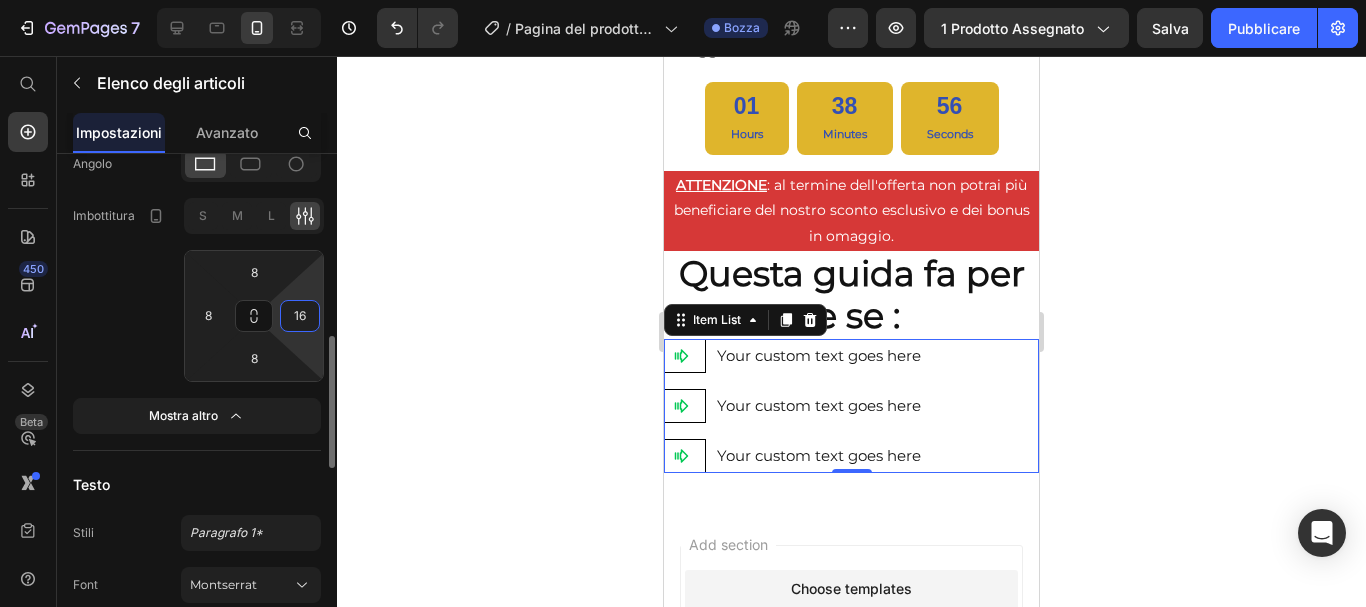 click on "16" at bounding box center (300, 316) 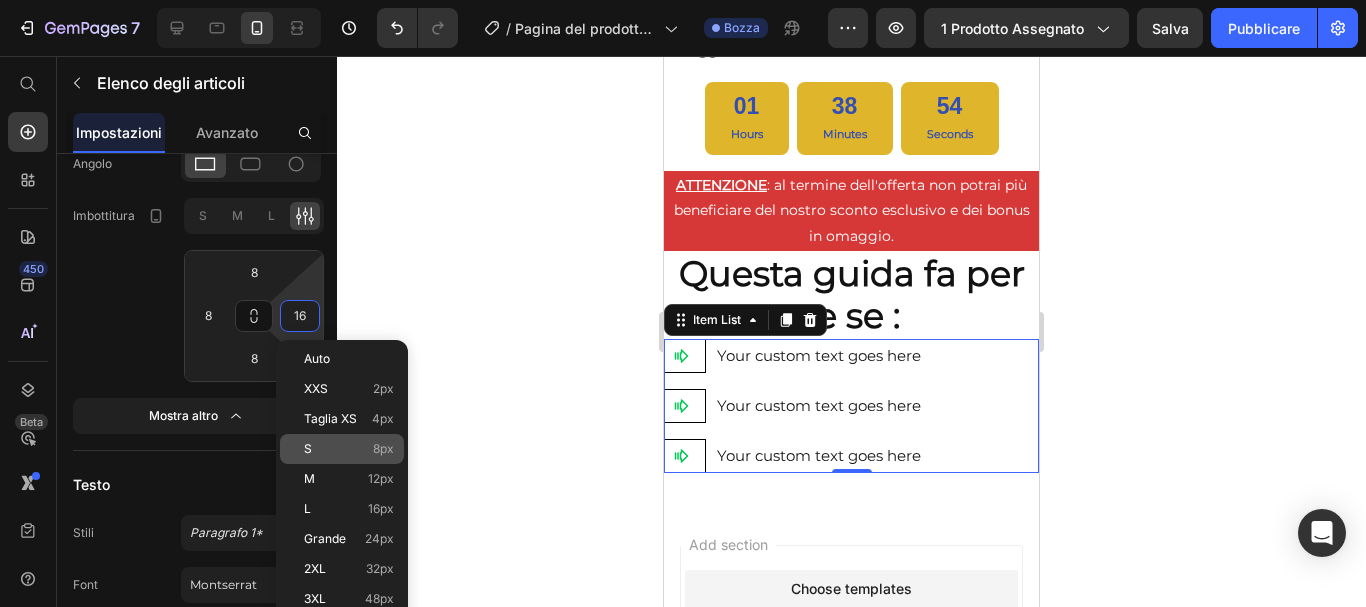 click on "S 8px" 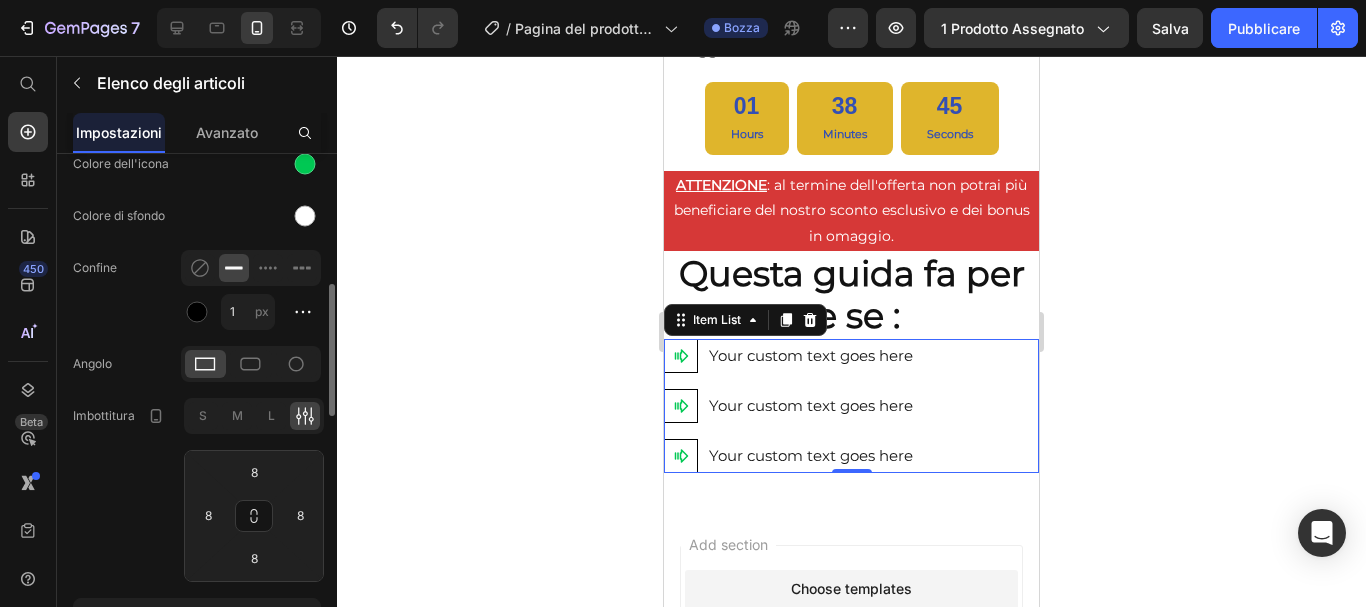 scroll, scrollTop: 300, scrollLeft: 0, axis: vertical 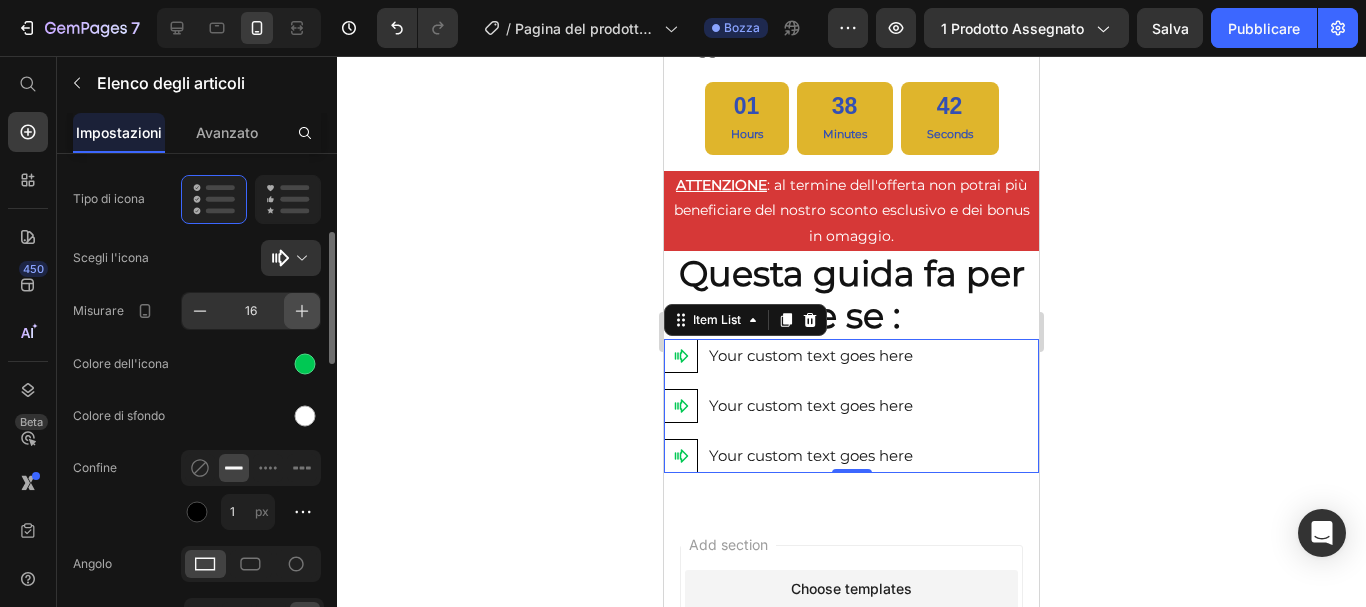 click 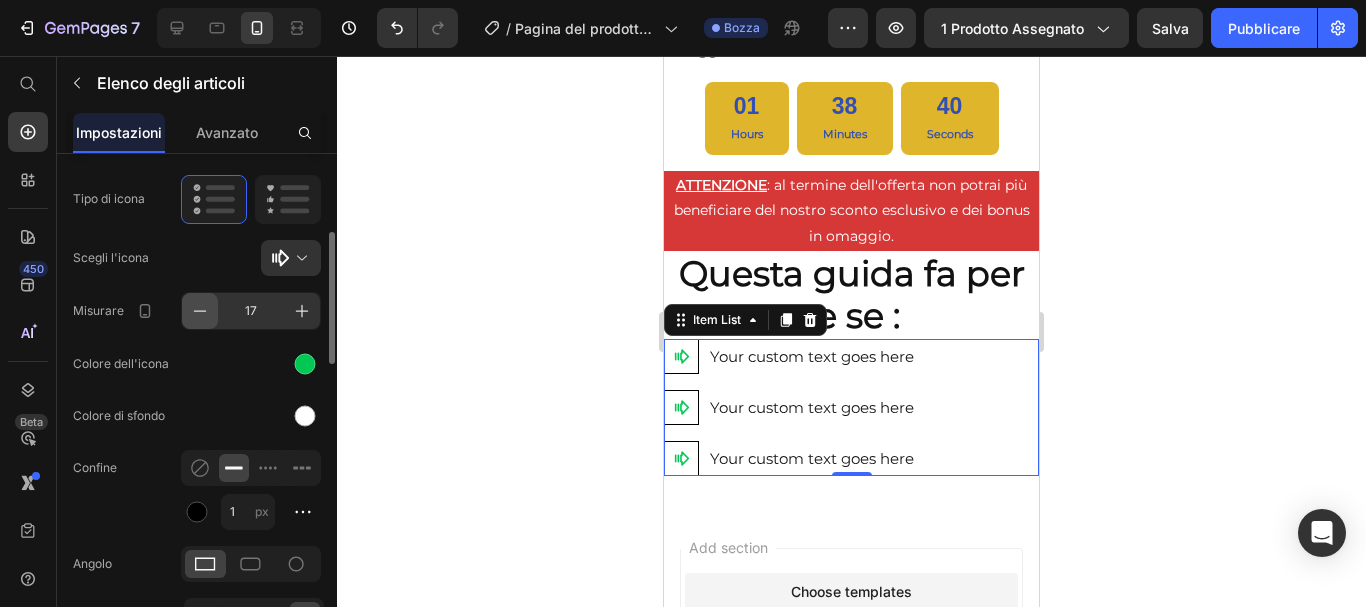 click at bounding box center [200, 311] 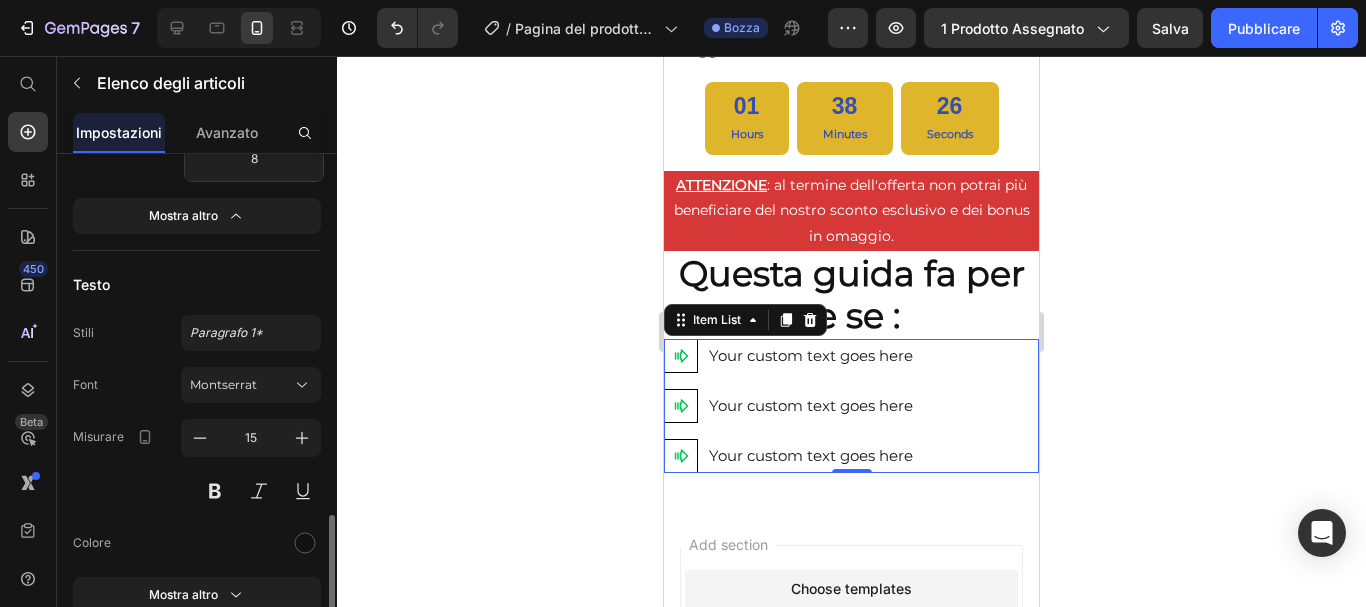 scroll, scrollTop: 1000, scrollLeft: 0, axis: vertical 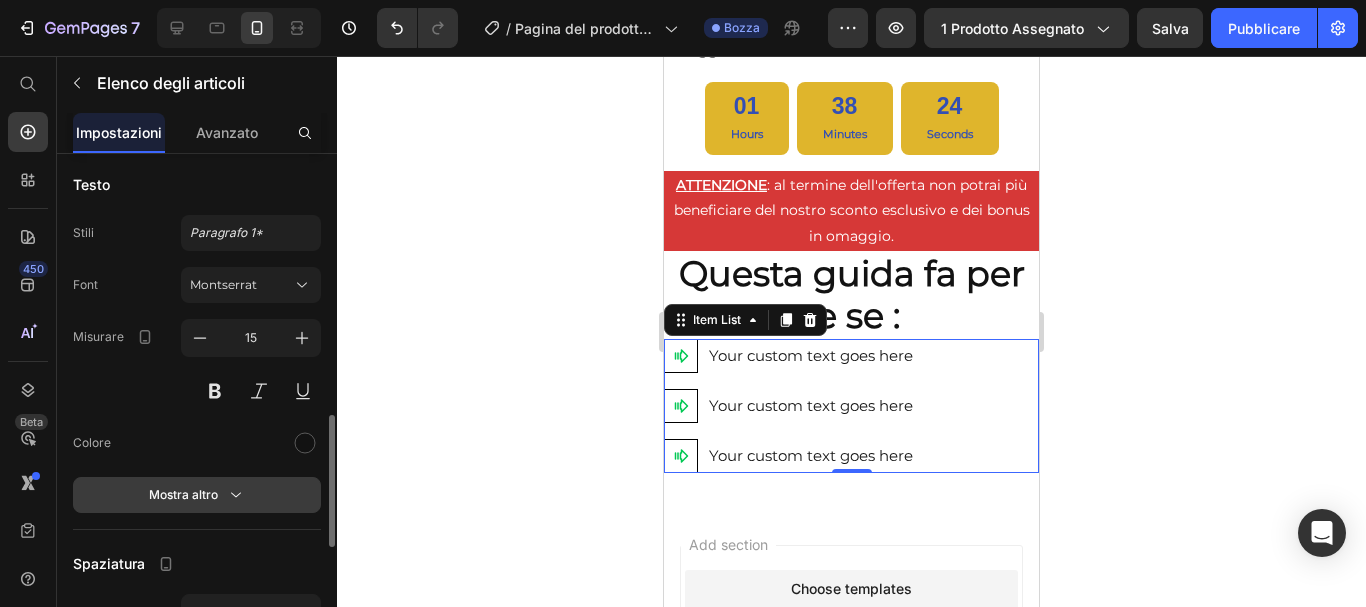 click 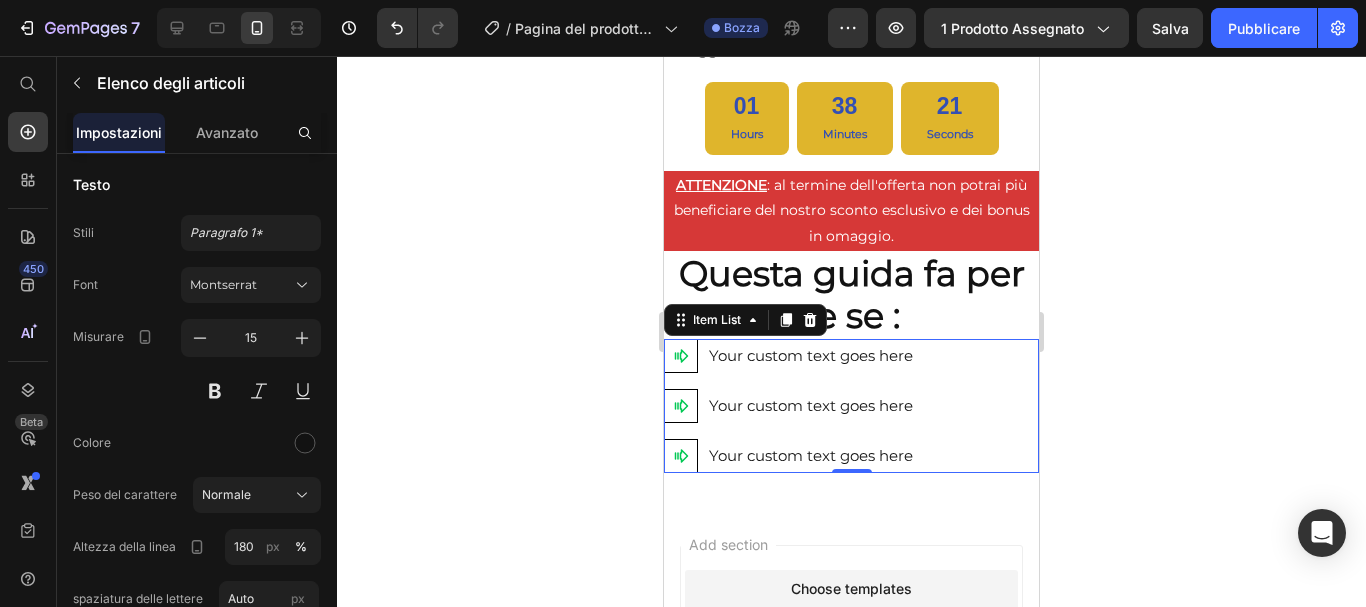 click 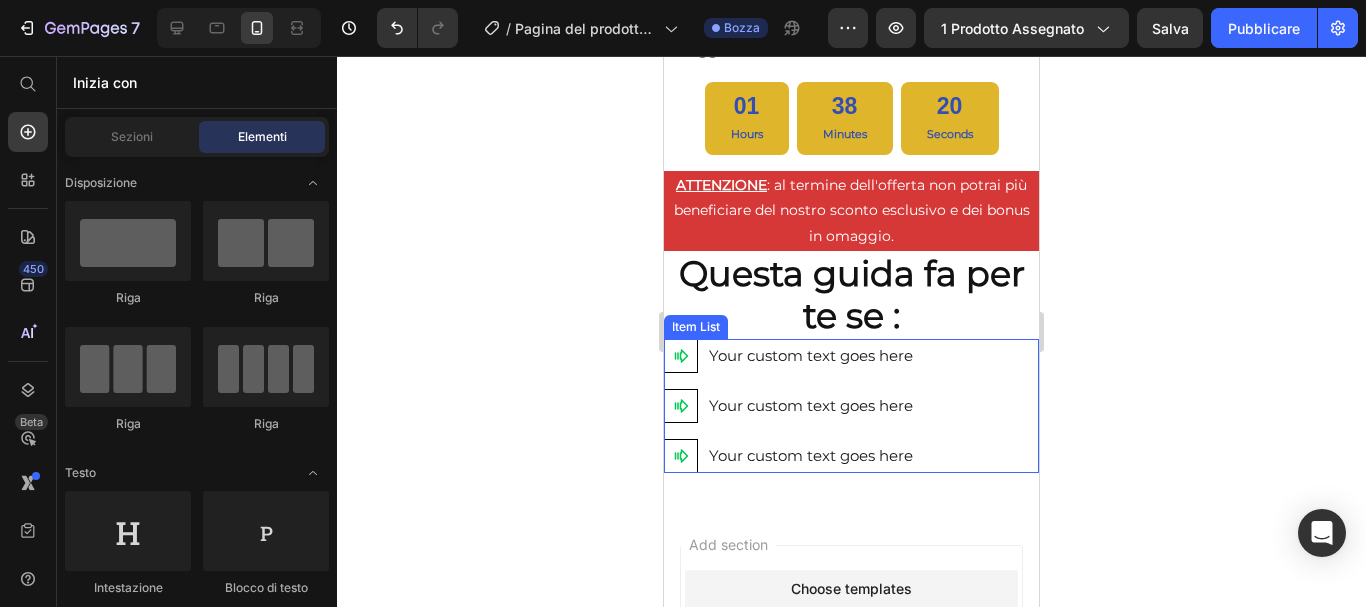 click on "Your custom text goes here
Your custom text goes here
Your custom text goes here" at bounding box center (851, 406) 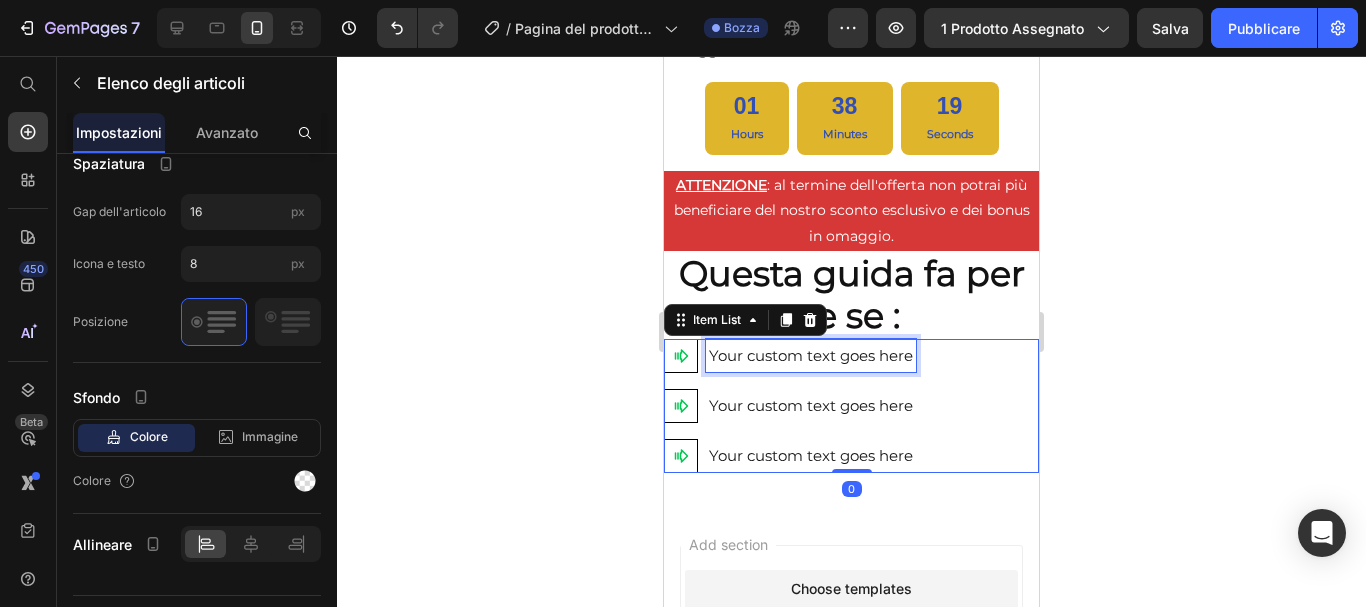 click on "Your custom text goes here" at bounding box center [811, 355] 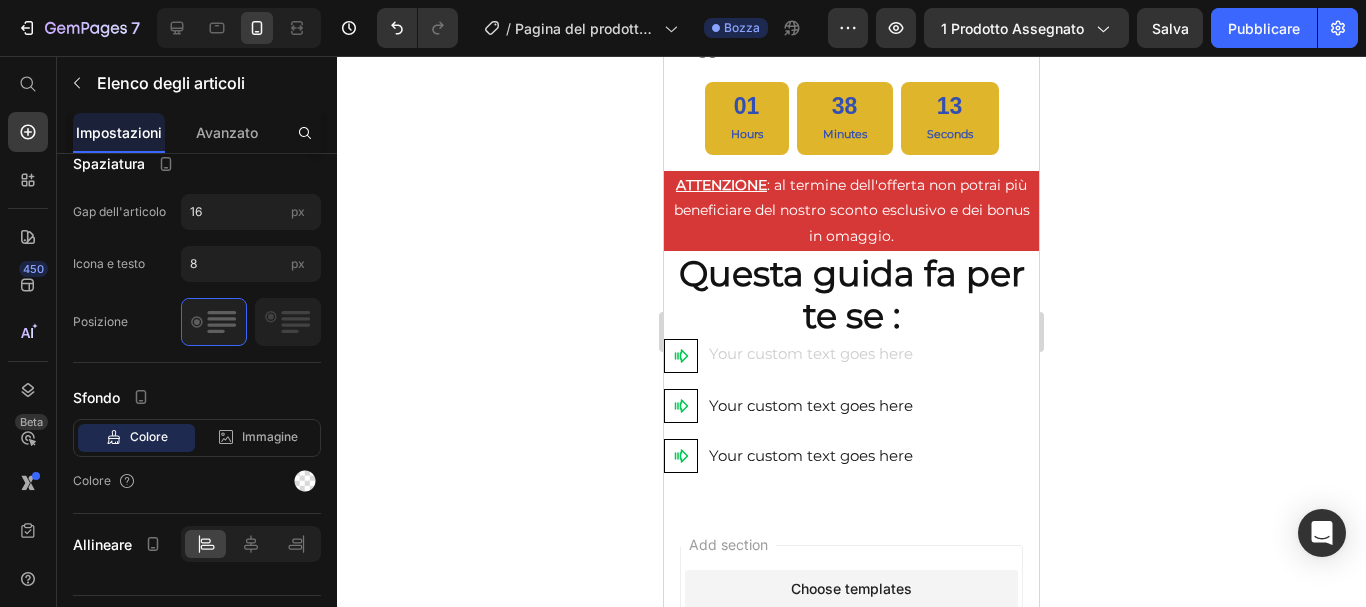 scroll, scrollTop: 1078, scrollLeft: 0, axis: vertical 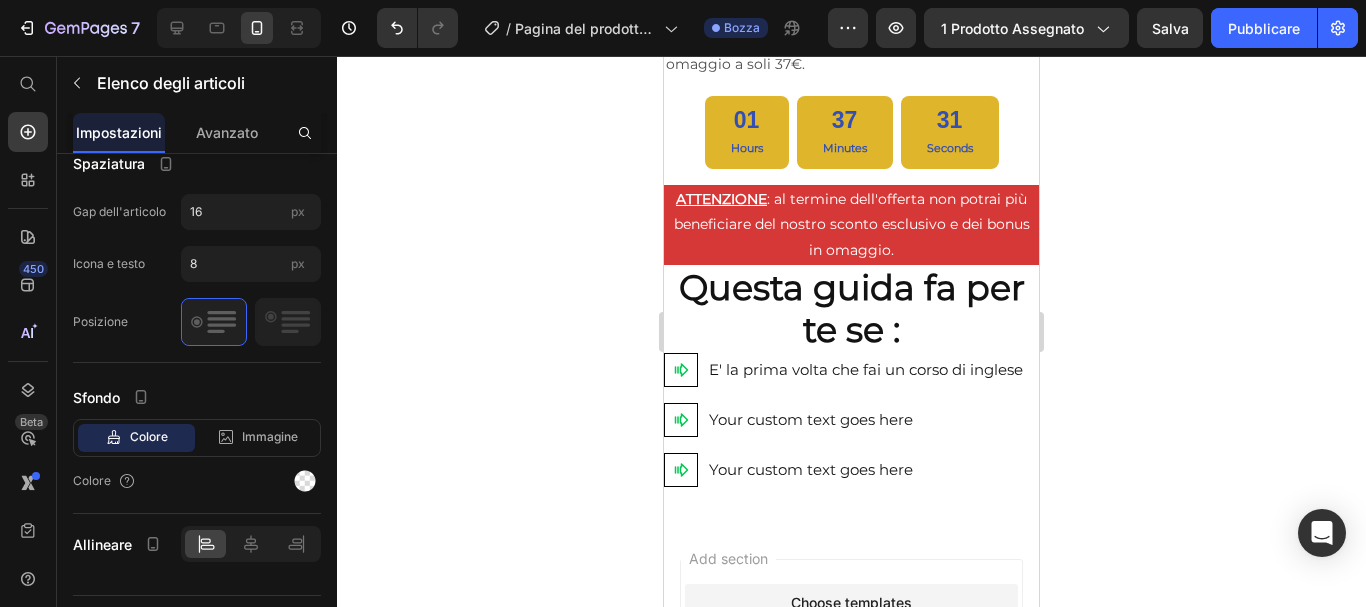 click on "E' la prima volta che fai un corso di infìglese" at bounding box center [866, 369] 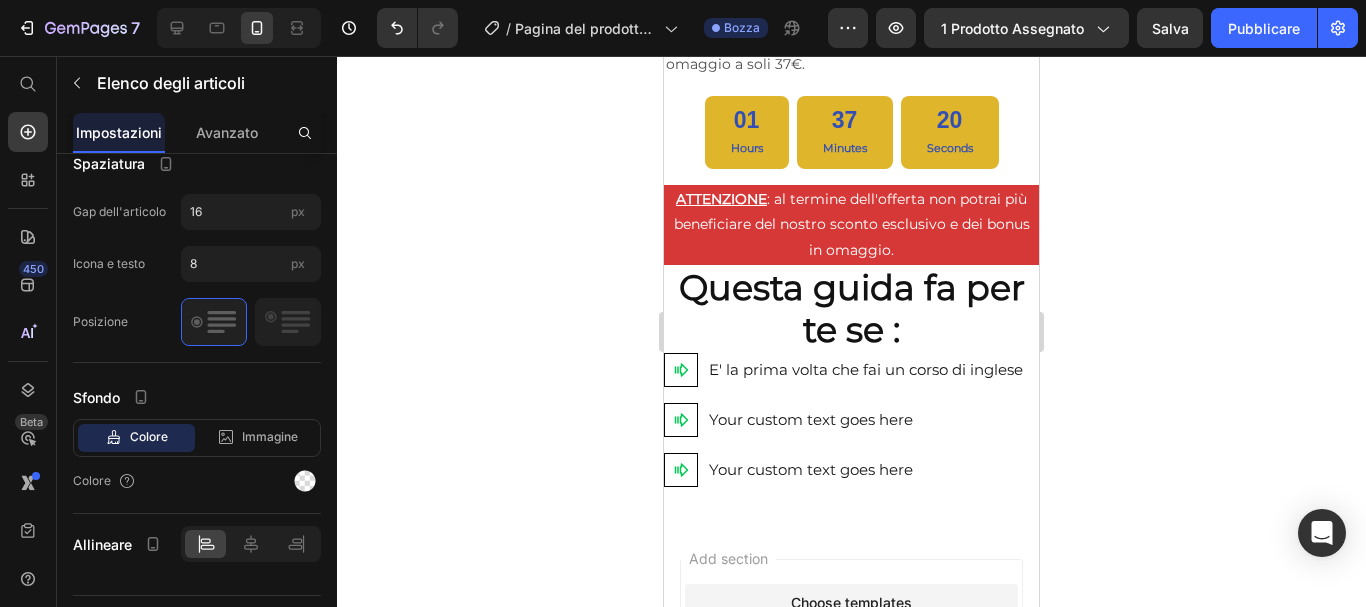 click on "E' la prima volta che fai un corso di inglese" at bounding box center (866, 369) 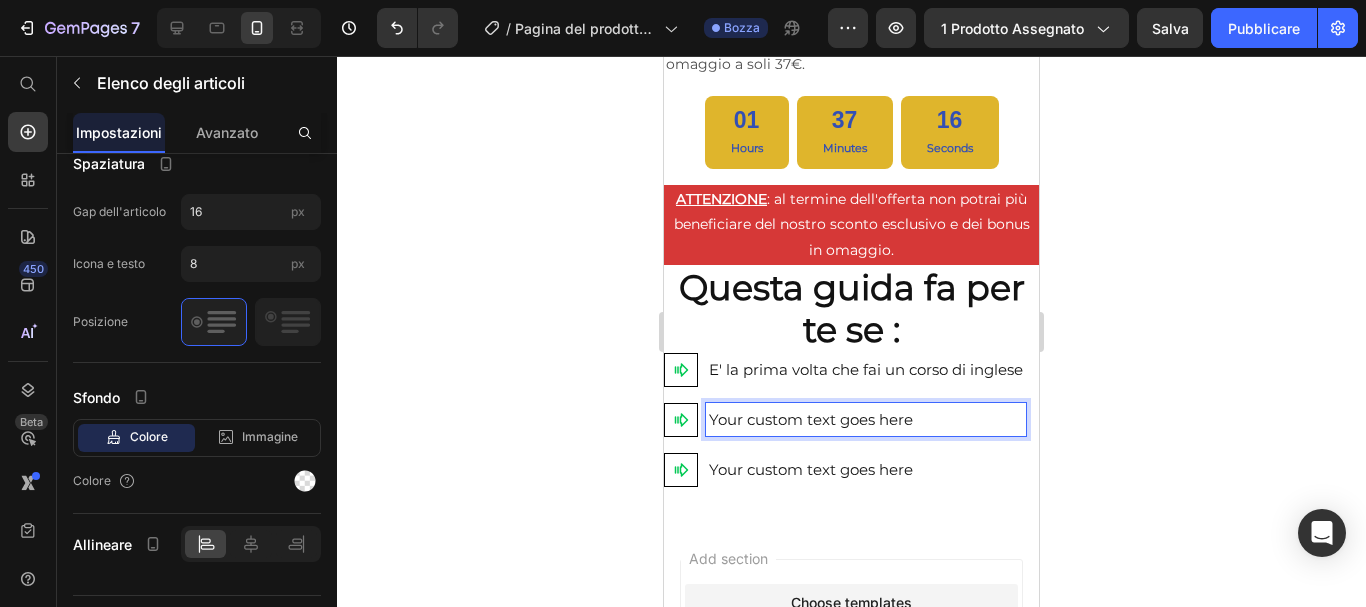 click on "Your custom text goes here" at bounding box center [866, 419] 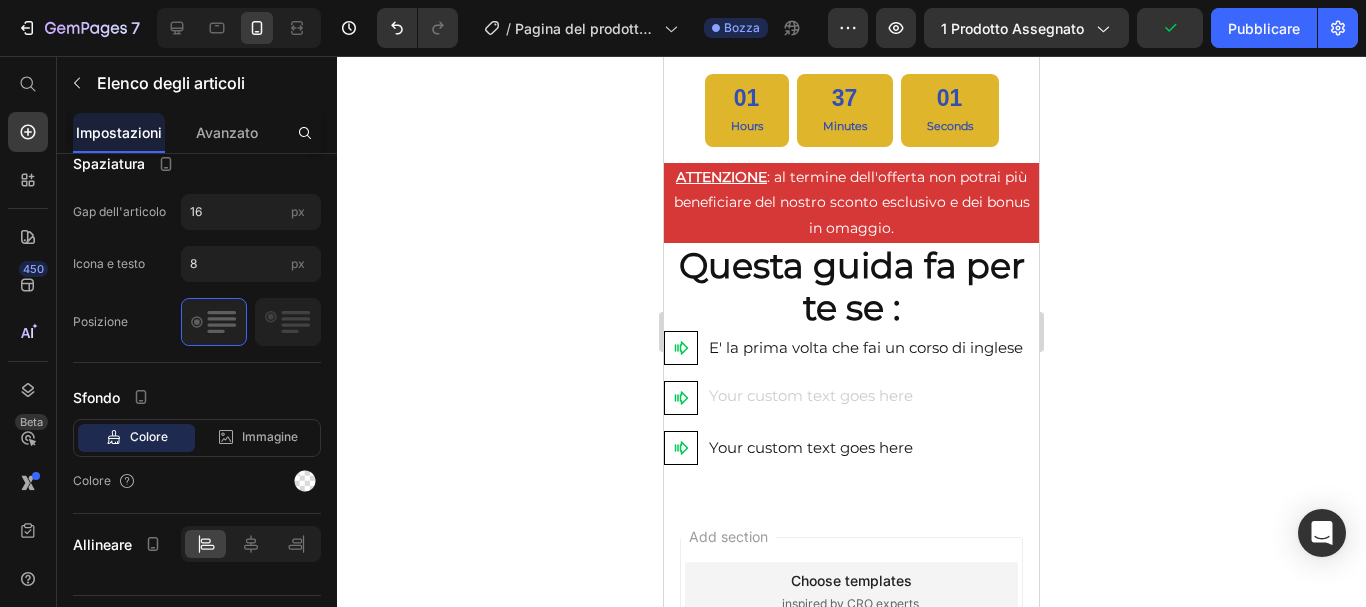 scroll, scrollTop: 1050, scrollLeft: 0, axis: vertical 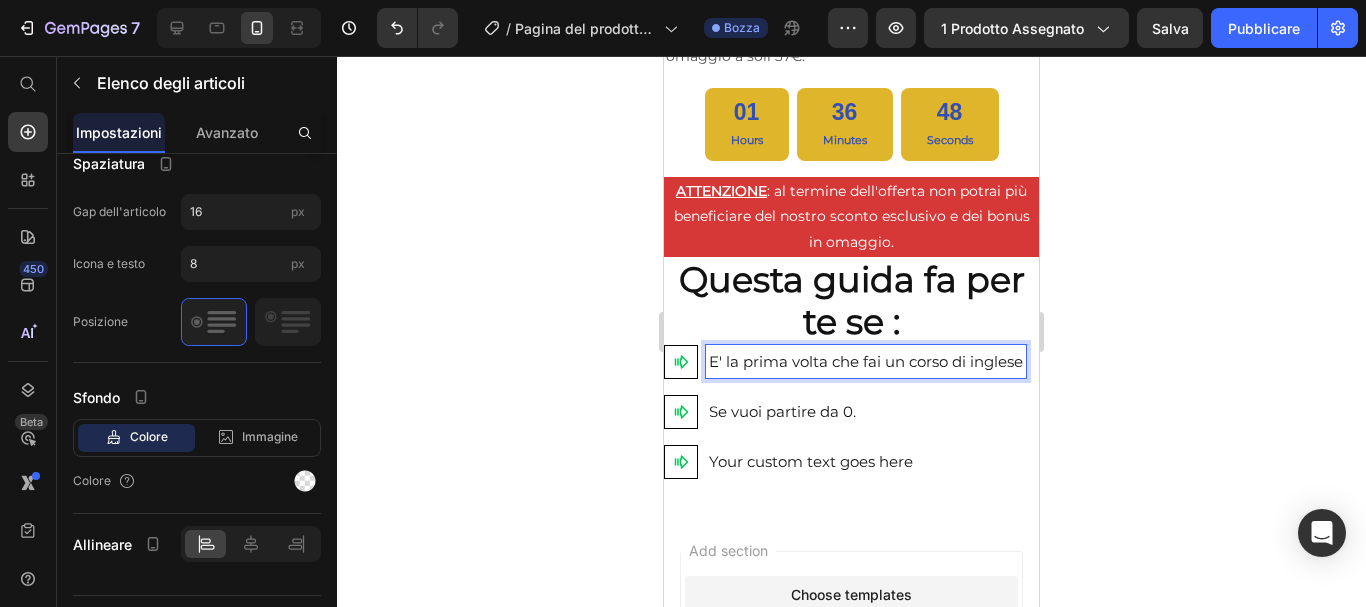 click on "E' la prima volta che fai un corso di inglese" at bounding box center (866, 361) 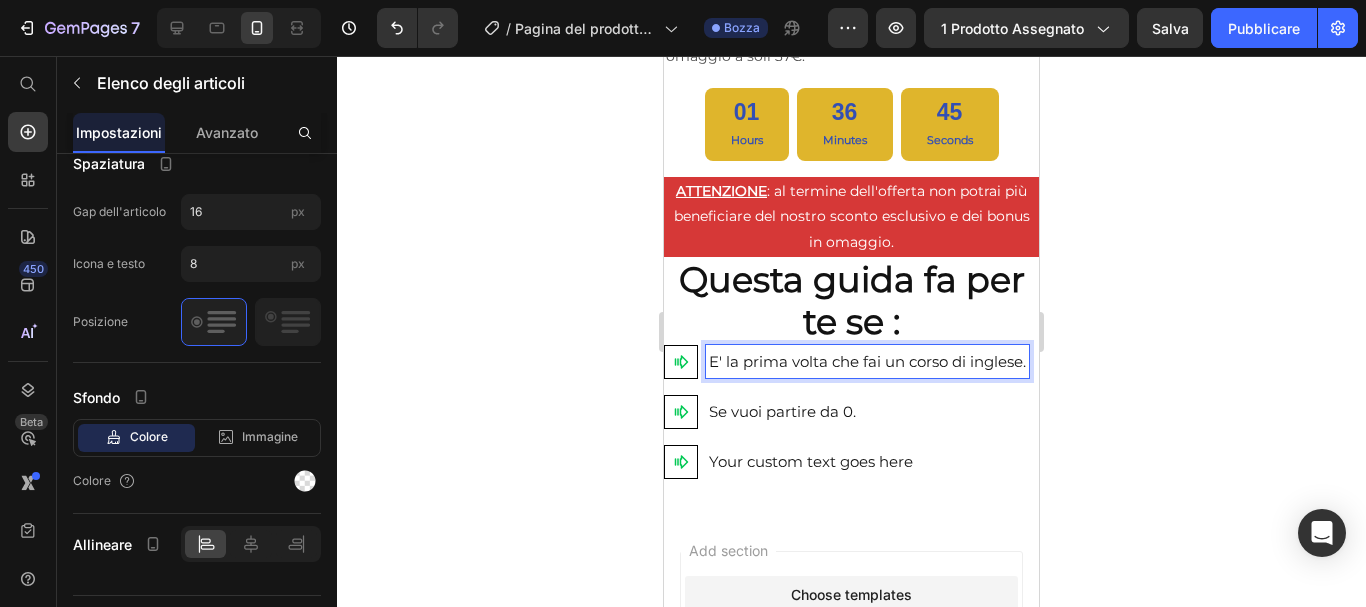 click on "Your custom text goes here" at bounding box center (867, 461) 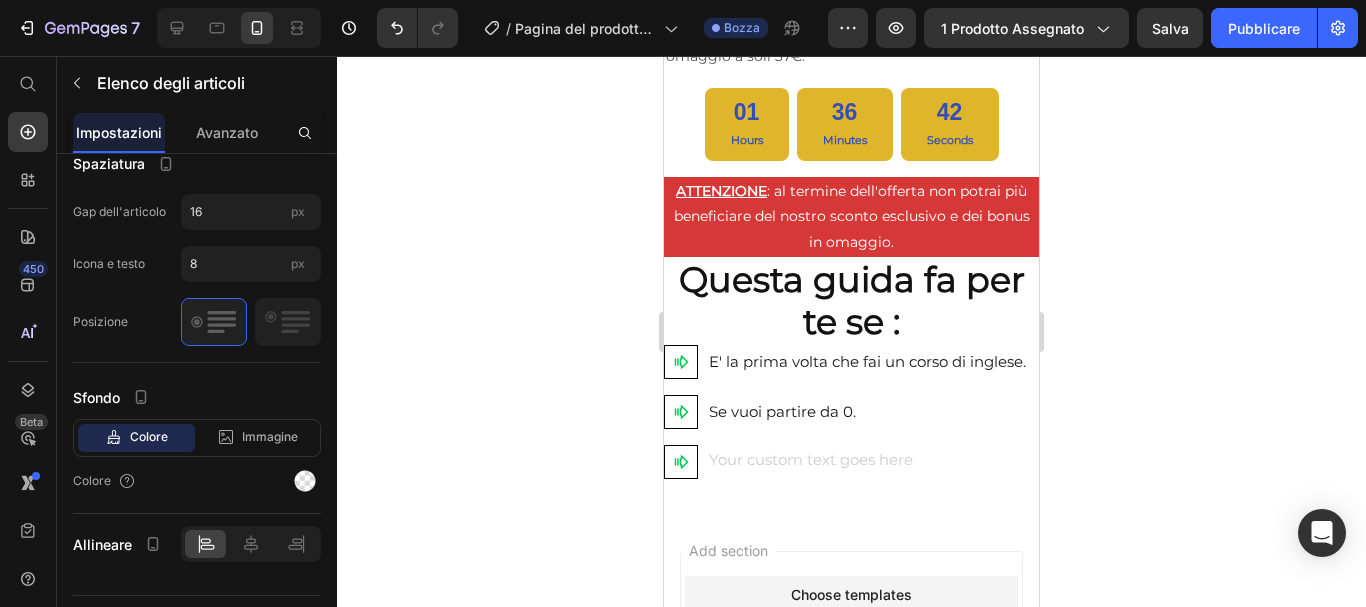 scroll, scrollTop: 1036, scrollLeft: 0, axis: vertical 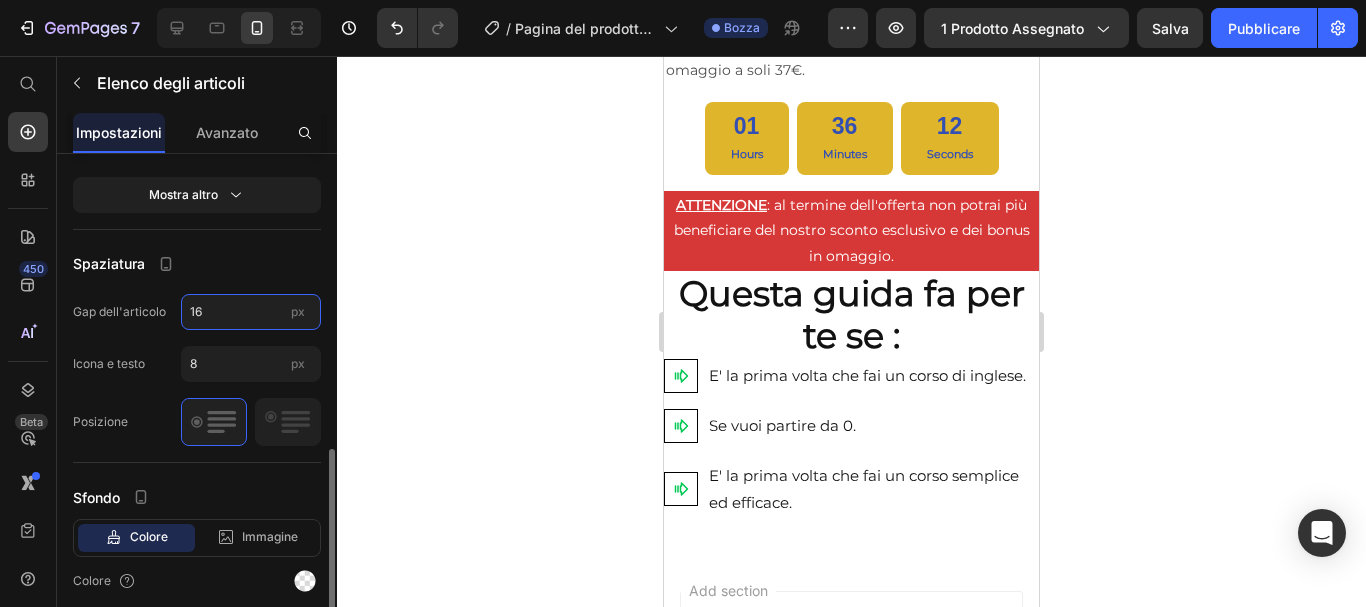 click on "16" at bounding box center (251, 312) 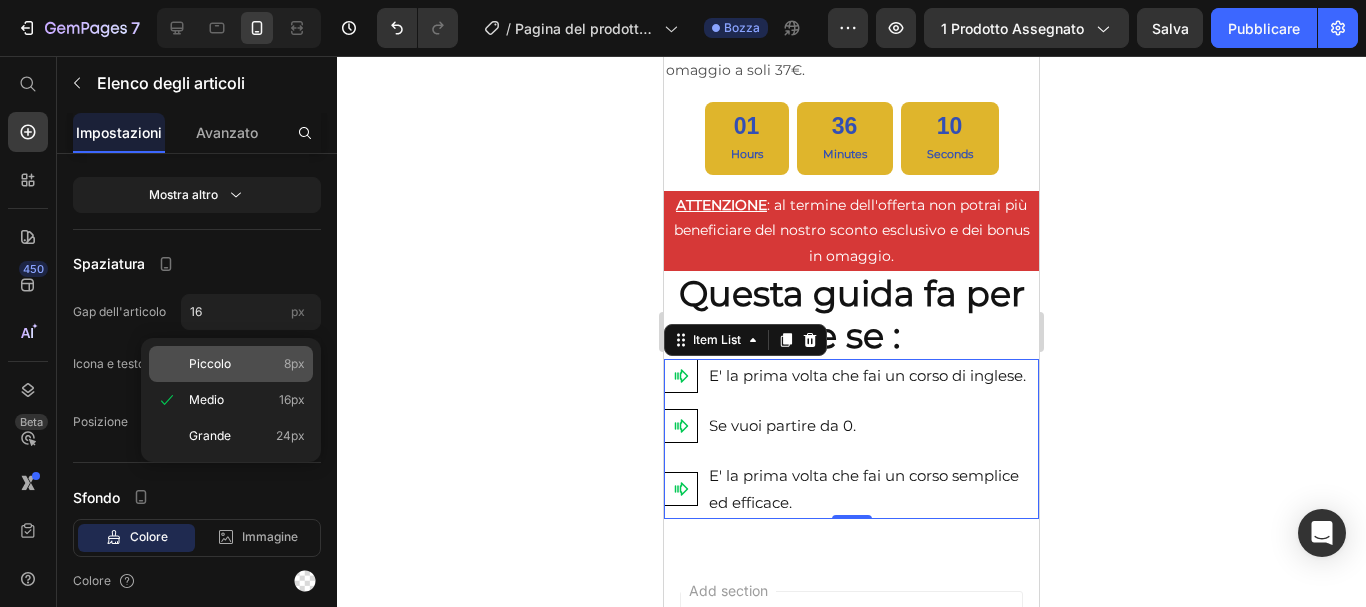 click on "Piccolo" at bounding box center (210, 363) 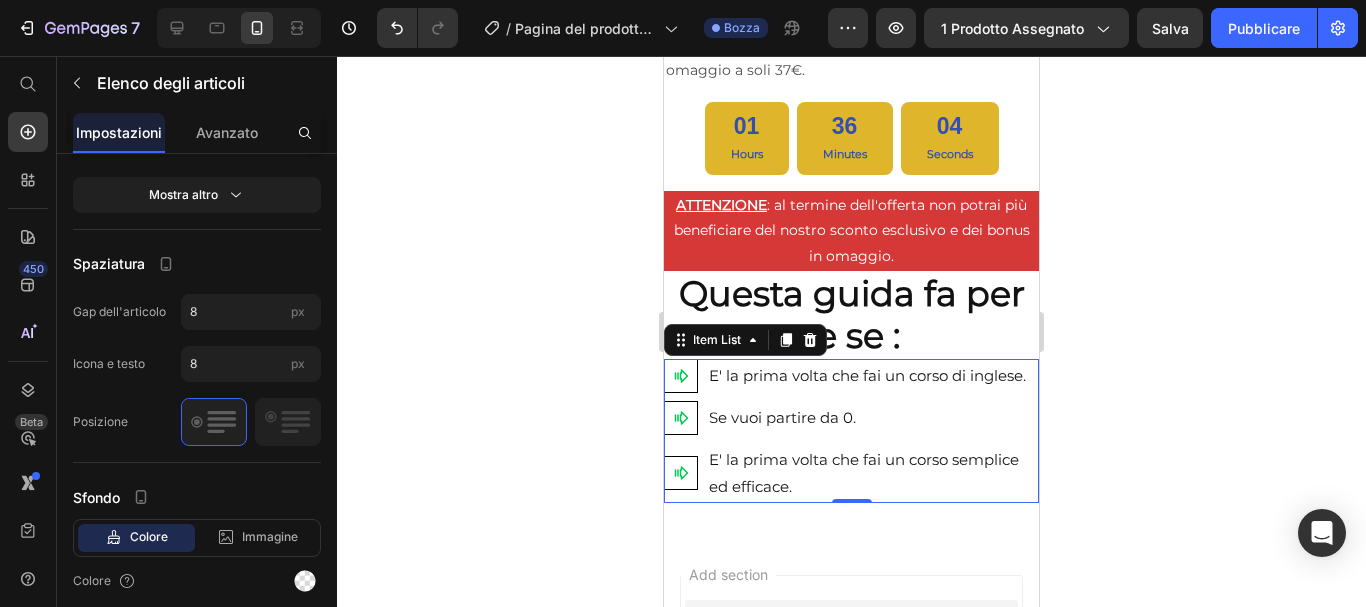 click on "E' la prima volta che fai un corso di inglese.
Se vuoi partire da 0.
Cerchi un corso semplice ed efficace." at bounding box center [851, 431] 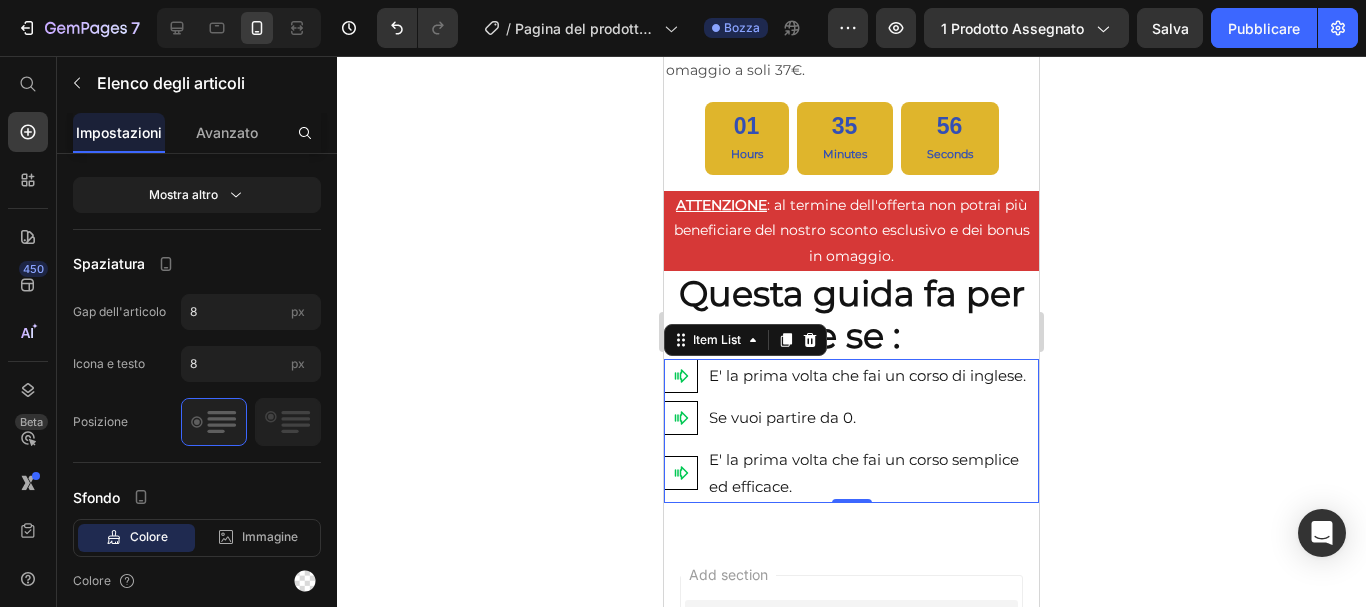 click on "E' la prima volta che fai un corso di inglese." at bounding box center (851, 376) 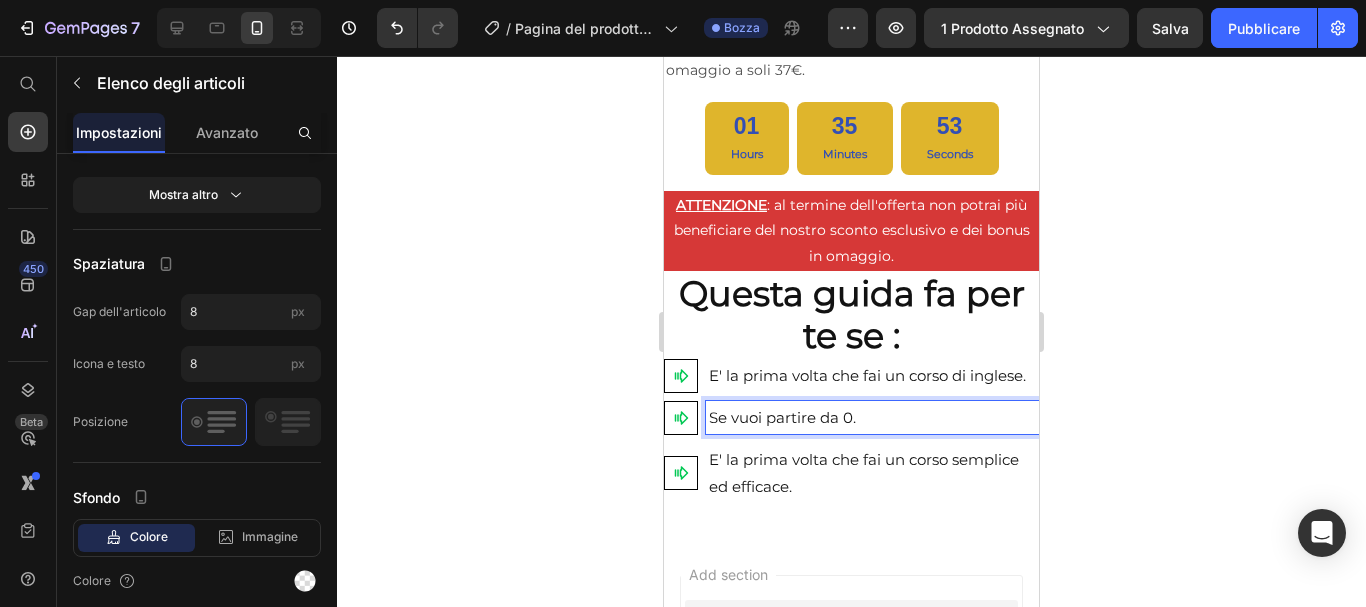 click on "Se vuoi partire da 0." at bounding box center (872, 417) 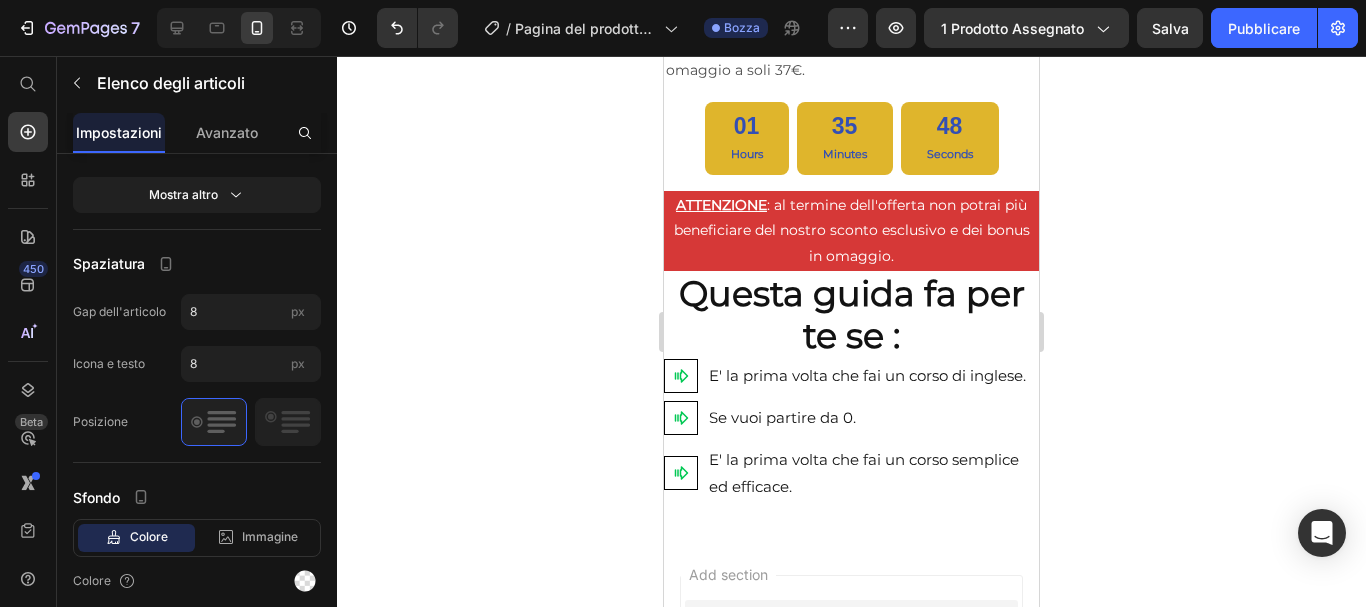 click 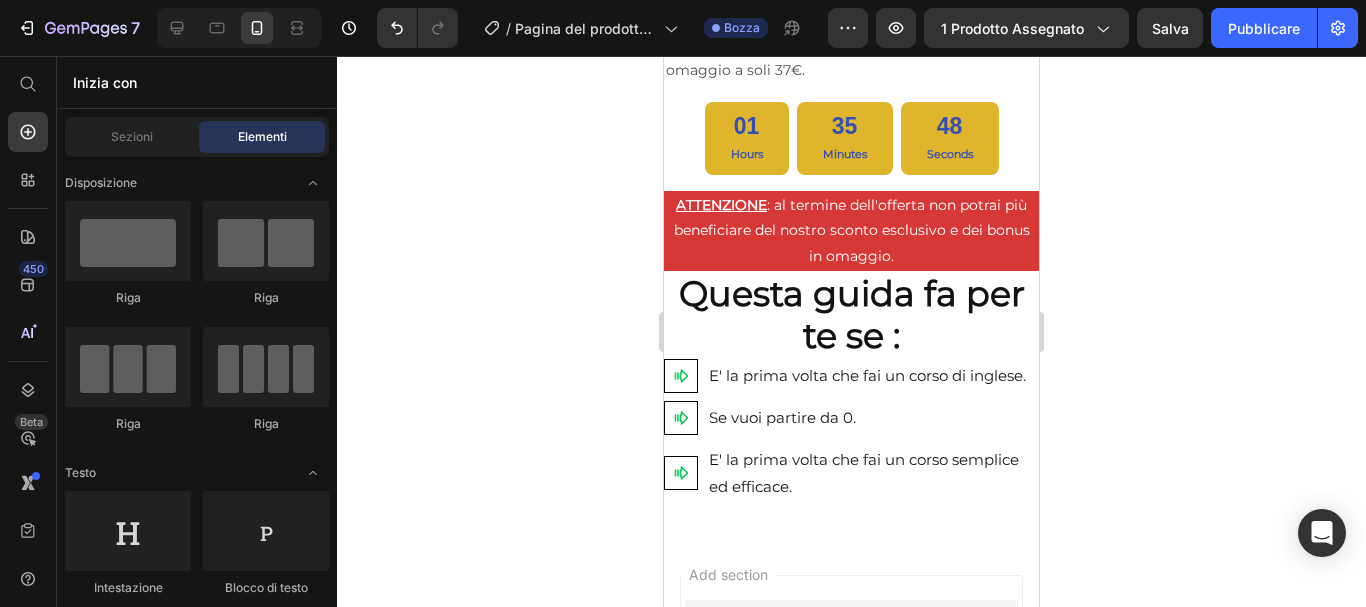 click 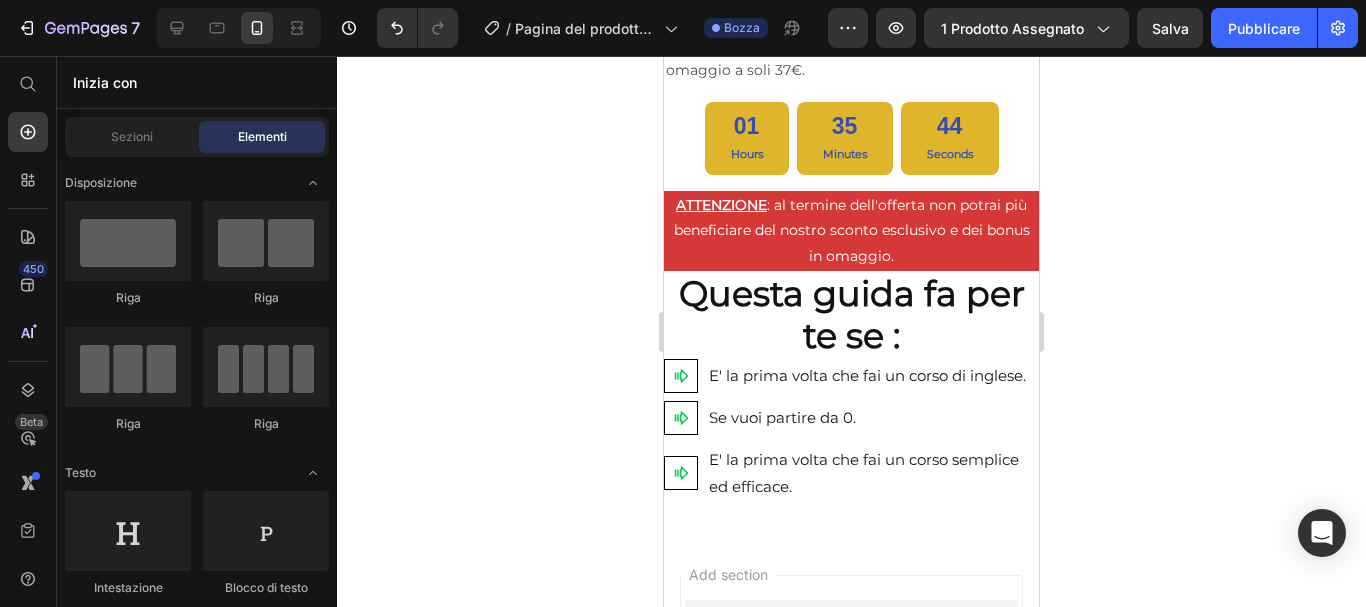 click at bounding box center (128, 1979) 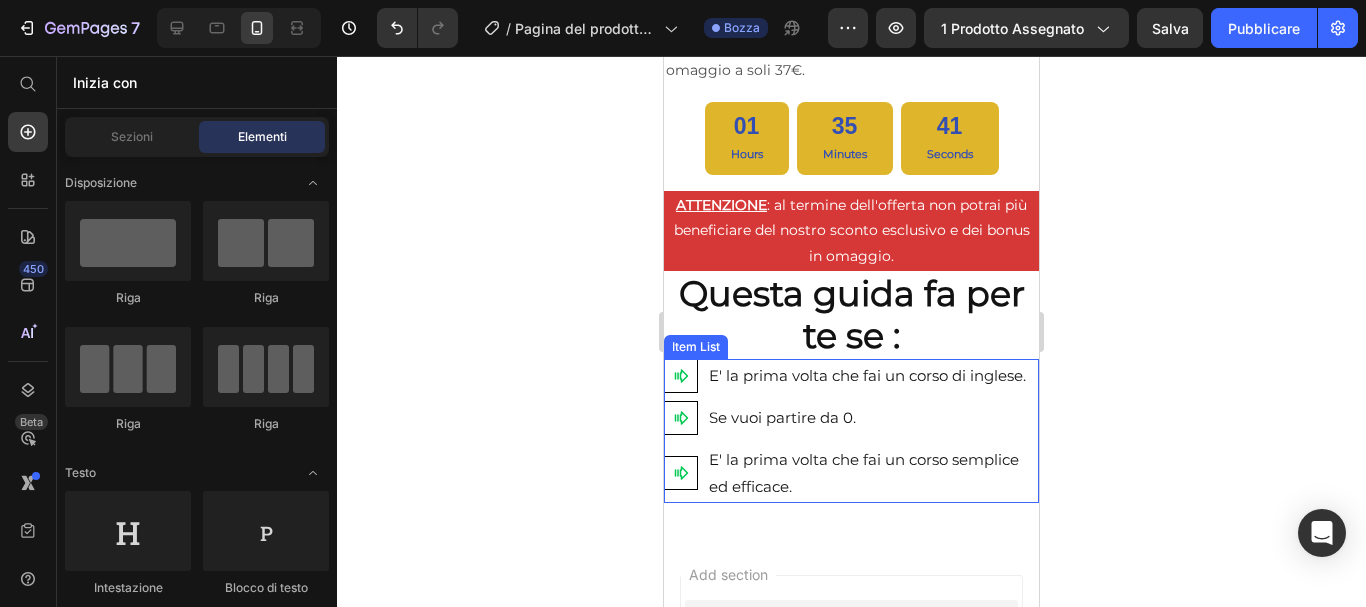 click on "E' la prima volta che fai un corso di inglese." at bounding box center [872, 375] 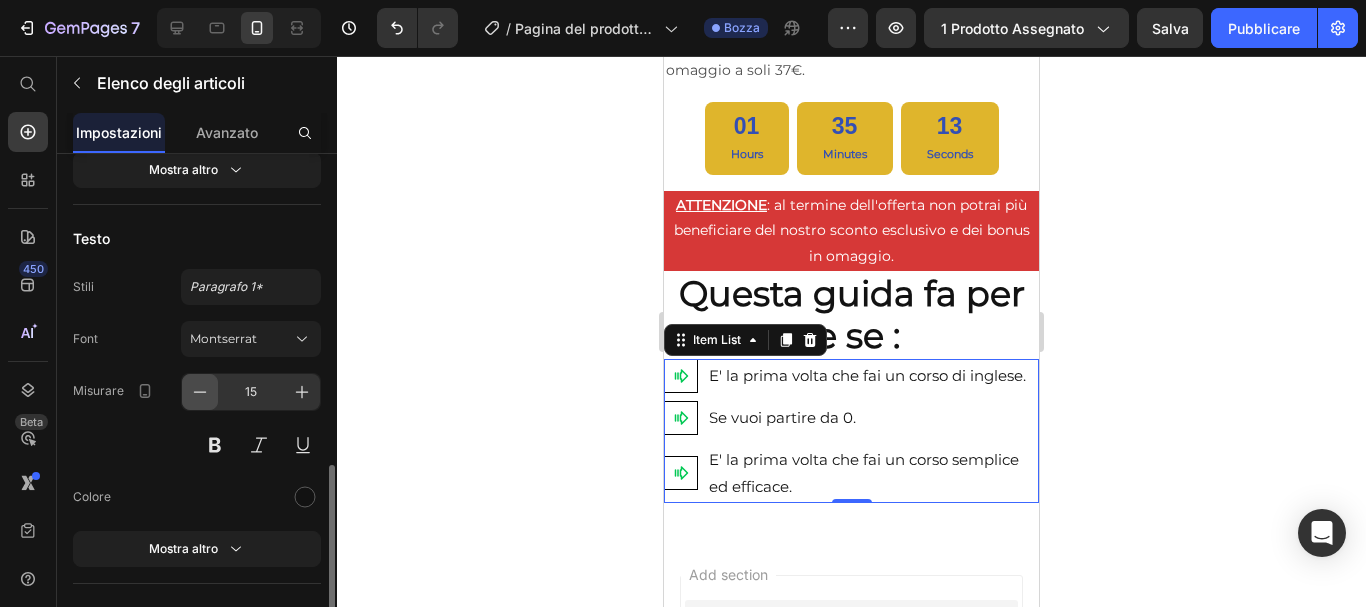scroll, scrollTop: 646, scrollLeft: 0, axis: vertical 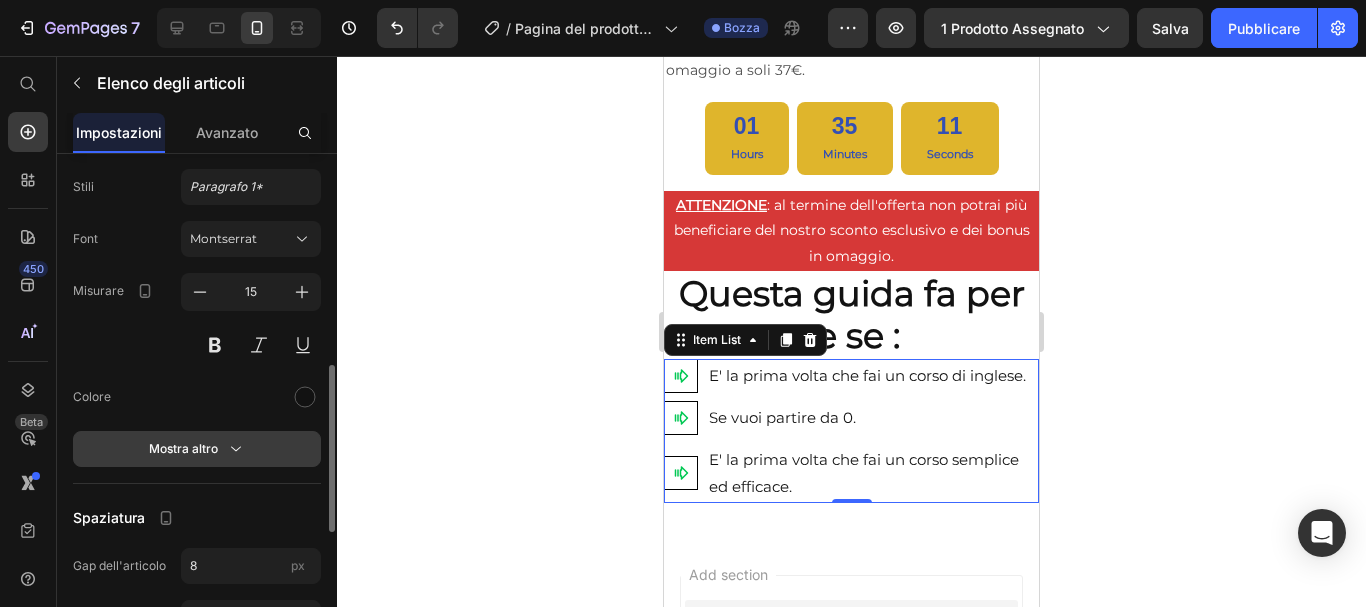 click on "Mostra altro" at bounding box center [183, 448] 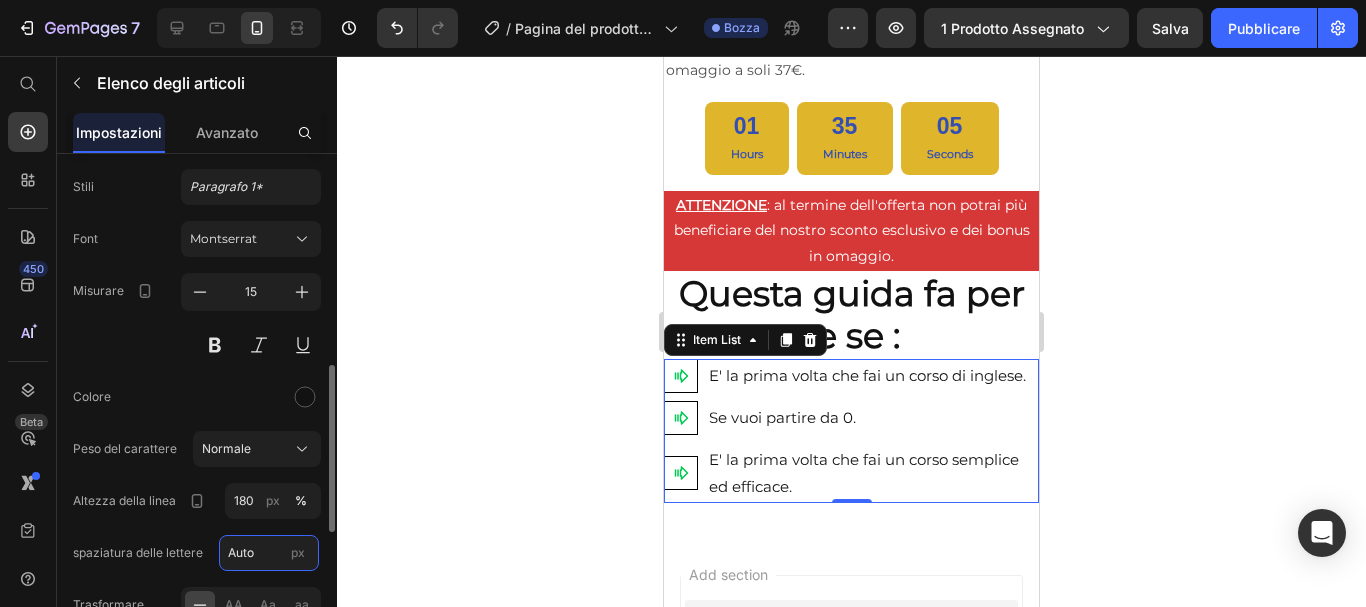 click on "Auto" at bounding box center [269, 553] 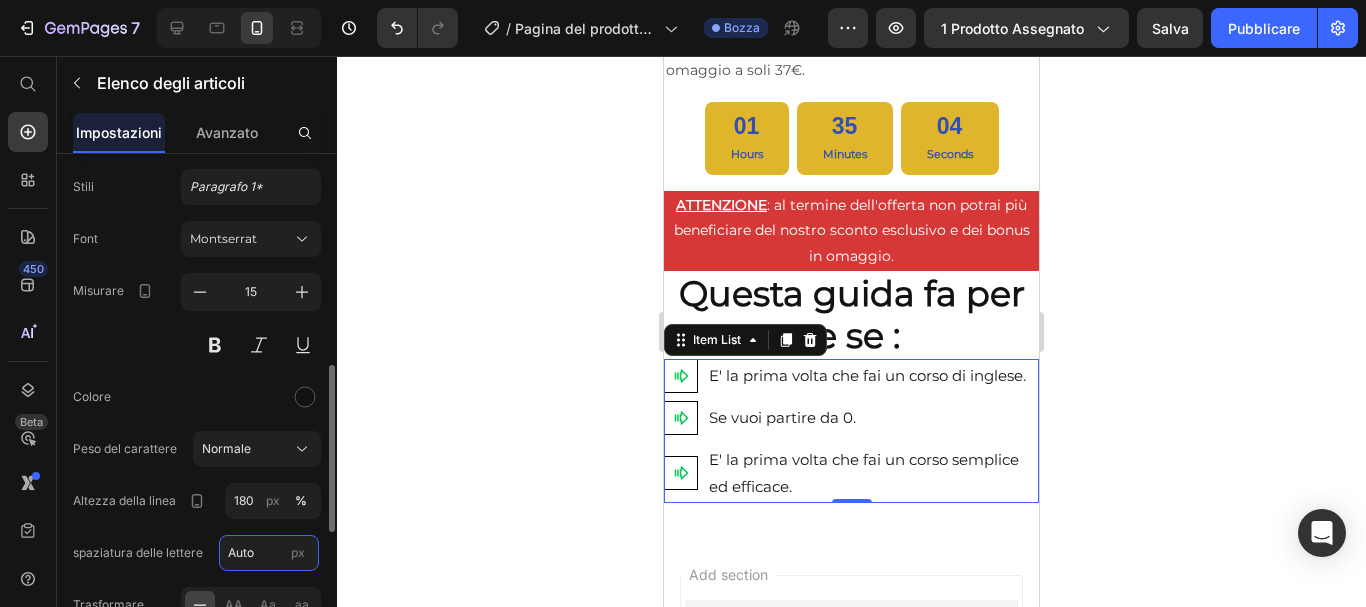 click on "Auto" at bounding box center [269, 553] 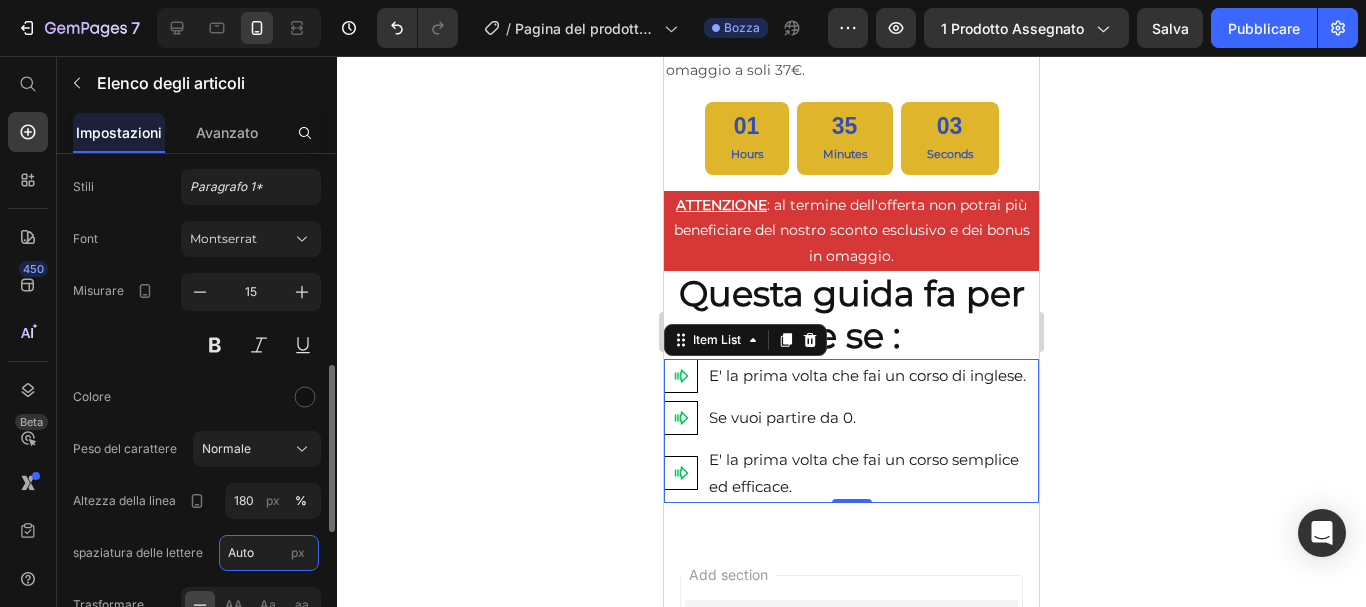 click on "Auto" at bounding box center (269, 553) 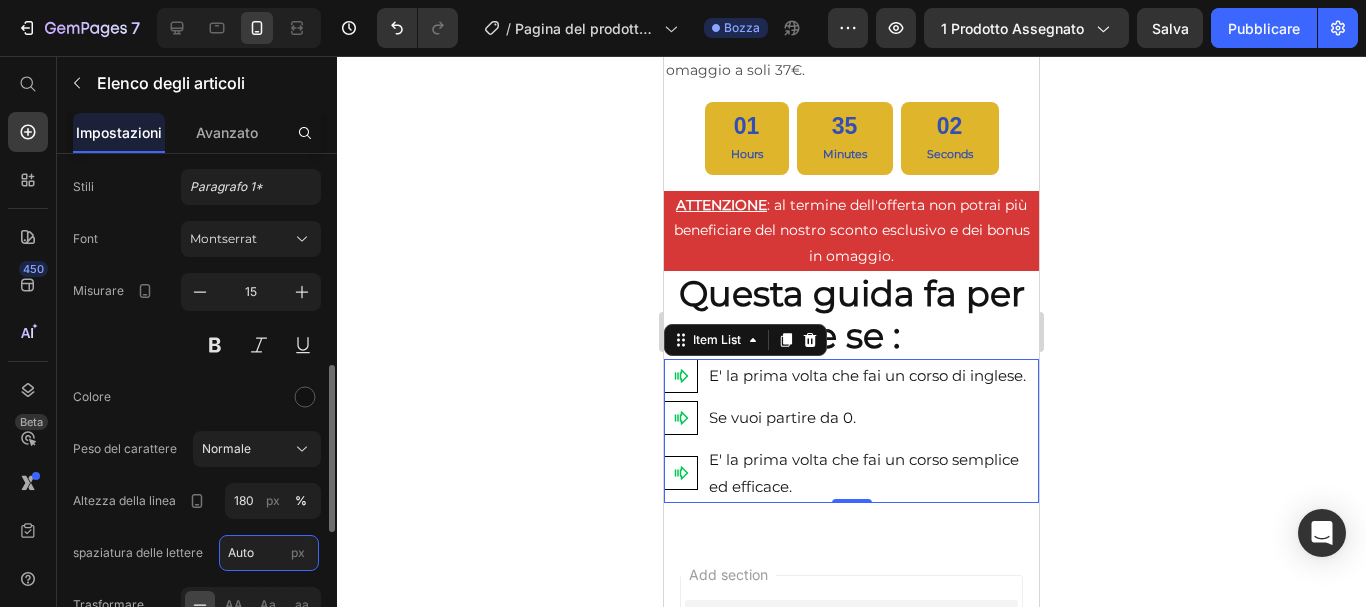 click on "Auto" at bounding box center [269, 553] 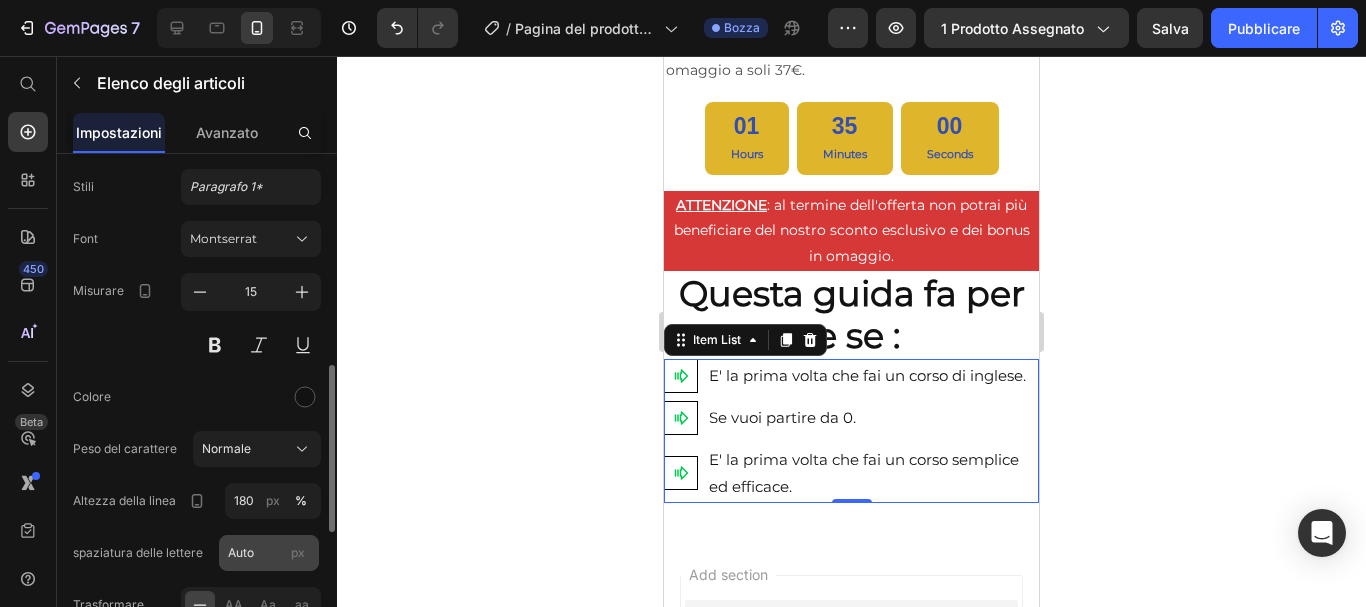 click on "px" at bounding box center (298, 552) 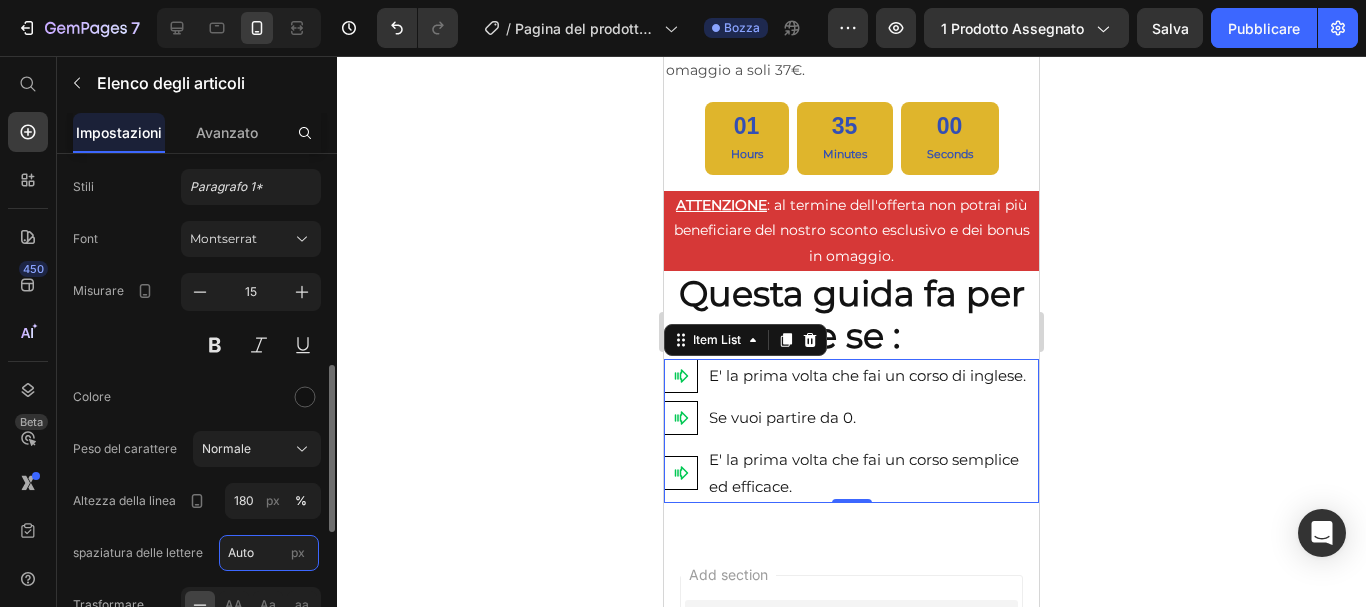 click on "Auto" at bounding box center (269, 553) 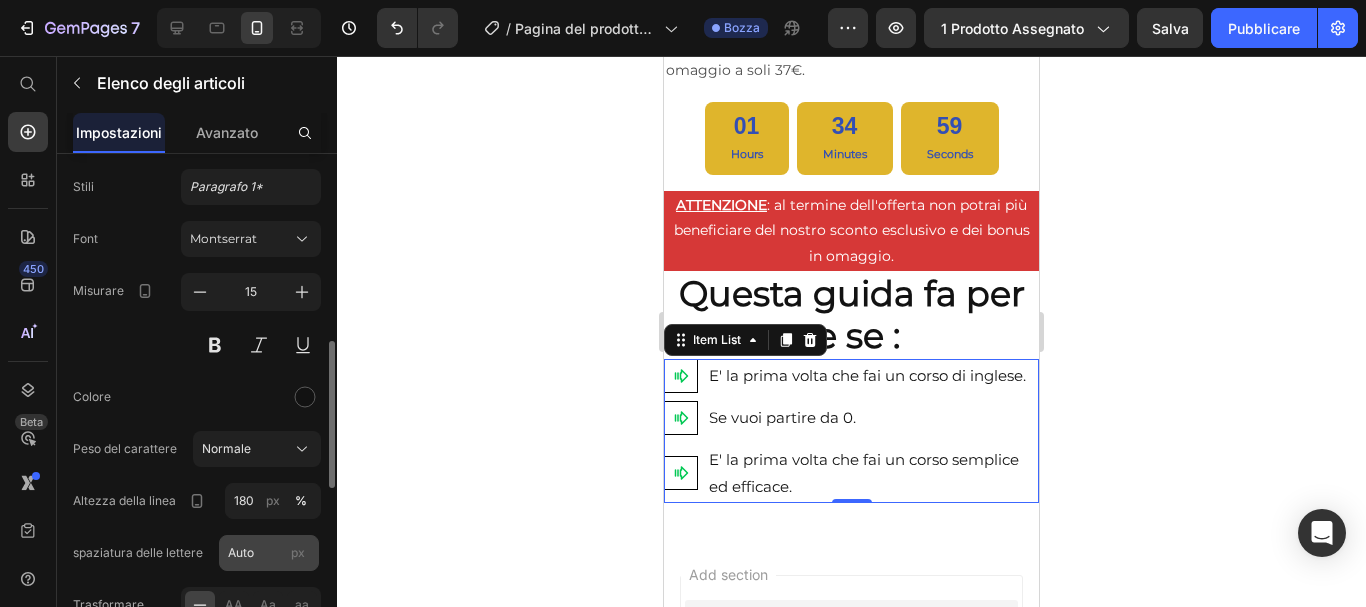 click on "px" at bounding box center (298, 552) 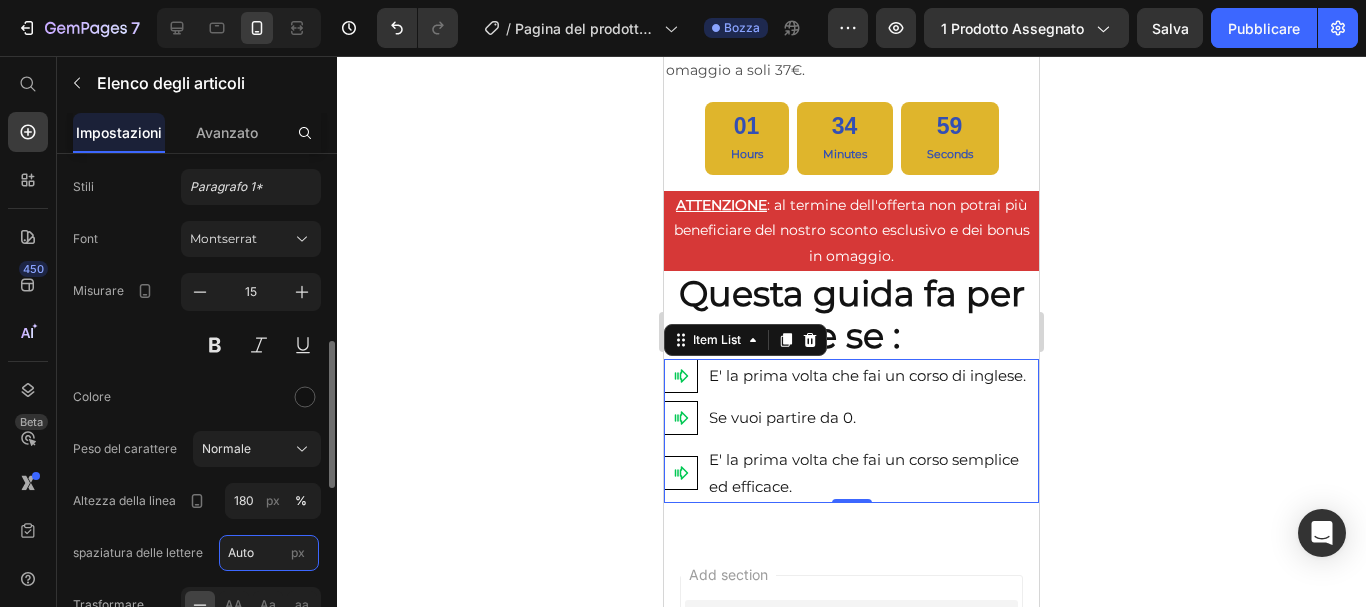click on "Auto" at bounding box center (269, 553) 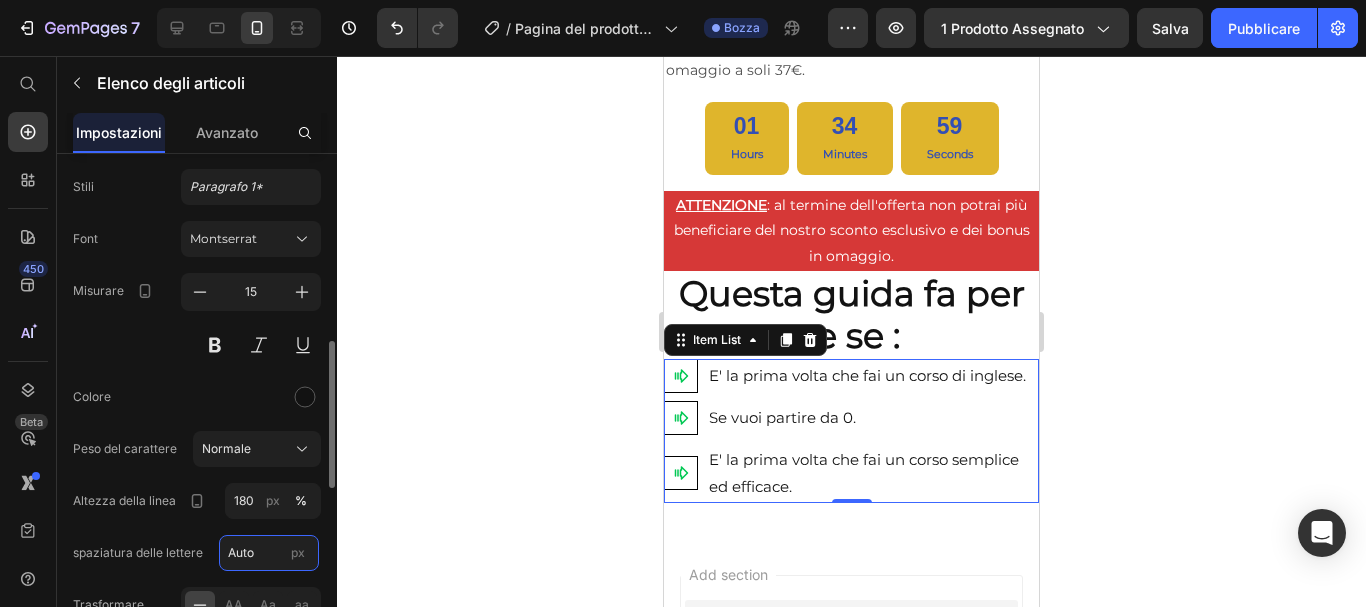 click on "Auto" at bounding box center (269, 553) 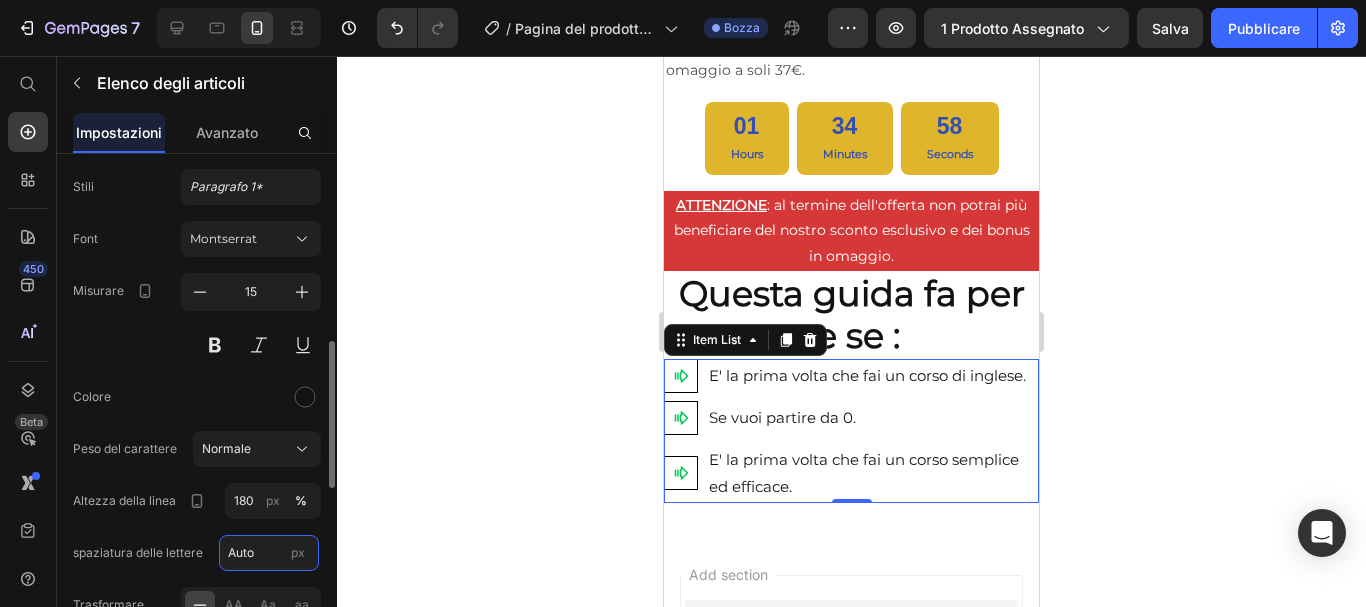 scroll, scrollTop: 746, scrollLeft: 0, axis: vertical 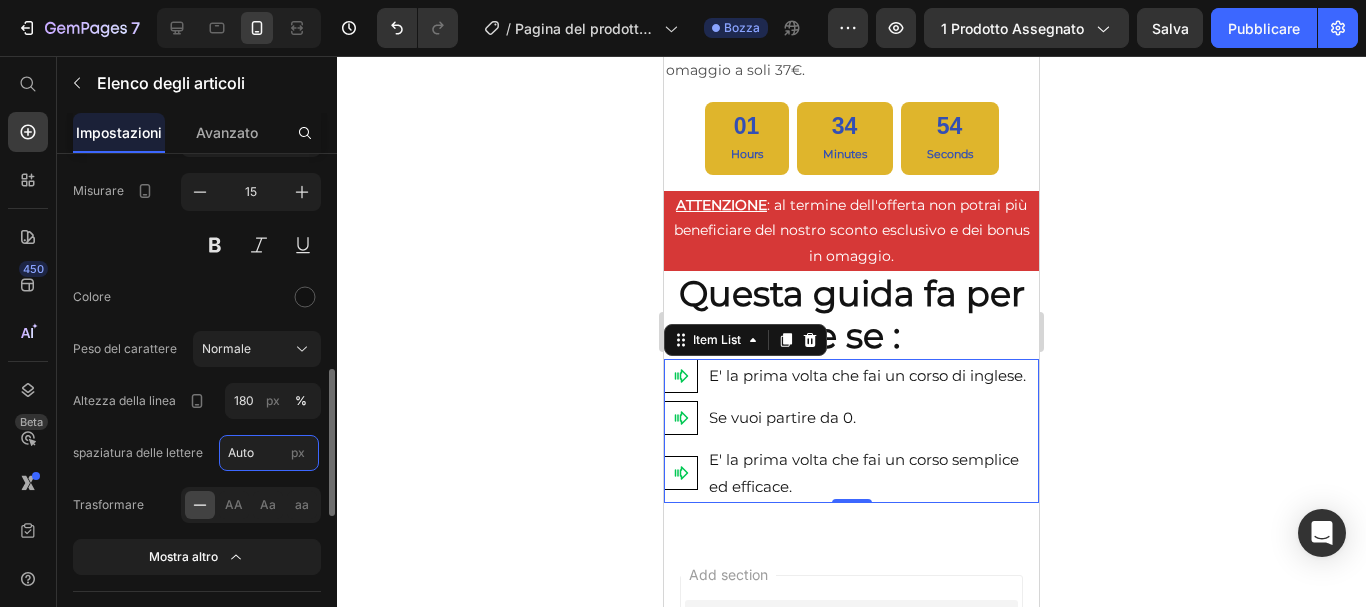 click on "Auto" at bounding box center [269, 453] 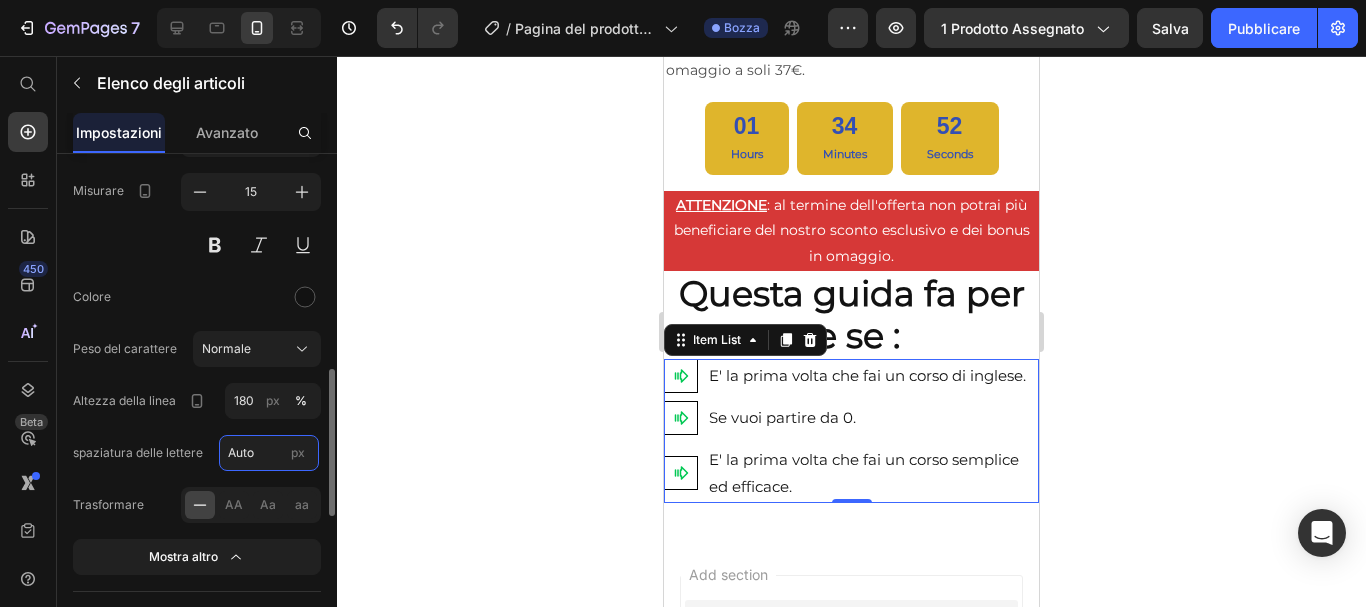click on "Auto" at bounding box center [269, 453] 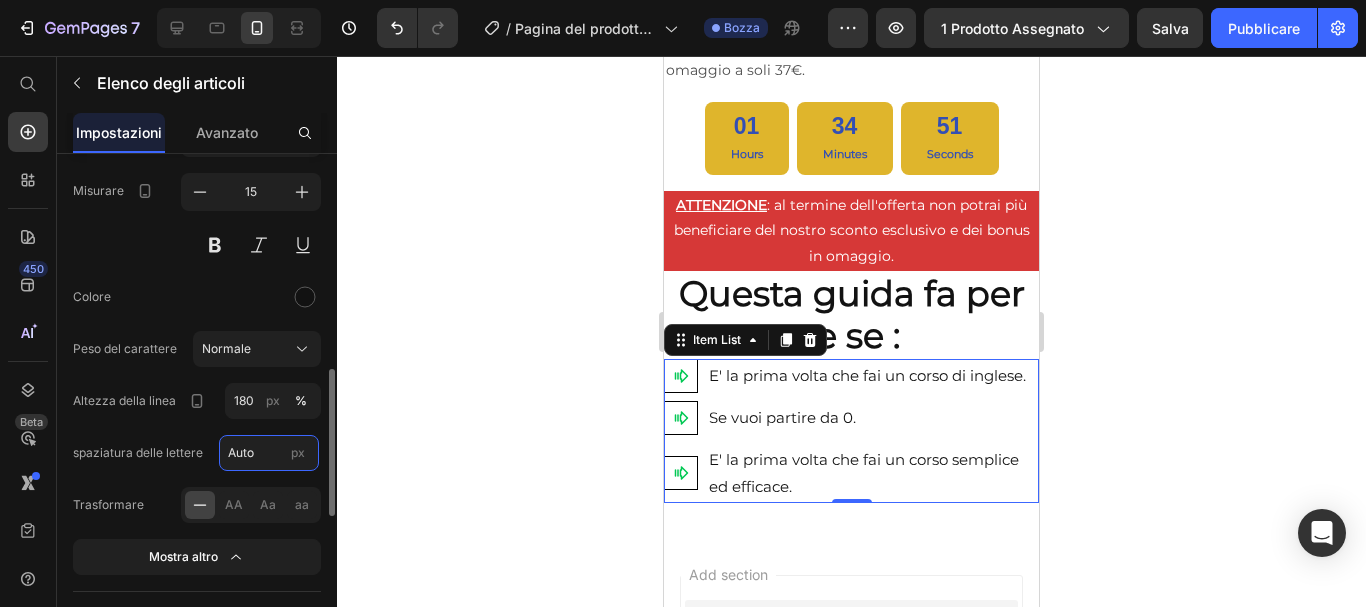 click on "Auto" at bounding box center (269, 453) 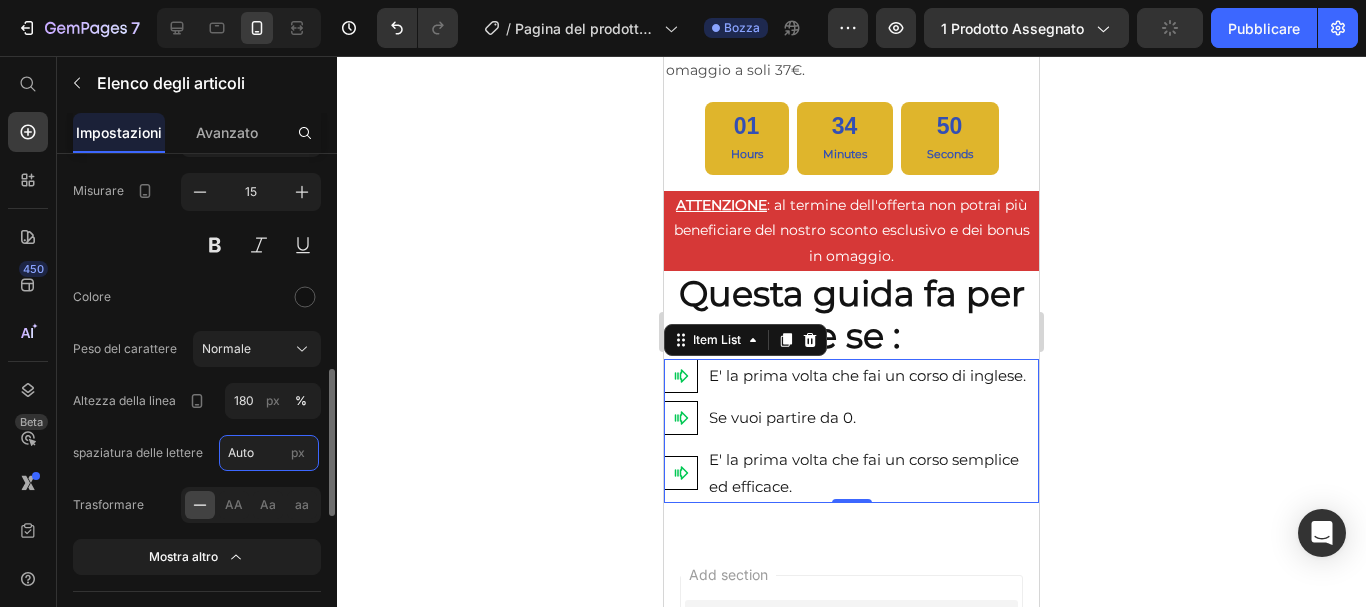 click on "Auto" at bounding box center (269, 453) 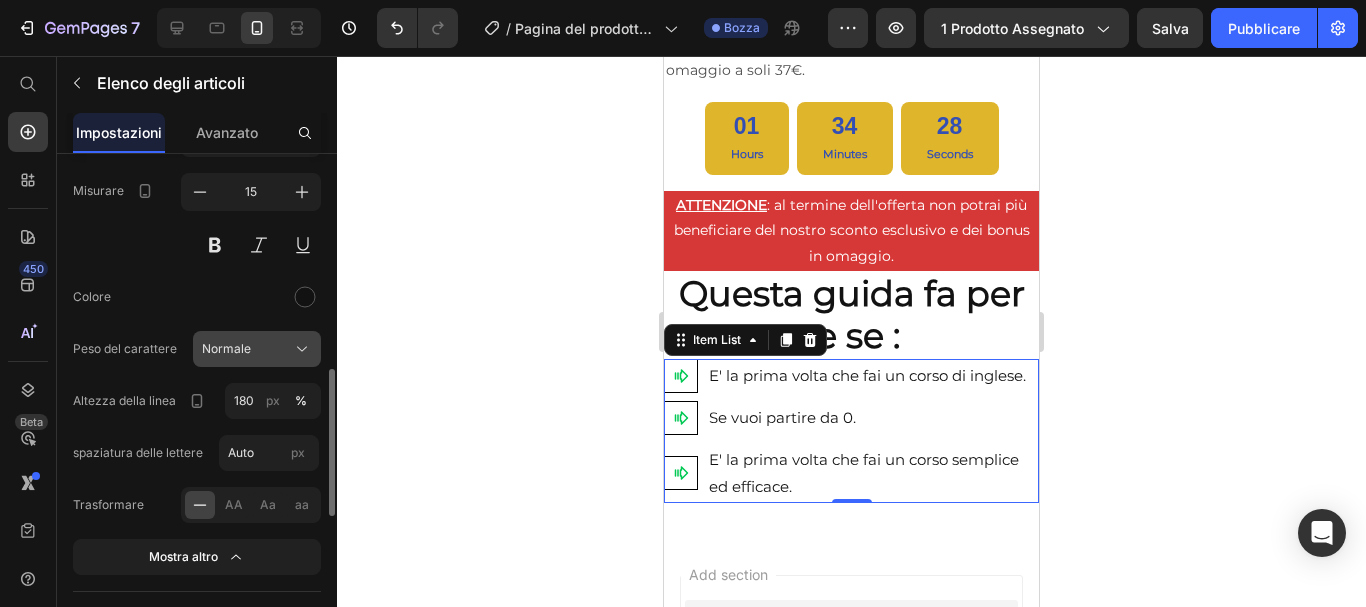 click 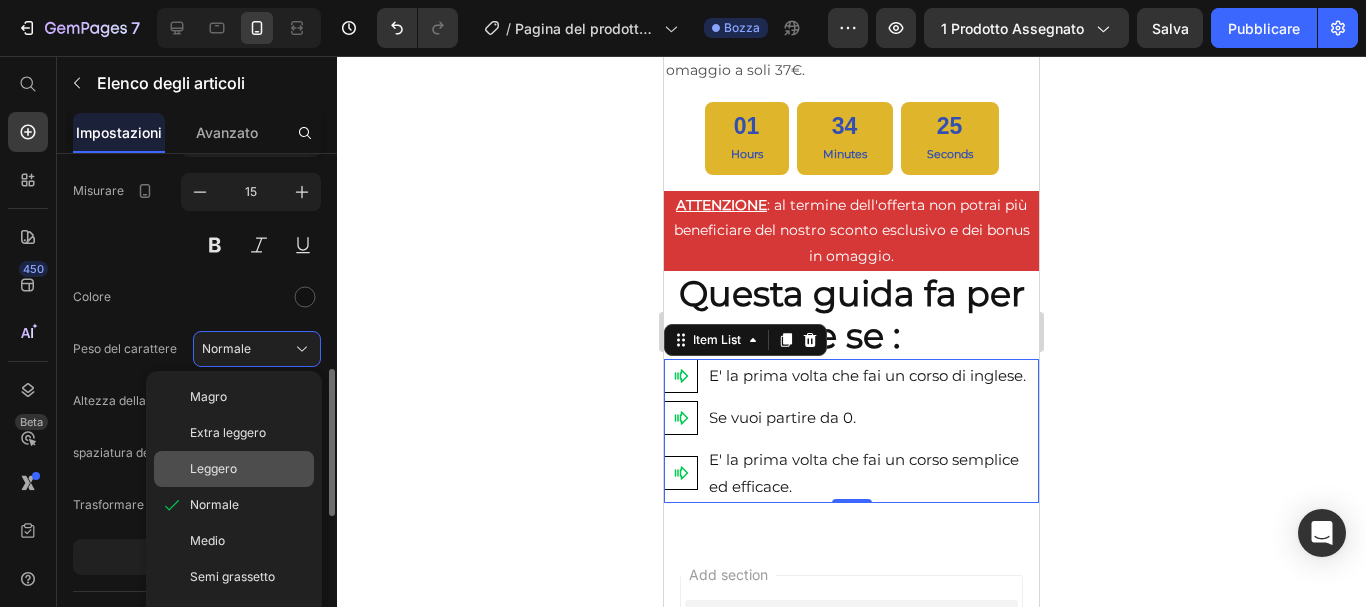click on "Leggero" at bounding box center (213, 468) 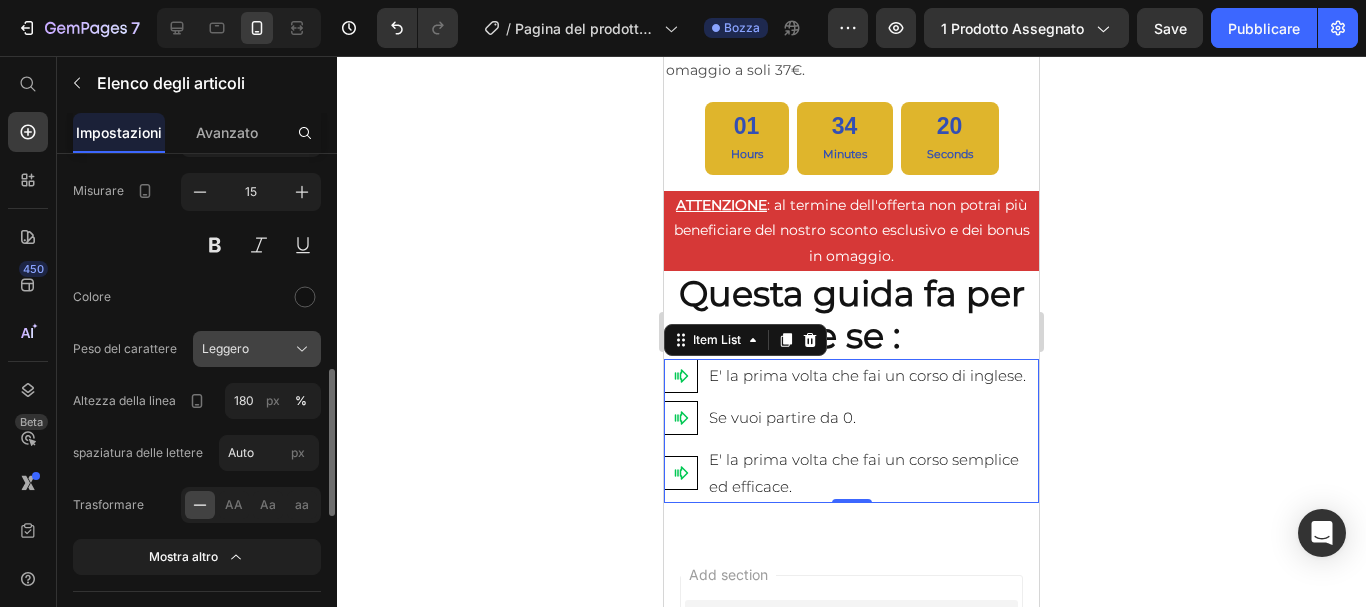 click 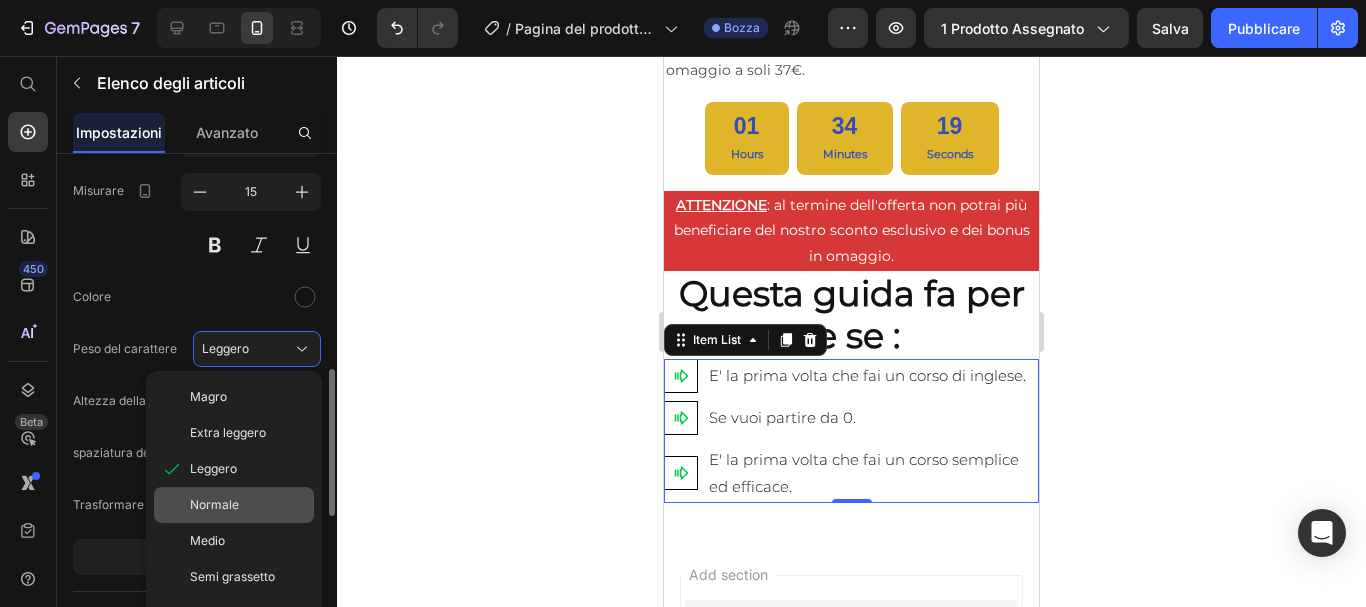 click on "Normale" at bounding box center [214, 504] 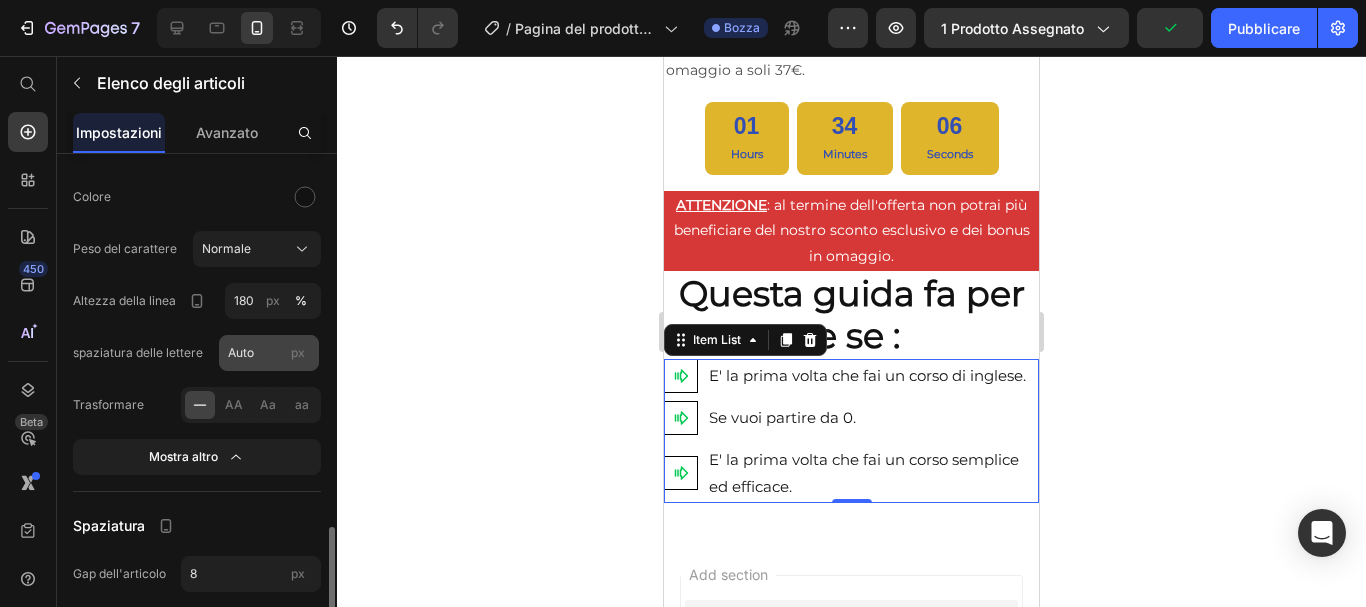 scroll, scrollTop: 946, scrollLeft: 0, axis: vertical 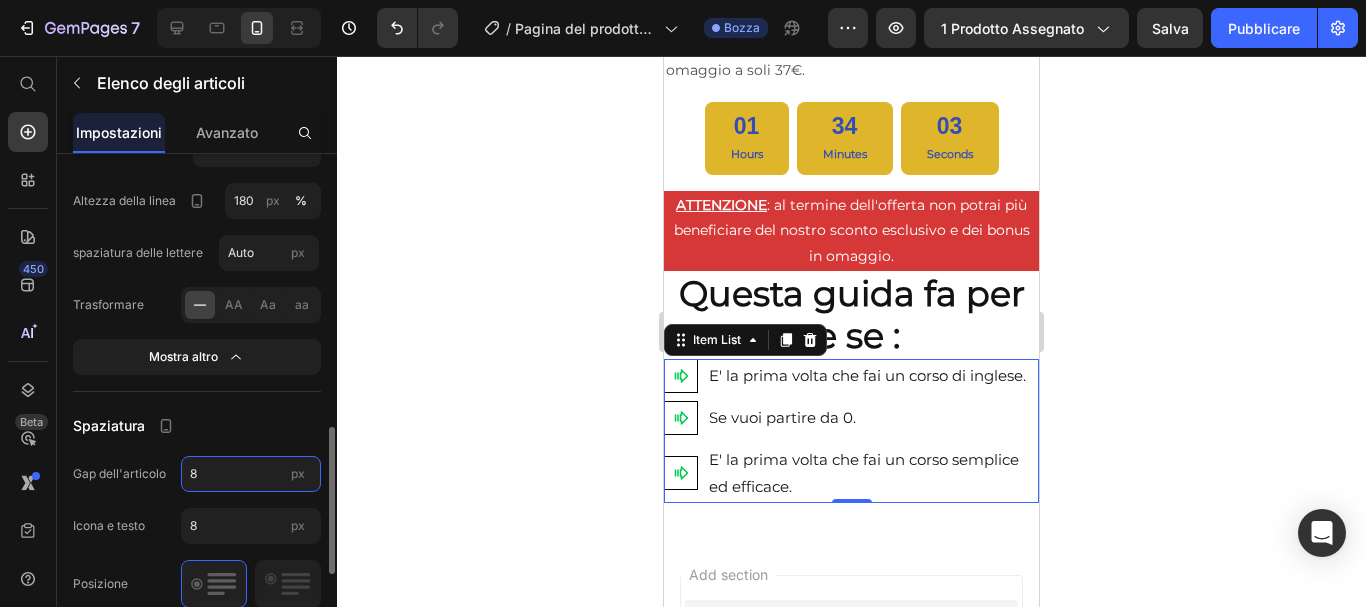 click on "8" at bounding box center (251, 474) 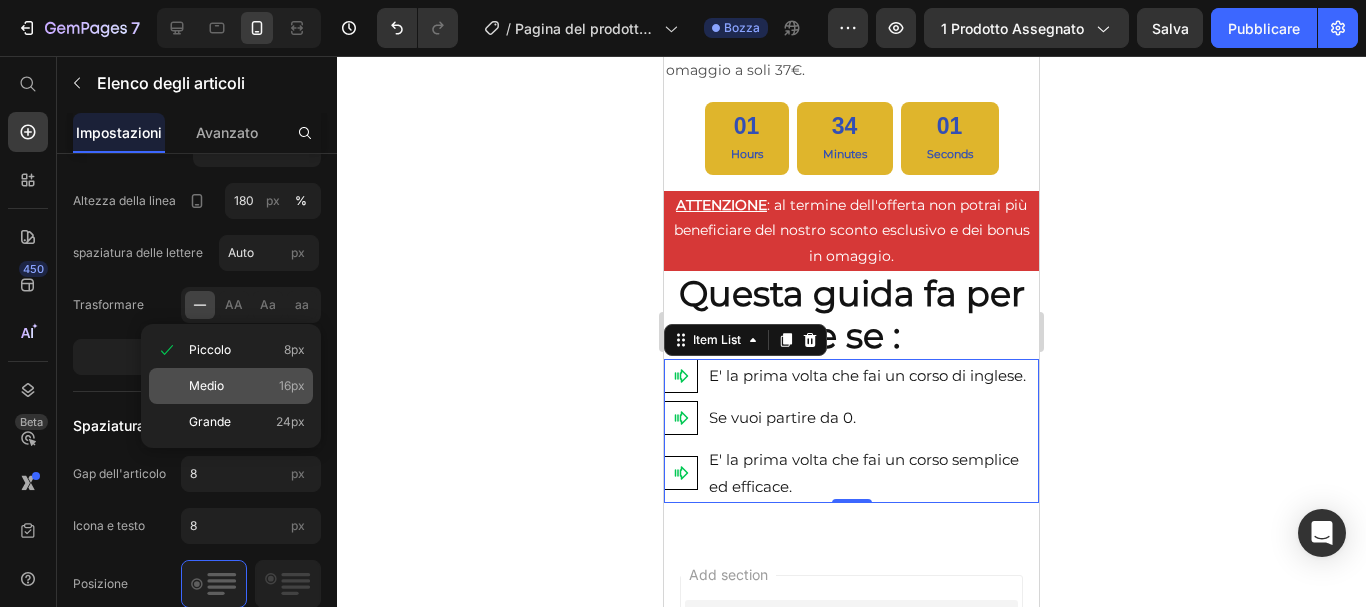 click on "Medio 16px" 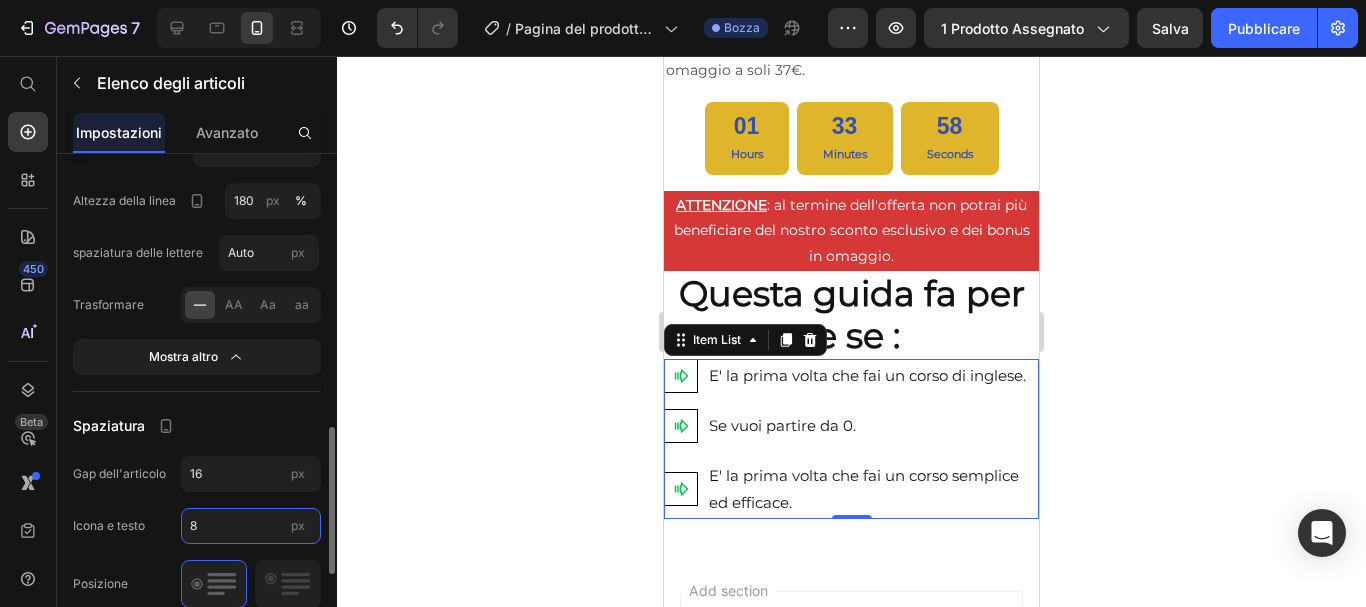 click on "8" at bounding box center (251, 526) 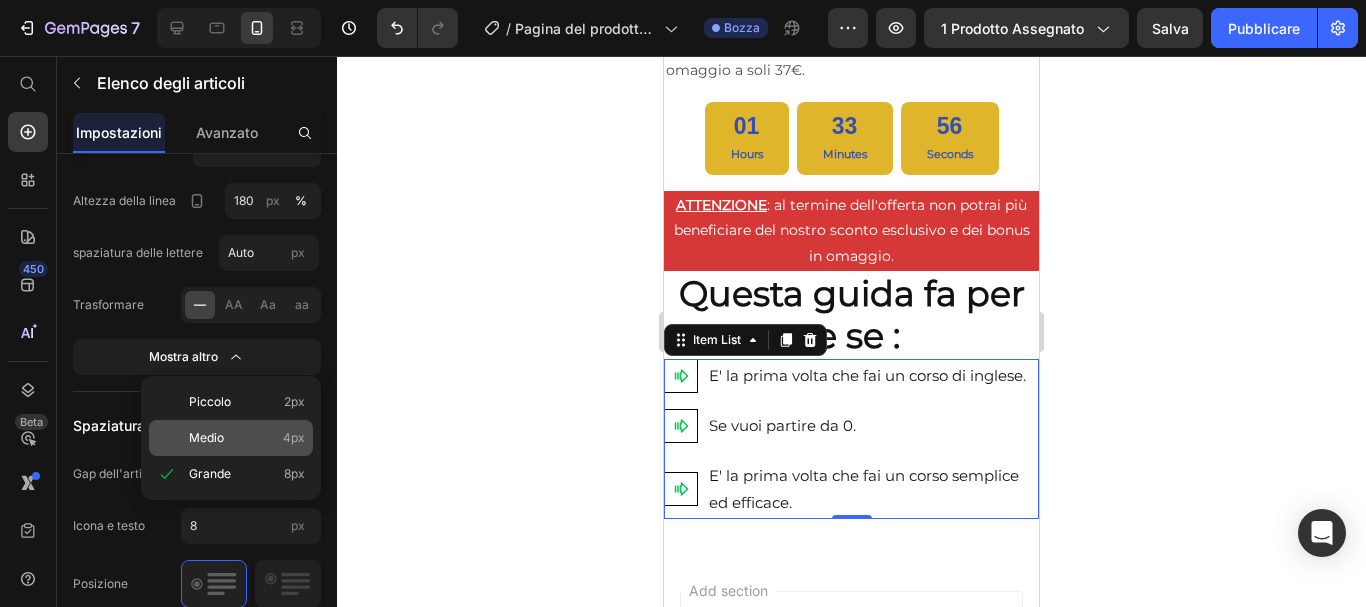 click on "Medio" at bounding box center [206, 437] 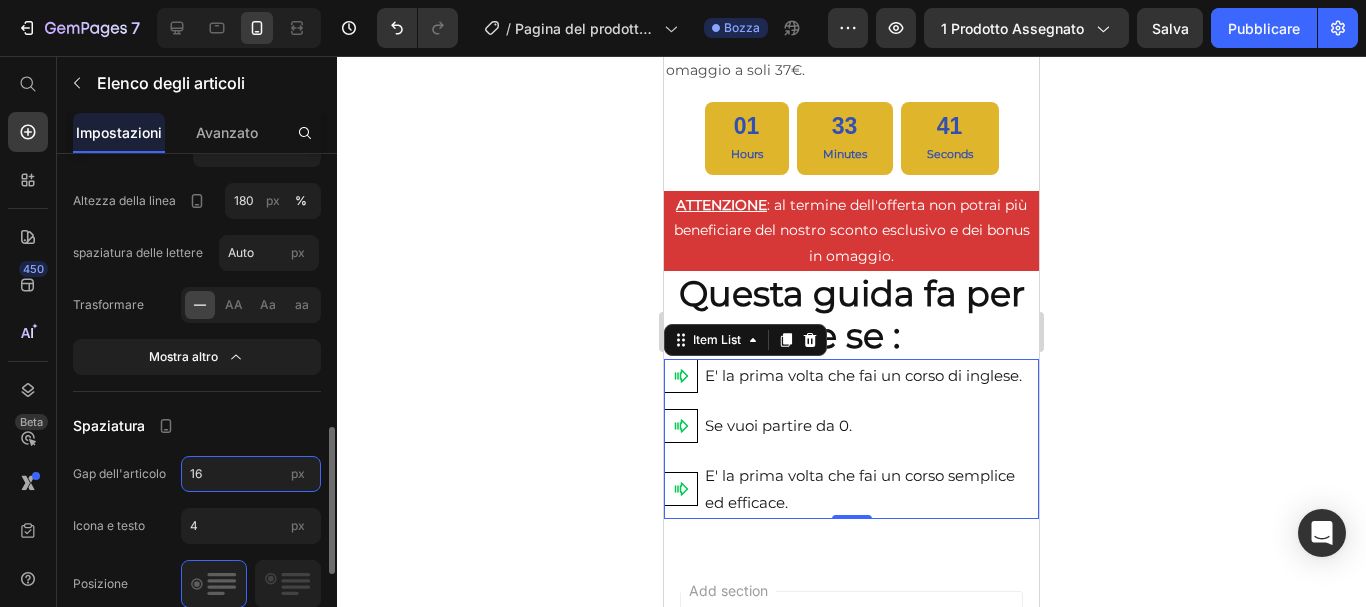 click on "16" at bounding box center (251, 474) 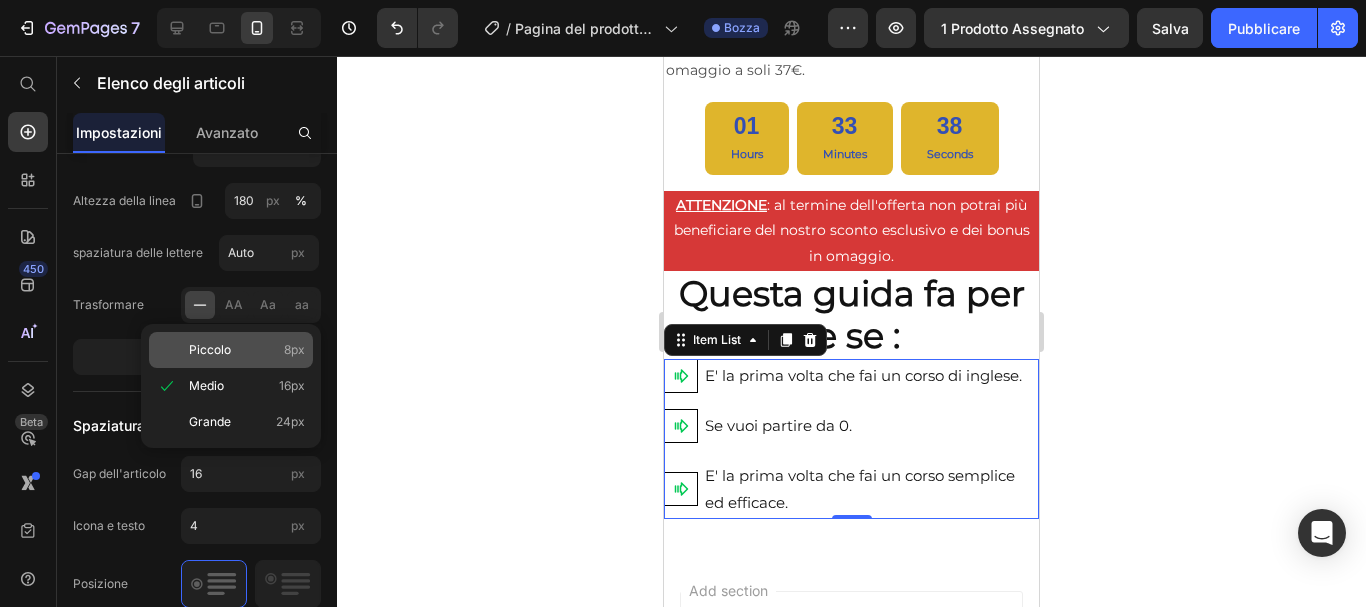 click on "Piccolo" at bounding box center (210, 349) 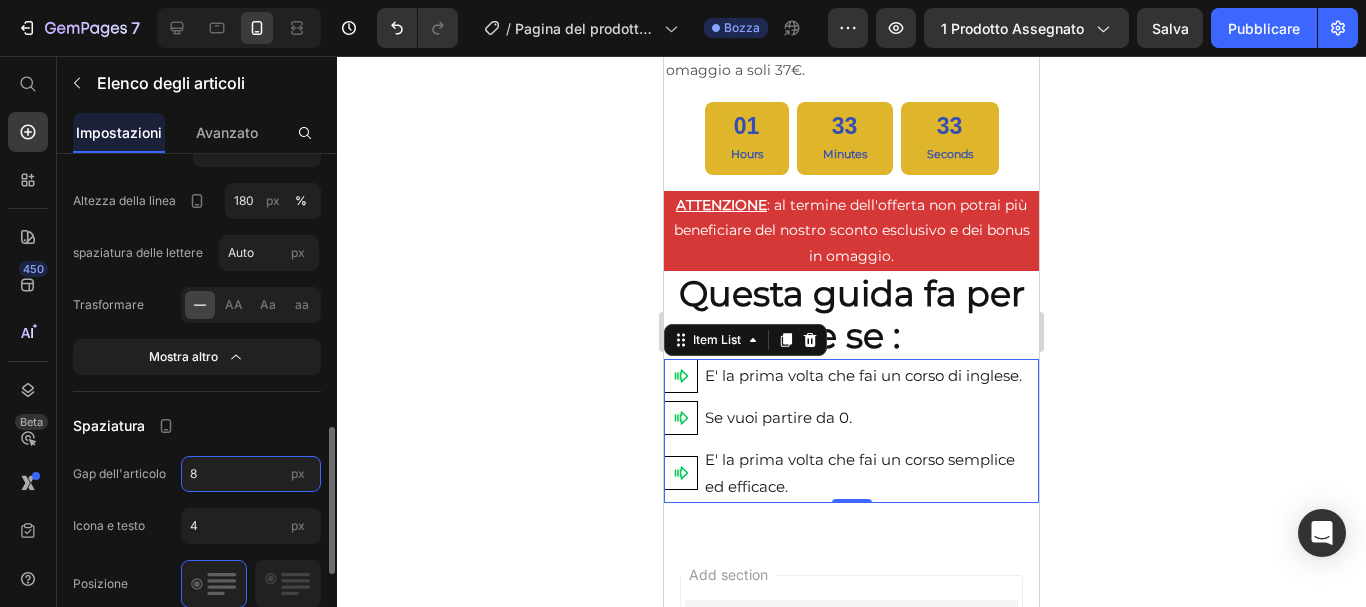 click on "8" at bounding box center (251, 474) 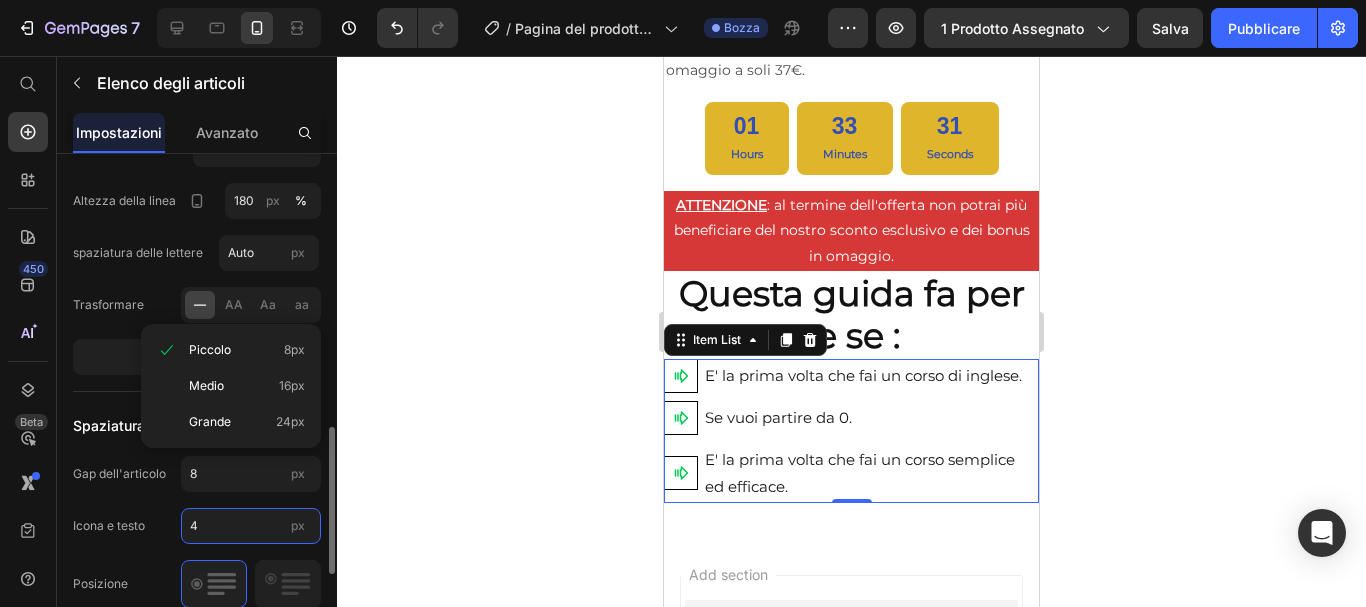 click on "4" at bounding box center [251, 526] 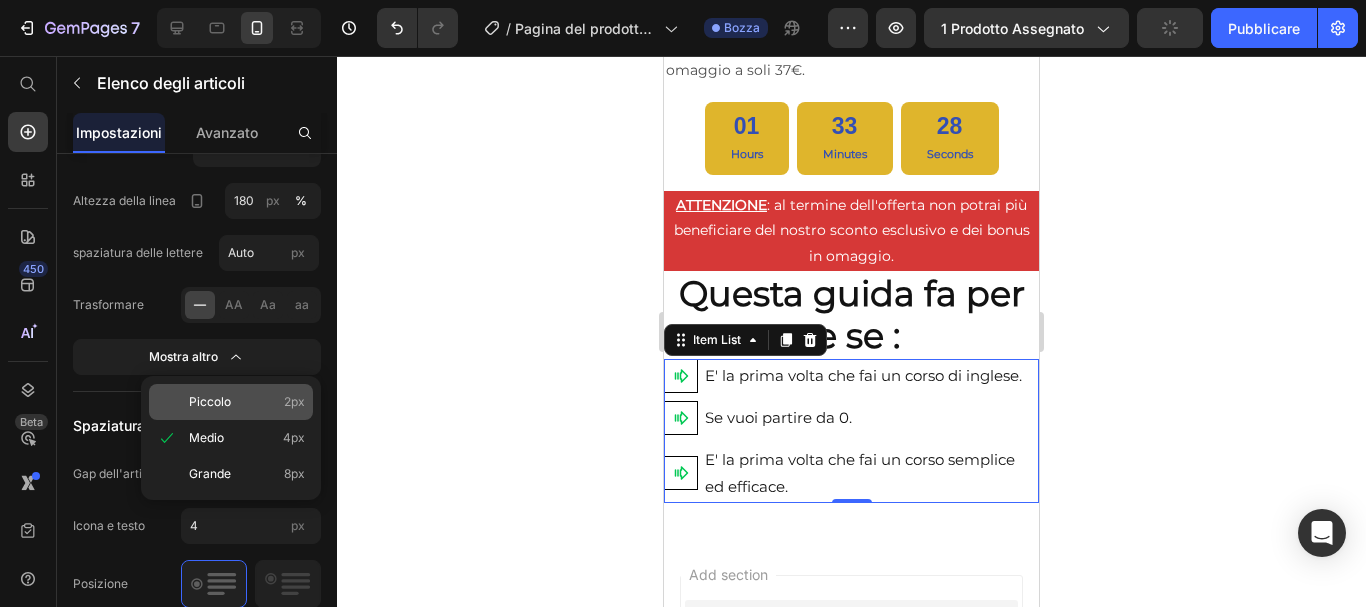 click on "Piccolo 2px" 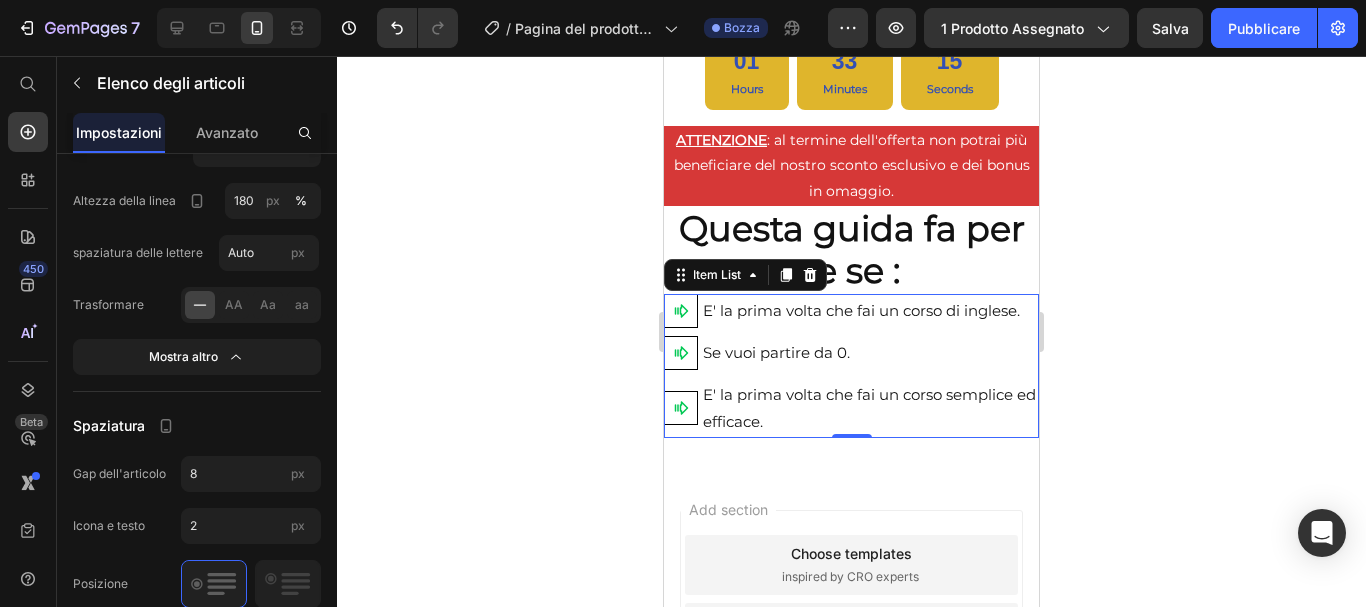 scroll, scrollTop: 1136, scrollLeft: 0, axis: vertical 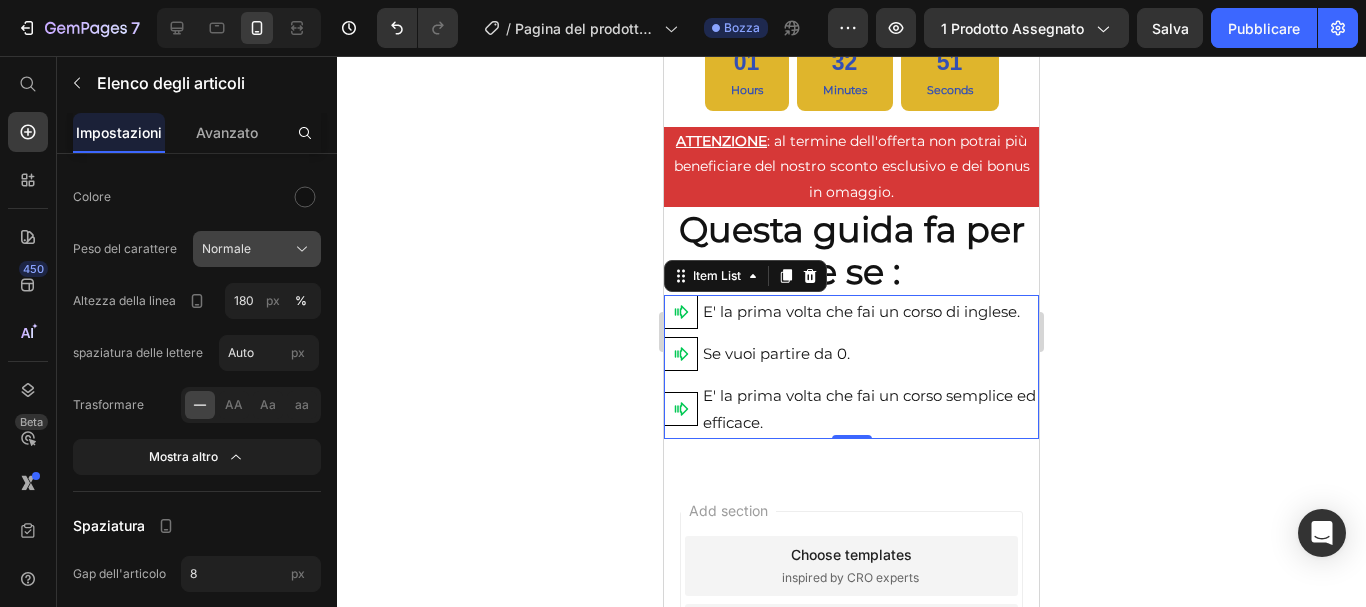 click on "Normale" at bounding box center (257, 249) 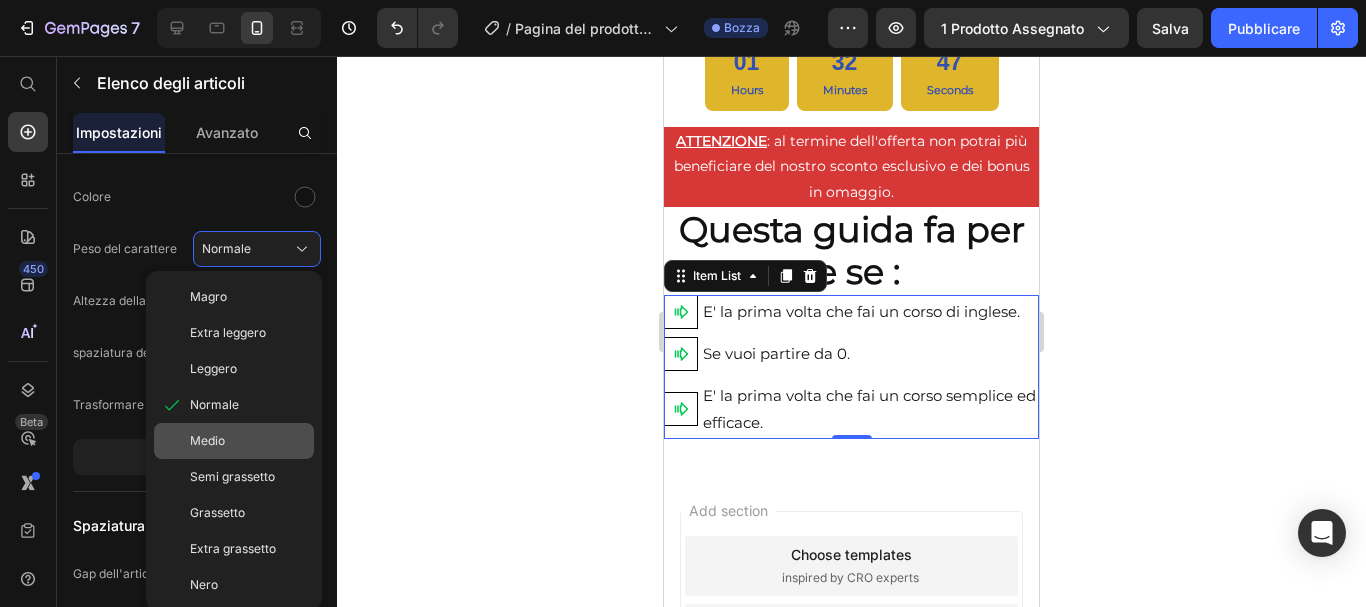 click on "Medio" at bounding box center [207, 440] 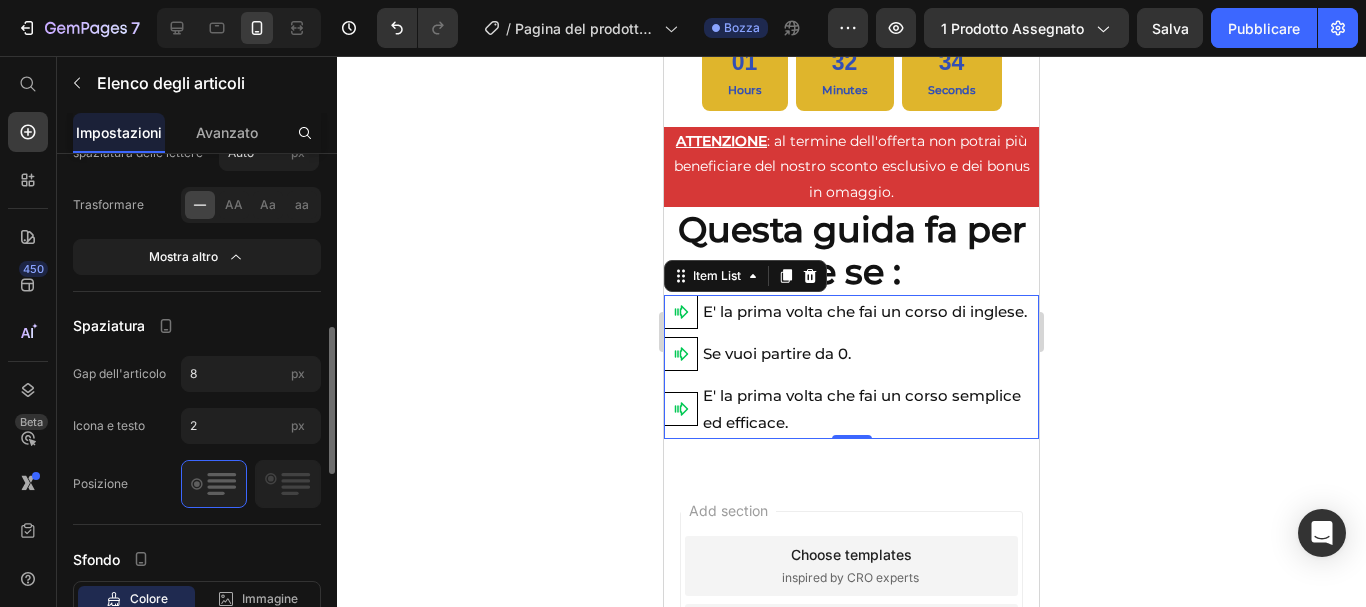 scroll, scrollTop: 846, scrollLeft: 0, axis: vertical 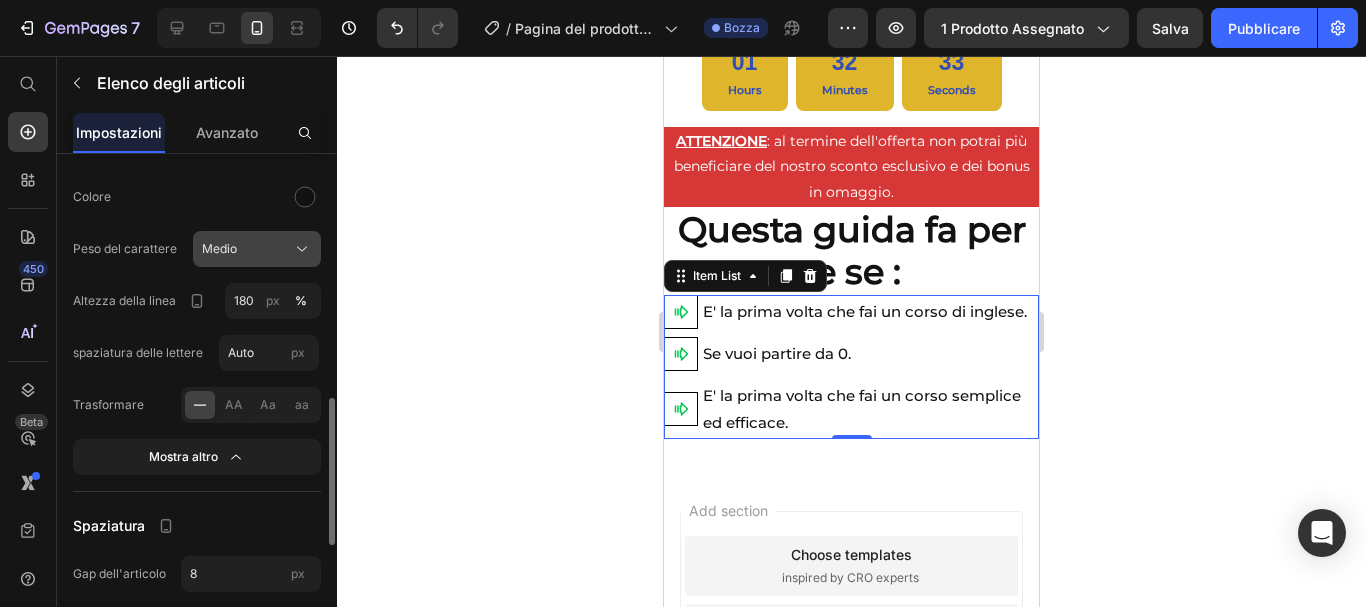 click on "Medio" 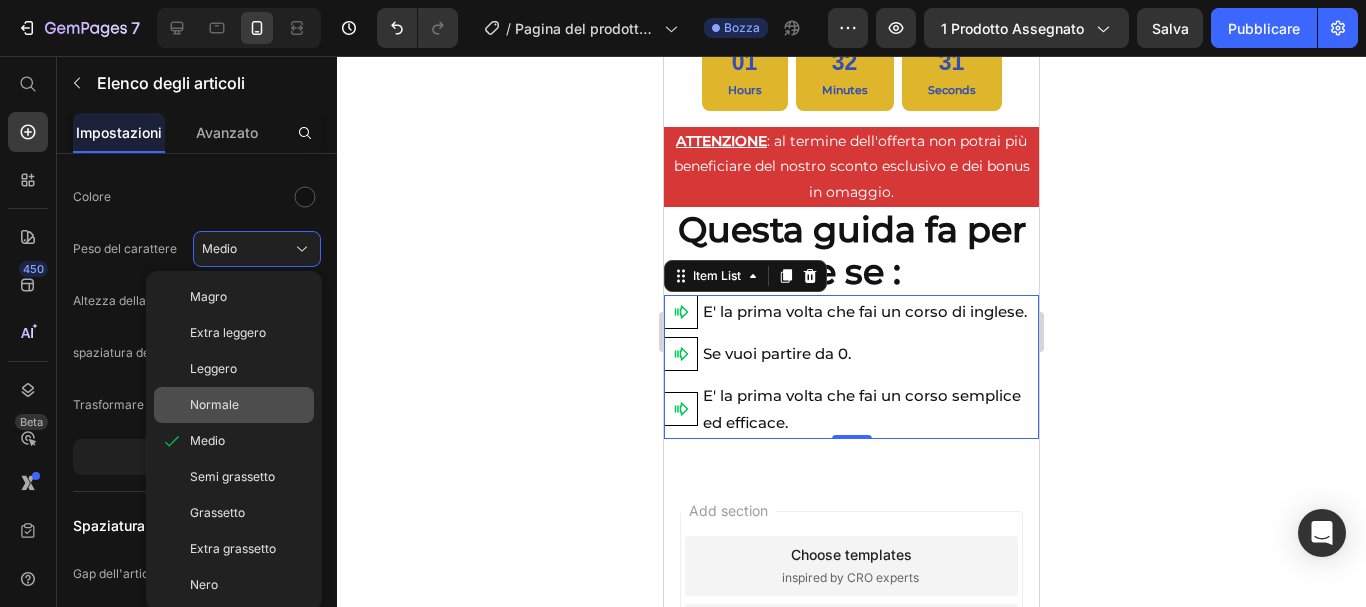 click on "Normale" at bounding box center [214, 404] 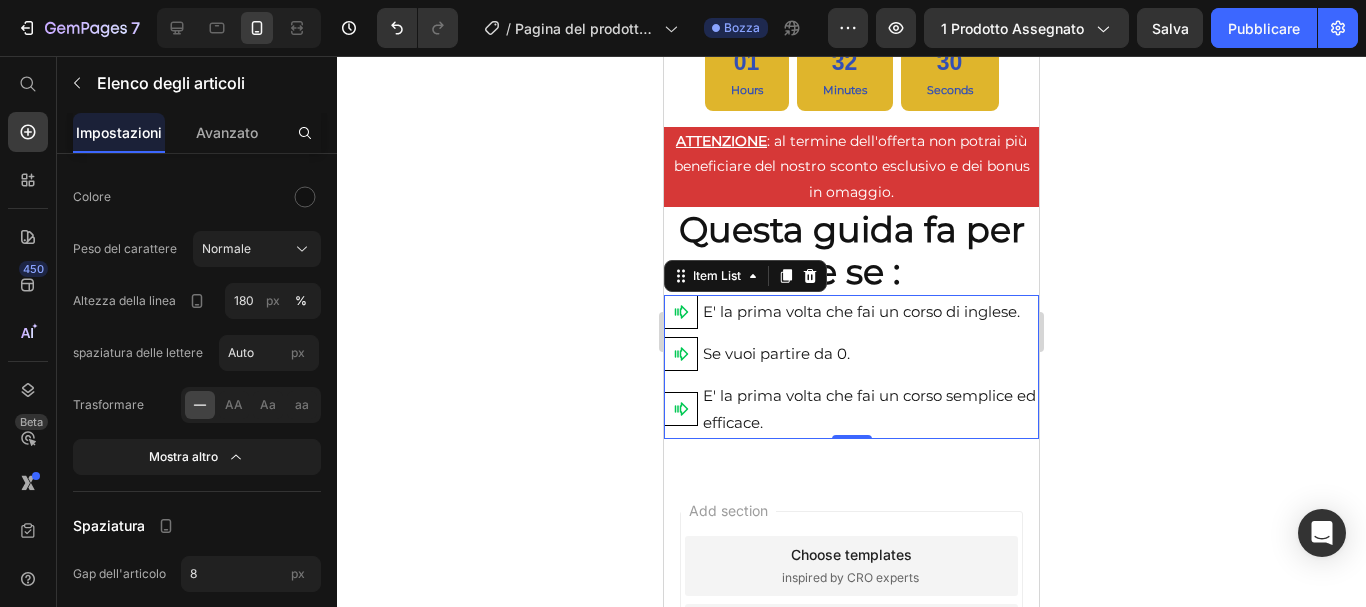 click 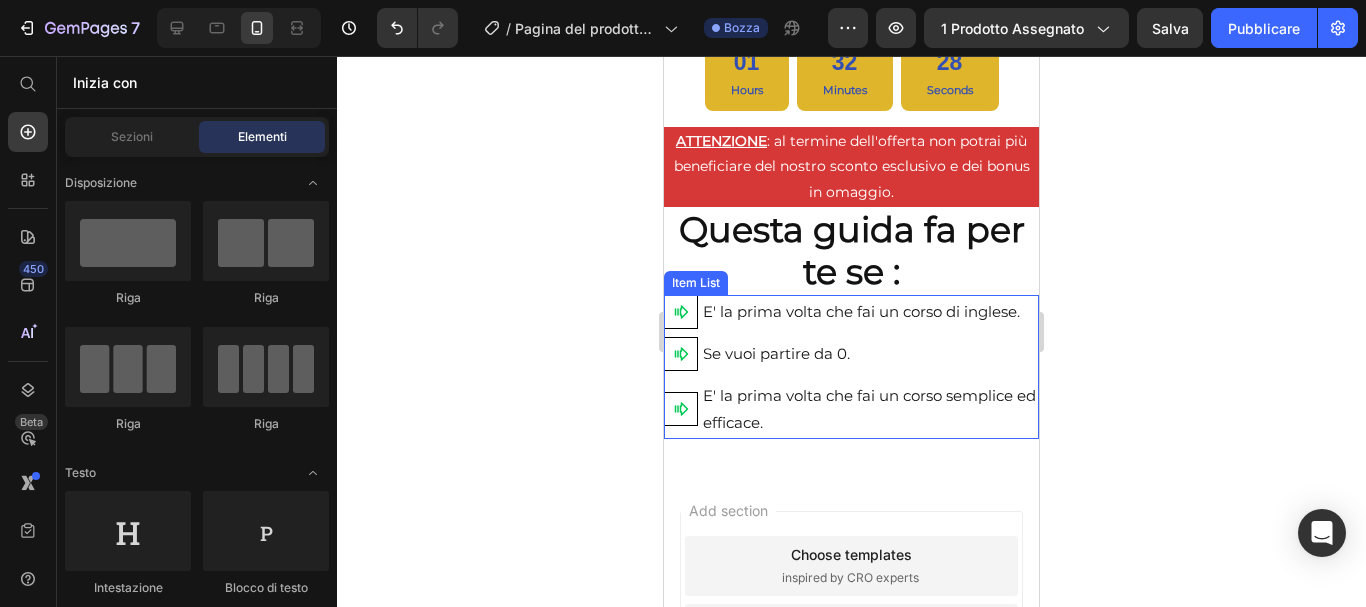 click on "E' la prima volta che fai un corso di inglese." at bounding box center [851, 312] 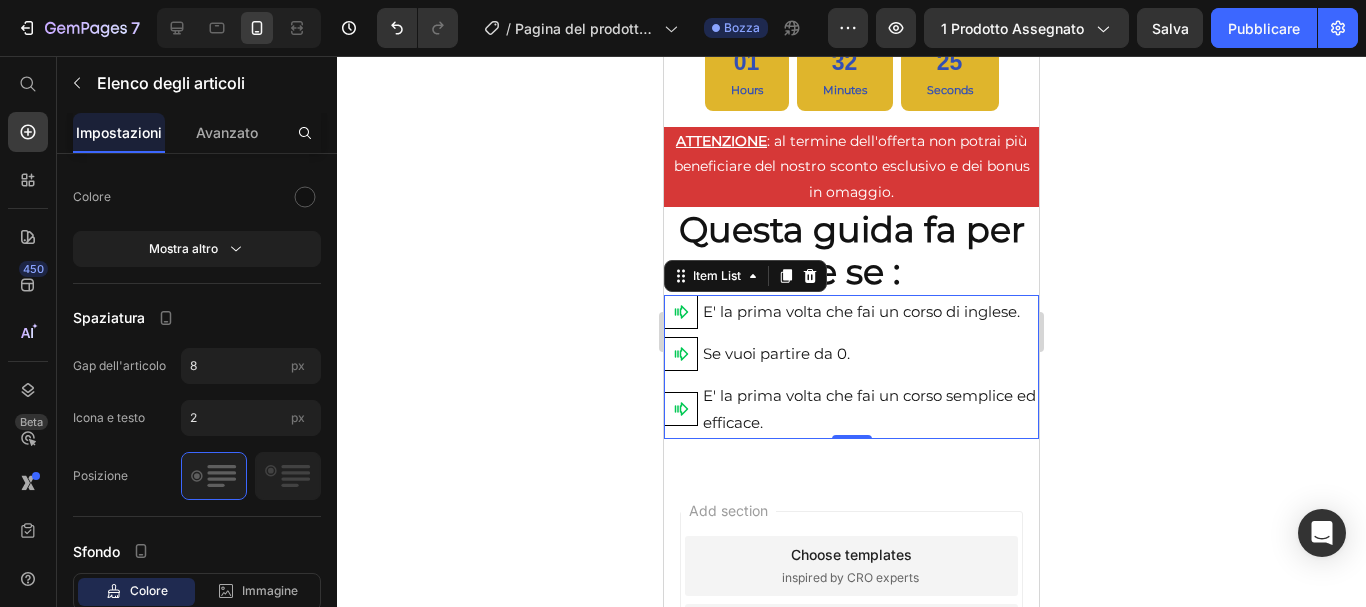 click on "E' la prima volta che fai un corso di inglese.
Se vuoi partire da 0.
Cerchi un corso semplice ed efficace." at bounding box center [851, 367] 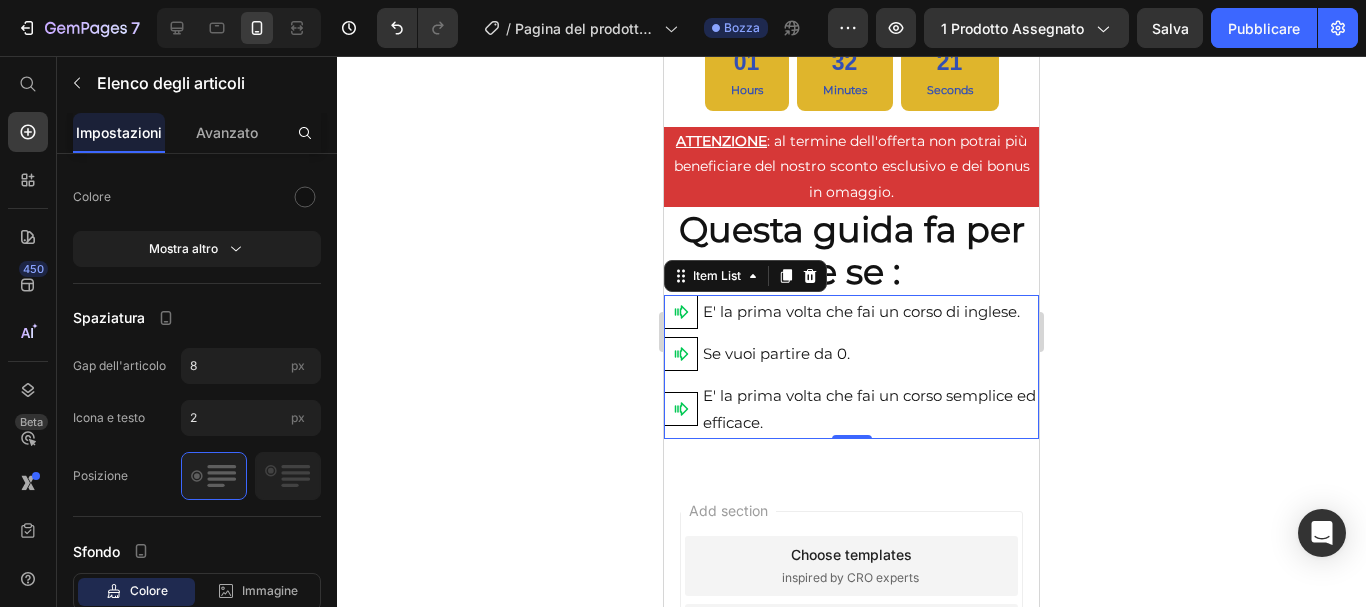 click on "E' la prima volta che fai un corso di inglese.
Se vuoi partire da 0.
Cerchi un corso semplice ed efficace." at bounding box center (851, 367) 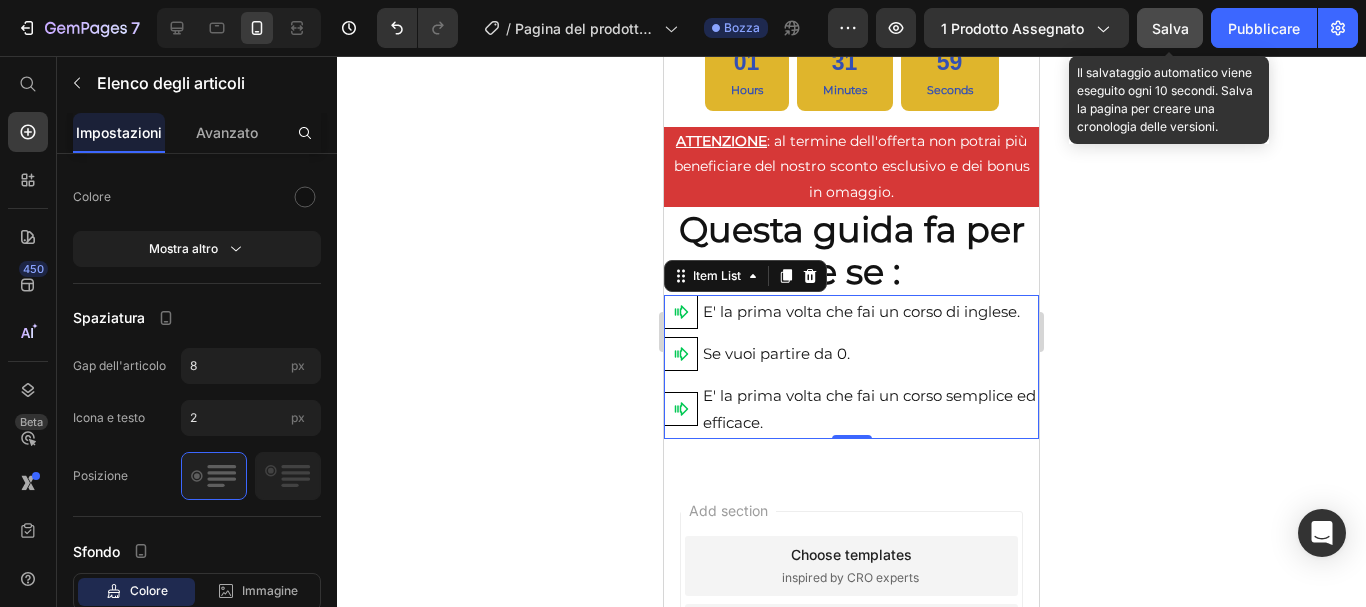 click on "Salva" at bounding box center [1170, 28] 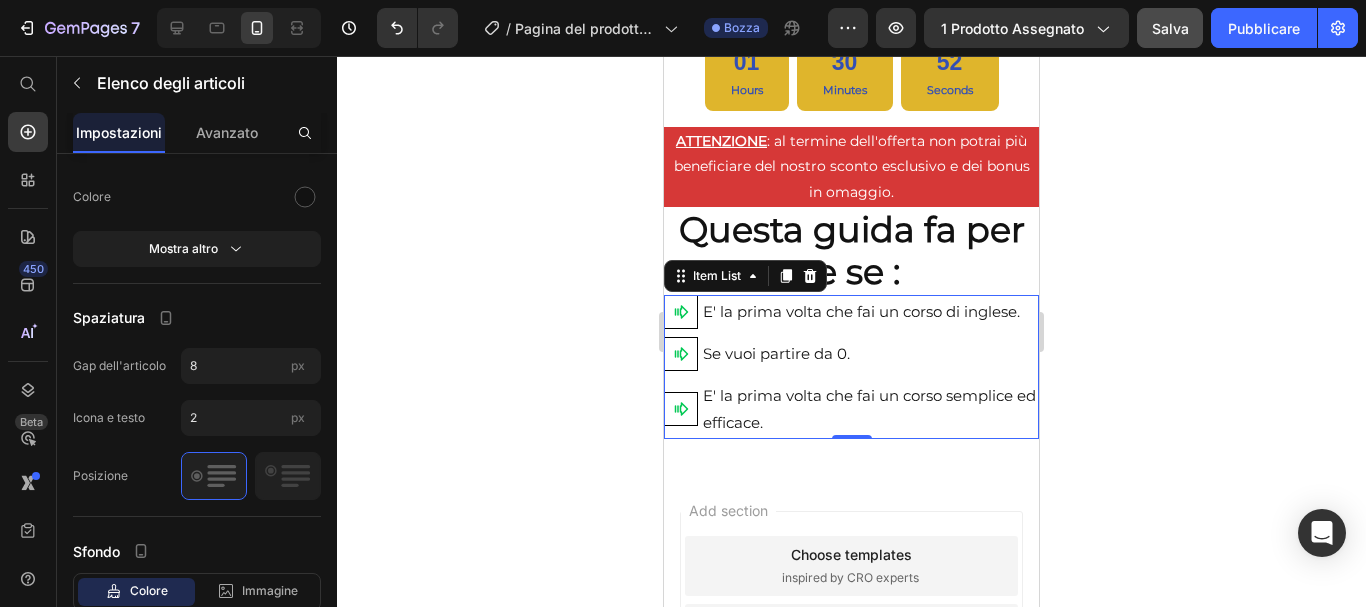 click 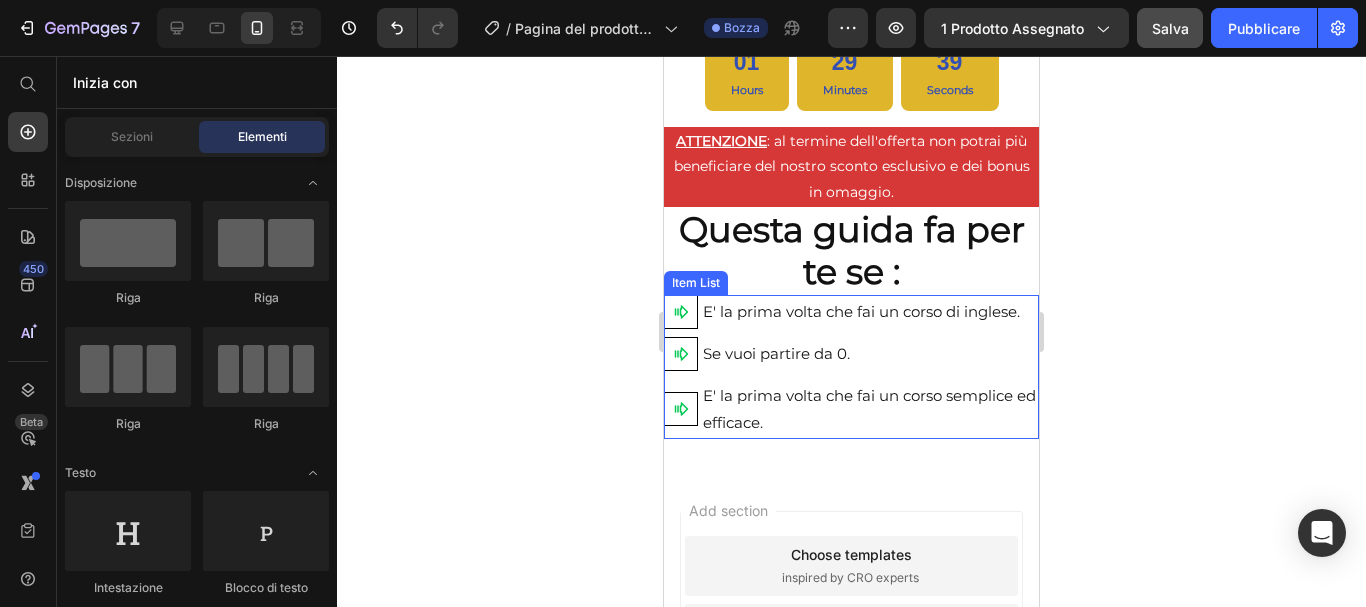 click 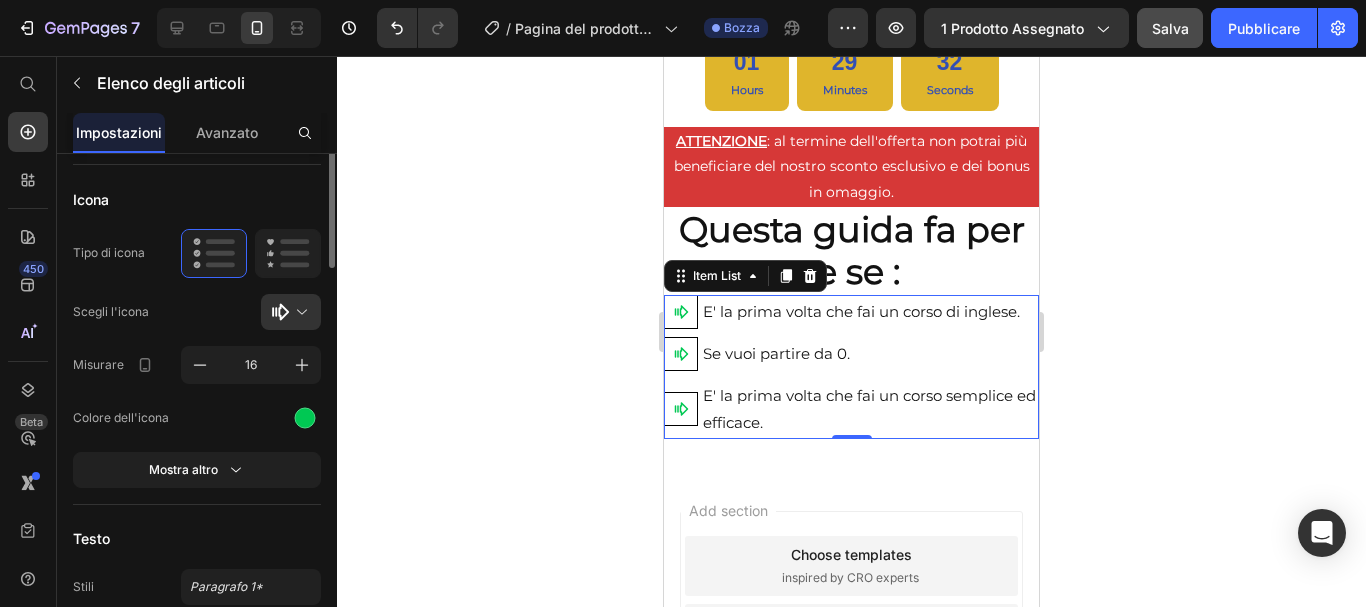 scroll, scrollTop: 146, scrollLeft: 0, axis: vertical 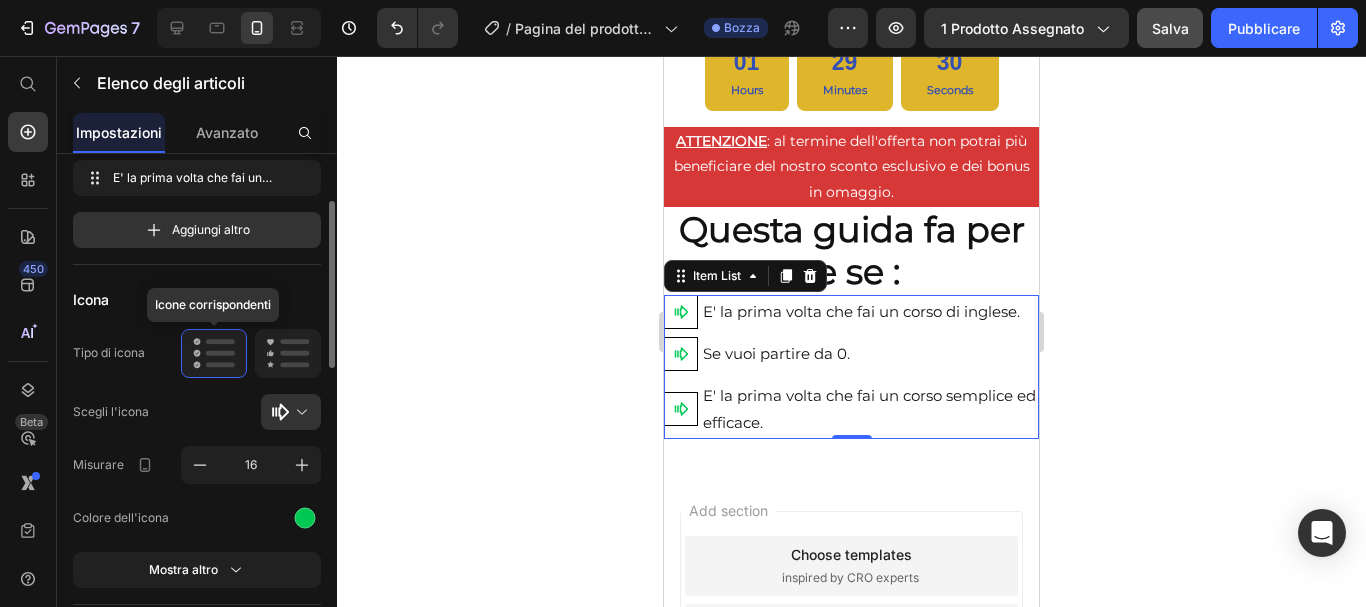 click 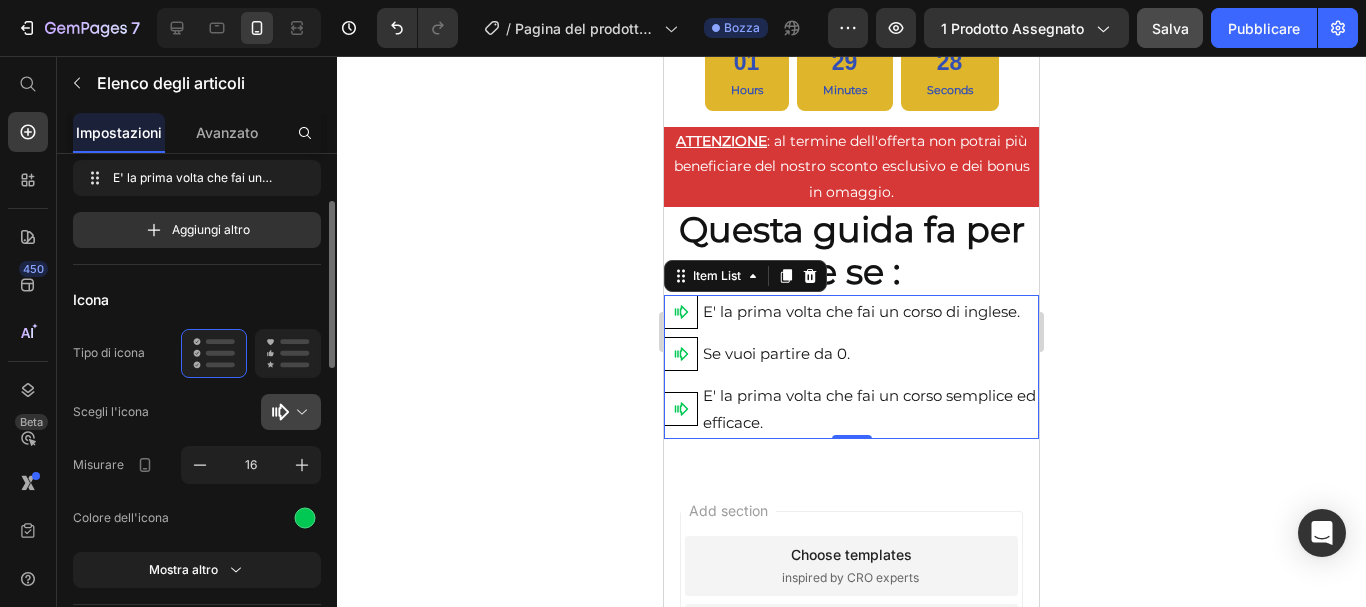 click at bounding box center [299, 412] 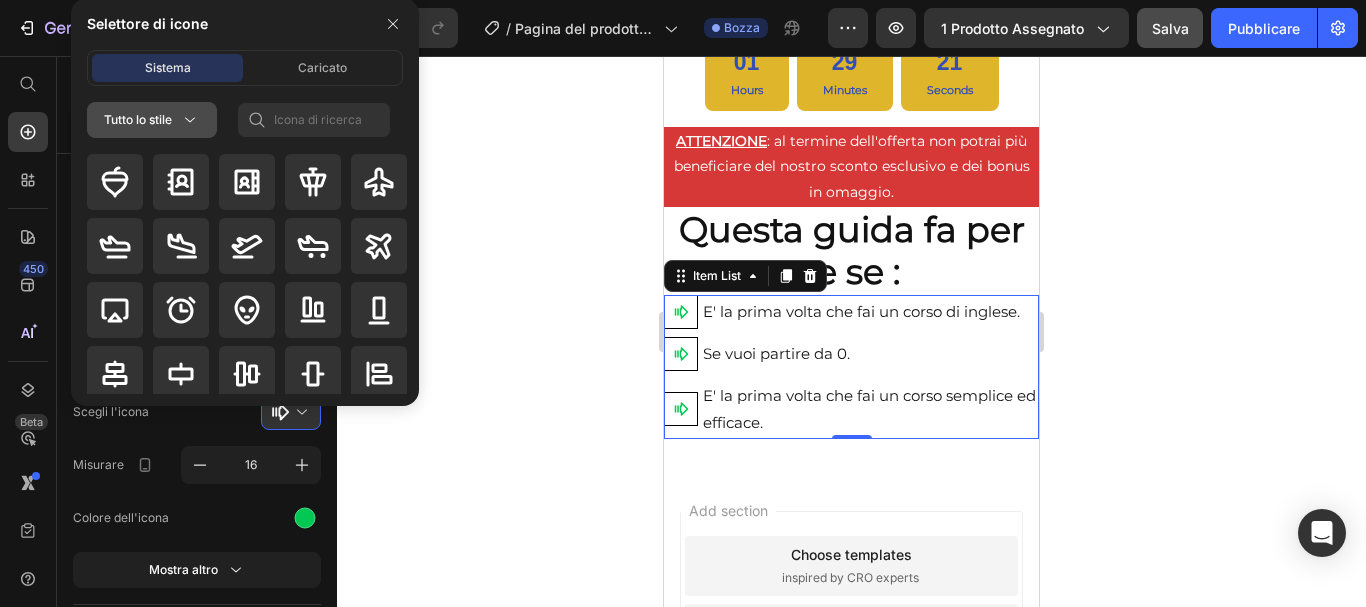 click 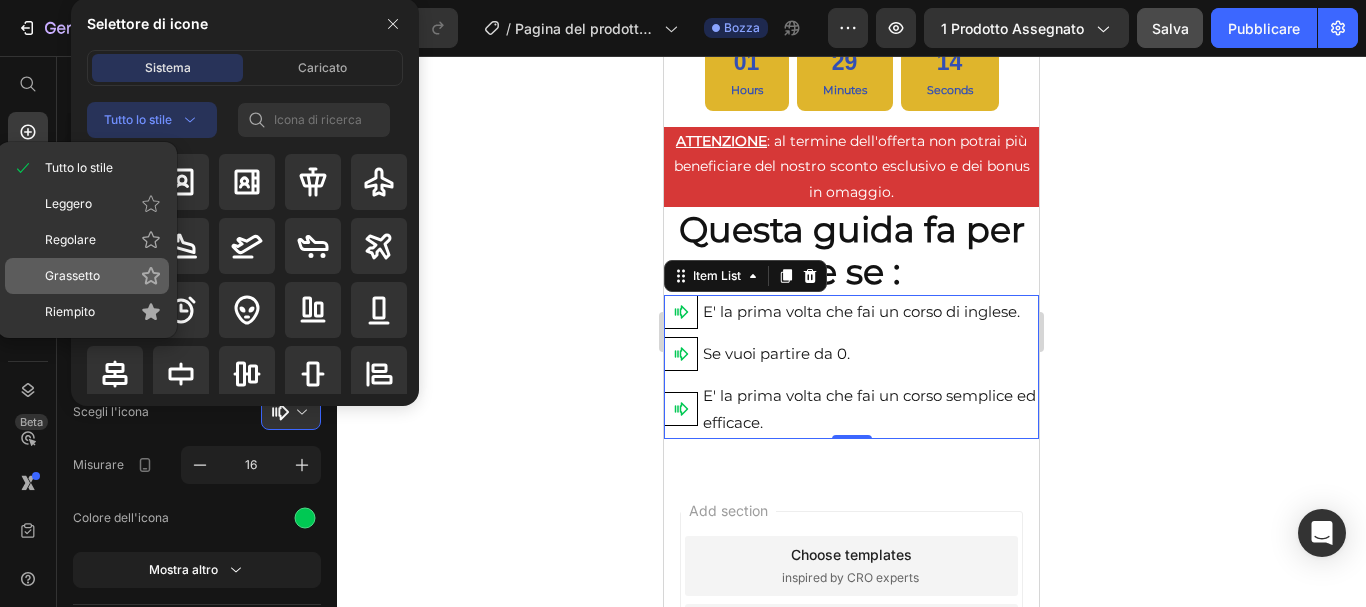 click 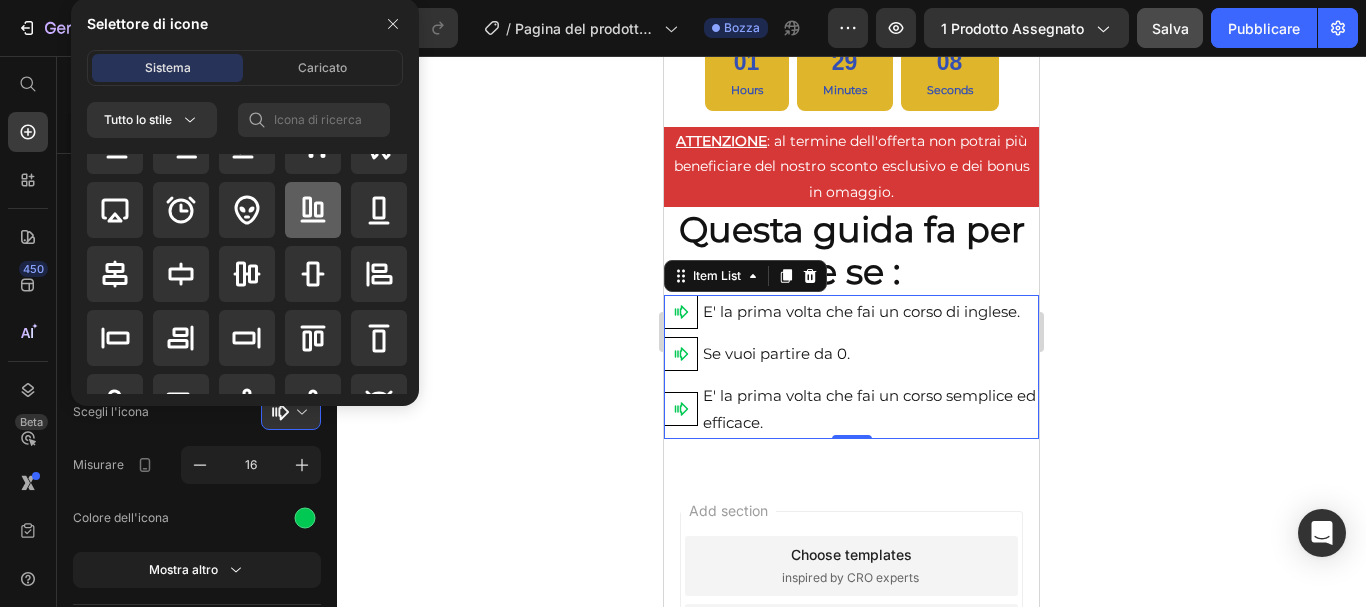 scroll, scrollTop: 200, scrollLeft: 0, axis: vertical 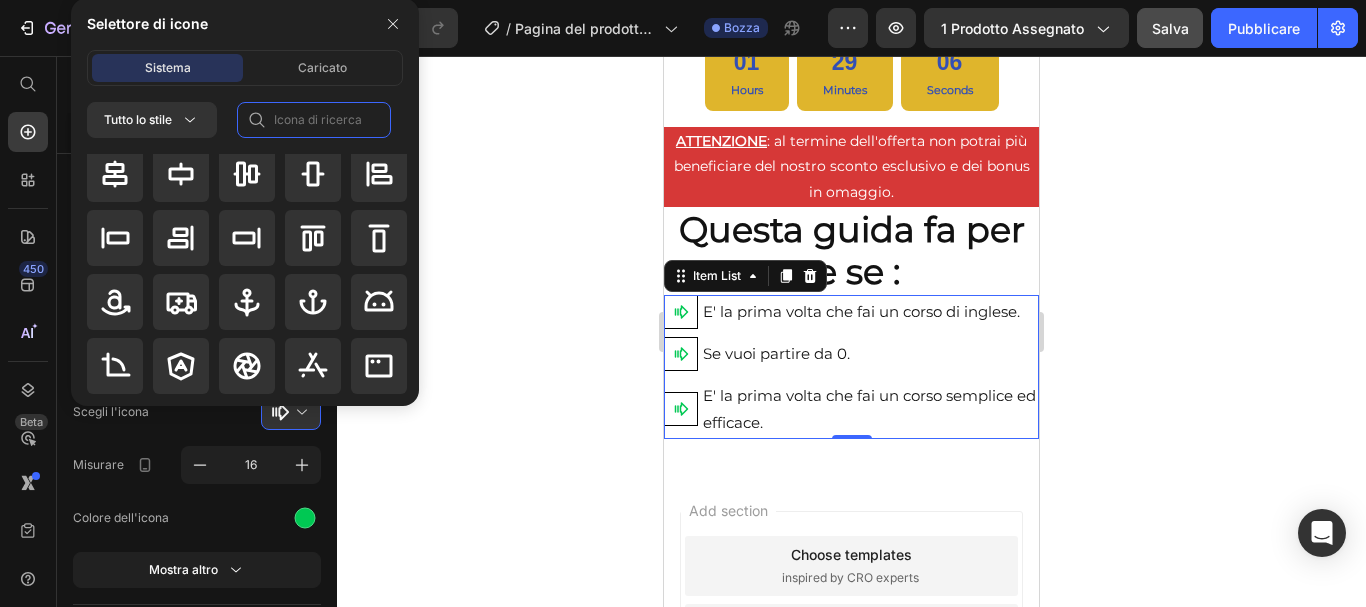 click 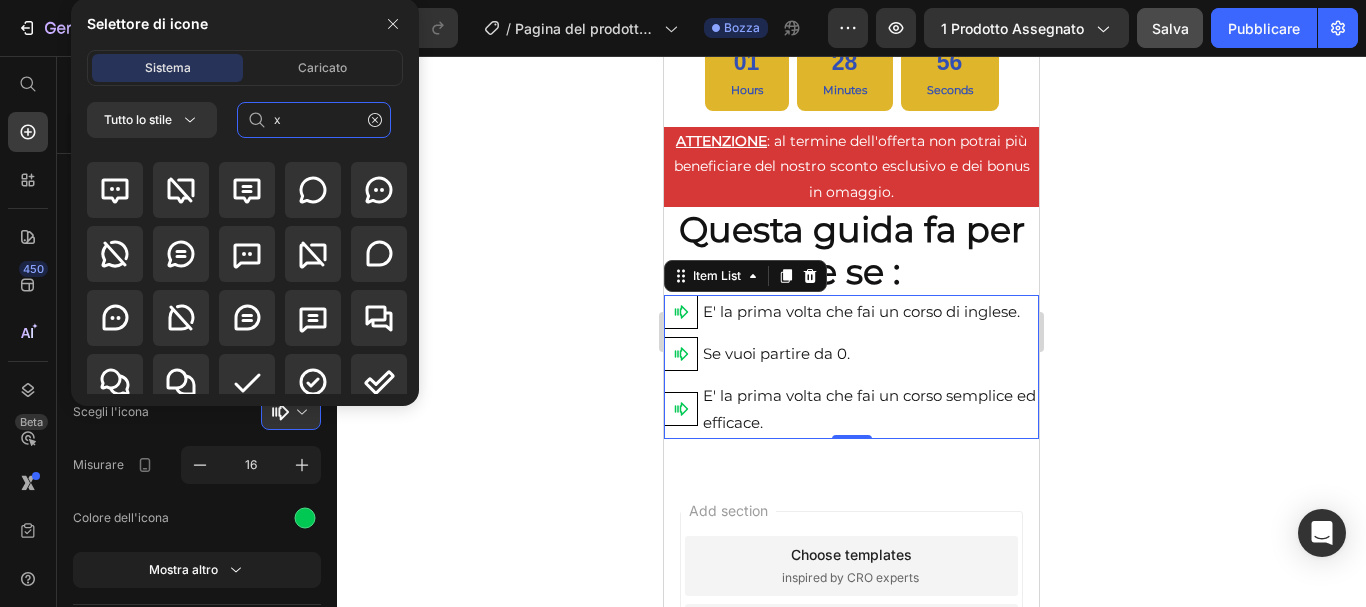 scroll, scrollTop: 500, scrollLeft: 0, axis: vertical 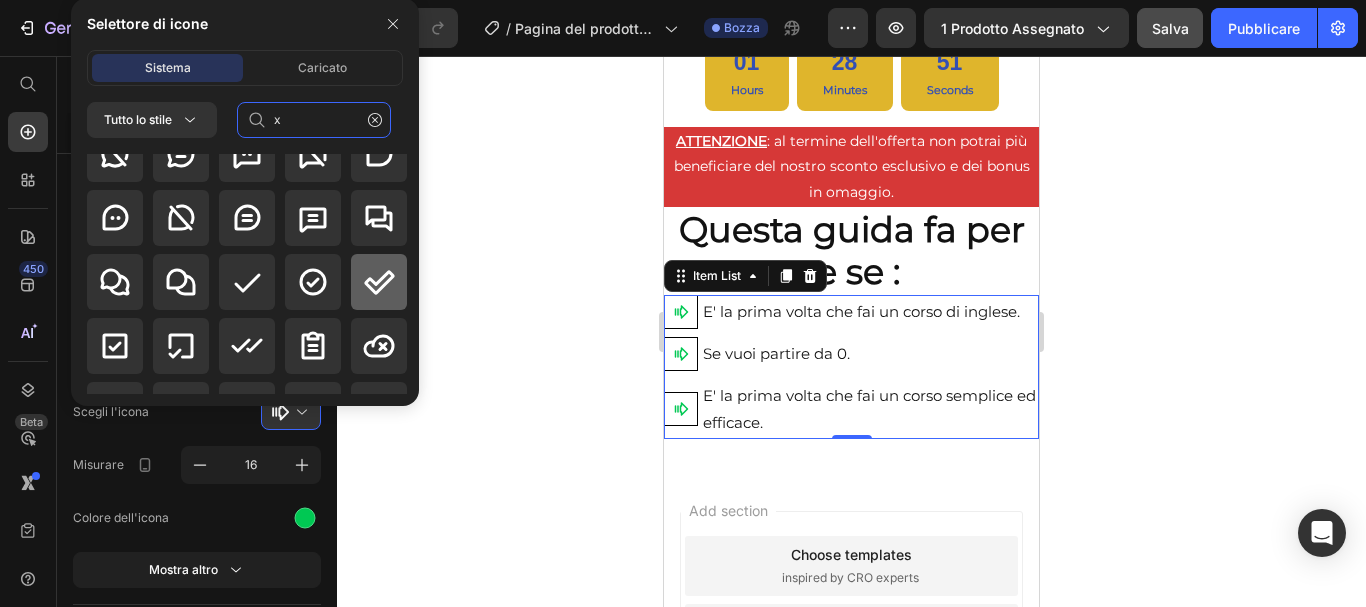 type on "x" 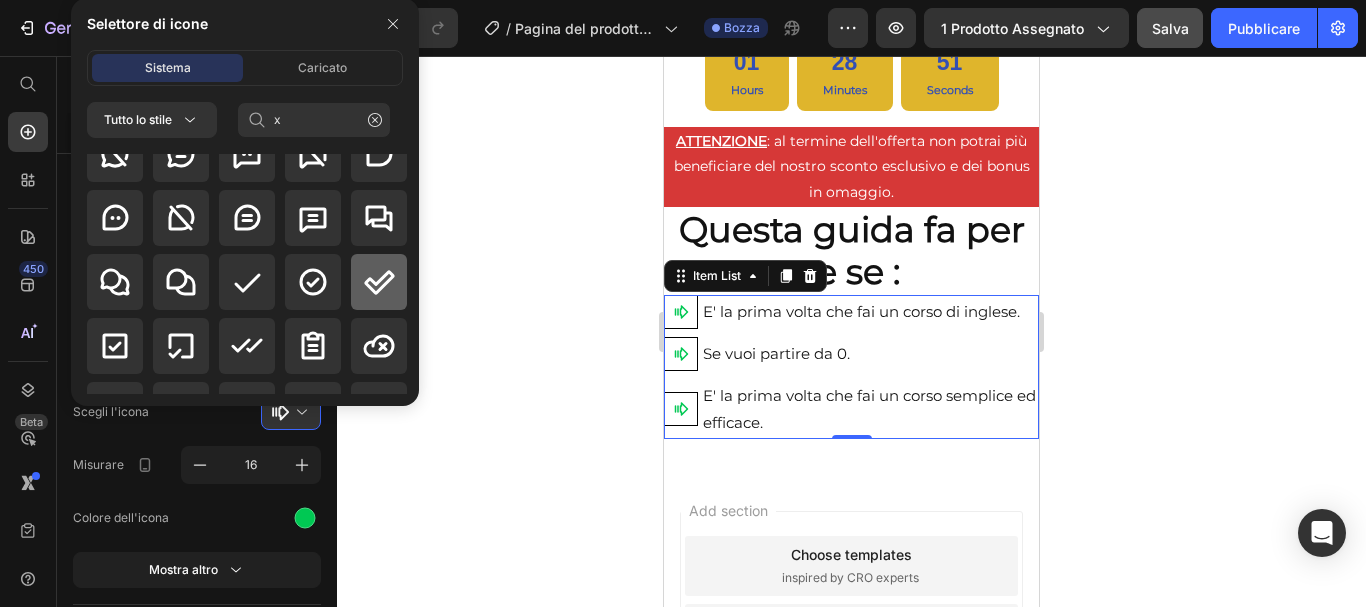 click 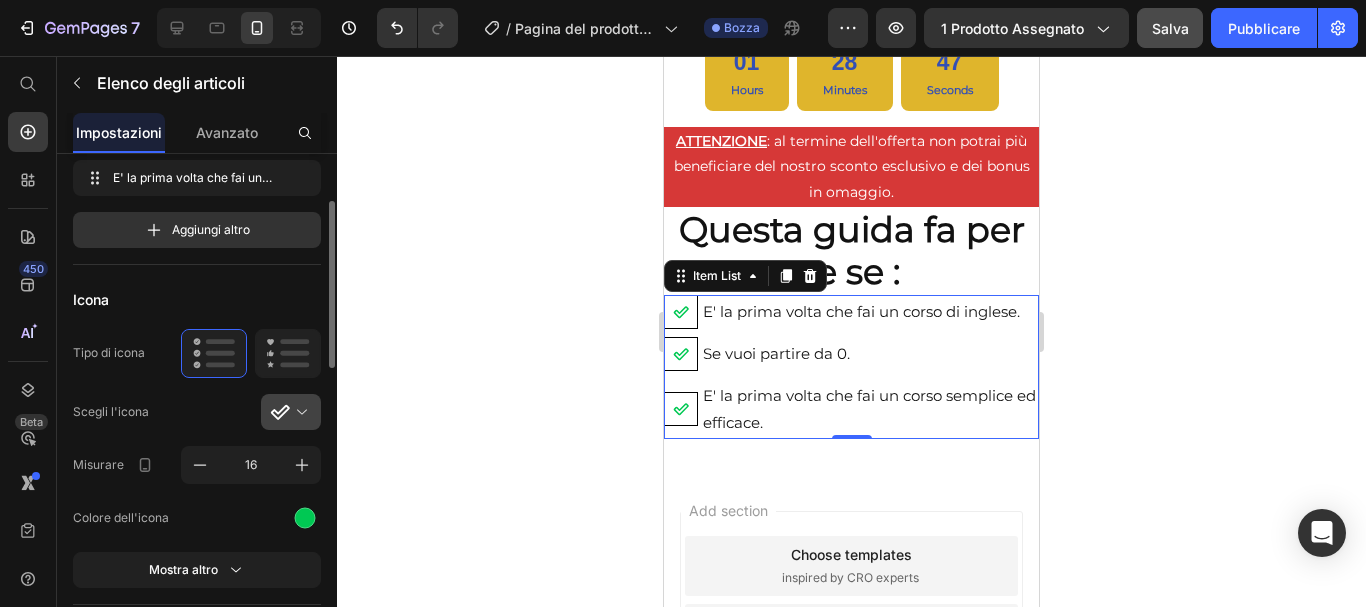 click at bounding box center (299, 412) 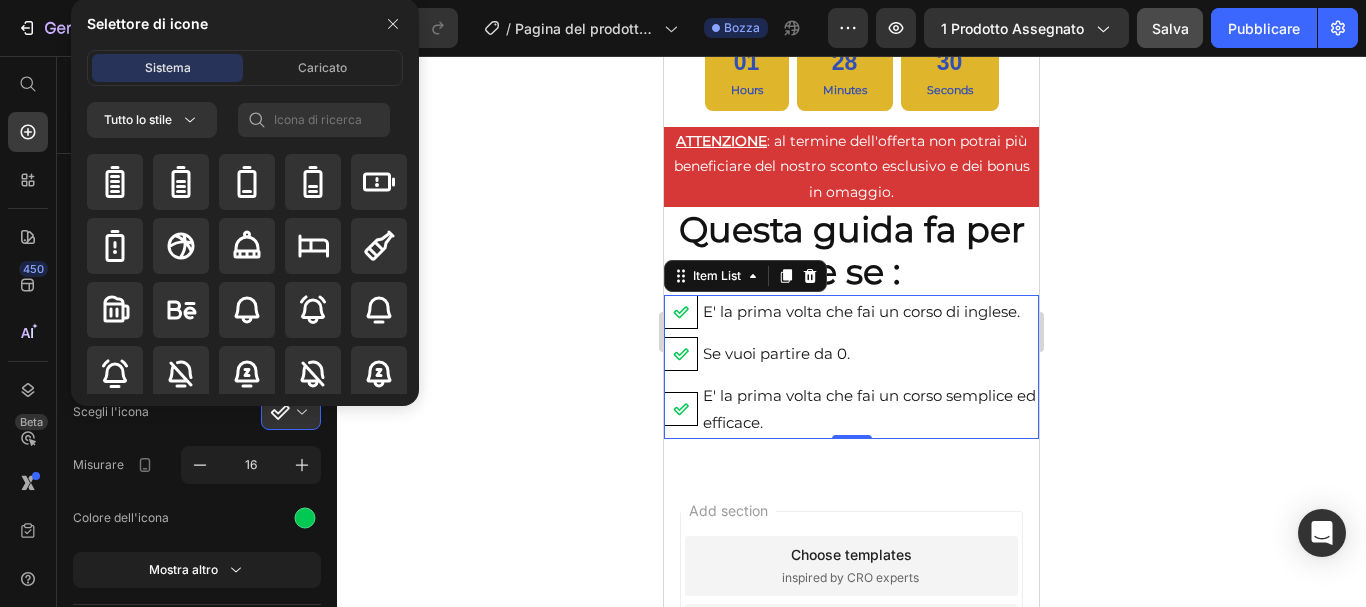 scroll, scrollTop: 1992, scrollLeft: 0, axis: vertical 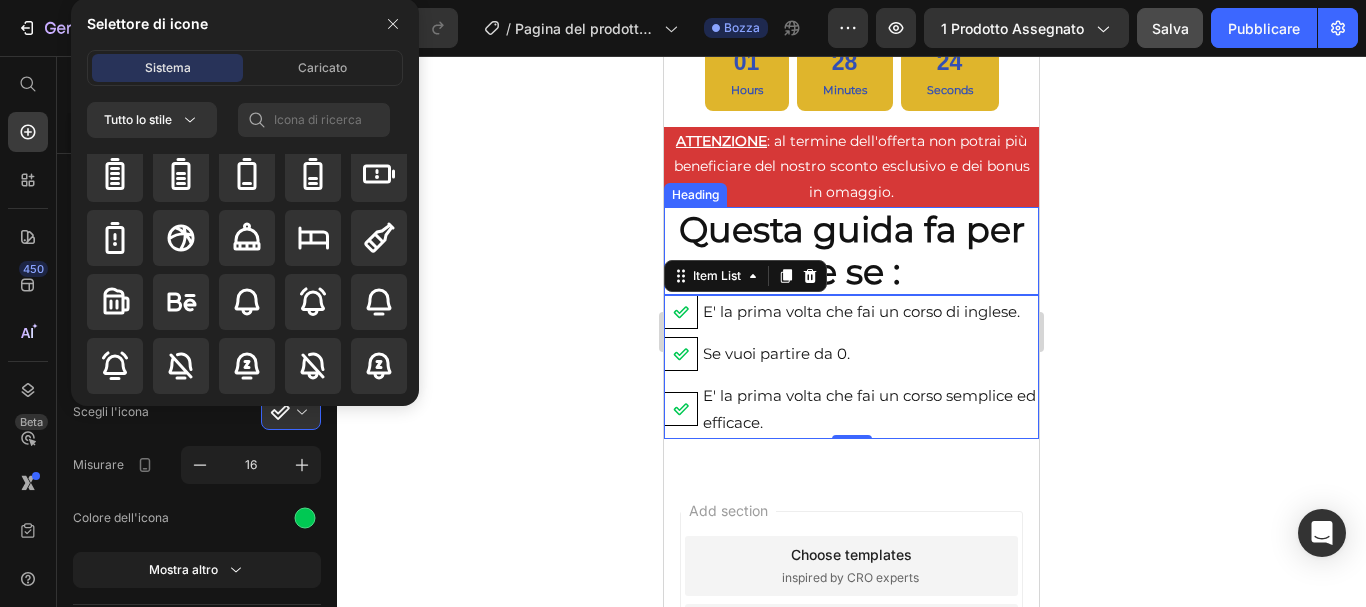 click 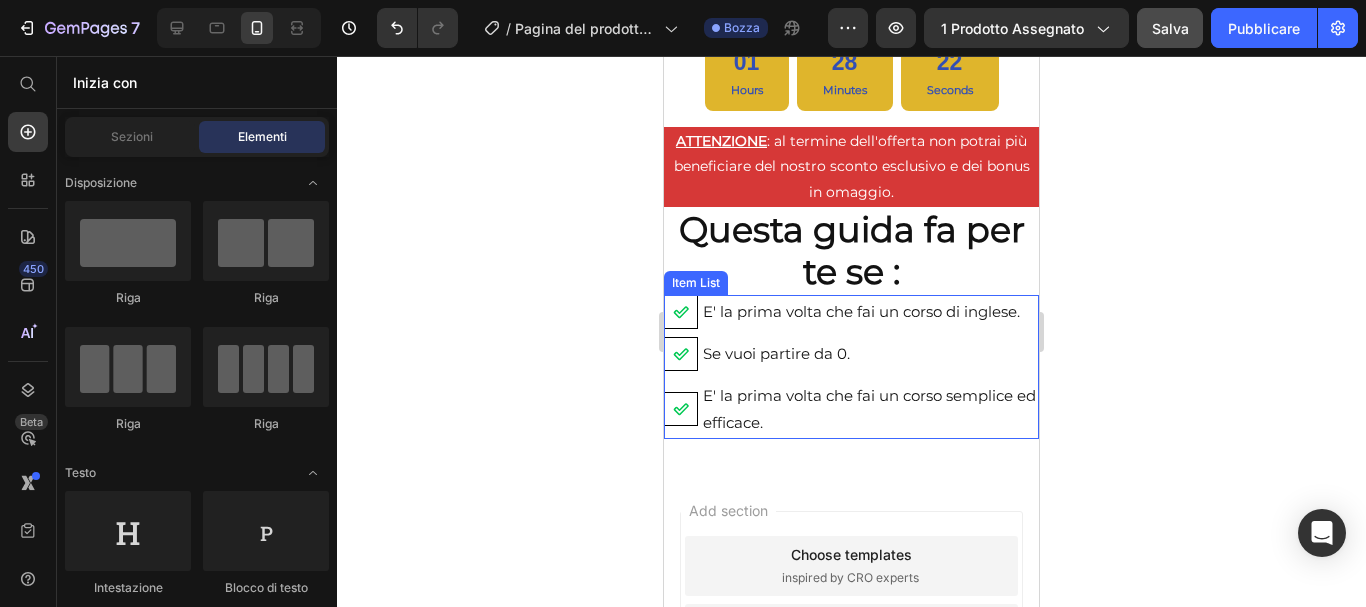 click 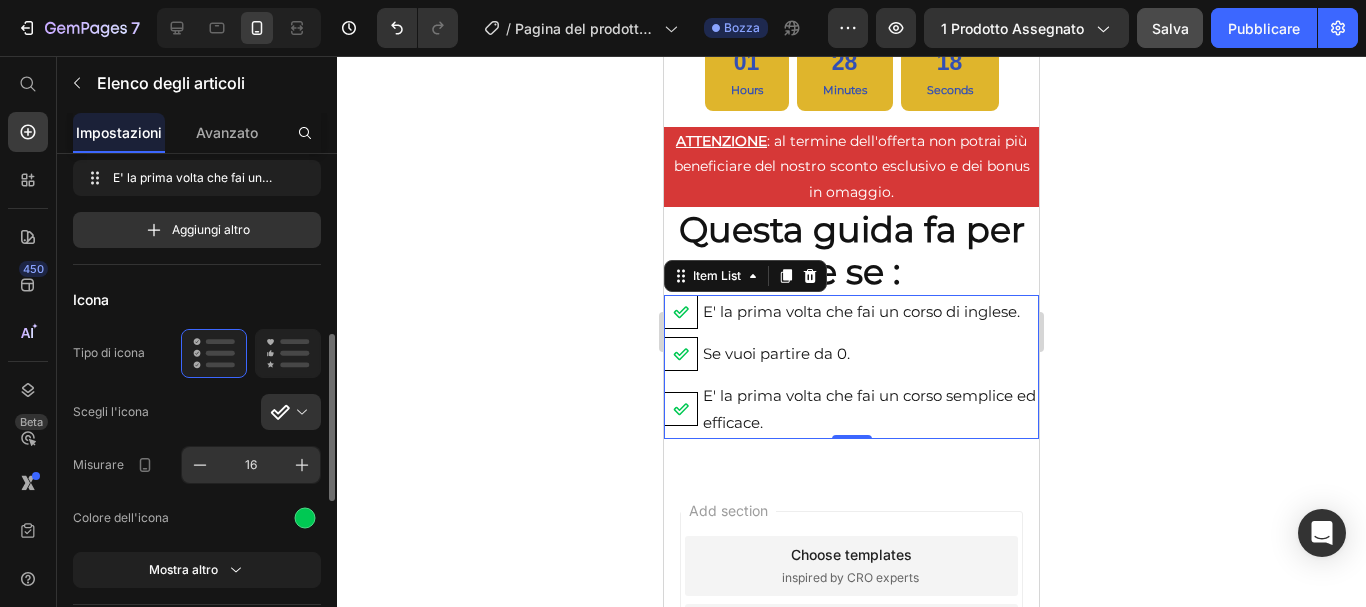 scroll, scrollTop: 246, scrollLeft: 0, axis: vertical 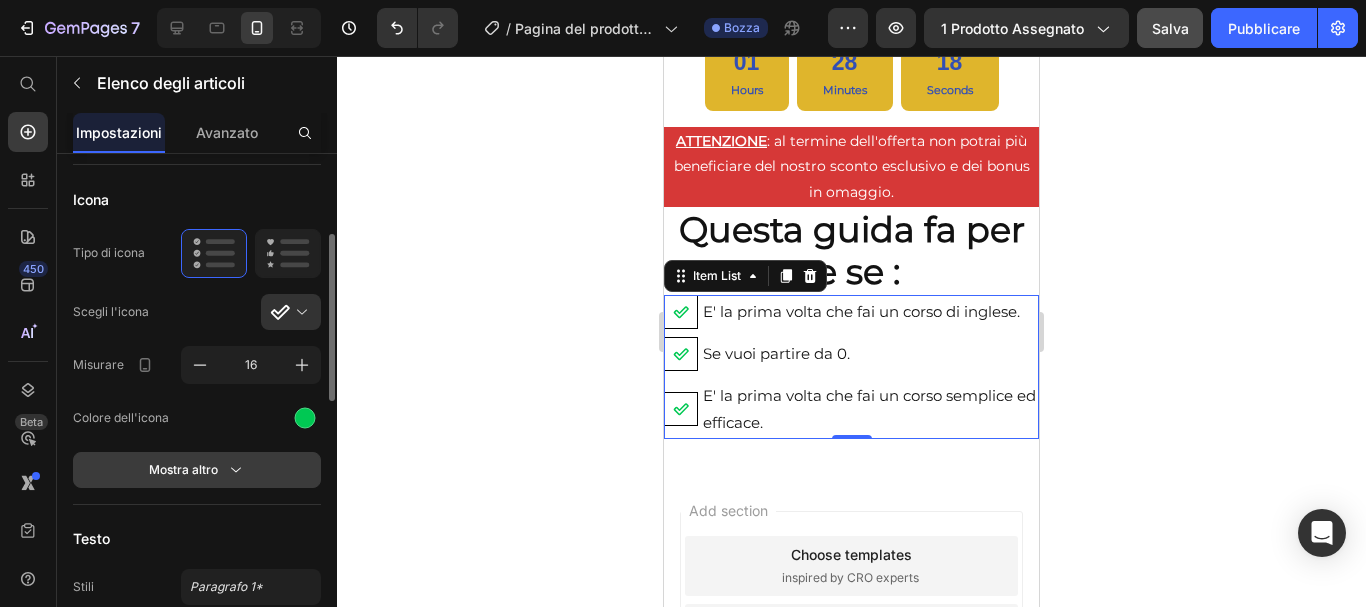 click on "Mostra altro" 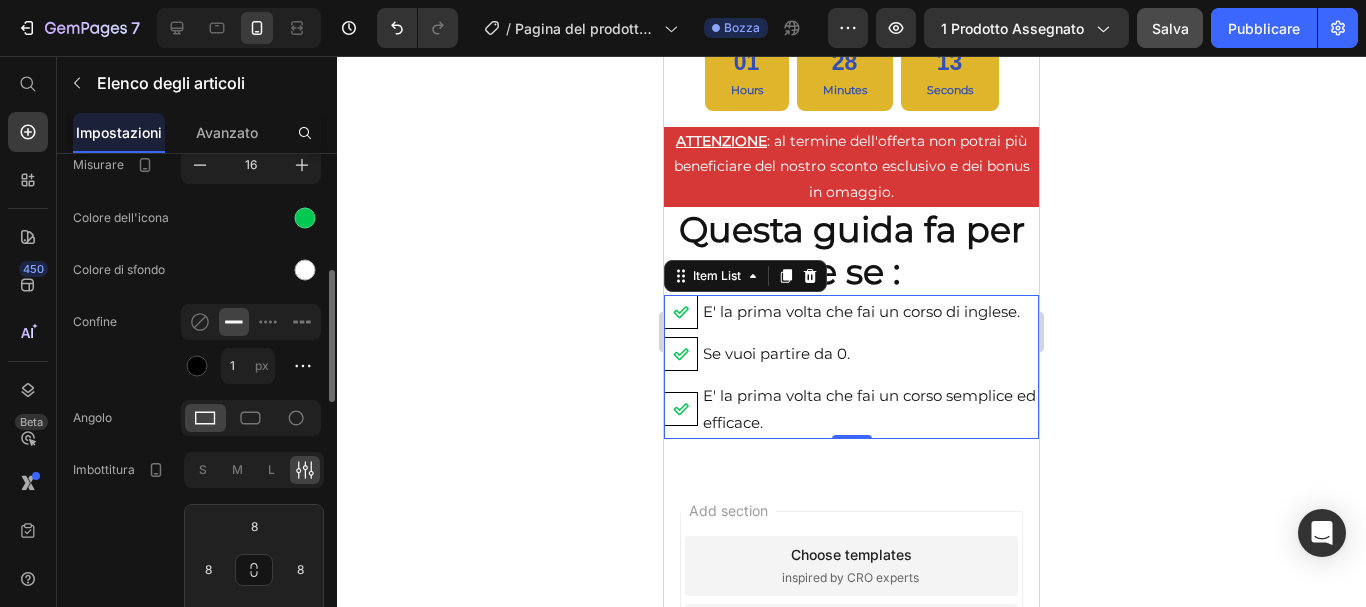 scroll, scrollTop: 646, scrollLeft: 0, axis: vertical 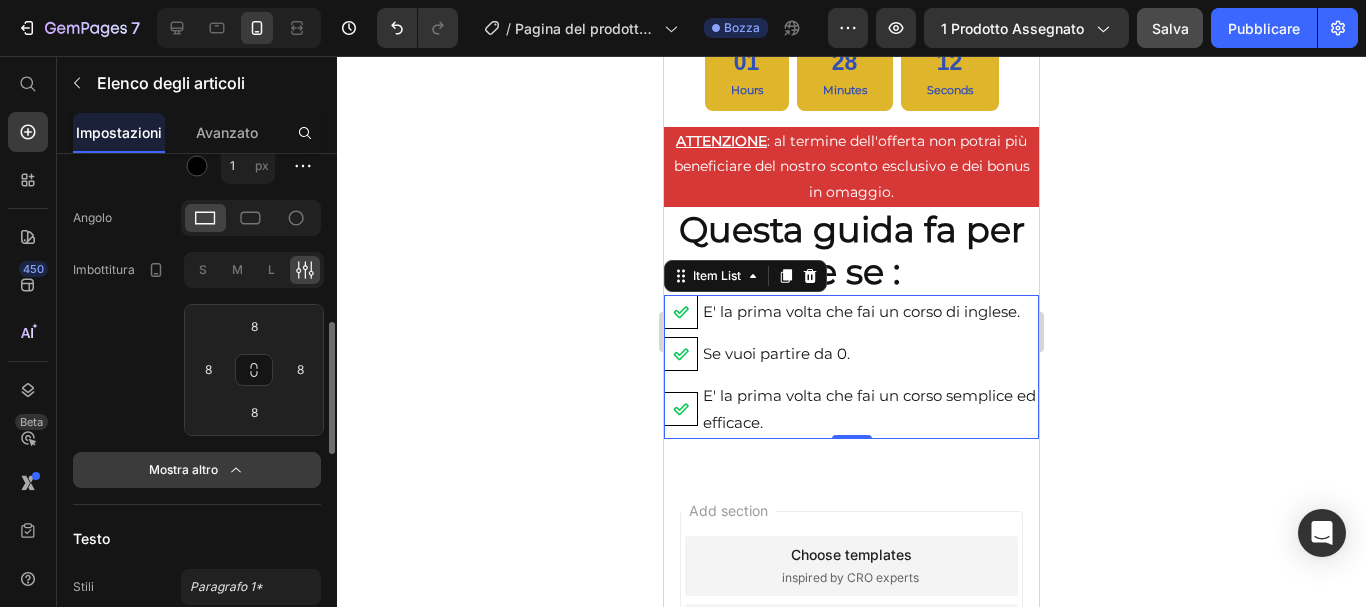 click on "Mostra altro" at bounding box center [183, 469] 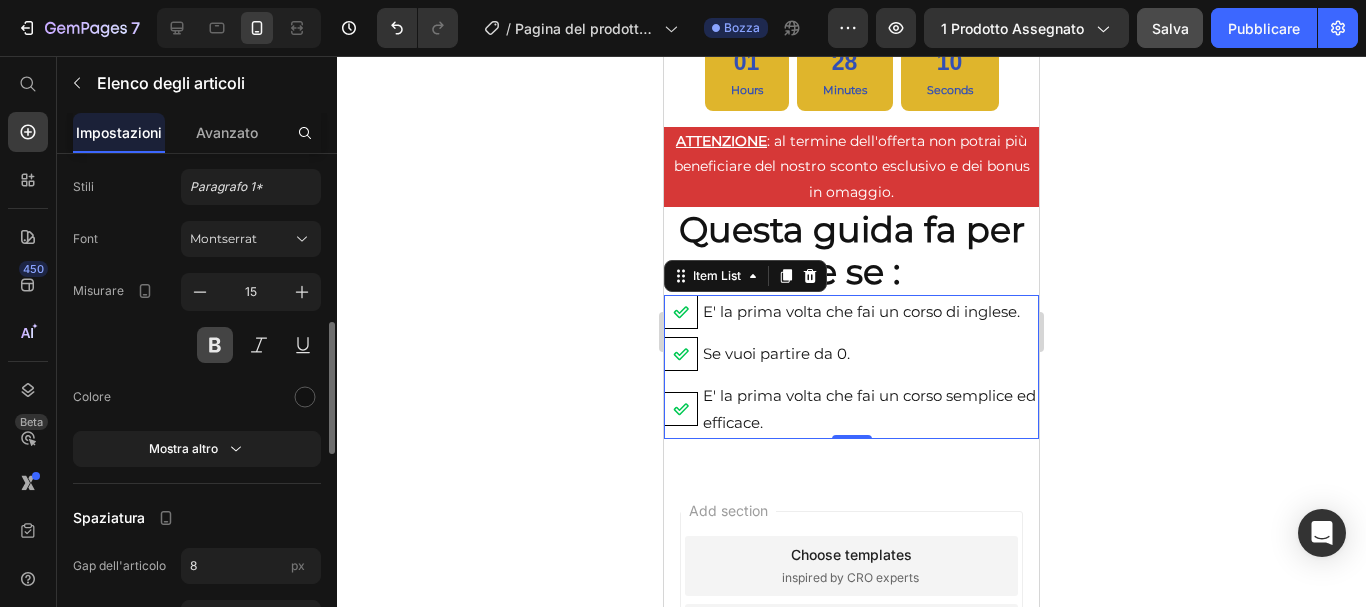 click at bounding box center [215, 345] 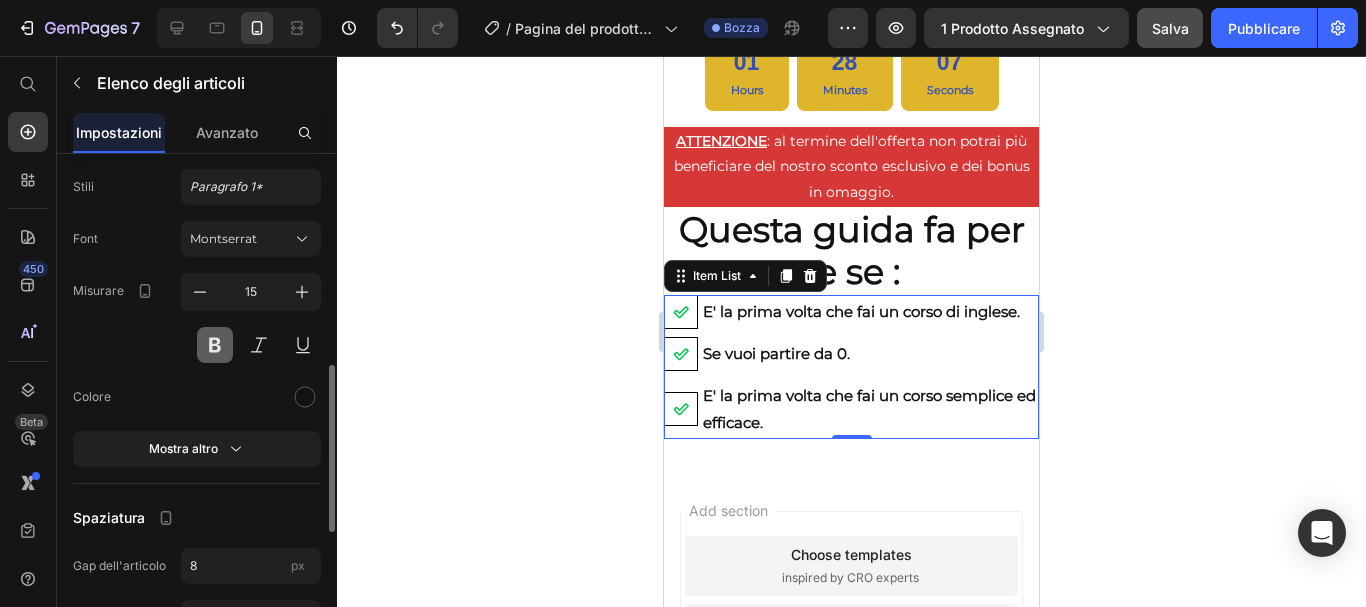 click at bounding box center [215, 345] 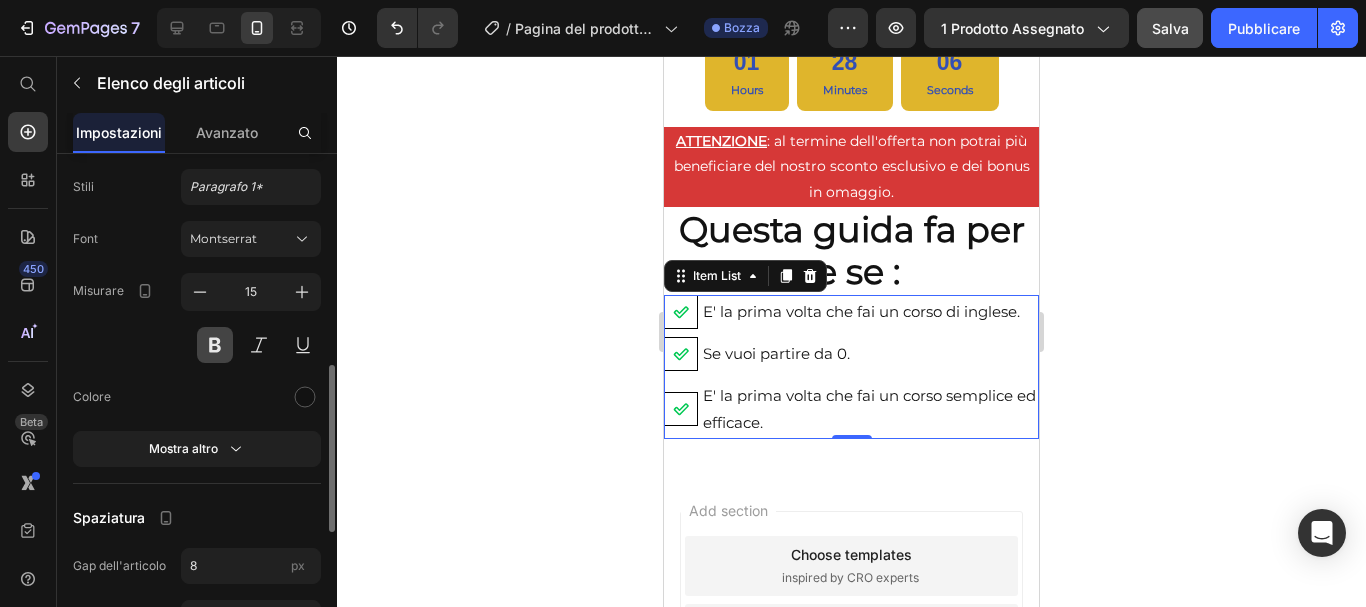 scroll, scrollTop: 446, scrollLeft: 0, axis: vertical 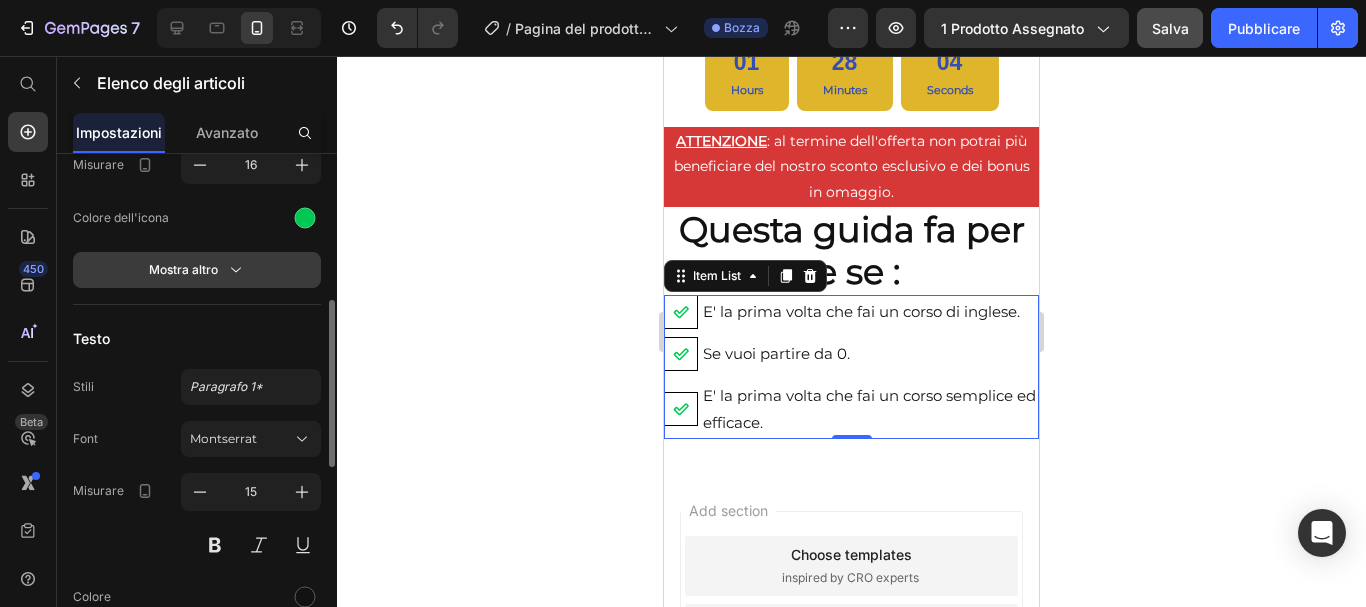 click 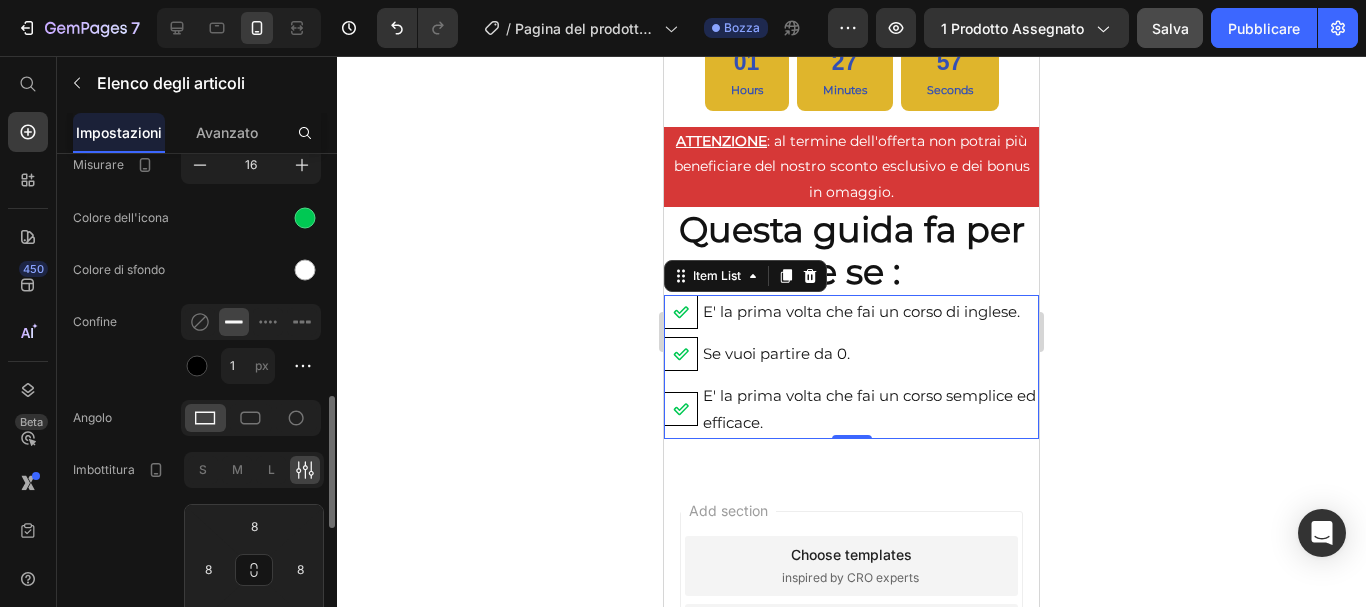 scroll, scrollTop: 546, scrollLeft: 0, axis: vertical 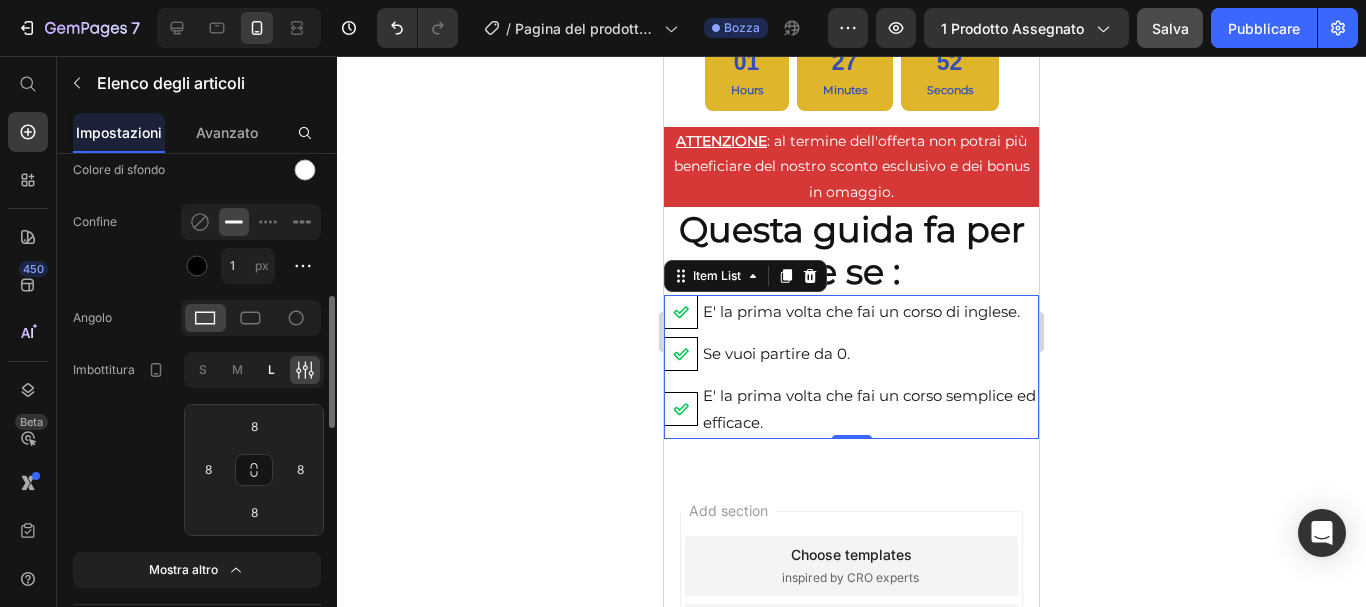 click on "L" 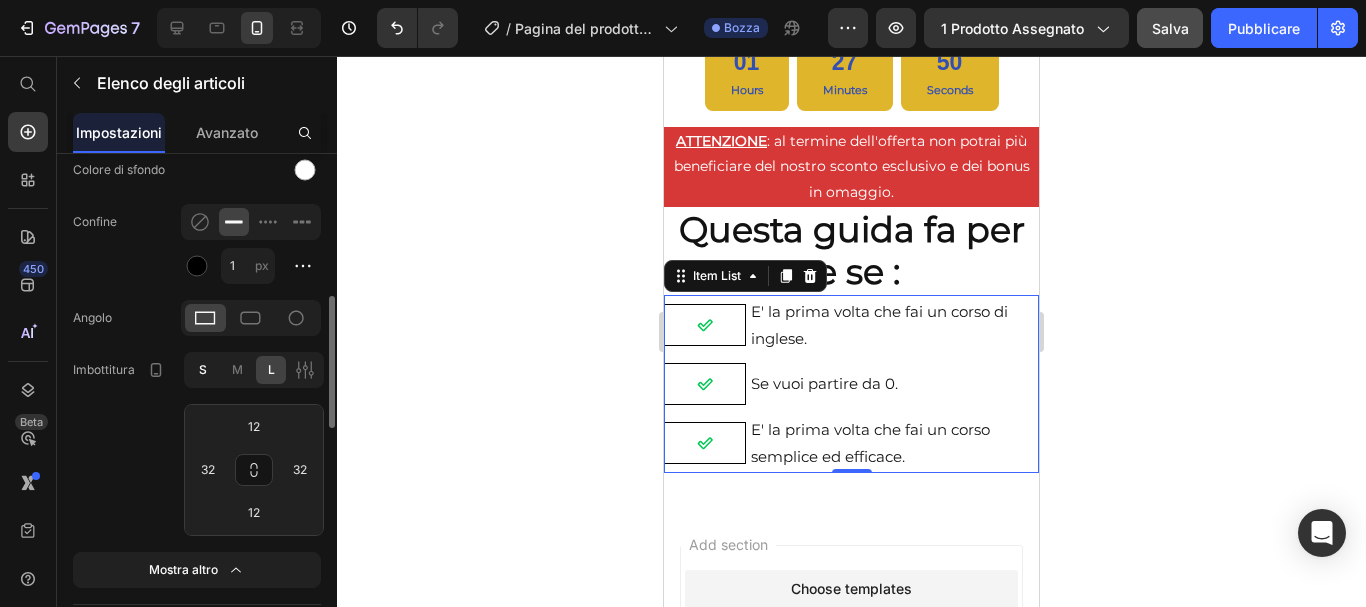 click on "S" at bounding box center (203, 369) 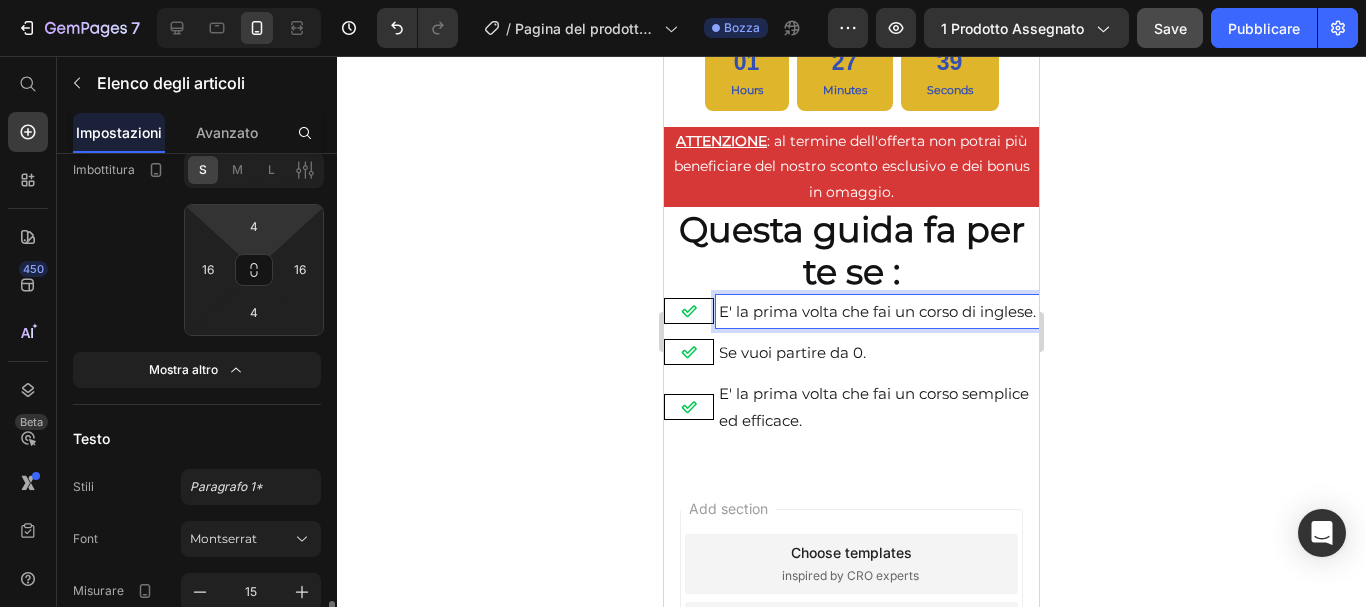 scroll, scrollTop: 946, scrollLeft: 0, axis: vertical 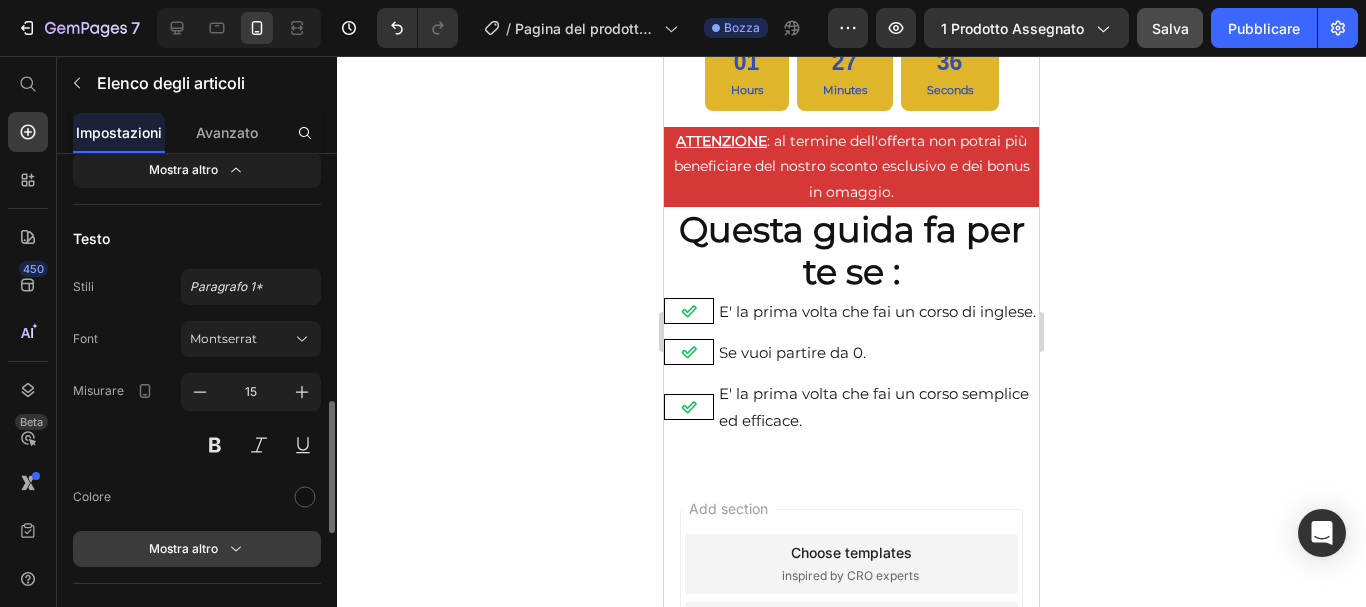 click 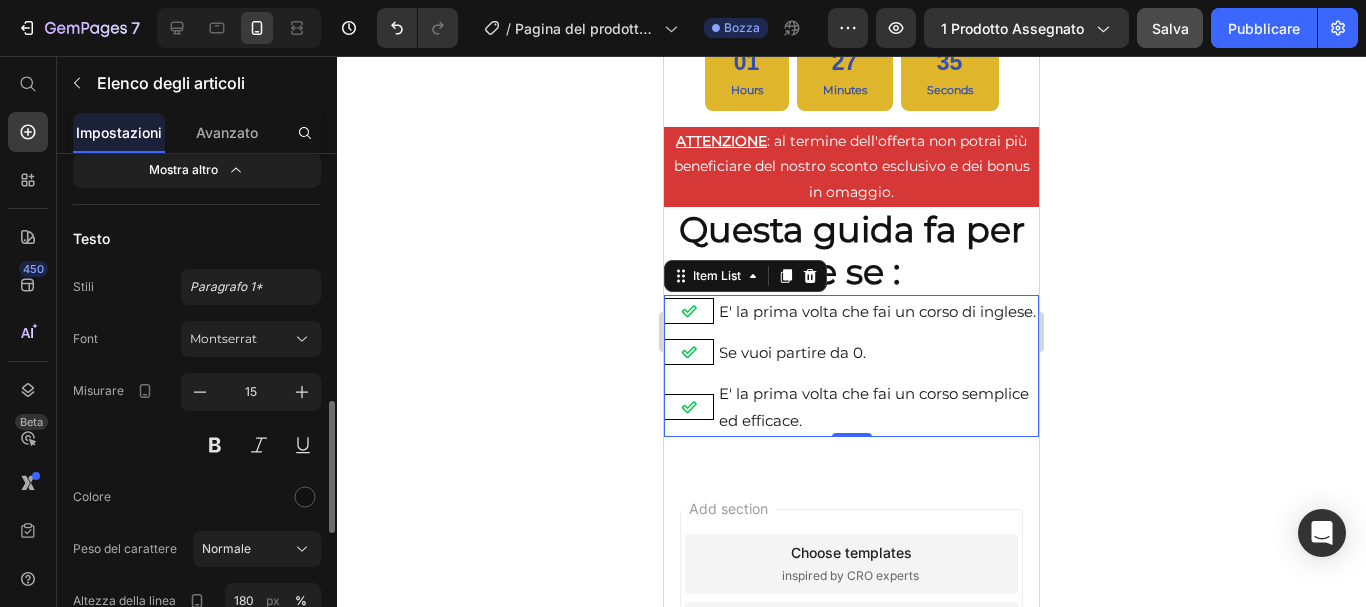 scroll, scrollTop: 1146, scrollLeft: 0, axis: vertical 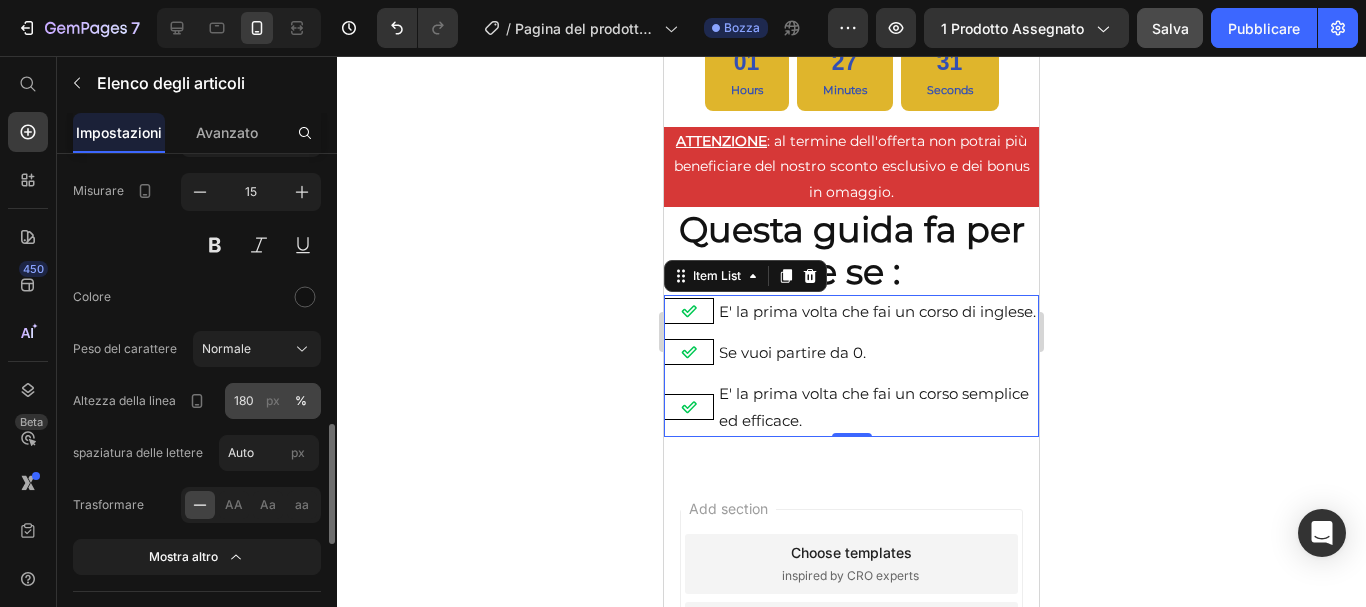 click on "px" 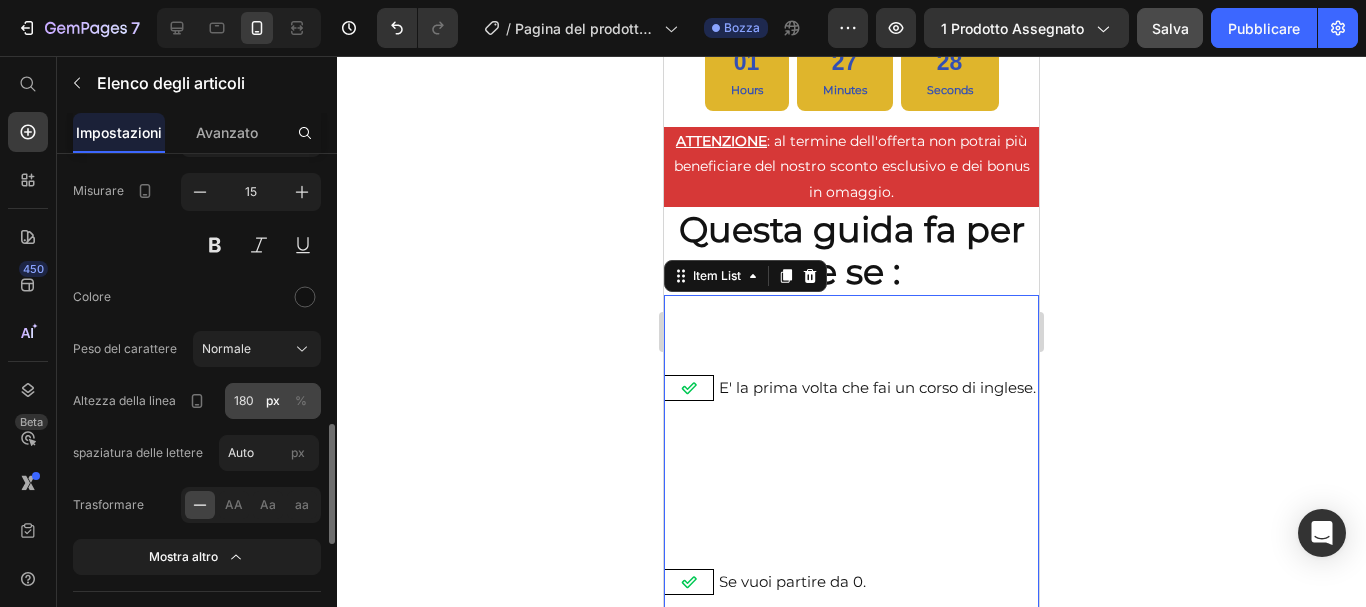 click on "%" at bounding box center (301, 400) 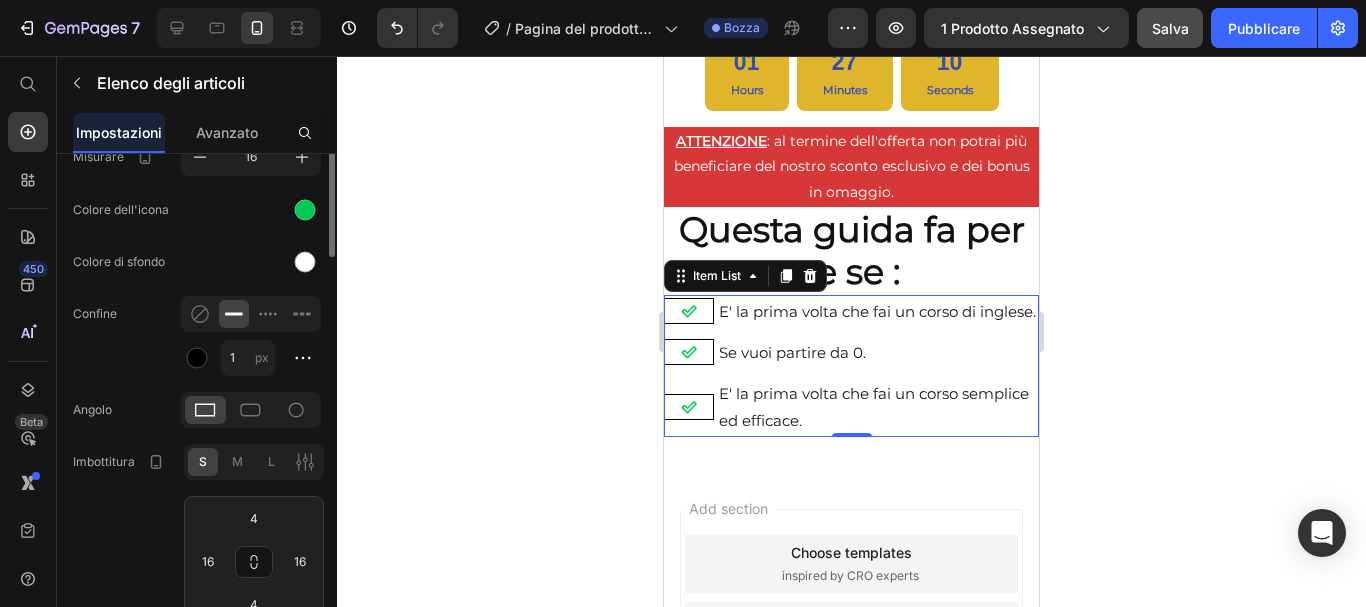 scroll, scrollTop: 354, scrollLeft: 0, axis: vertical 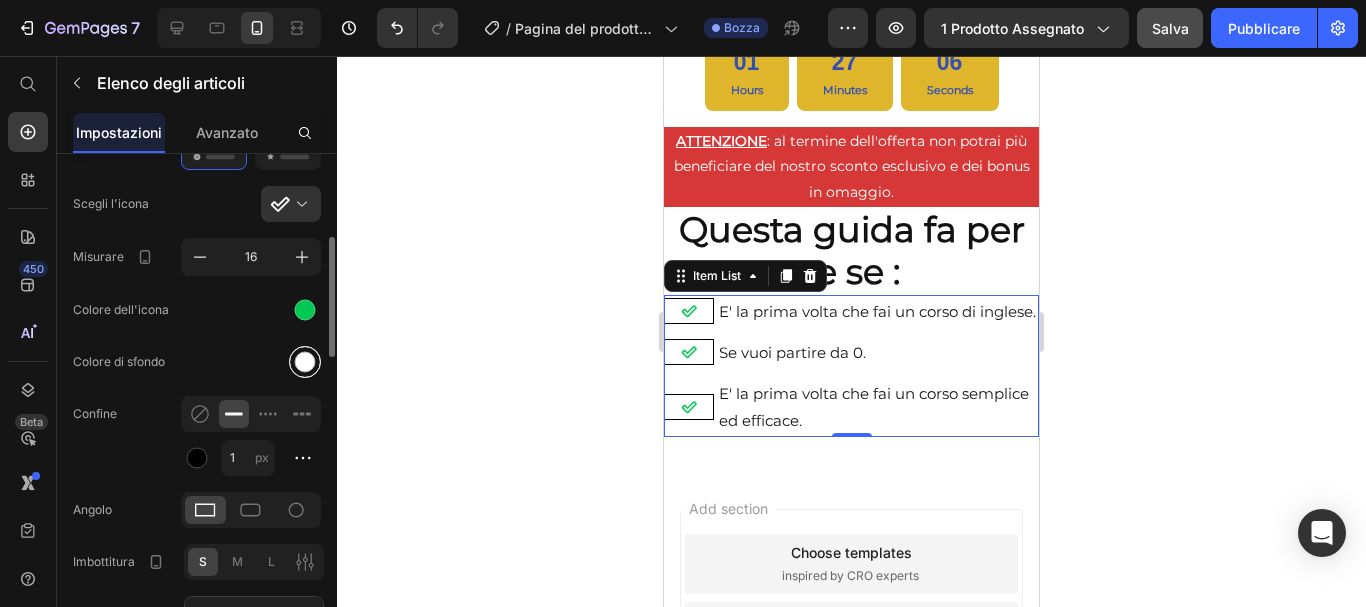 click at bounding box center [305, 361] 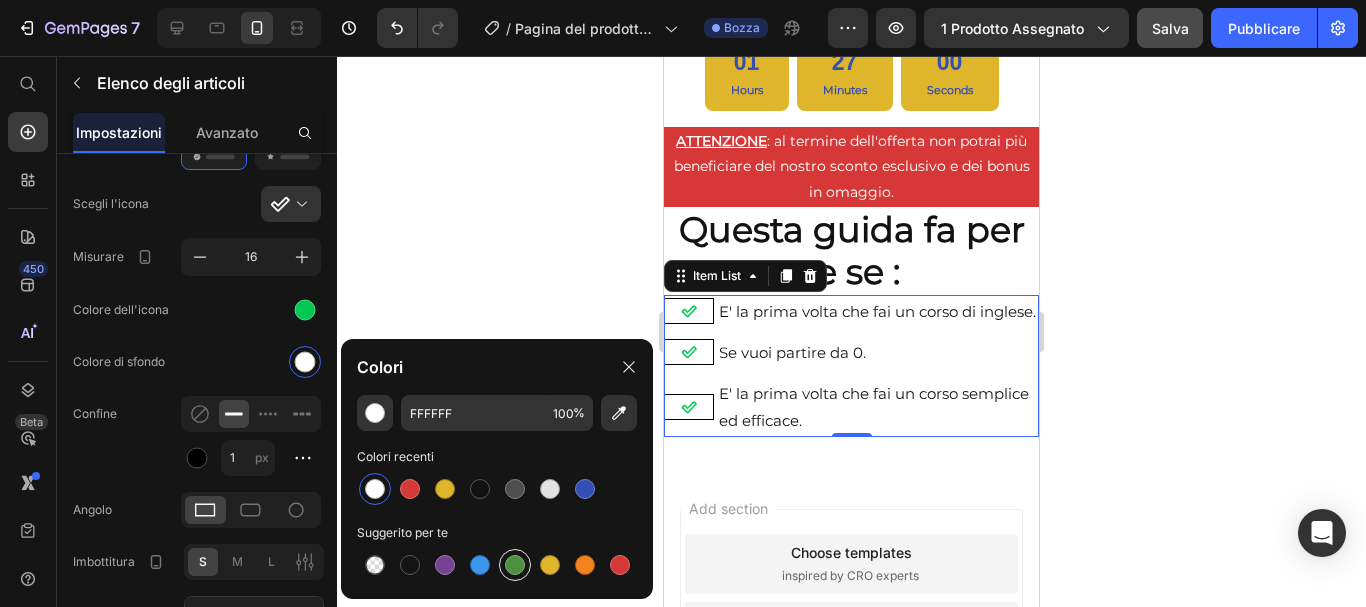 click at bounding box center (515, 565) 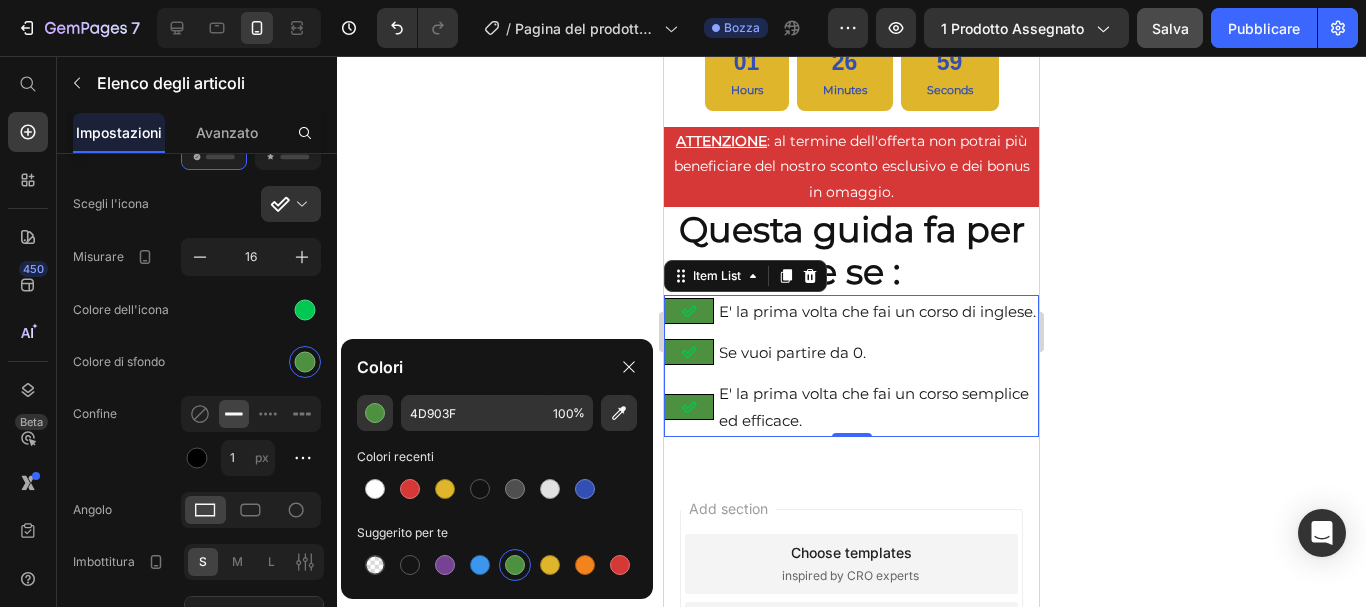 click at bounding box center [515, 565] 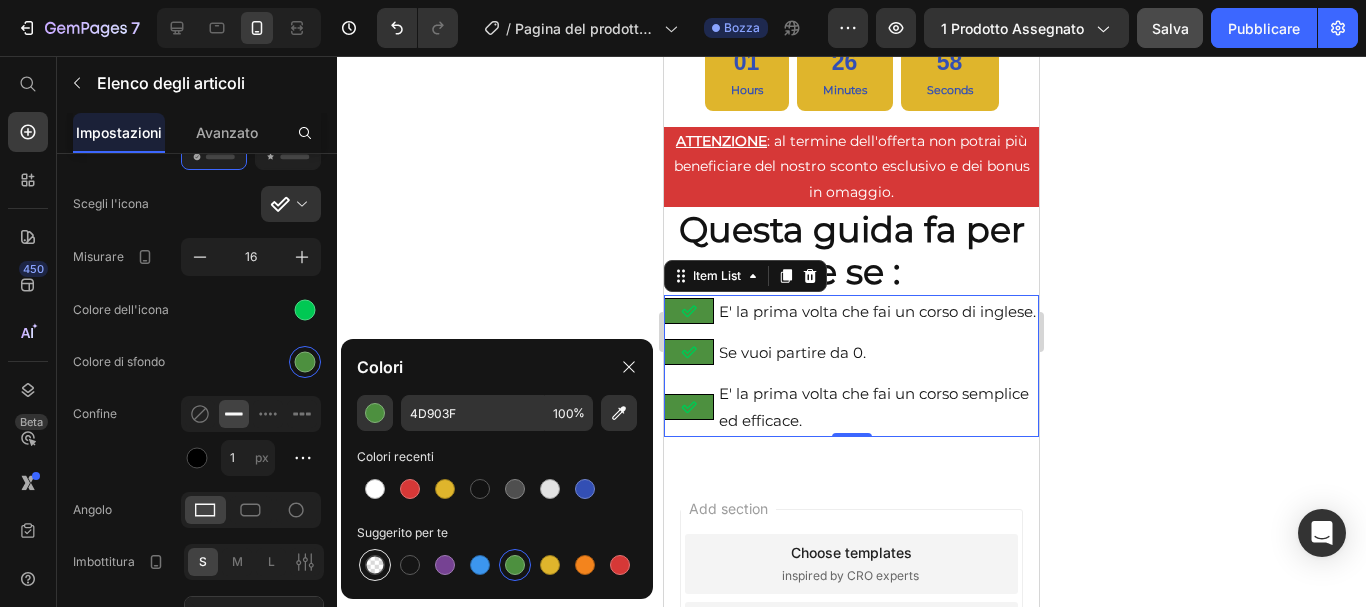 click at bounding box center [375, 565] 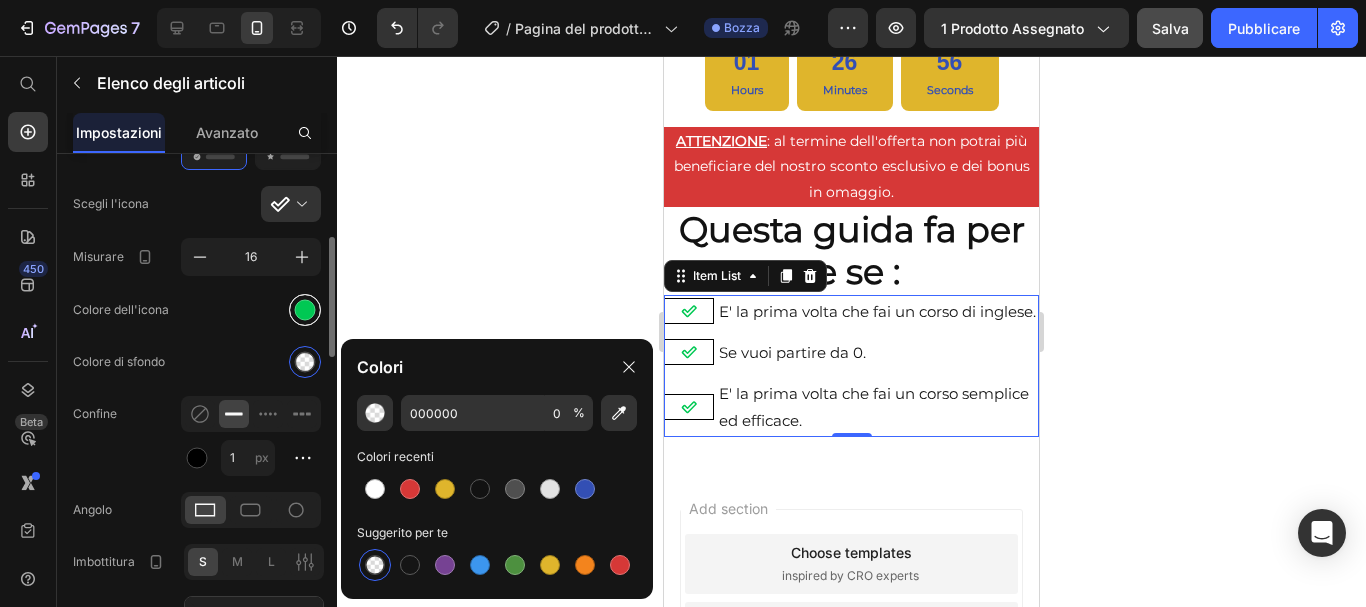 click at bounding box center [305, 309] 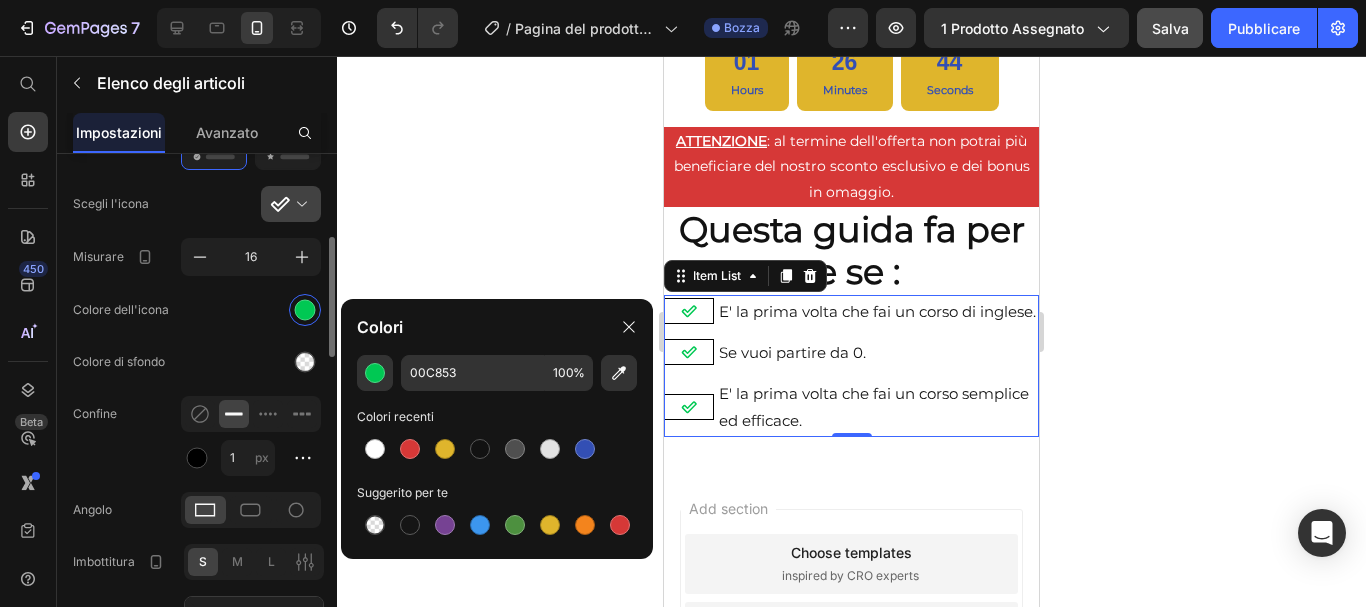click at bounding box center (299, 204) 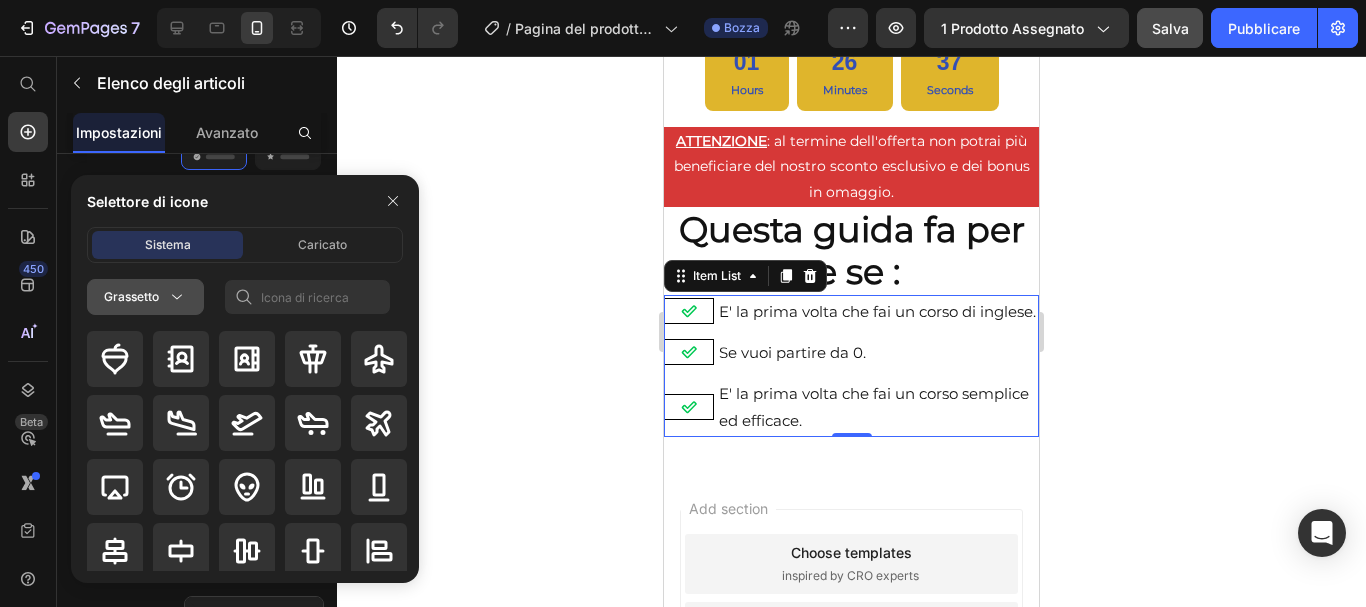 click 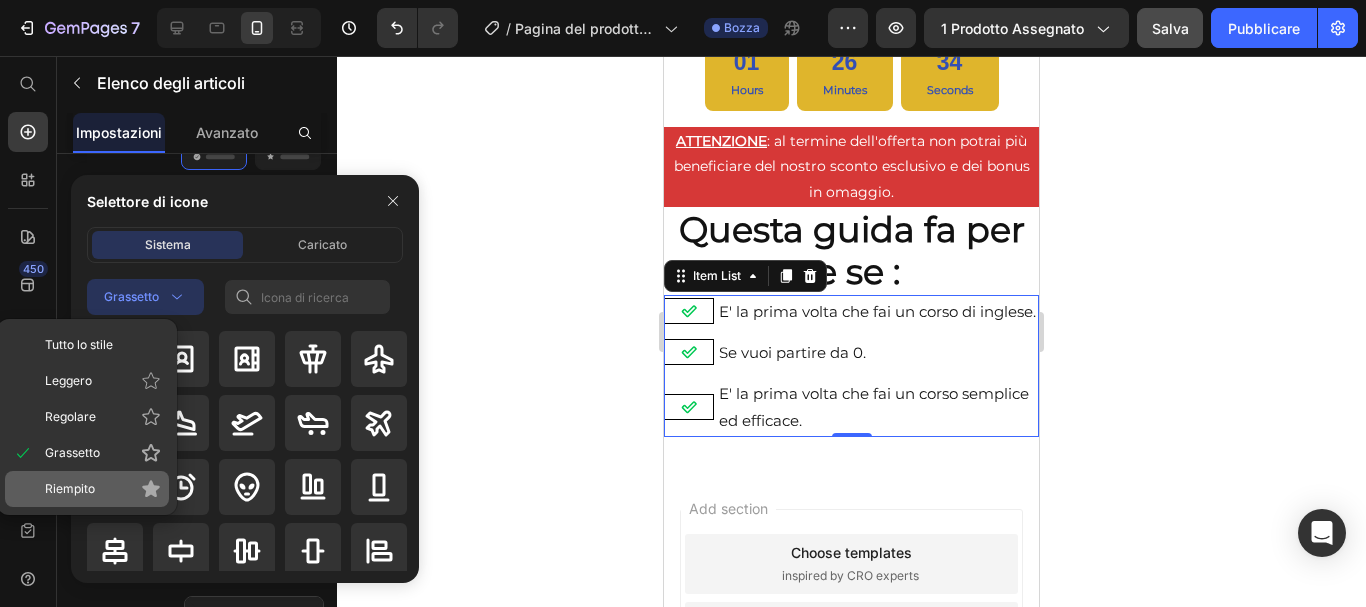 click on "Riempito" at bounding box center (70, 488) 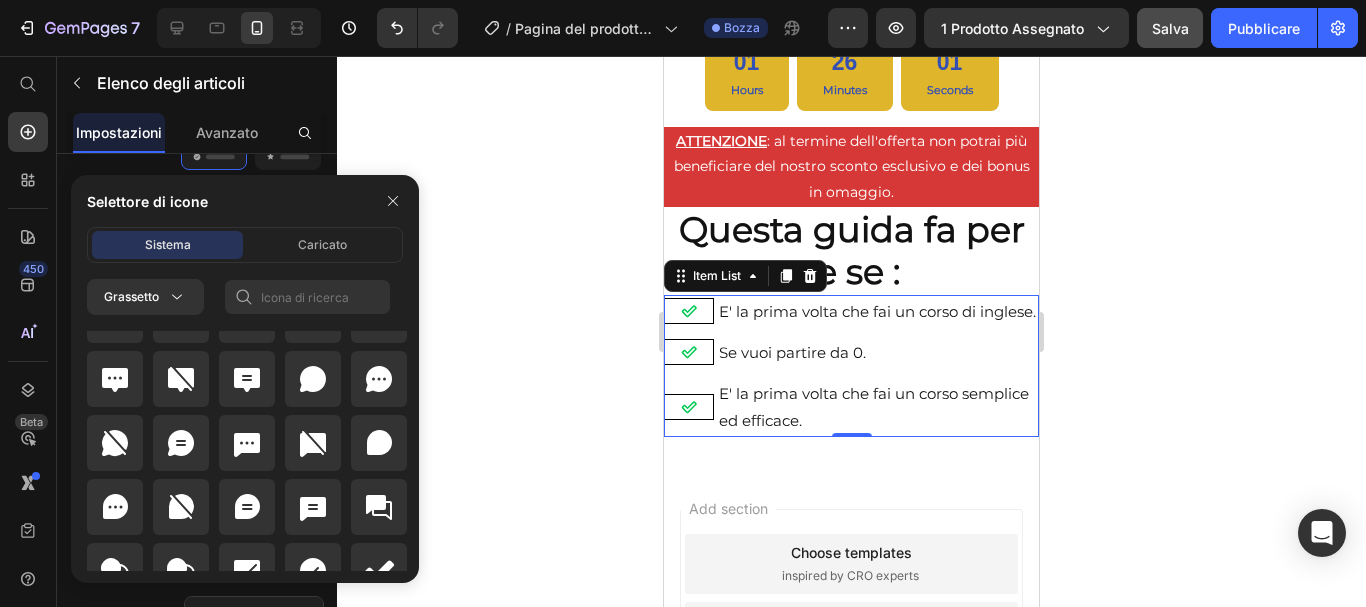scroll, scrollTop: 3856, scrollLeft: 0, axis: vertical 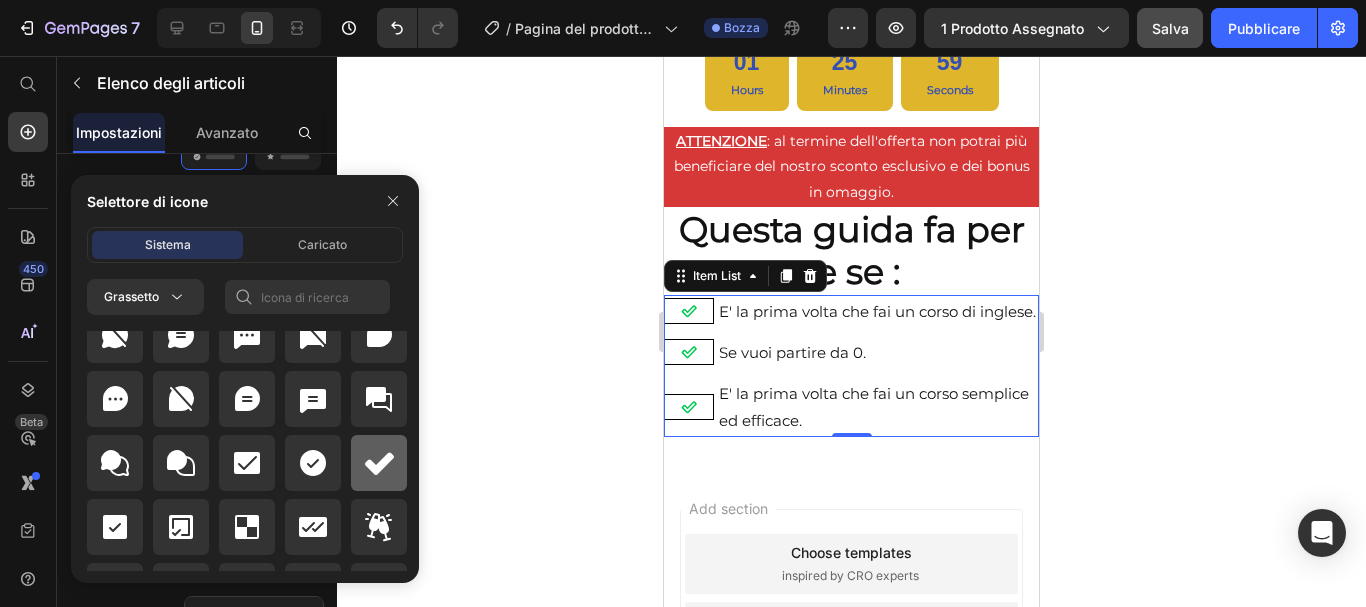 click 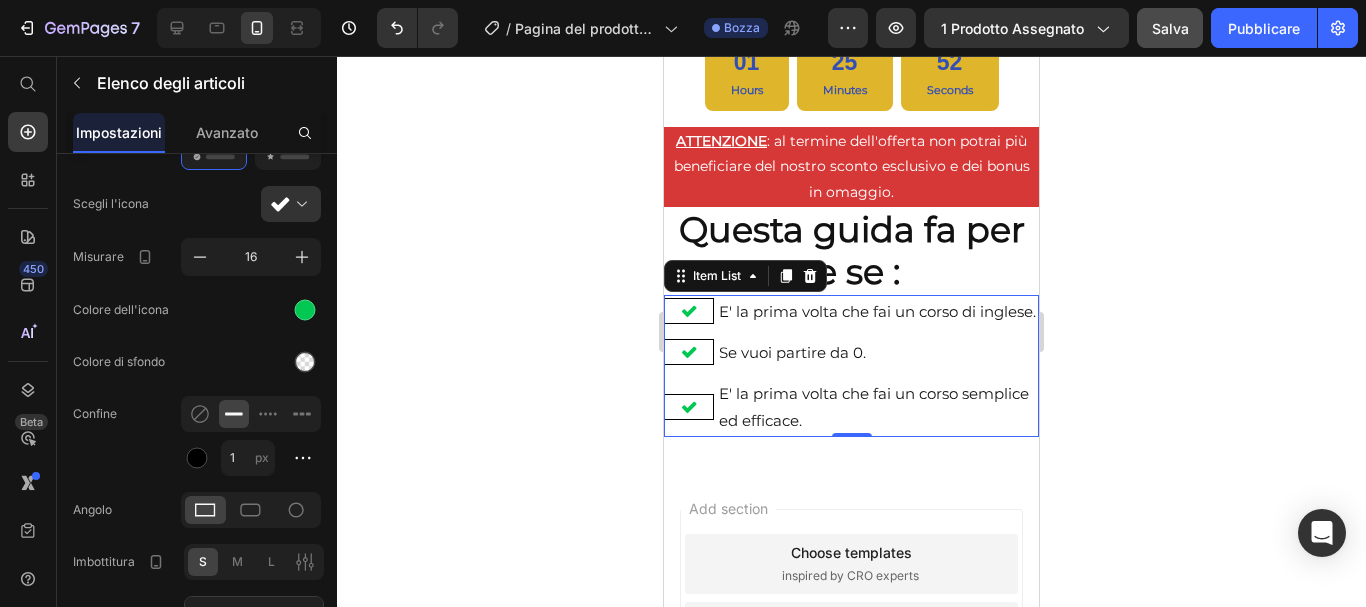 click 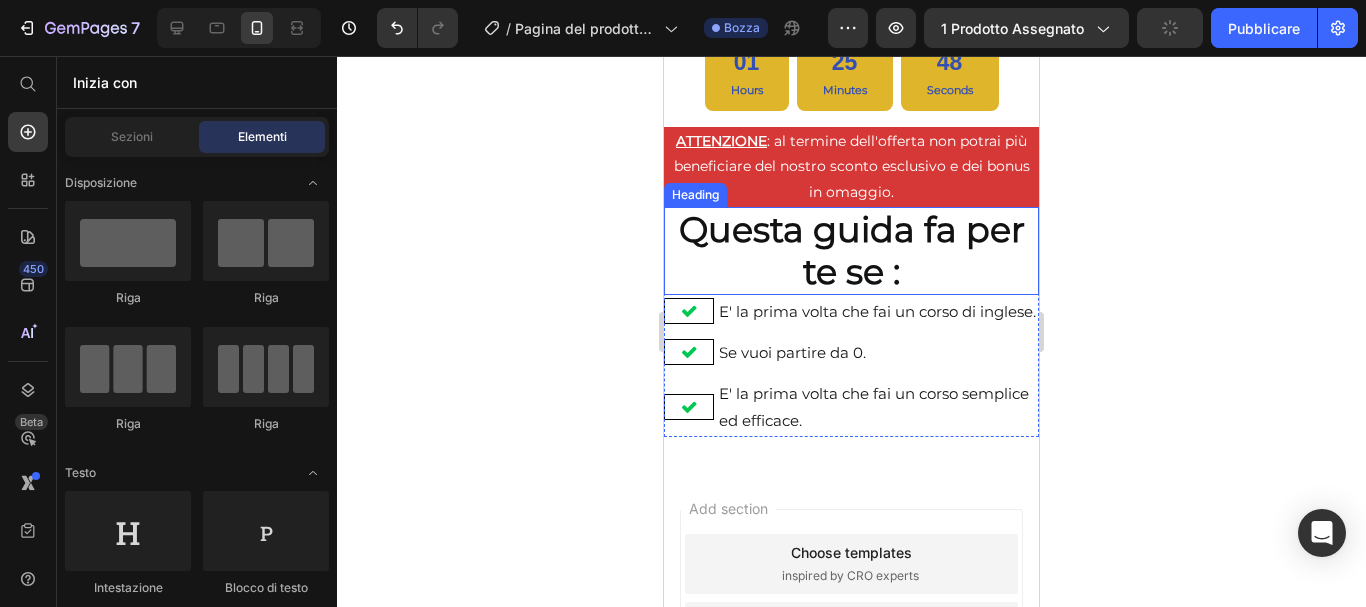 click on "Product Images Inglese Express Product Title €37,00 Product Price €77,00 Product Price Row
Acquista ora Add to Cart Product ACQUISTA ORA. Non perdere l'occasione di trasformare il tuo futuro! Ancora per pochissimo e potrai avere il nostro corso più tutti i bonus in omaggio a soli 37€. Text Block Row 01 Hours 25 Minutes 48 Seconds Countdown Timer ATTENZIONE : al termine dell'offerta non potrai più beneficiare del nostro sconto esclusivo e dei bonus in omaggio. Text Block Row Questa guida fa per te se : Heading
E' la prima volta che fai un corso di inglese.
Se vuoi partire da 0.
Cerchi un corso semplice ed efficace. Item List Row Row" at bounding box center (851, -21) 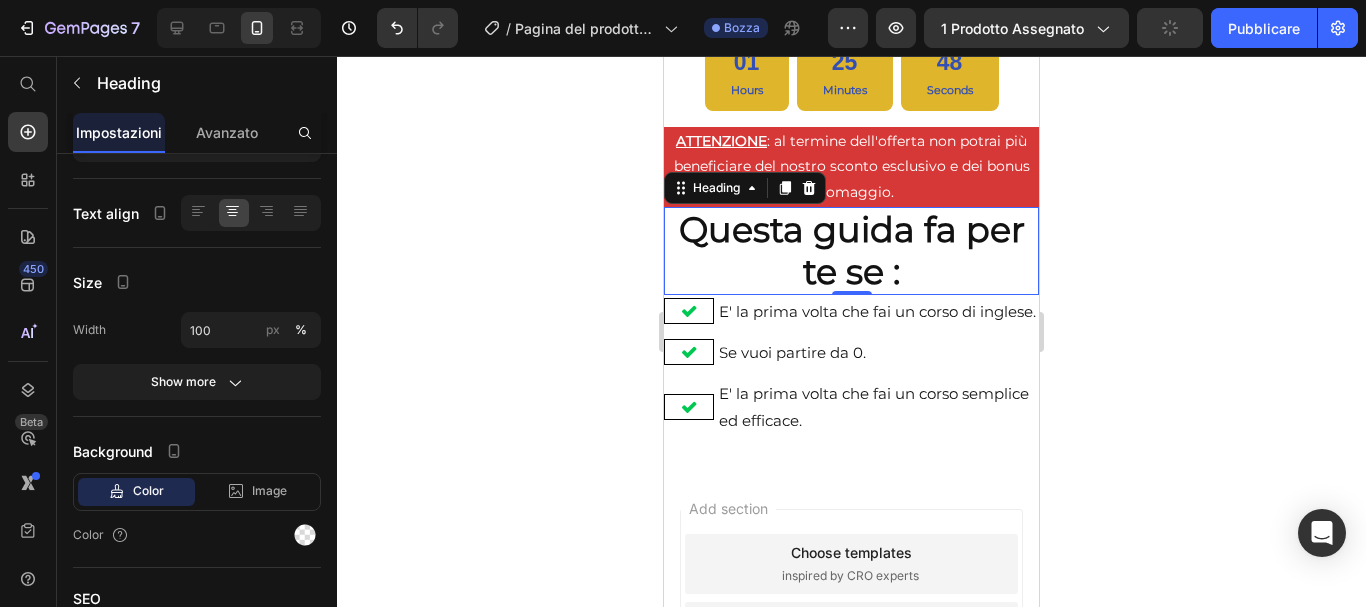 scroll, scrollTop: 0, scrollLeft: 0, axis: both 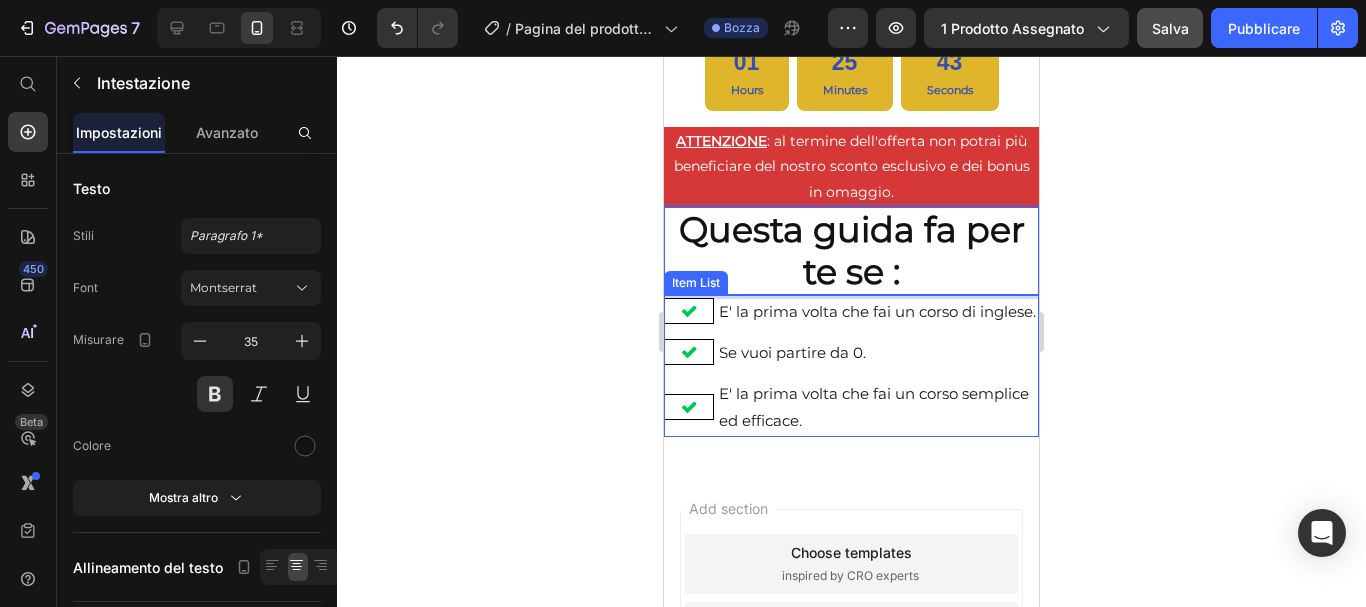 click 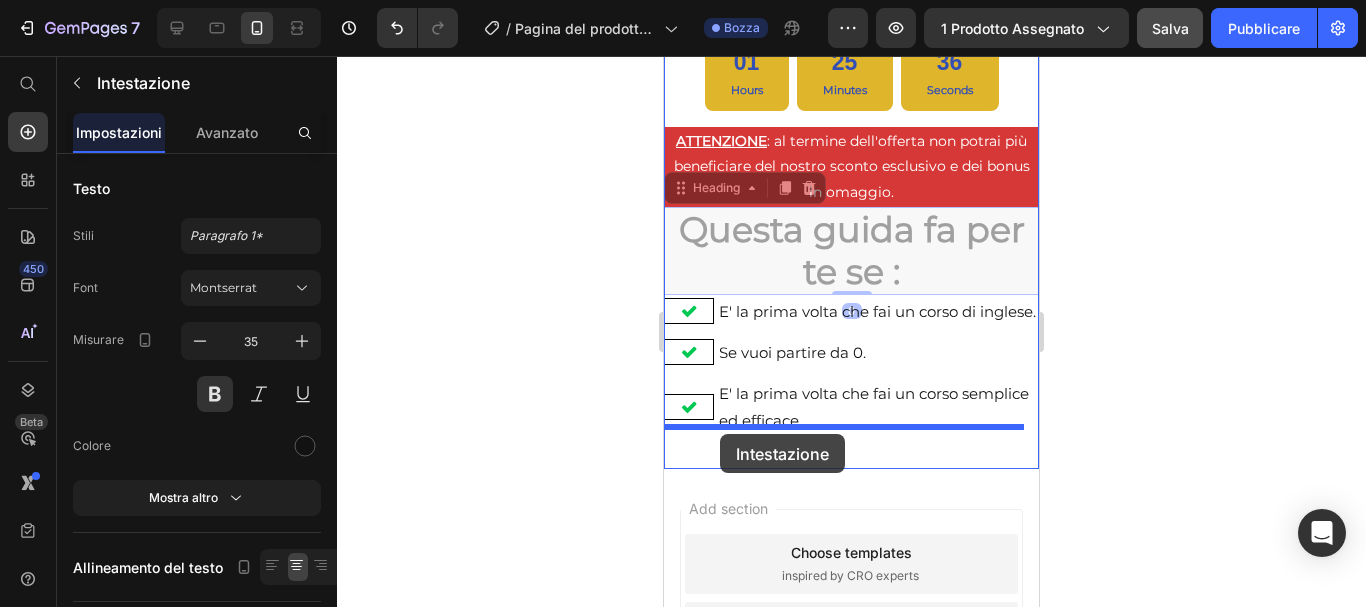 drag, startPoint x: 712, startPoint y: 187, endPoint x: 720, endPoint y: 434, distance: 247.12952 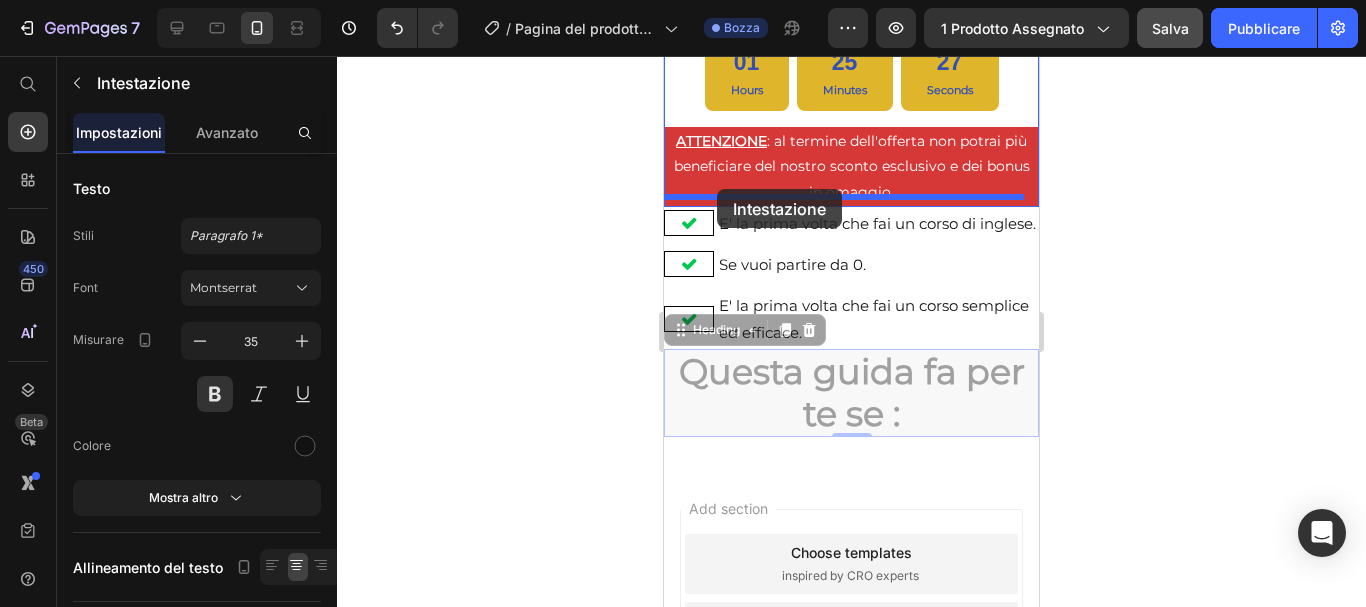 drag, startPoint x: 712, startPoint y: 332, endPoint x: 717, endPoint y: 189, distance: 143.08739 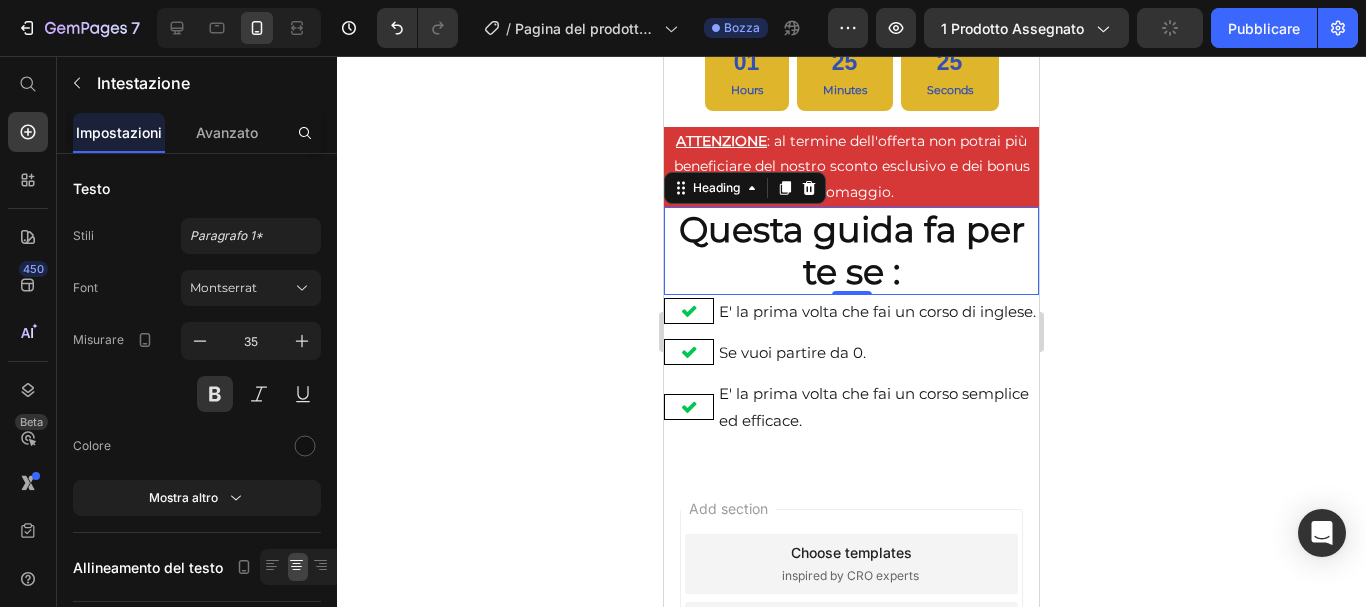 click 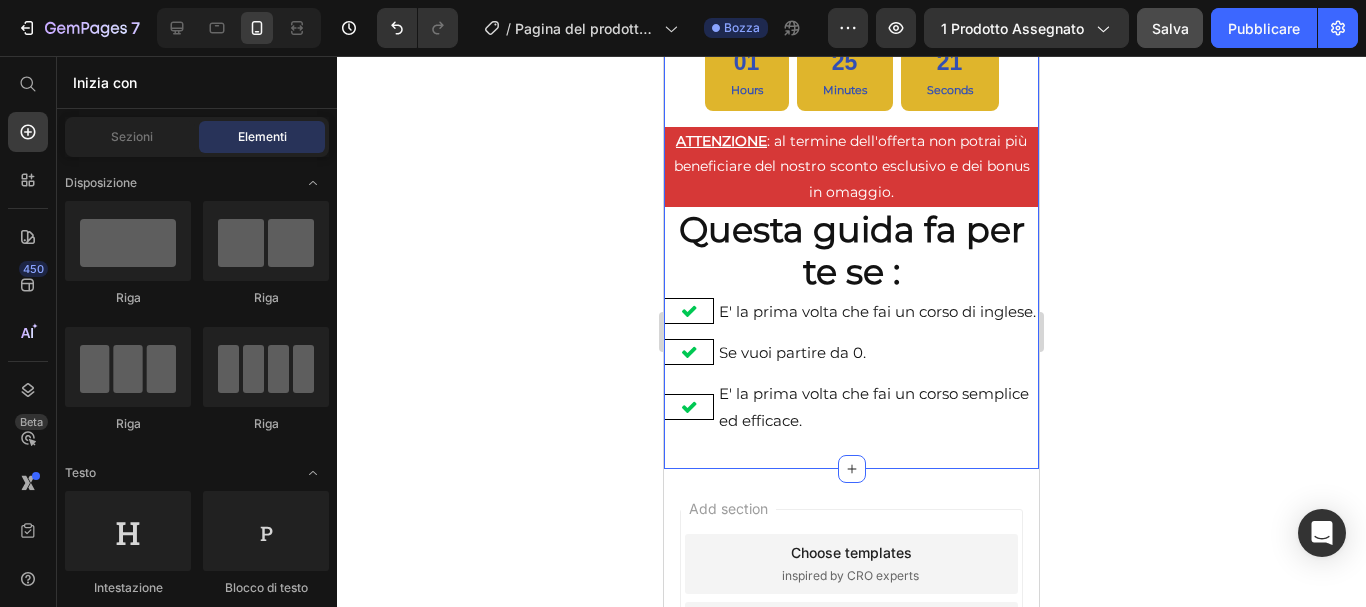 click on "Inizia con" at bounding box center (105, 82) 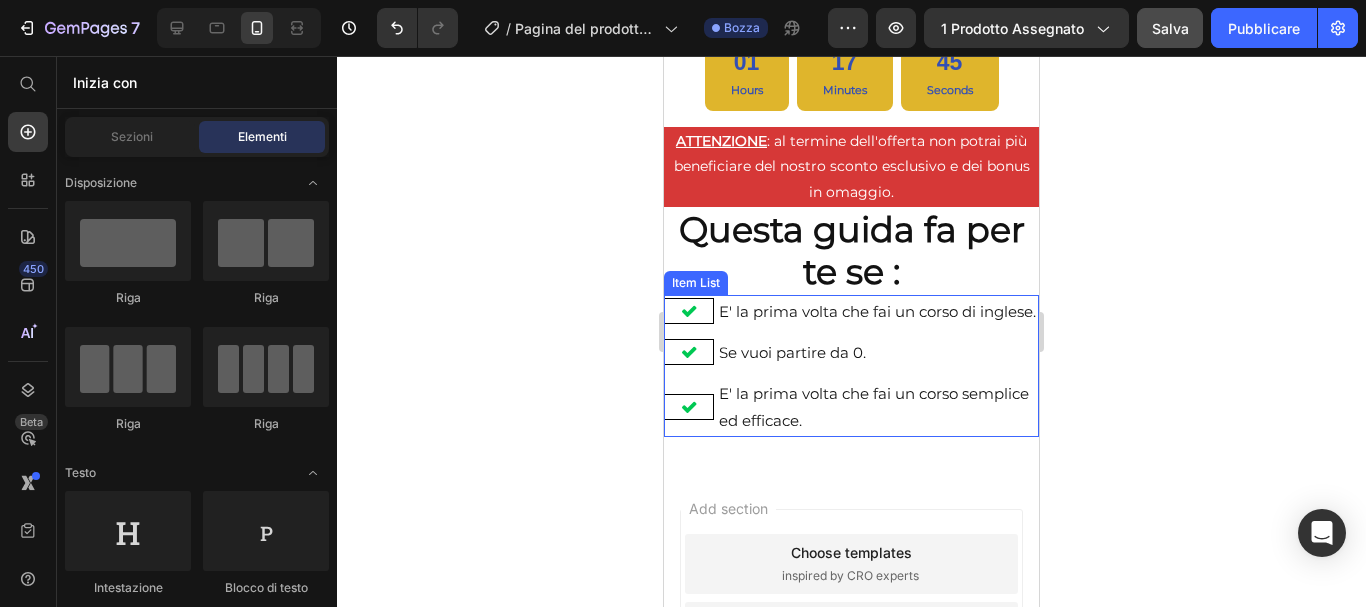 click on "E' la prima volta che fai un corso di inglese." at bounding box center (877, 311) 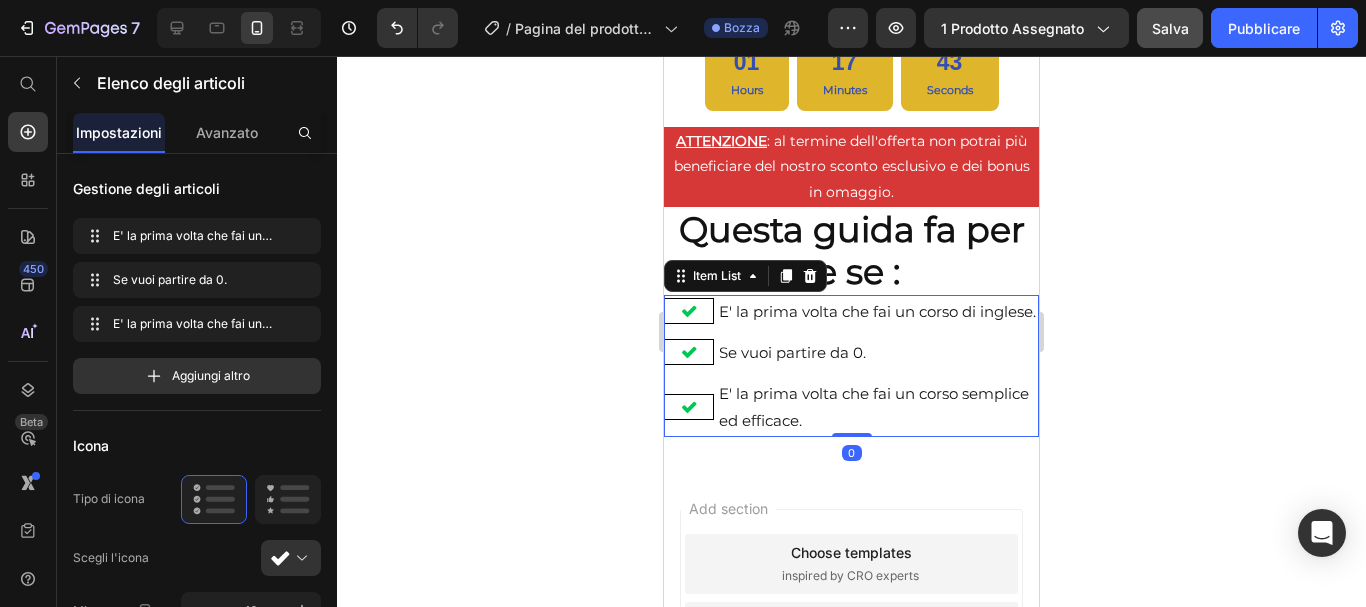 scroll, scrollTop: 500, scrollLeft: 0, axis: vertical 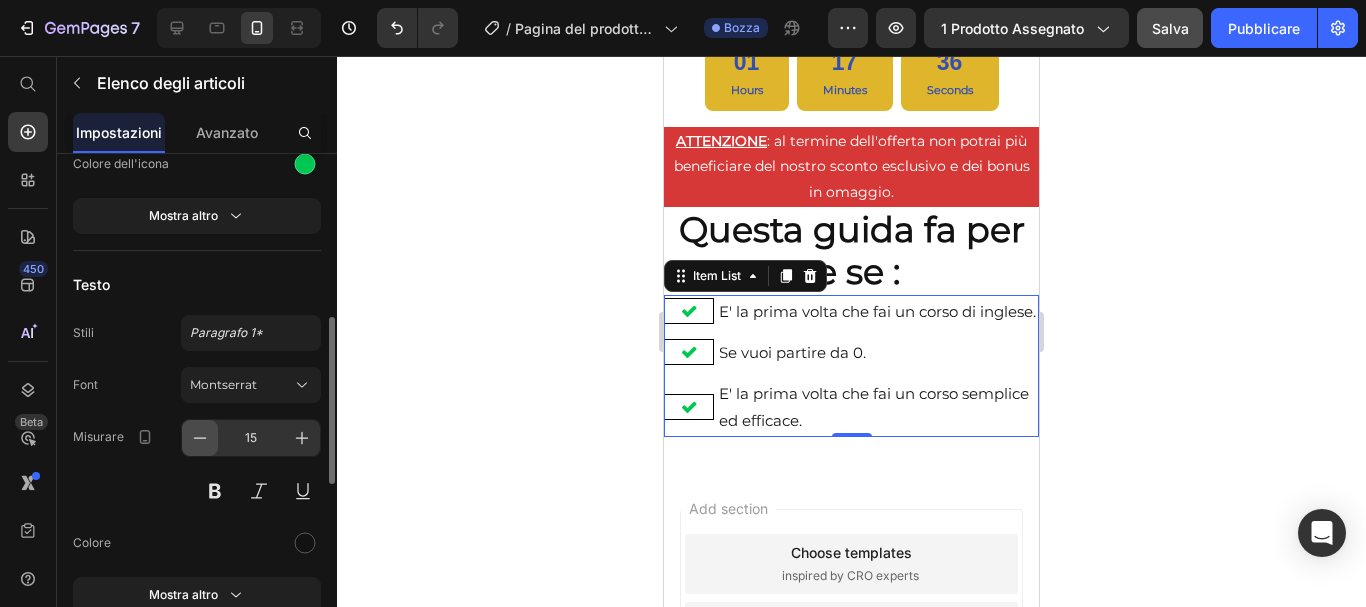 click at bounding box center [200, 438] 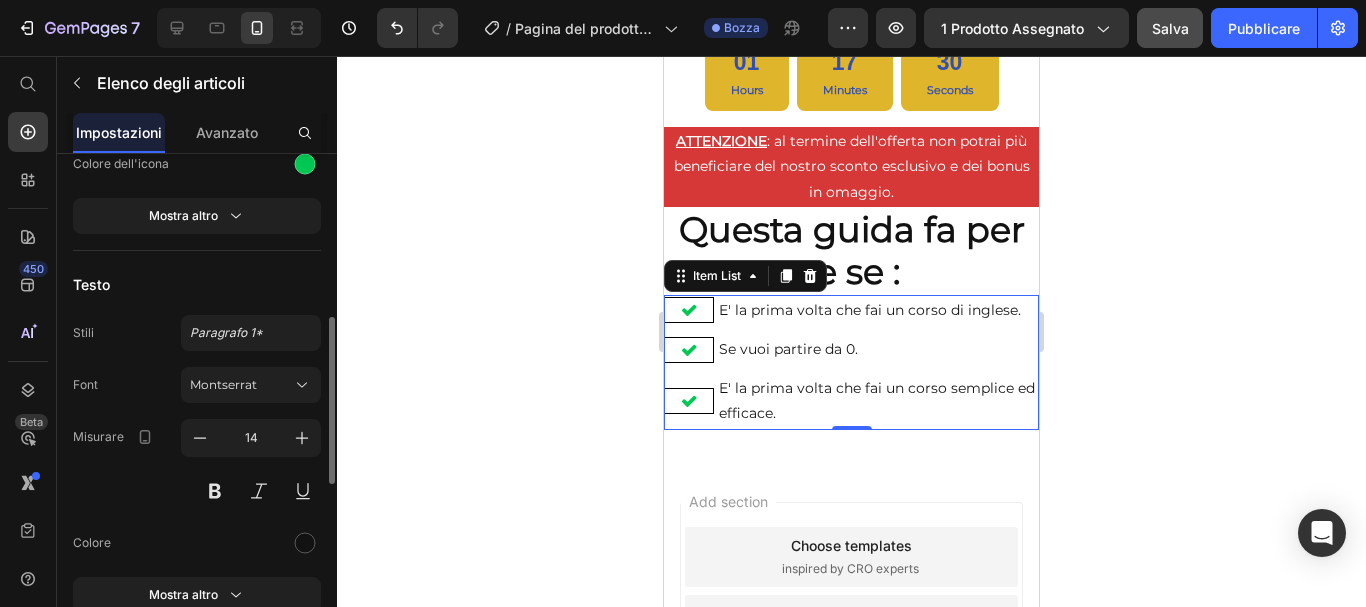 scroll, scrollTop: 600, scrollLeft: 0, axis: vertical 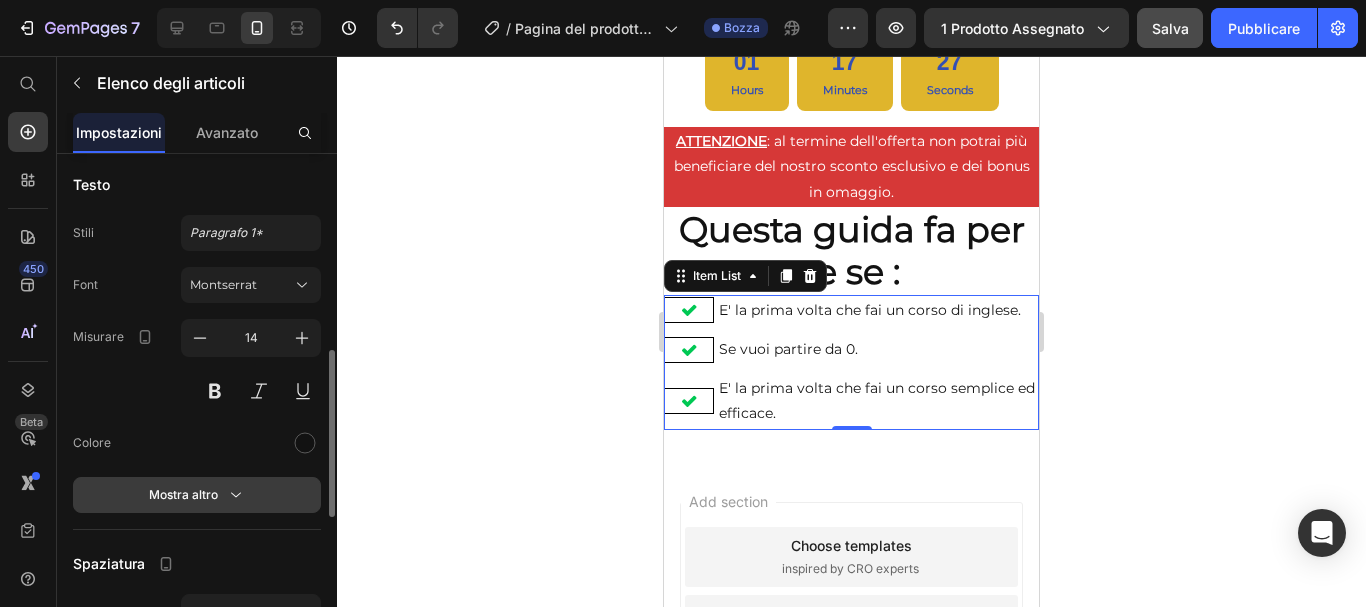 click on "Mostra altro" at bounding box center [183, 494] 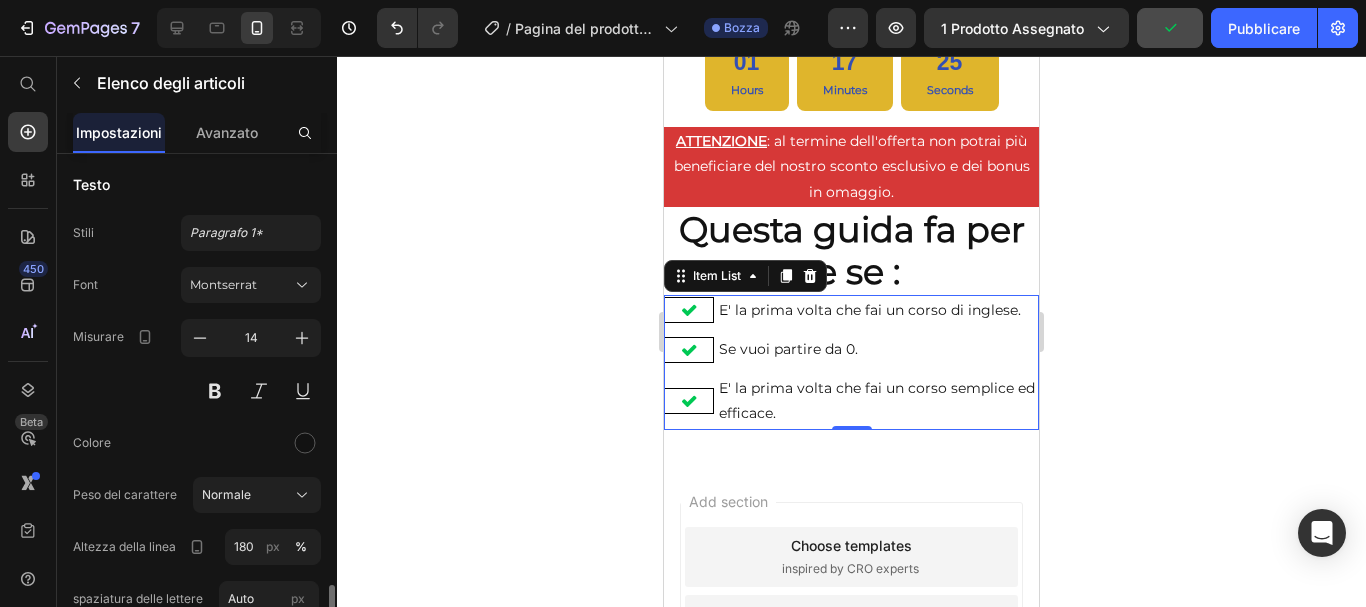 scroll, scrollTop: 800, scrollLeft: 0, axis: vertical 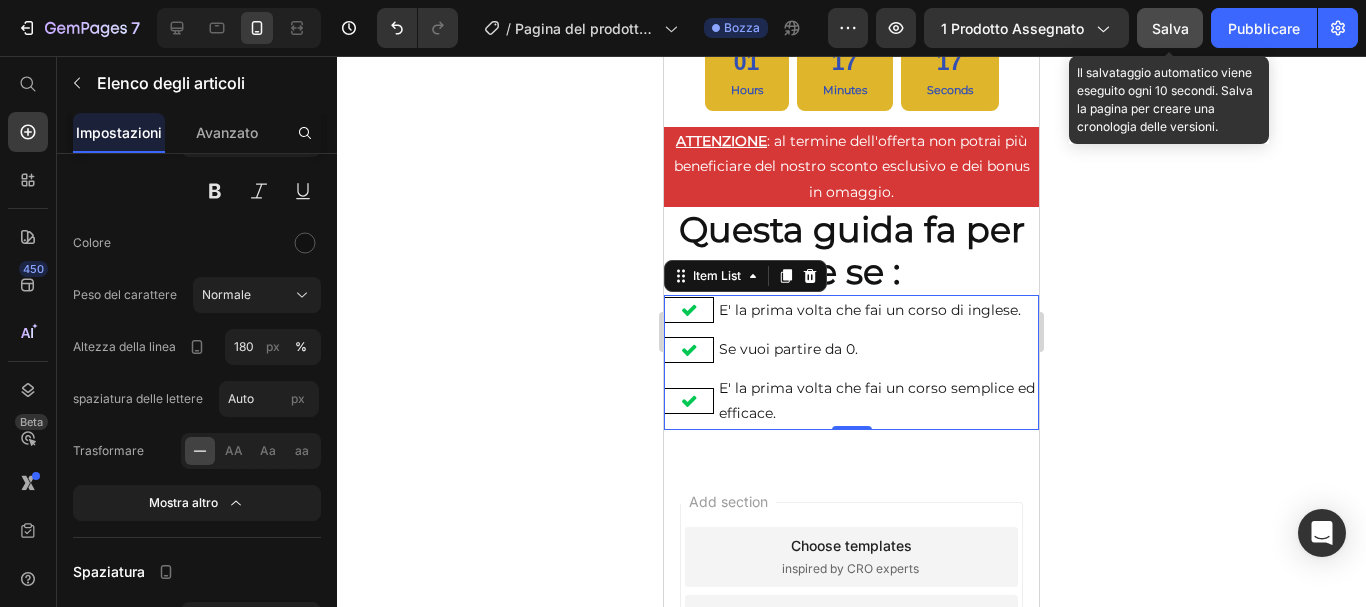 click on "Salva" 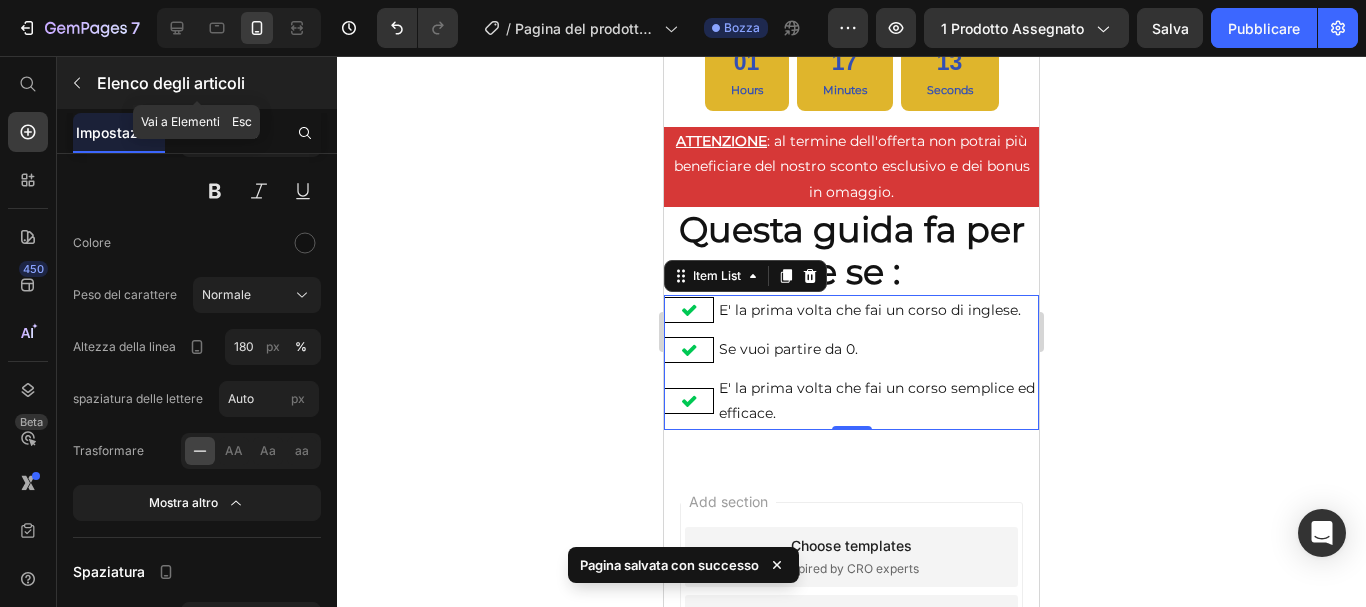 click 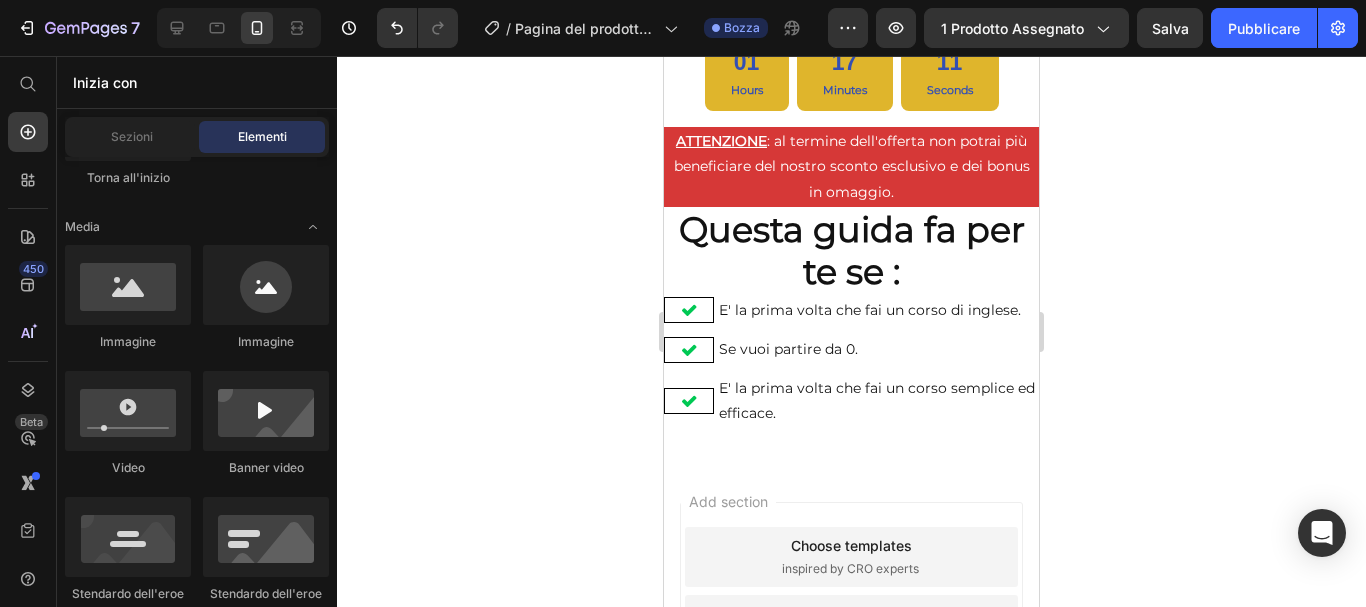 scroll, scrollTop: 0, scrollLeft: 0, axis: both 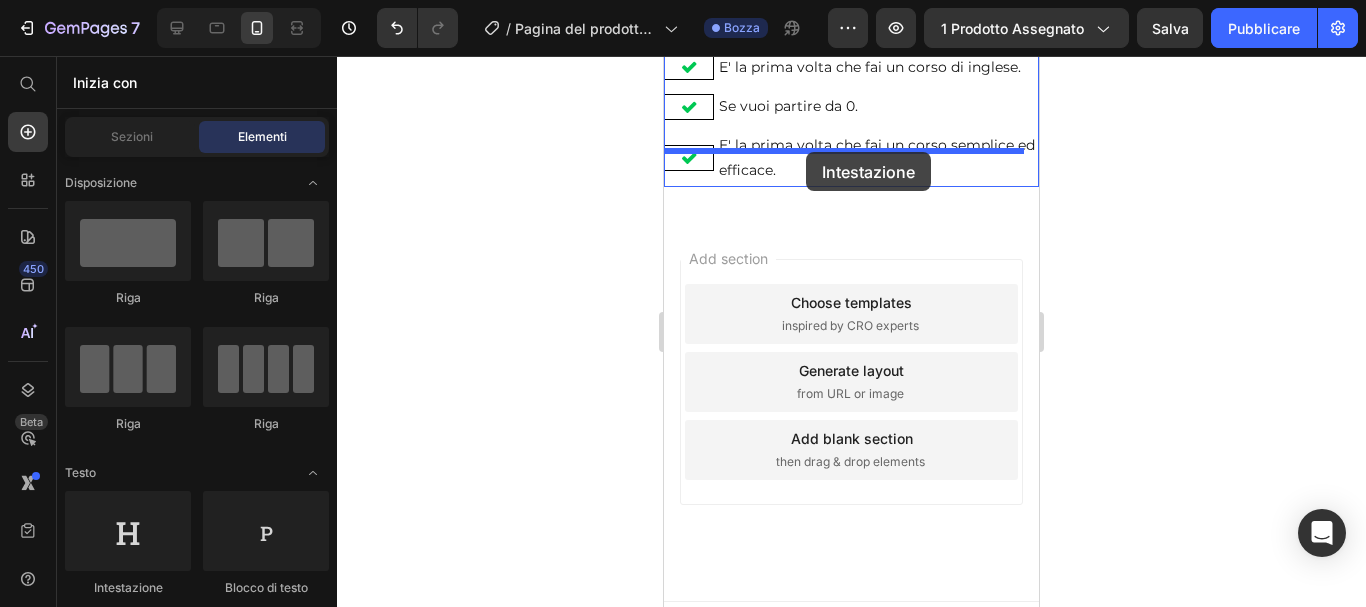 drag, startPoint x: 787, startPoint y: 608, endPoint x: 806, endPoint y: 152, distance: 456.39566 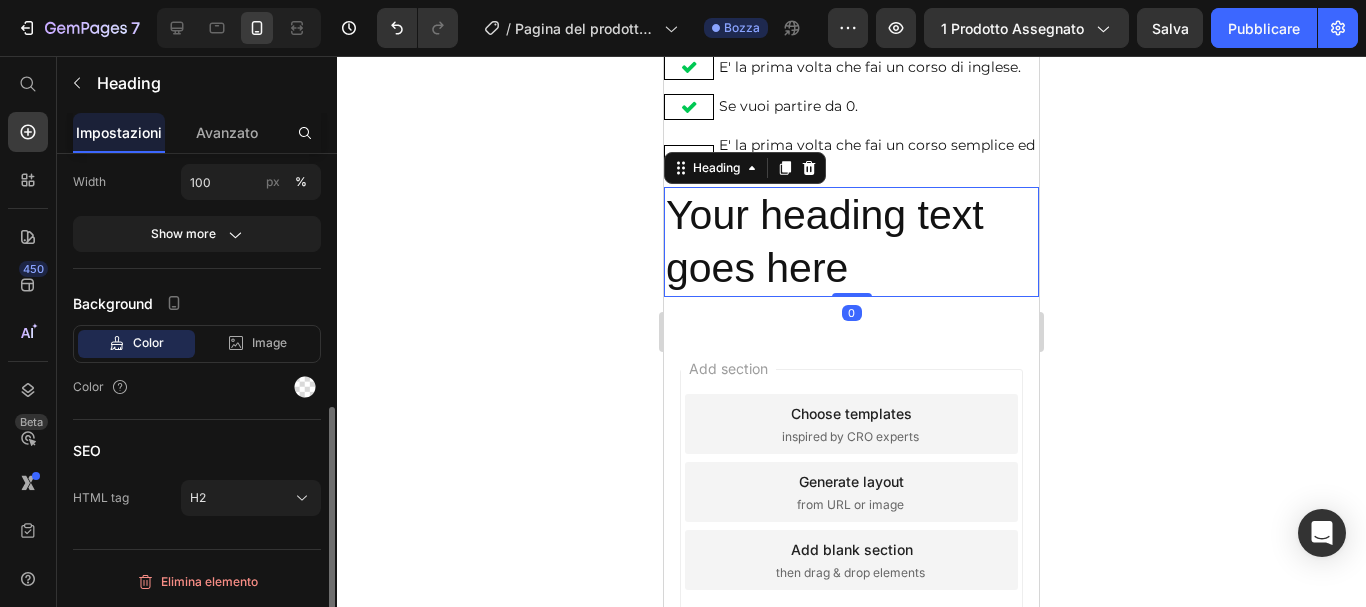 scroll, scrollTop: 0, scrollLeft: 0, axis: both 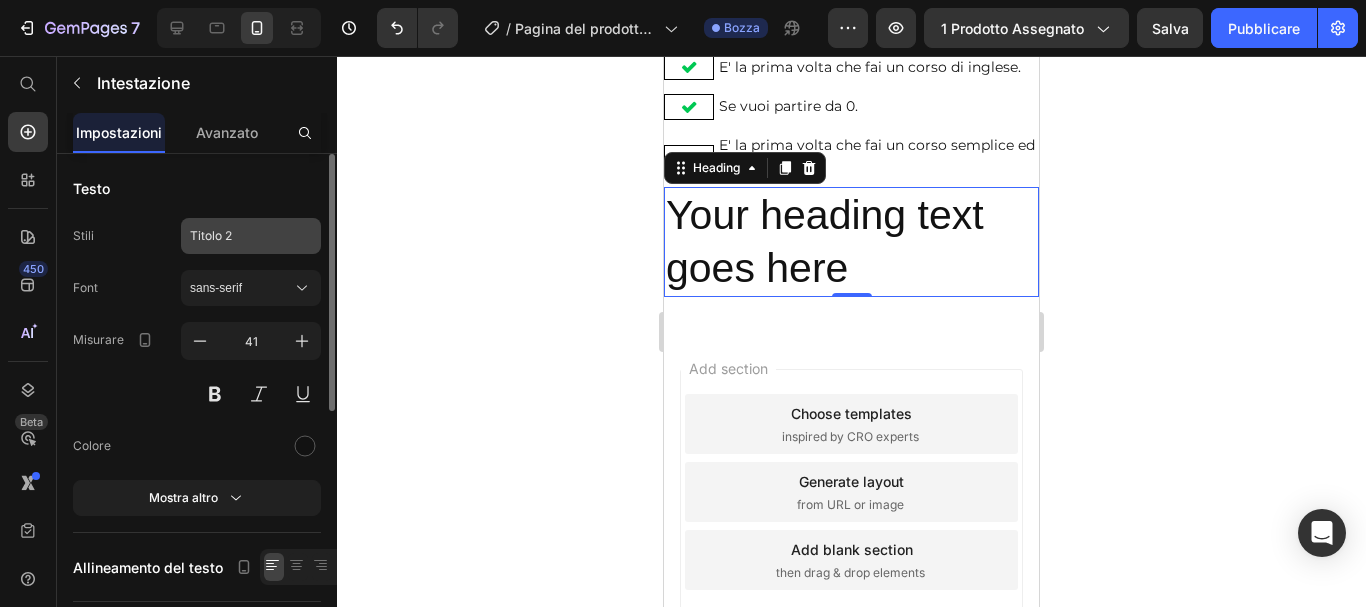 click on "Titolo 2" at bounding box center [251, 236] 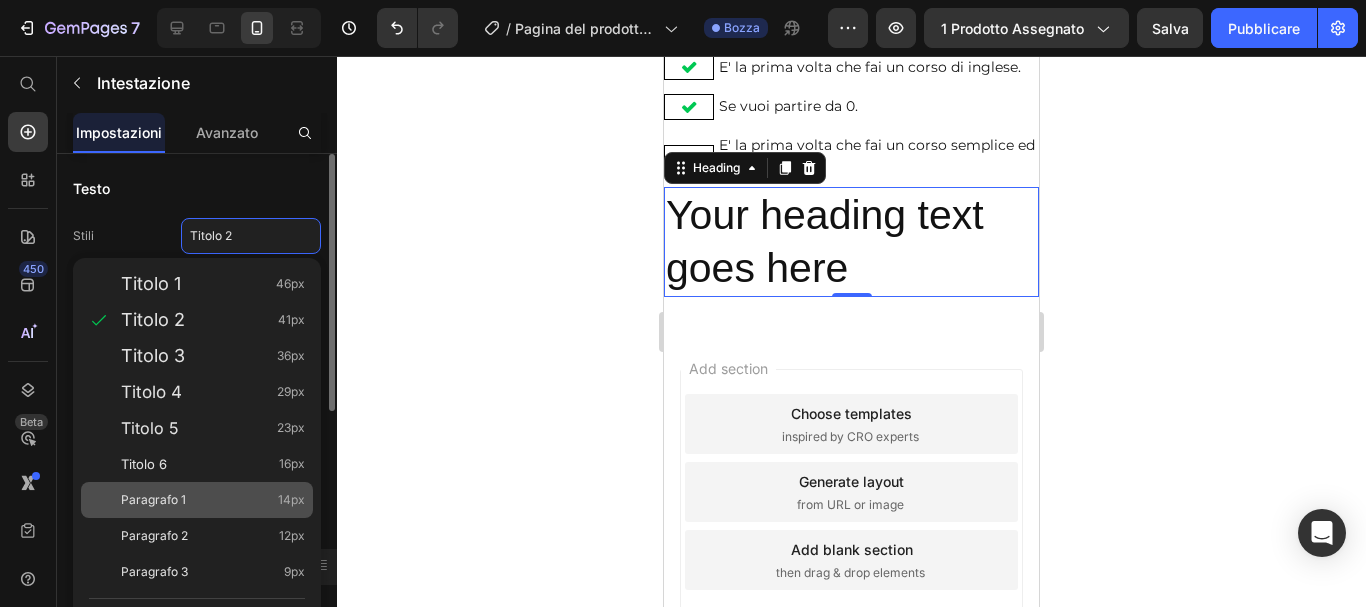 click on "Paragrafo 1" at bounding box center (153, 499) 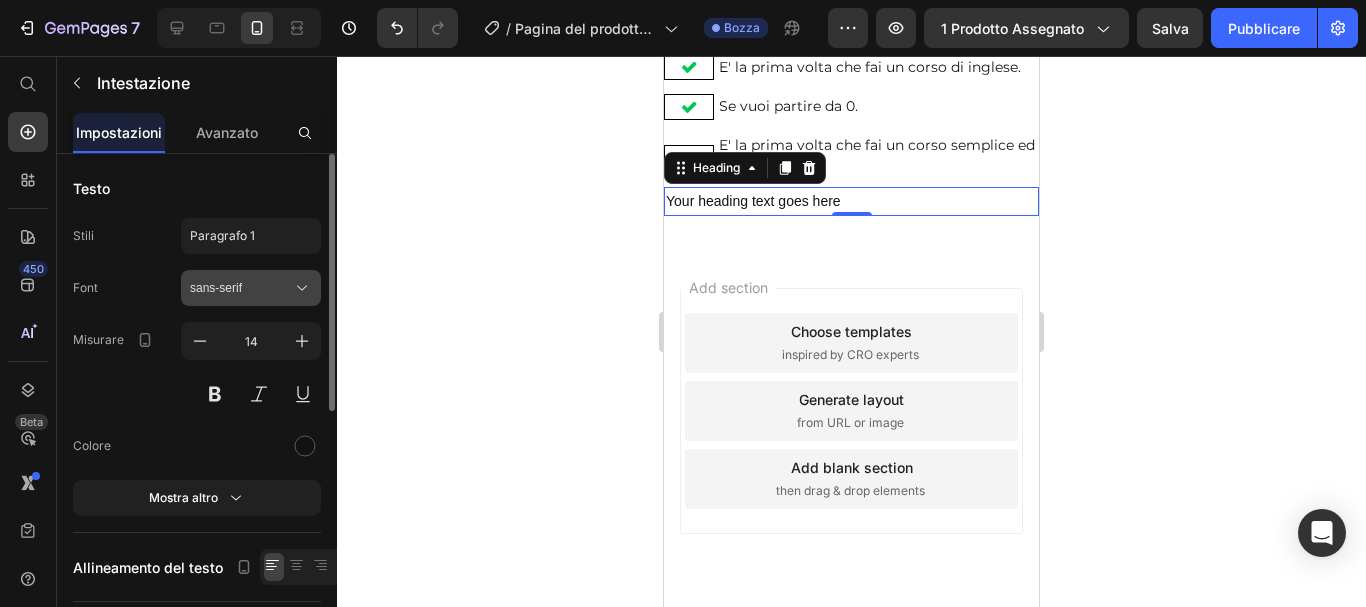 click 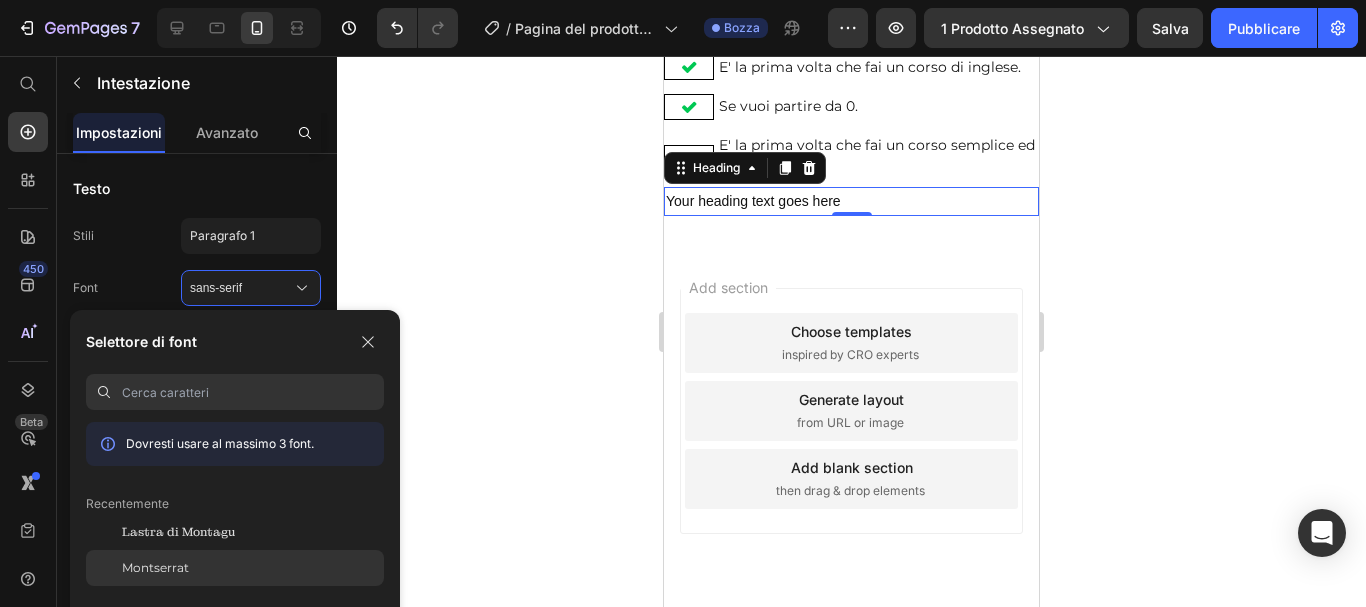 click on "Montserrat" at bounding box center (155, 567) 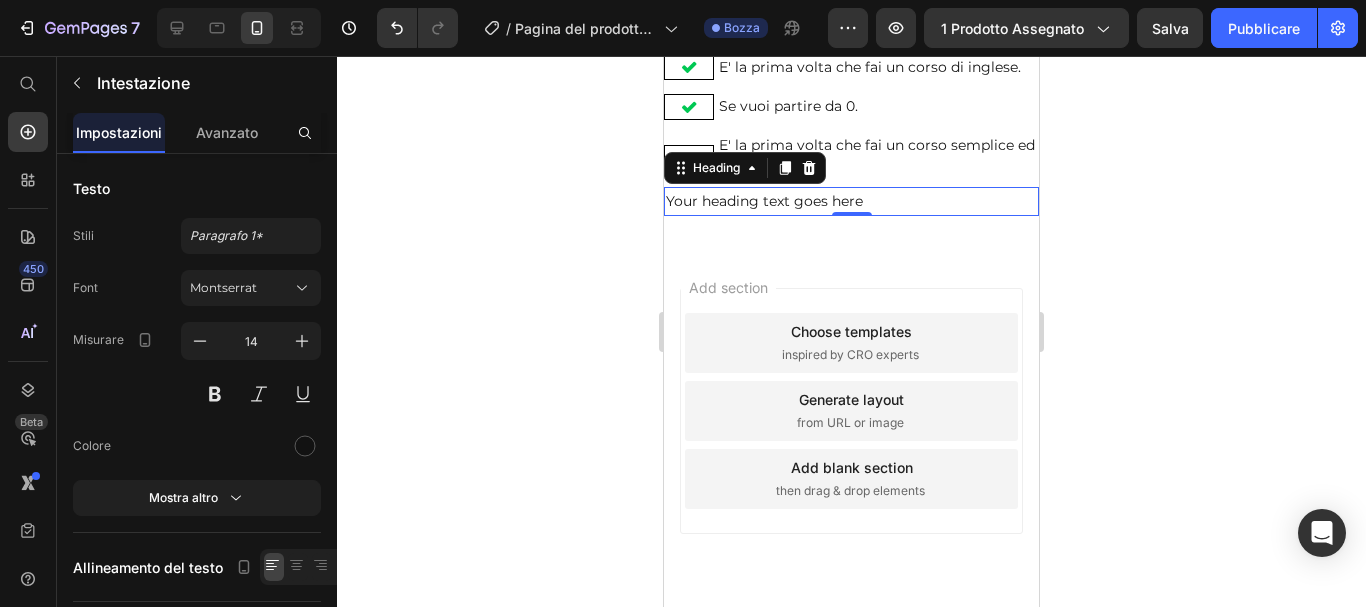 click on "Your heading text goes here" at bounding box center [851, 201] 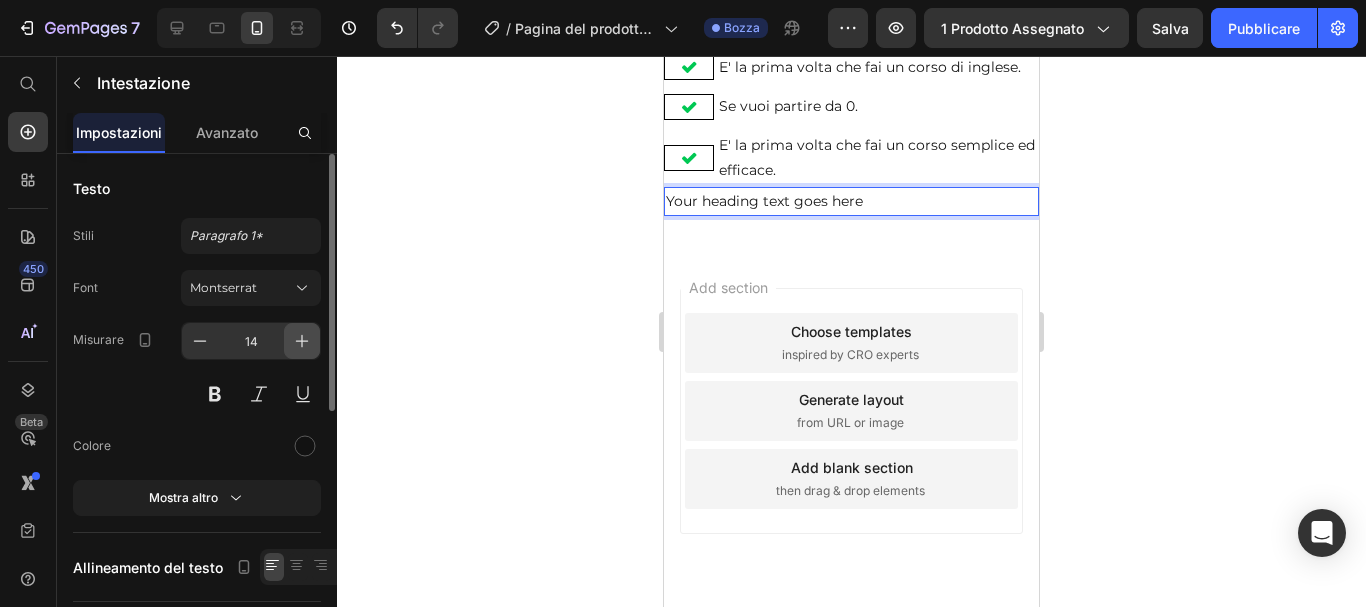 click 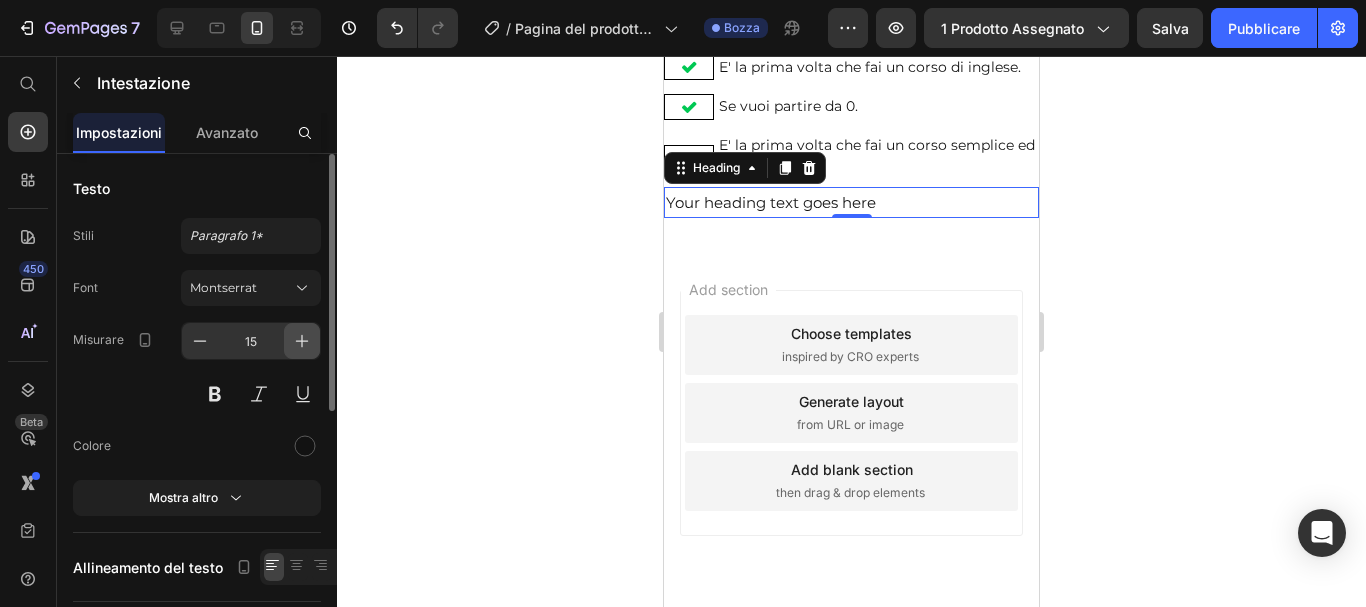 click 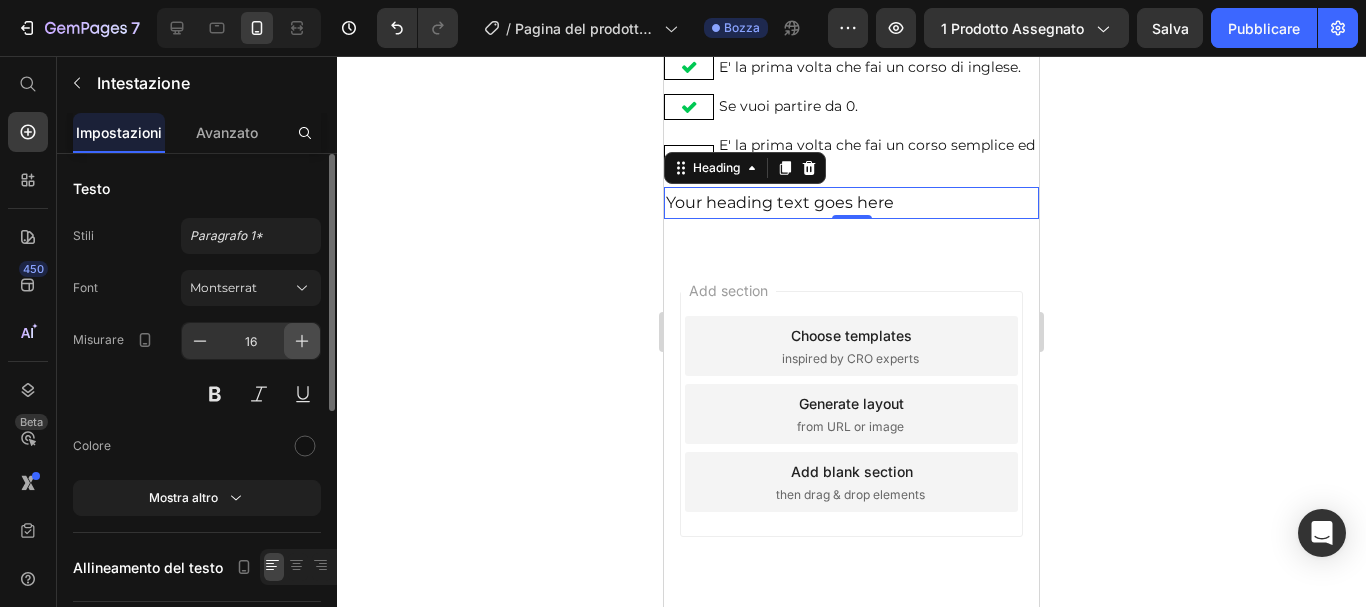 click 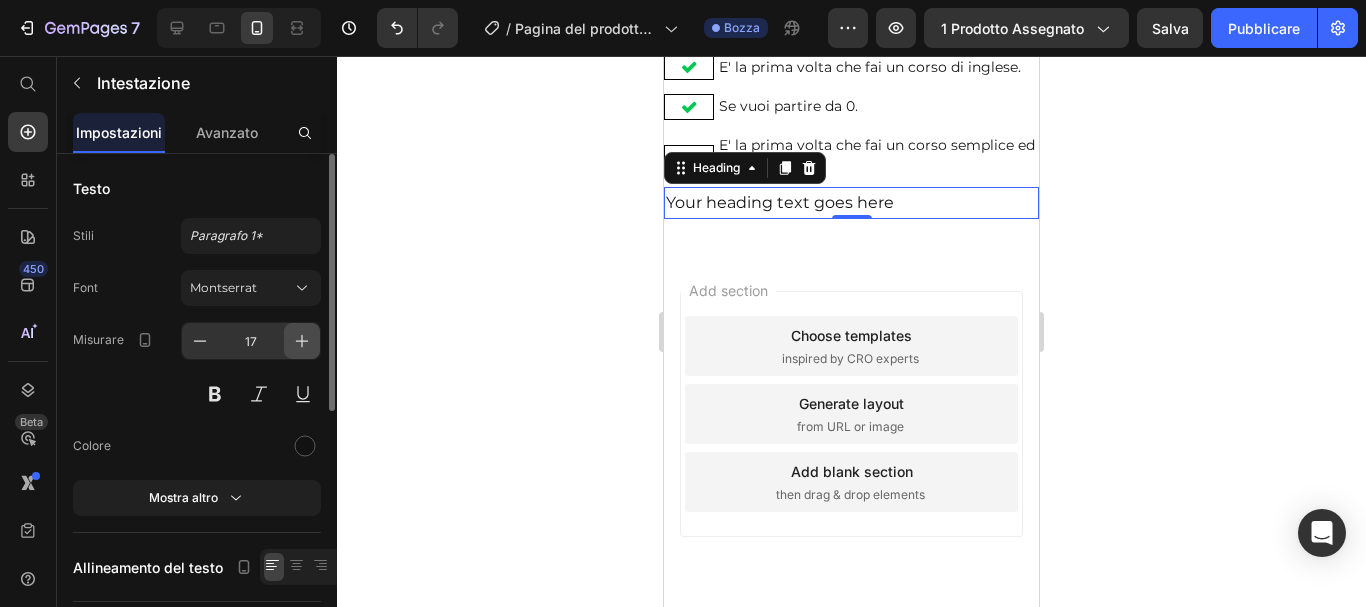 click 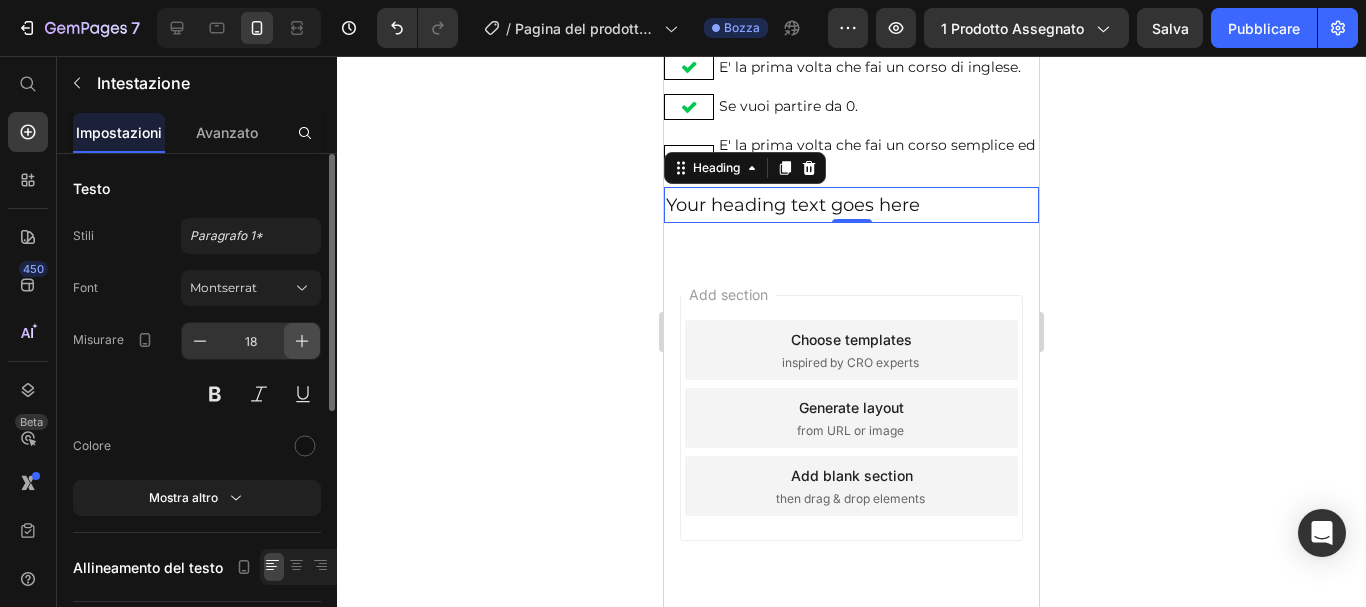 click 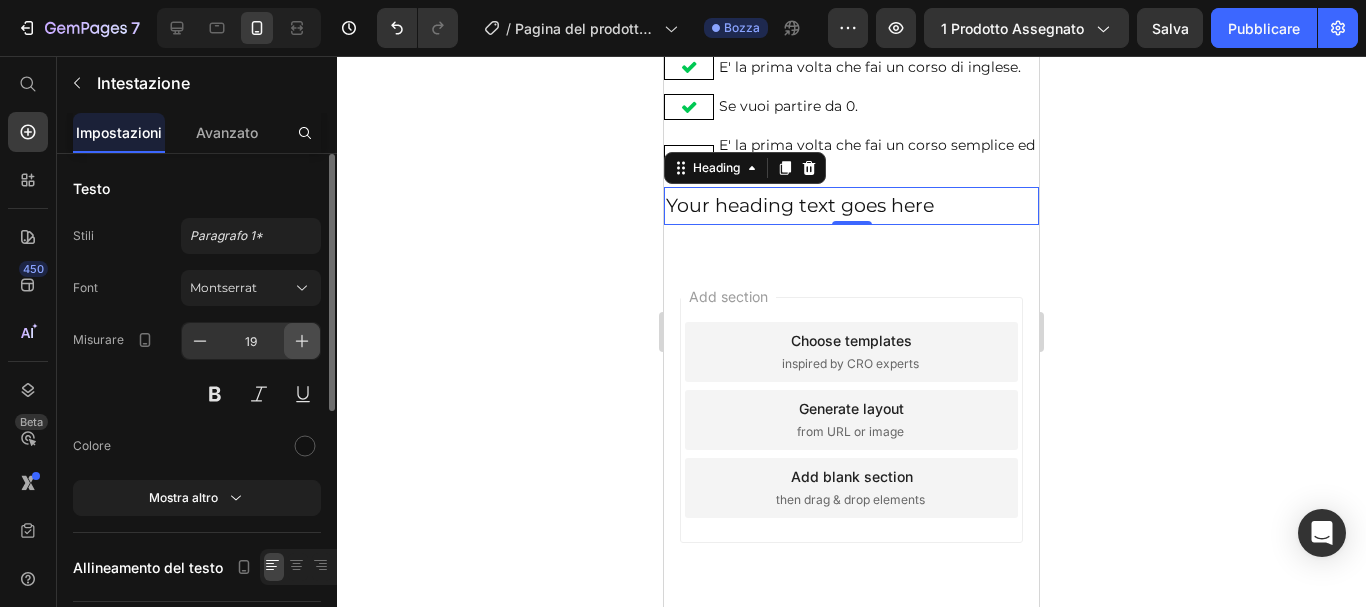 click 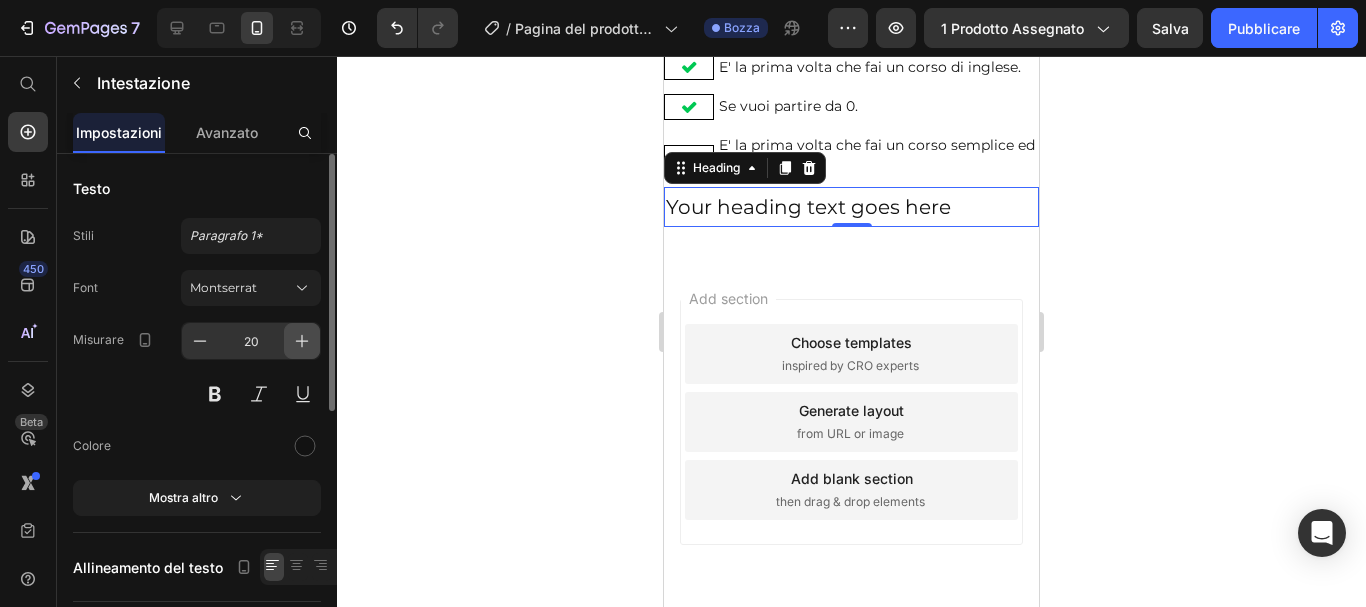 click 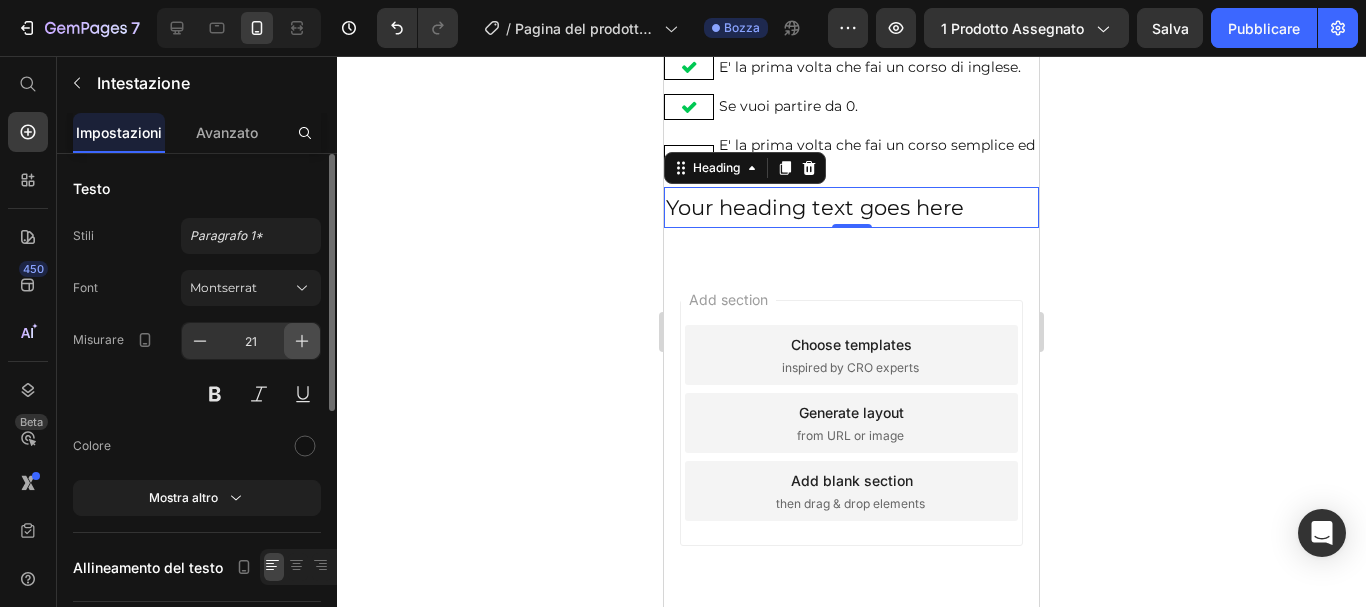 click 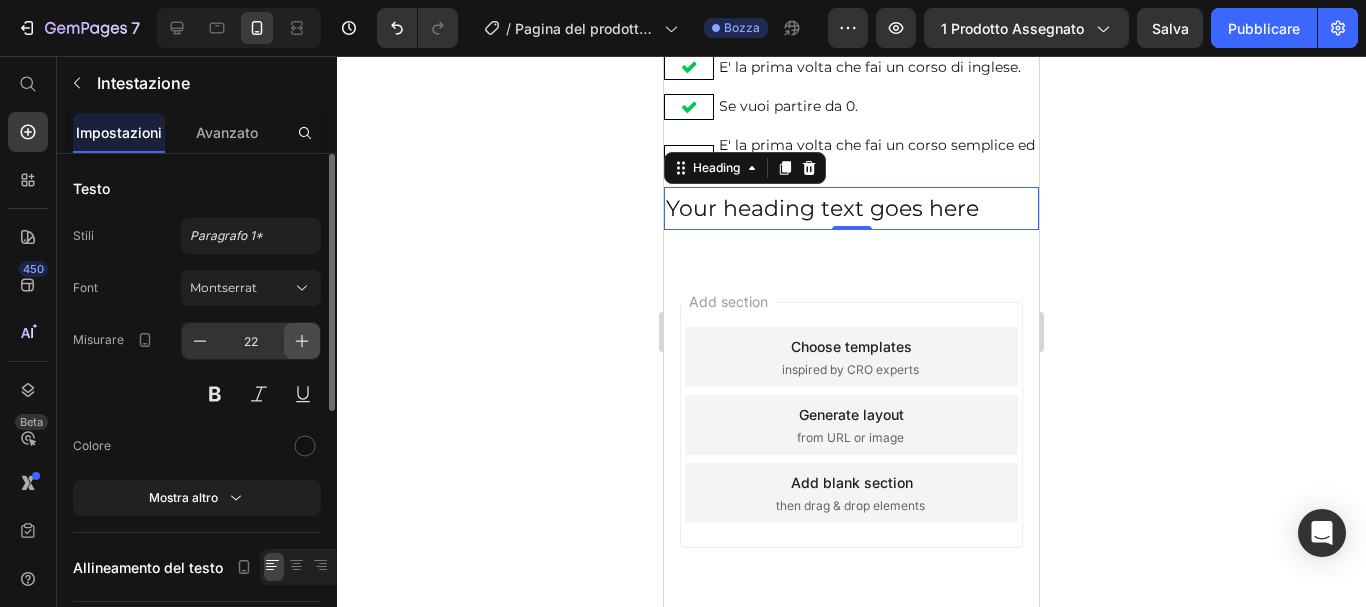 click 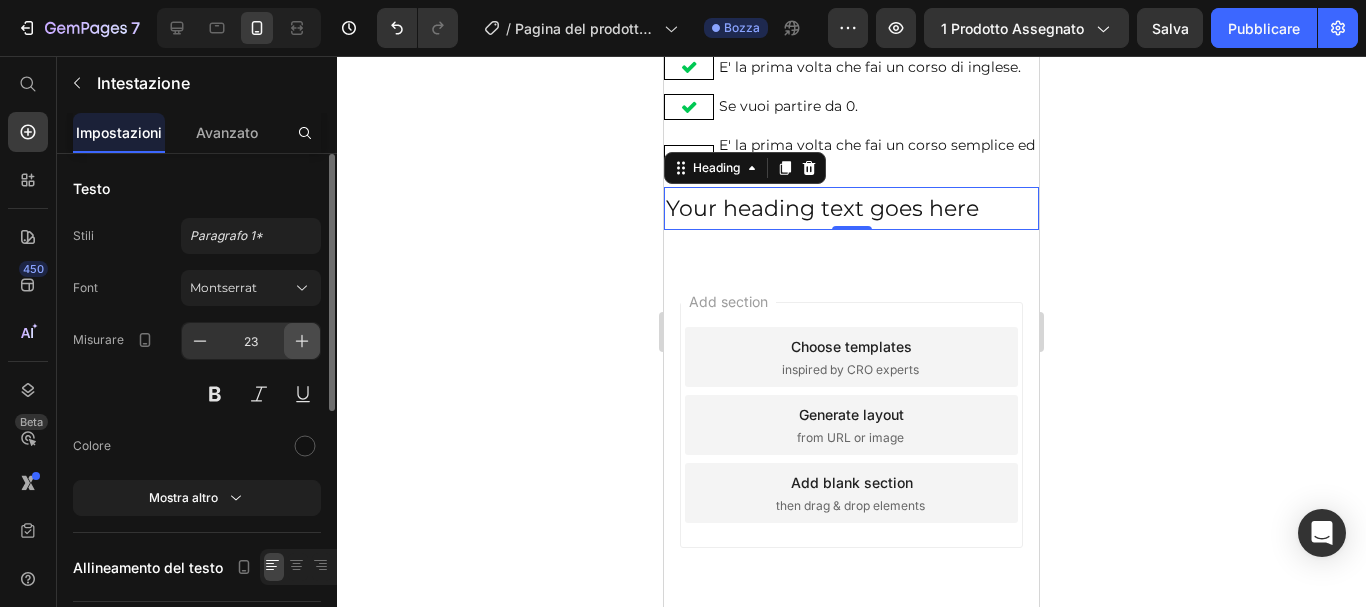click 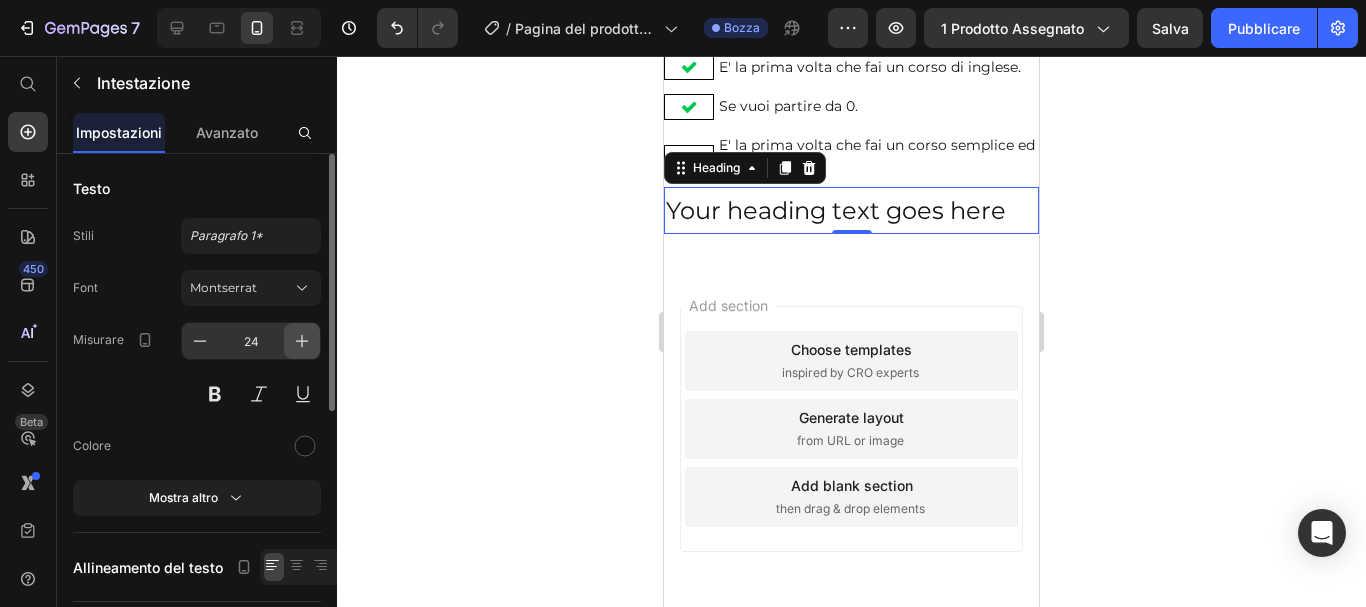 click 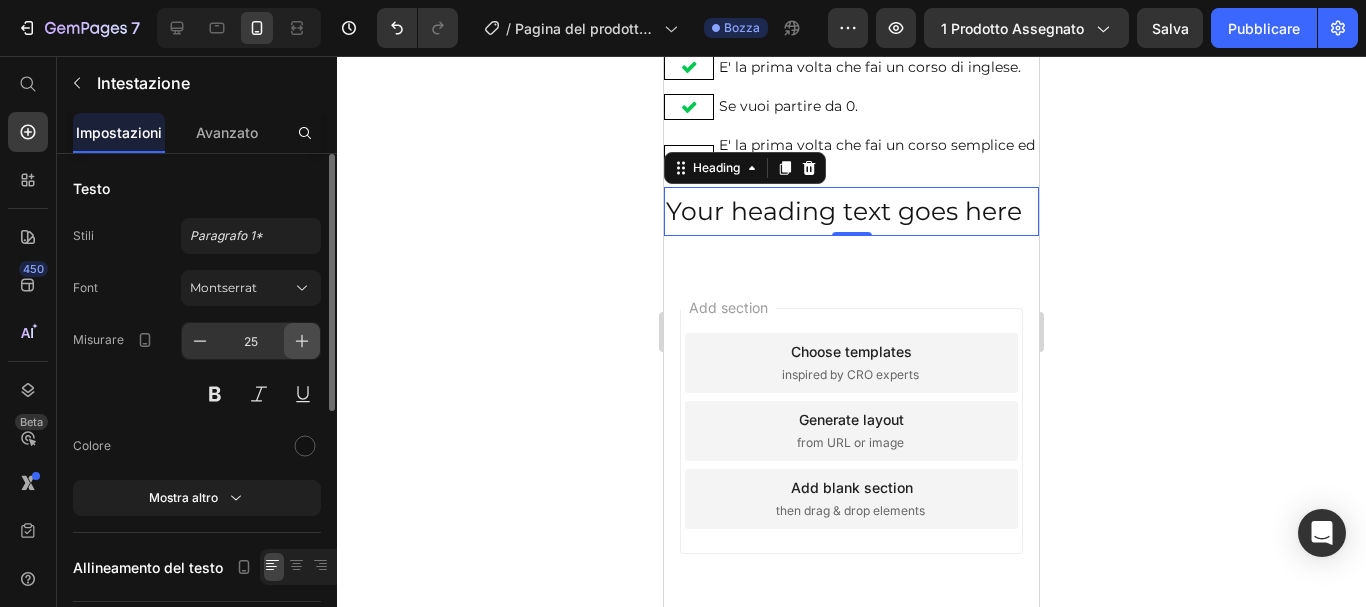 click 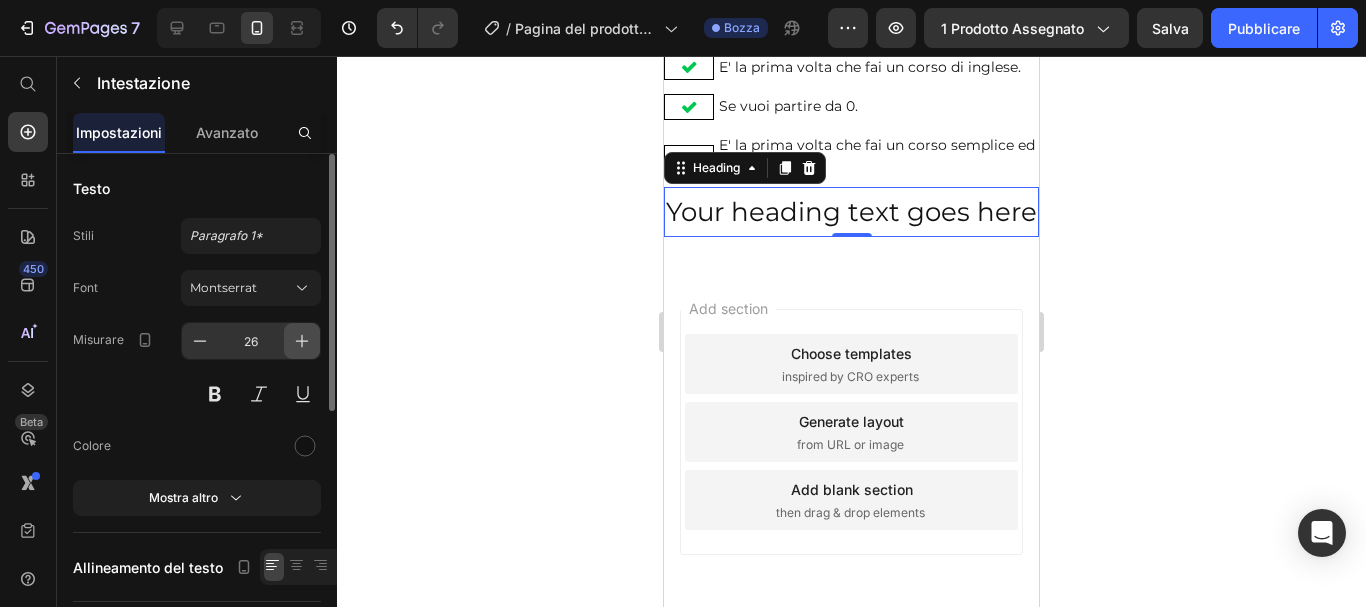 click 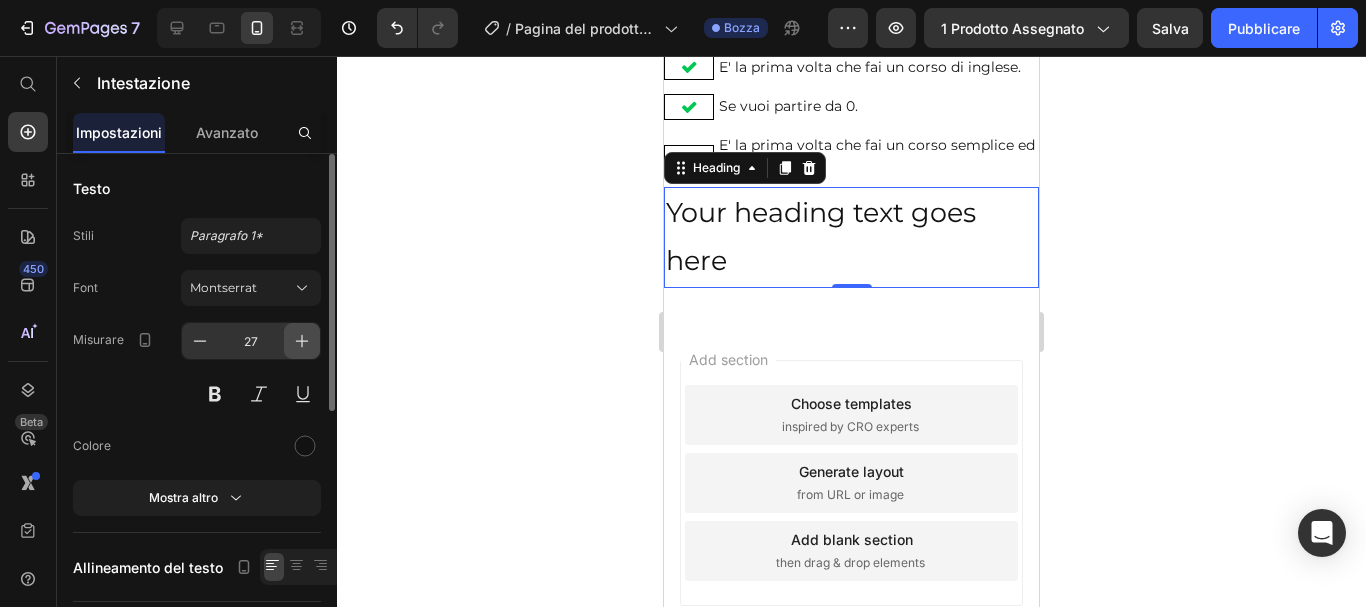 click 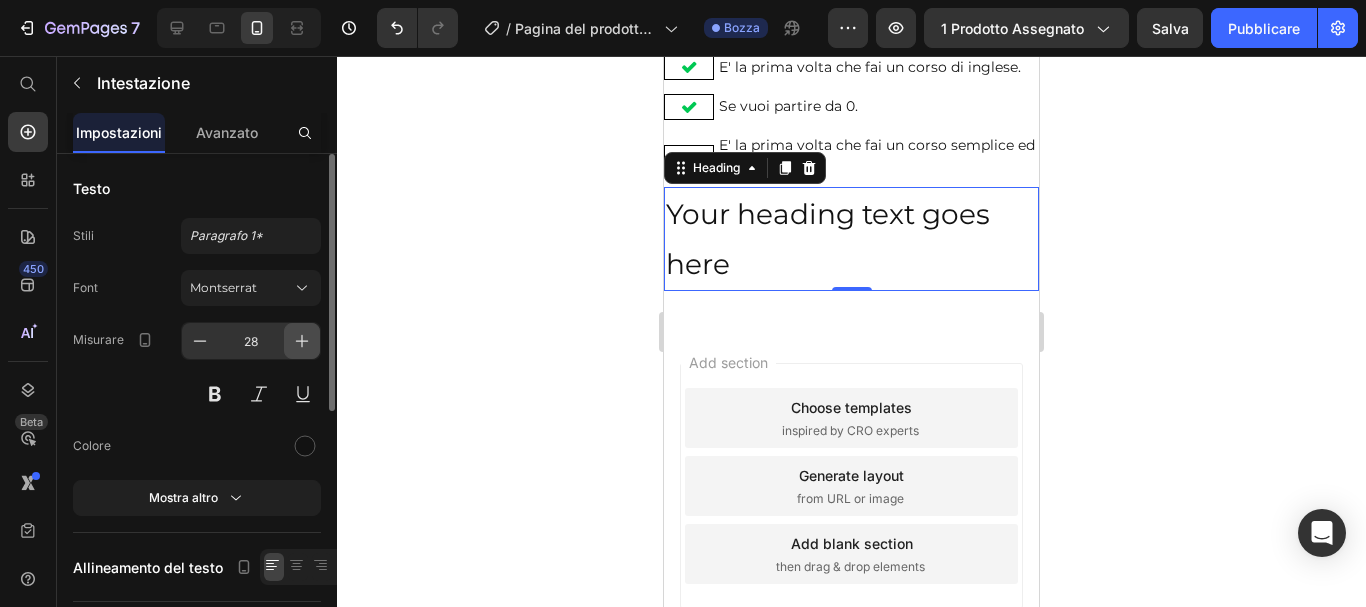 click 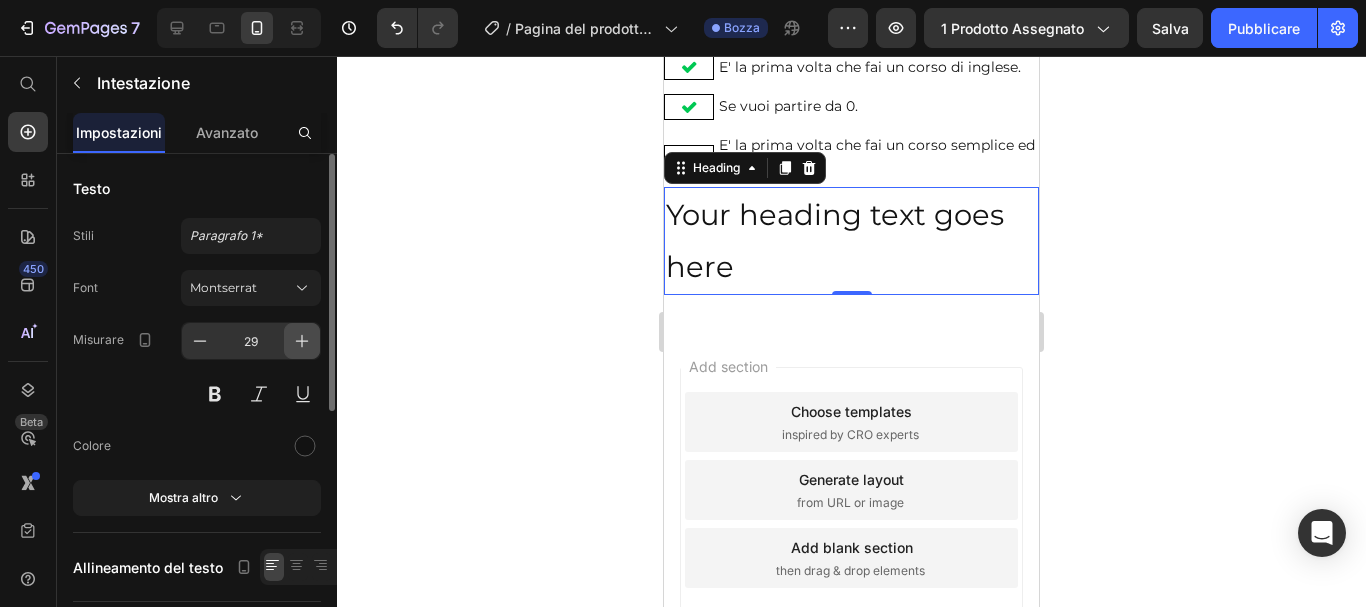 click 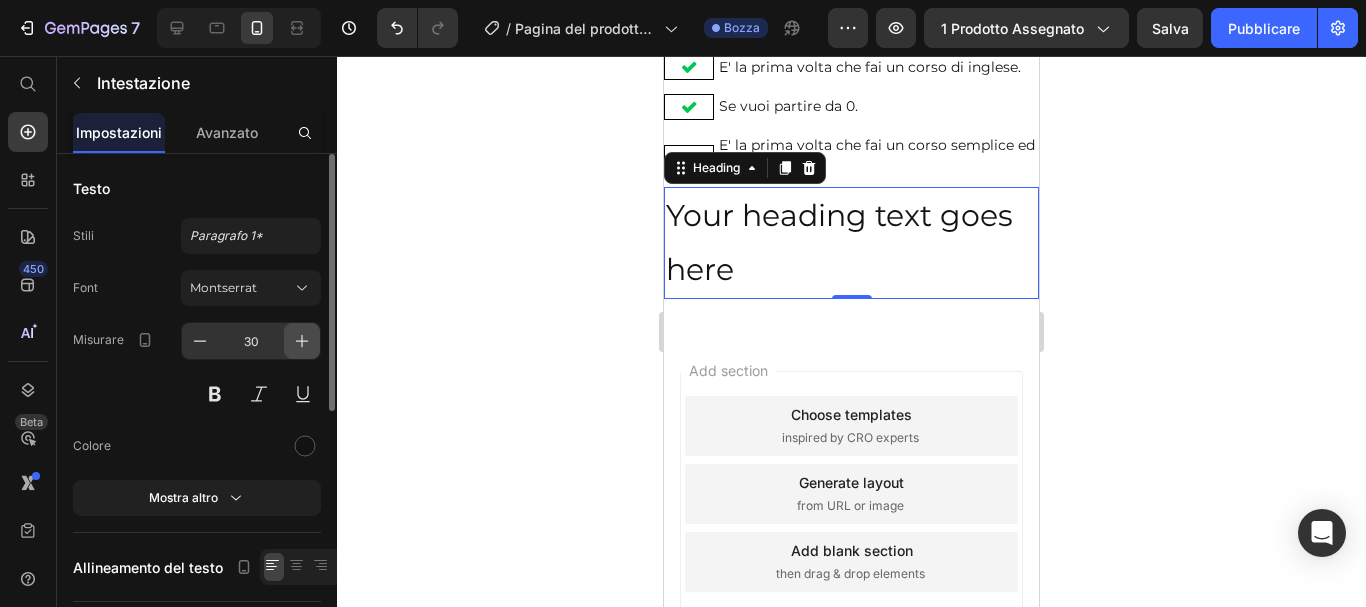 click 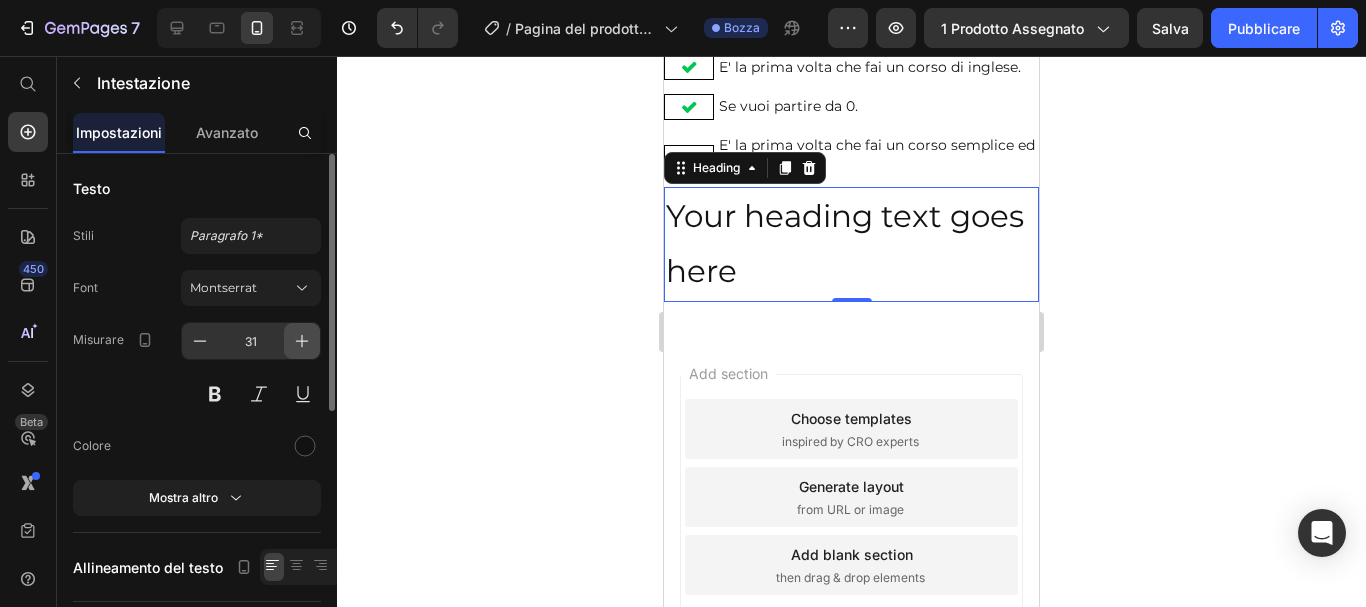 click 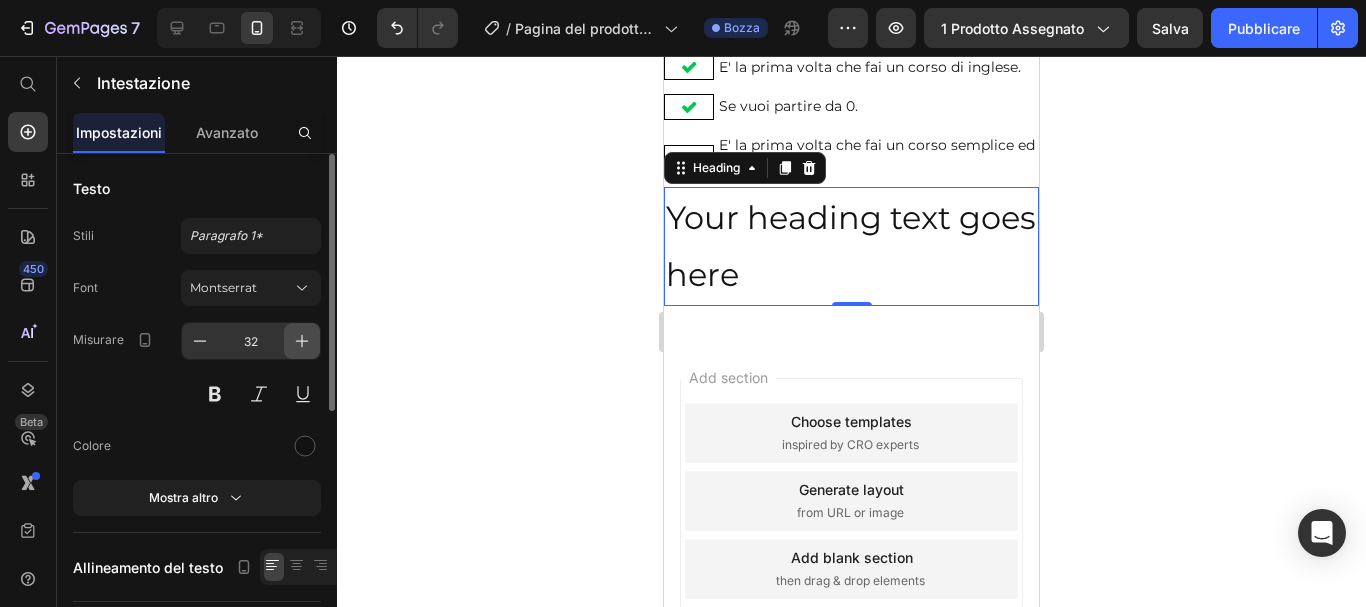 click 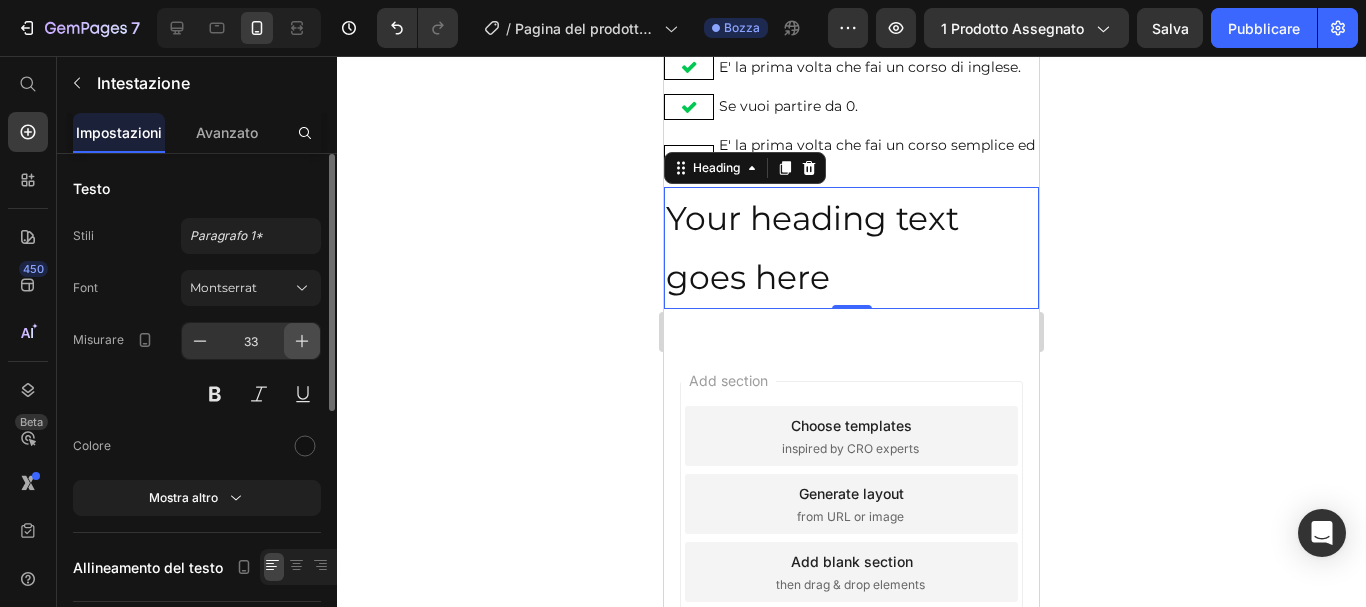 click 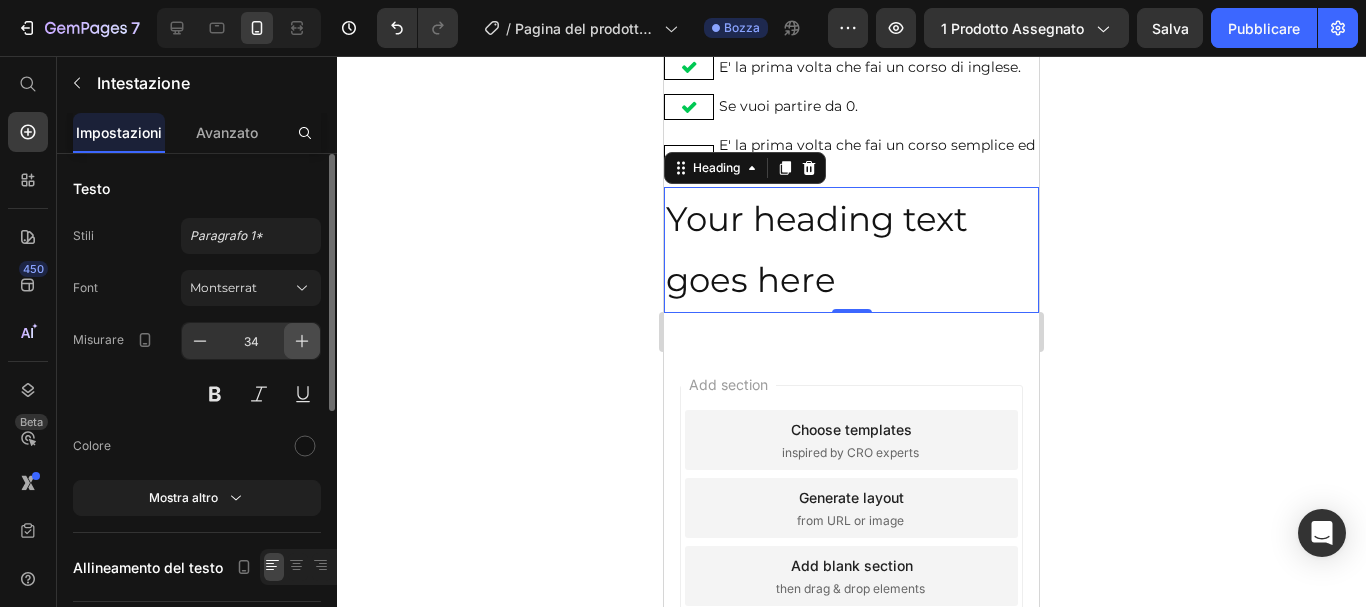 click 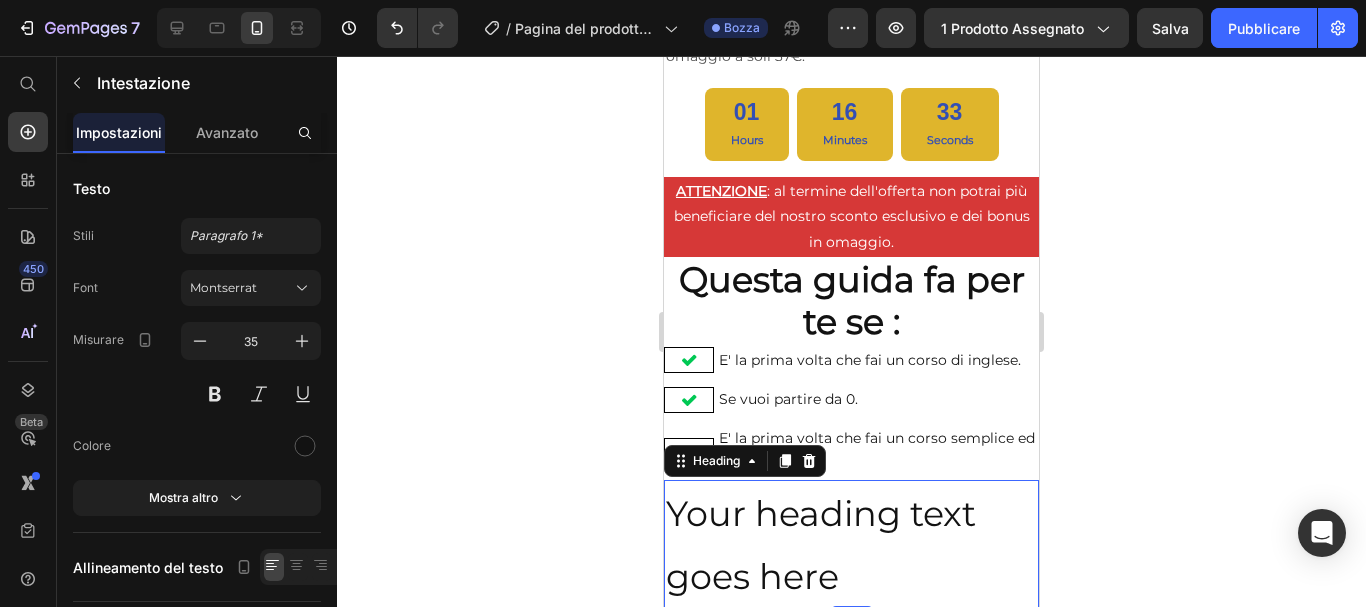 scroll, scrollTop: 1079, scrollLeft: 0, axis: vertical 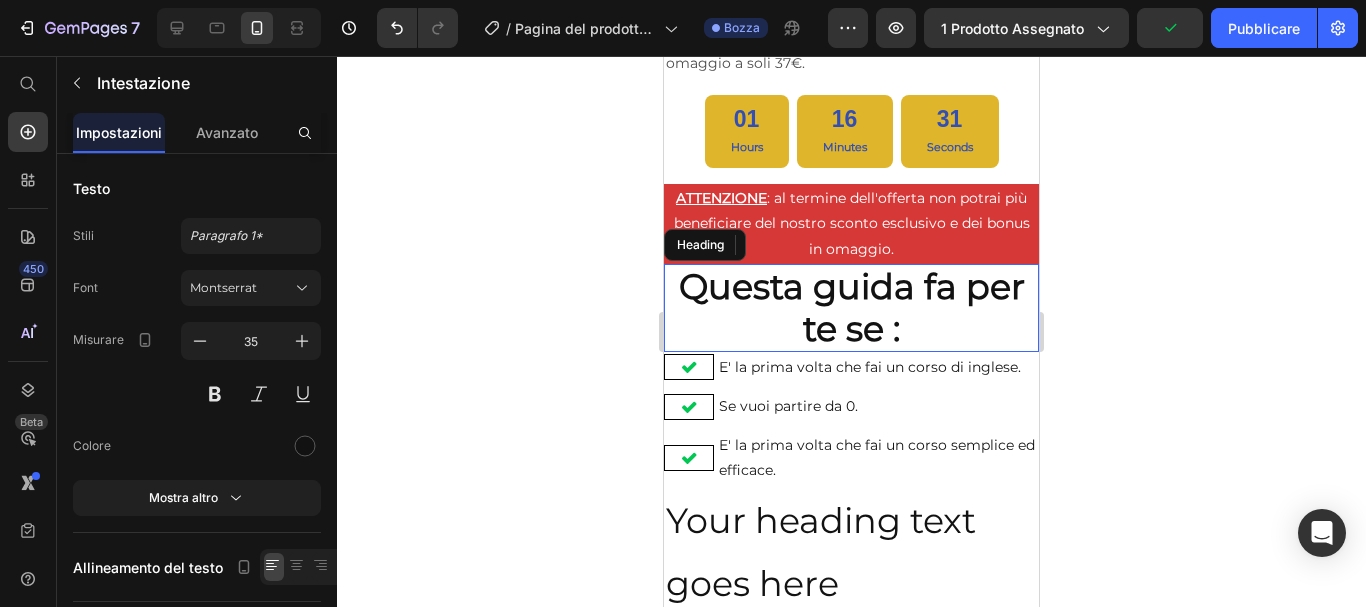 click on "Questa guida fa per te se :" at bounding box center (851, 308) 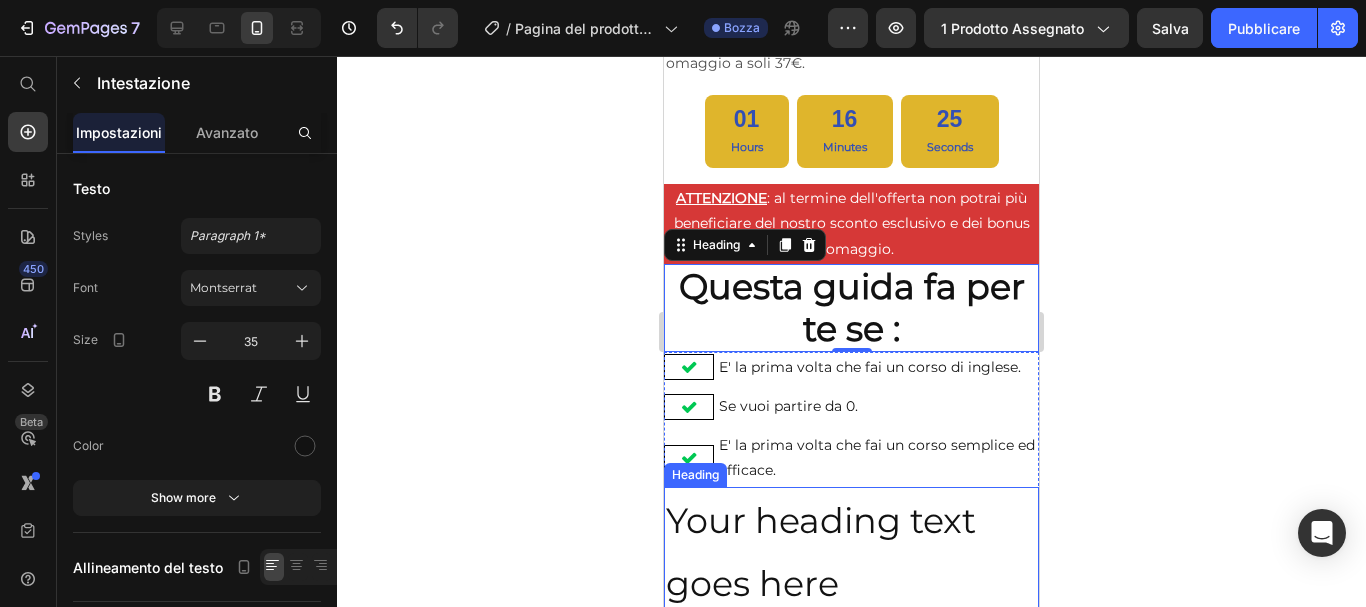 click on "Your heading text goes here" at bounding box center (851, 552) 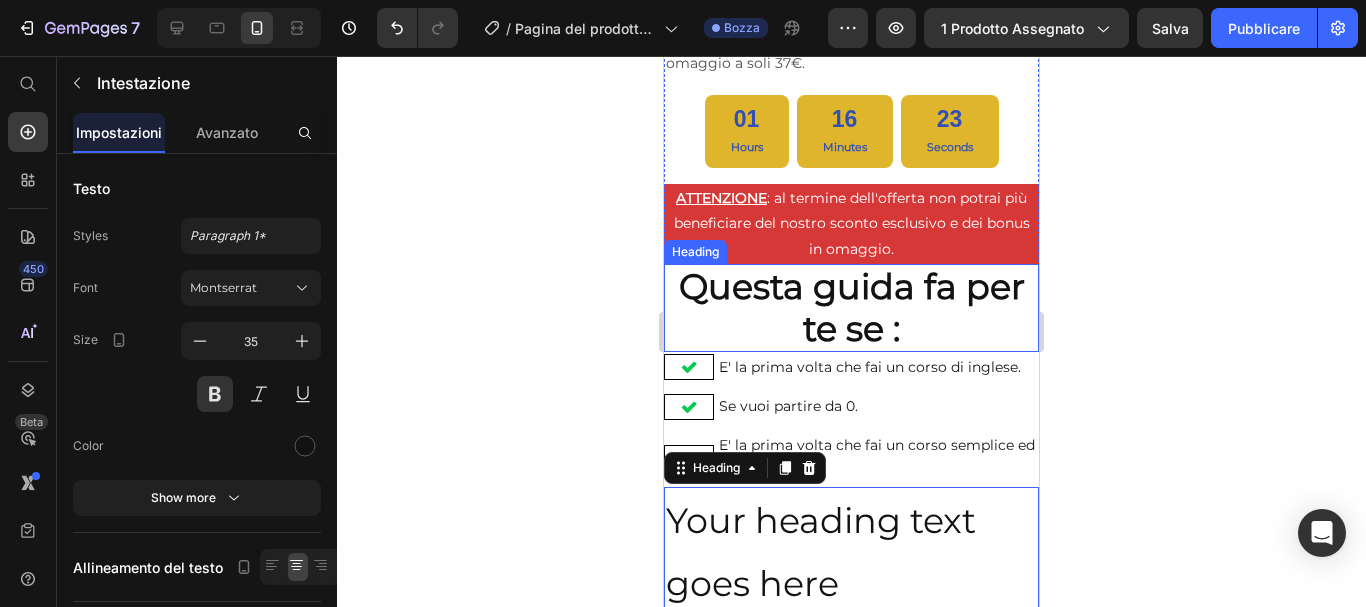click on "Questa guida fa per te se :" at bounding box center (851, 308) 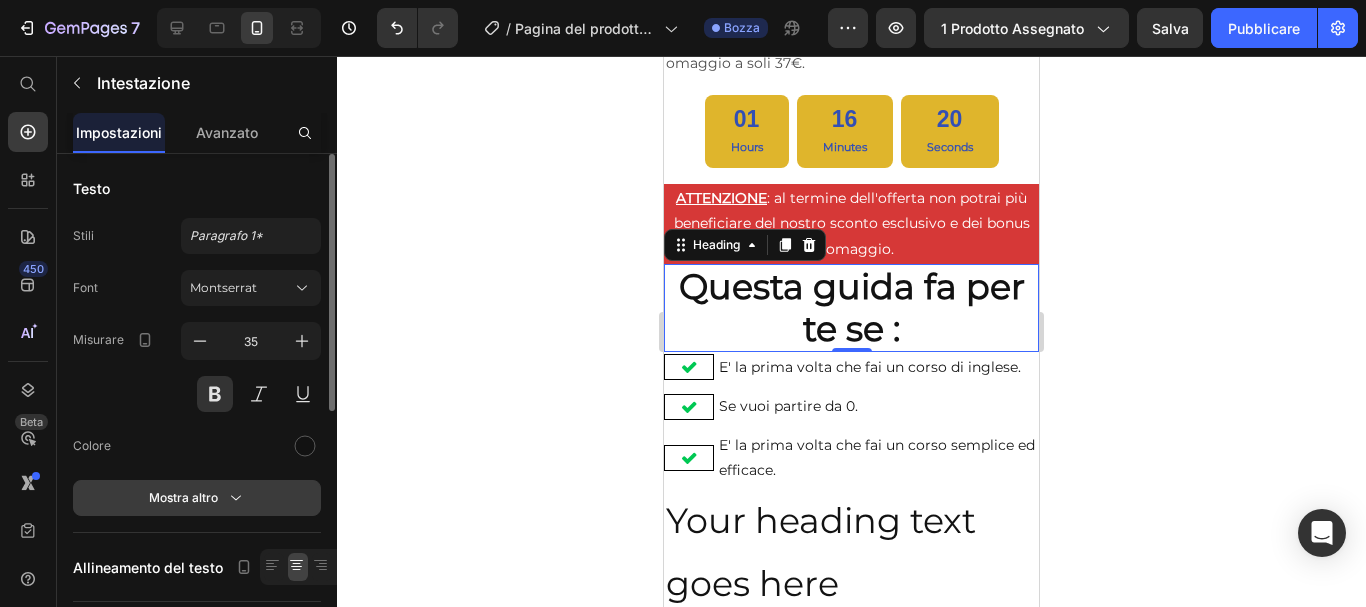 click on "Mostra altro" at bounding box center [183, 497] 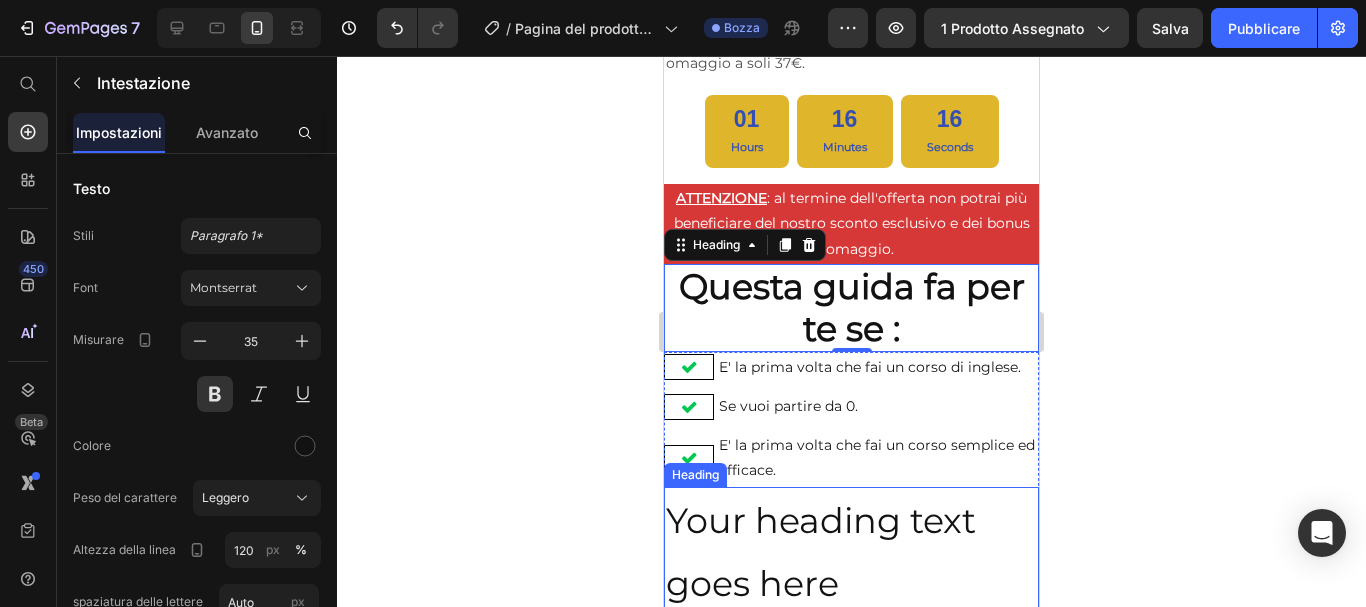 click on "Your heading text goes here" at bounding box center (851, 552) 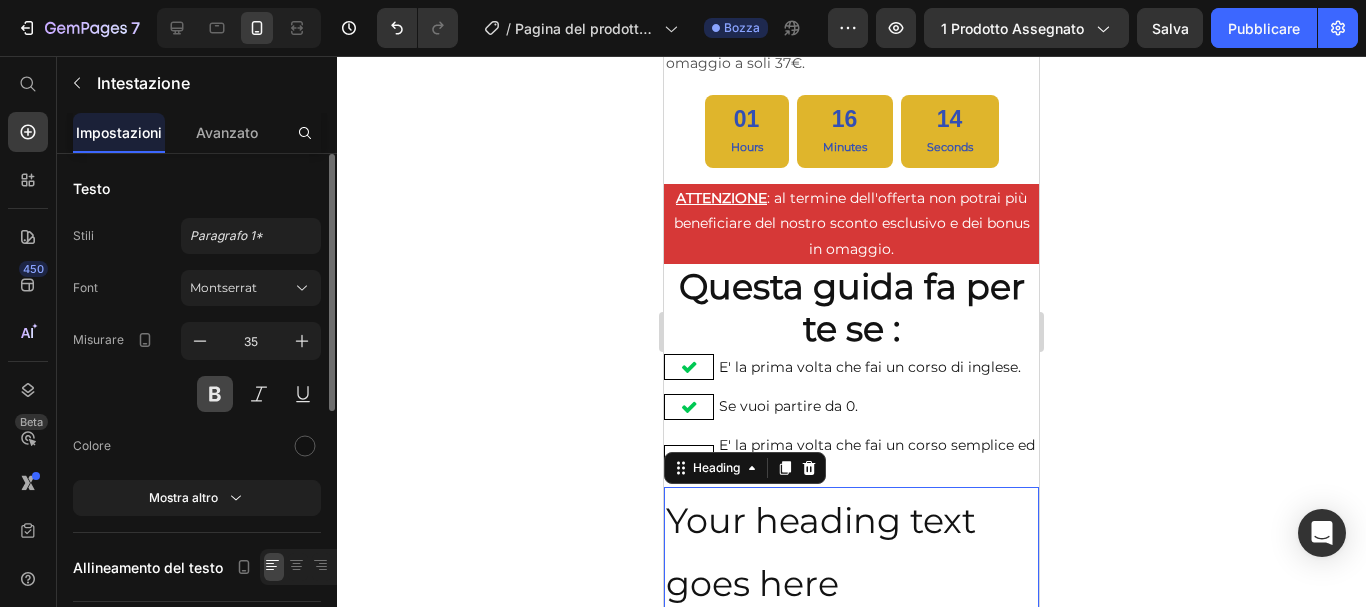 click at bounding box center [215, 394] 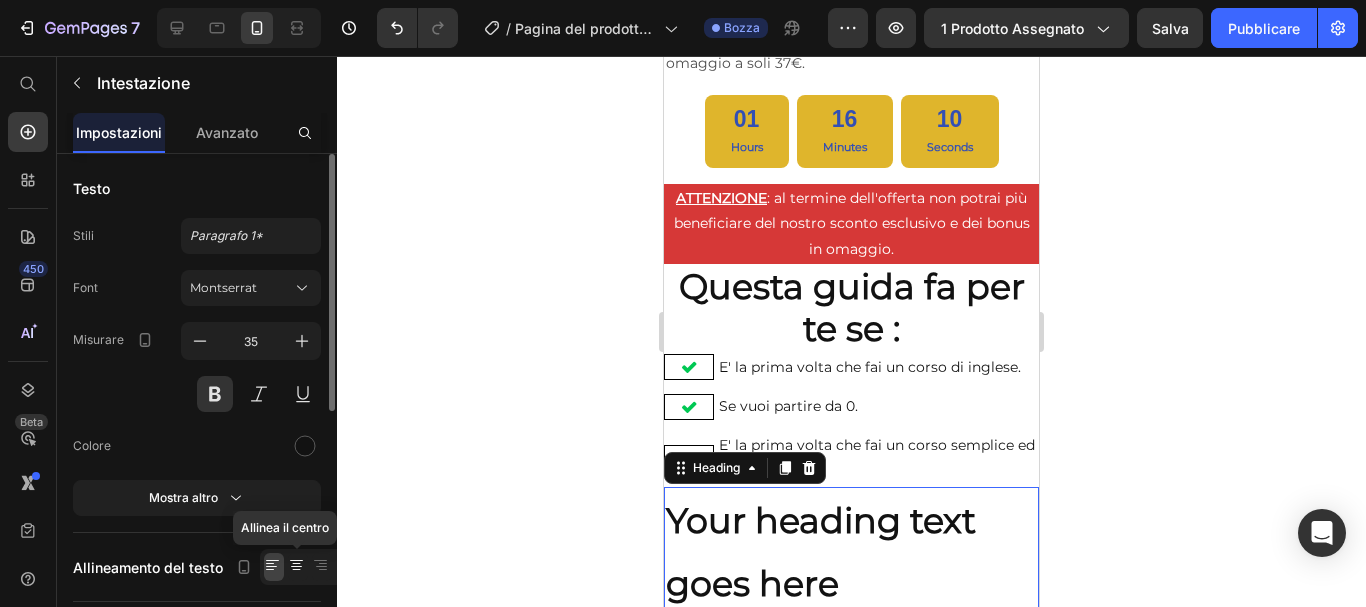 click 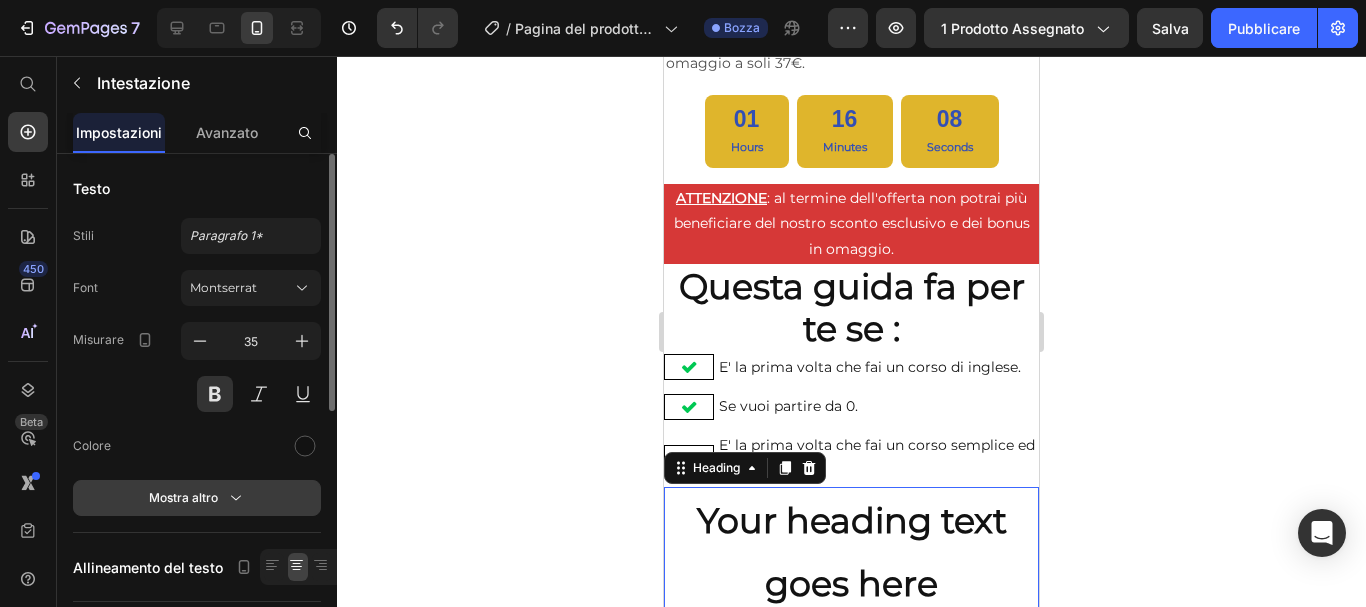 click on "Mostra altro" at bounding box center (183, 497) 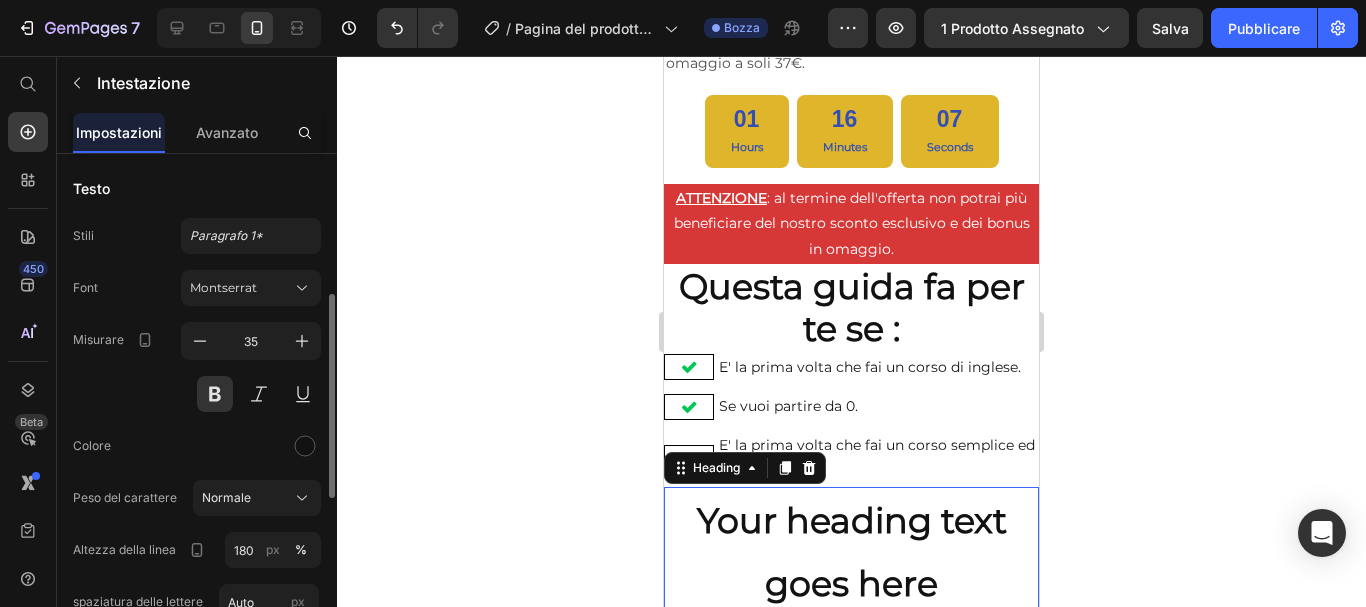 scroll, scrollTop: 100, scrollLeft: 0, axis: vertical 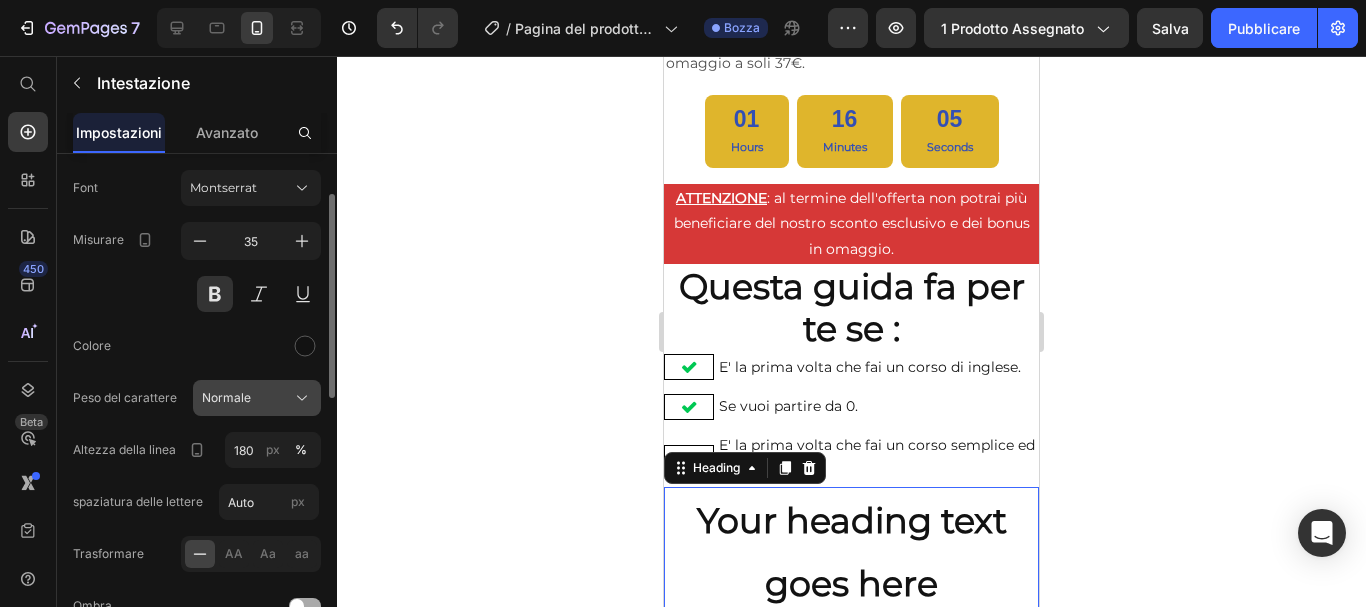click on "Normale" at bounding box center [226, 397] 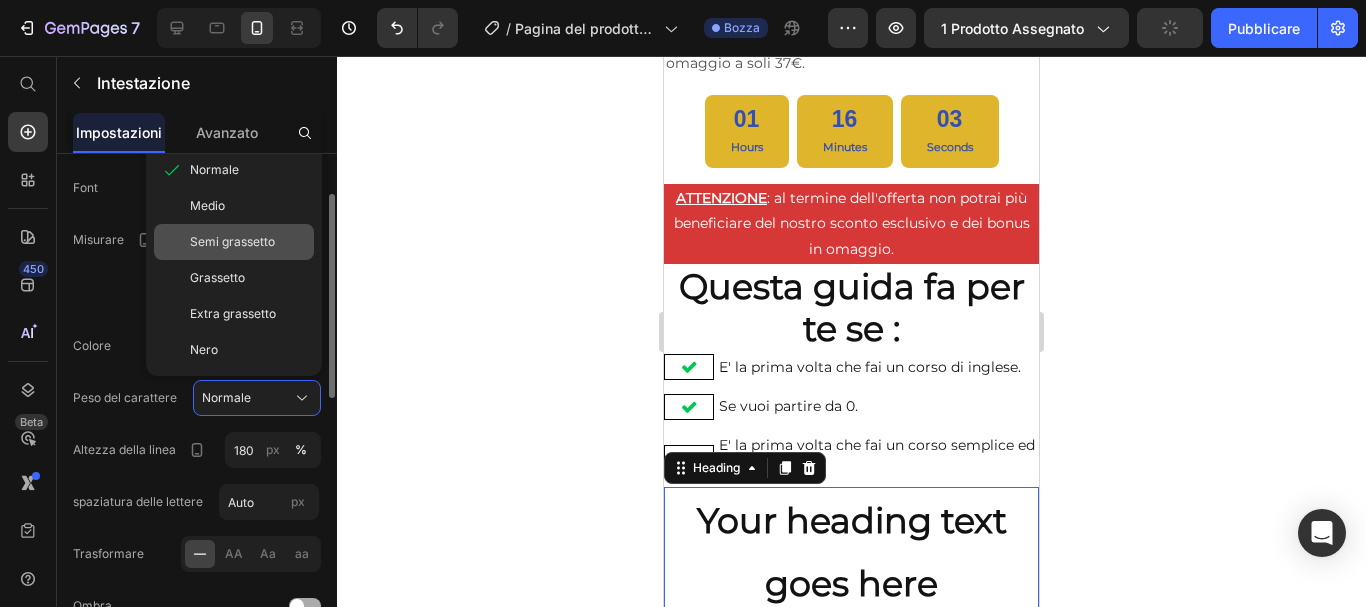 scroll, scrollTop: 0, scrollLeft: 0, axis: both 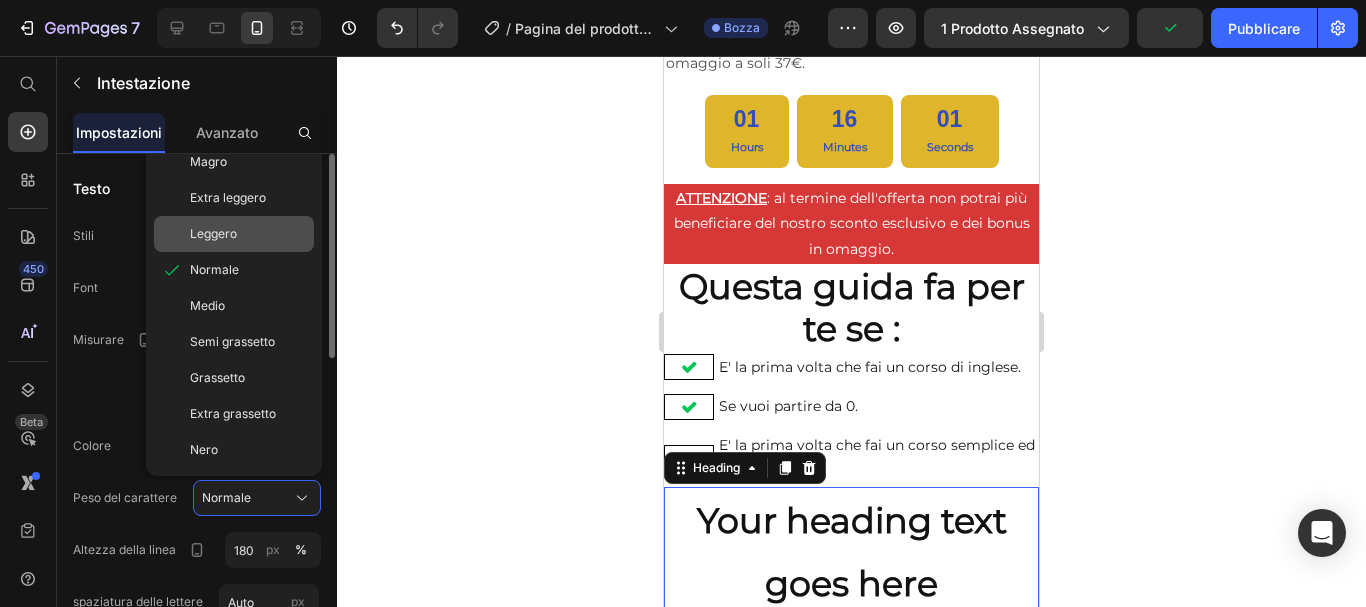 click on "Leggero" at bounding box center [248, 234] 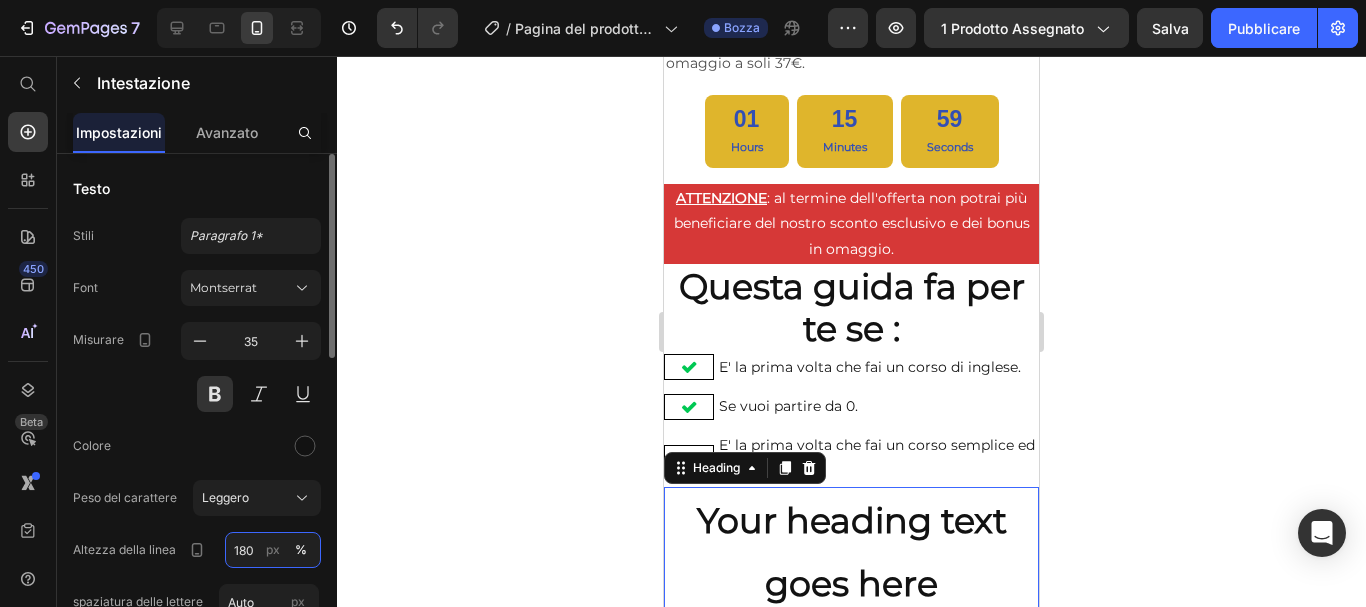 click on "180" at bounding box center [273, 550] 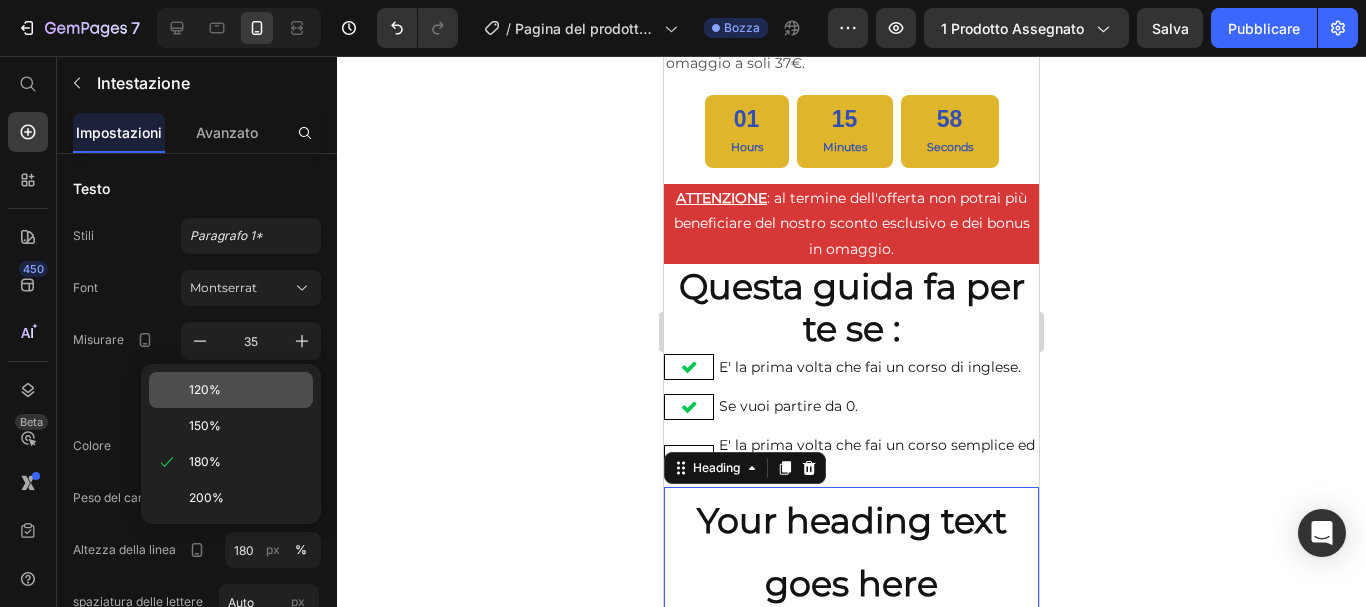 click on "120%" at bounding box center (205, 390) 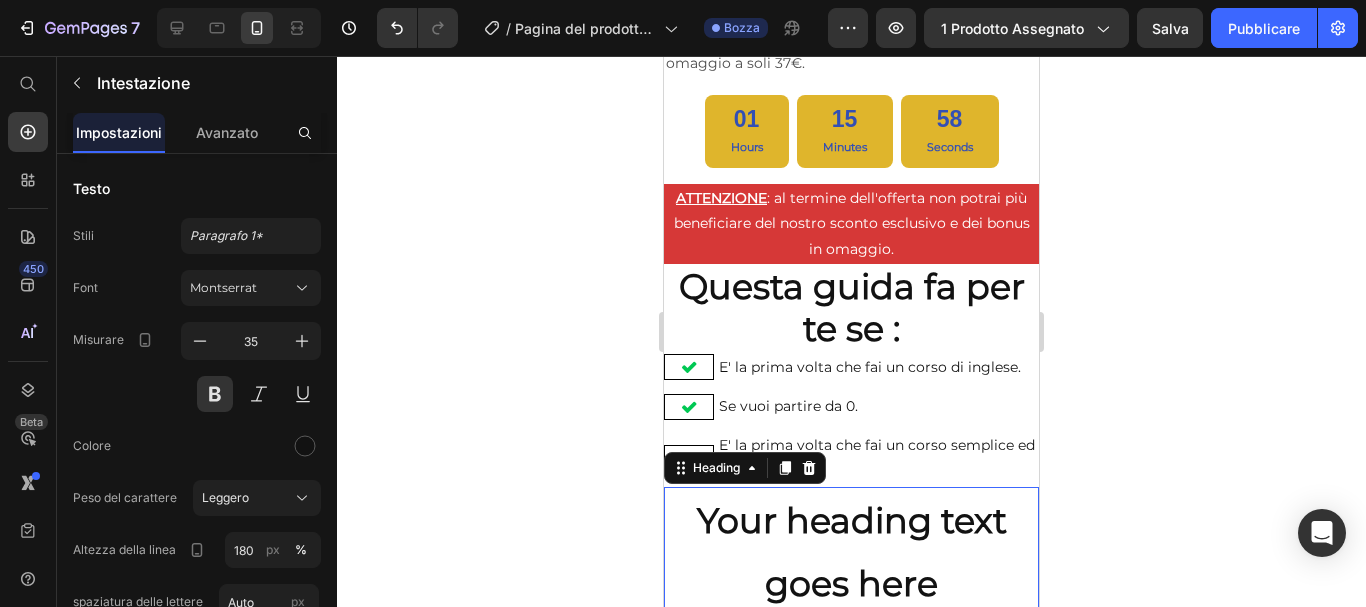 type on "120" 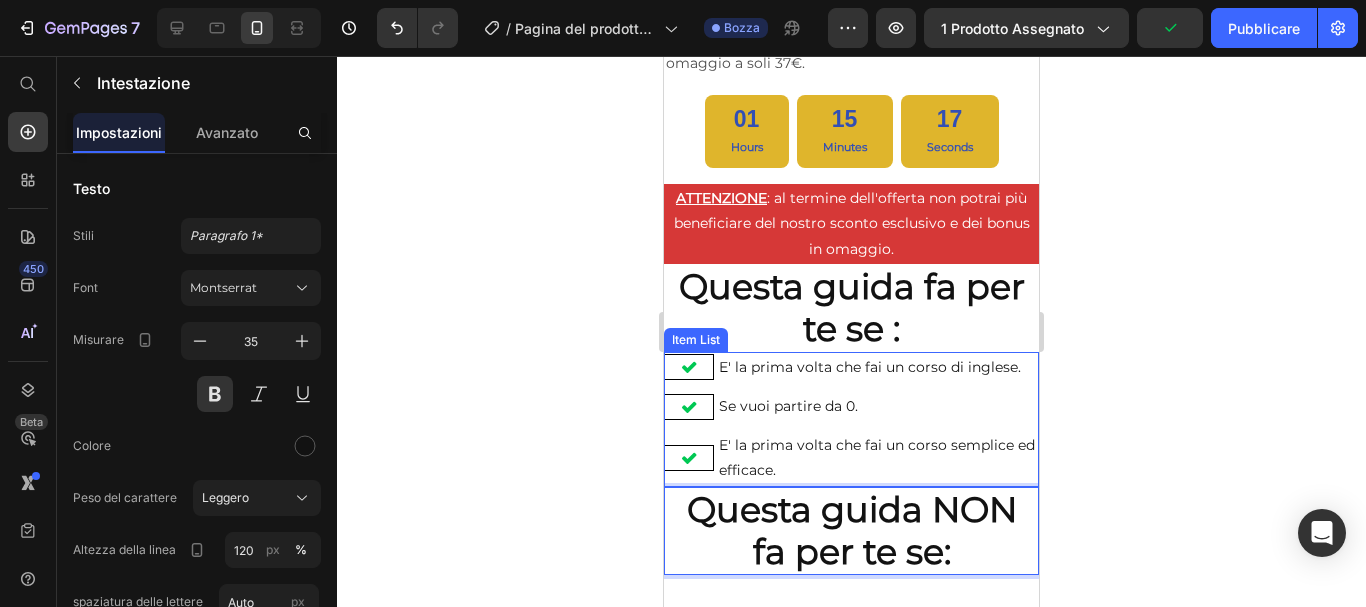 click on "E' la prima volta che fai un corso di inglese." at bounding box center [877, 367] 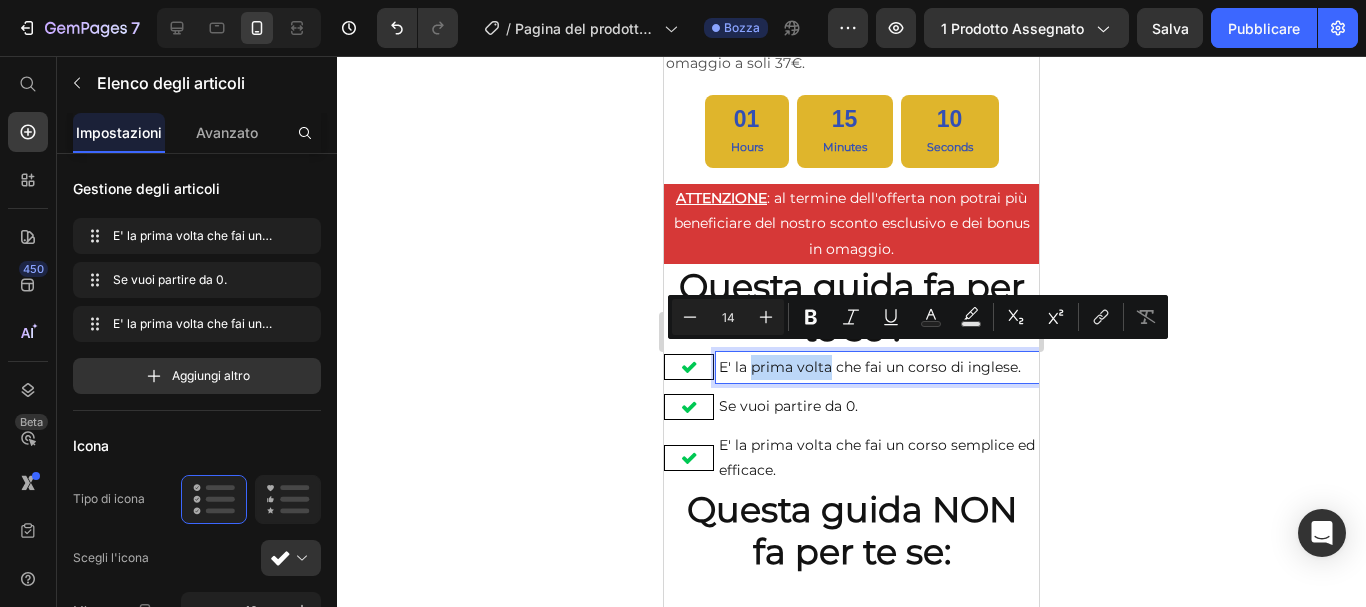 drag, startPoint x: 753, startPoint y: 356, endPoint x: 827, endPoint y: 350, distance: 74.24284 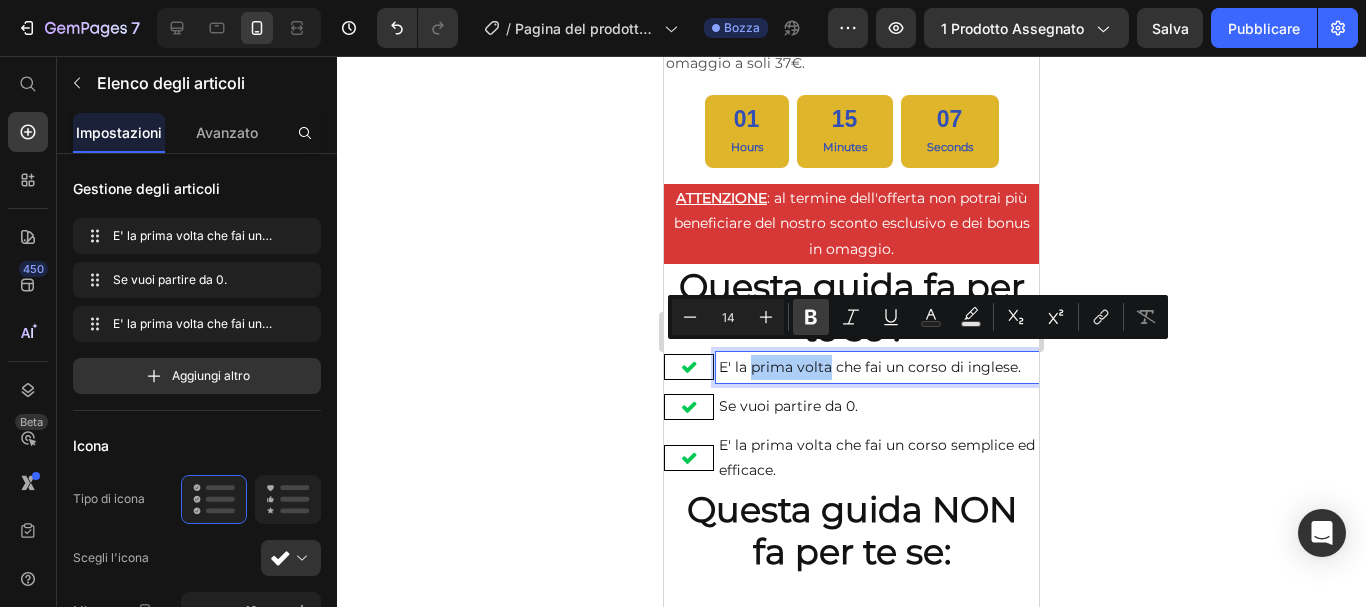 click 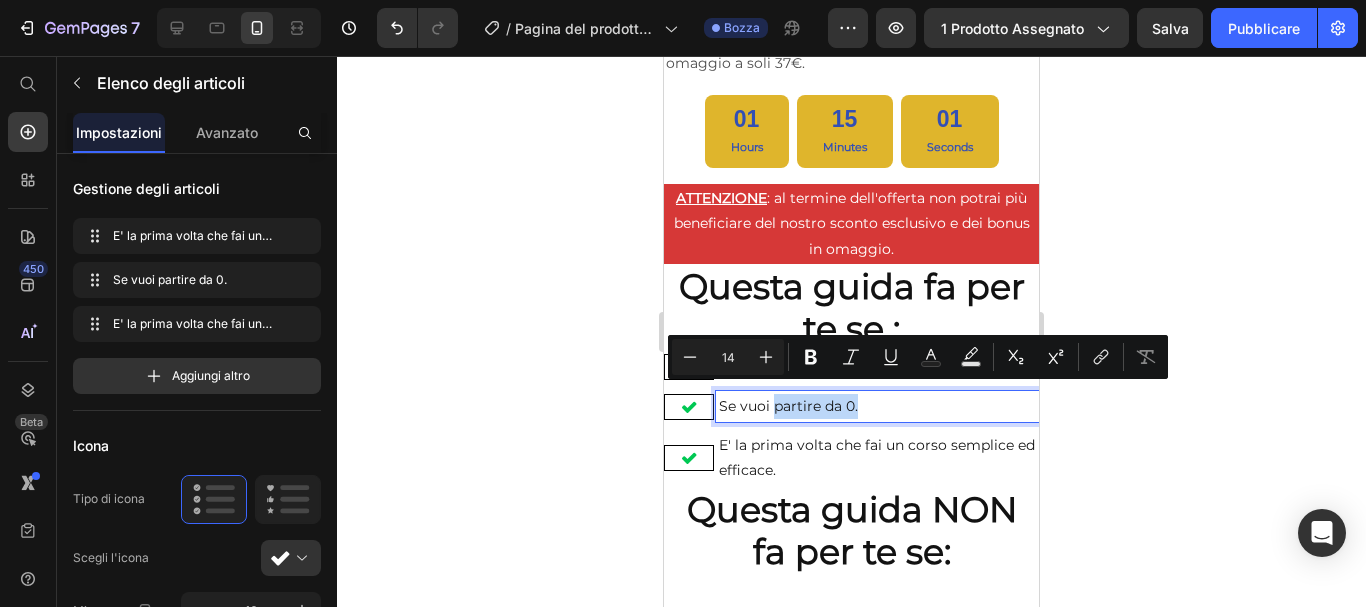drag, startPoint x: 777, startPoint y: 396, endPoint x: 900, endPoint y: 385, distance: 123.49089 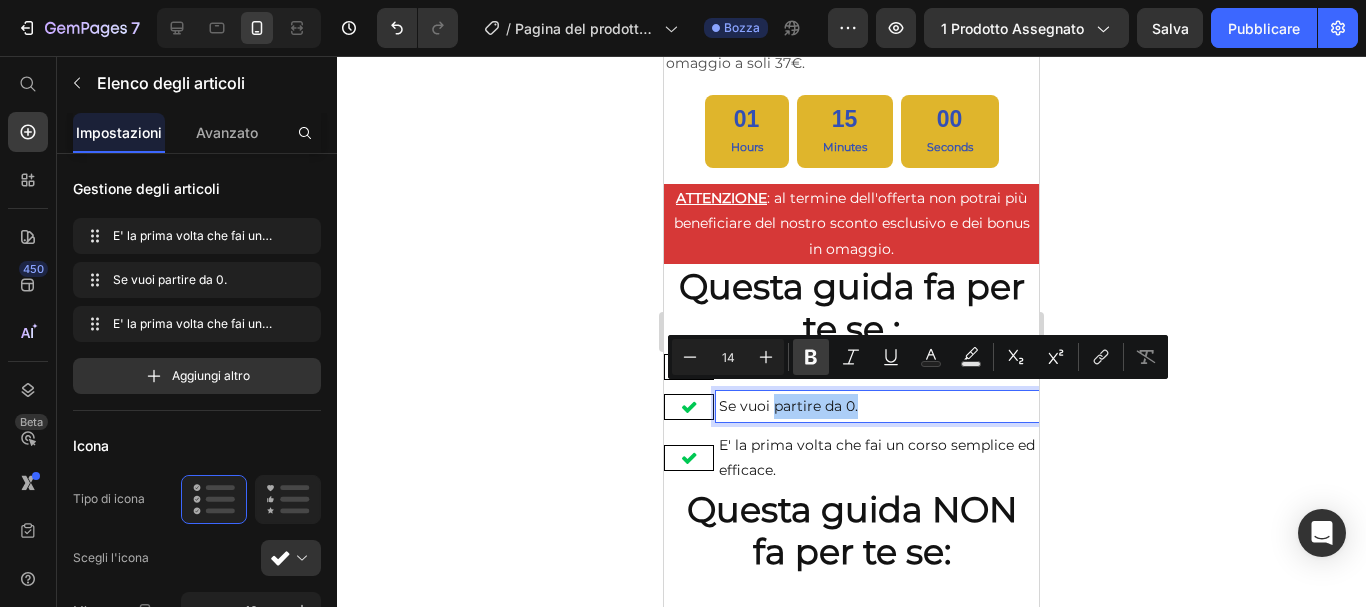 click 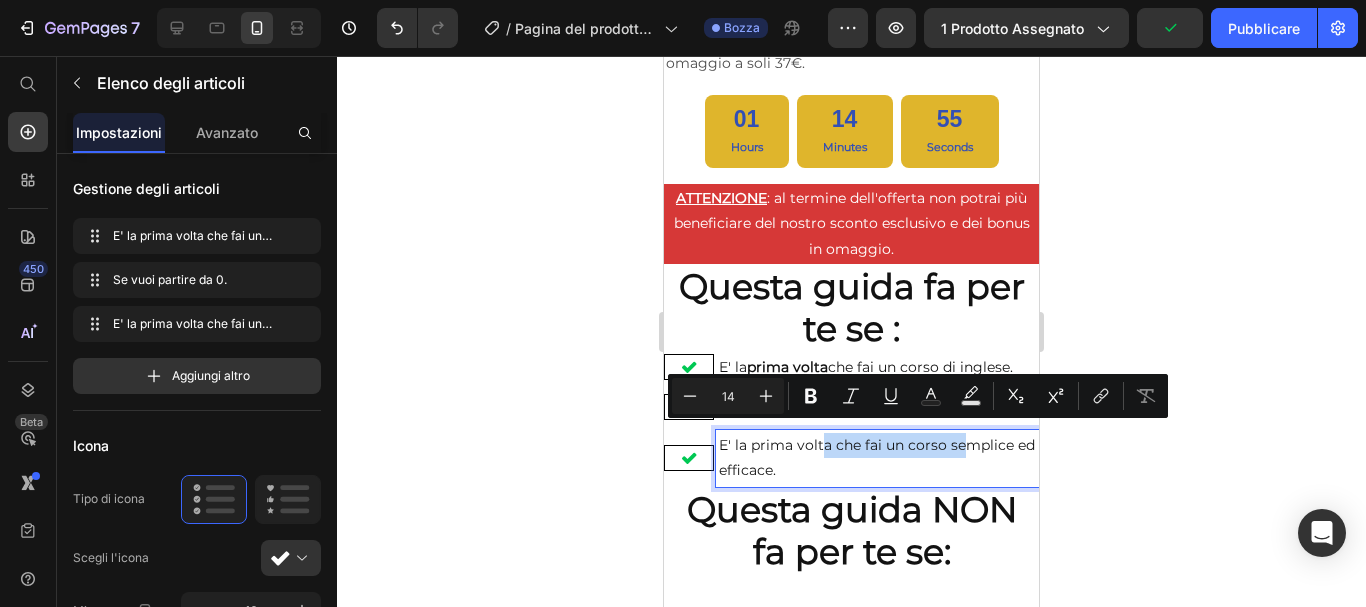 drag, startPoint x: 831, startPoint y: 435, endPoint x: 995, endPoint y: 427, distance: 164.195 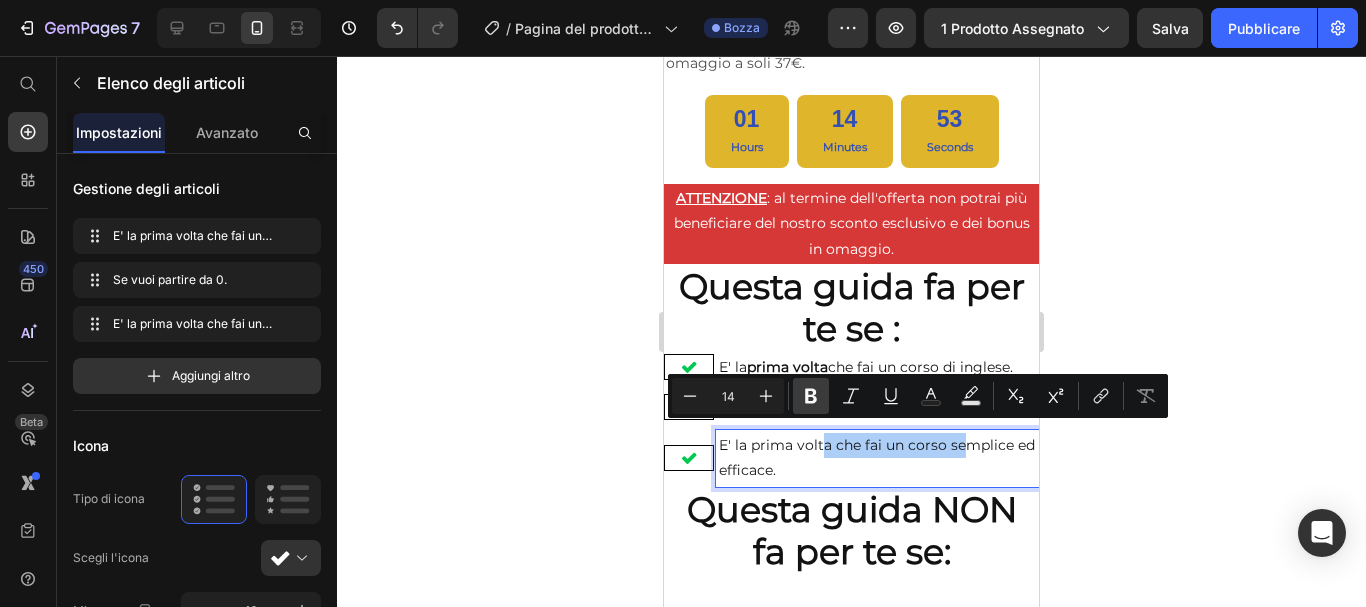 click 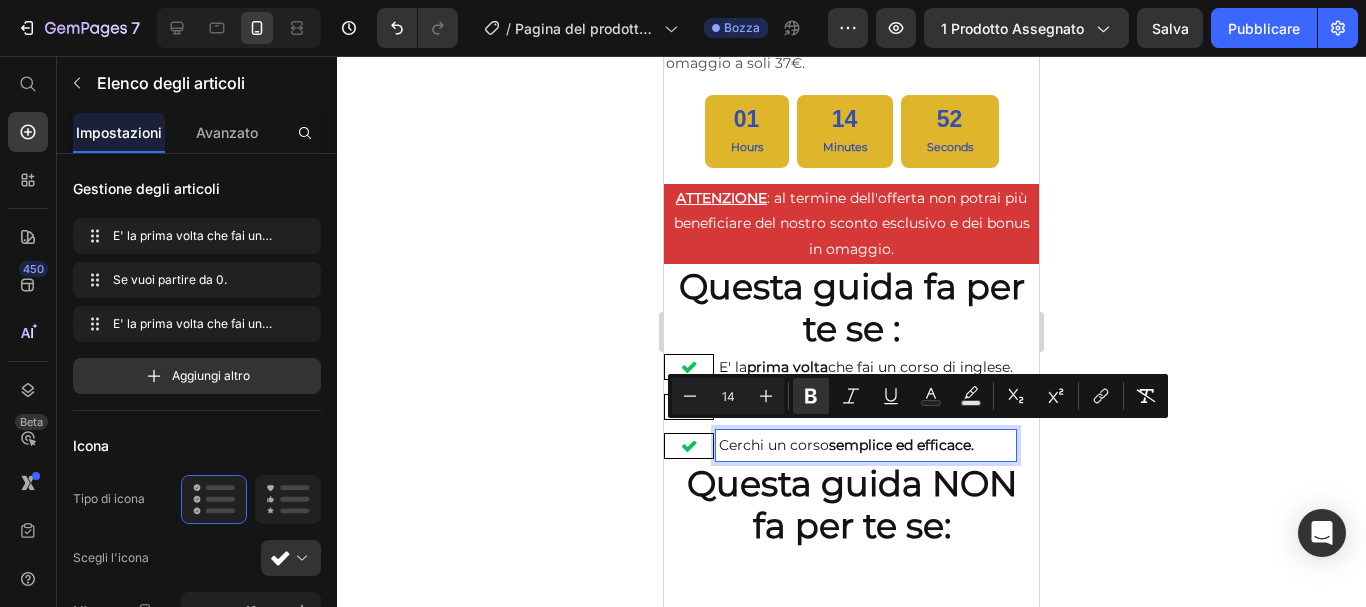 click 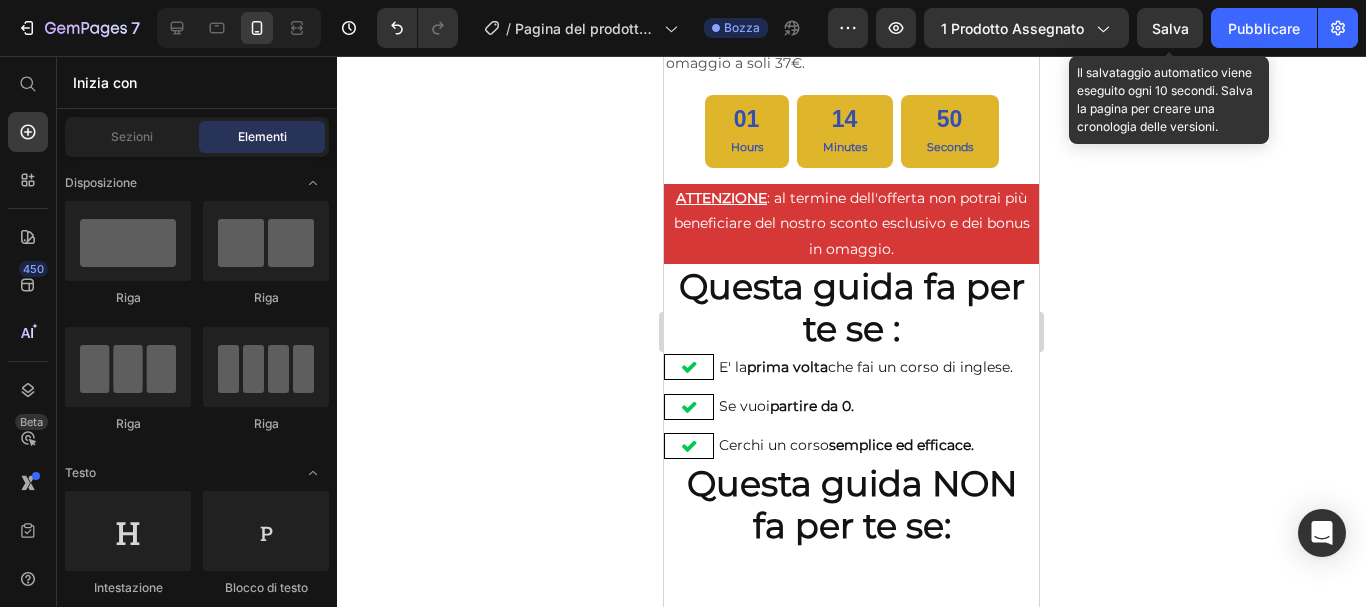 click on "Salva" at bounding box center (1170, 28) 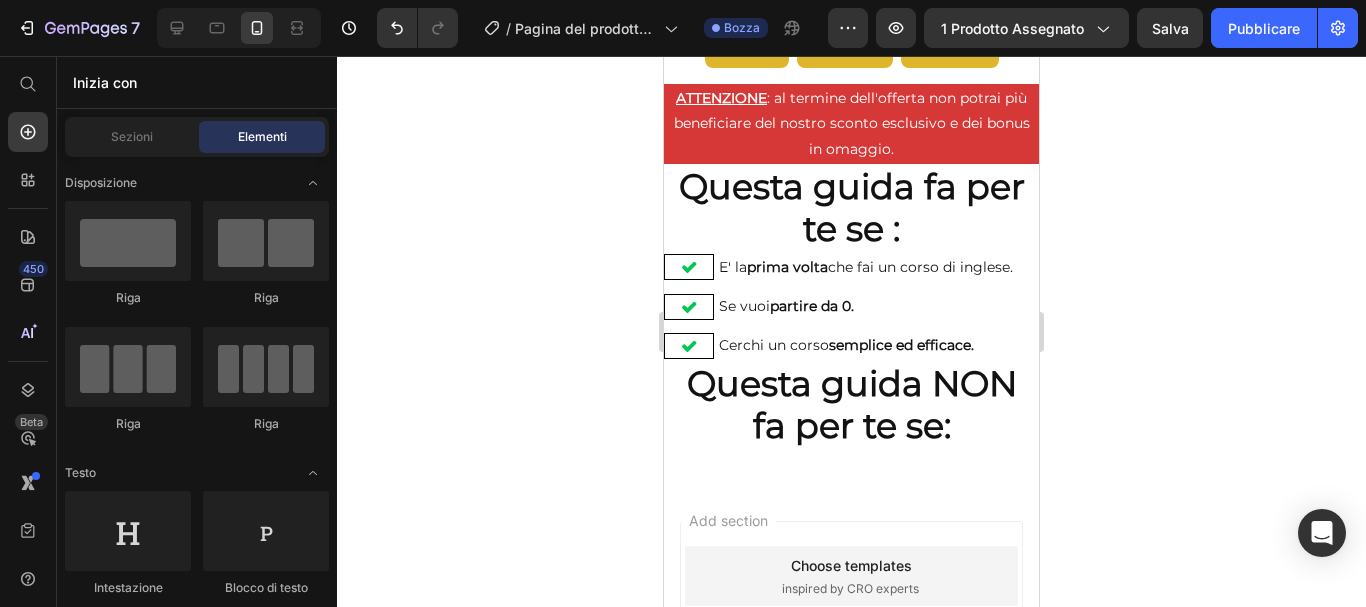 scroll, scrollTop: 1279, scrollLeft: 0, axis: vertical 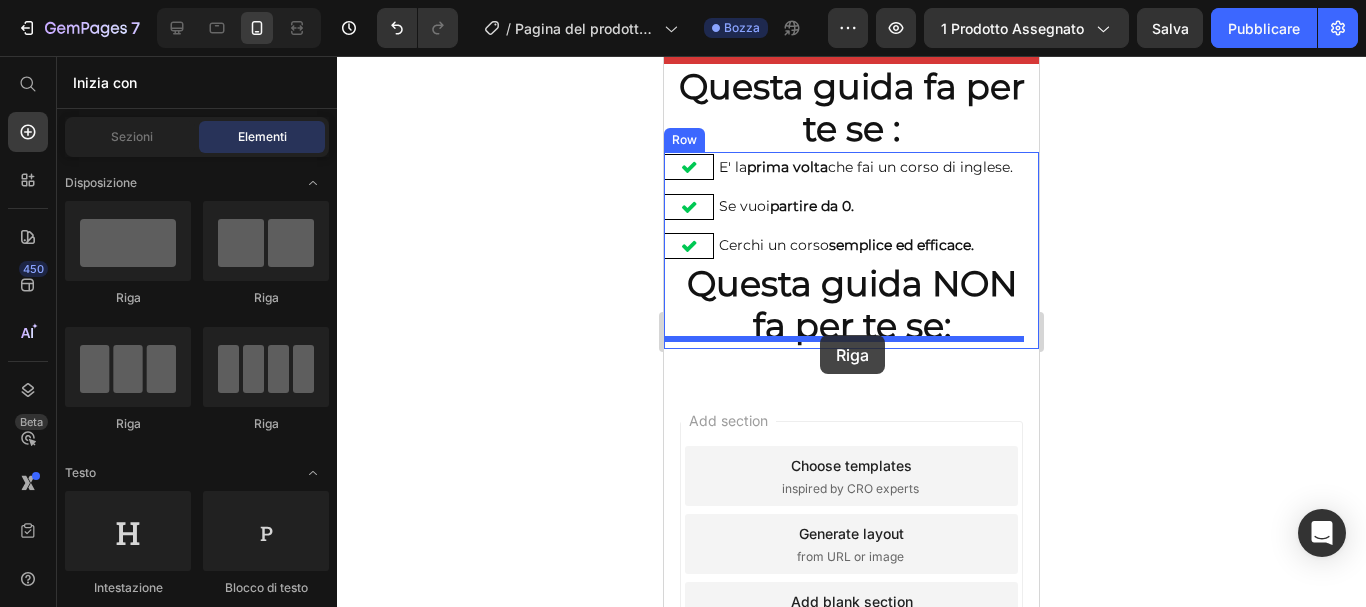 drag, startPoint x: 820, startPoint y: 301, endPoint x: 820, endPoint y: 335, distance: 34 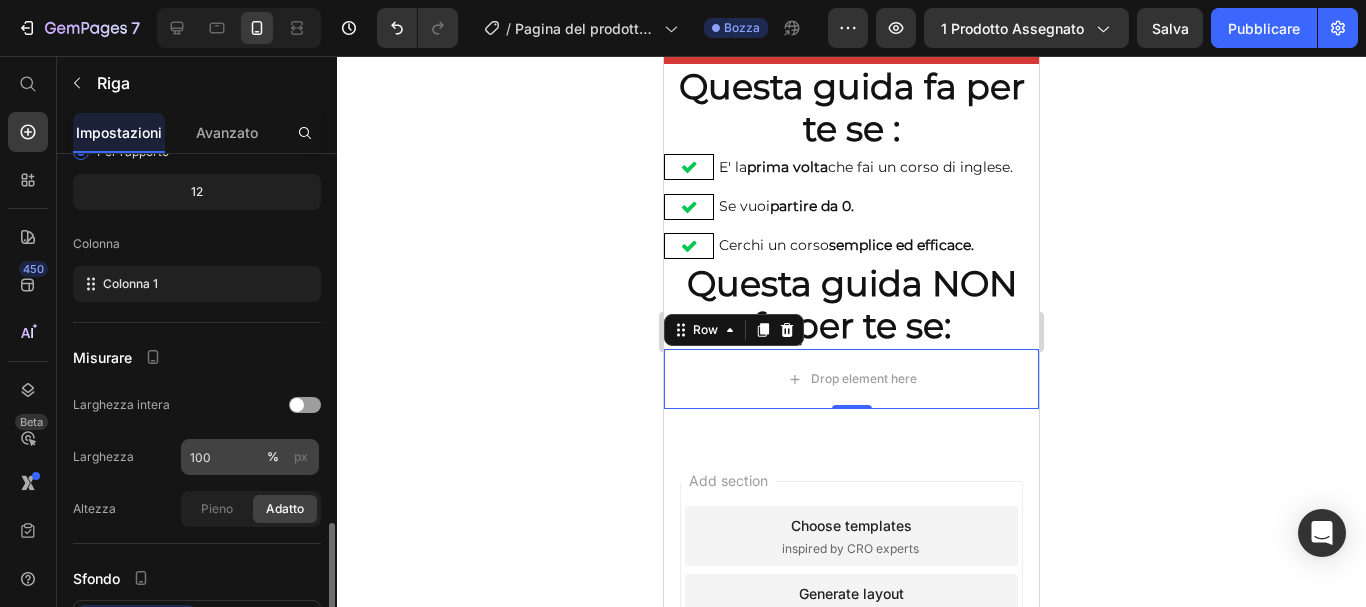 scroll, scrollTop: 358, scrollLeft: 0, axis: vertical 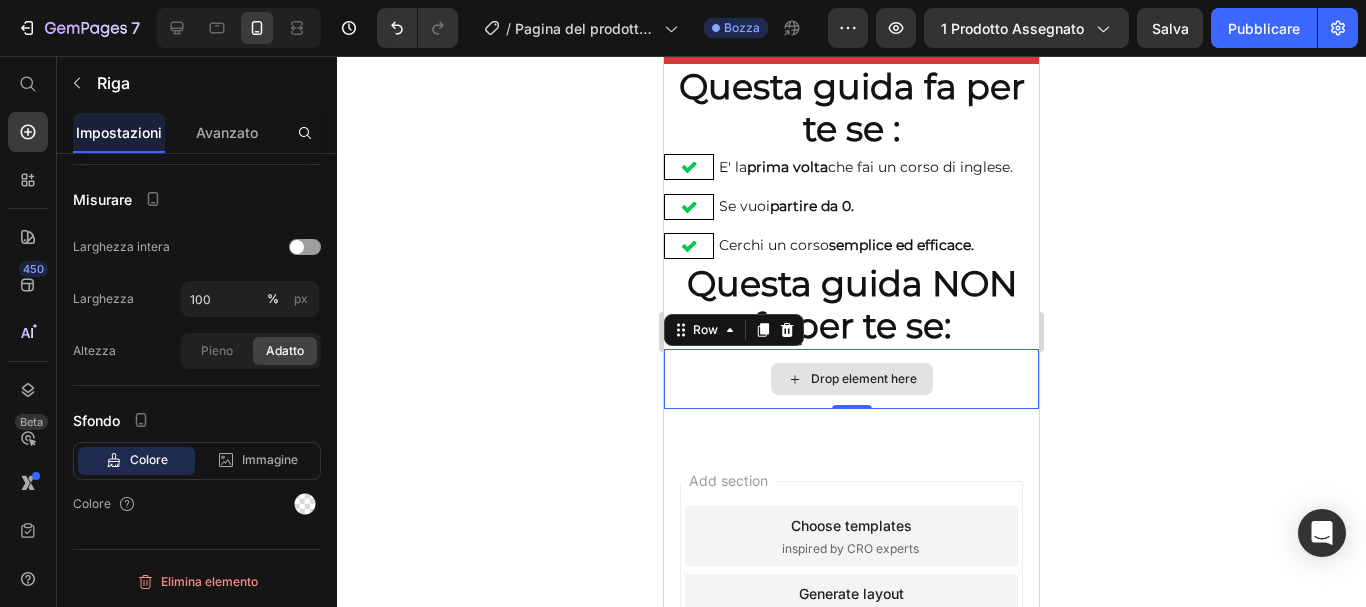 click on "Drop element here" at bounding box center (852, 379) 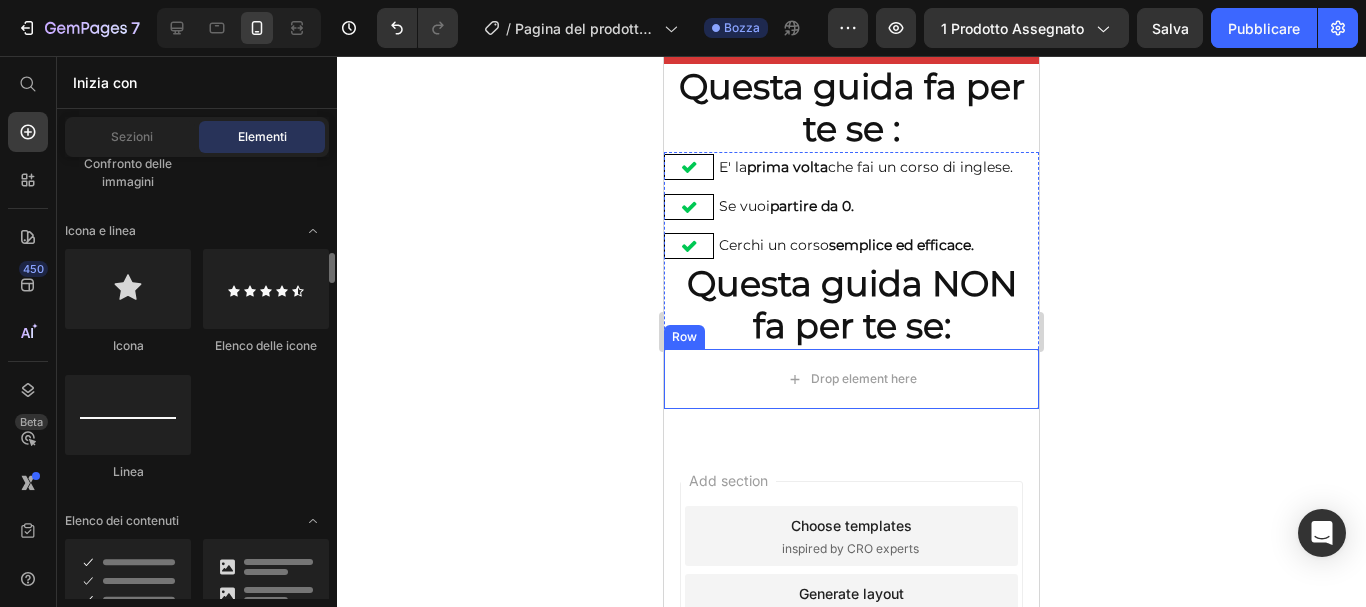 scroll, scrollTop: 1600, scrollLeft: 0, axis: vertical 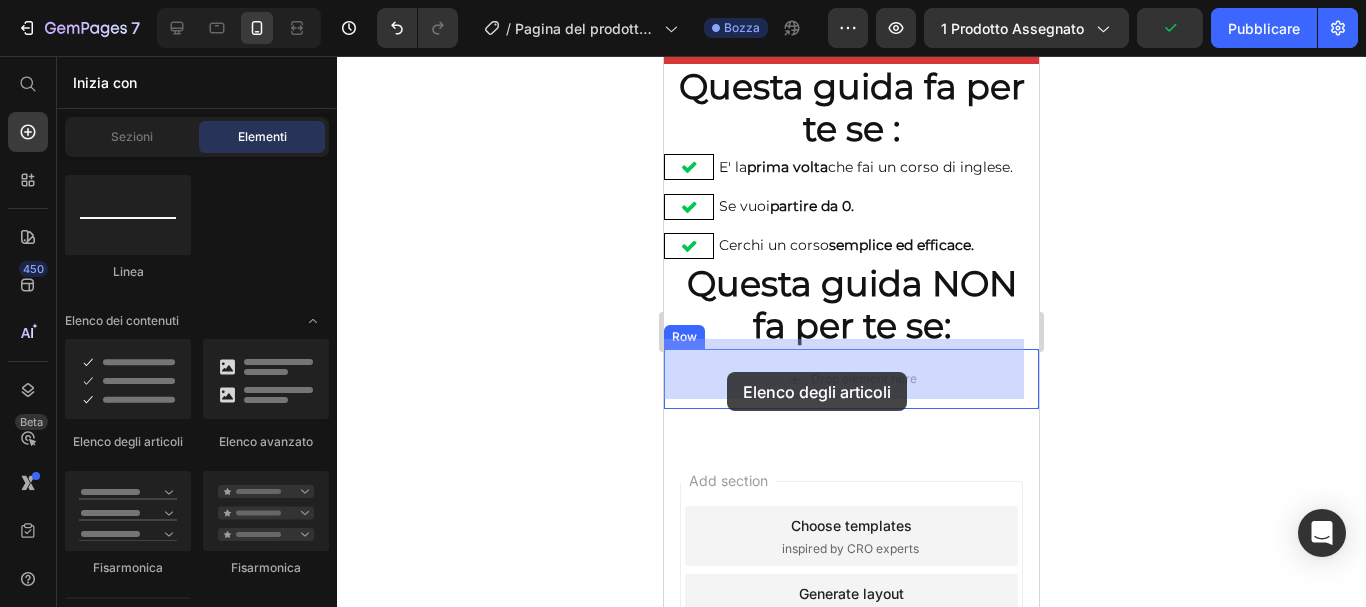 drag, startPoint x: 830, startPoint y: 451, endPoint x: 727, endPoint y: 372, distance: 129.80756 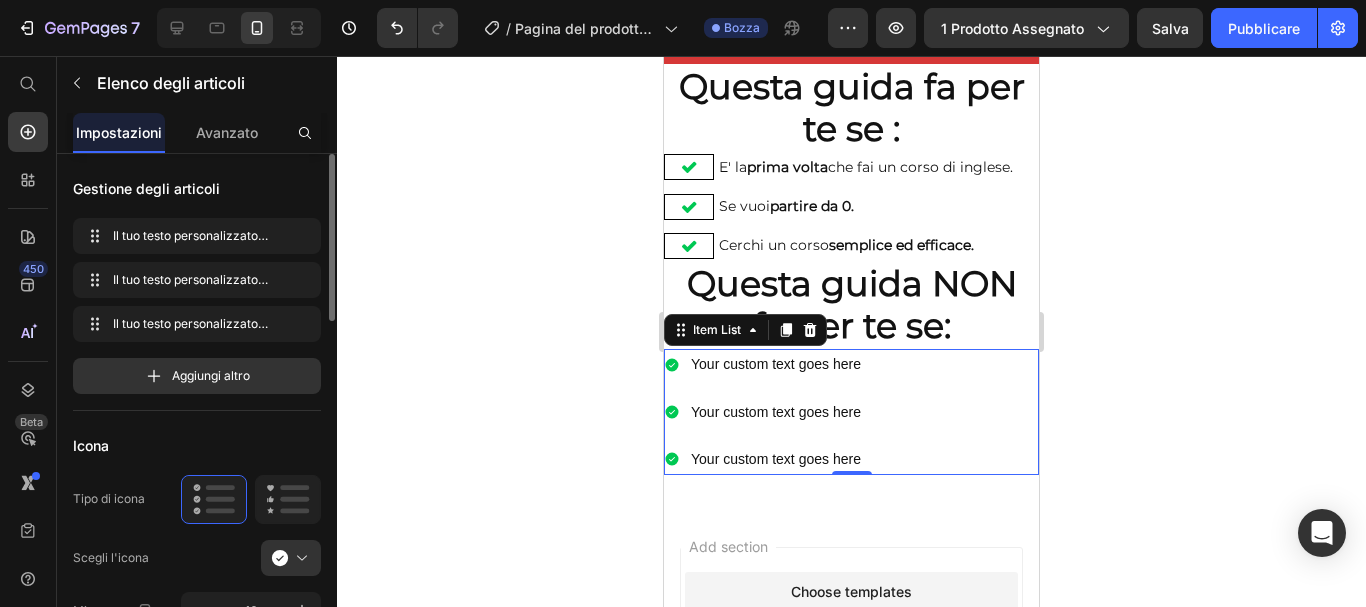scroll, scrollTop: 200, scrollLeft: 0, axis: vertical 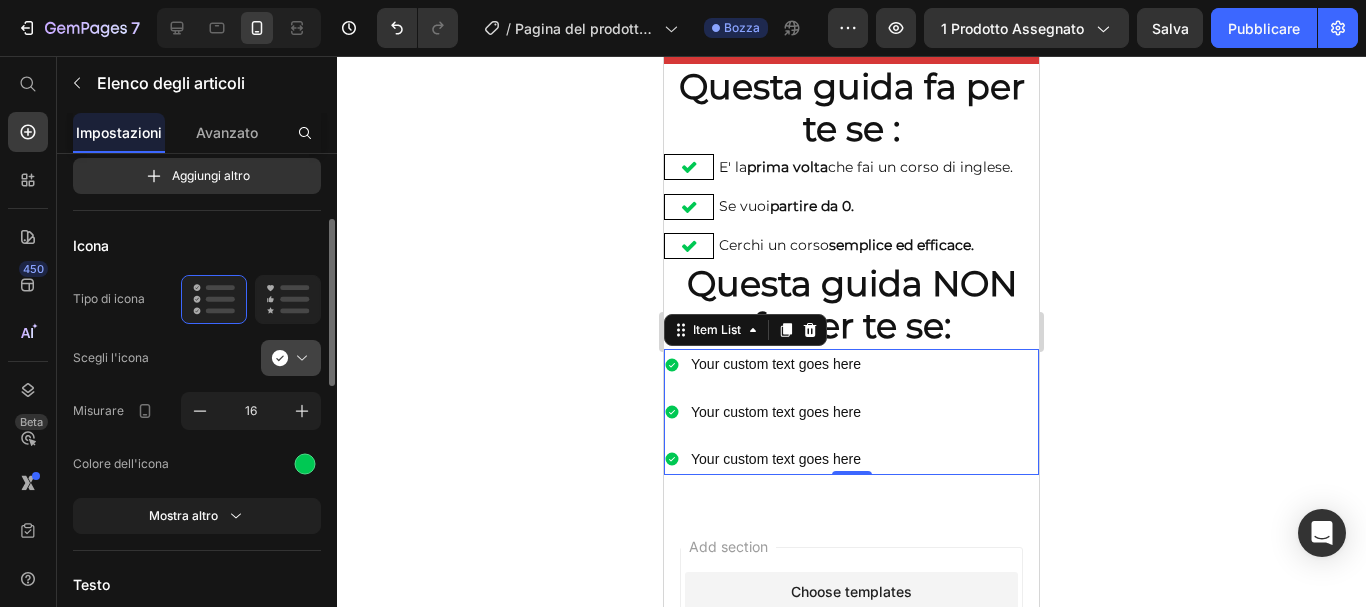 click at bounding box center [299, 358] 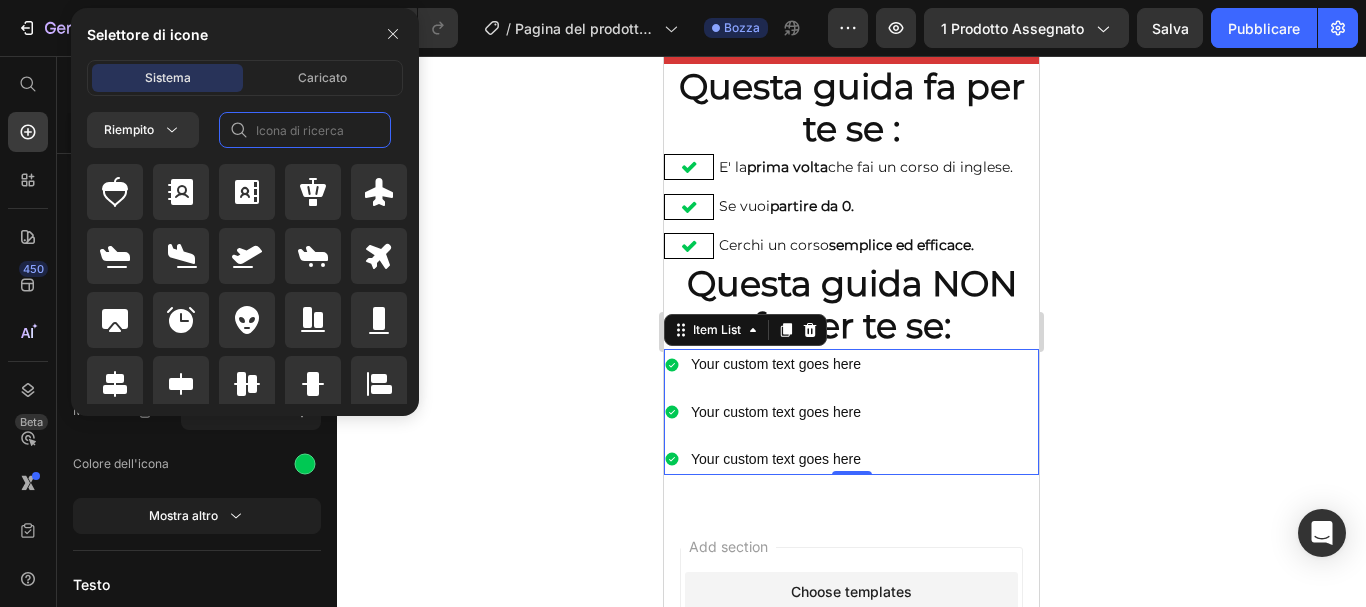 click 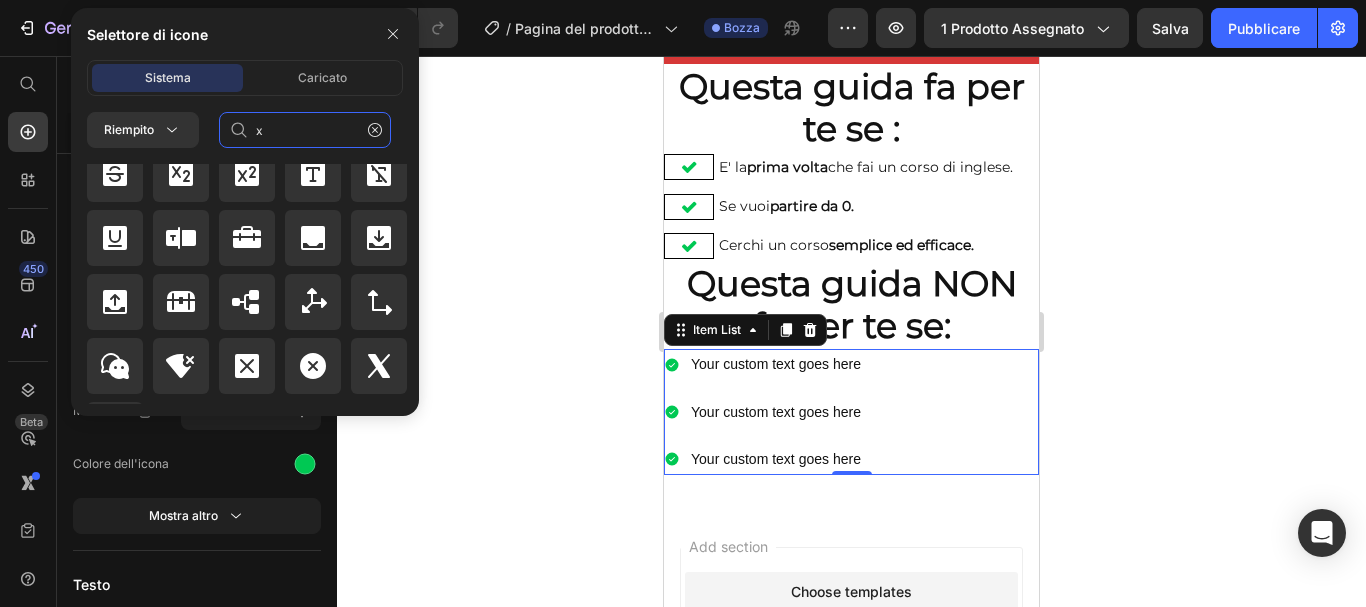 scroll, scrollTop: 2216, scrollLeft: 0, axis: vertical 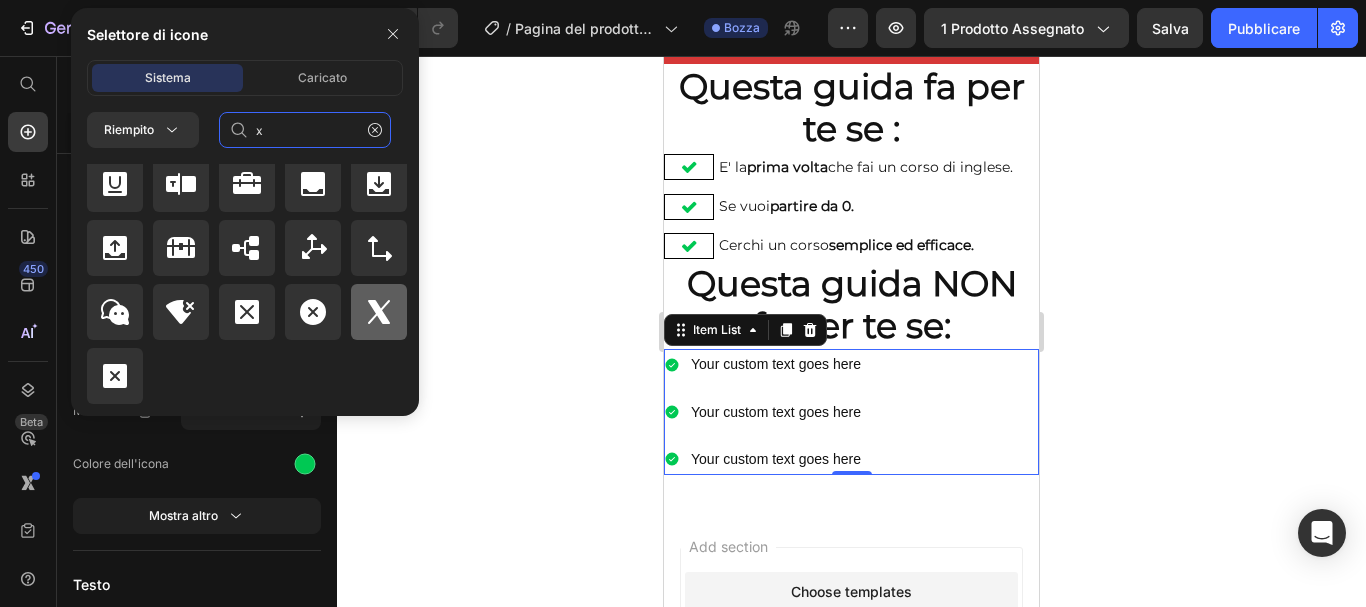 type on "x" 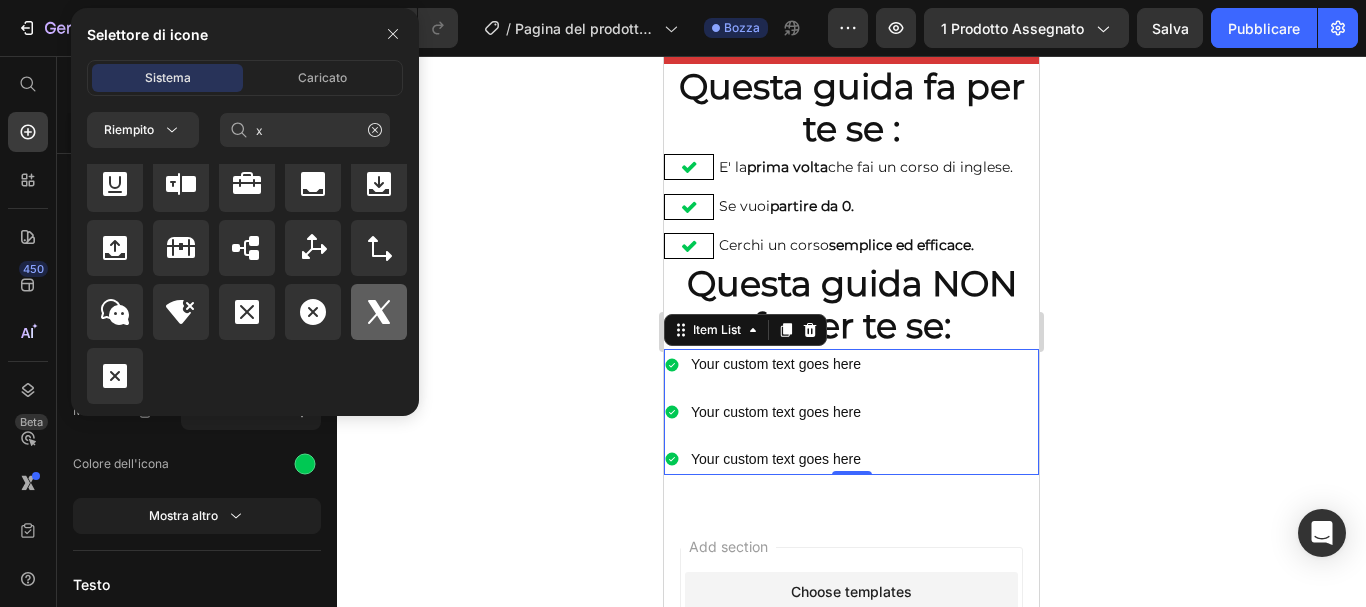 click 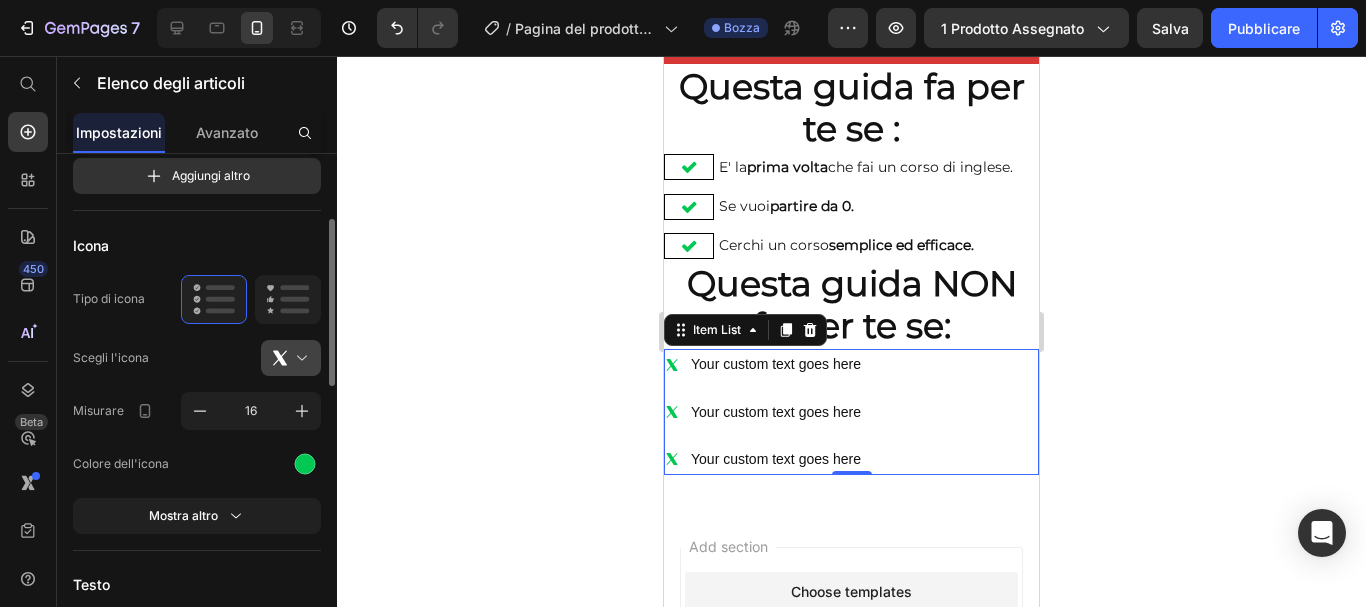 click at bounding box center (299, 358) 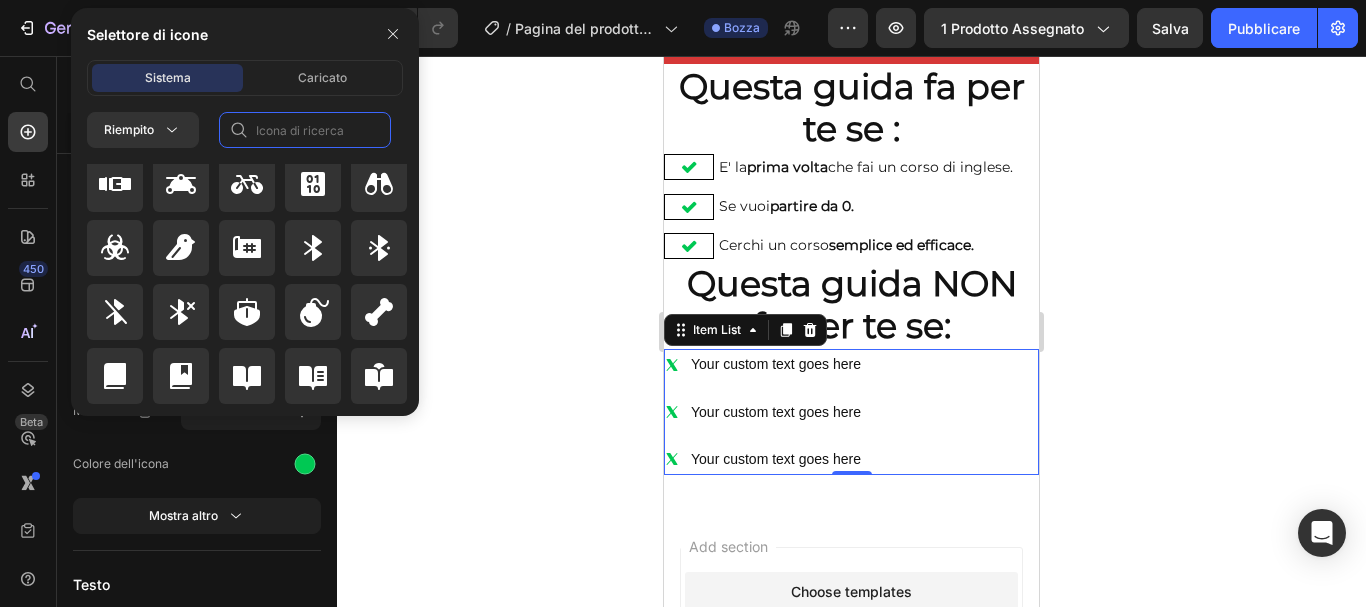 click 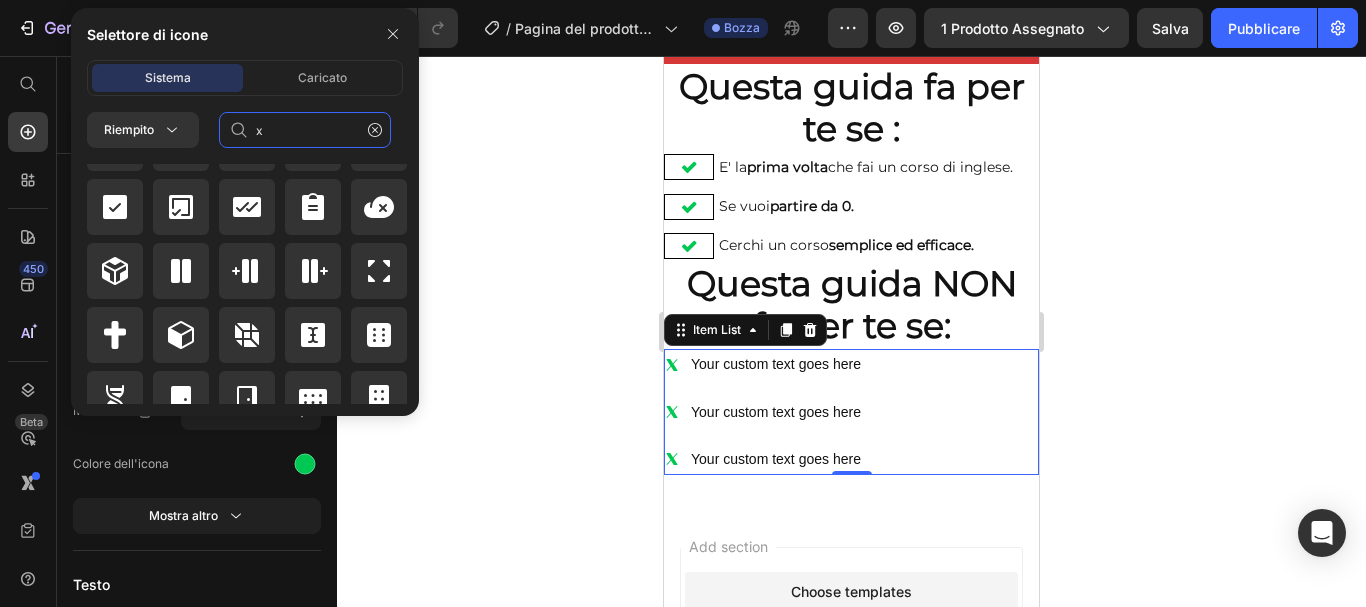 scroll, scrollTop: 600, scrollLeft: 0, axis: vertical 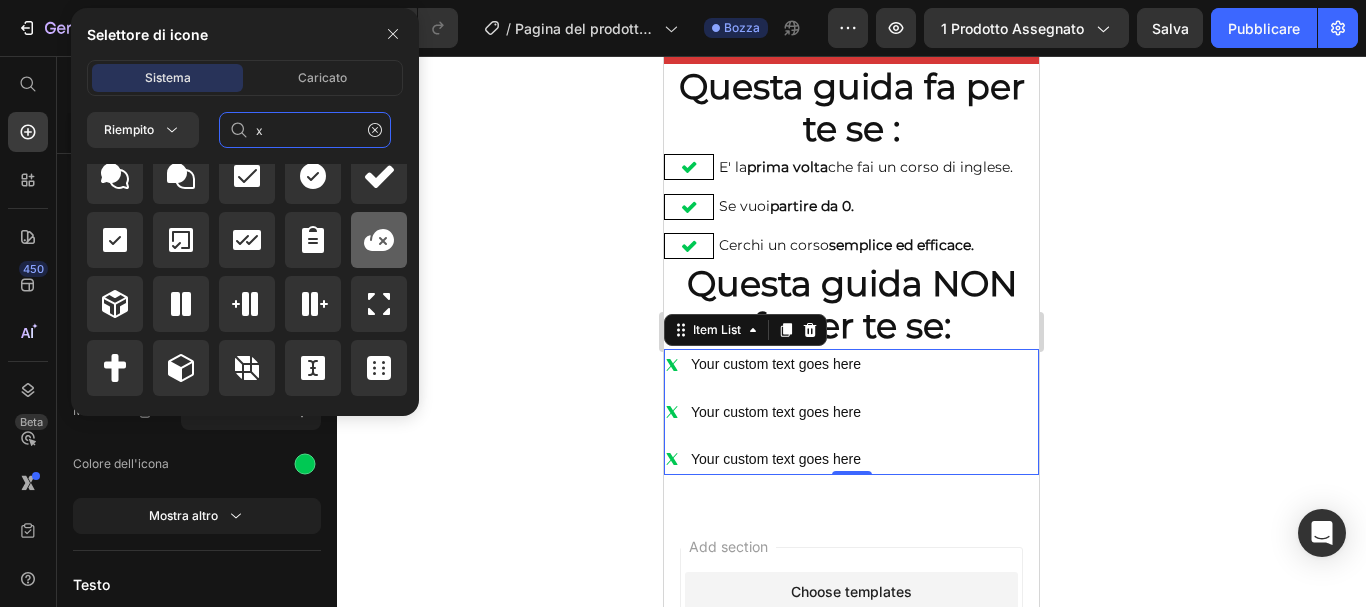type on "x" 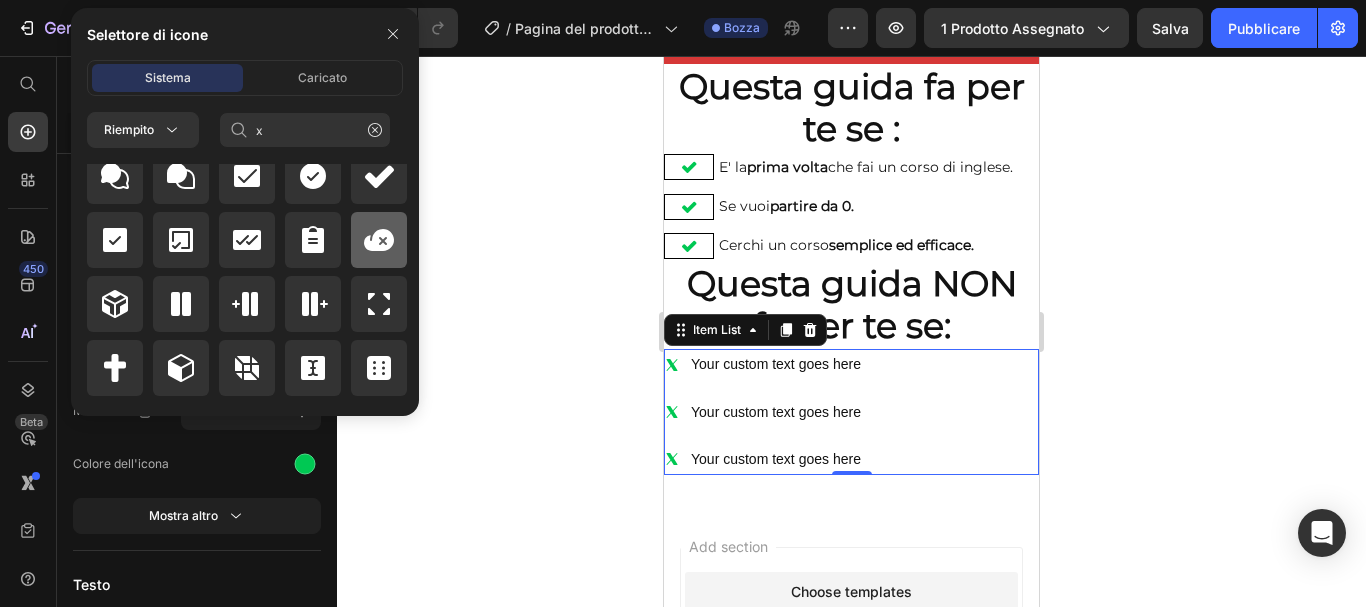 click 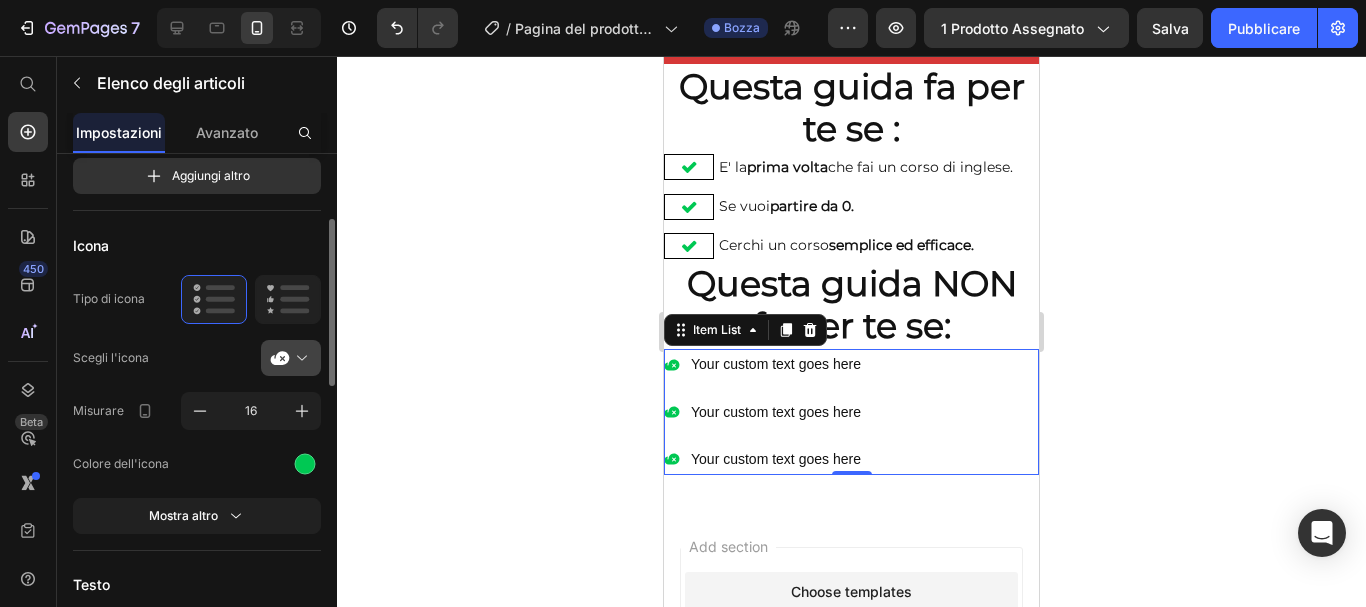 click at bounding box center [299, 358] 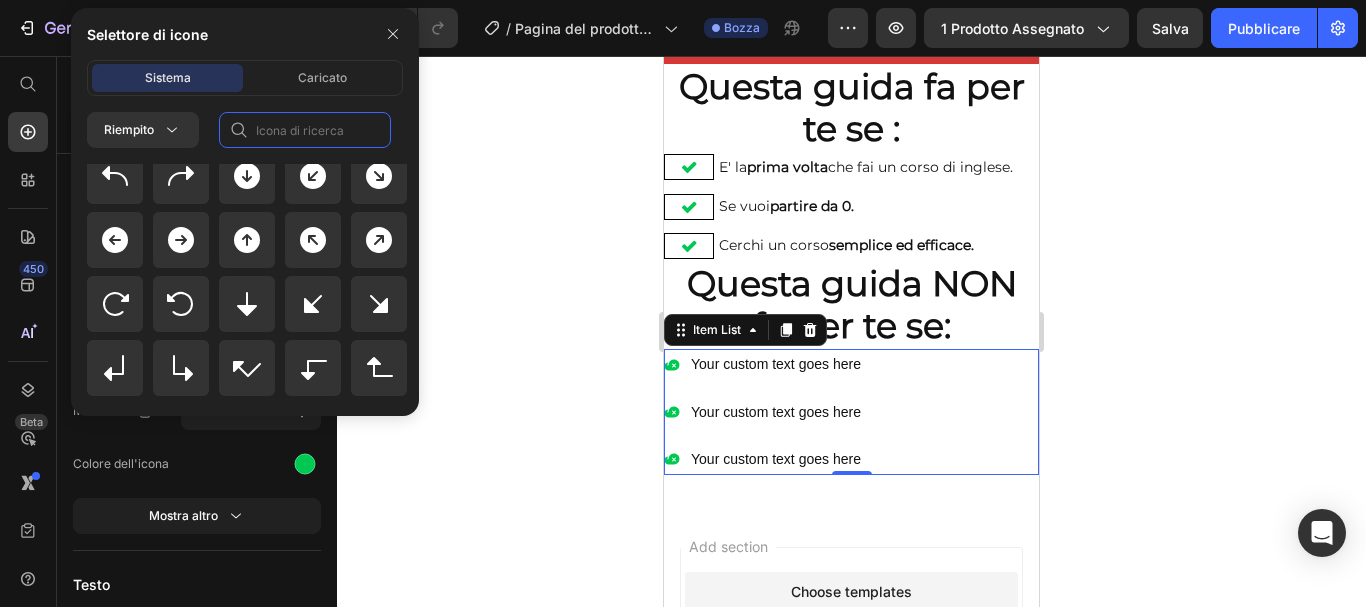 click 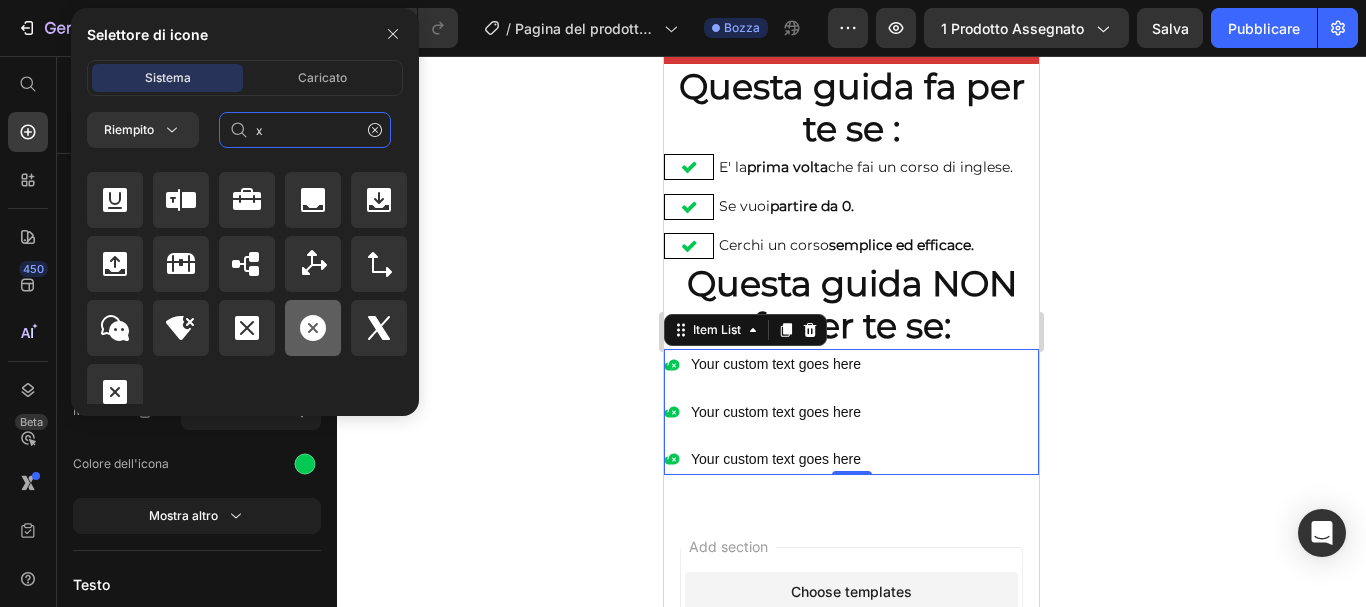 scroll, scrollTop: 2216, scrollLeft: 0, axis: vertical 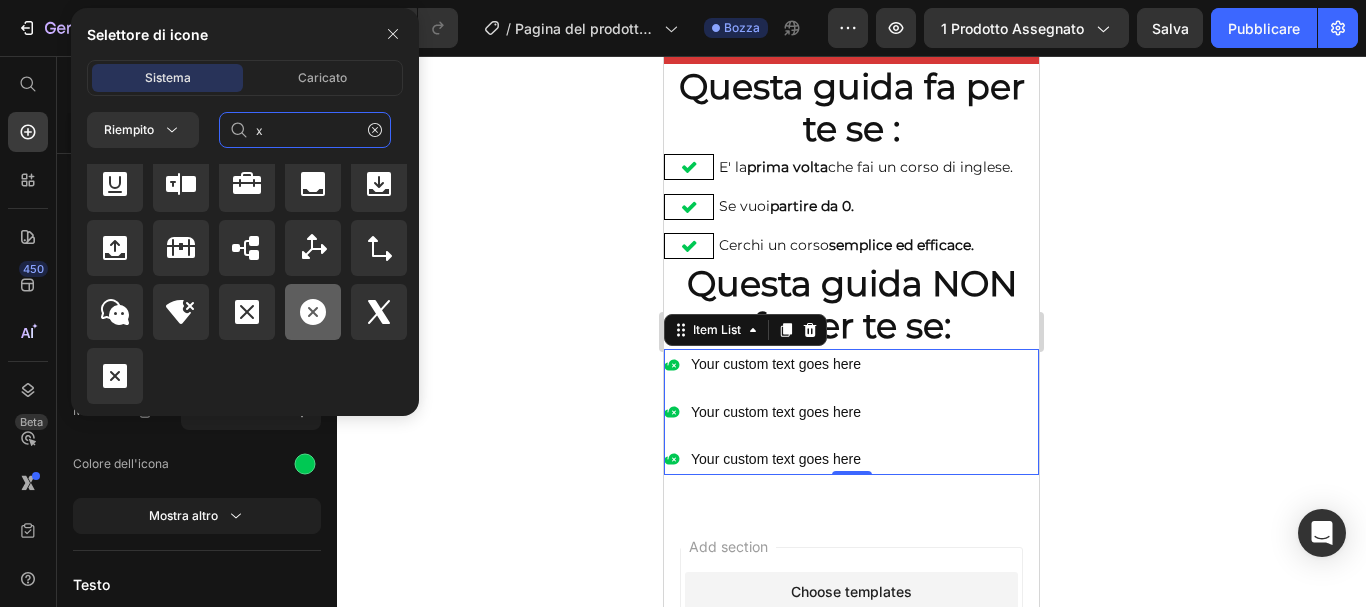 type on "x" 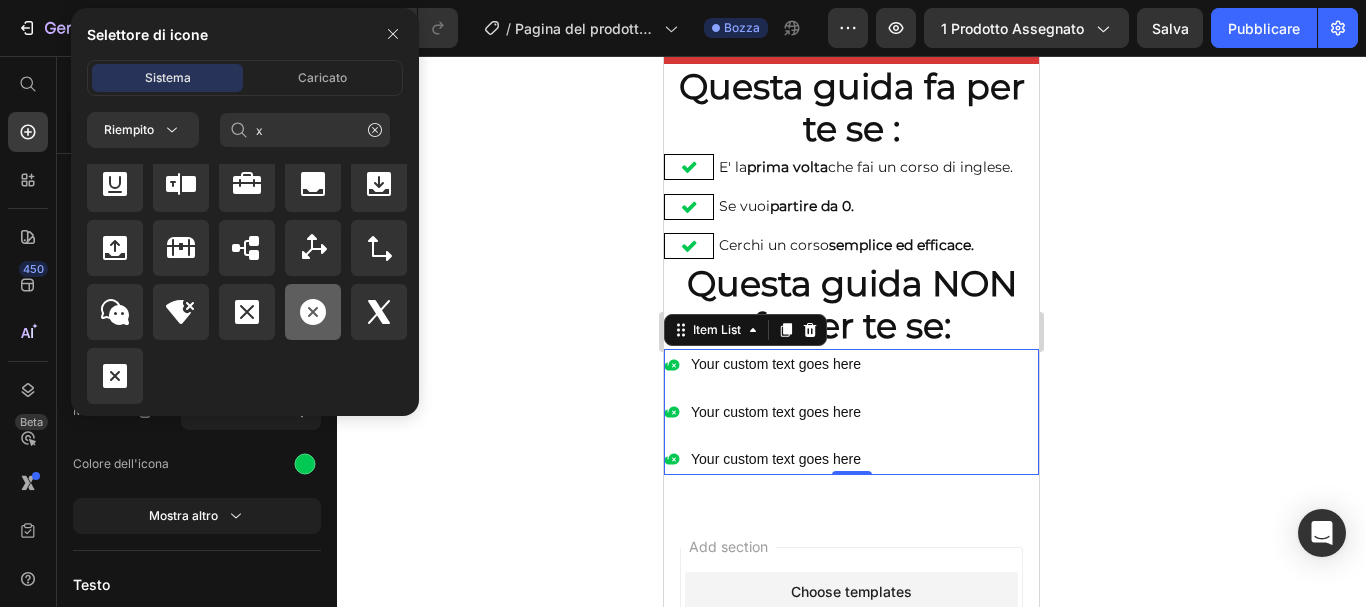 click 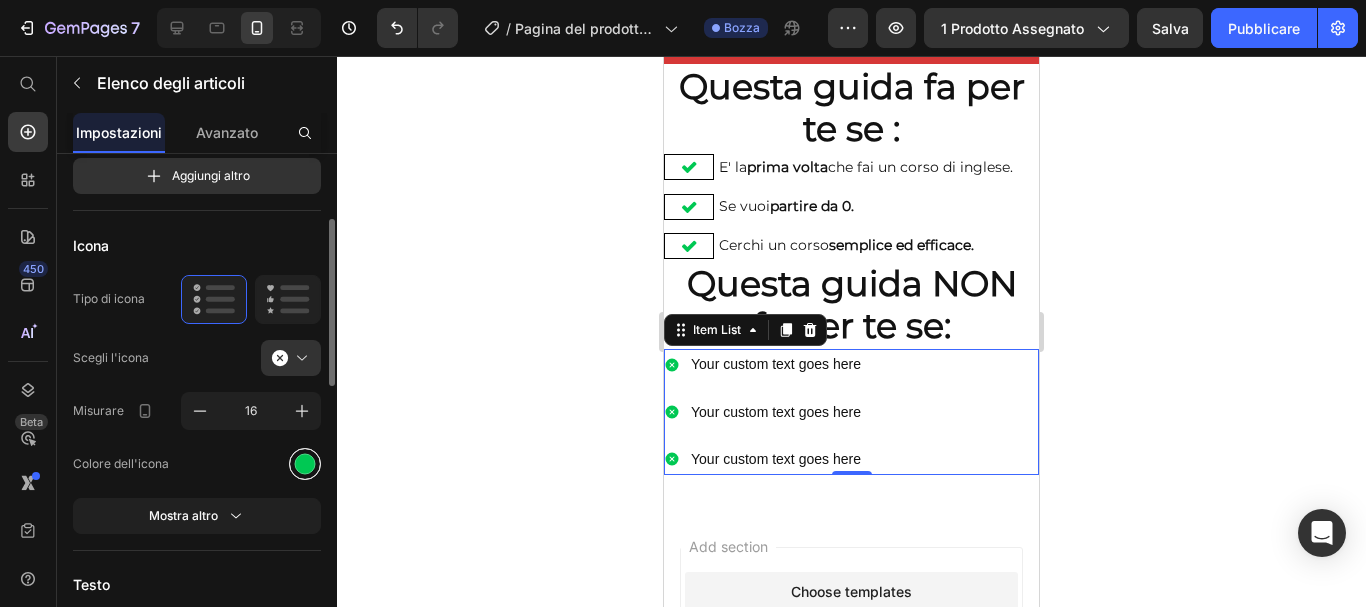 click at bounding box center [305, 463] 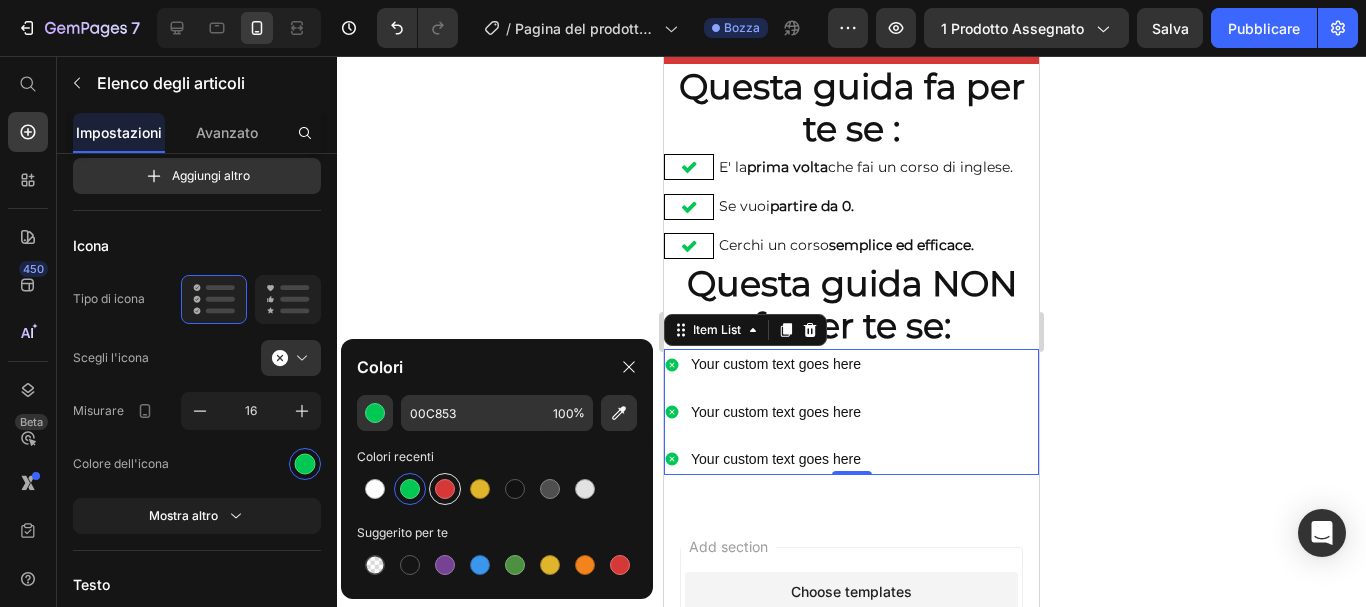 click at bounding box center (445, 489) 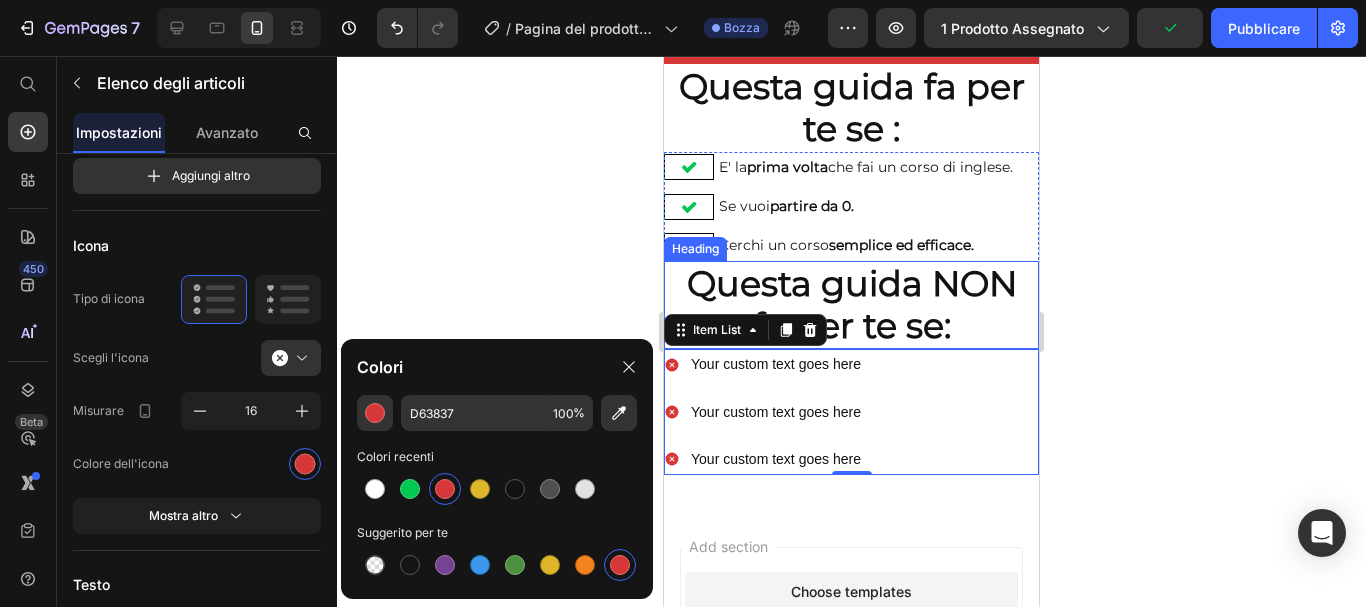 click on "Heading" at bounding box center (695, 249) 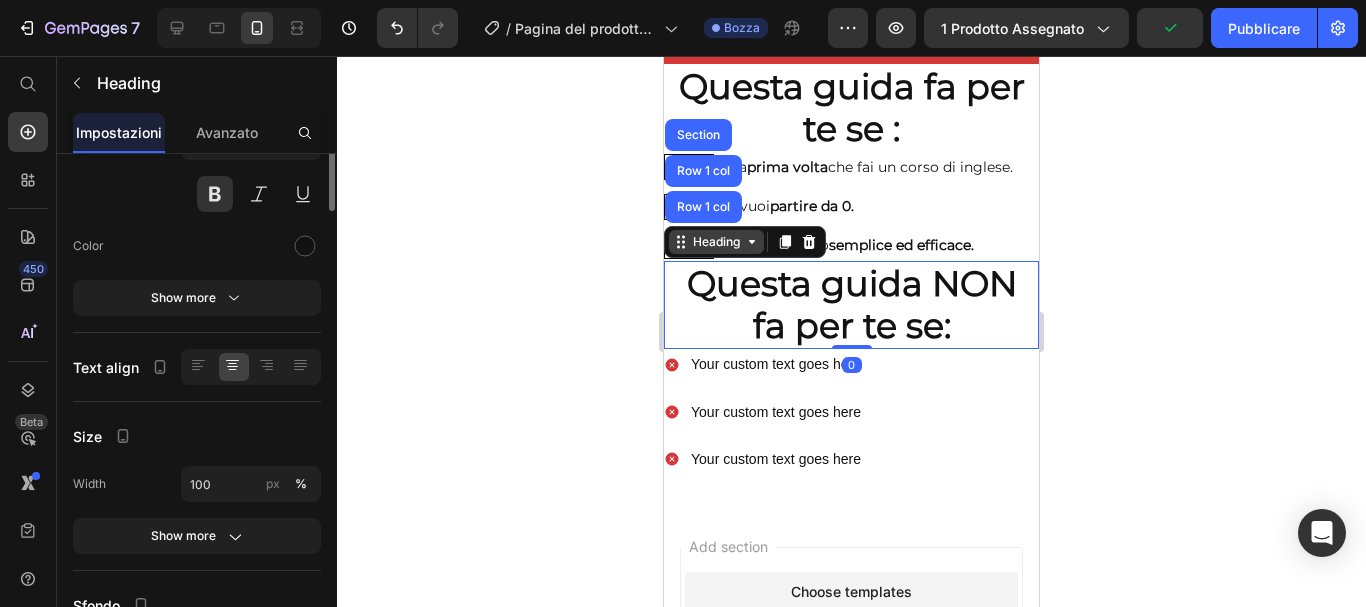 scroll, scrollTop: 0, scrollLeft: 0, axis: both 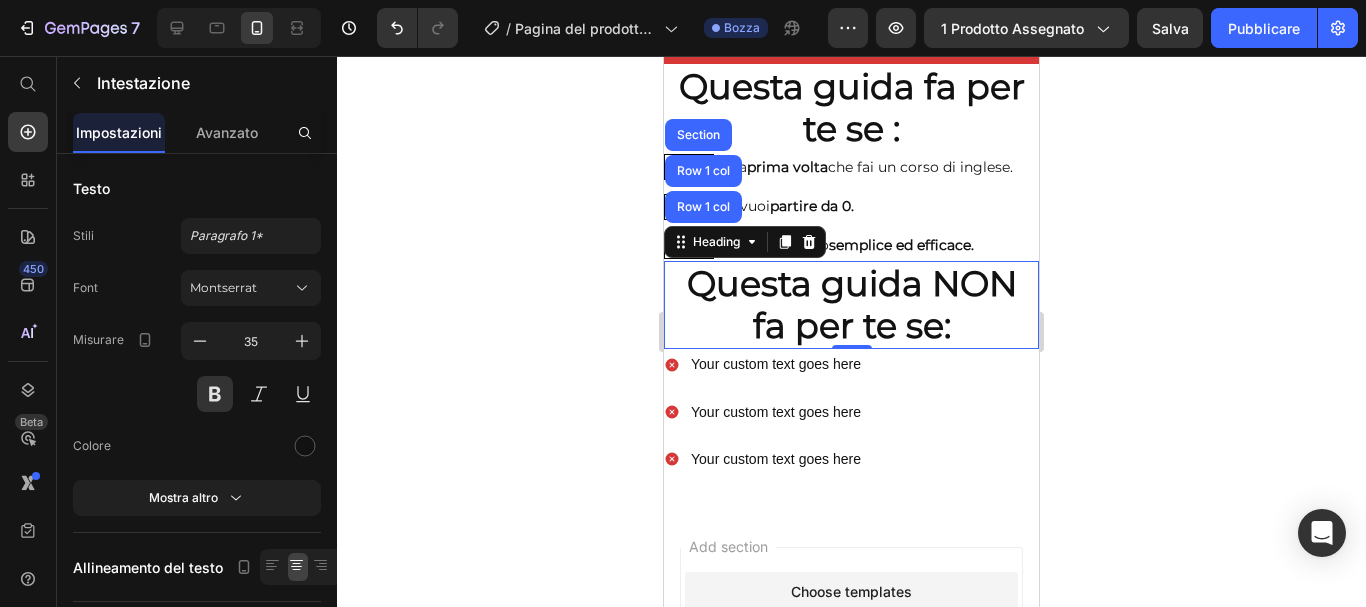 click 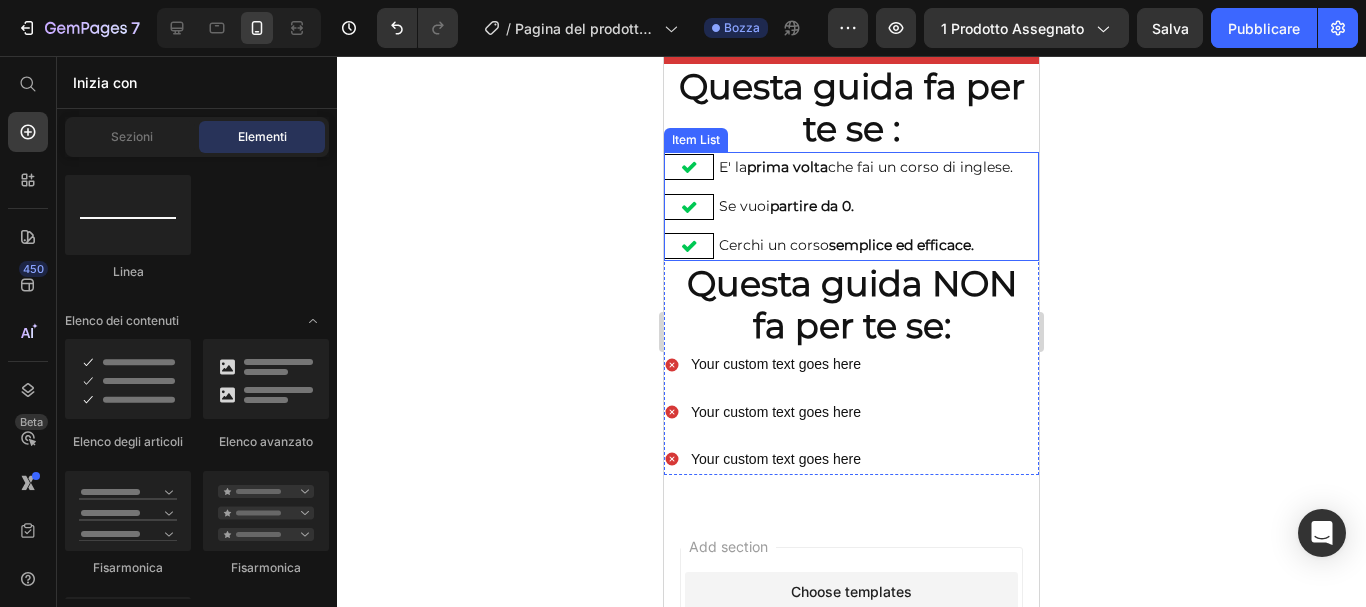 click 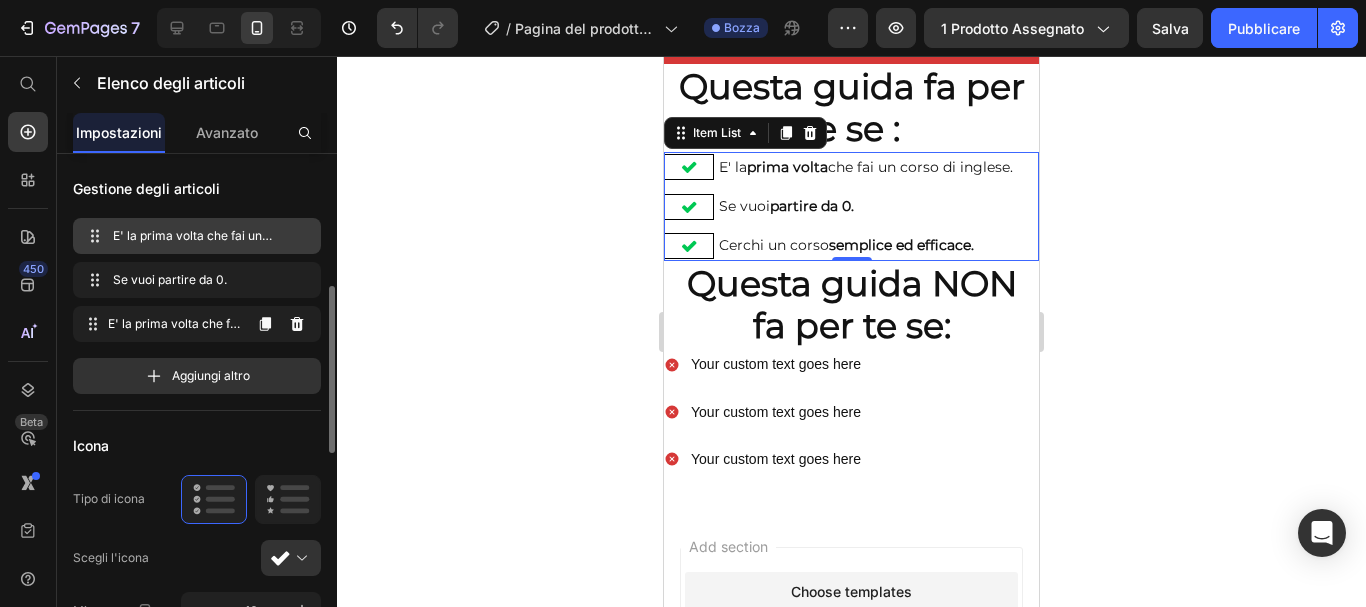 scroll, scrollTop: 100, scrollLeft: 0, axis: vertical 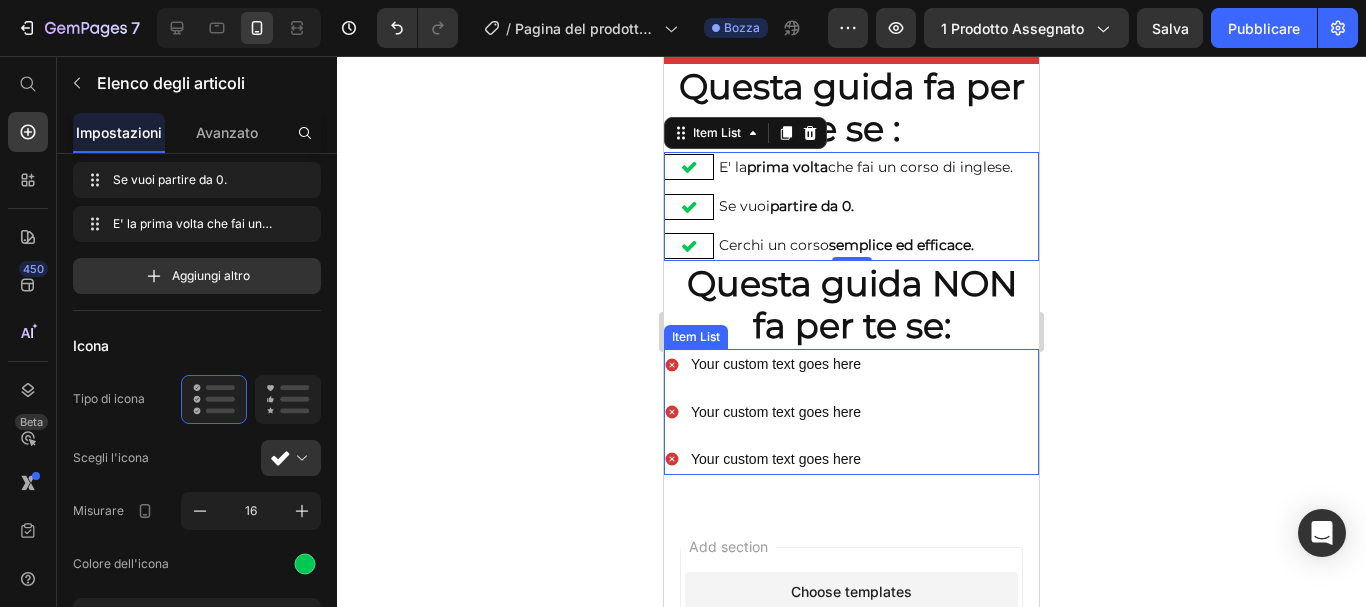 click 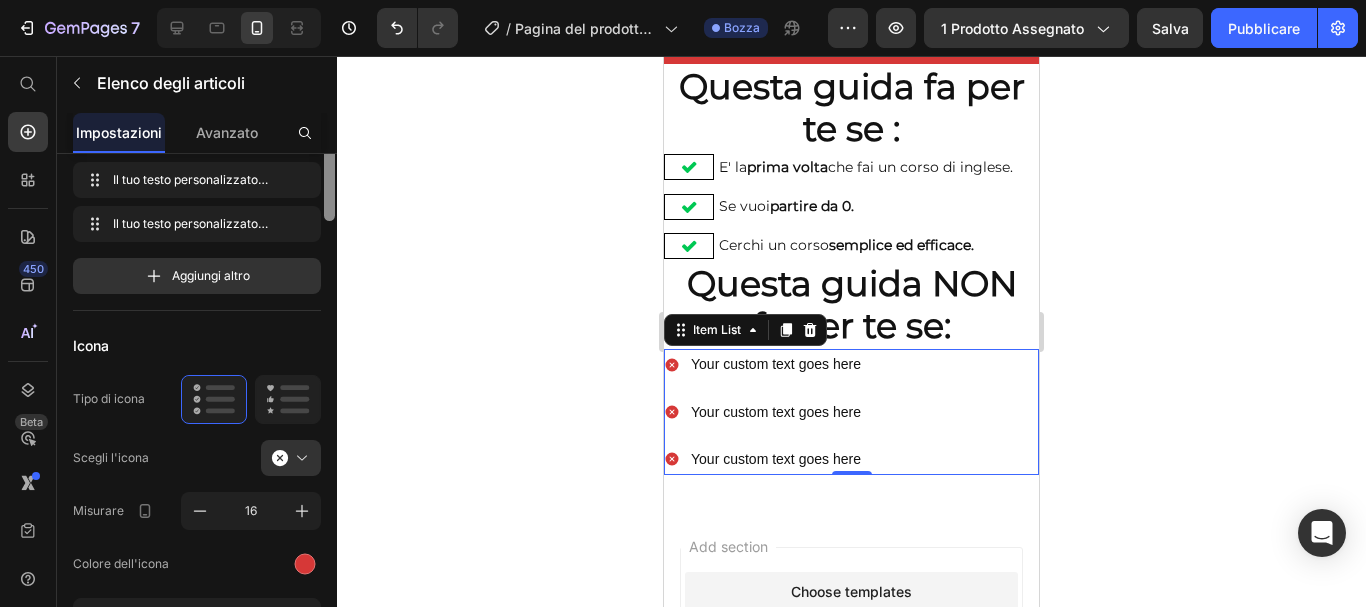 scroll, scrollTop: 0, scrollLeft: 0, axis: both 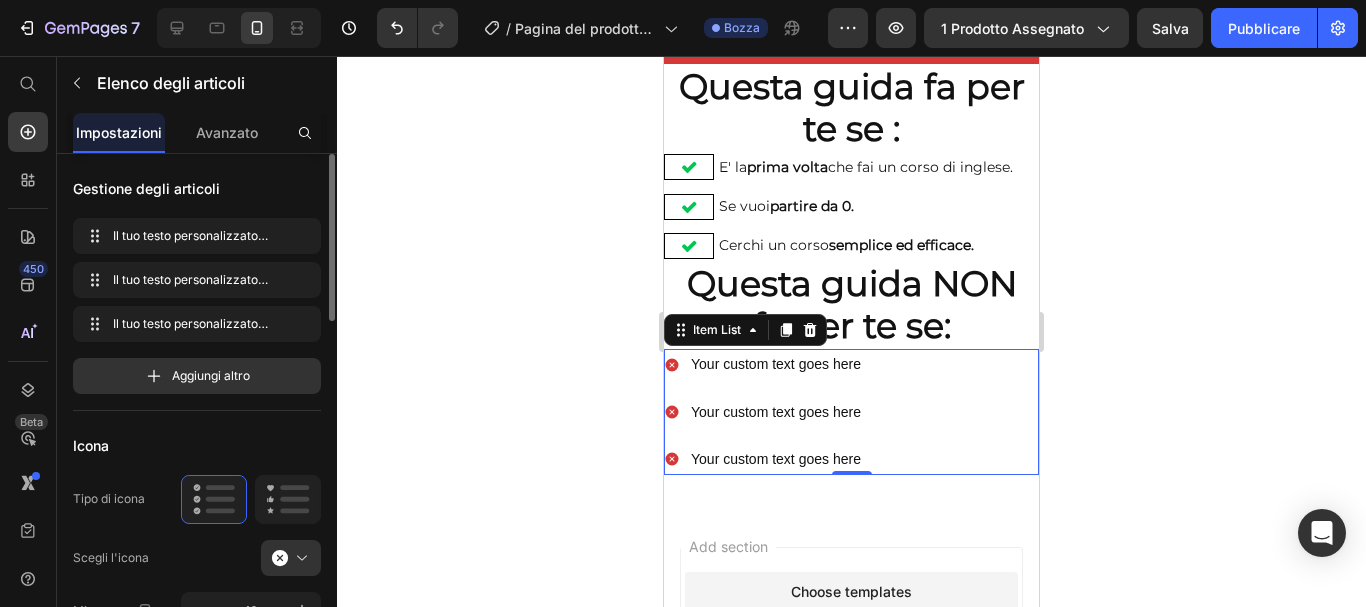 click at bounding box center [291, 558] 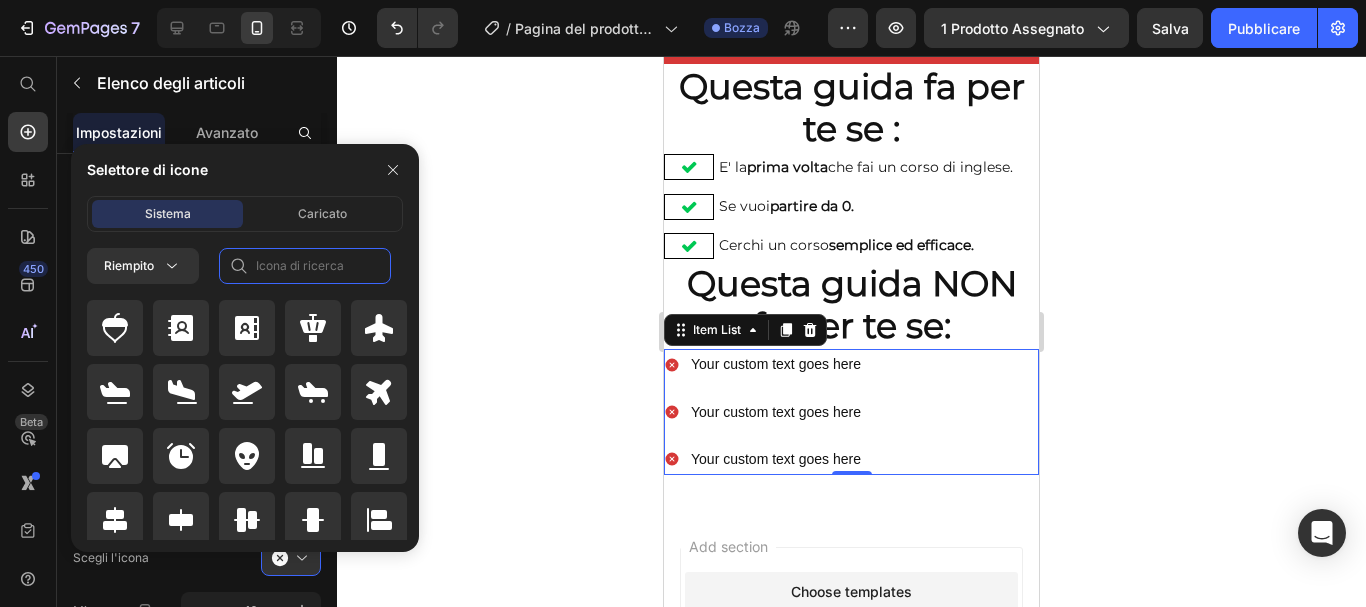 click 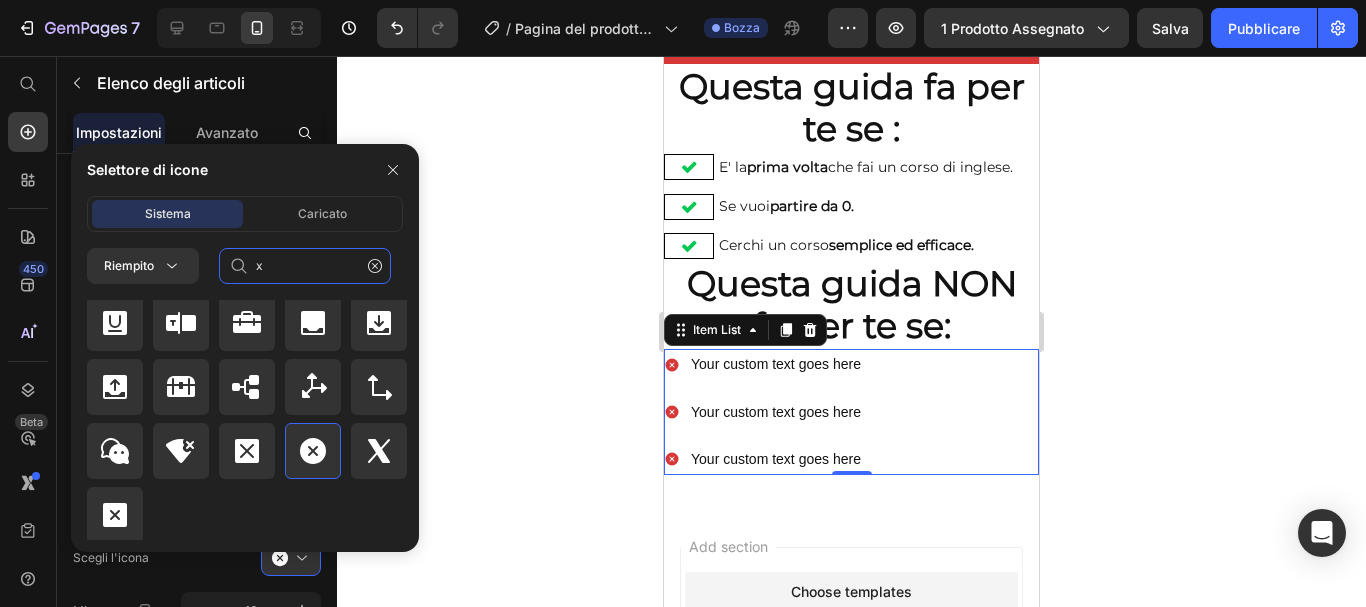 scroll, scrollTop: 2216, scrollLeft: 0, axis: vertical 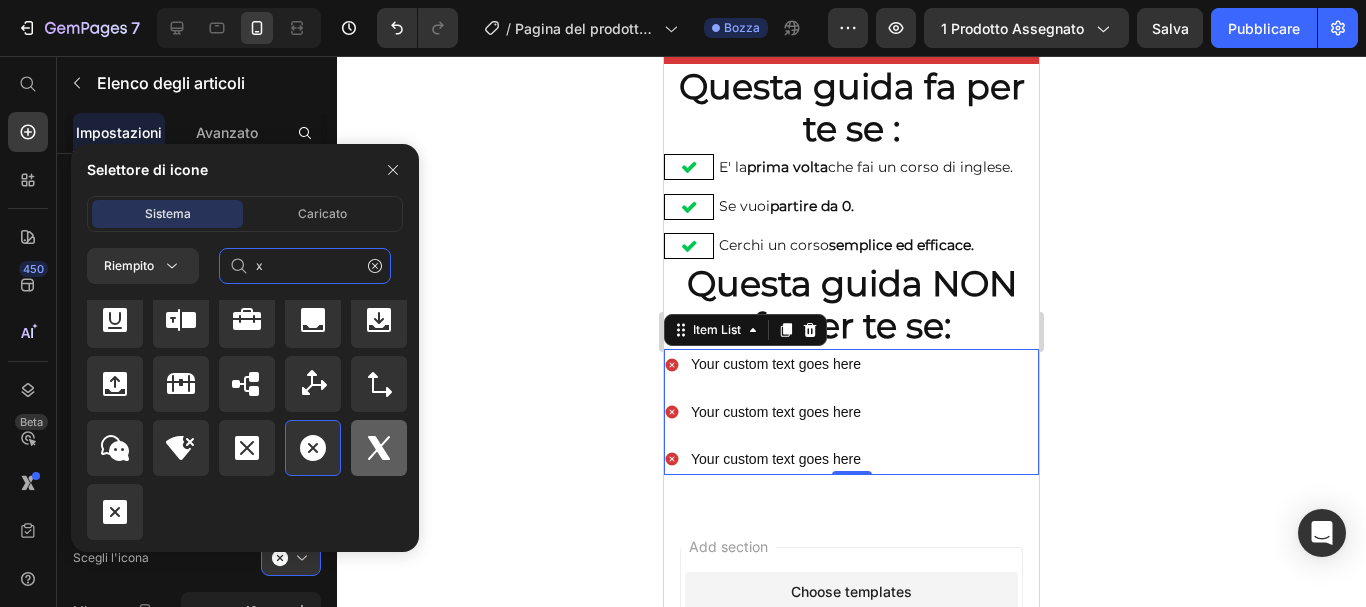 type on "x" 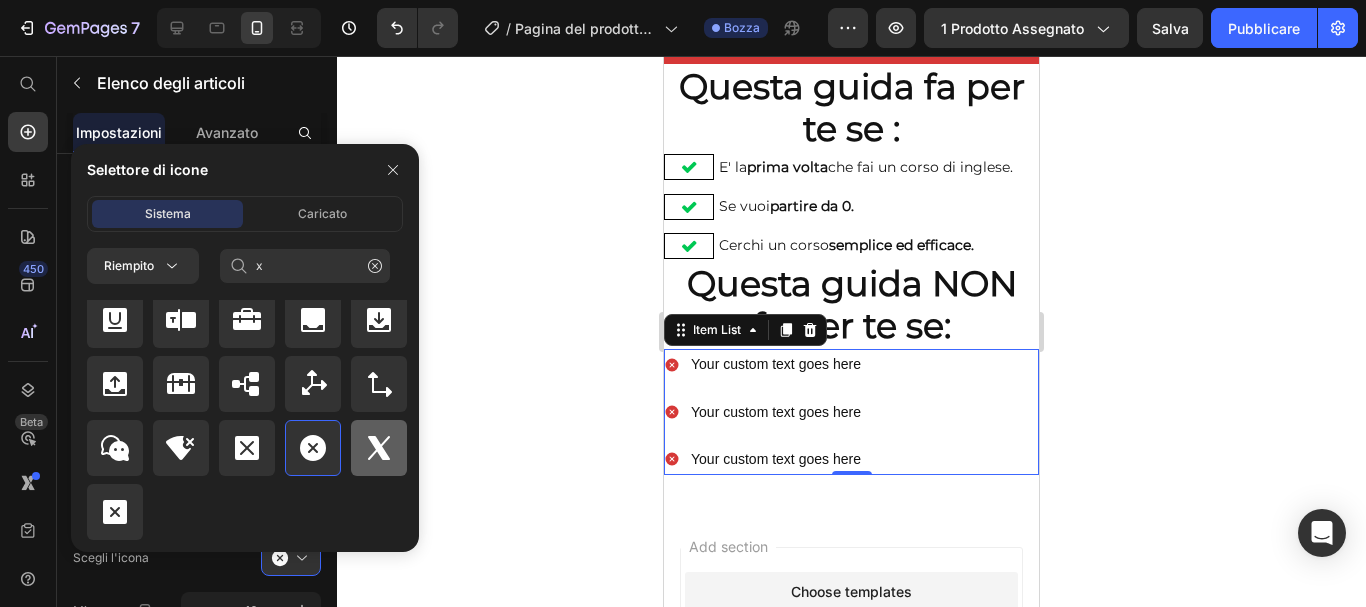 click 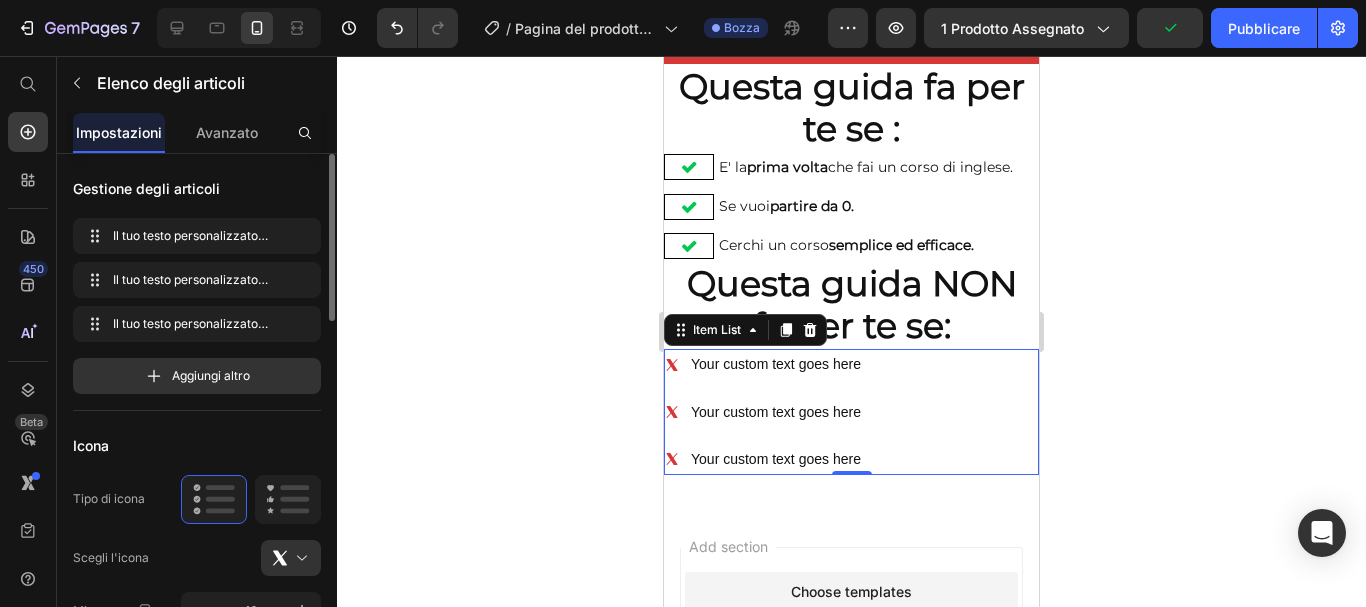 scroll, scrollTop: 200, scrollLeft: 0, axis: vertical 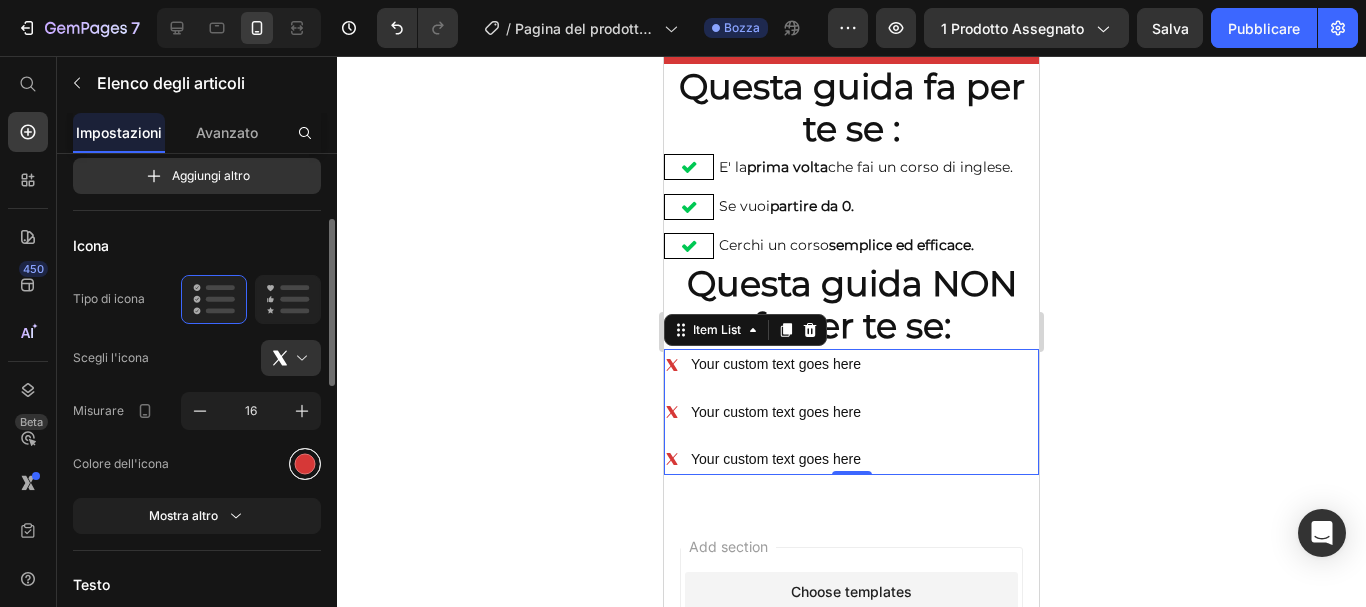 click at bounding box center [305, 463] 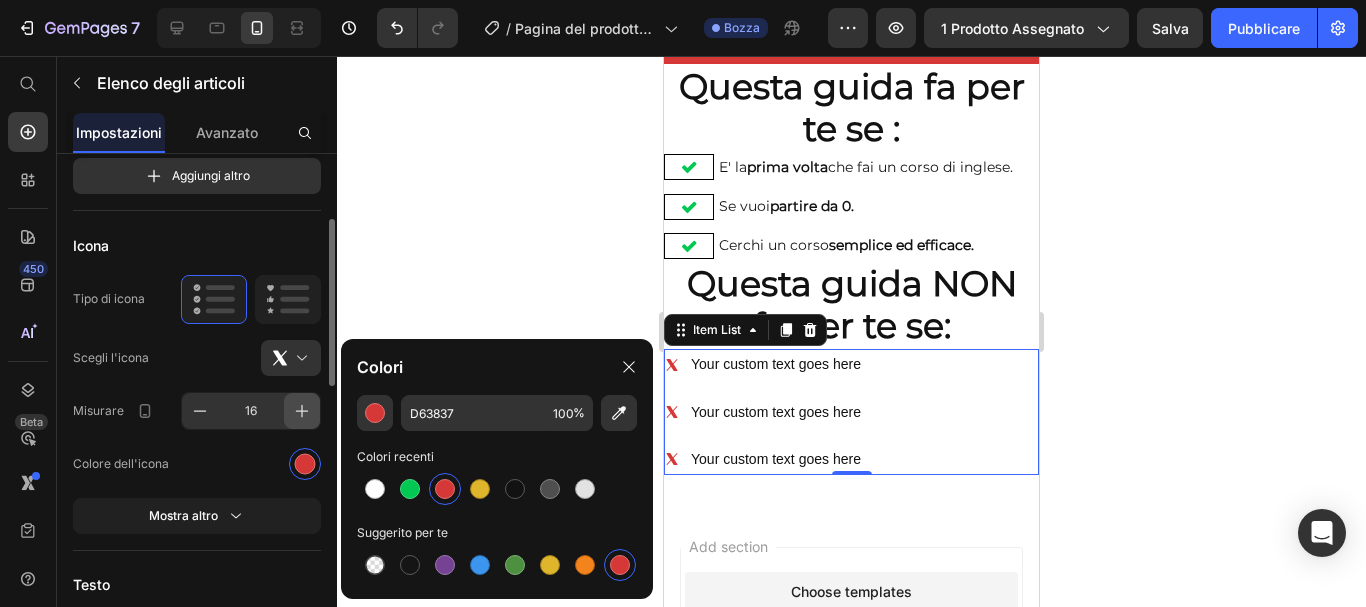 click 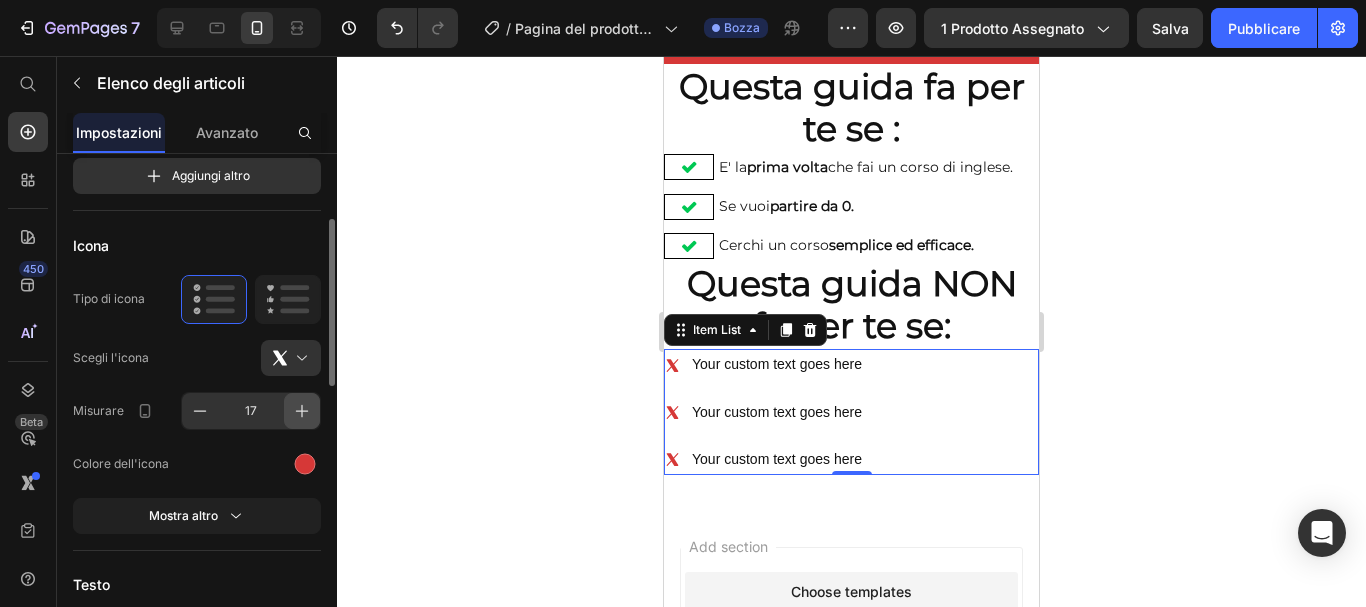 click 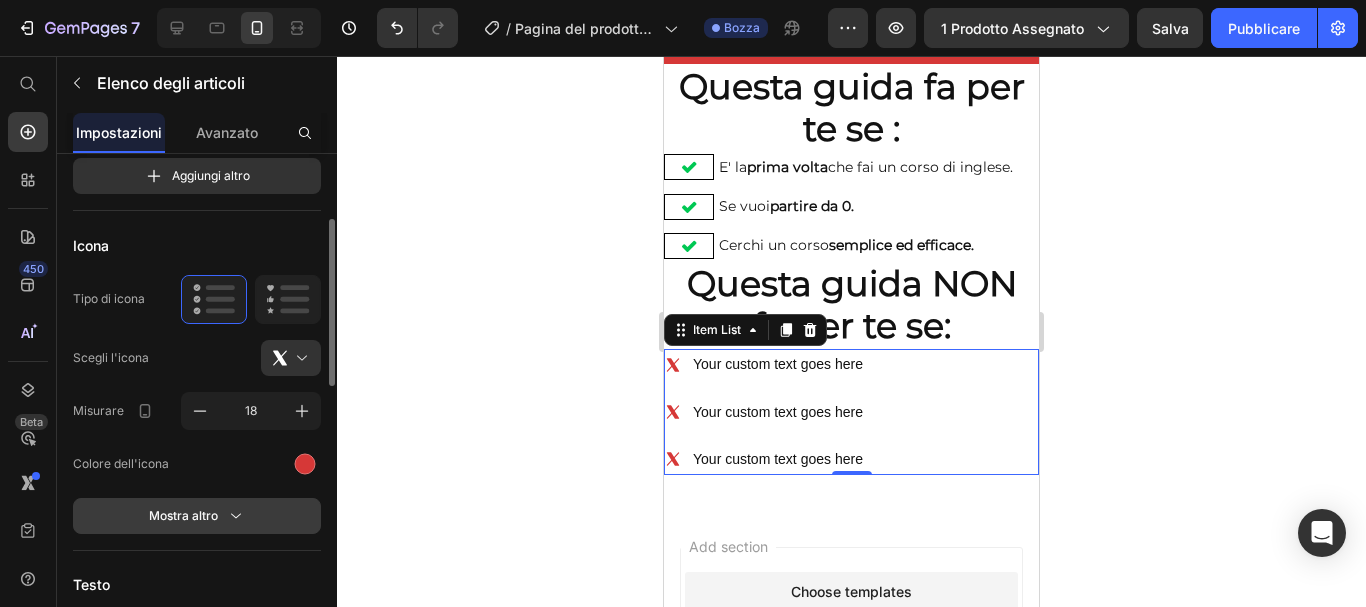click on "Mostra altro" at bounding box center [197, 516] 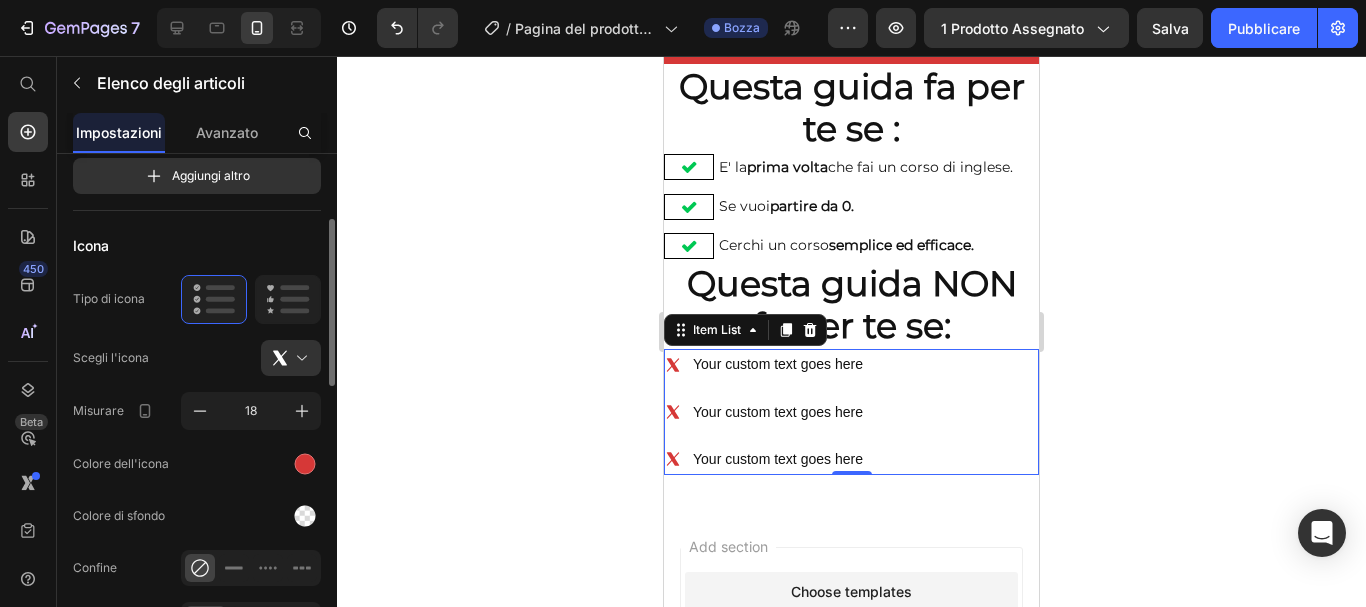 scroll, scrollTop: 400, scrollLeft: 0, axis: vertical 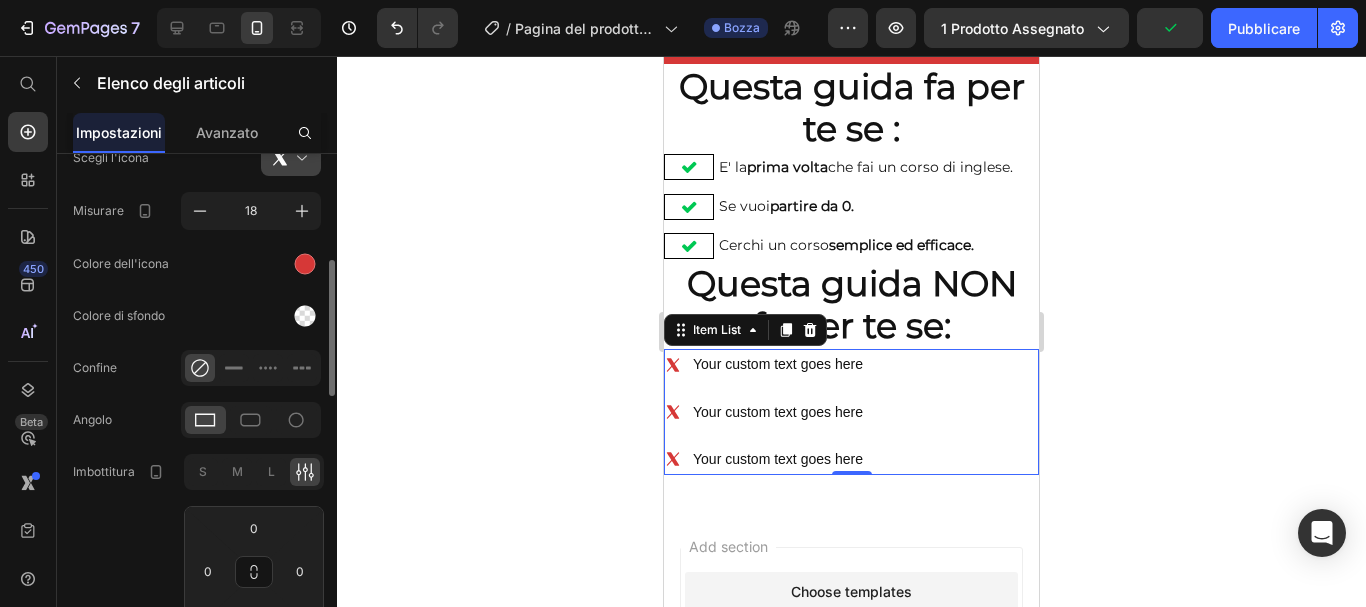 click at bounding box center [299, 158] 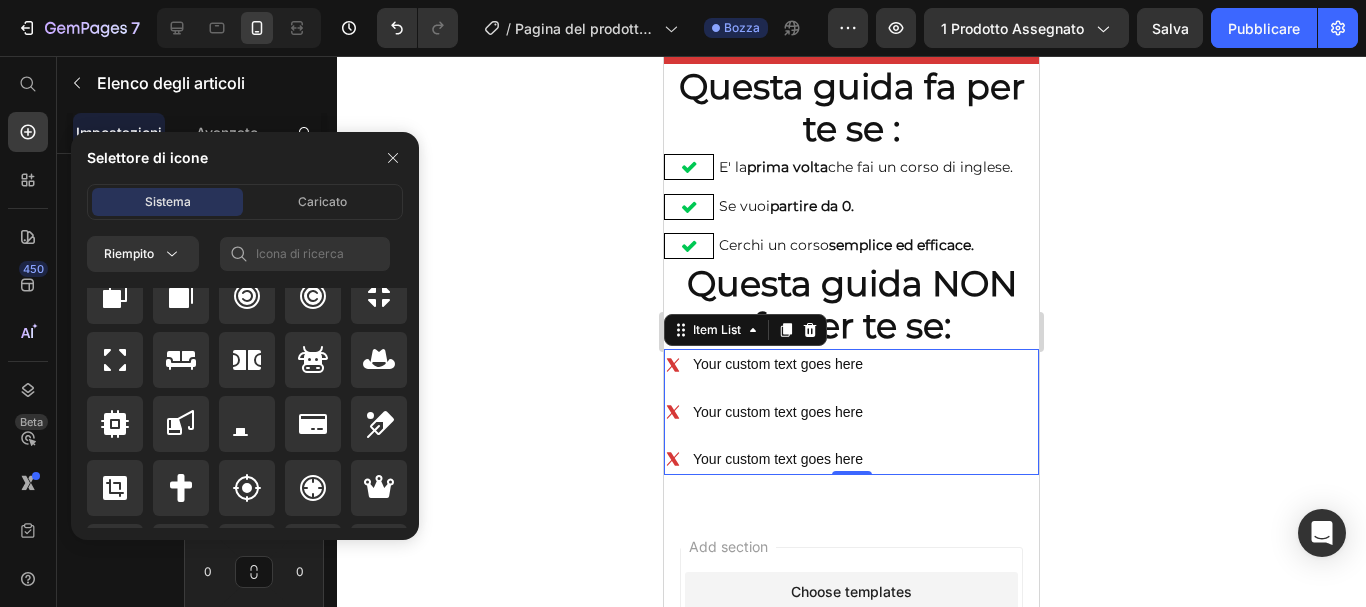 scroll, scrollTop: 4820, scrollLeft: 0, axis: vertical 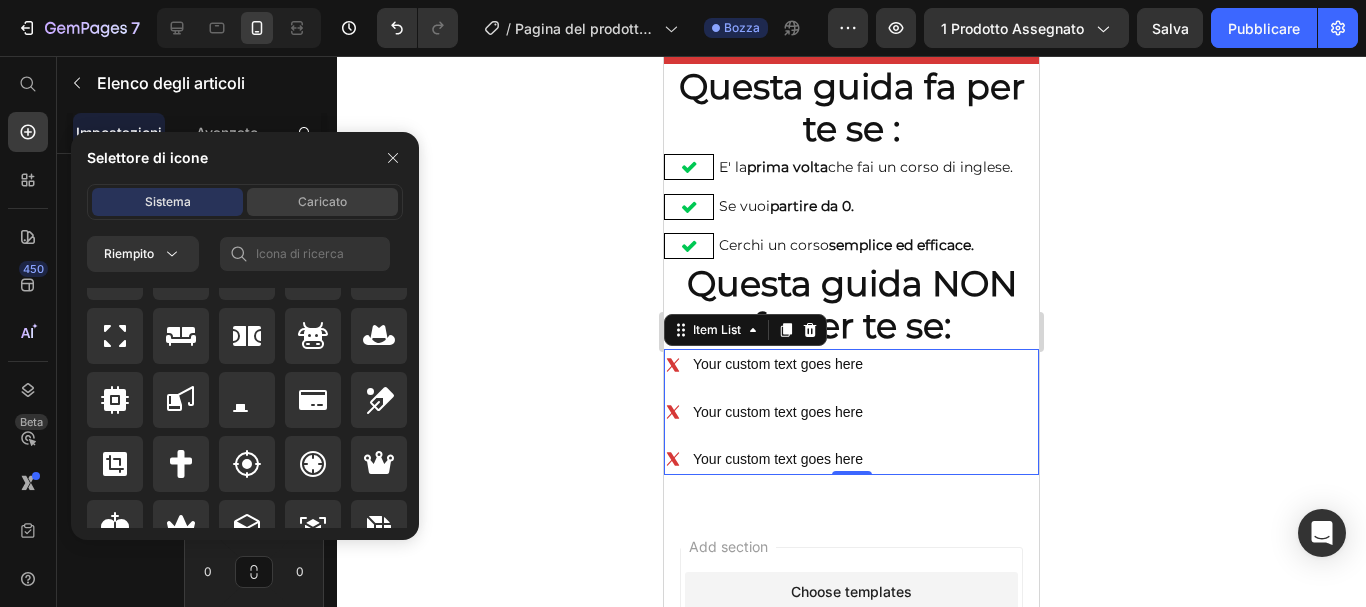 click on "Caricato" at bounding box center [322, 201] 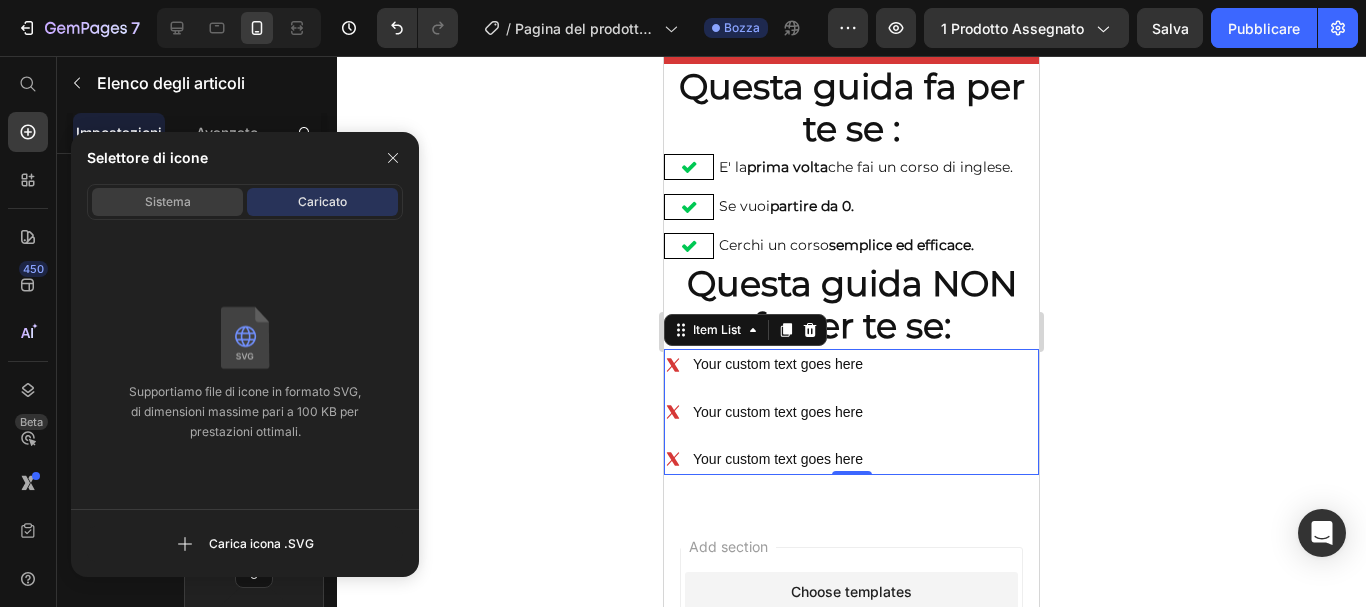 click on "Sistema" at bounding box center [168, 201] 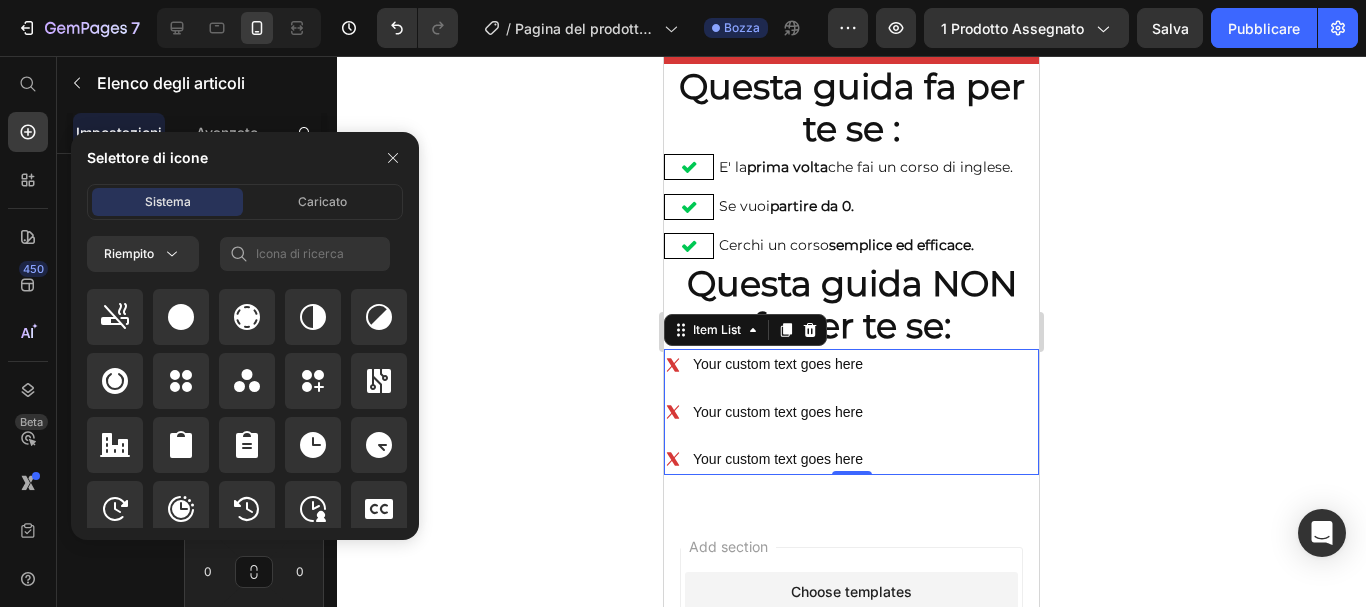 scroll, scrollTop: 4300, scrollLeft: 0, axis: vertical 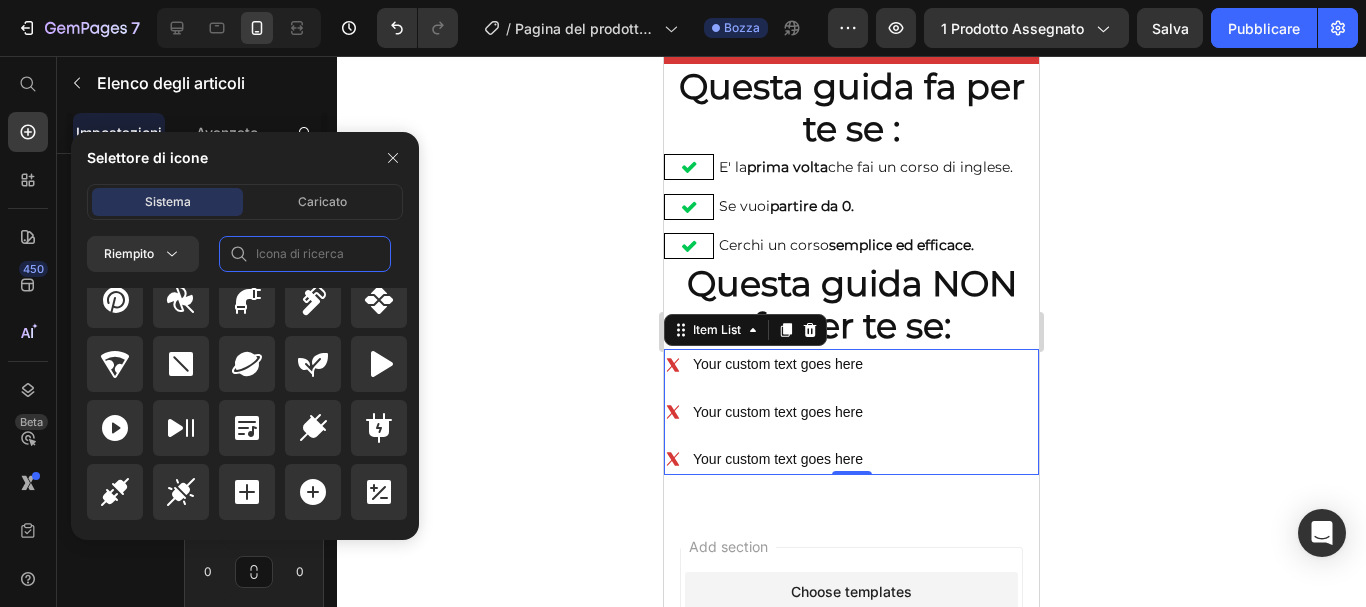 click 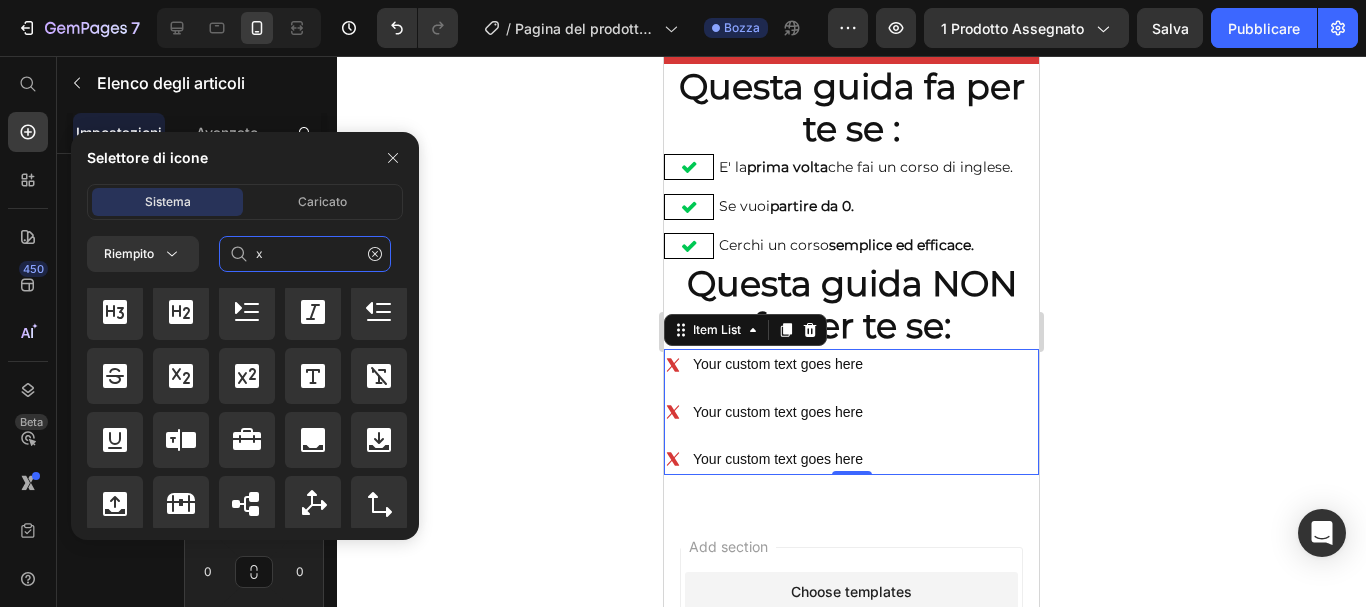 scroll, scrollTop: 2200, scrollLeft: 0, axis: vertical 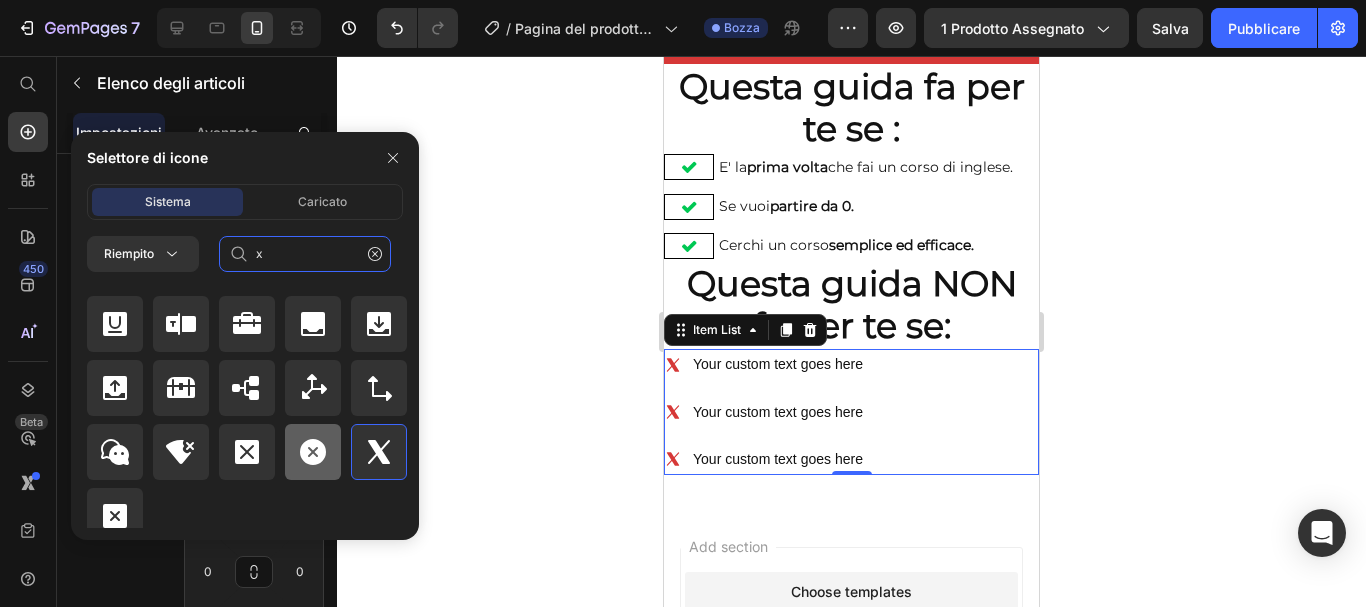 type on "x" 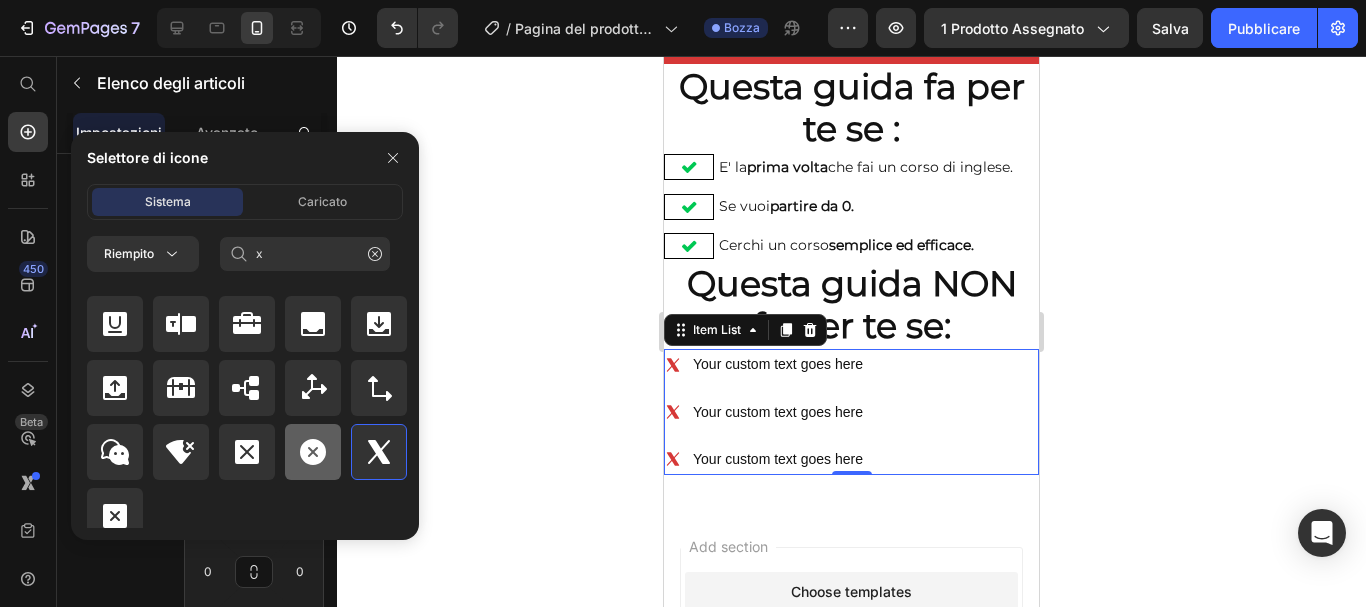 click 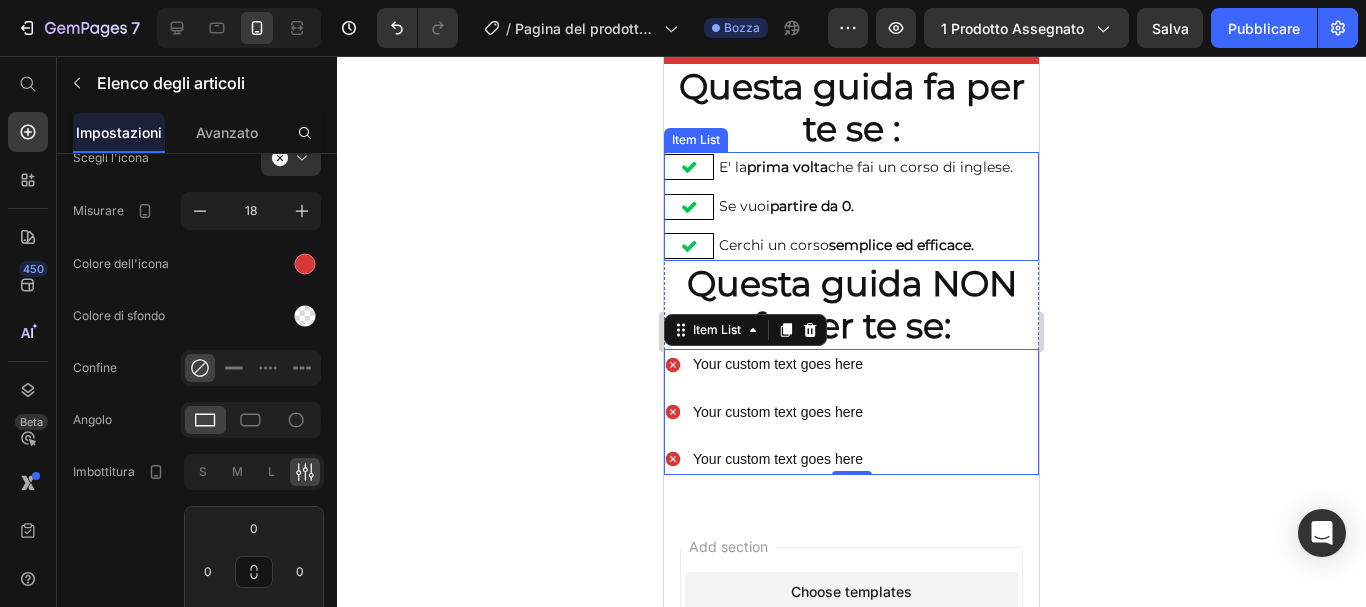 click 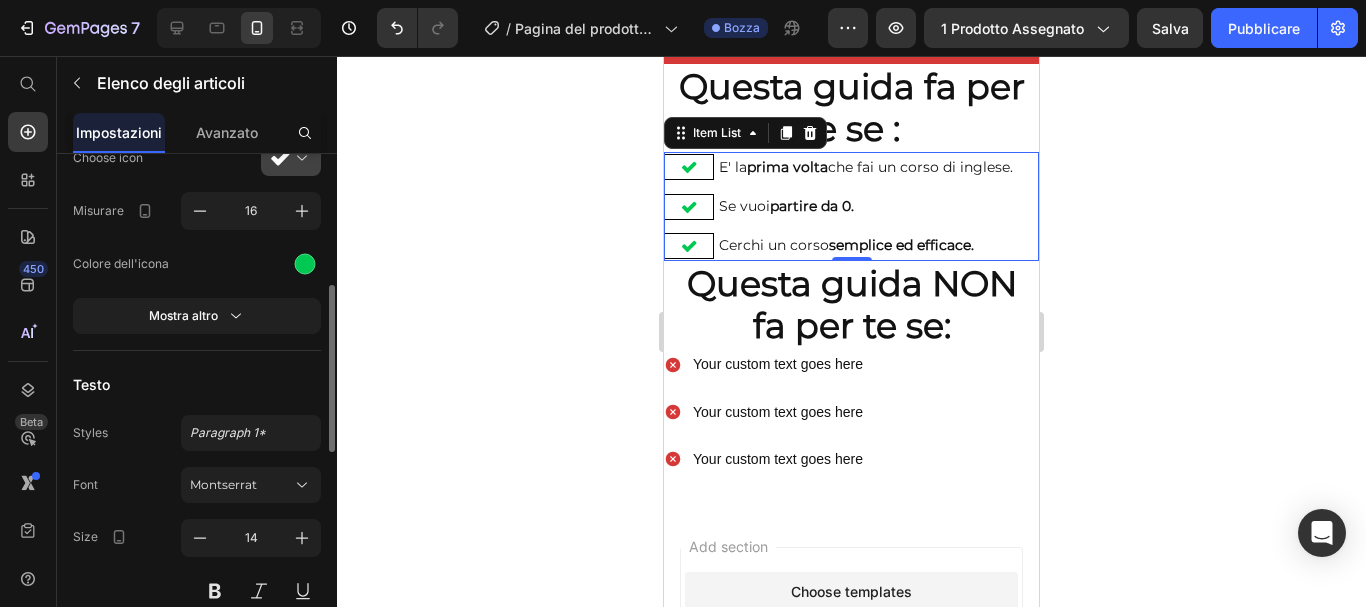 click at bounding box center [299, 158] 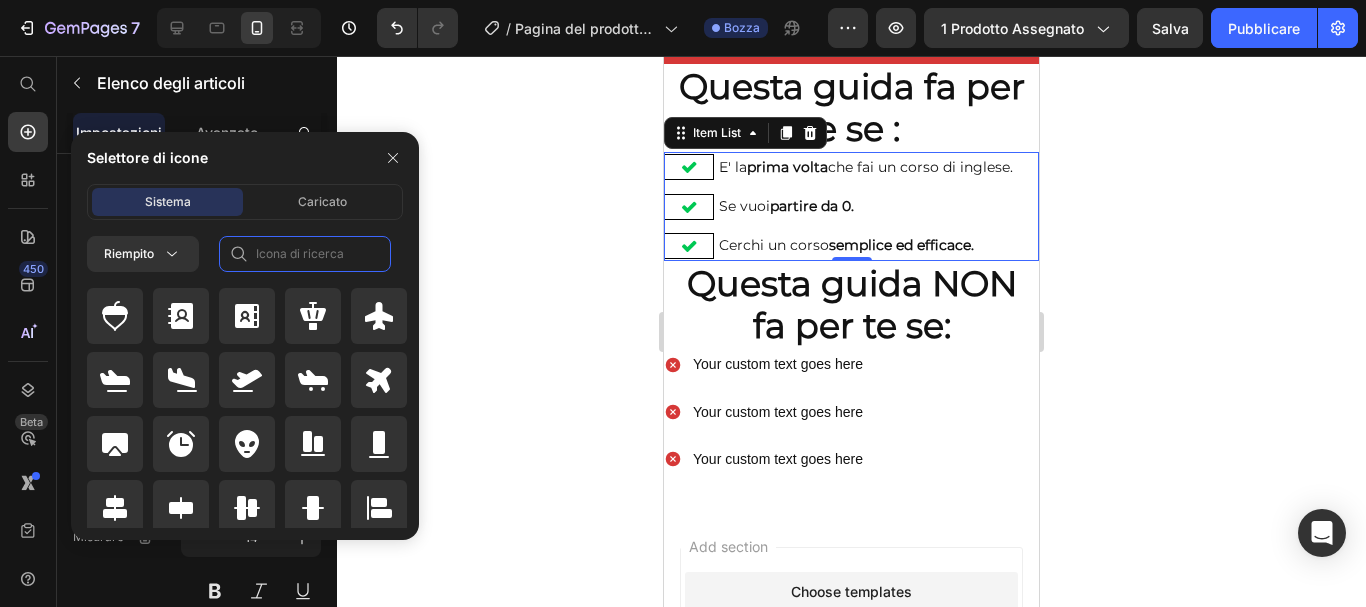 click 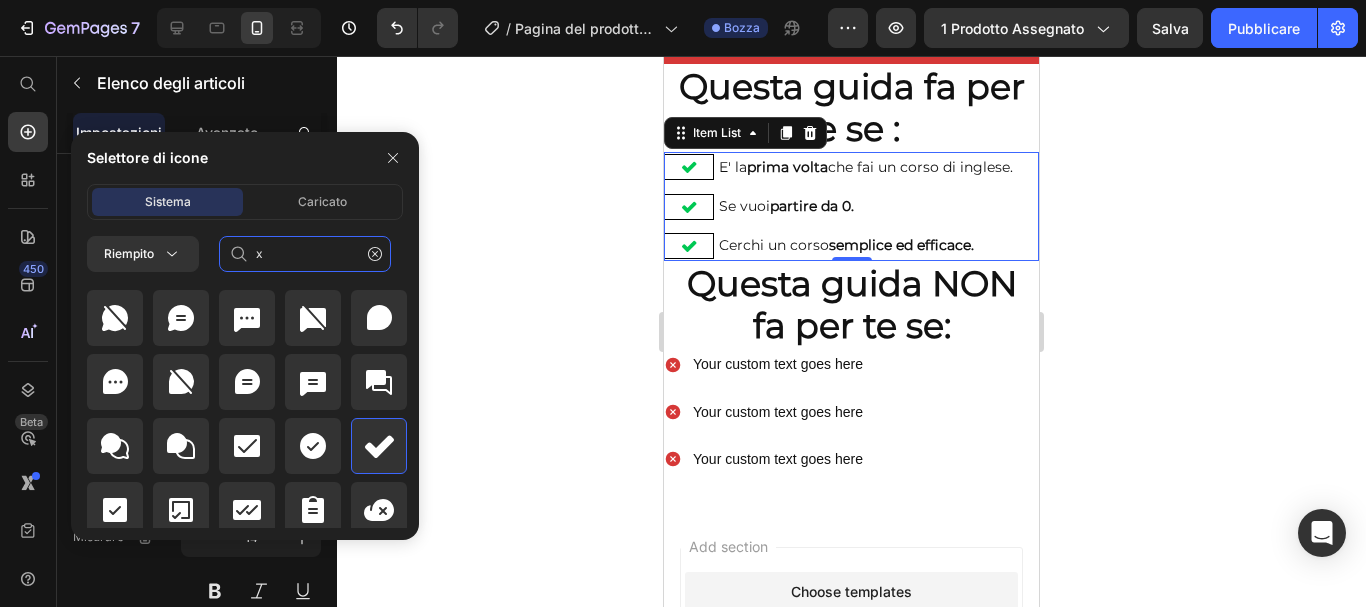 scroll, scrollTop: 500, scrollLeft: 0, axis: vertical 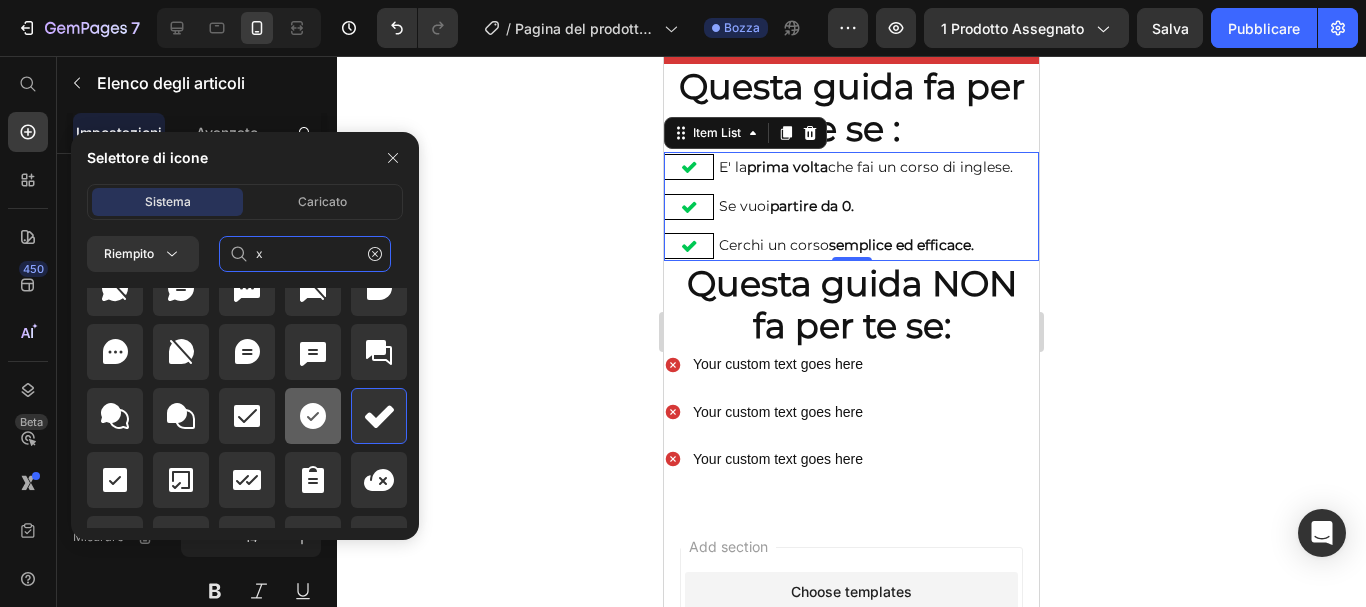 type on "x" 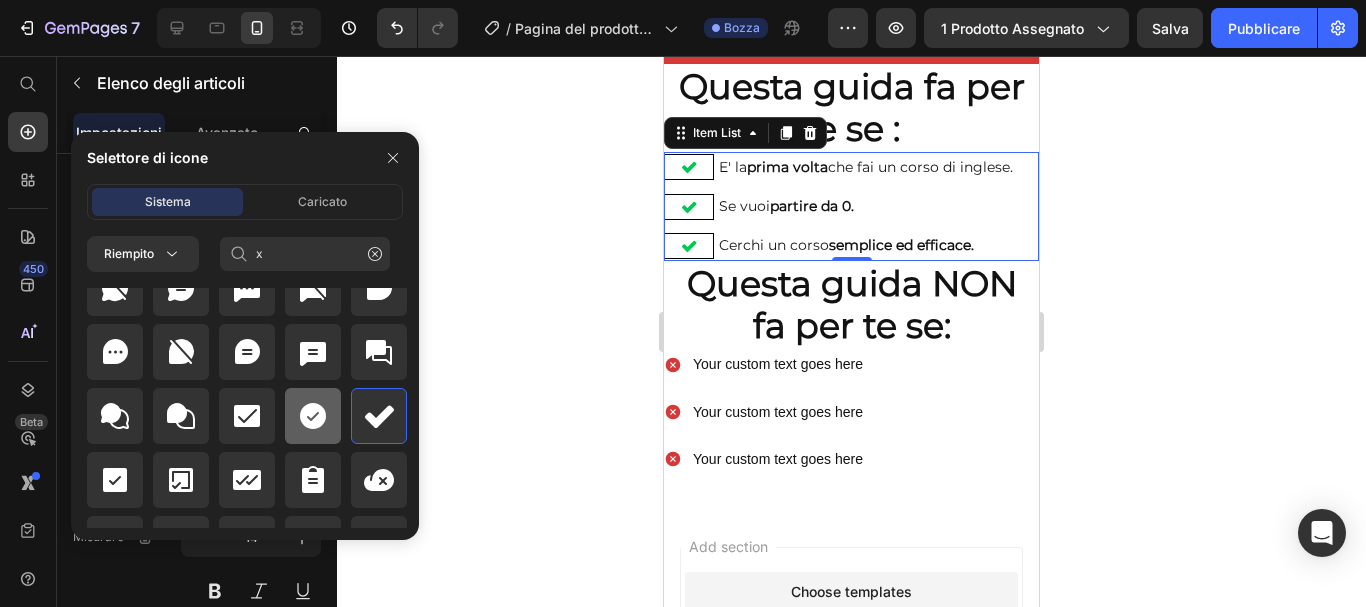 click 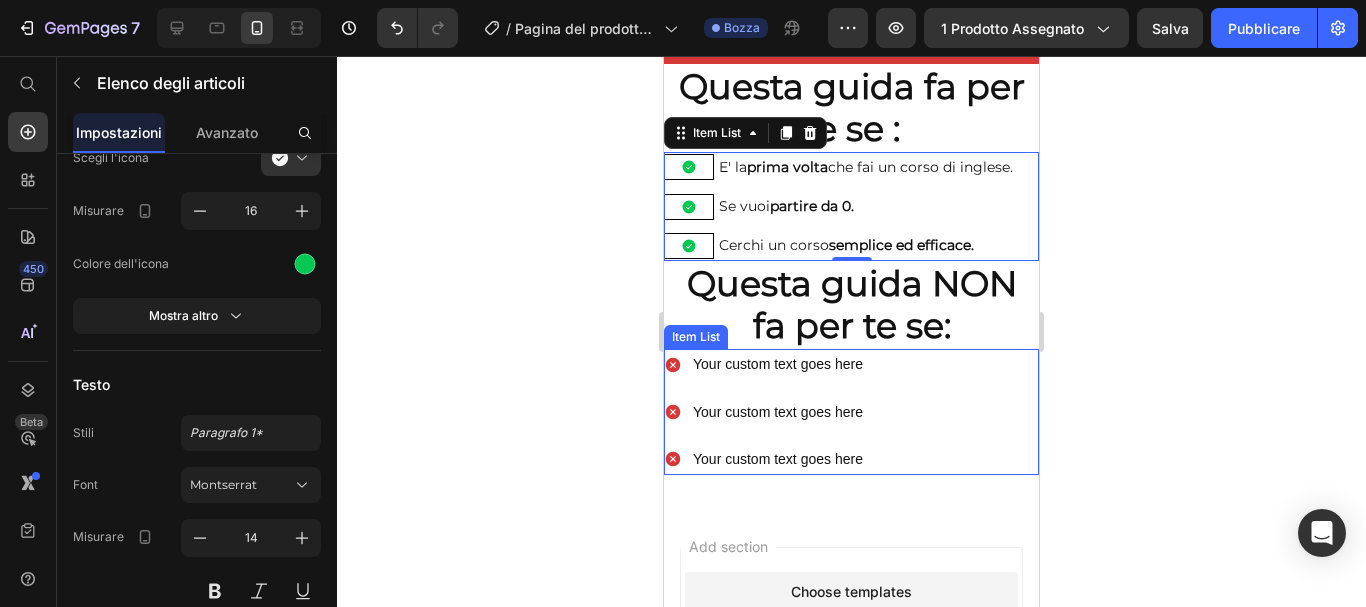 click on "Your custom text goes here" at bounding box center (778, 364) 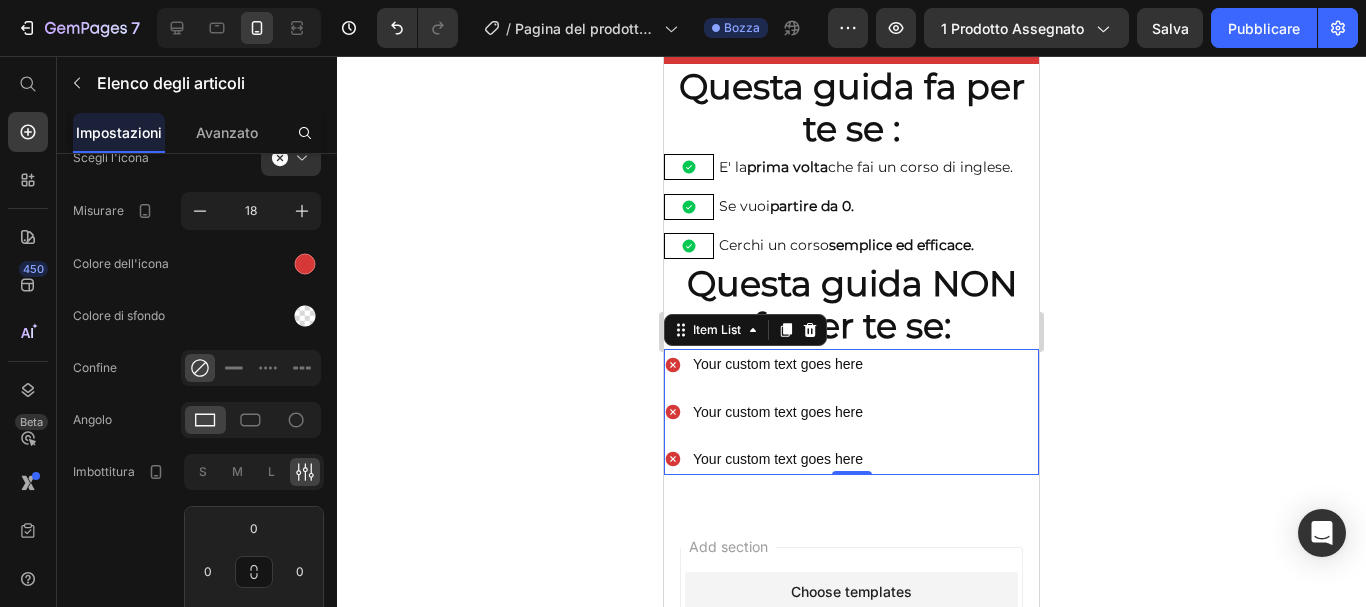 click 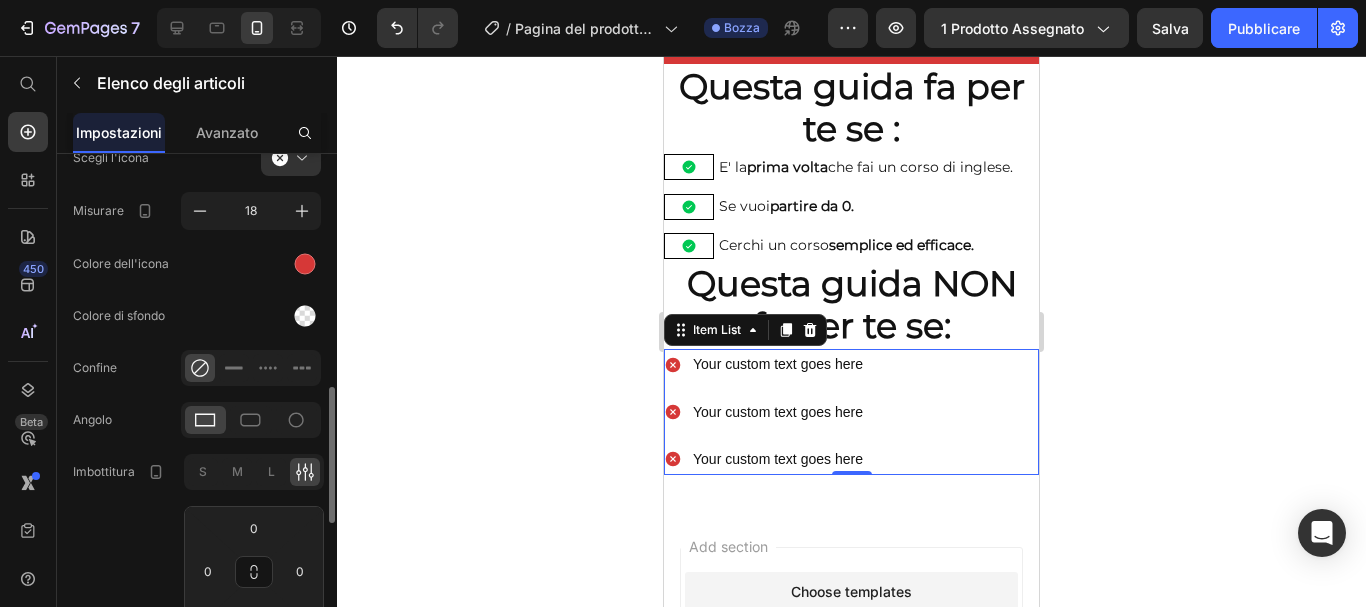 scroll, scrollTop: 500, scrollLeft: 0, axis: vertical 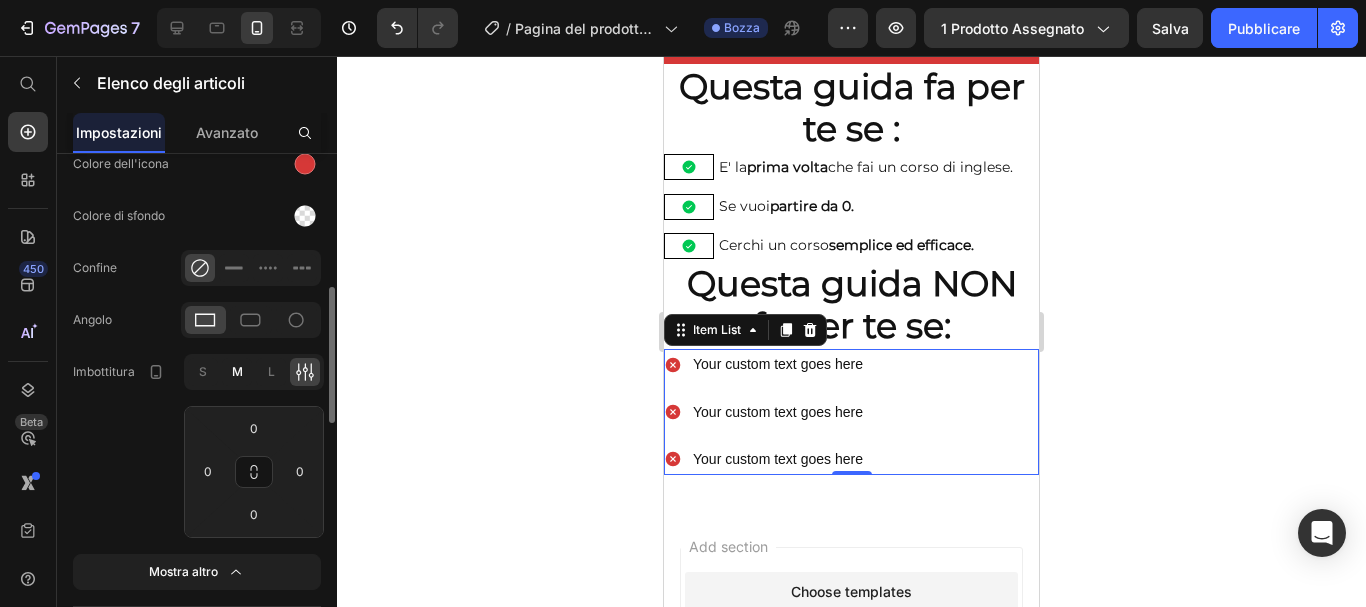 click on "M" at bounding box center [237, 371] 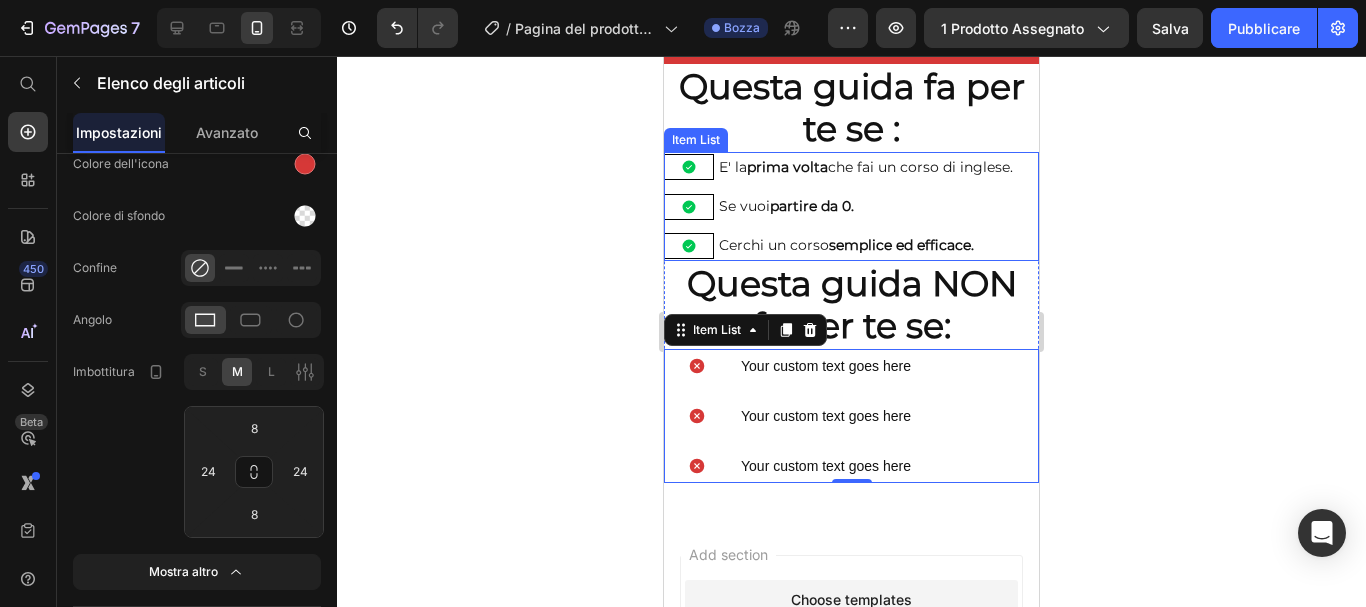 click 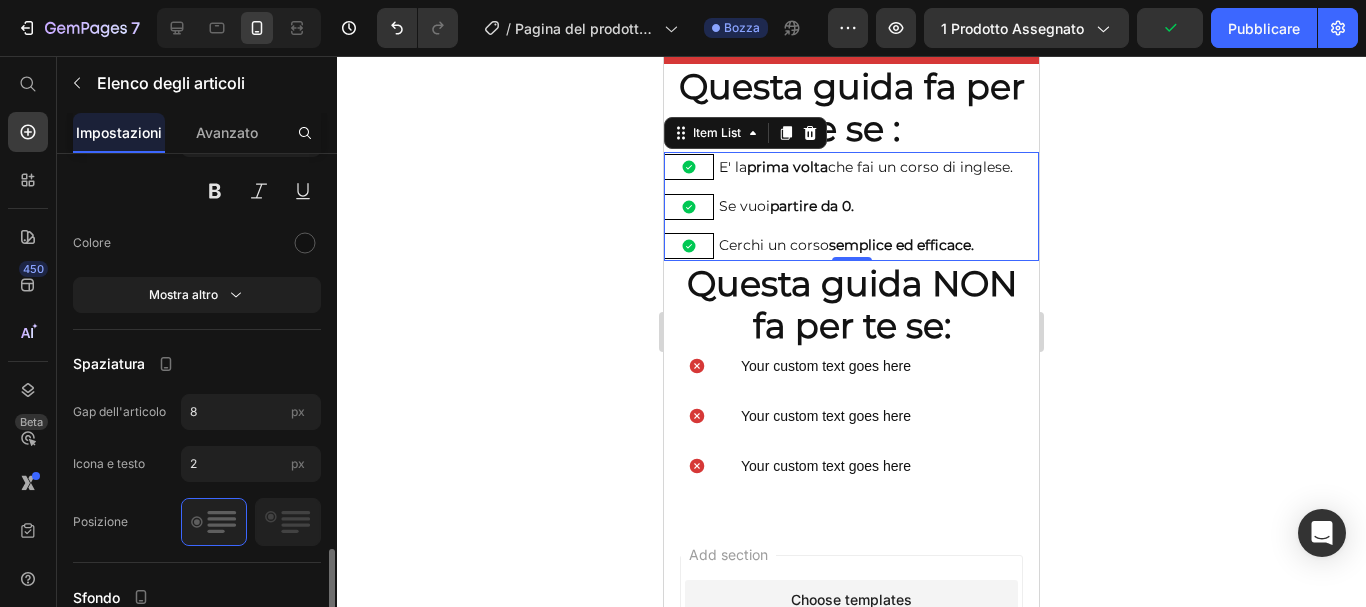 scroll, scrollTop: 900, scrollLeft: 0, axis: vertical 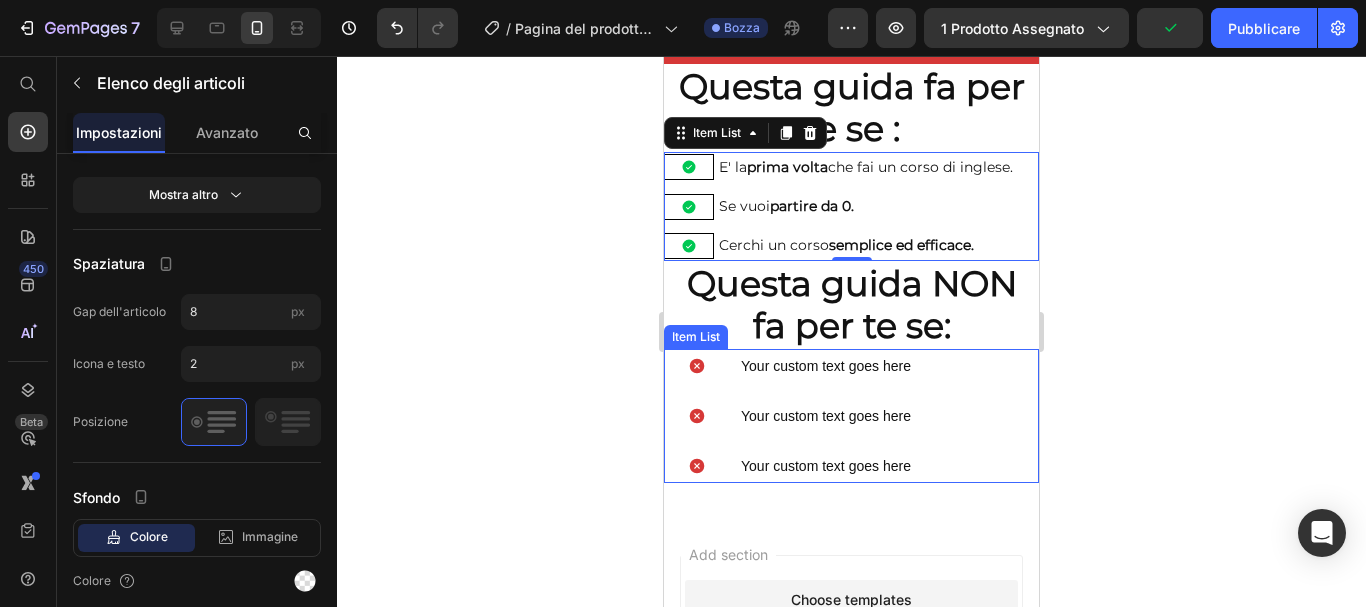 click at bounding box center [697, 416] 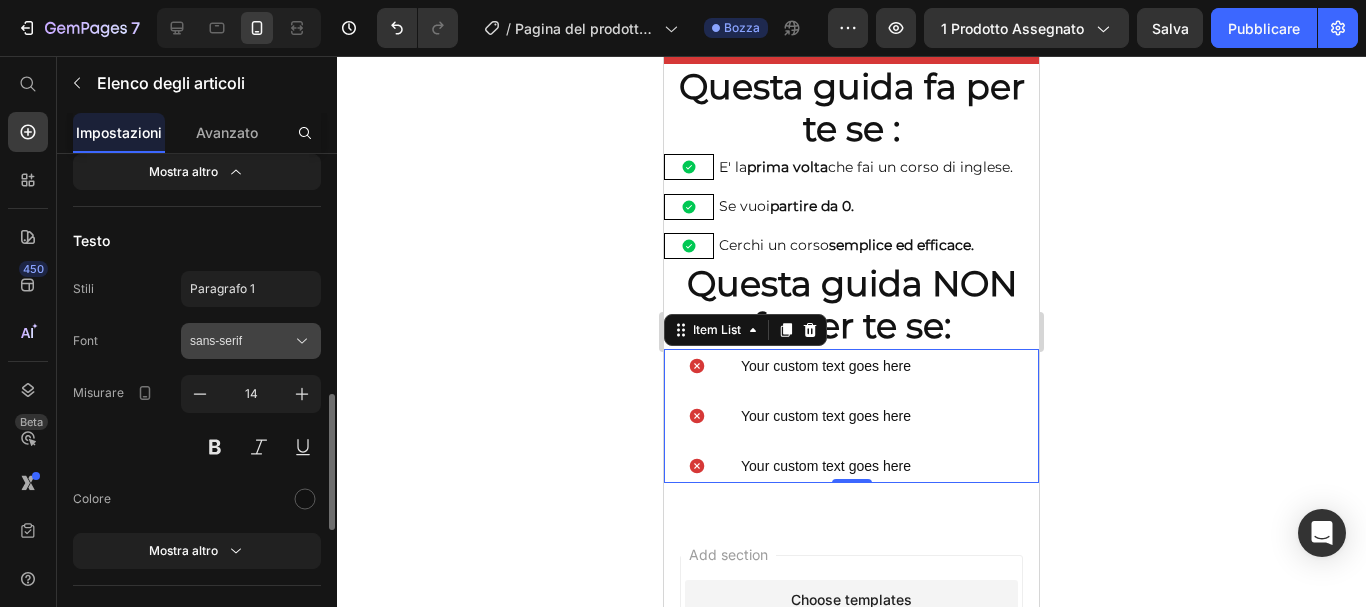 click 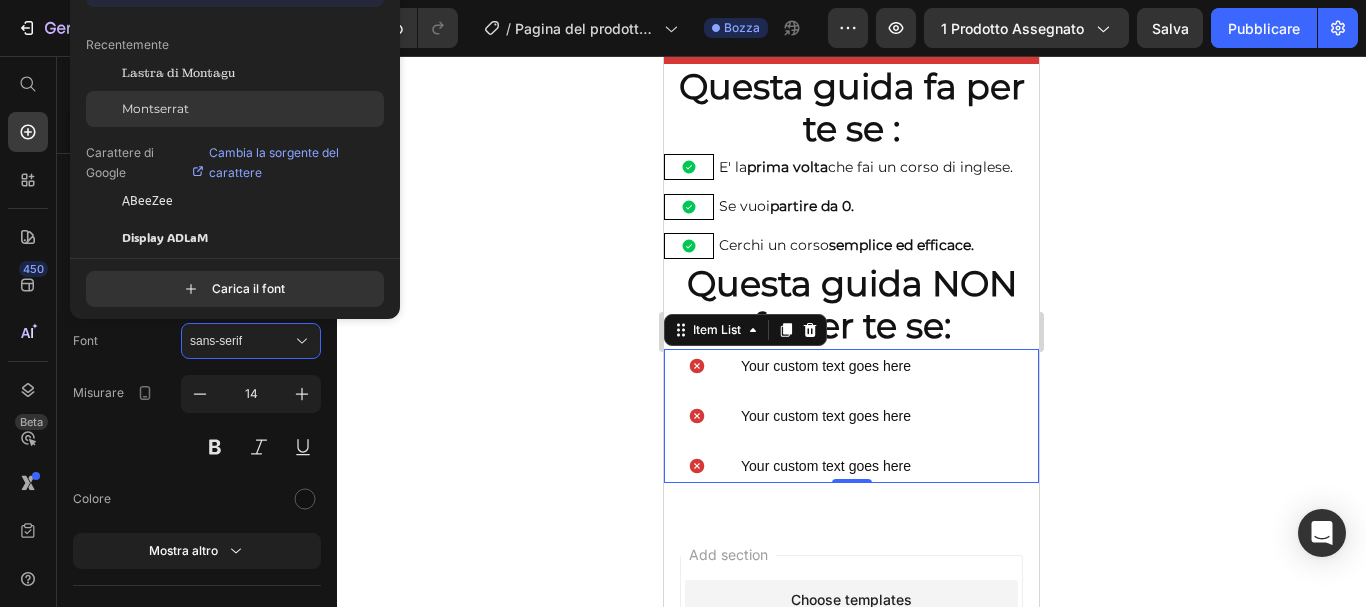 click on "Montserrat" at bounding box center (155, 108) 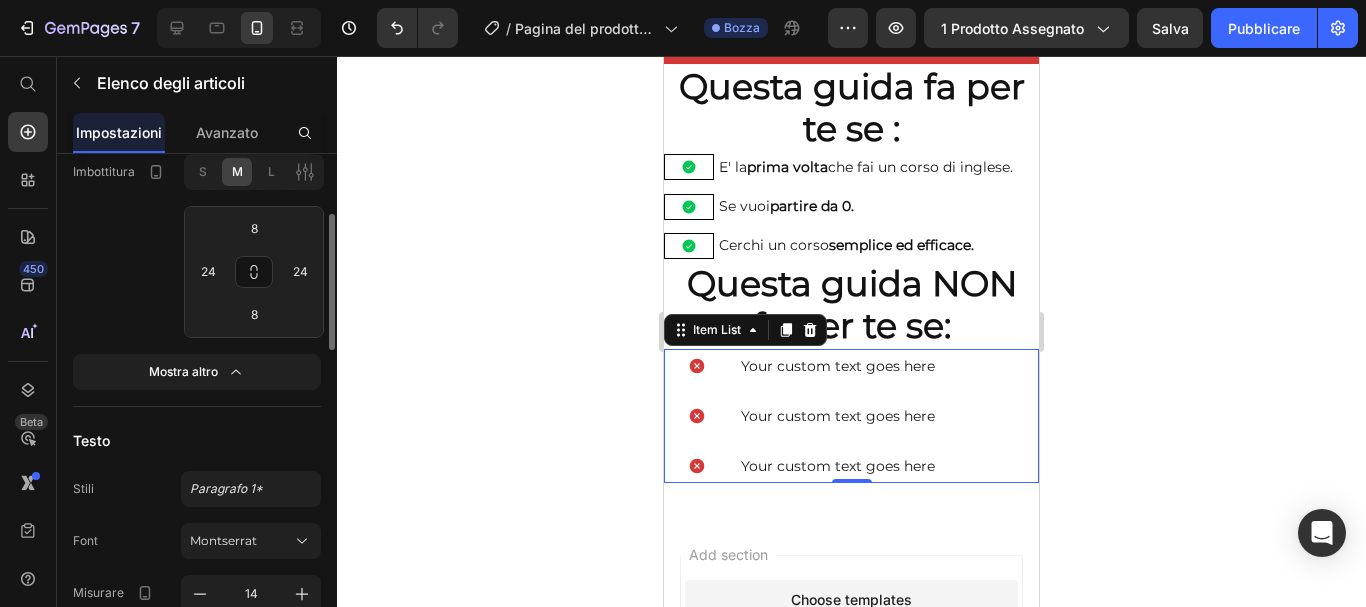 scroll, scrollTop: 600, scrollLeft: 0, axis: vertical 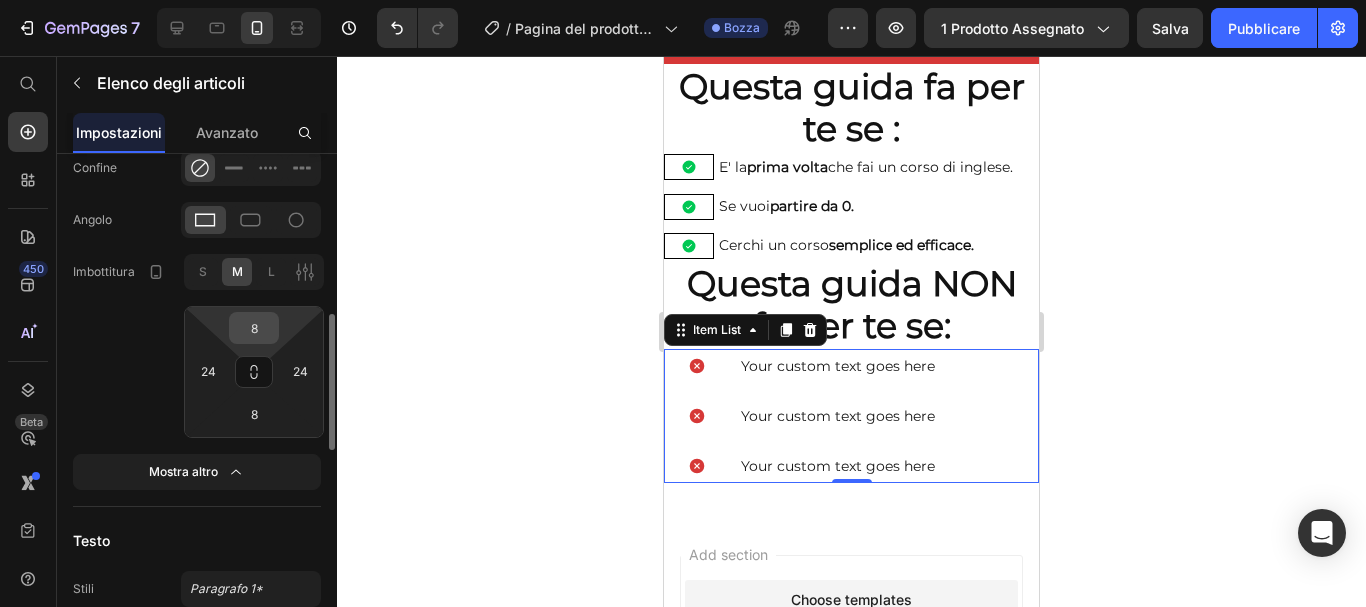 click on "8" at bounding box center [254, 328] 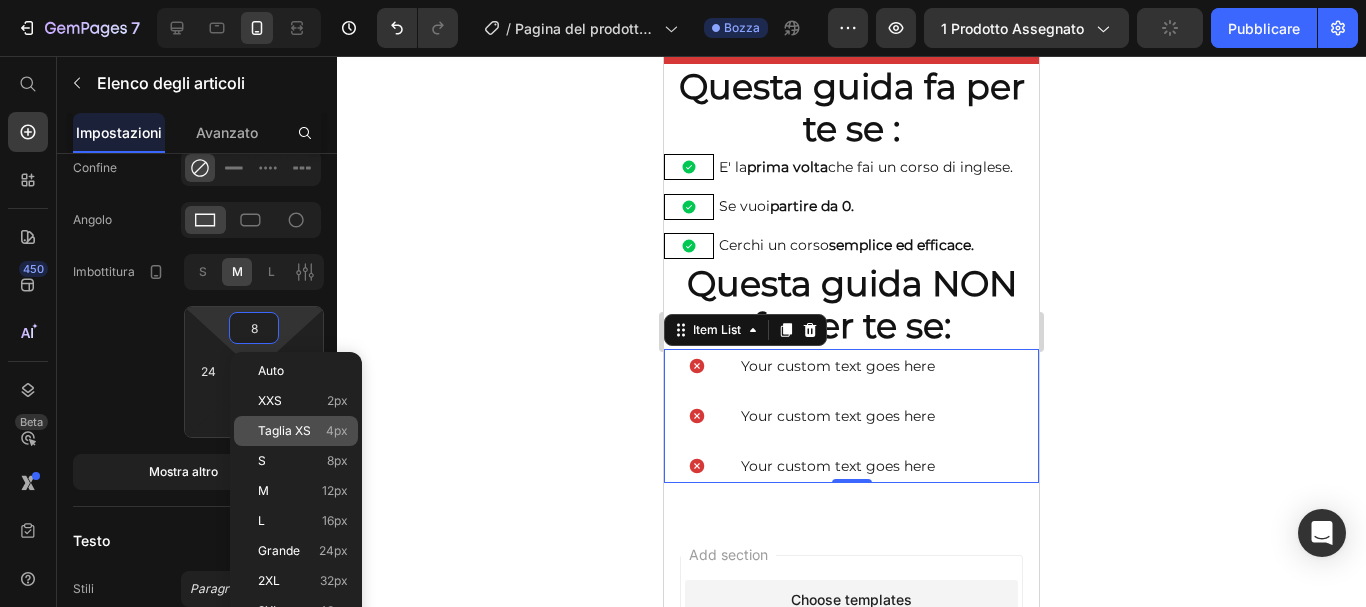 click on "Taglia XS 4px" 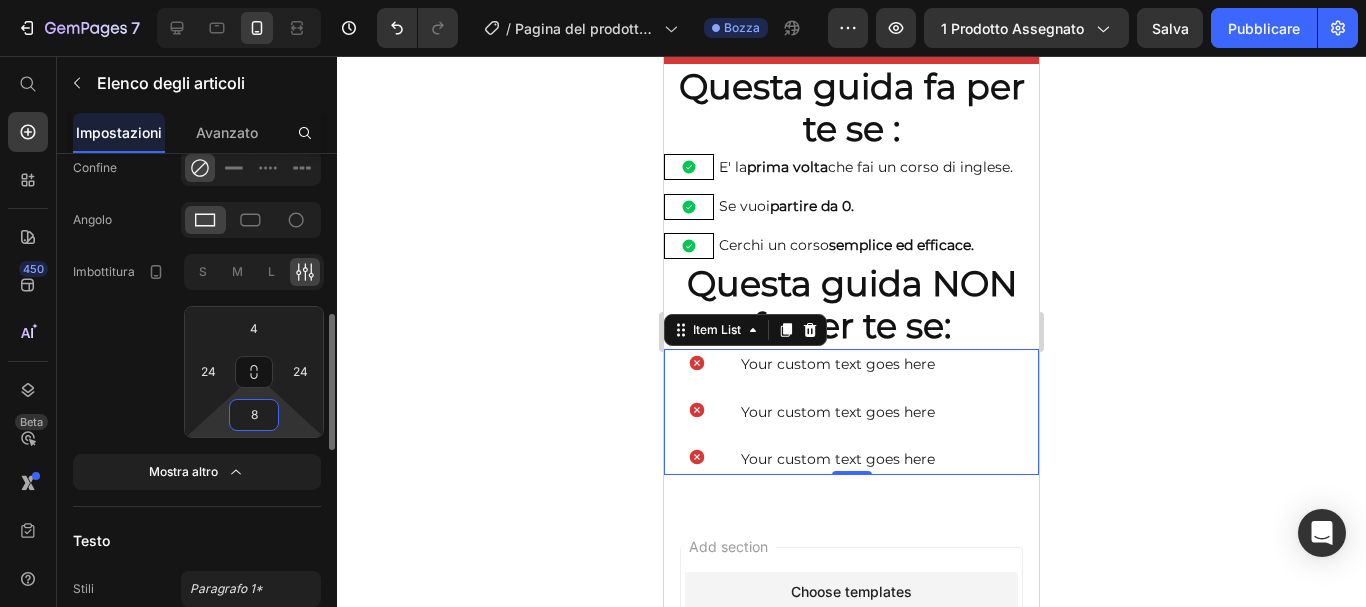 click on "8" at bounding box center [254, 415] 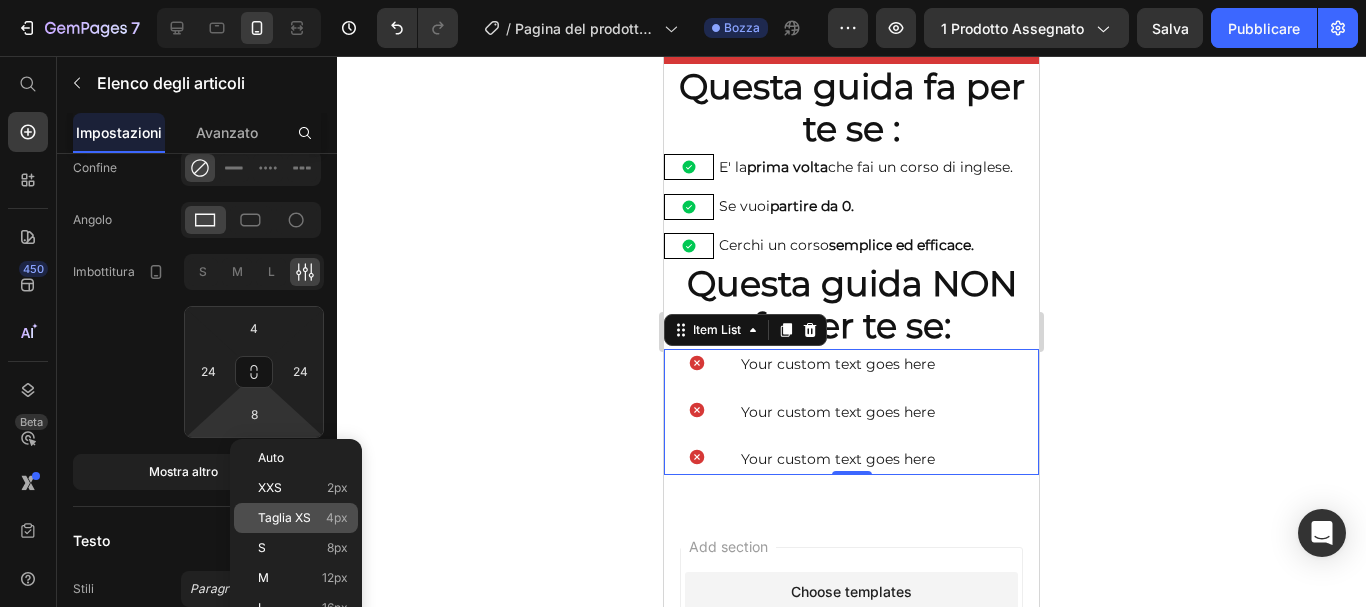 click on "Taglia XS" at bounding box center (284, 517) 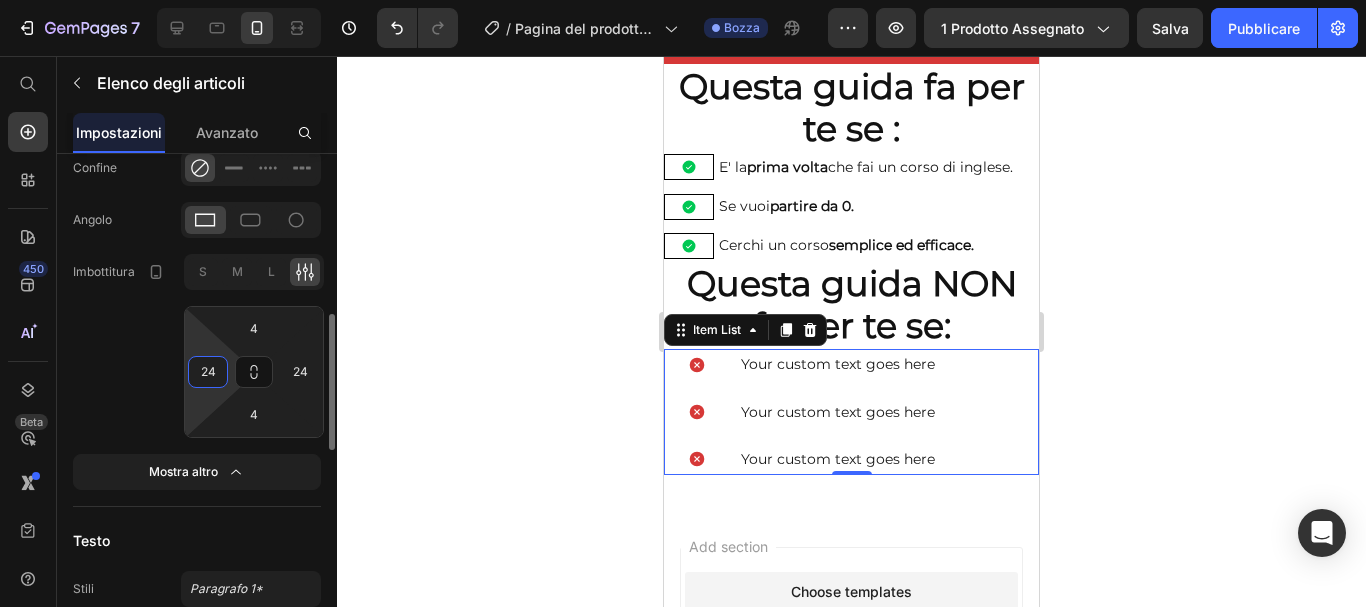 click on "24" at bounding box center (208, 372) 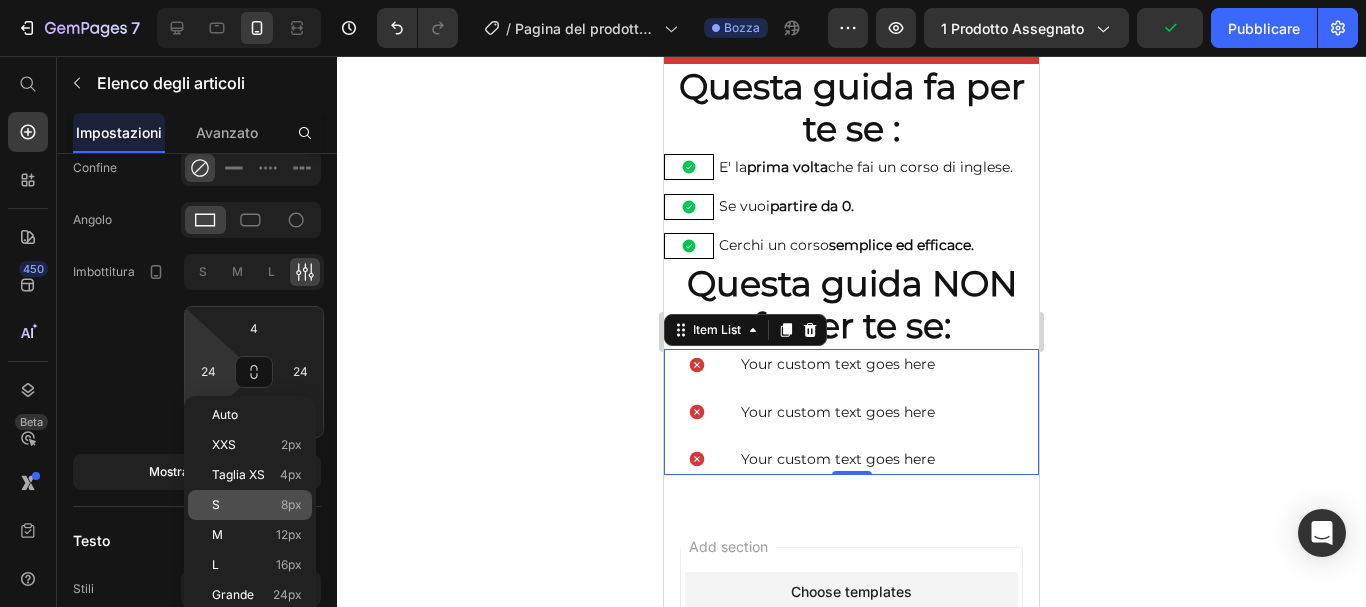 click on "S 8px" at bounding box center (257, 505) 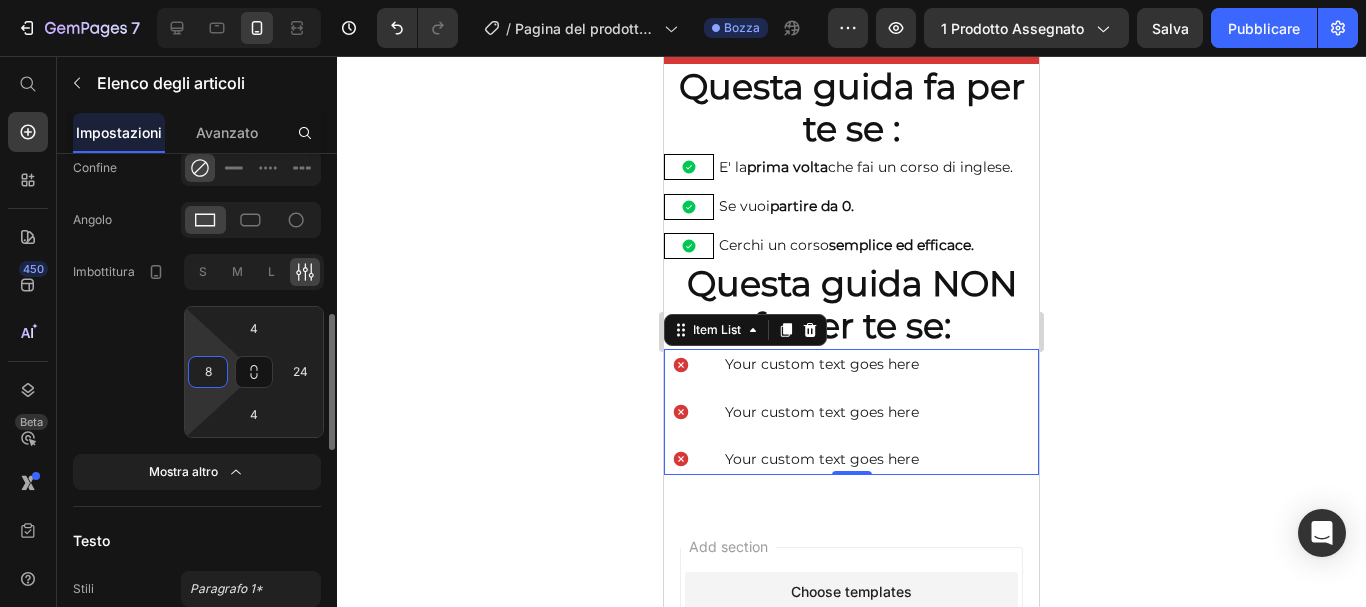 click on "8" at bounding box center [208, 372] 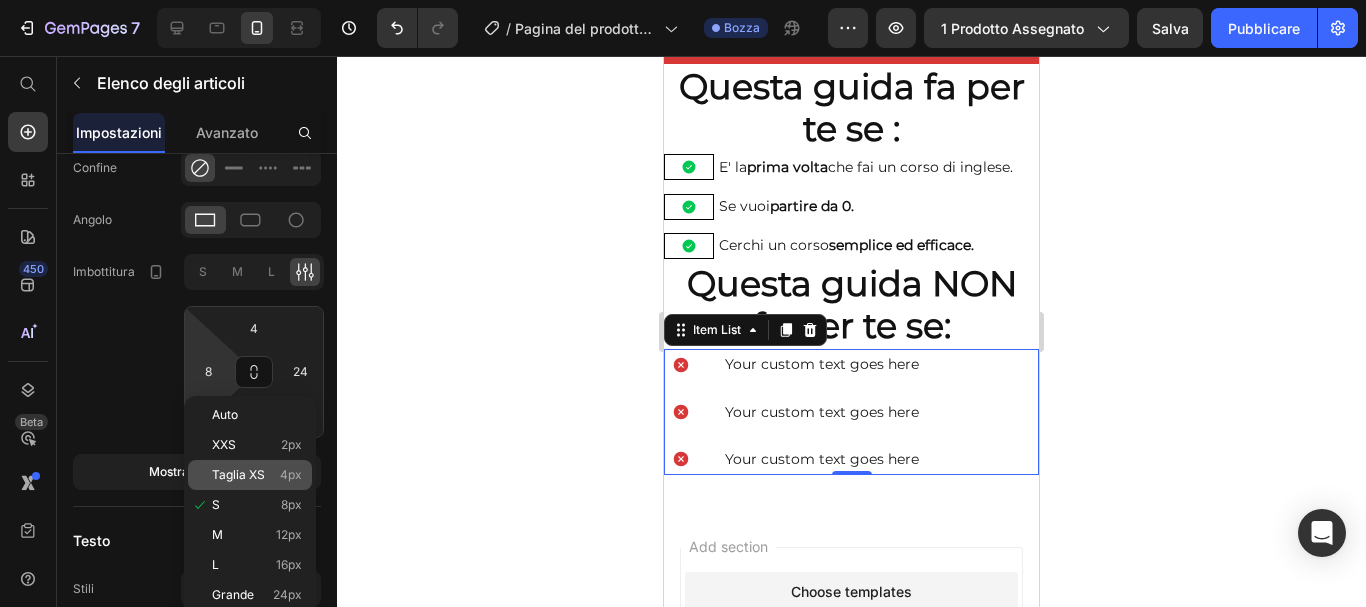click on "Taglia XS" at bounding box center [238, 474] 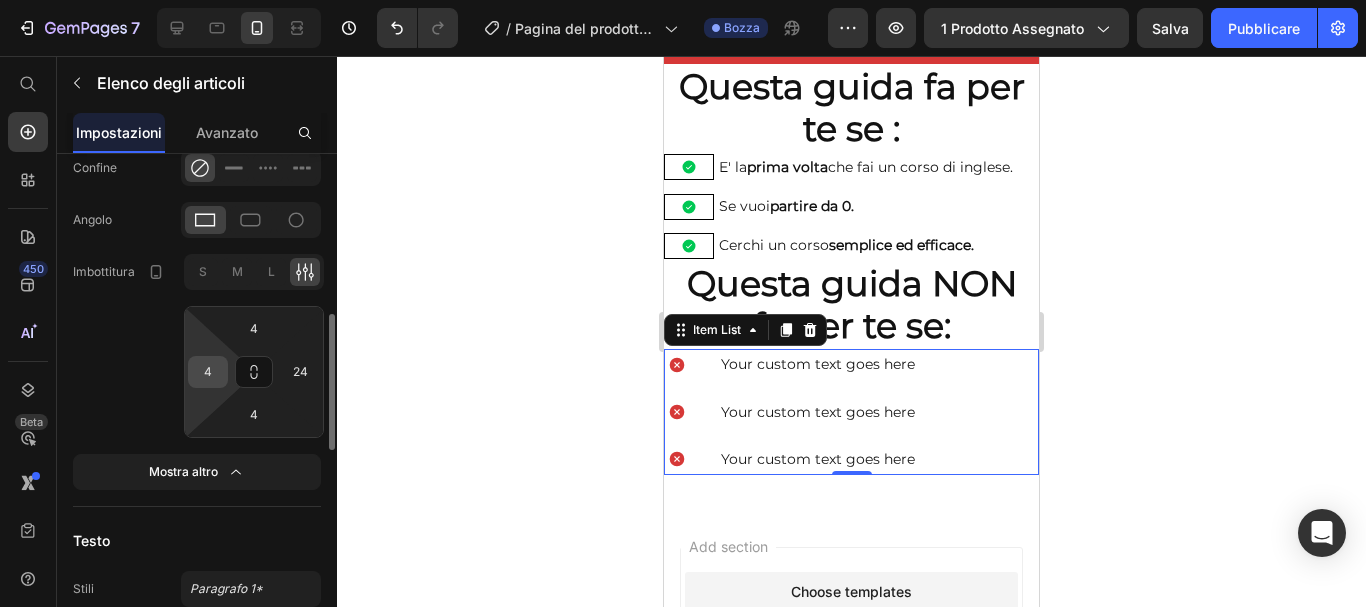 click on "4" at bounding box center (208, 372) 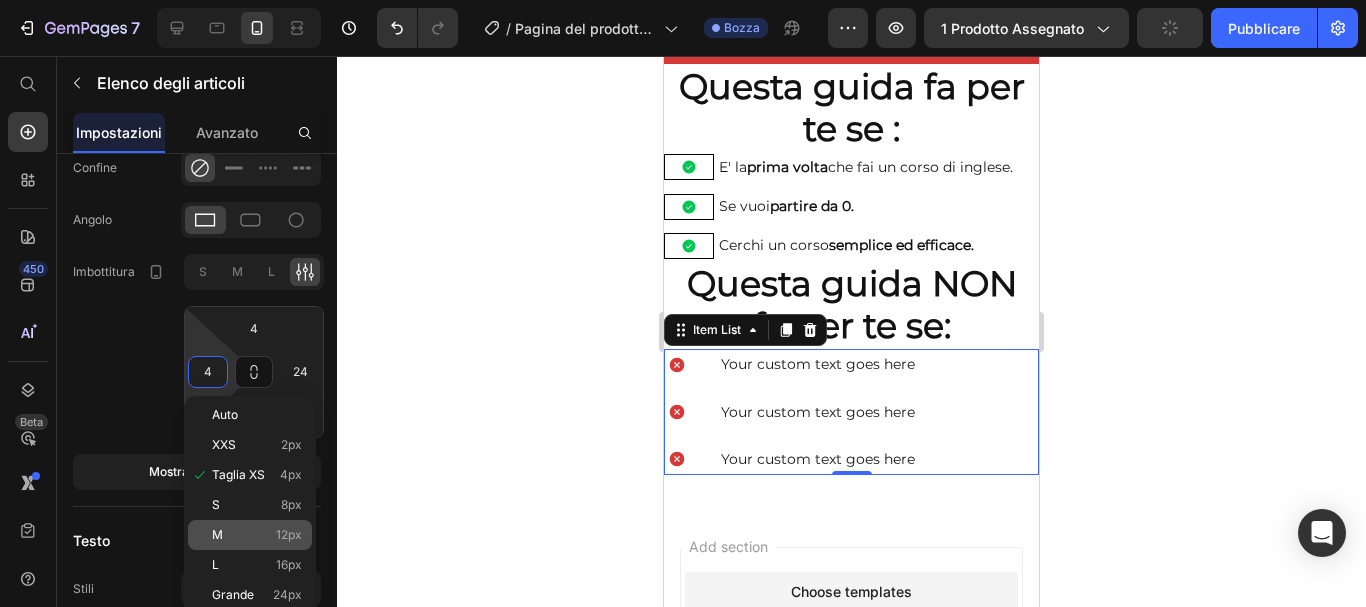 click on "M" at bounding box center [217, 534] 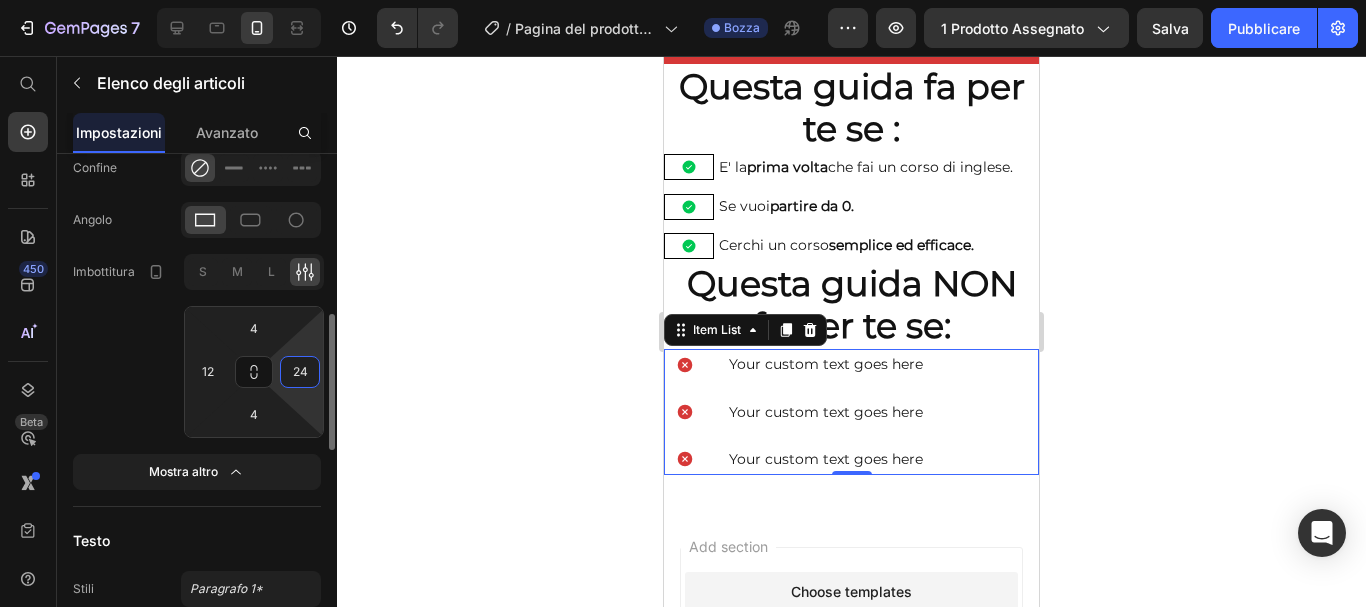 click on "24" at bounding box center [300, 372] 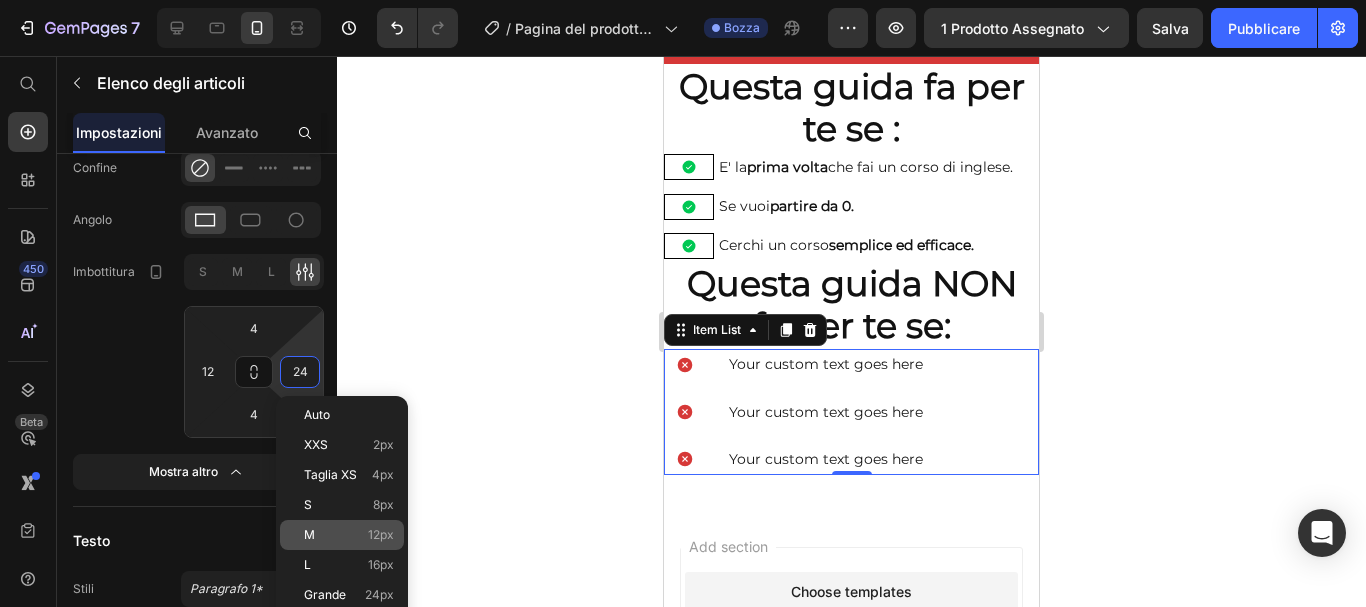 click on "M" at bounding box center (309, 534) 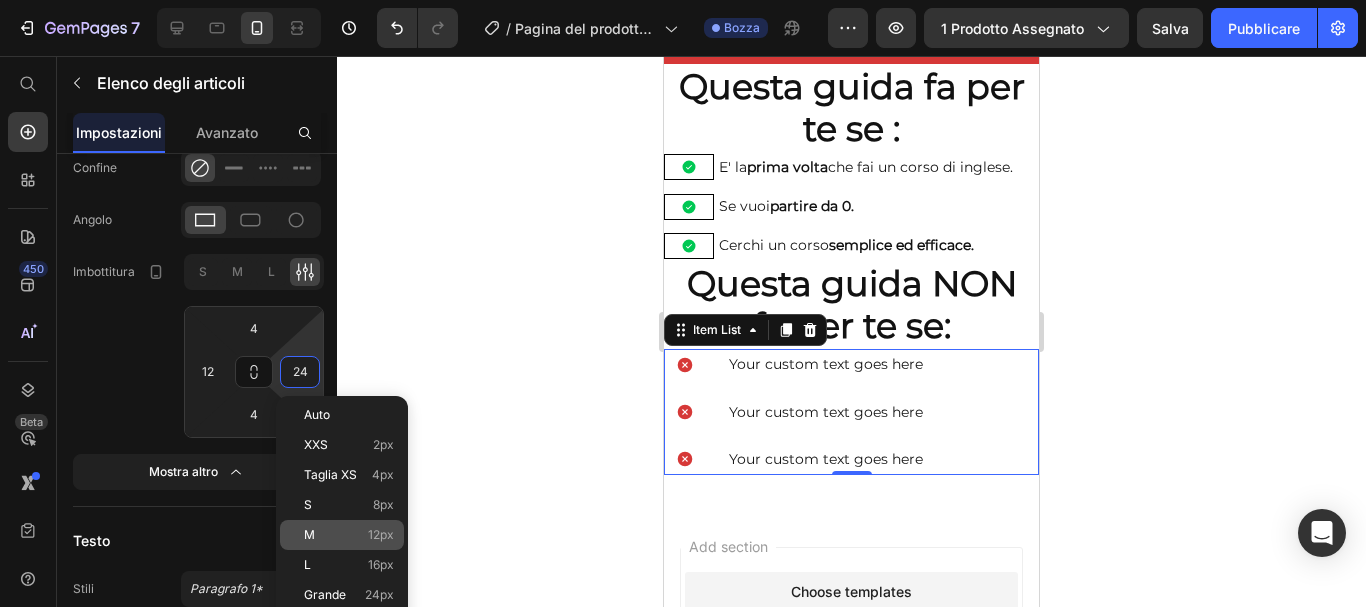 type on "12" 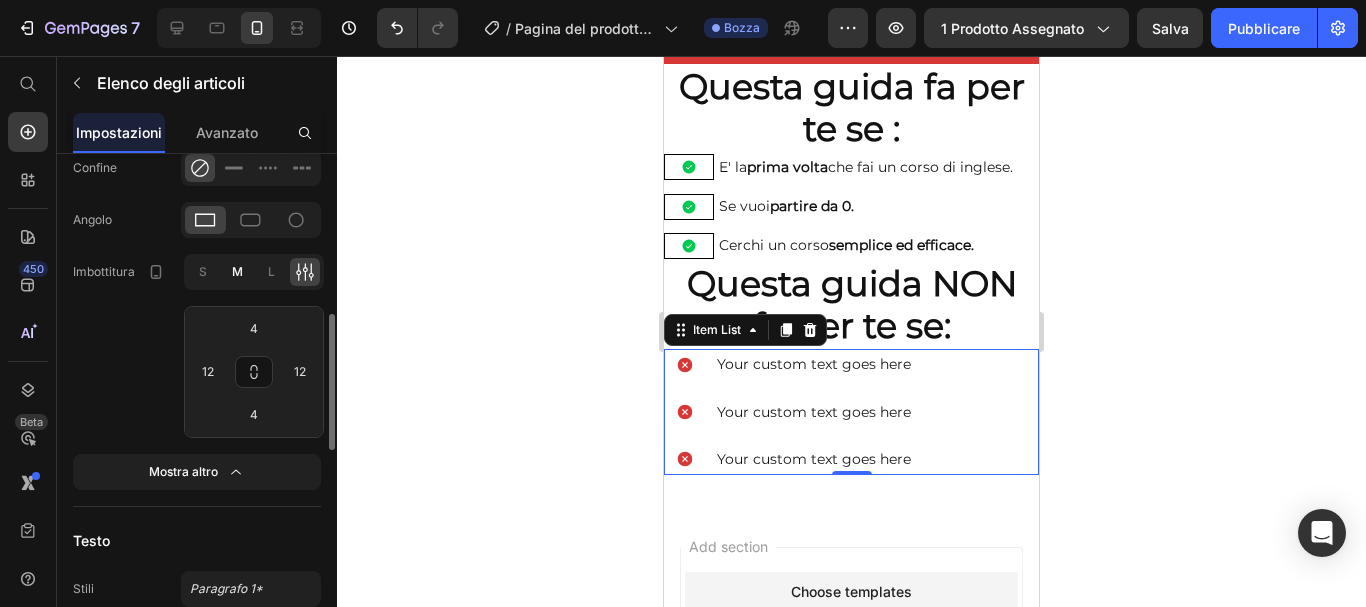 click on "M" at bounding box center (237, 271) 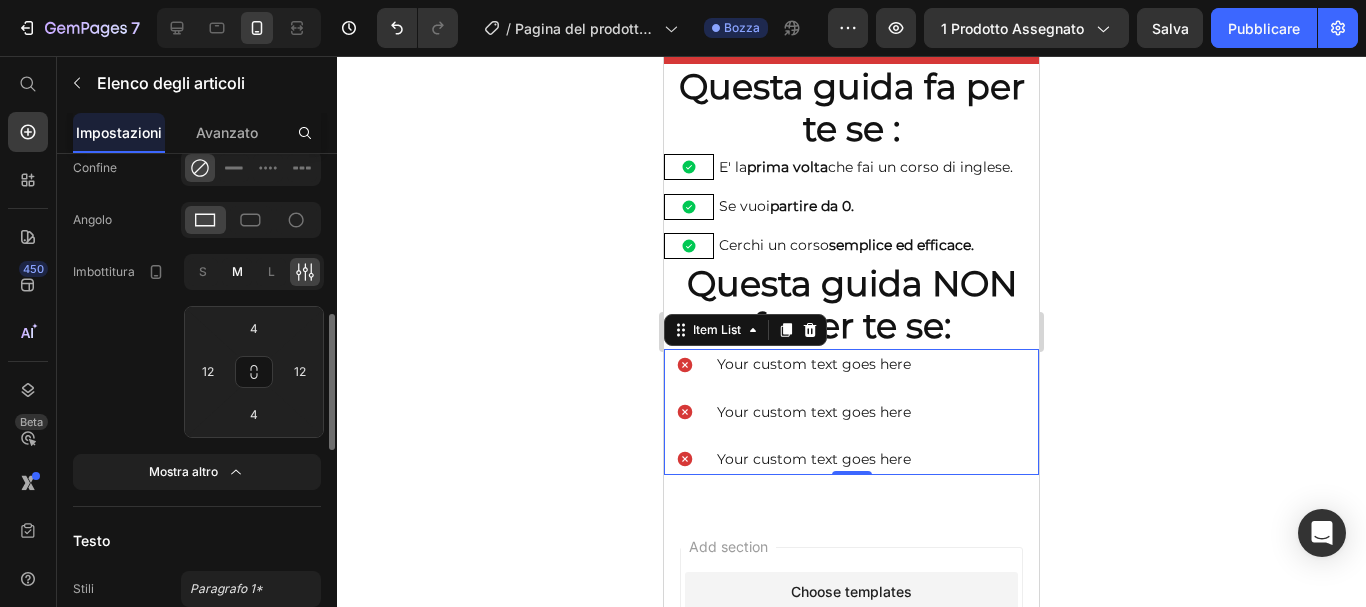 type on "8" 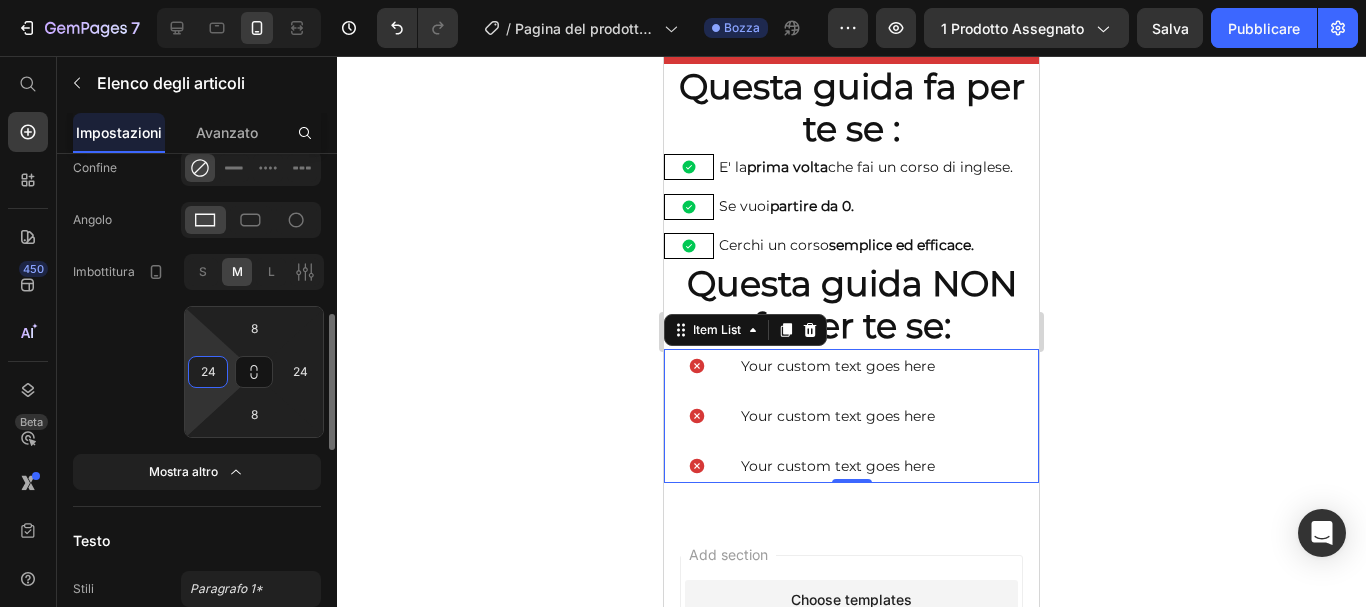 click on "24" at bounding box center [208, 372] 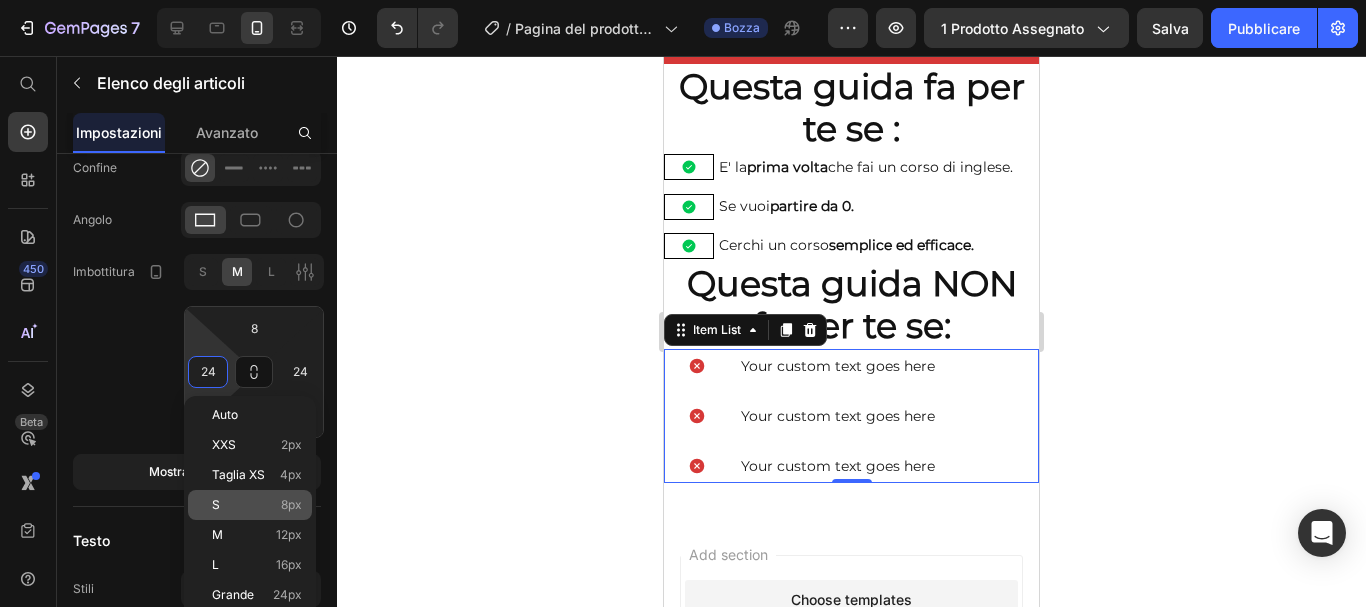 click on "S 8px" 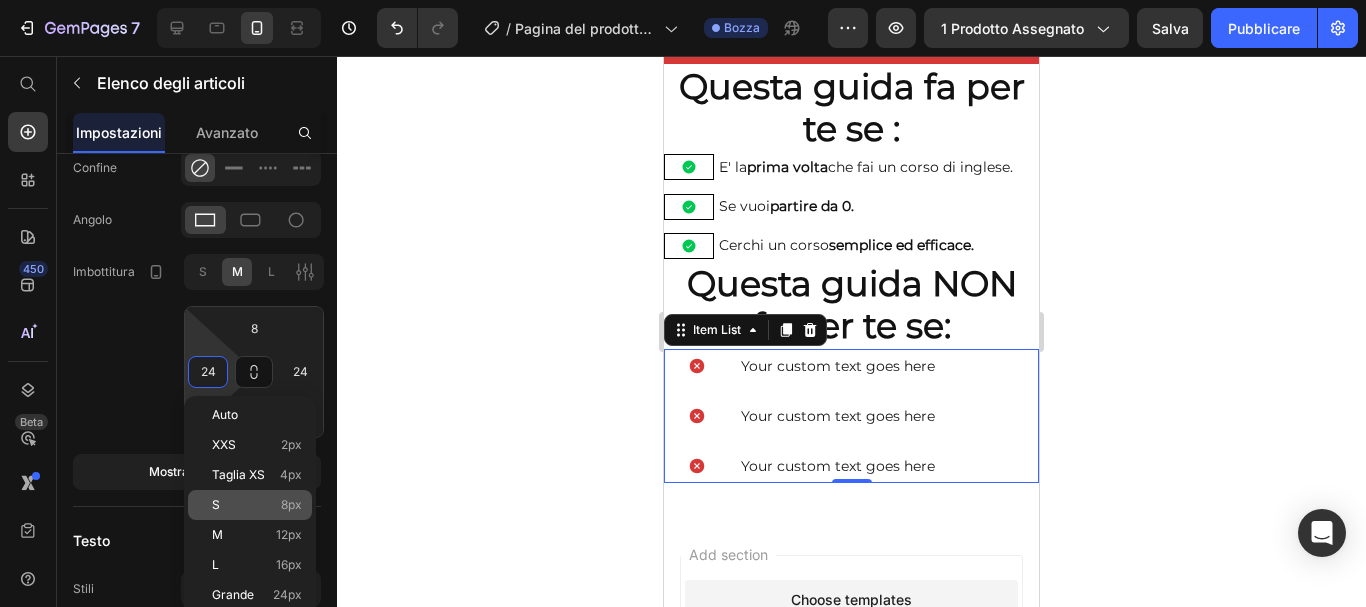 type on "8" 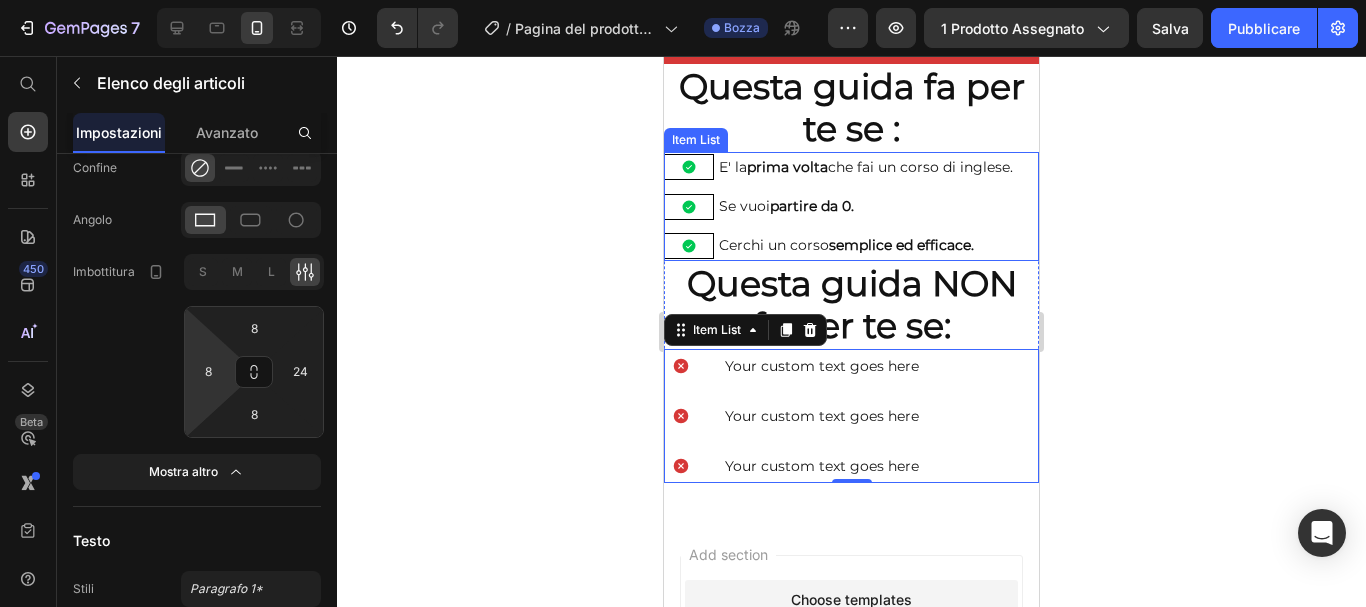 click 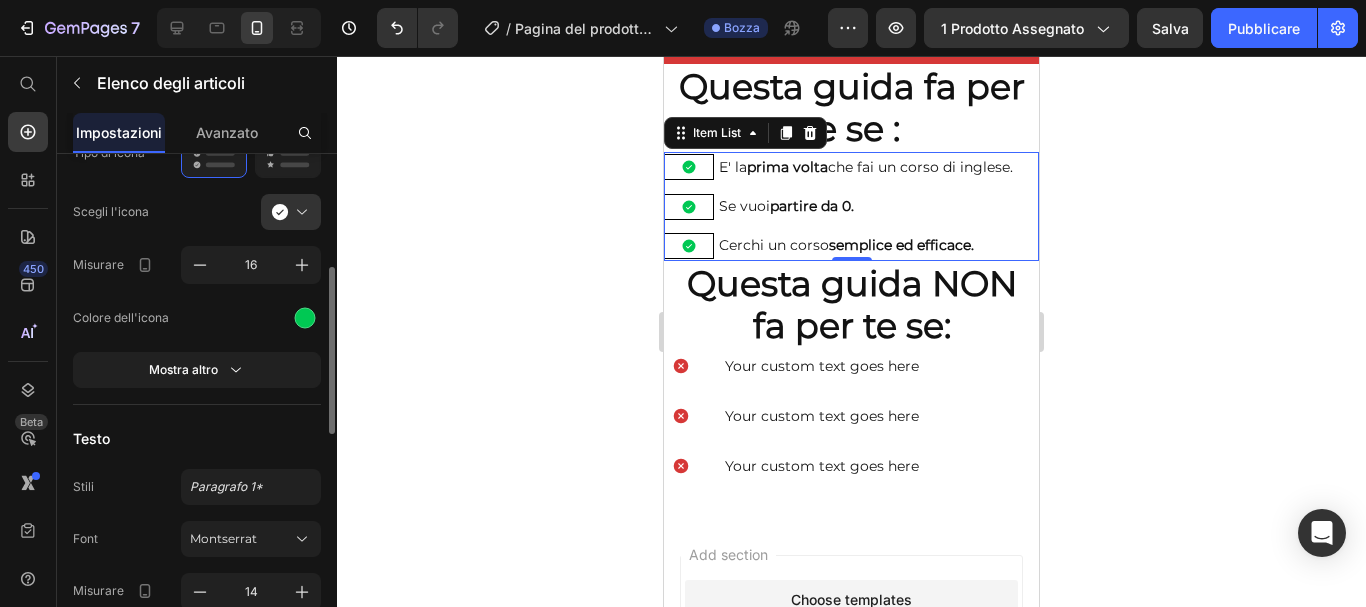 scroll, scrollTop: 246, scrollLeft: 0, axis: vertical 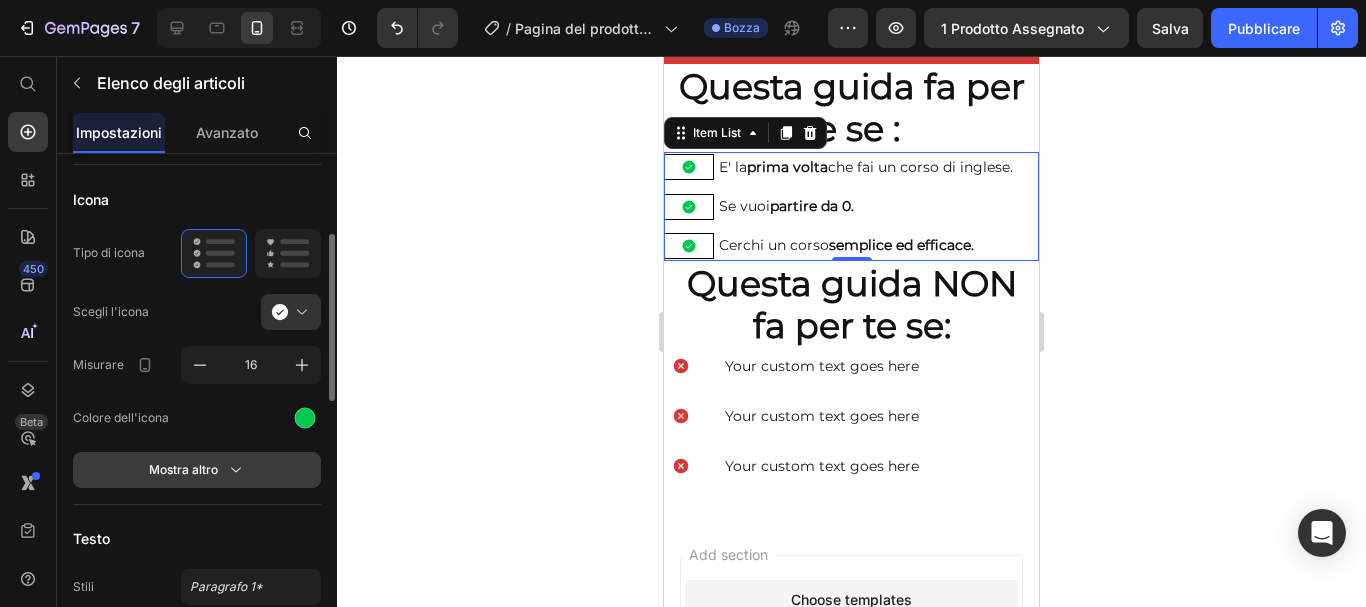 click on "Mostra altro" at bounding box center (197, 470) 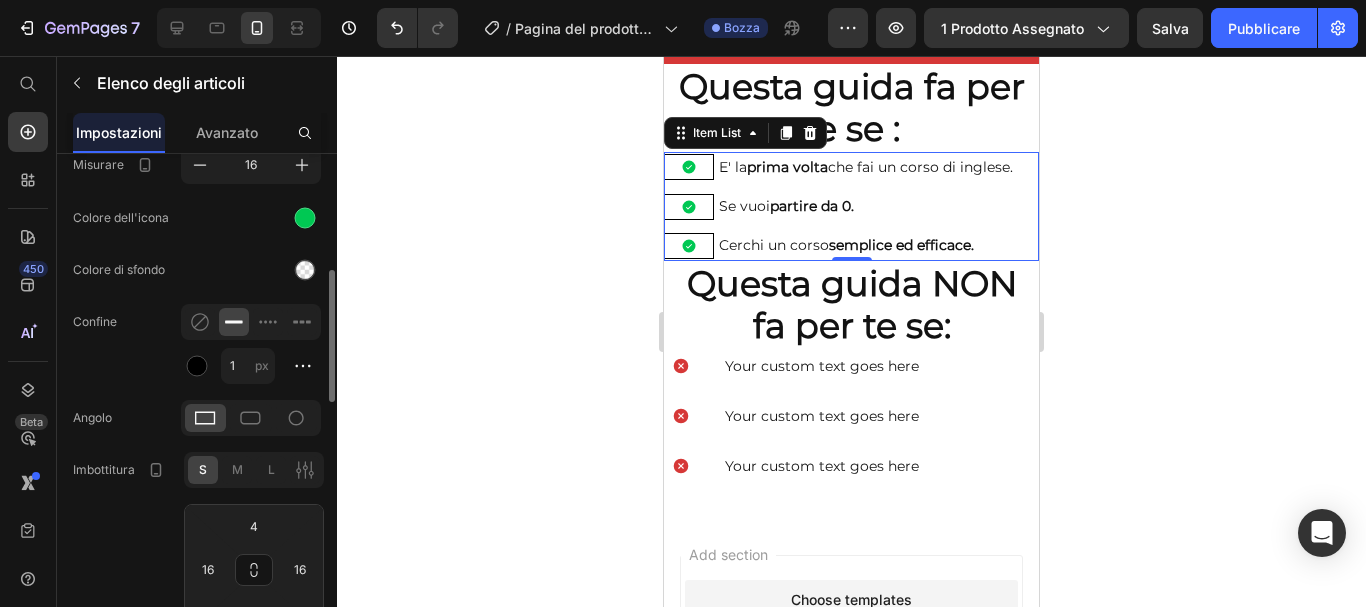 scroll, scrollTop: 546, scrollLeft: 0, axis: vertical 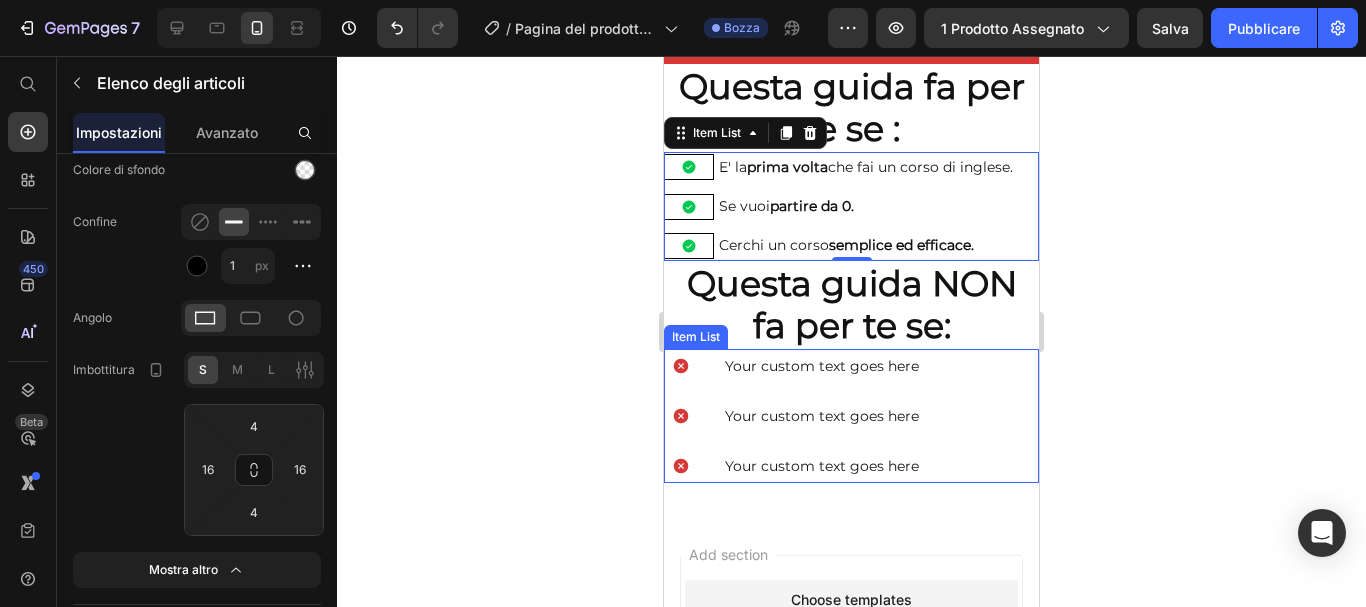 click 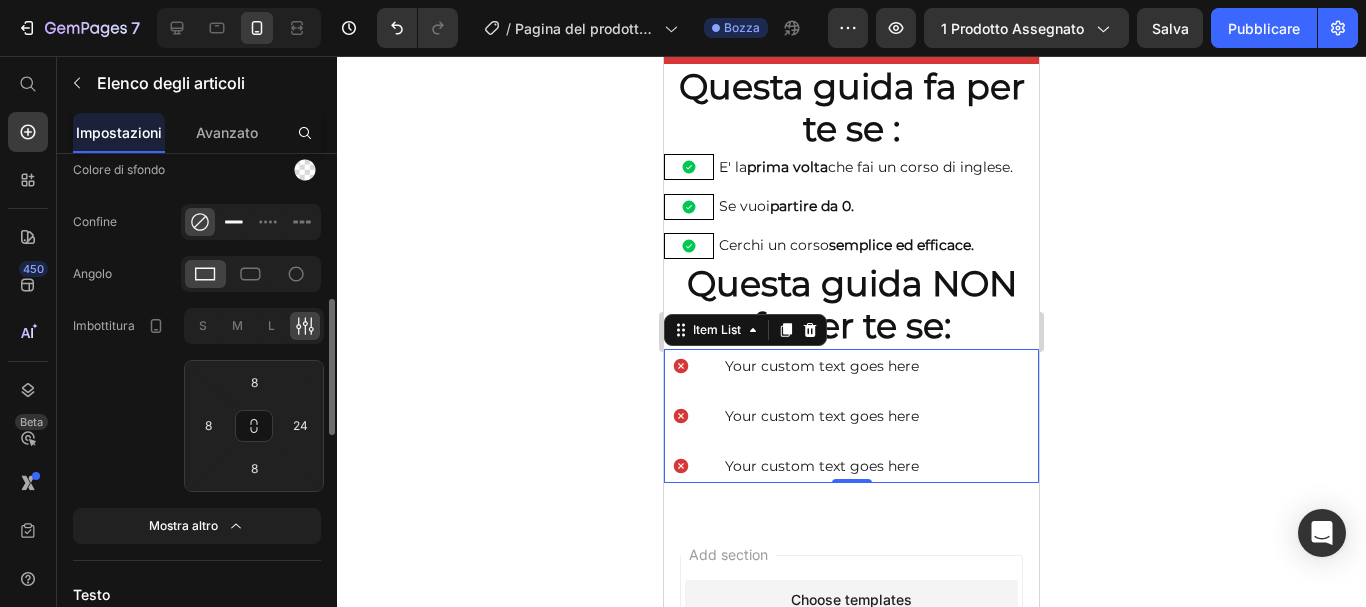click 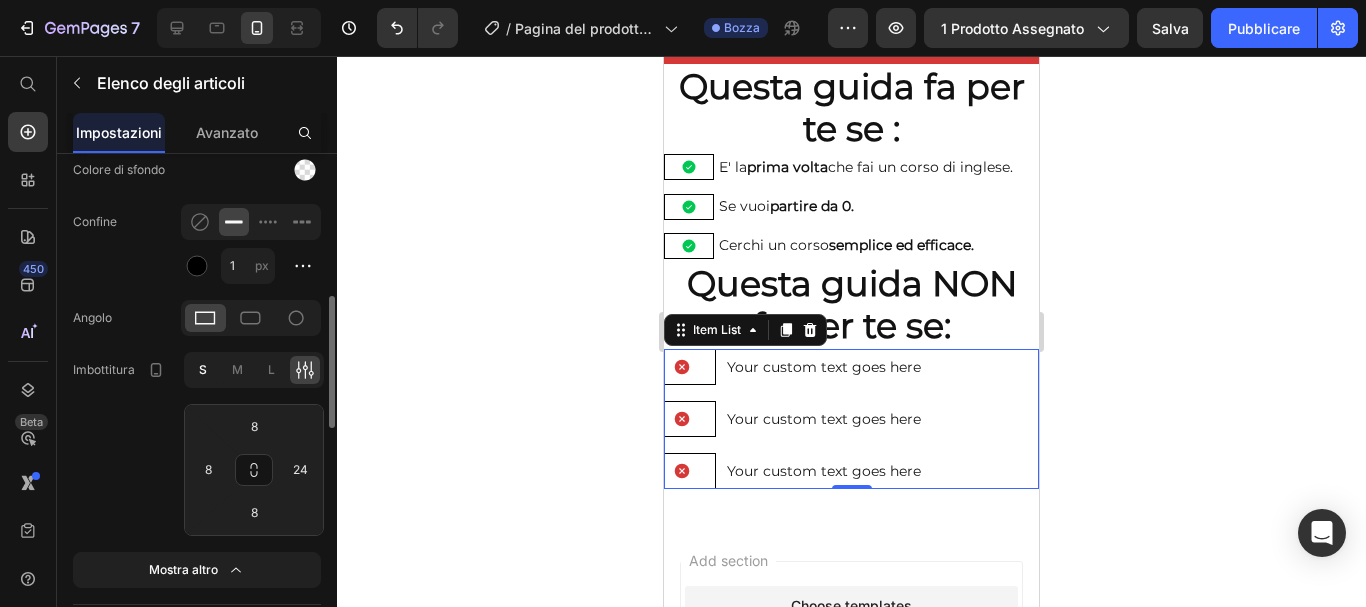click on "S" at bounding box center (203, 369) 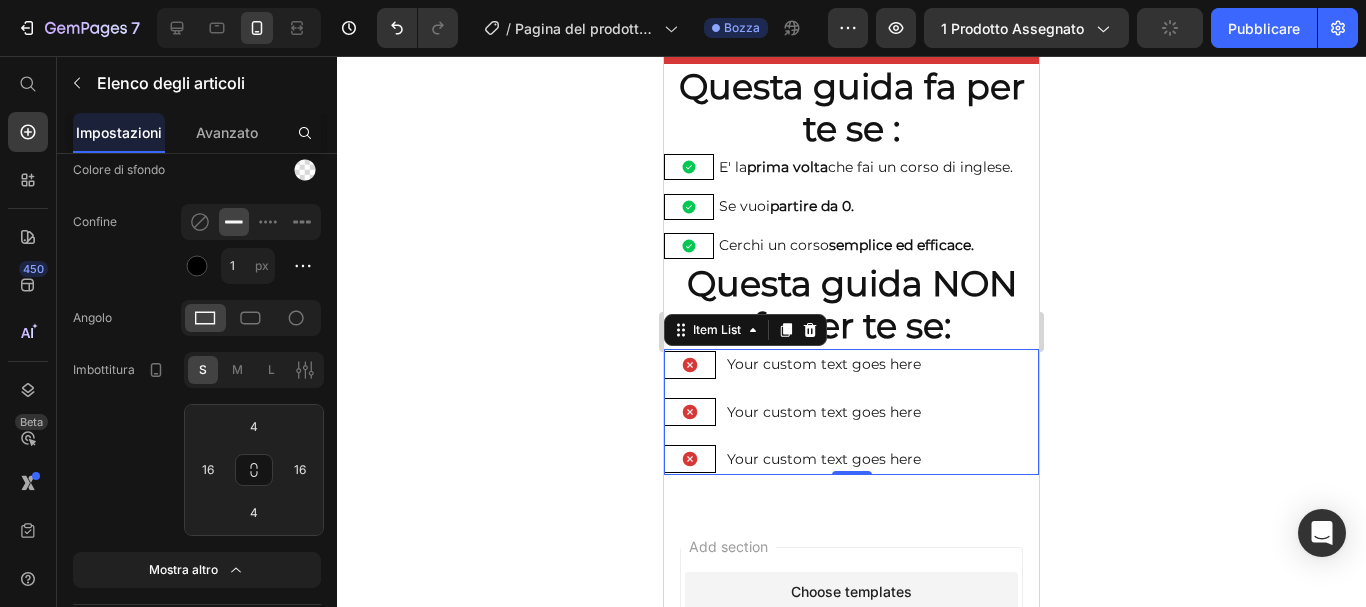 click on "Your custom text goes here" at bounding box center (824, 364) 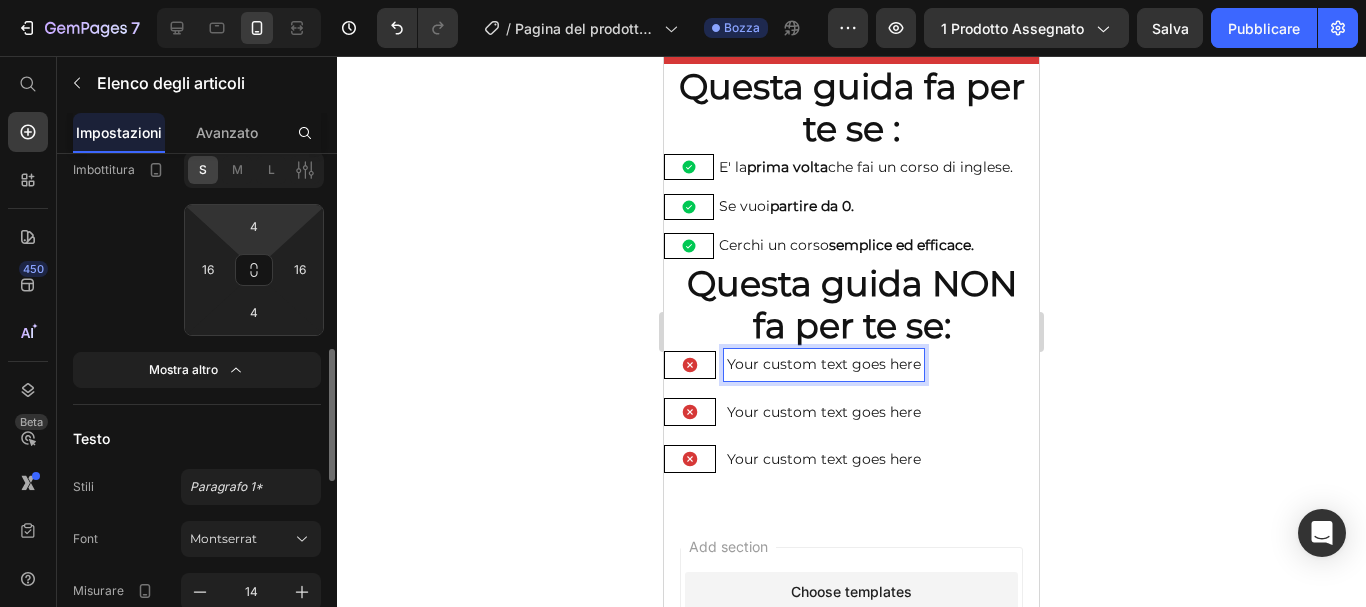 scroll, scrollTop: 846, scrollLeft: 0, axis: vertical 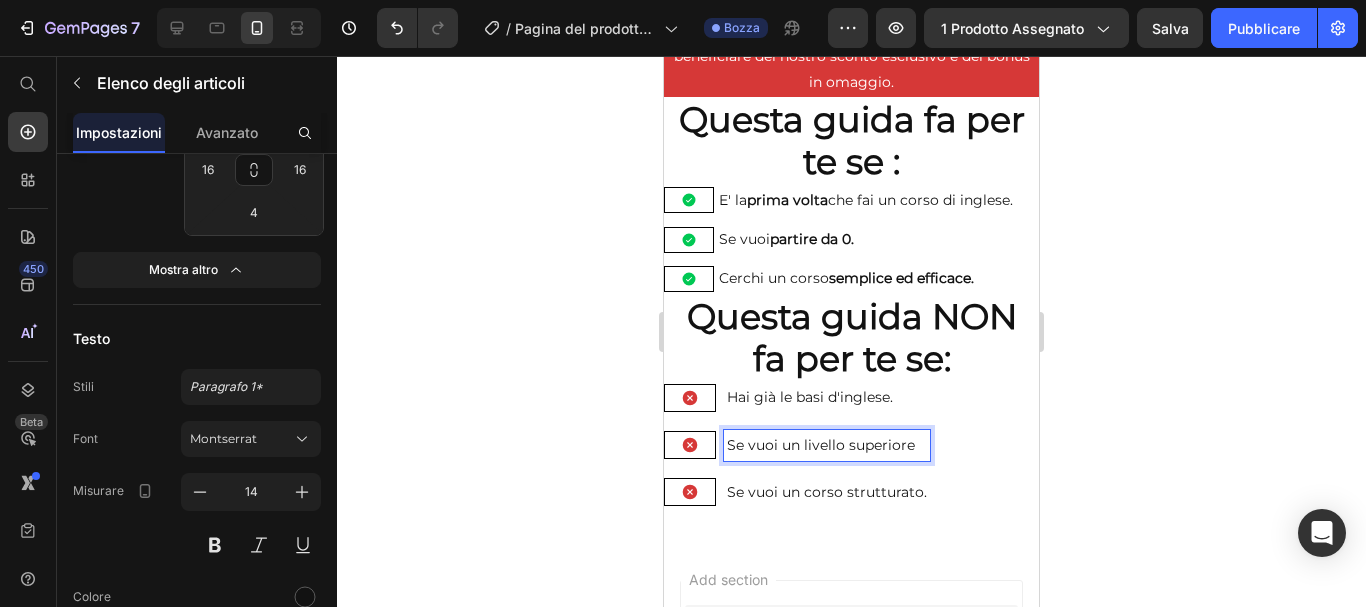 click on "Se vuoi un livello superiore" at bounding box center [827, 445] 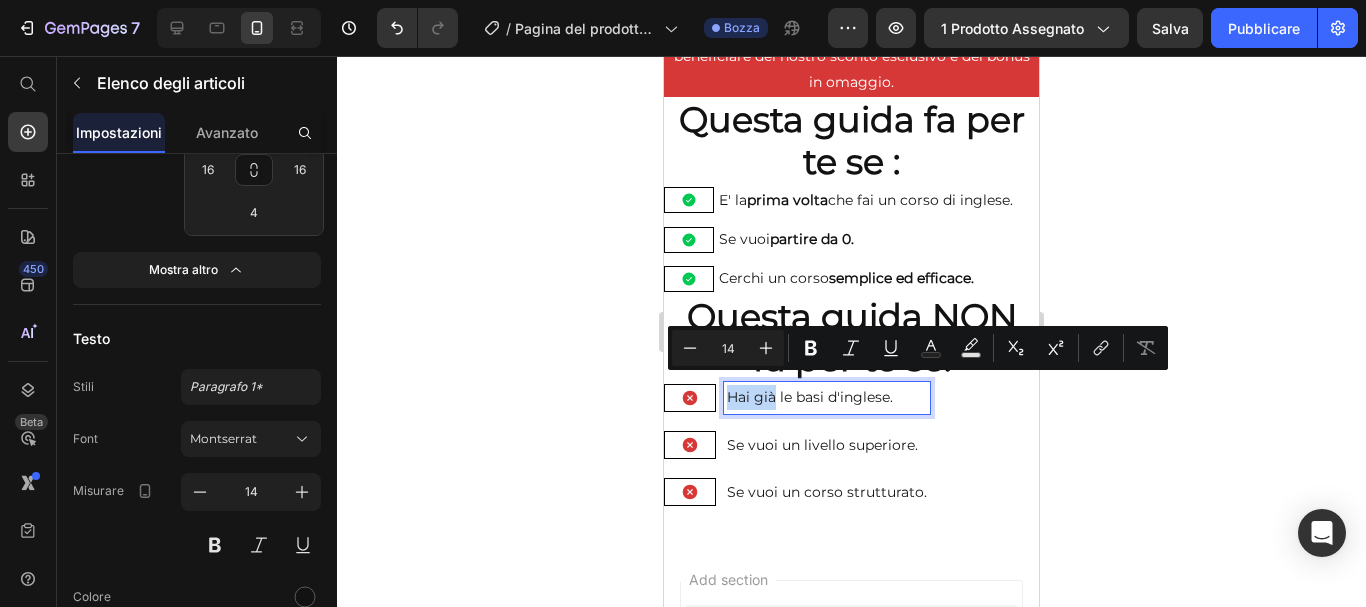 drag, startPoint x: 725, startPoint y: 381, endPoint x: 777, endPoint y: 392, distance: 53.15073 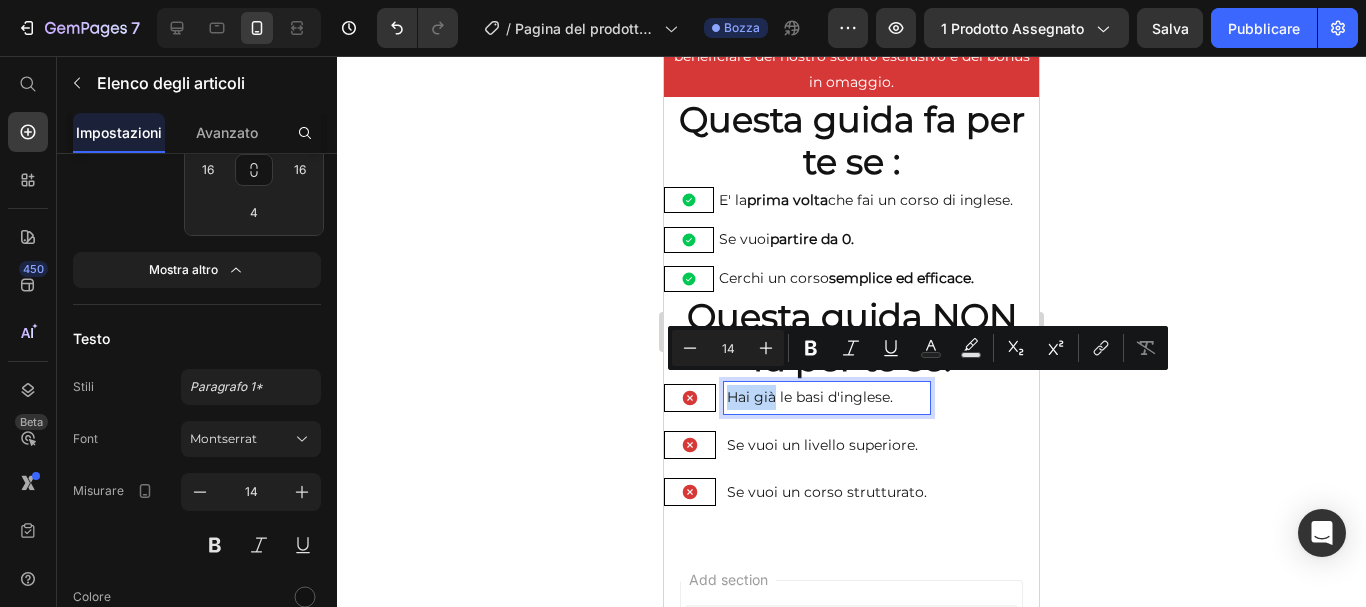 click on "Hai già le basi d'inglese." at bounding box center [827, 397] 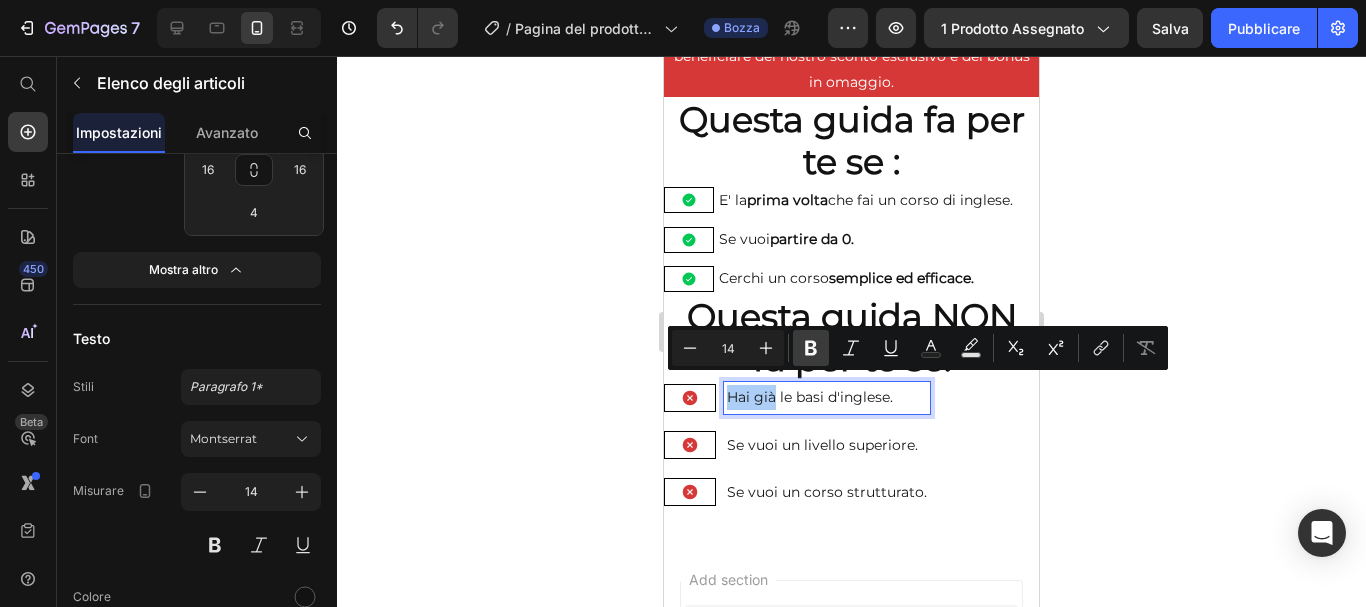 click 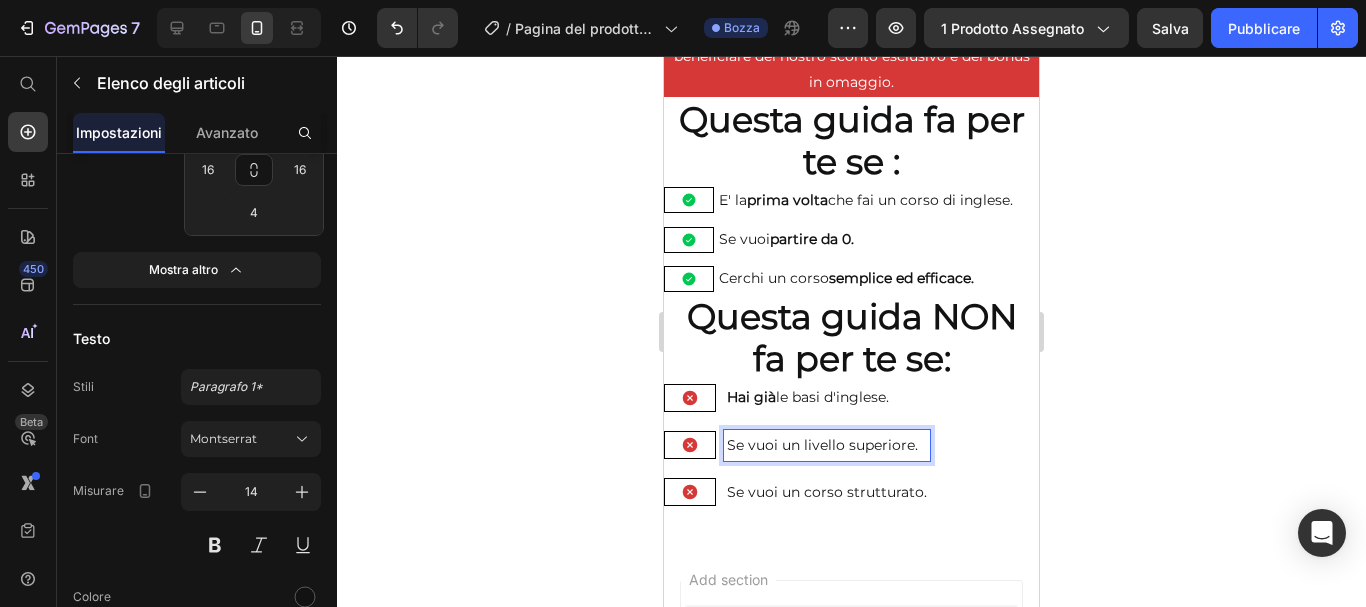 click on "Se vuoi un livello superiore." at bounding box center [827, 445] 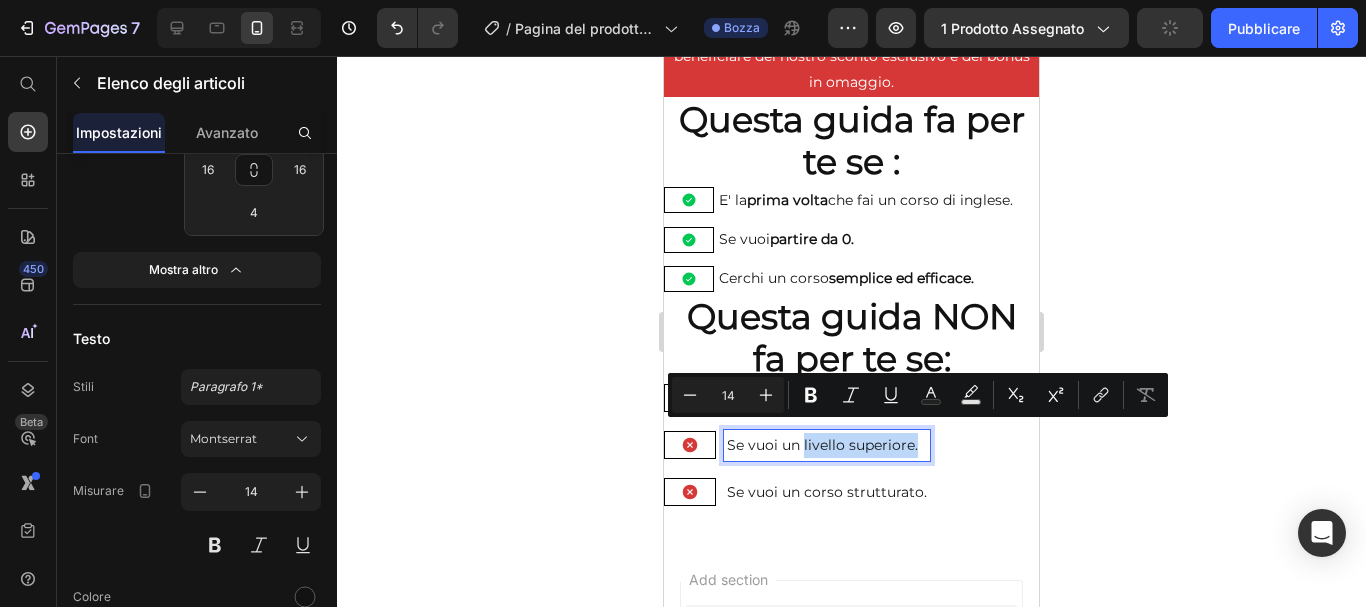 drag, startPoint x: 803, startPoint y: 432, endPoint x: 926, endPoint y: 431, distance: 123.00407 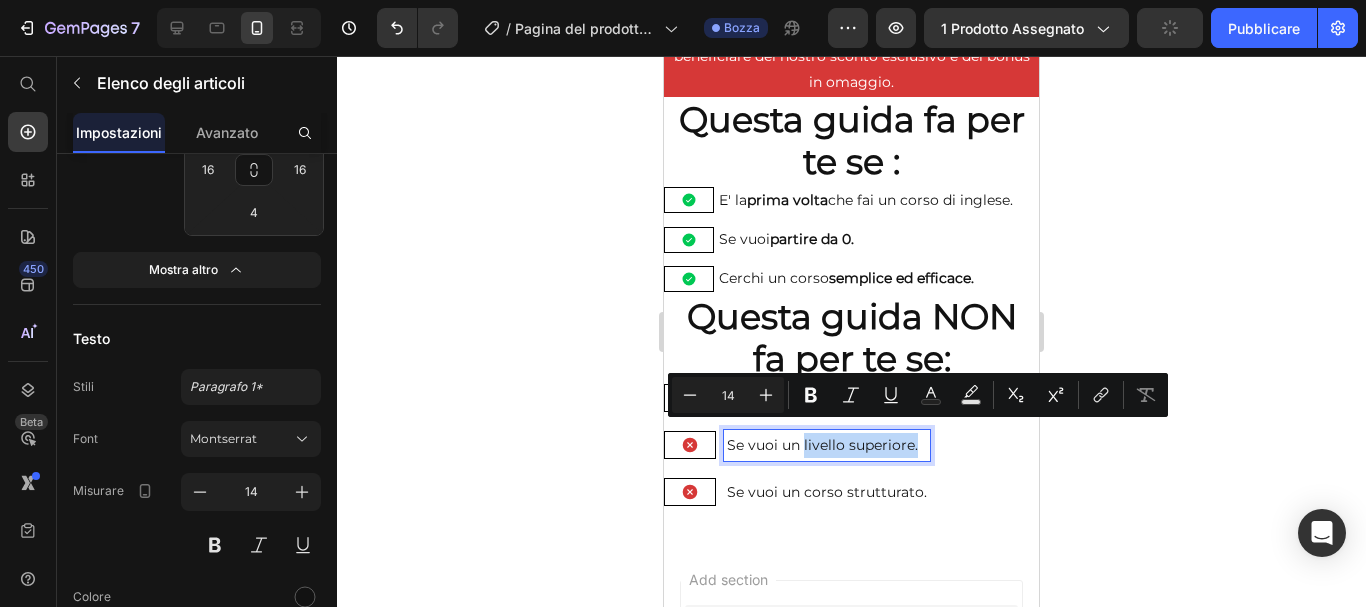click on "Se vuoi un livello superiore." at bounding box center [827, 445] 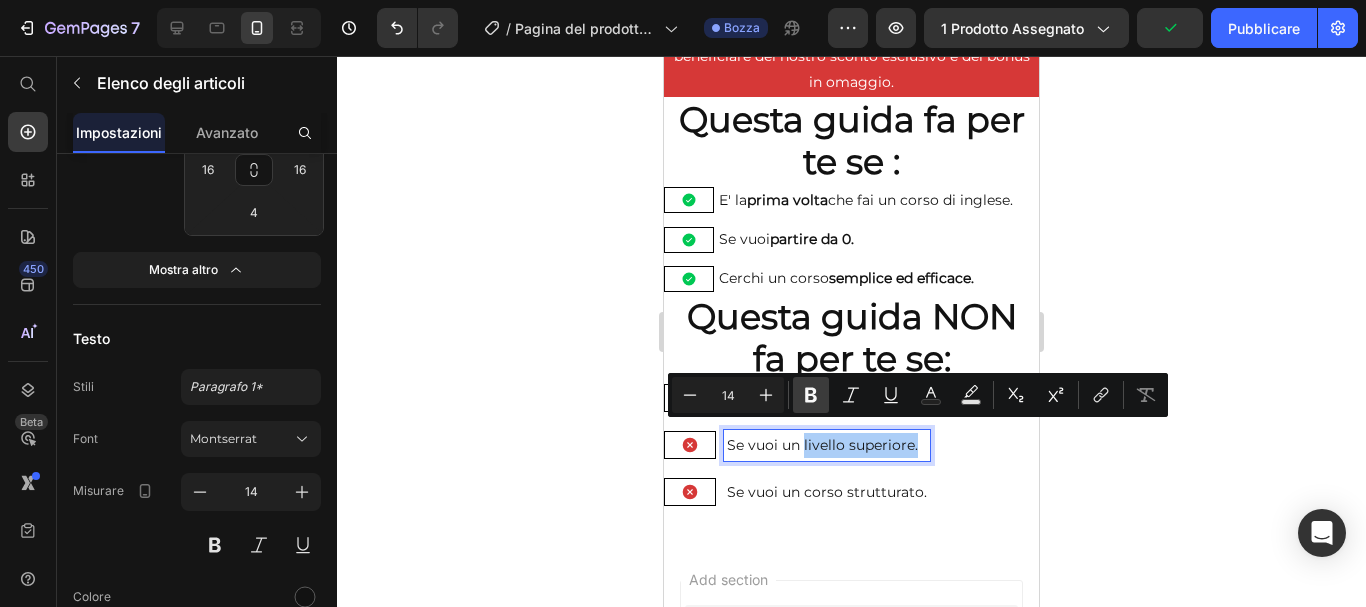click 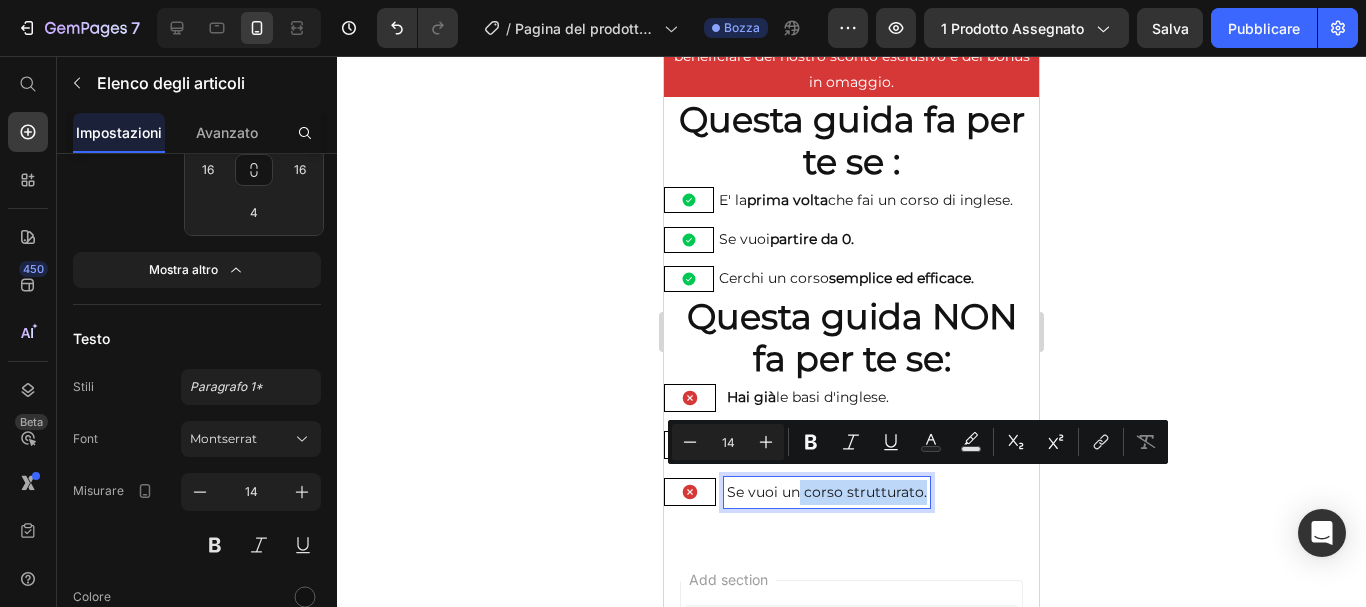 drag, startPoint x: 801, startPoint y: 485, endPoint x: 940, endPoint y: 479, distance: 139.12944 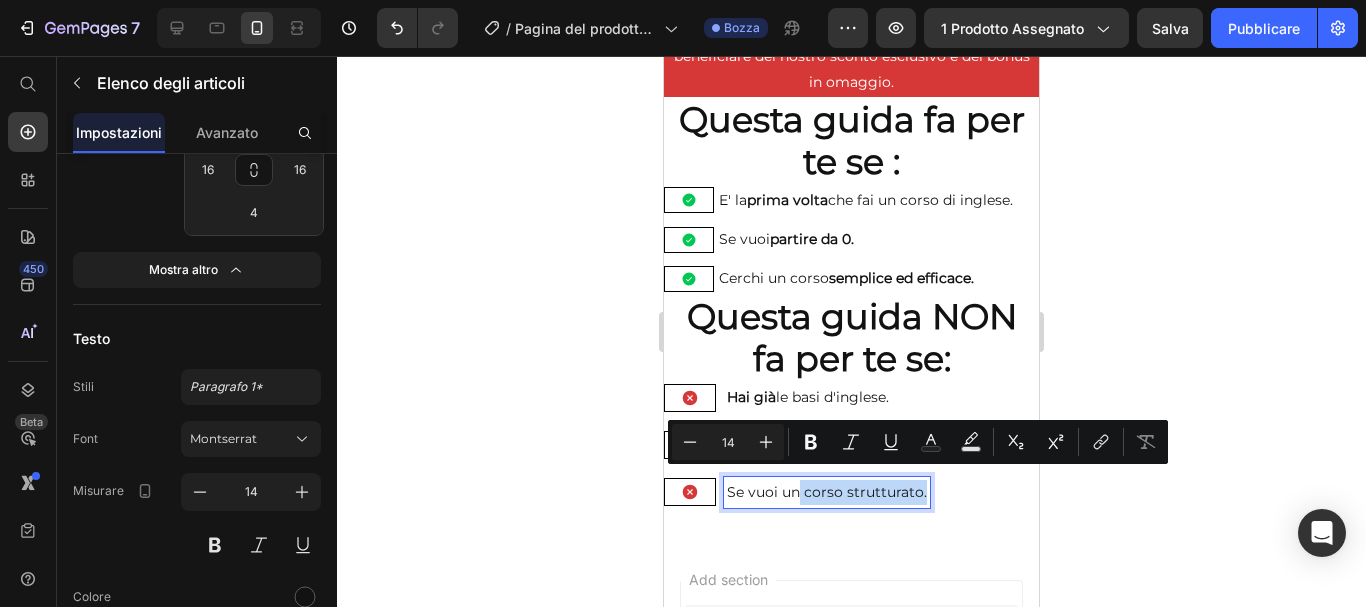 click on "Hai già le basi d'inglese.
Se vuoi un  livello superiore.
Se vuoi un corso strutturato." at bounding box center [851, 445] 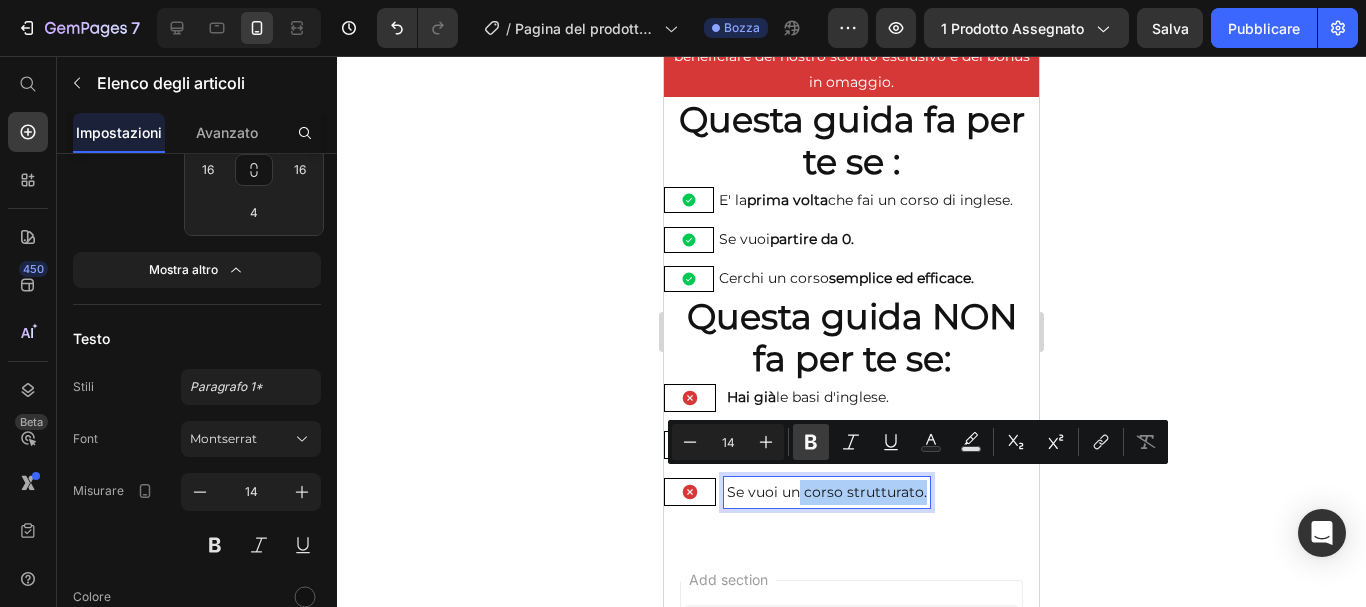 click 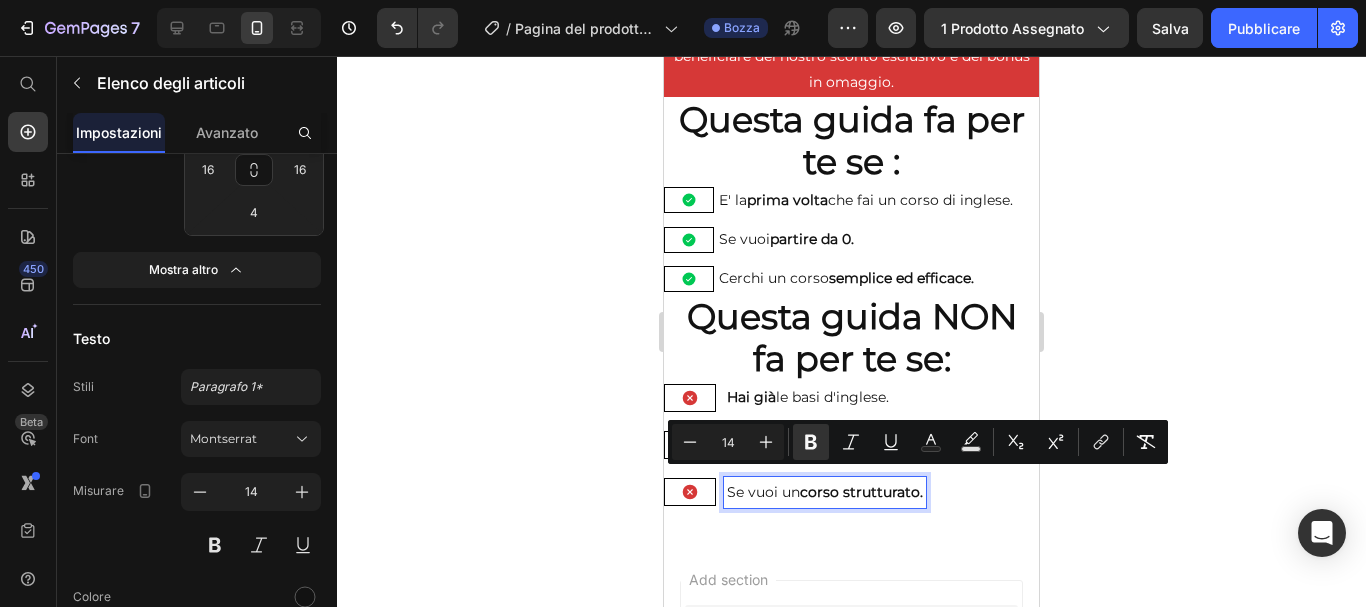 click 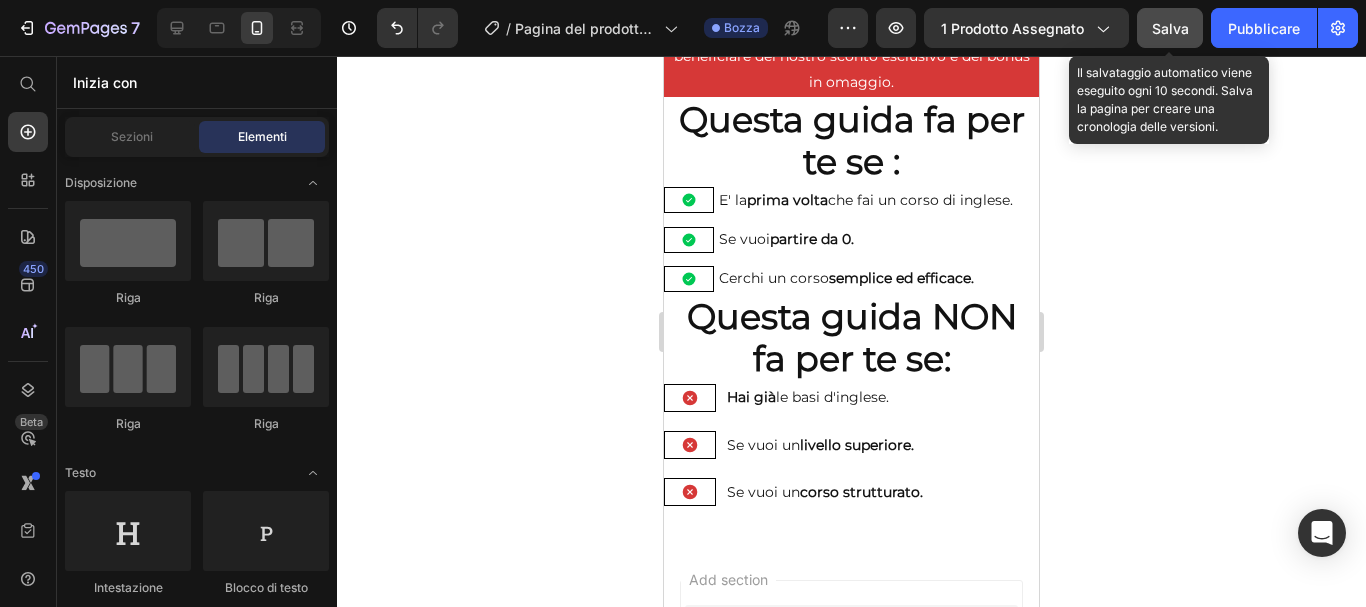 click on "Salva" 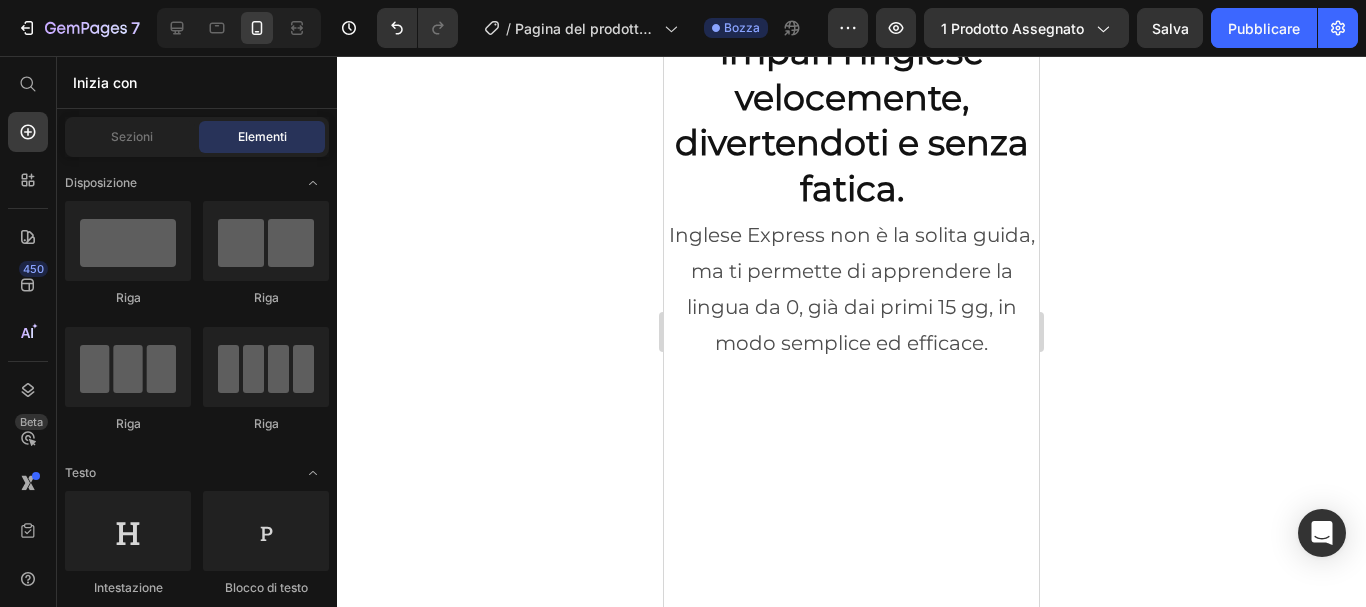 scroll, scrollTop: 200, scrollLeft: 0, axis: vertical 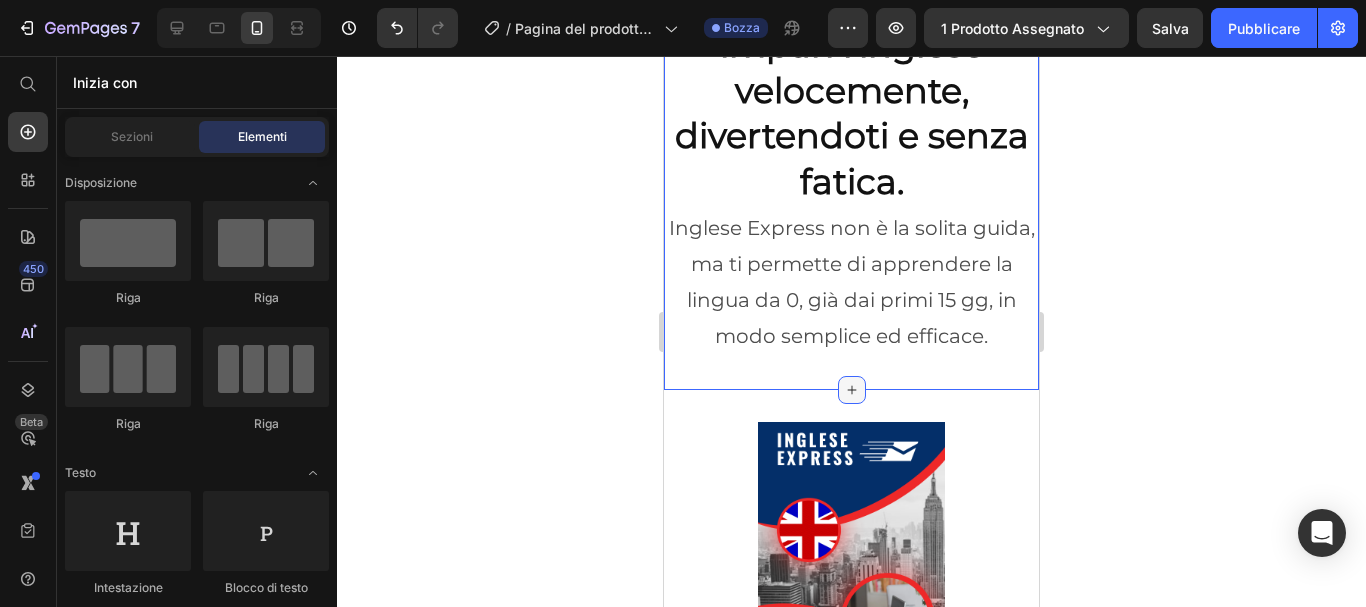 click 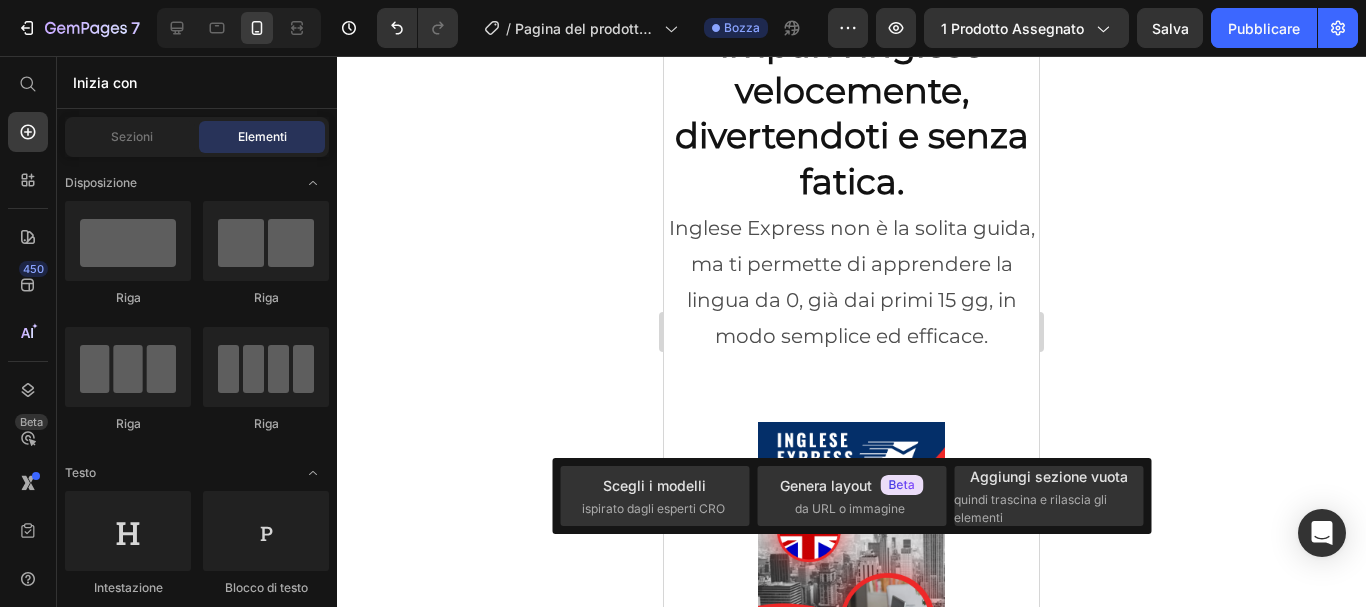 click 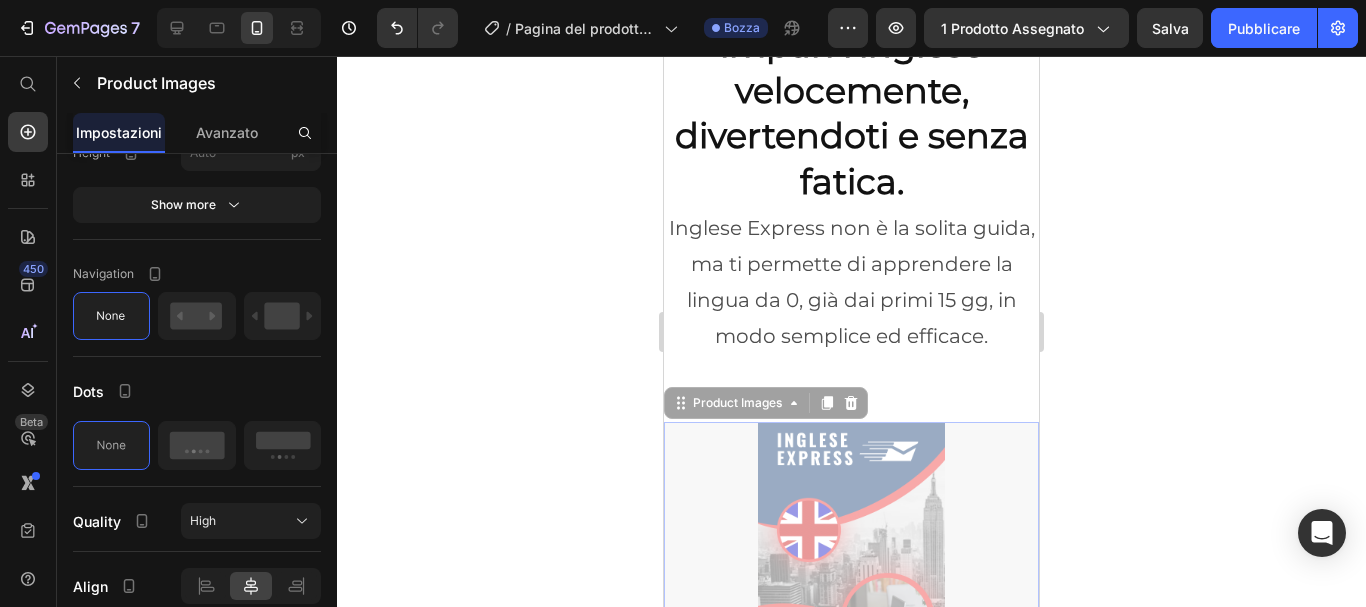 scroll, scrollTop: 0, scrollLeft: 0, axis: both 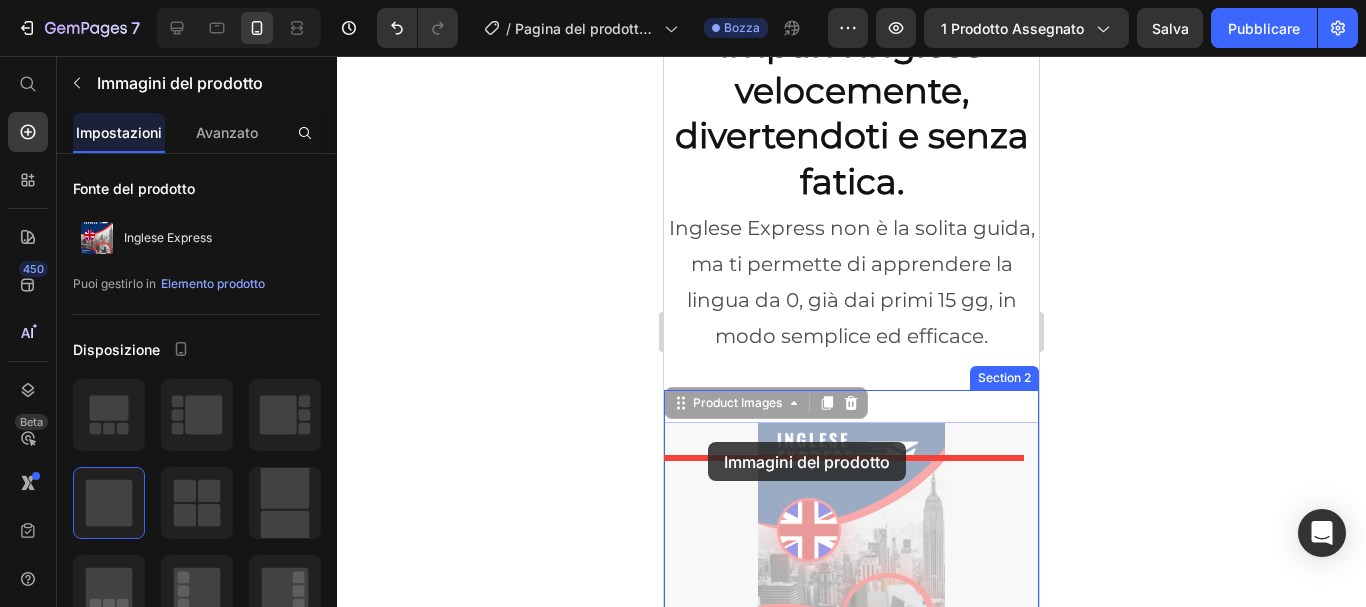 drag, startPoint x: 707, startPoint y: 488, endPoint x: 708, endPoint y: 442, distance: 46.010868 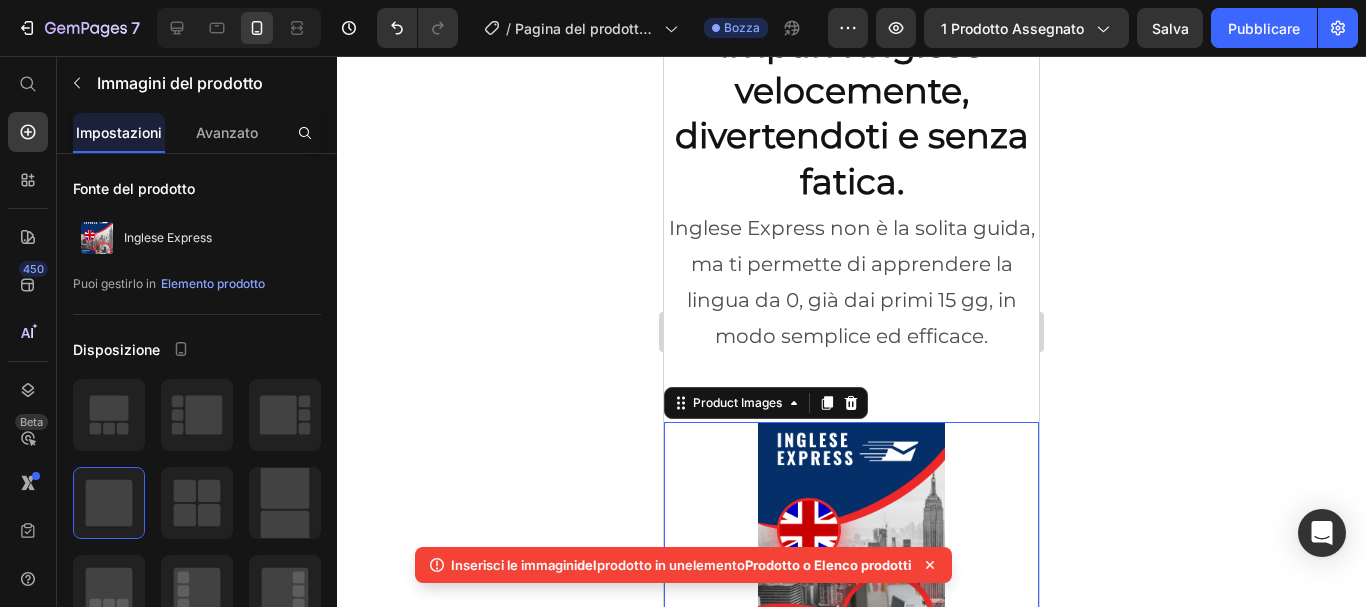click 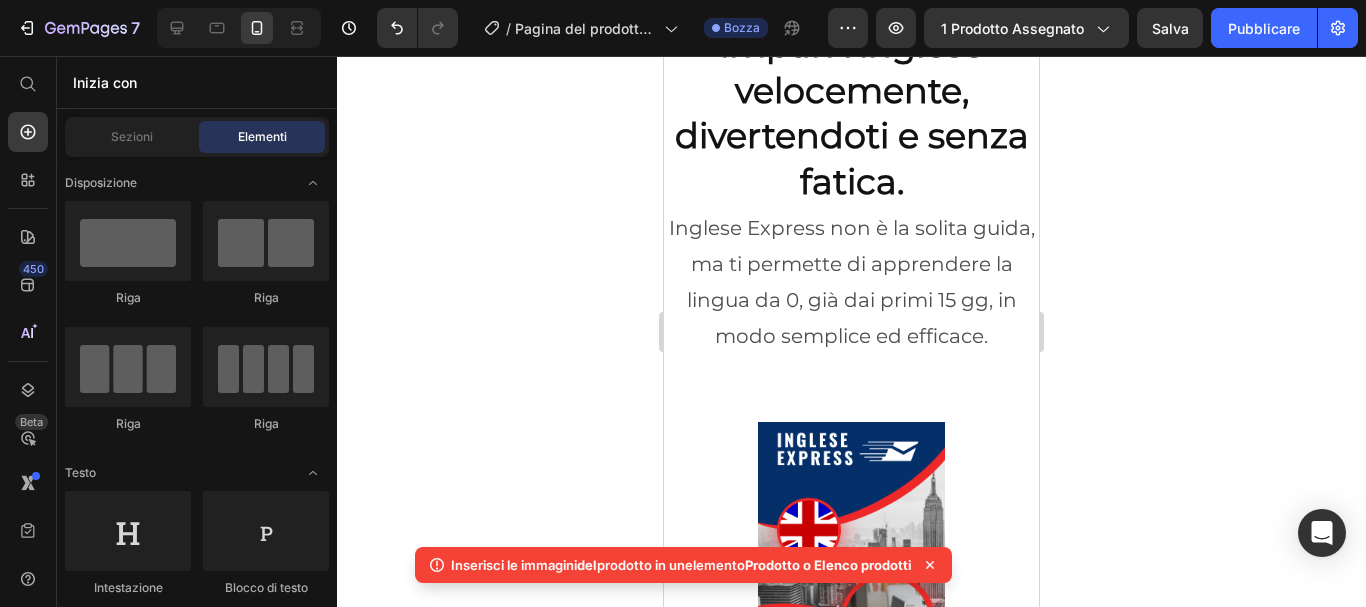 click 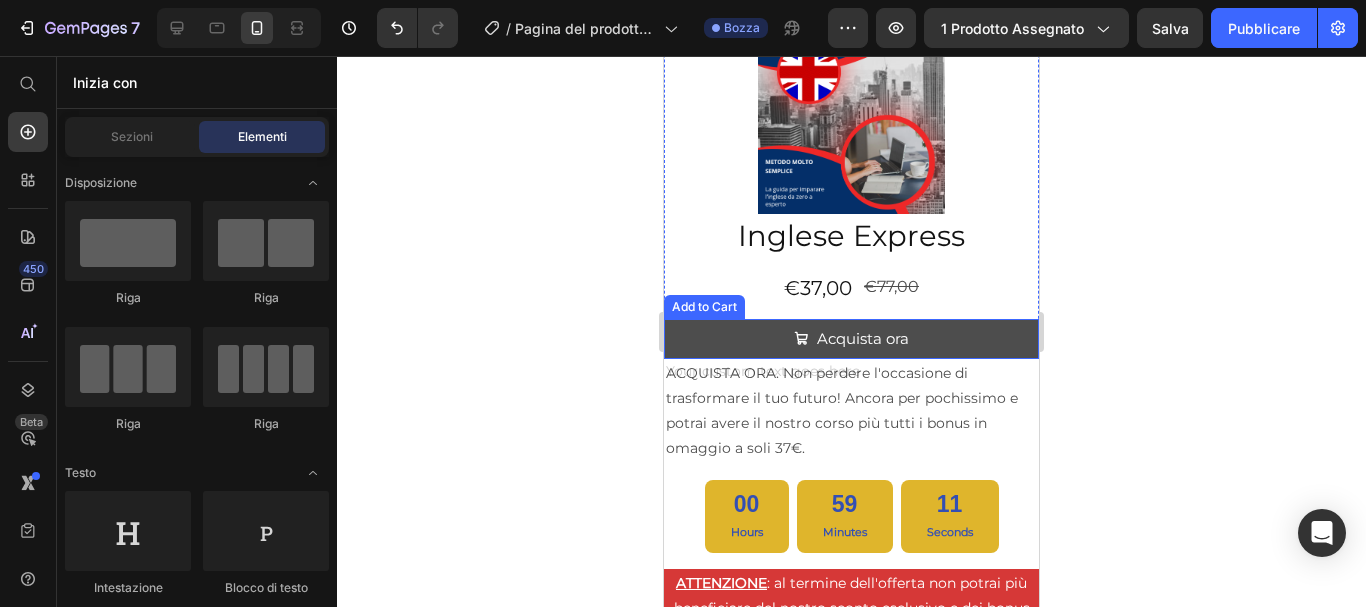scroll, scrollTop: 700, scrollLeft: 0, axis: vertical 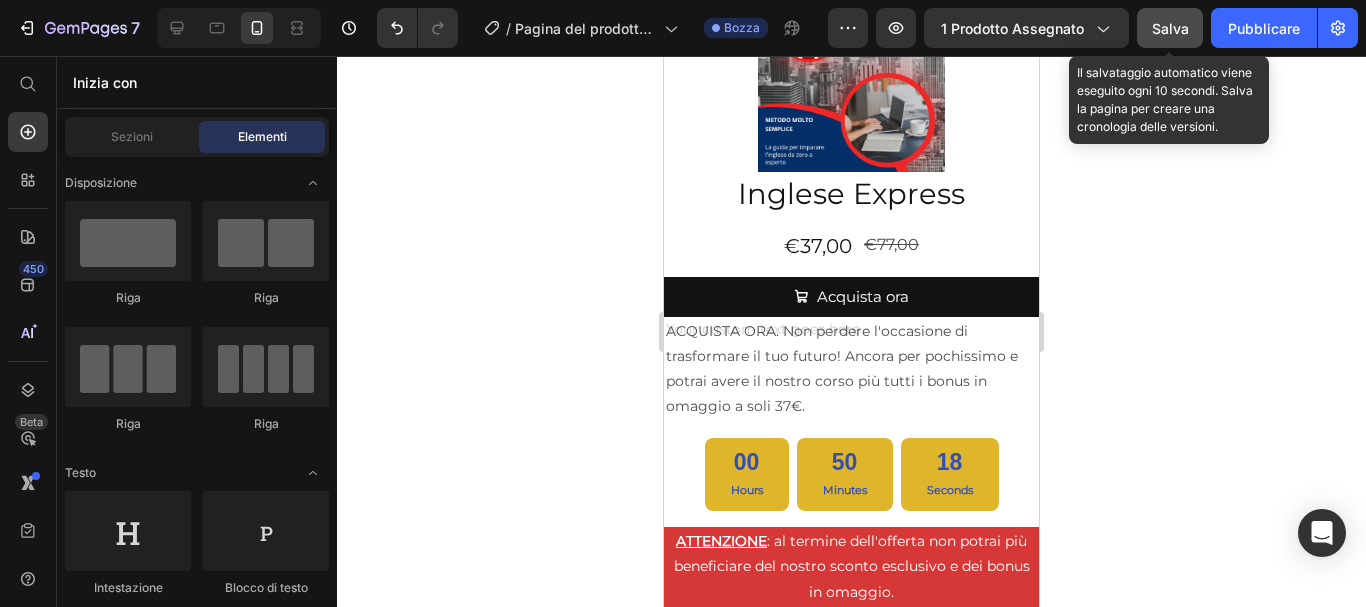 click on "Salva" at bounding box center (1170, 28) 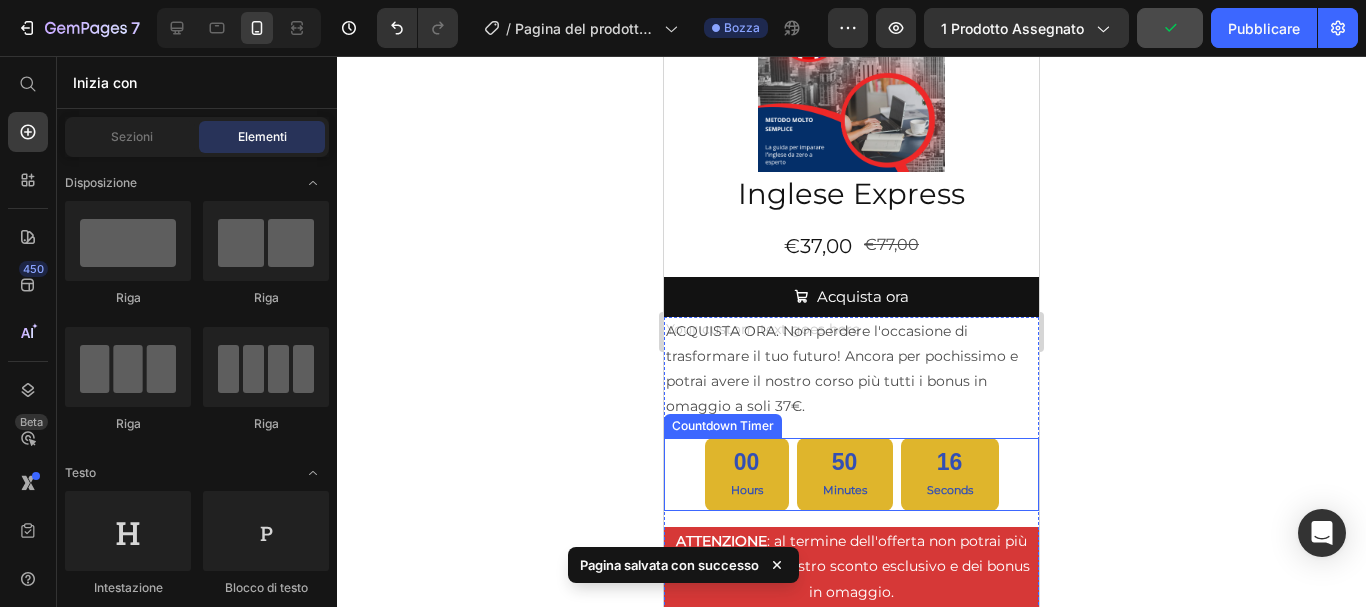 click on "Hours" at bounding box center [747, 491] 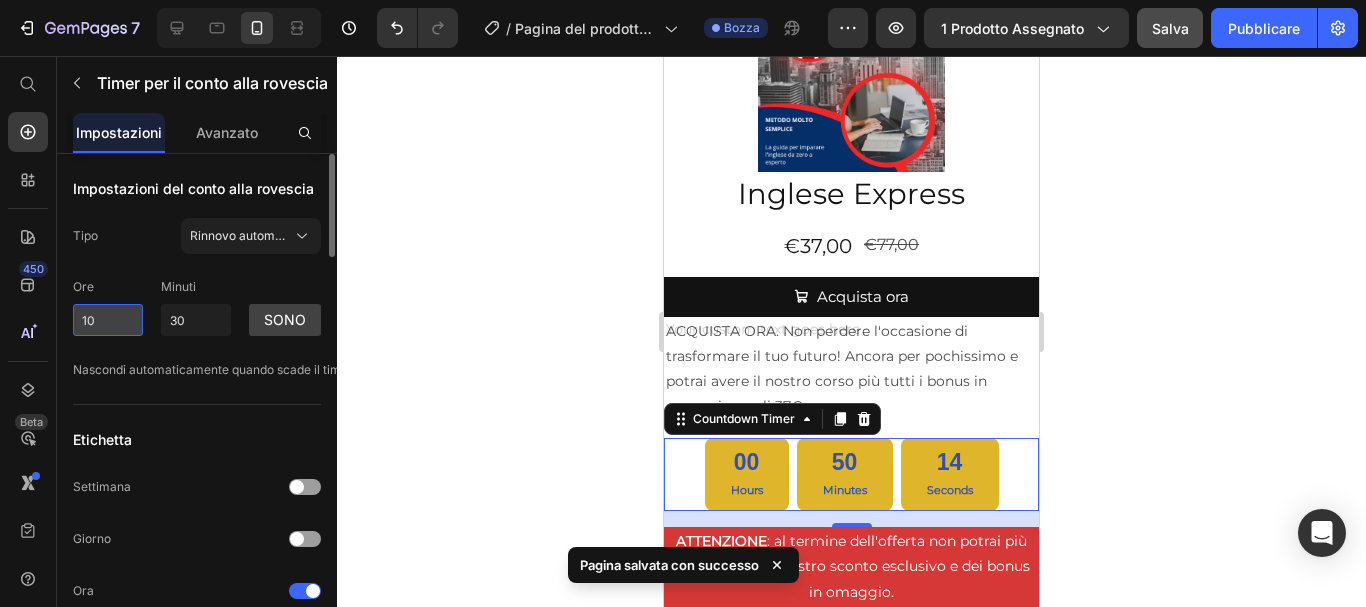 click on "10" at bounding box center (108, 320) 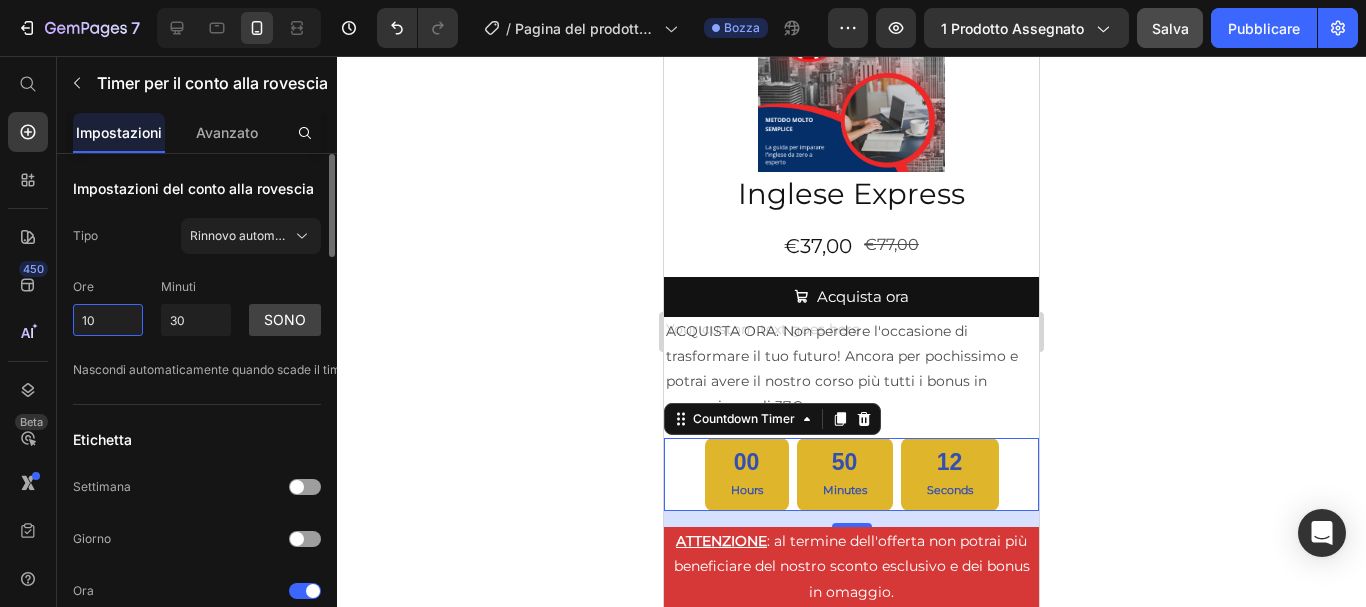 drag, startPoint x: 104, startPoint y: 315, endPoint x: 71, endPoint y: 318, distance: 33.13608 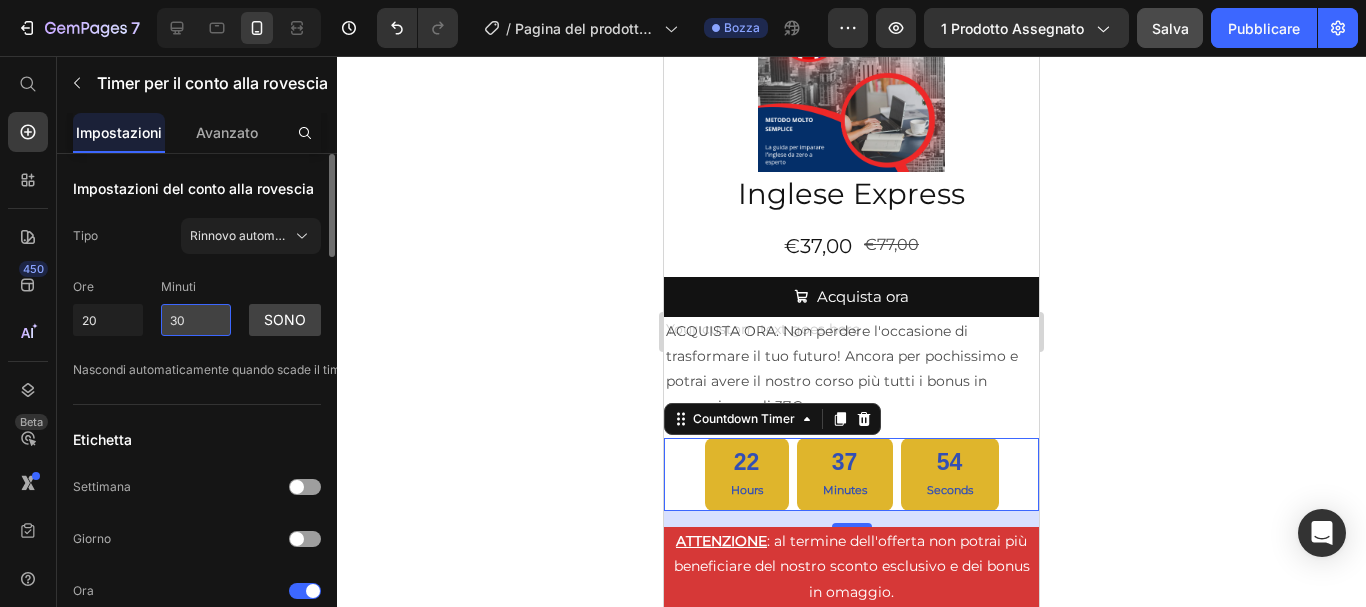 type on "10" 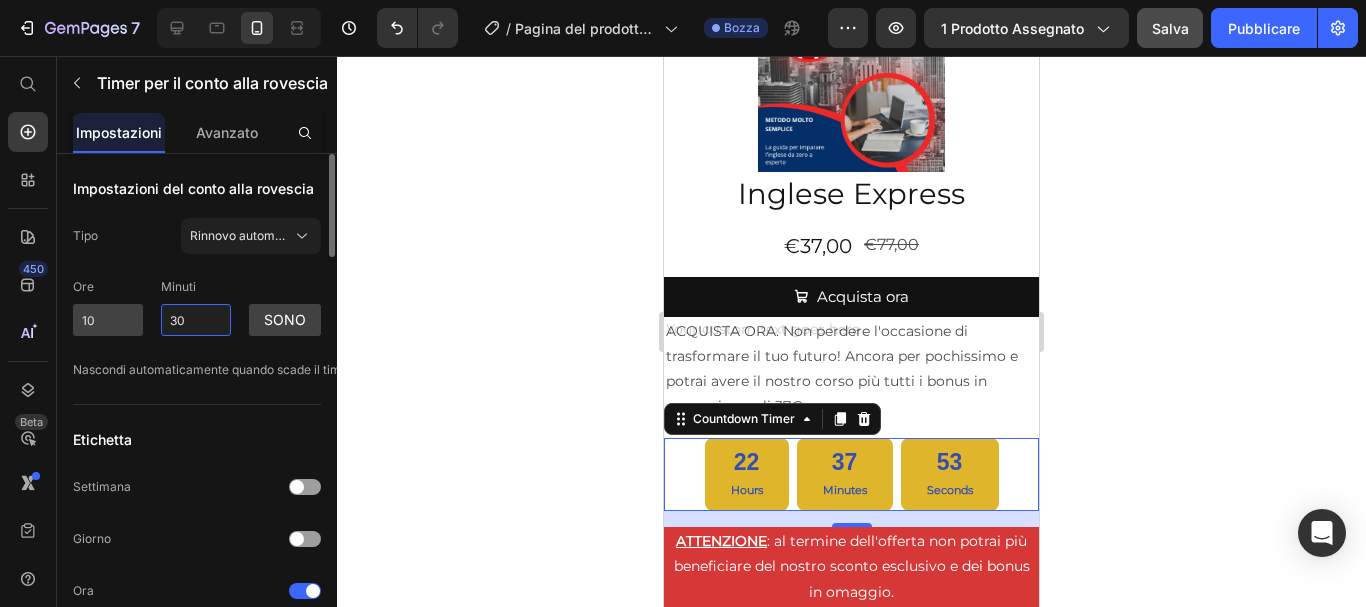 drag, startPoint x: 190, startPoint y: 317, endPoint x: 124, endPoint y: 326, distance: 66.61081 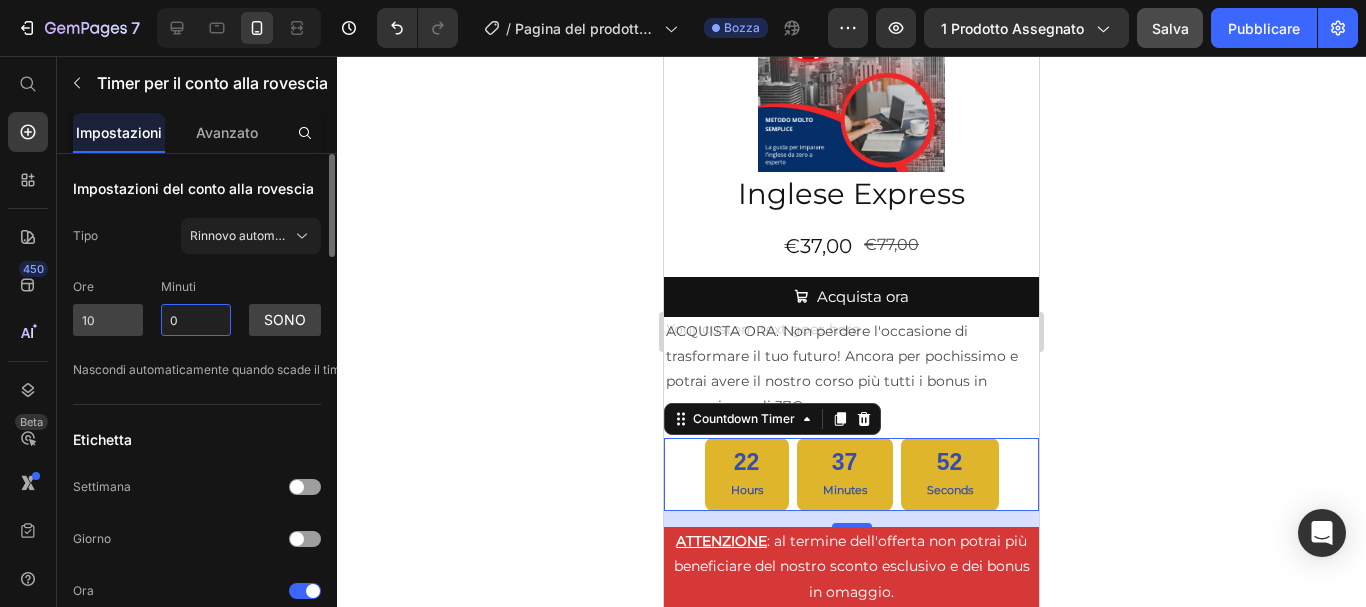 type on "00" 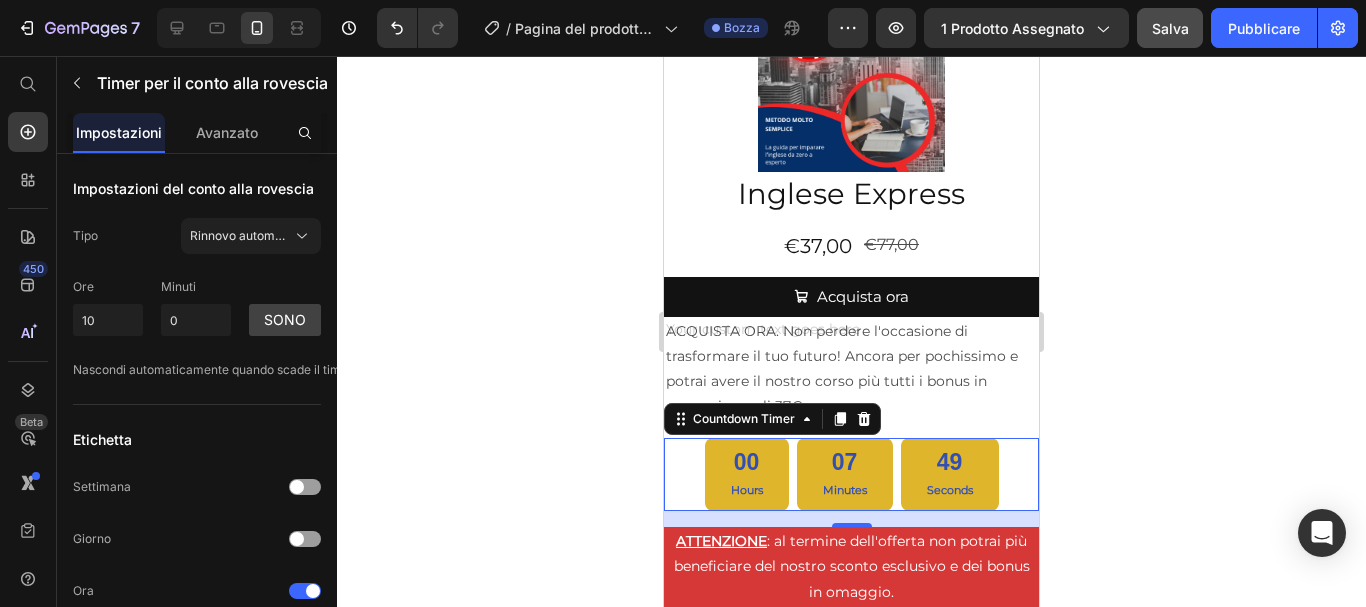 click 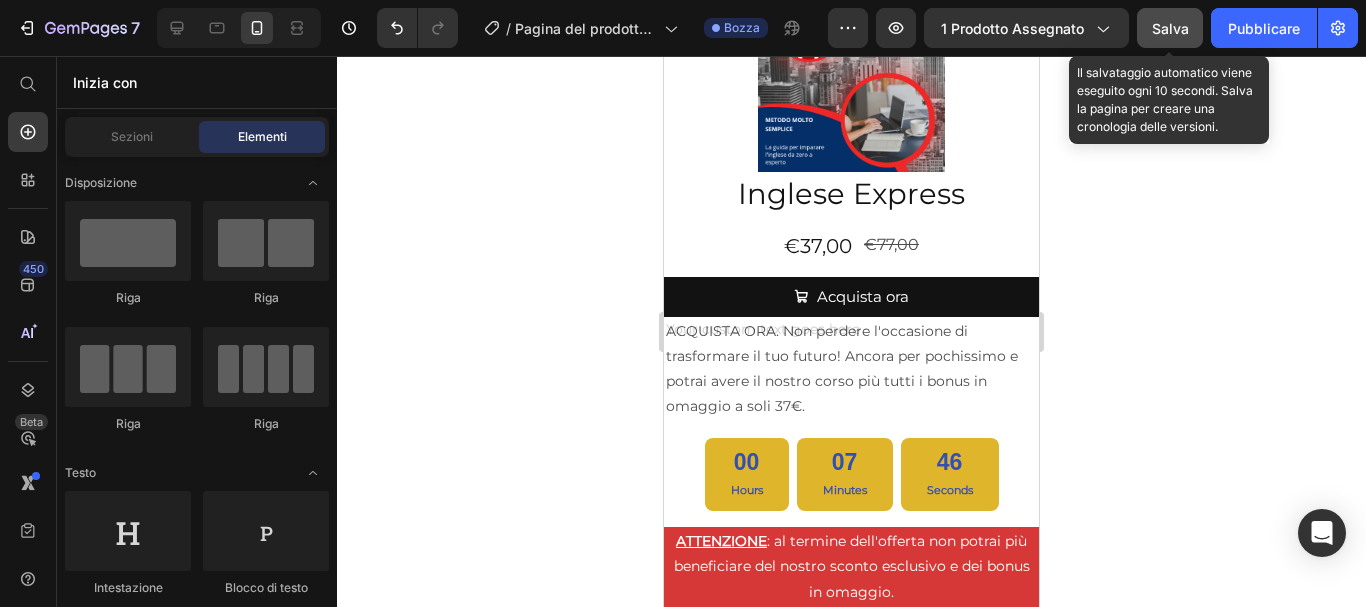 click on "Salva" 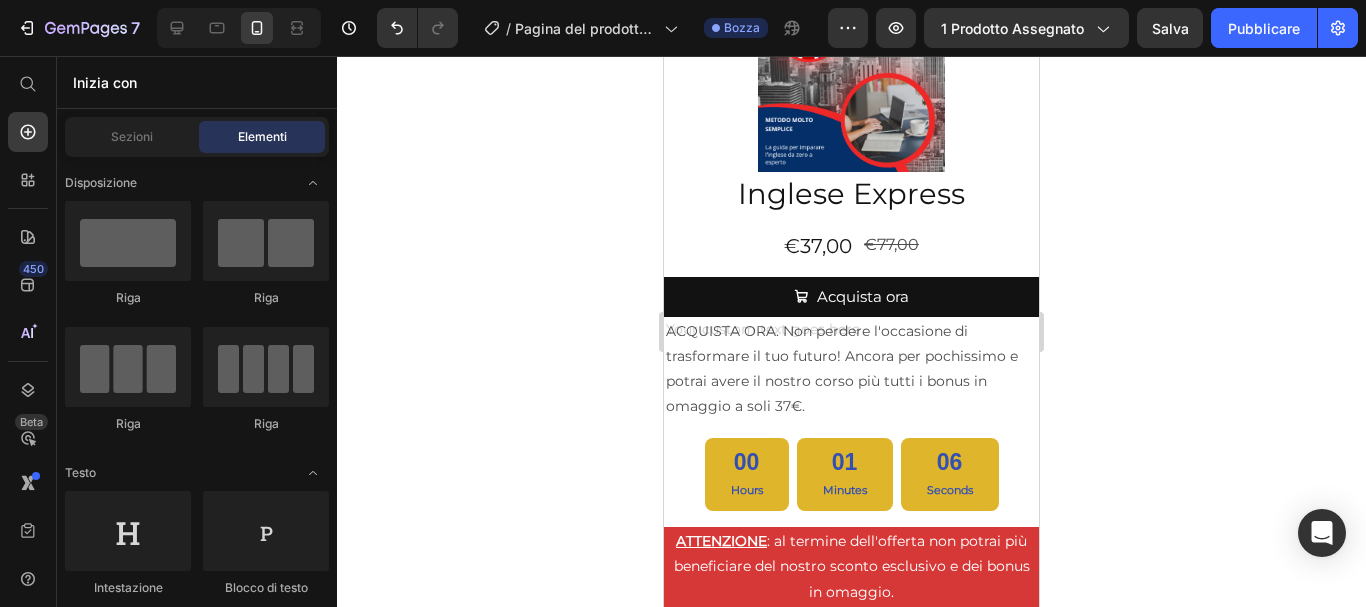 type 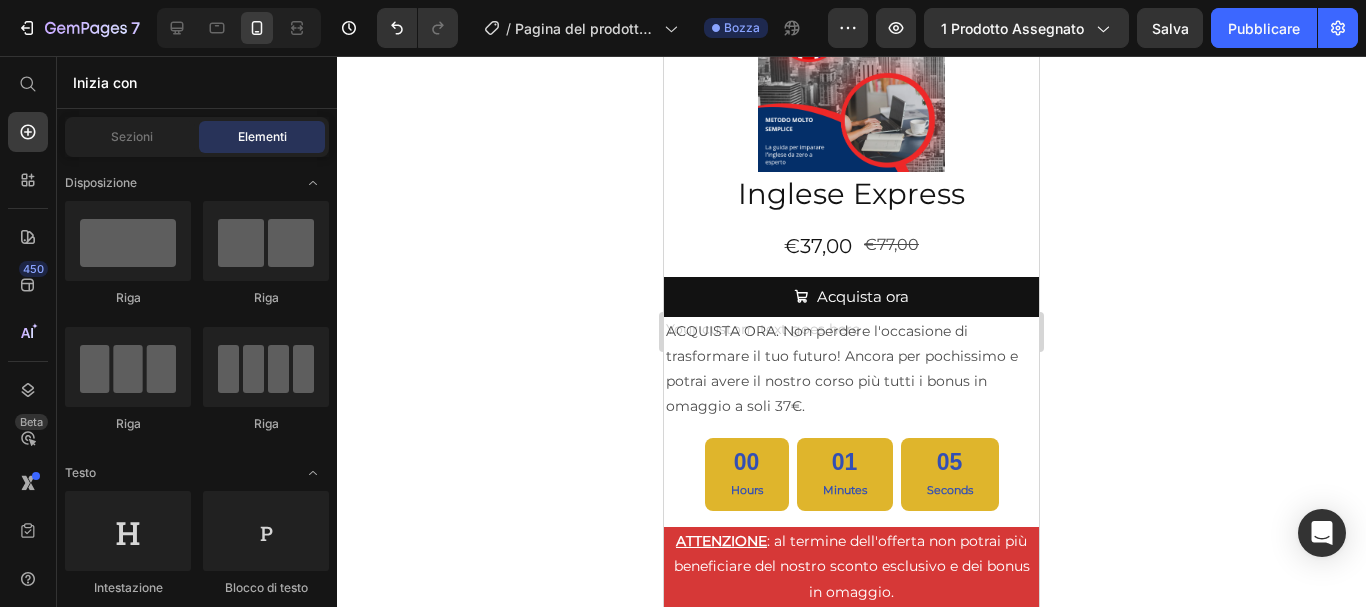 type 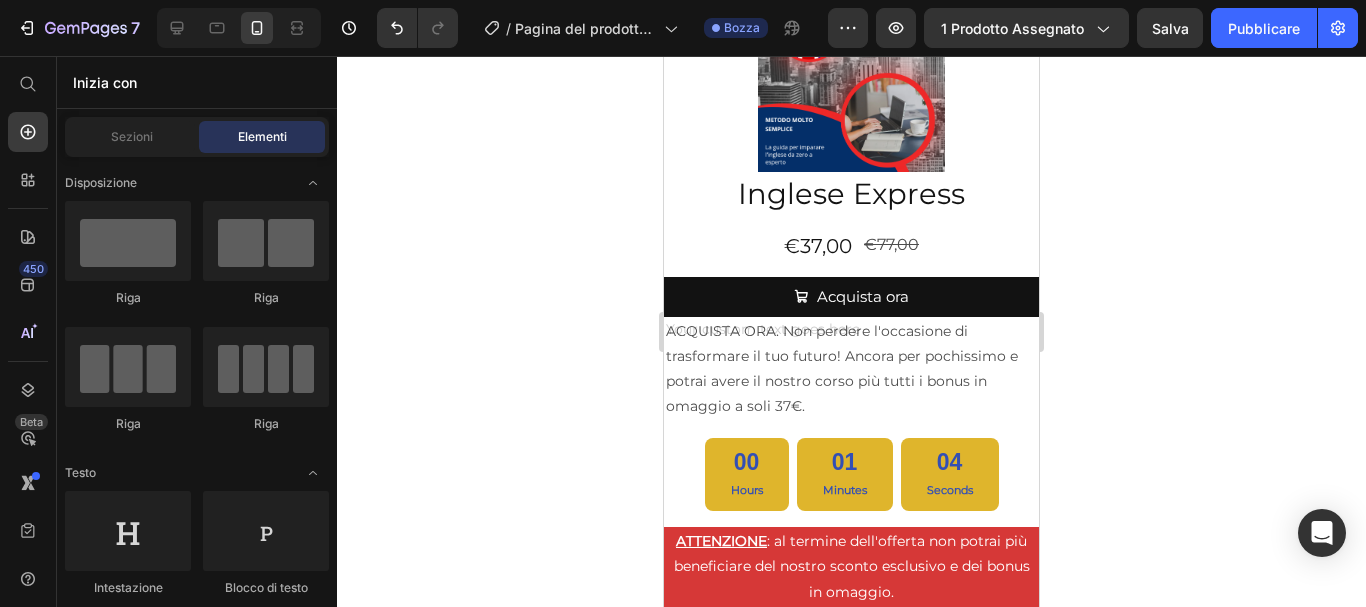 click 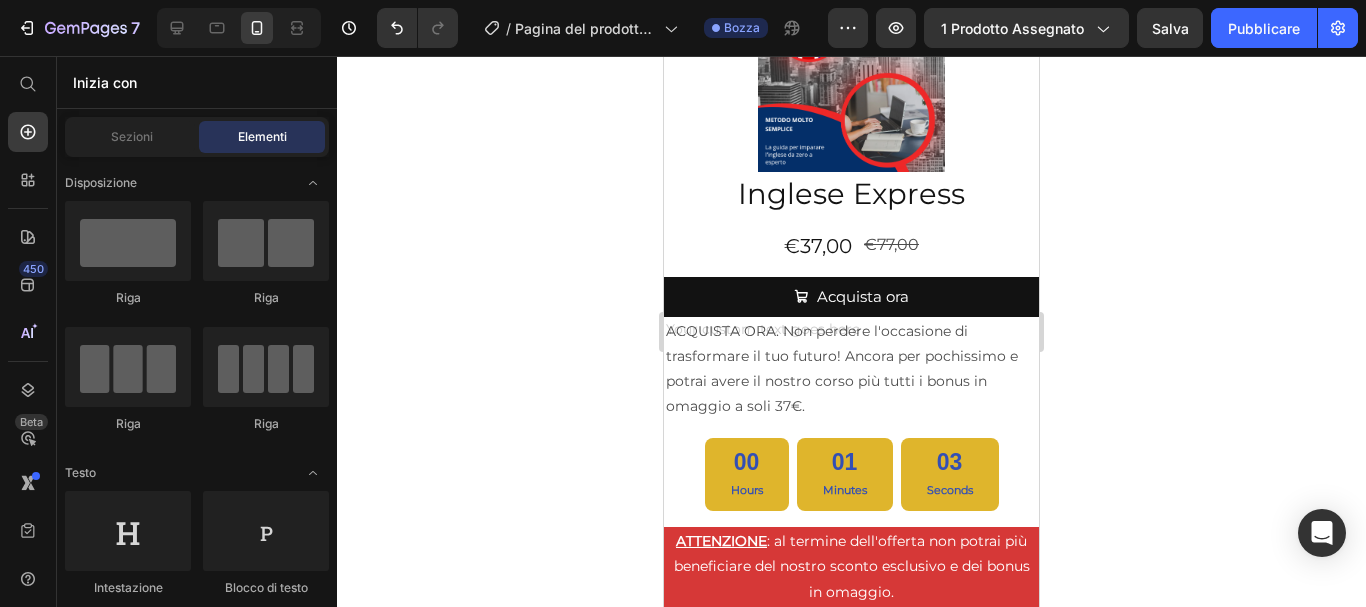 click 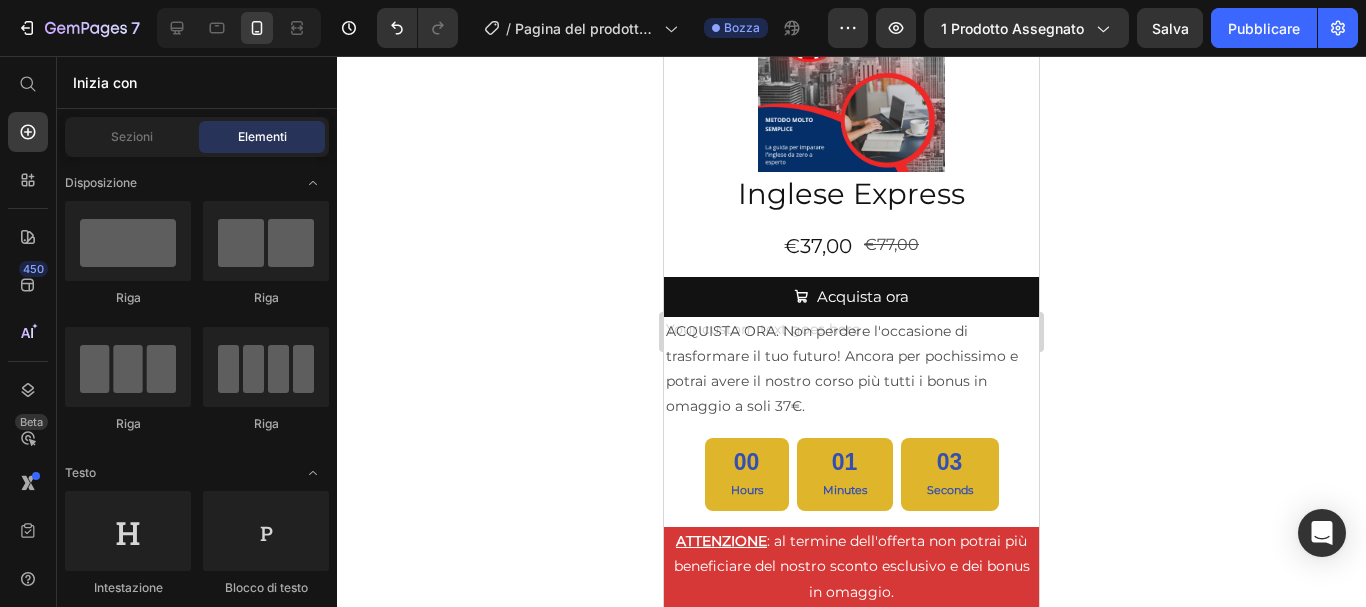 drag, startPoint x: 1294, startPoint y: 173, endPoint x: 1365, endPoint y: 18, distance: 170.48753 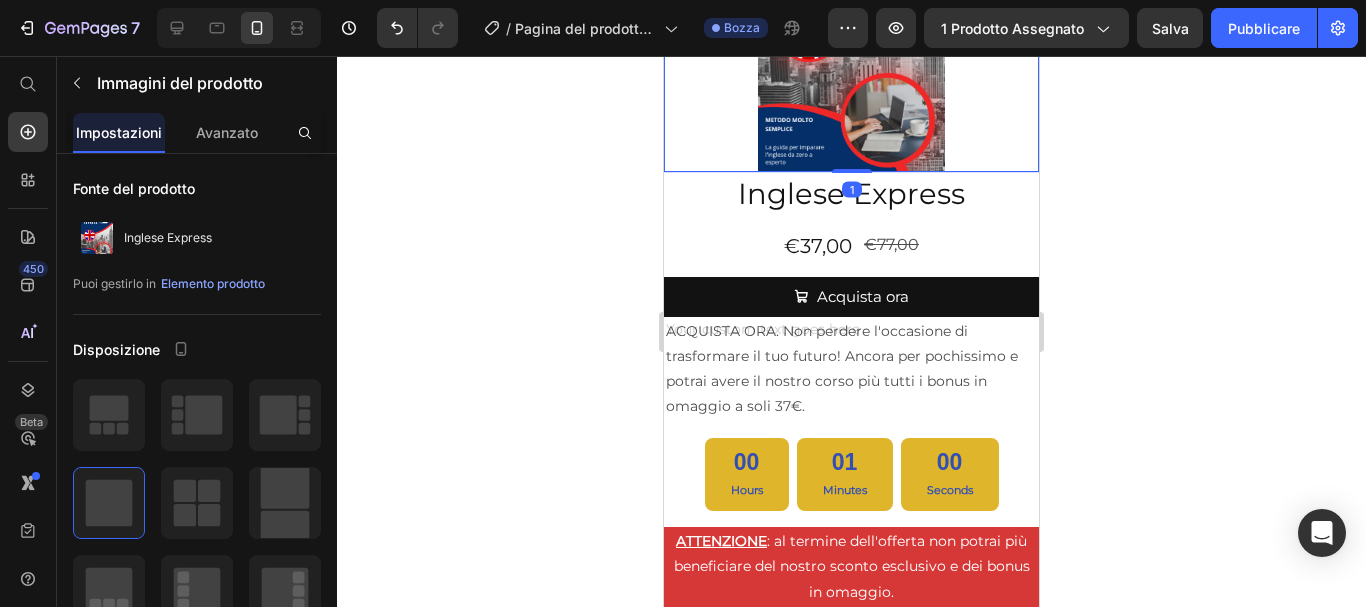 click at bounding box center [851, 47] 